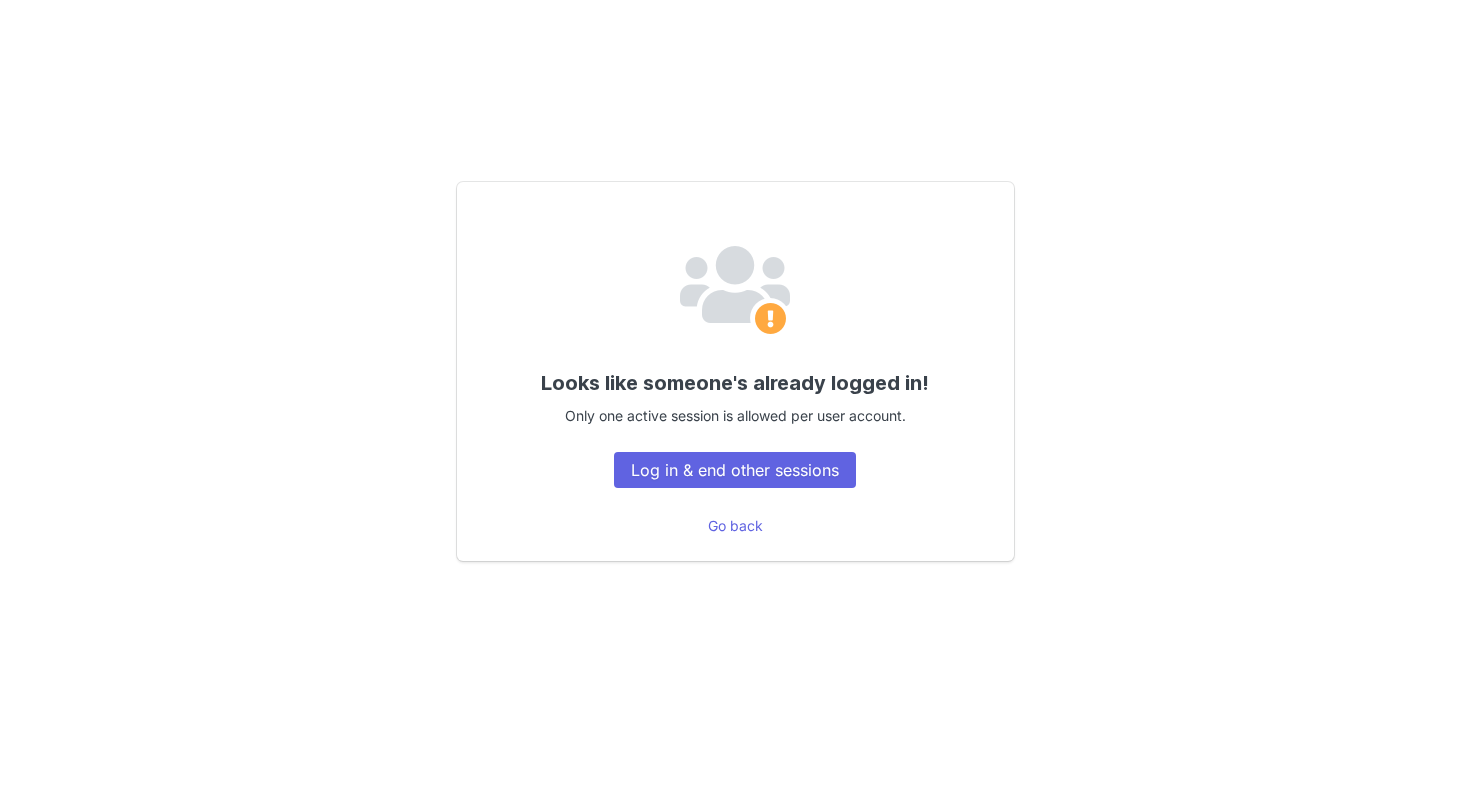 scroll, scrollTop: 0, scrollLeft: 0, axis: both 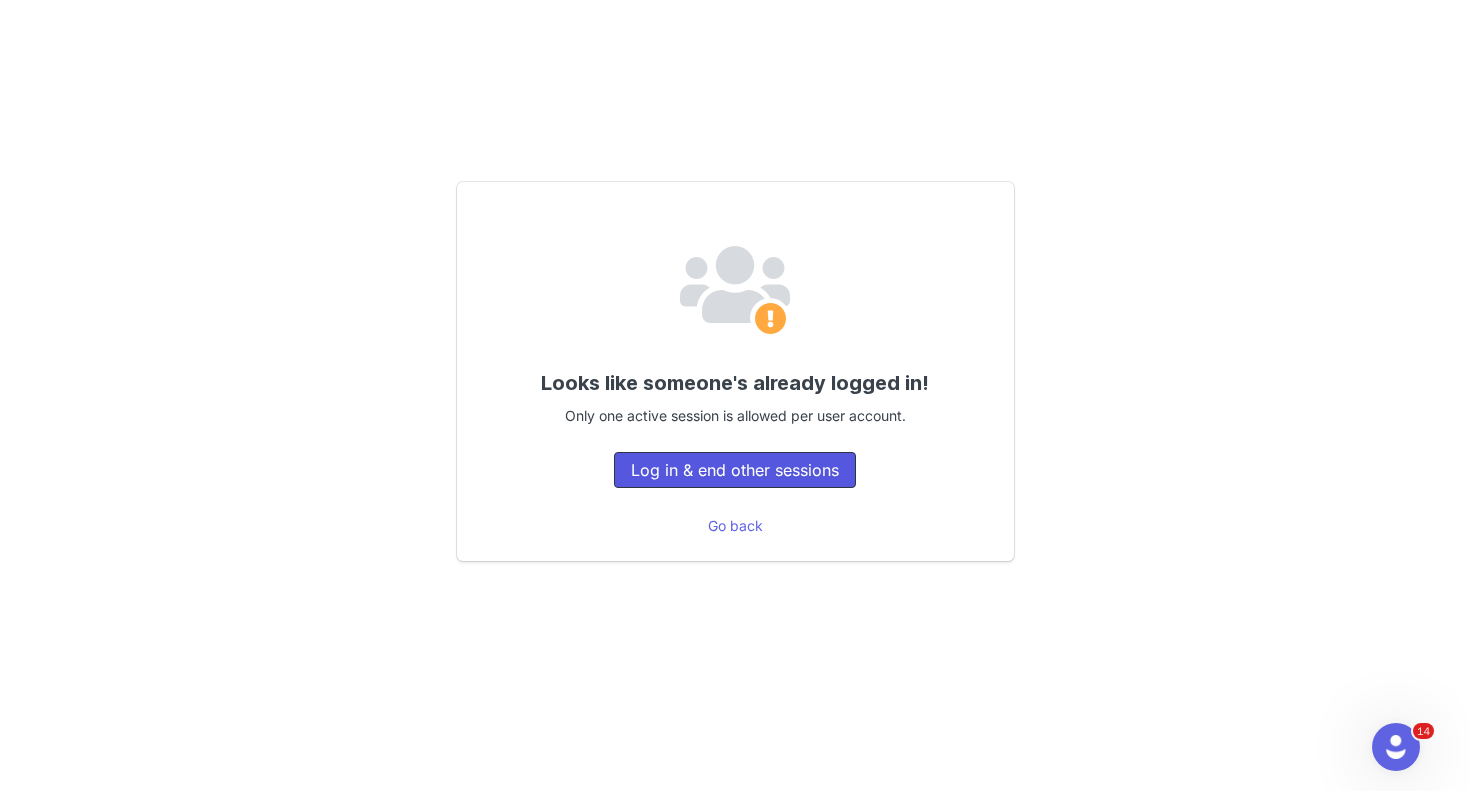 click on "Log in & end other sessions" at bounding box center [735, 470] 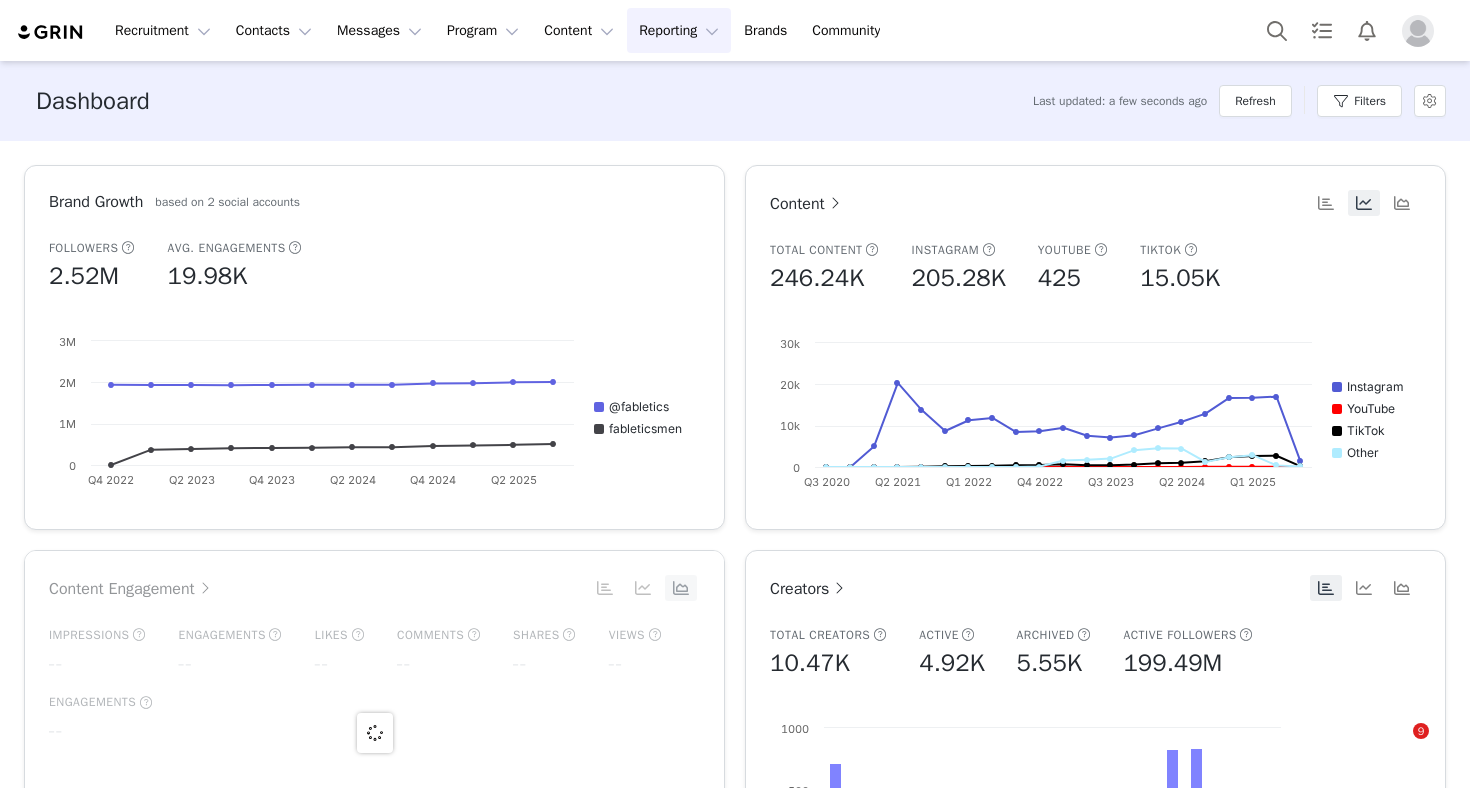 scroll, scrollTop: 0, scrollLeft: 0, axis: both 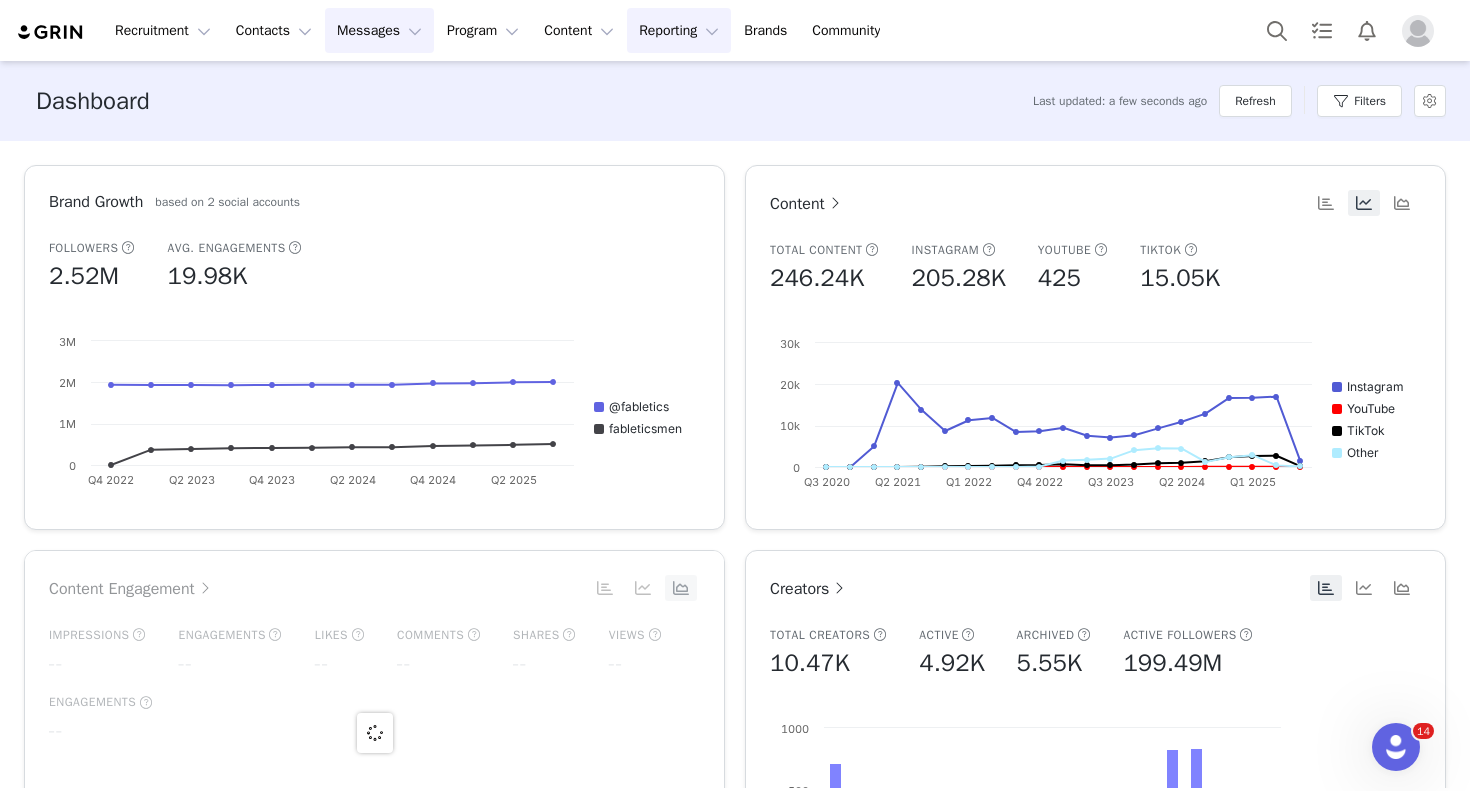 click on "Messages Messages" at bounding box center [379, 30] 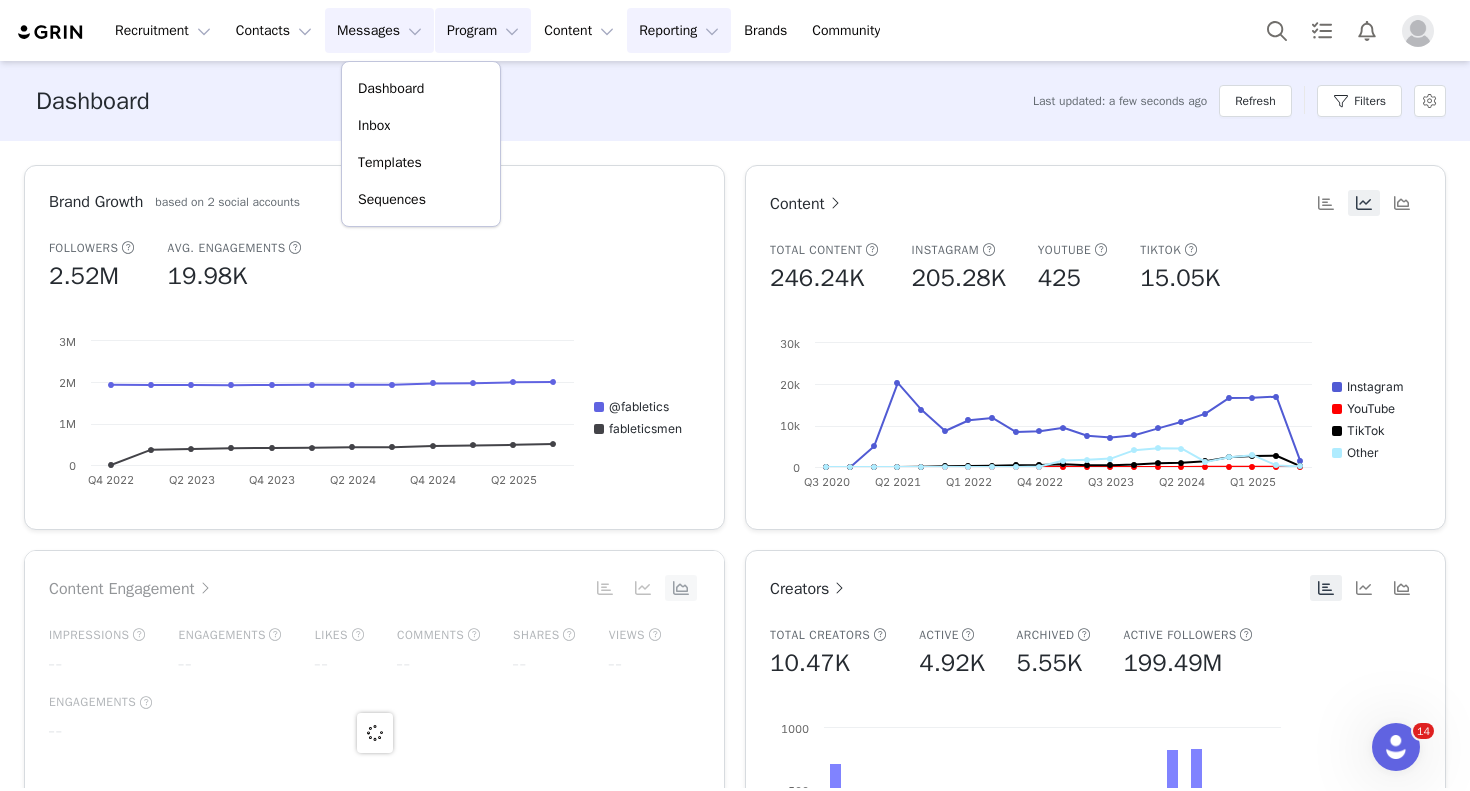 click on "Program Program" at bounding box center [483, 30] 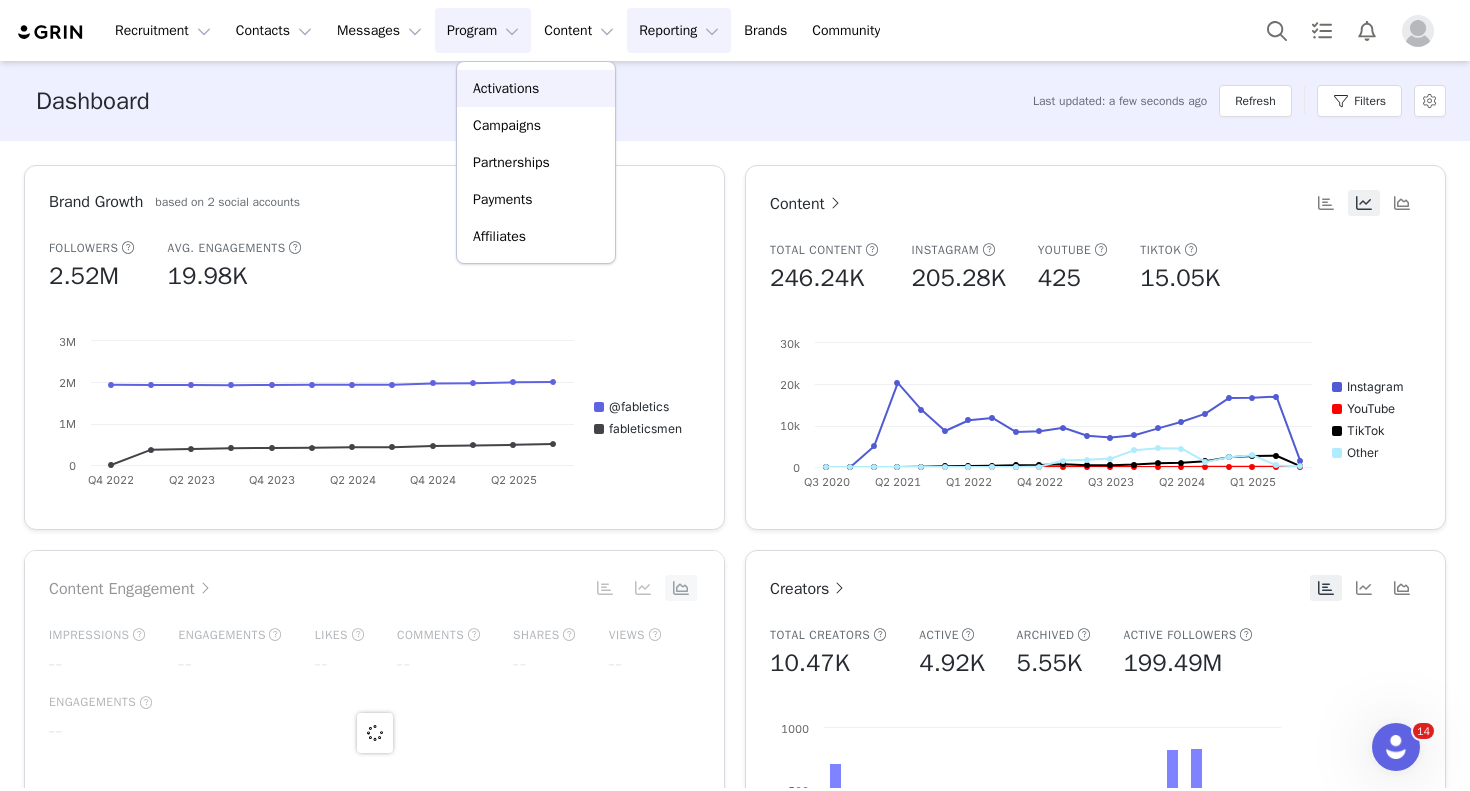 click on "Activations" at bounding box center [506, 88] 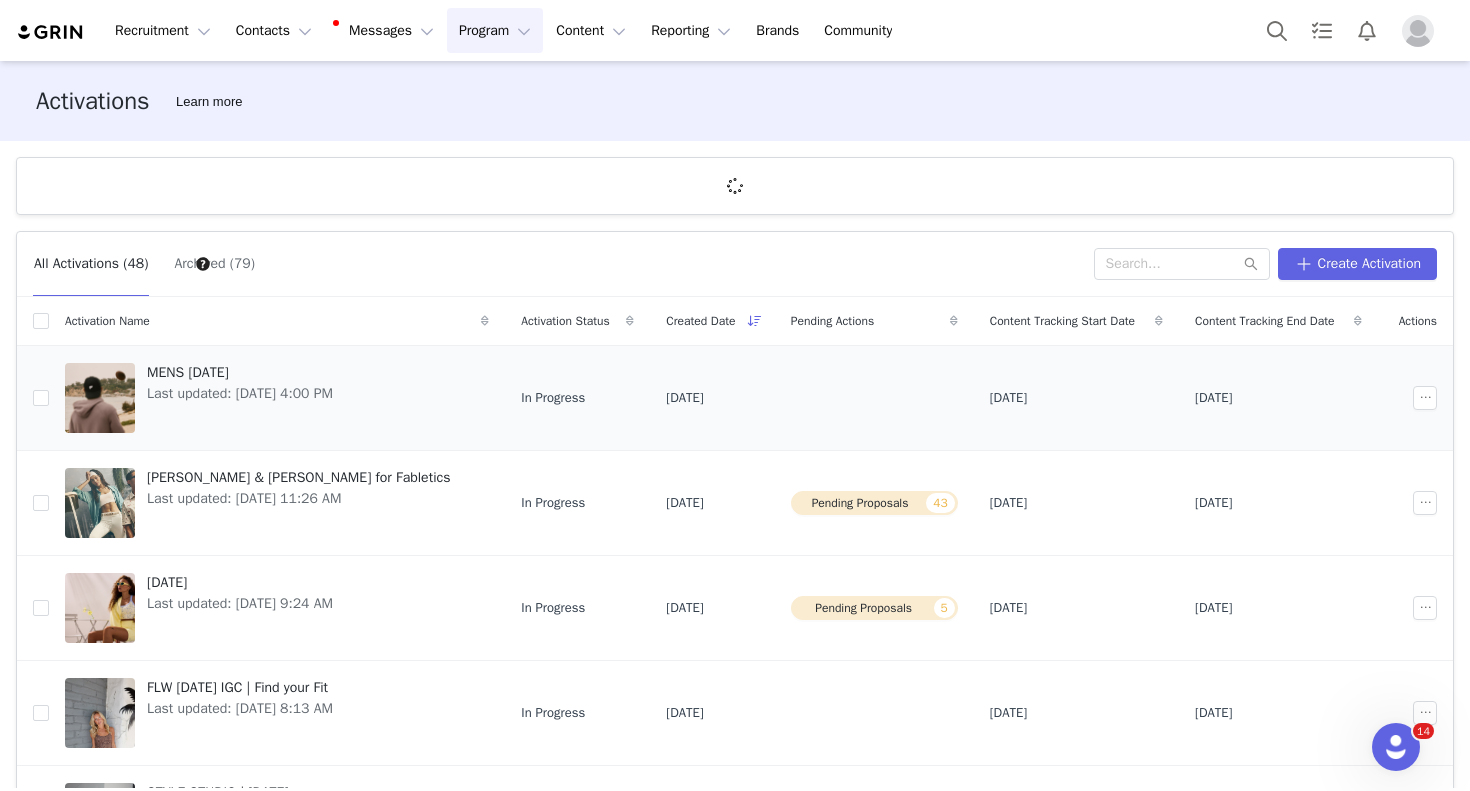 type 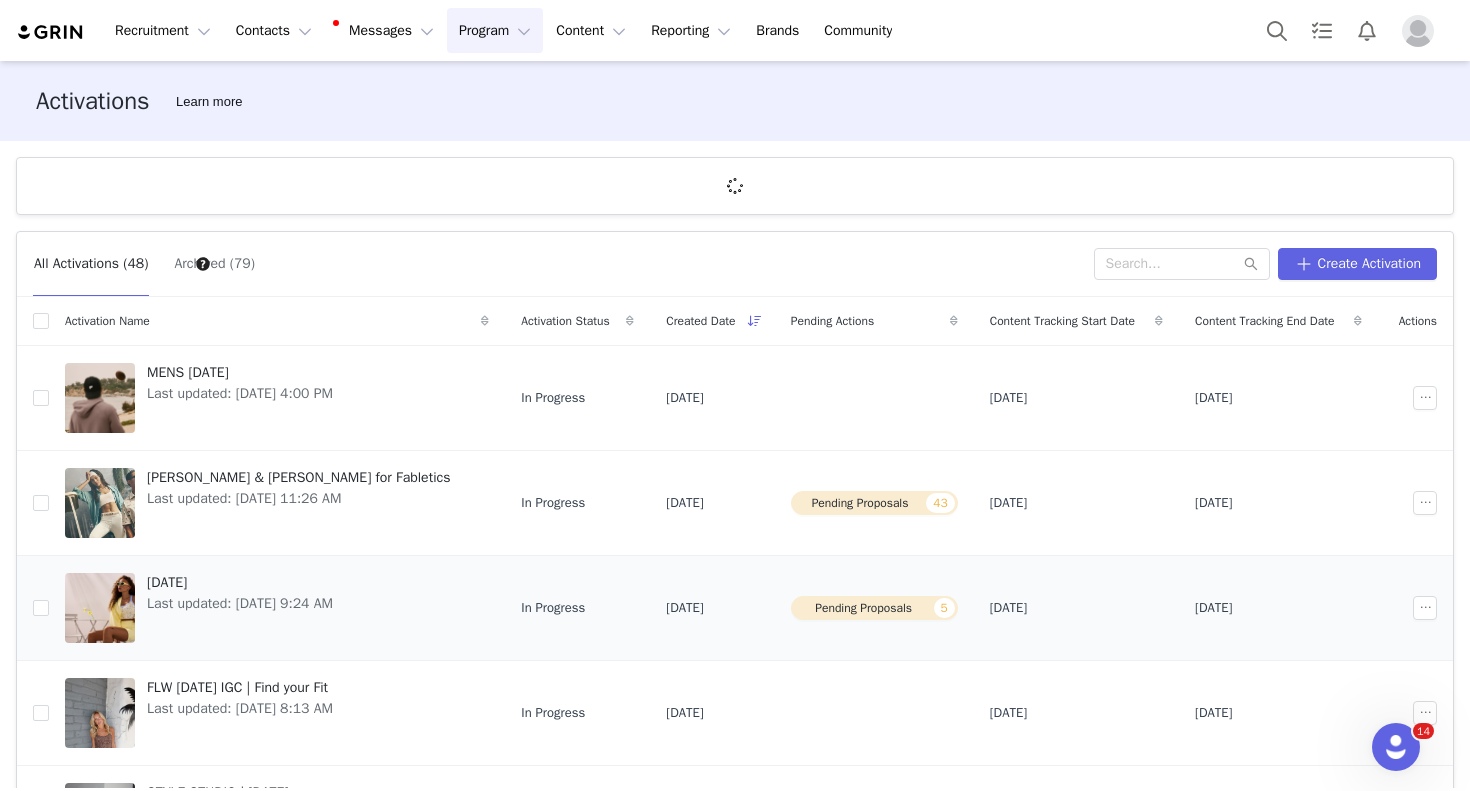 click on "[DATE] Last updated: [DATE] 9:24 AM" at bounding box center [240, 608] 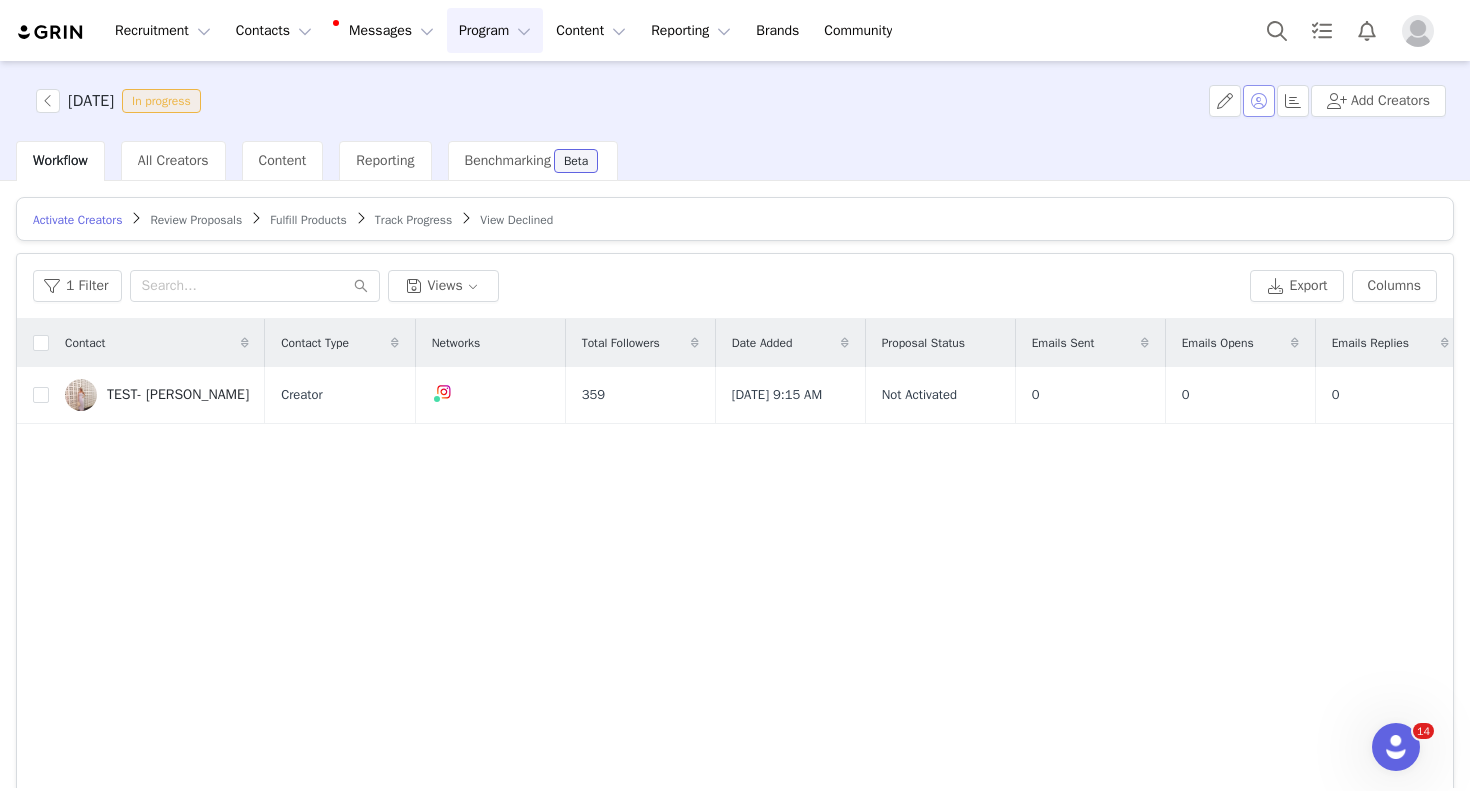 click at bounding box center [1259, 101] 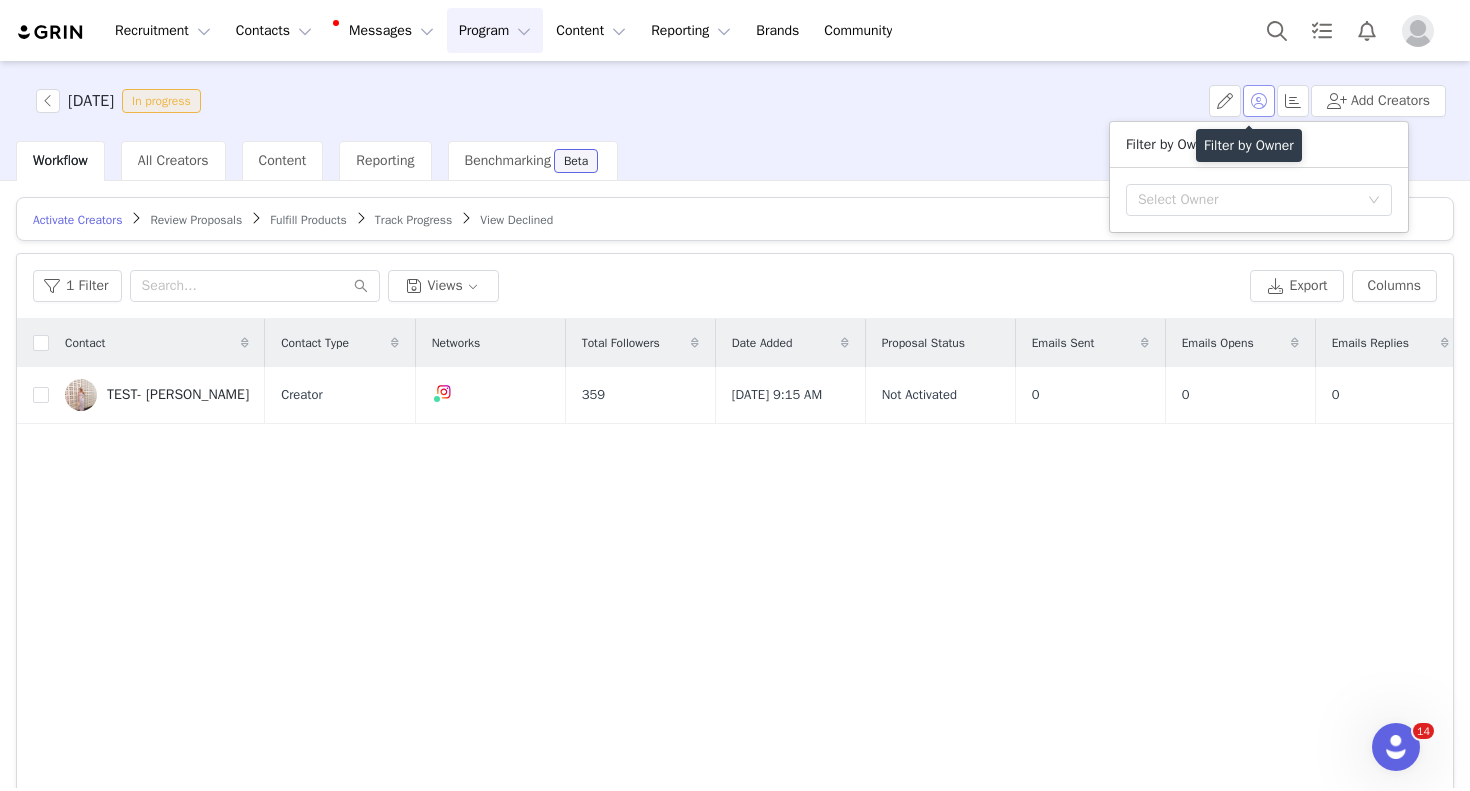 click at bounding box center [1259, 101] 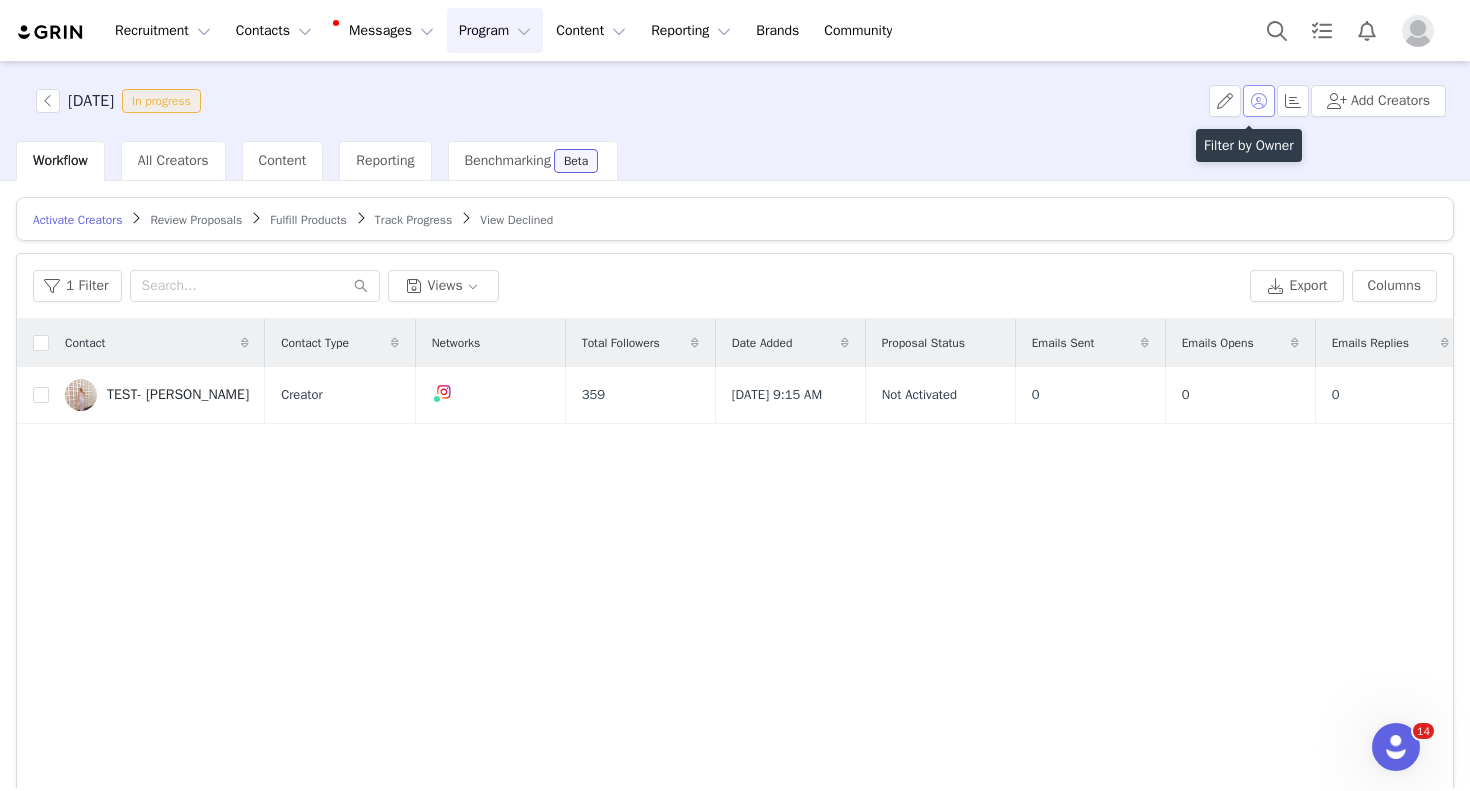 click at bounding box center [1259, 101] 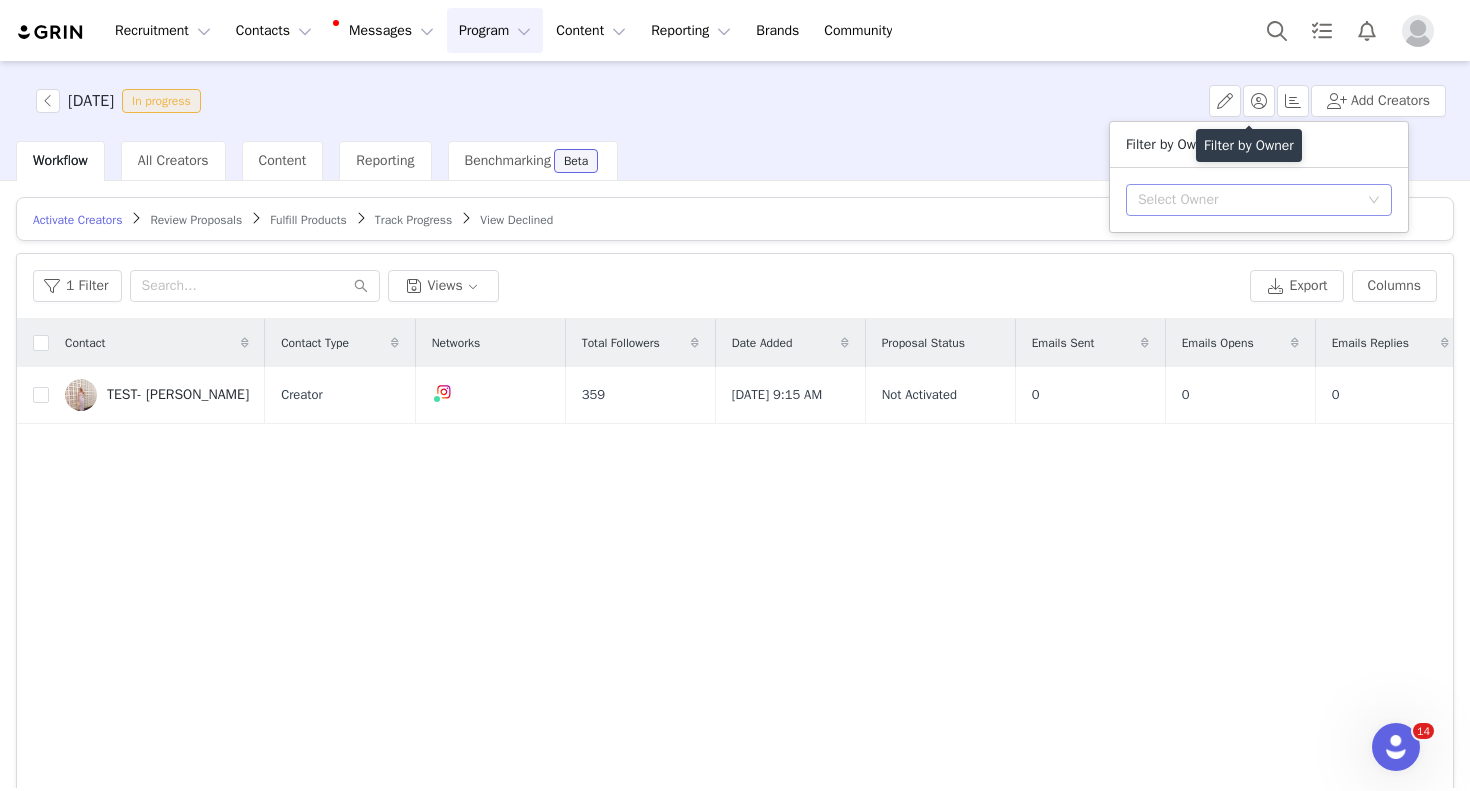 click on "Select Owner" at bounding box center [1259, 200] 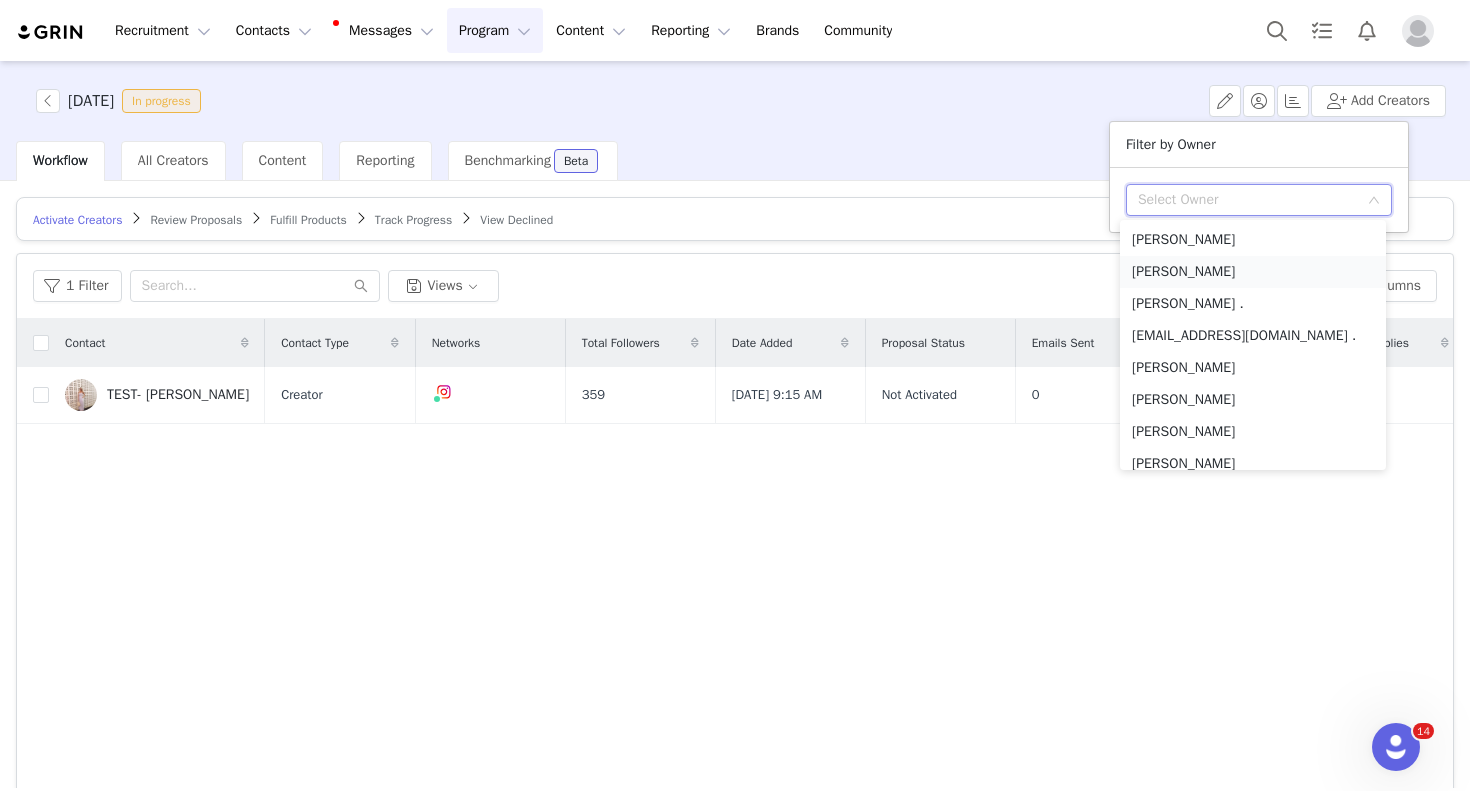 click on "[PERSON_NAME]" at bounding box center [1253, 272] 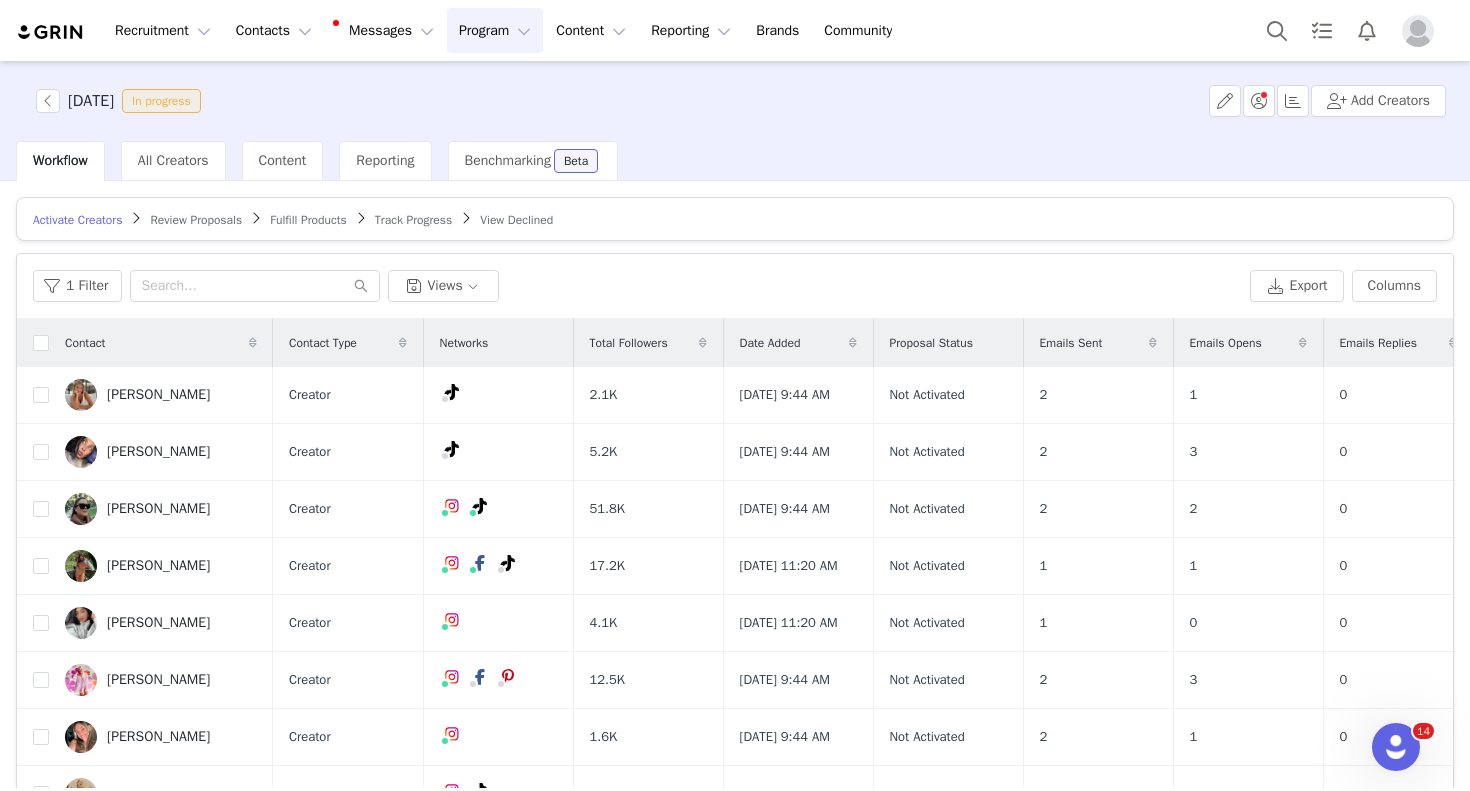 click at bounding box center [1264, 95] 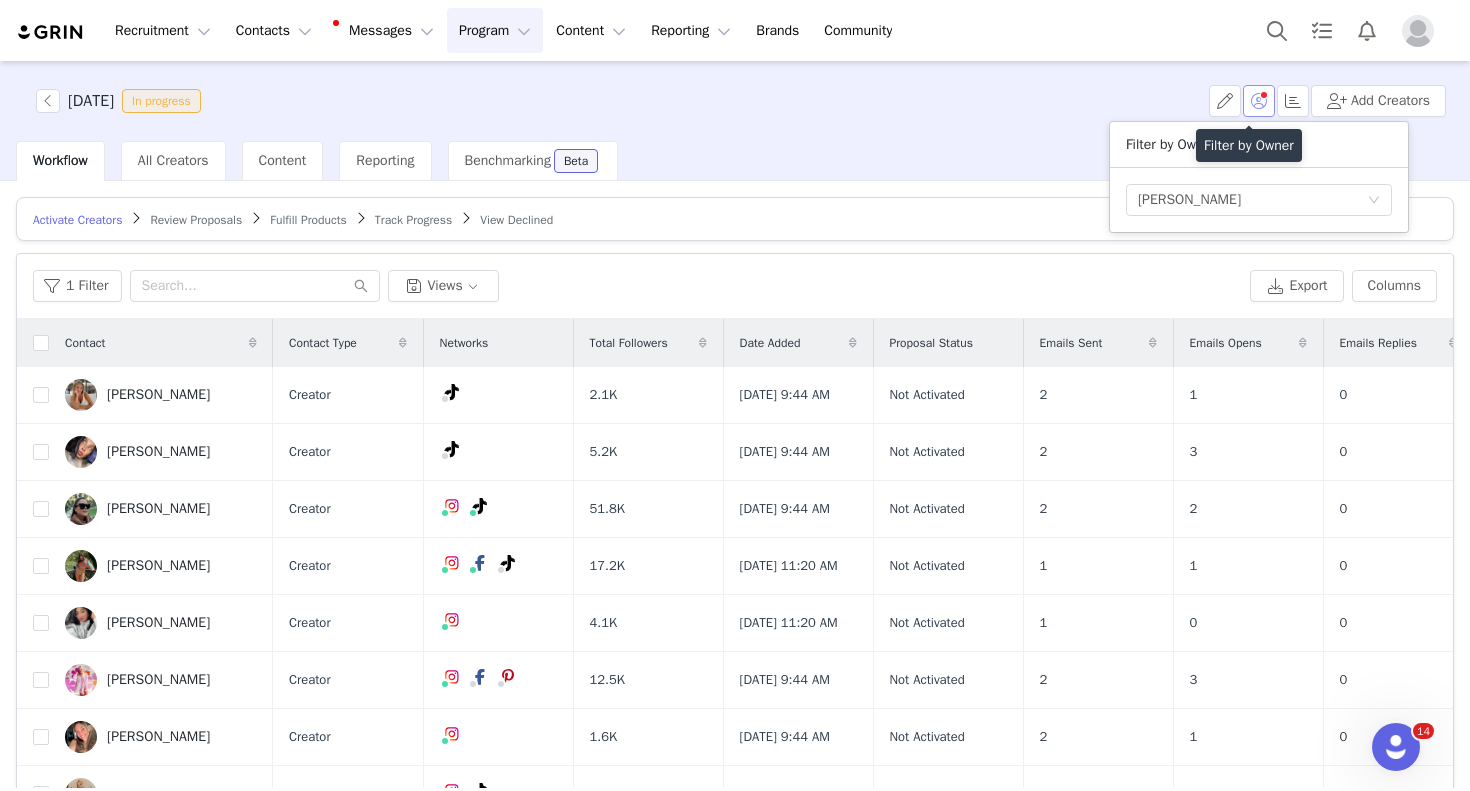 click at bounding box center (1259, 101) 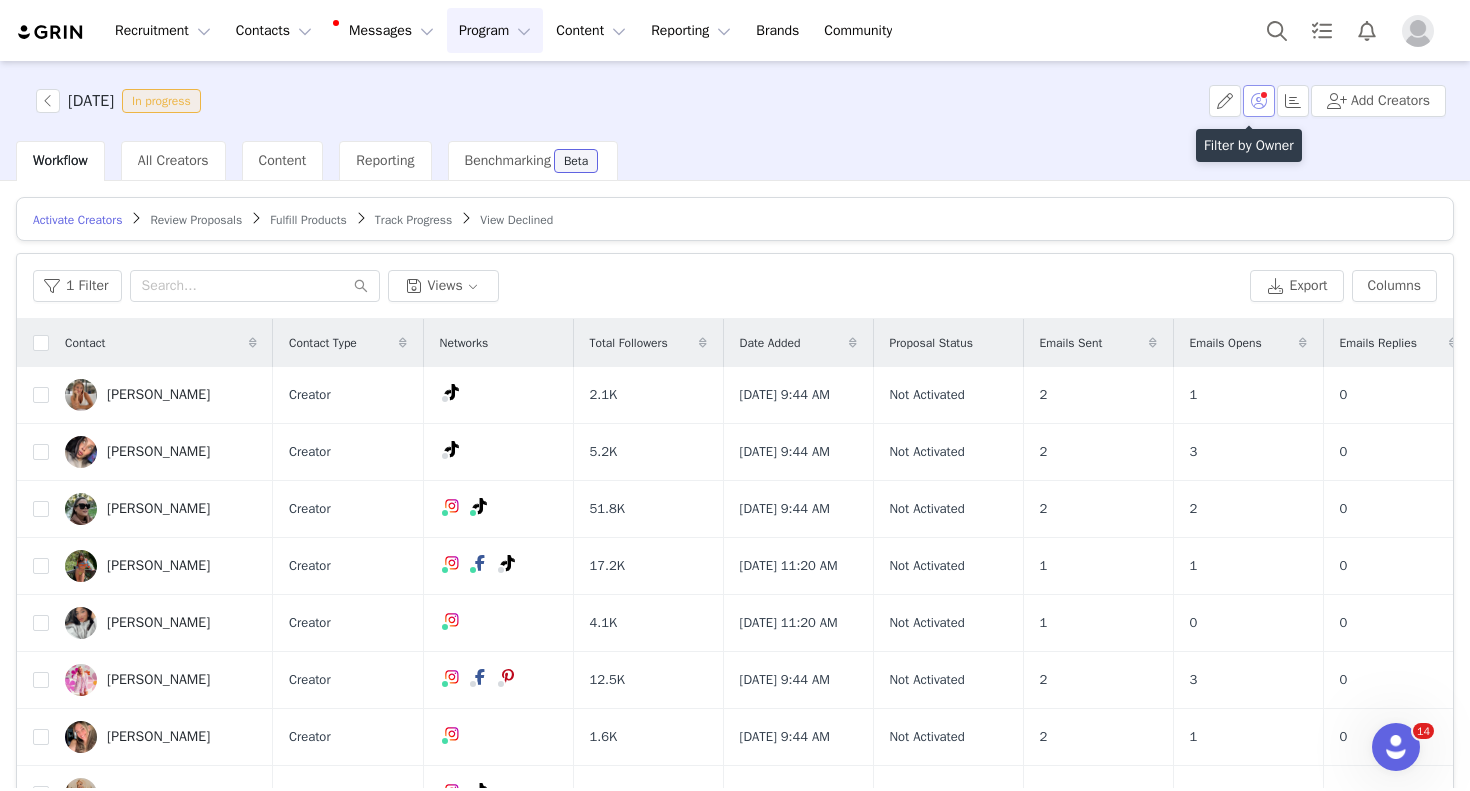 click at bounding box center [1259, 101] 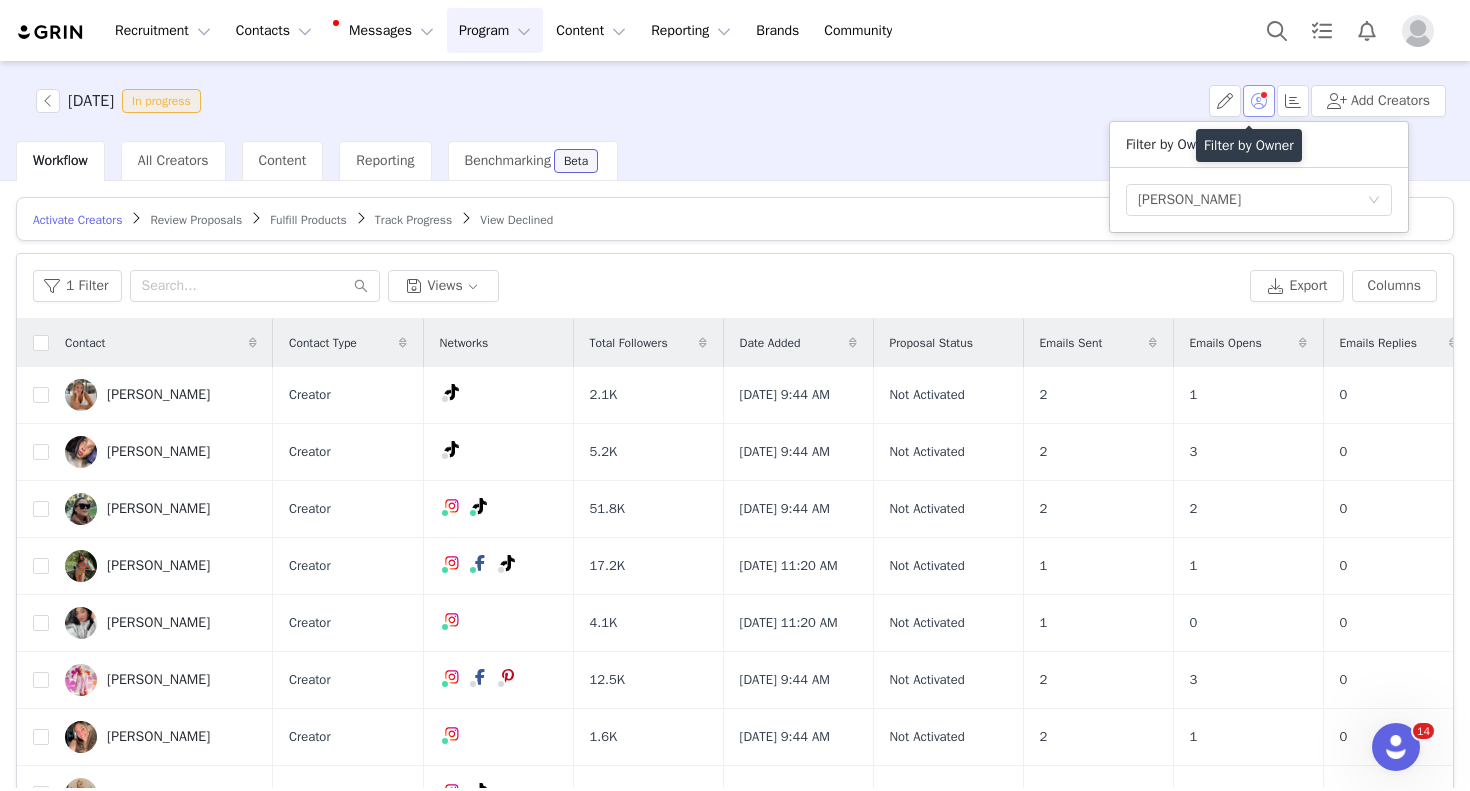 click at bounding box center (1259, 101) 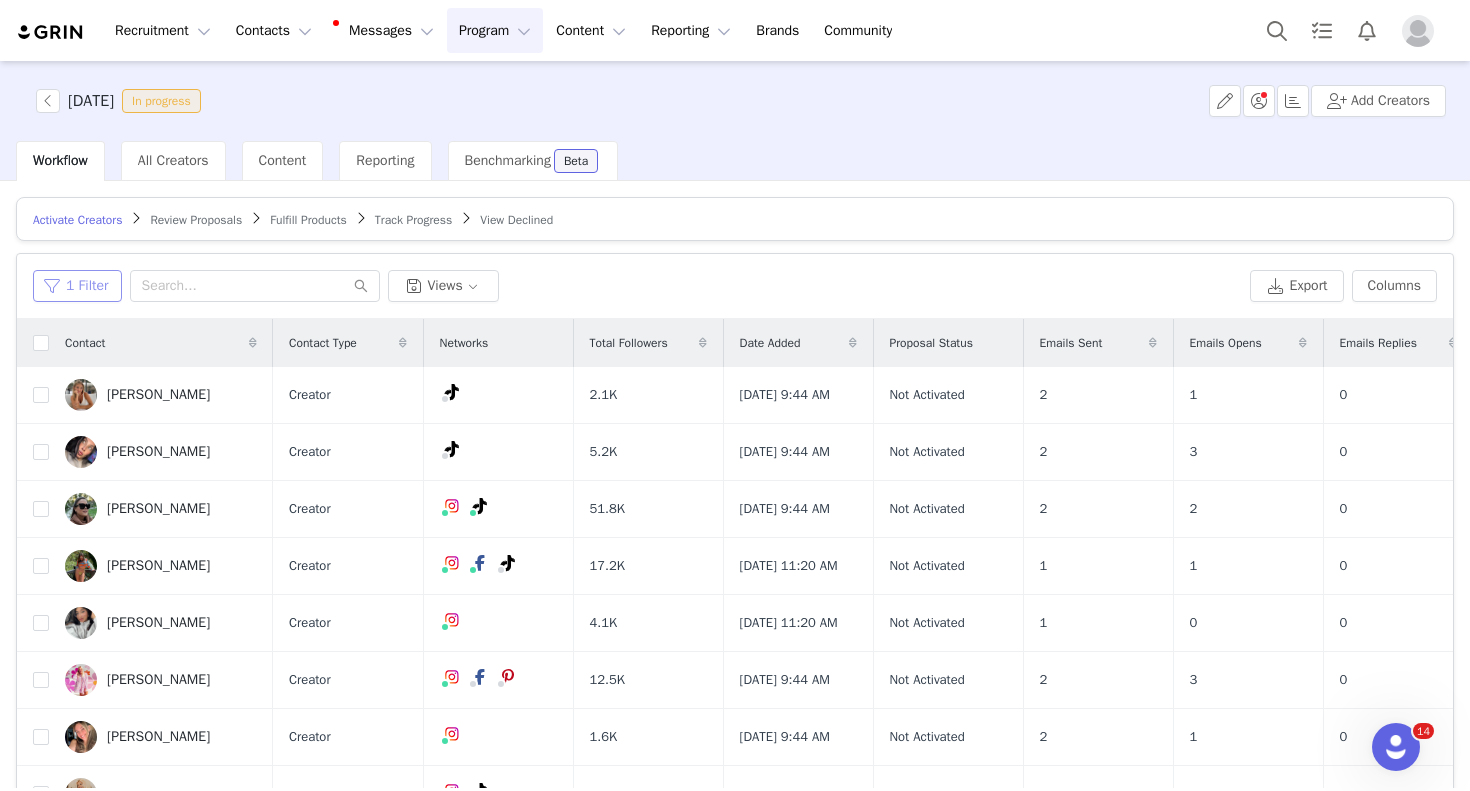 click on "1 Filter" at bounding box center (77, 286) 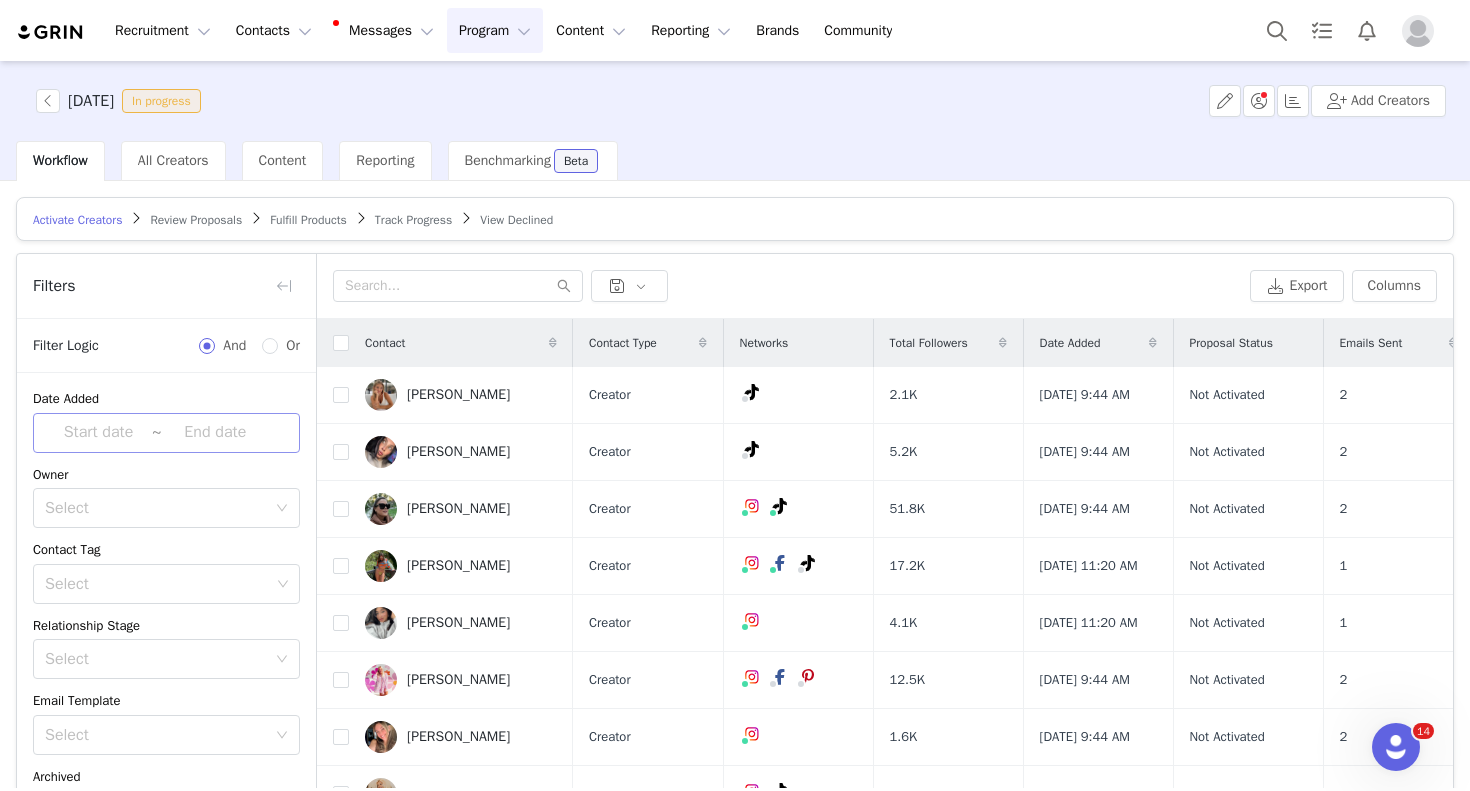 scroll, scrollTop: 117, scrollLeft: 0, axis: vertical 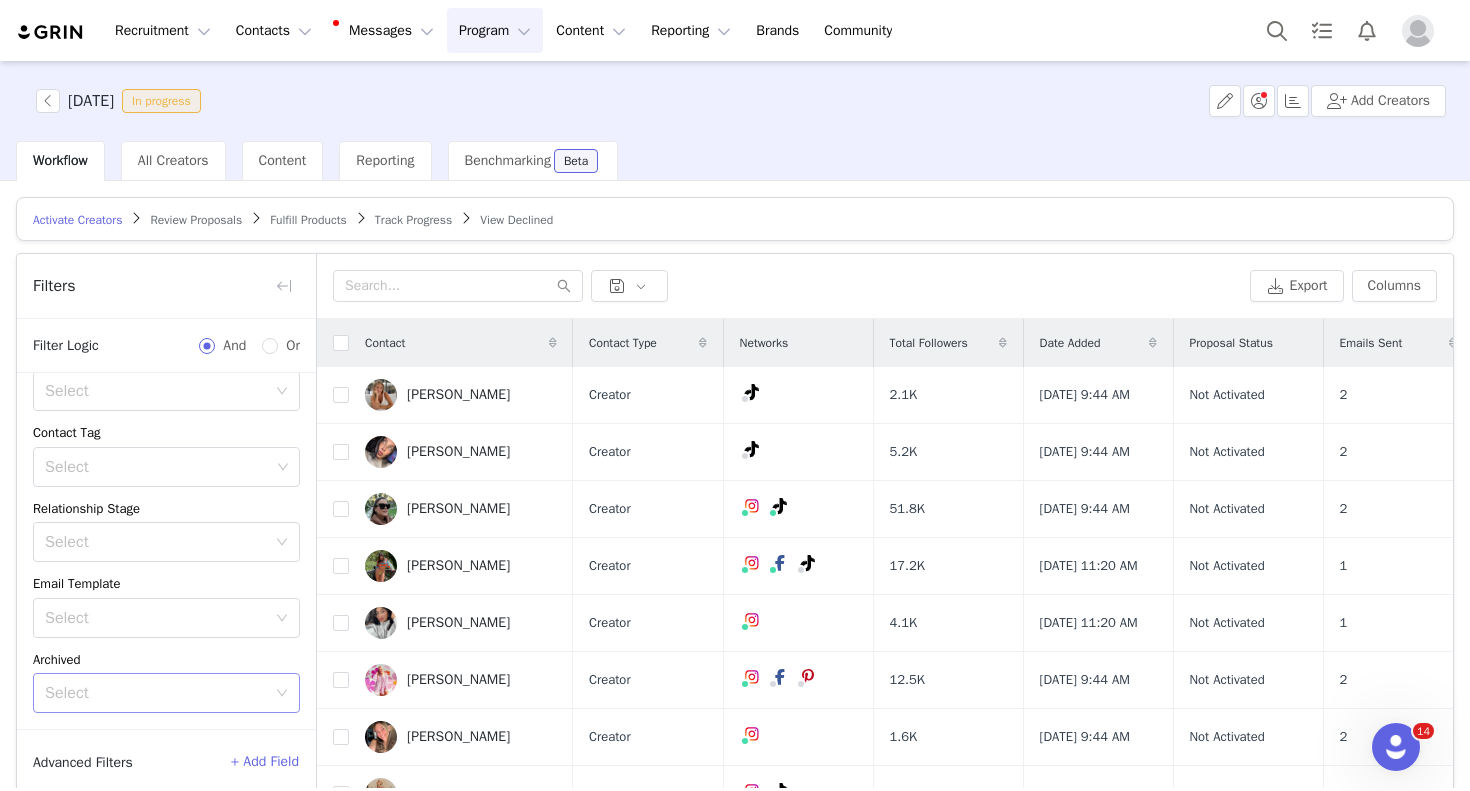 click on "Select" at bounding box center (155, 693) 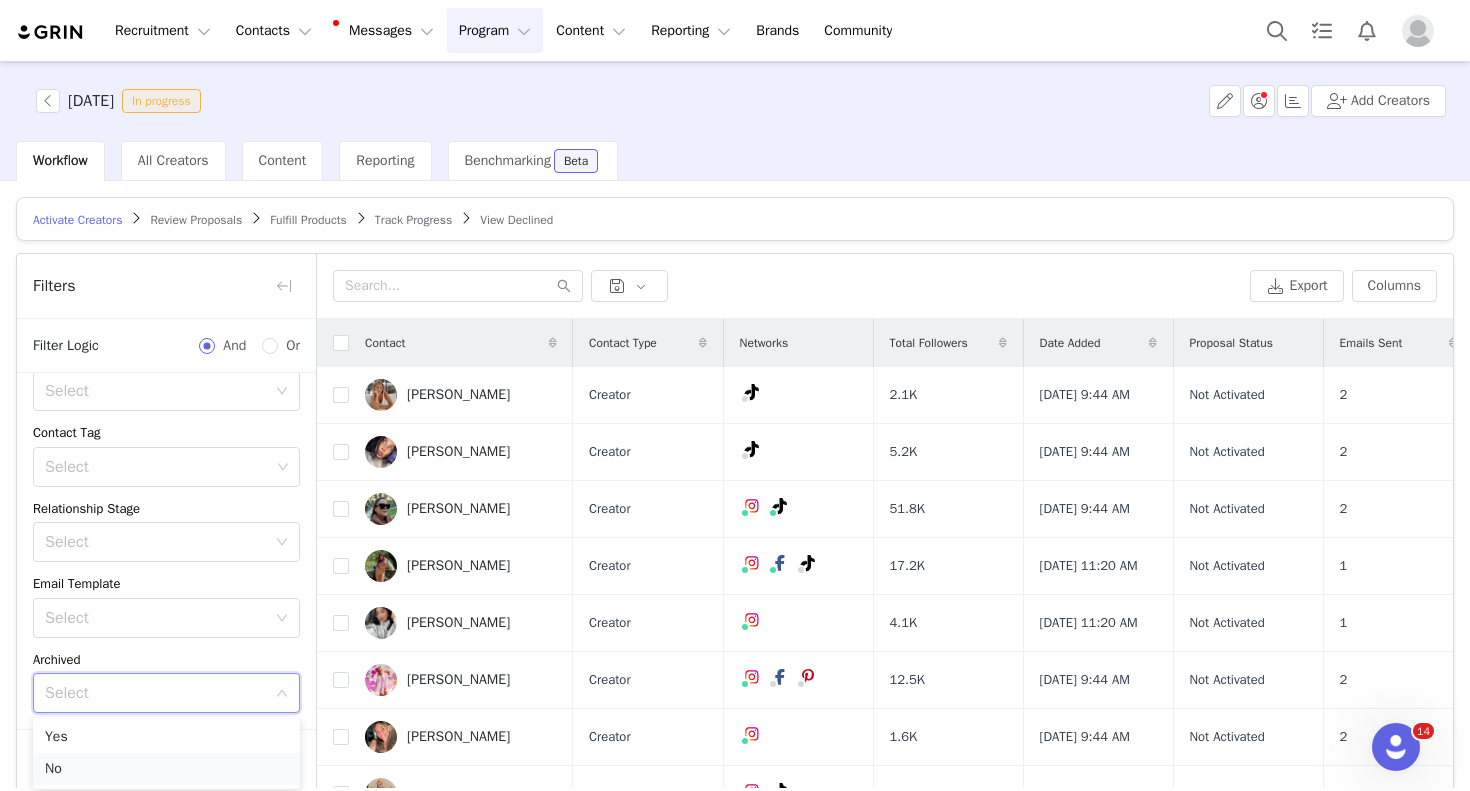 click on "No" at bounding box center [166, 769] 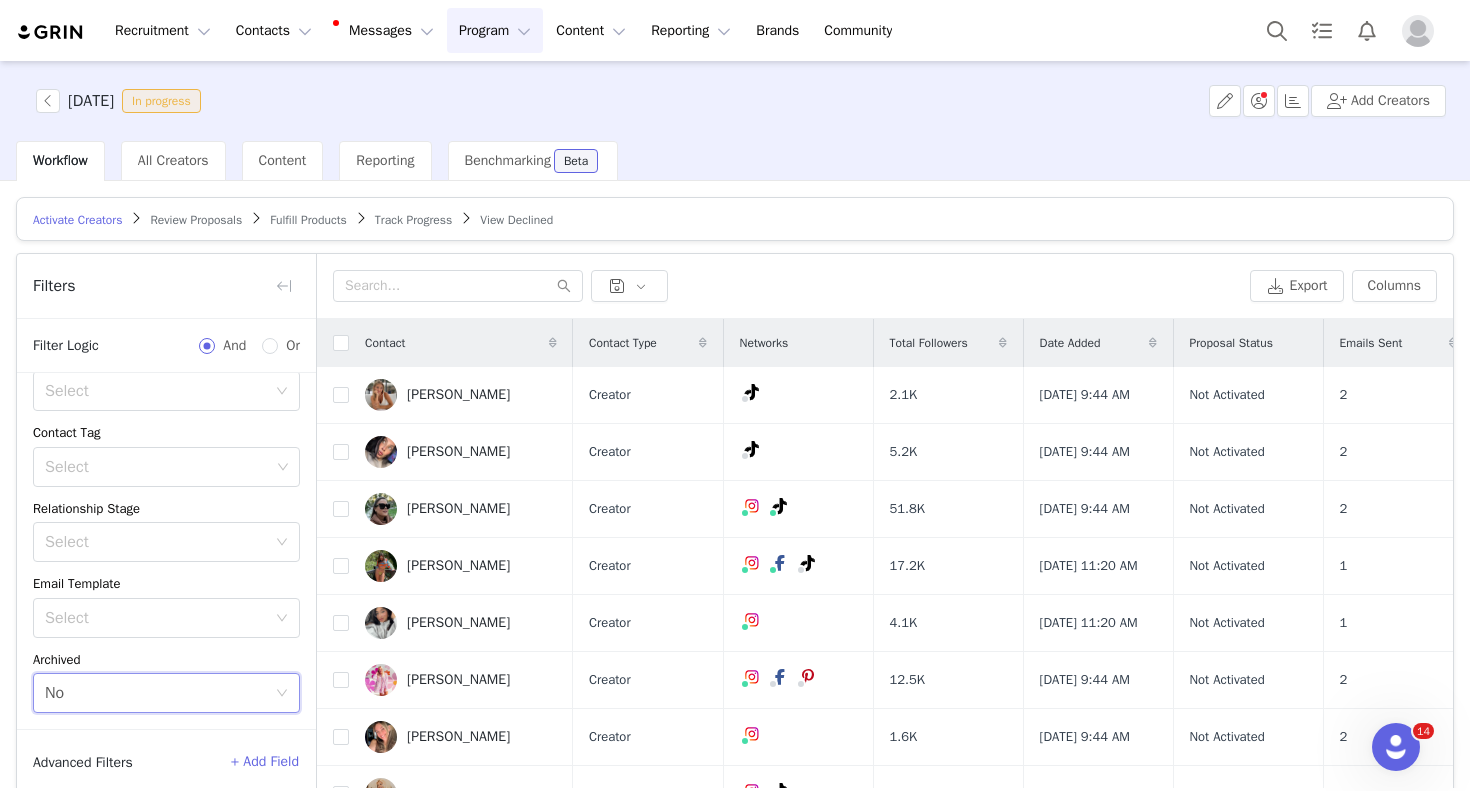 scroll, scrollTop: 95, scrollLeft: 0, axis: vertical 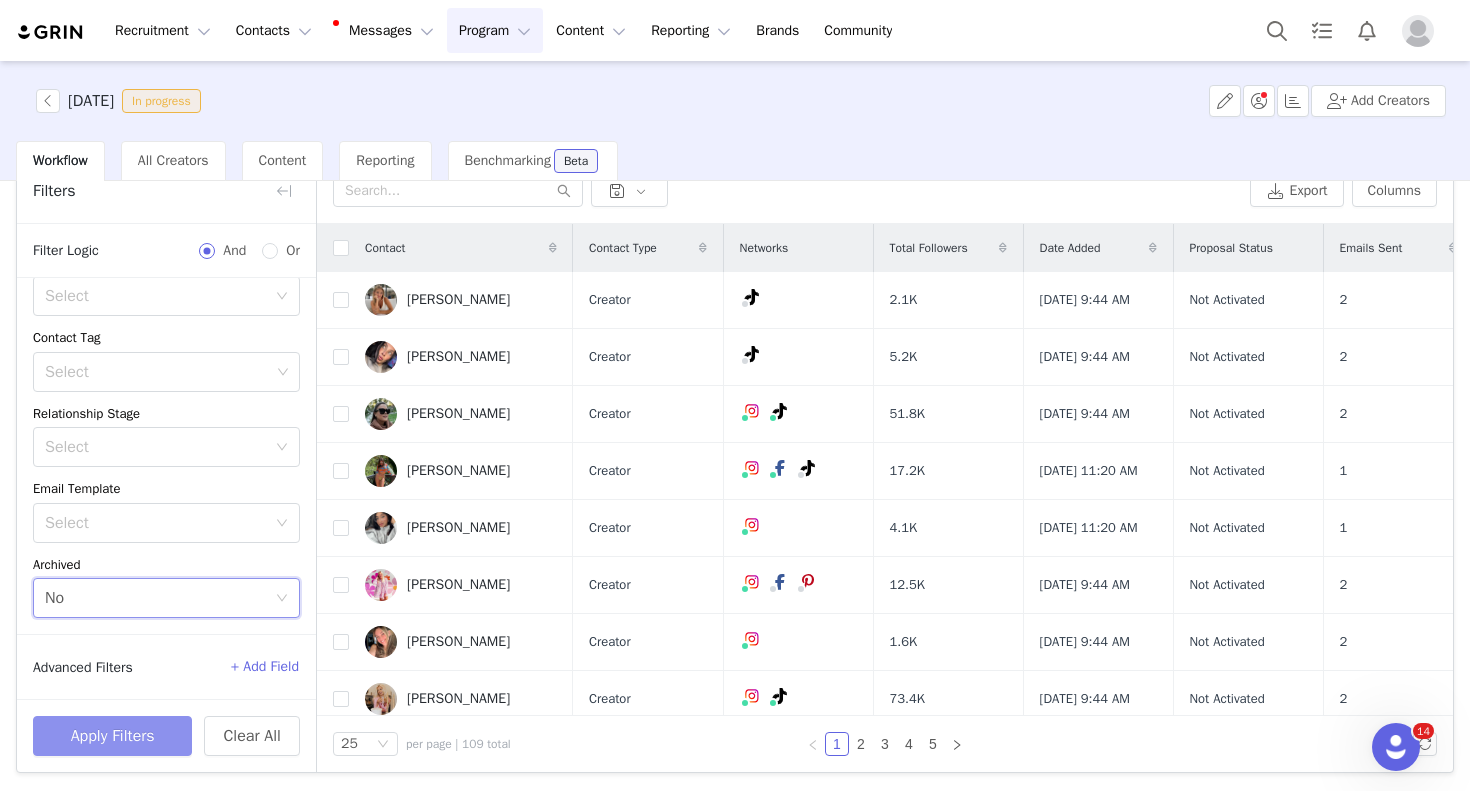 click on "Apply Filters" at bounding box center (112, 736) 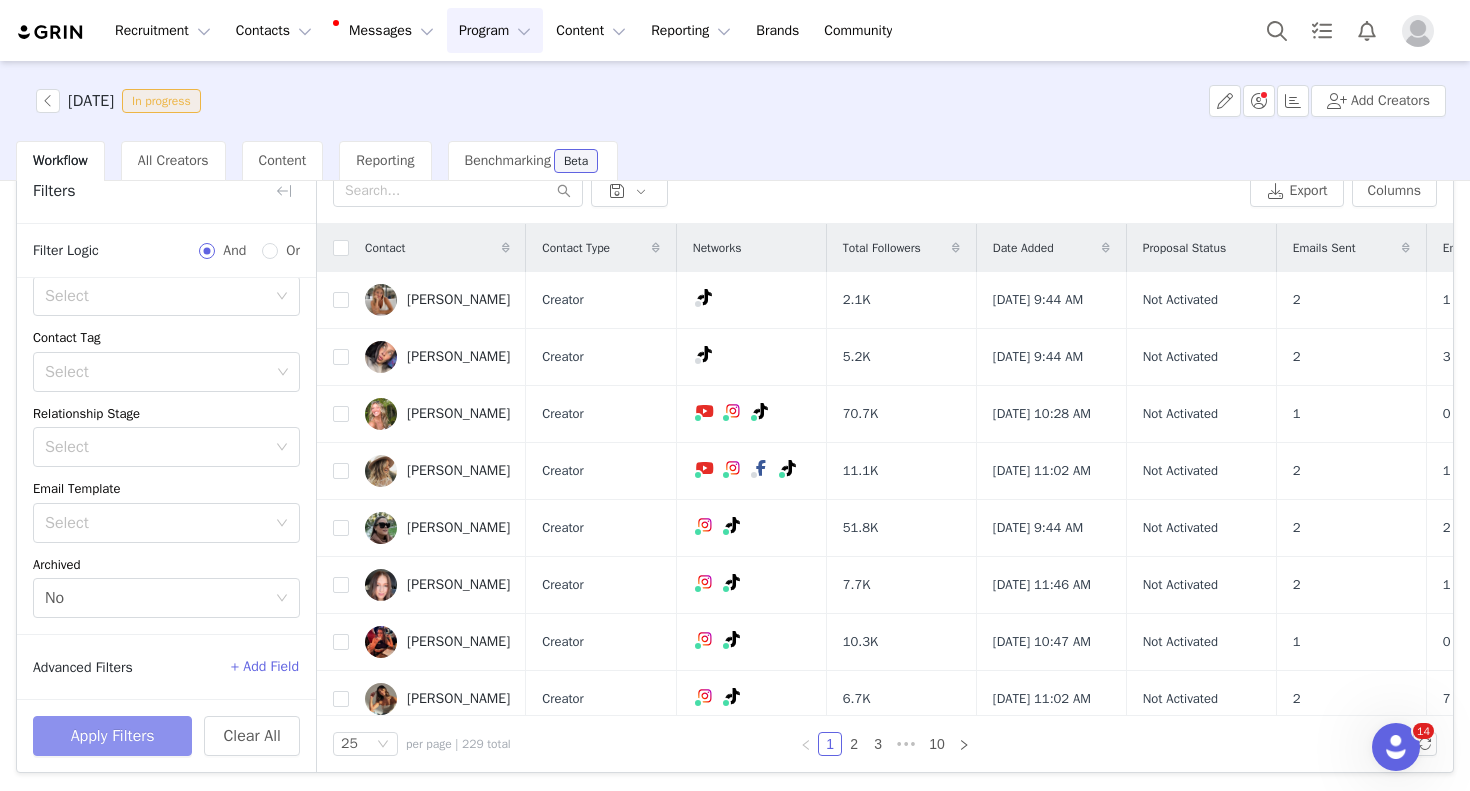 scroll, scrollTop: 0, scrollLeft: 0, axis: both 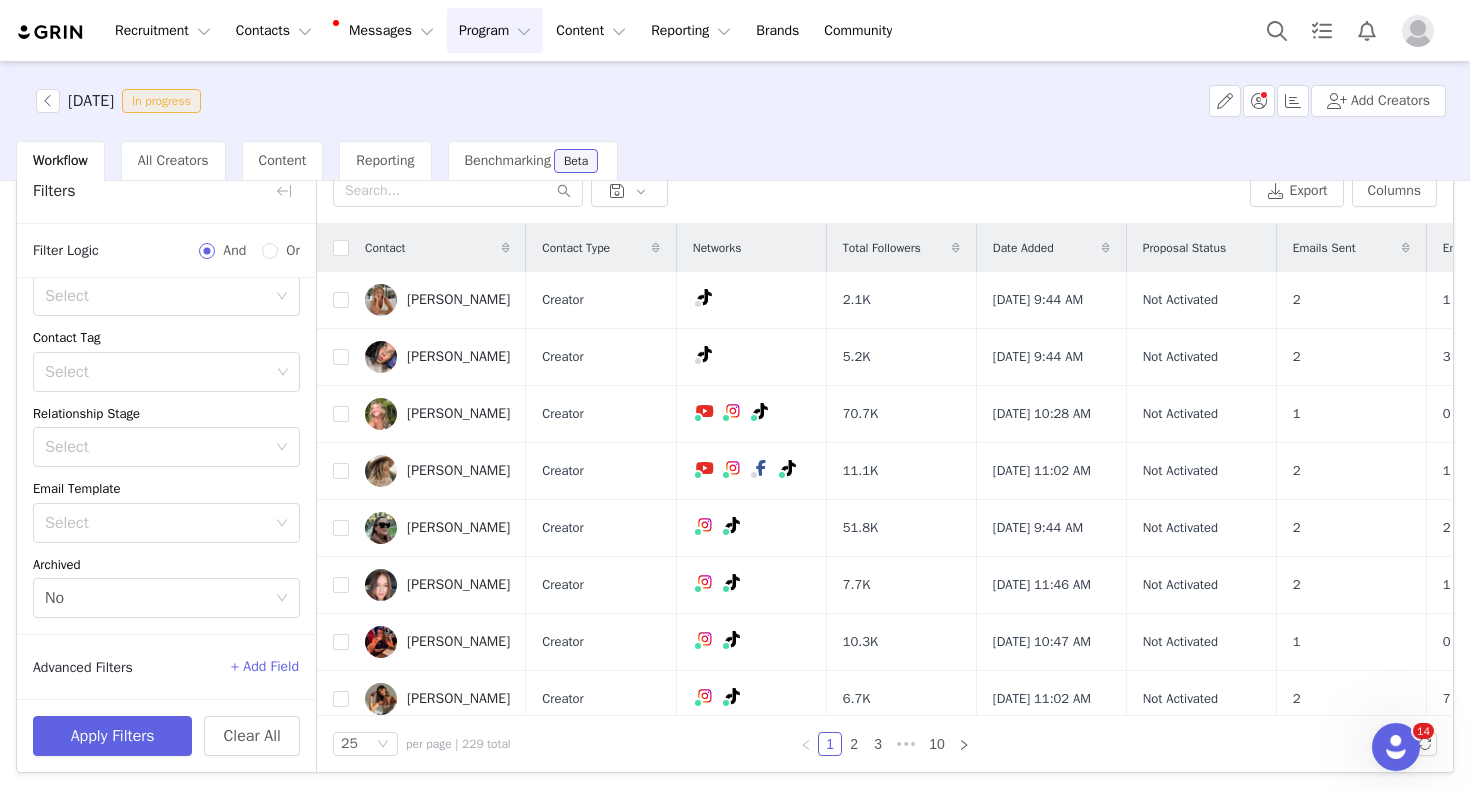 click on "+ Add Field" at bounding box center [265, 667] 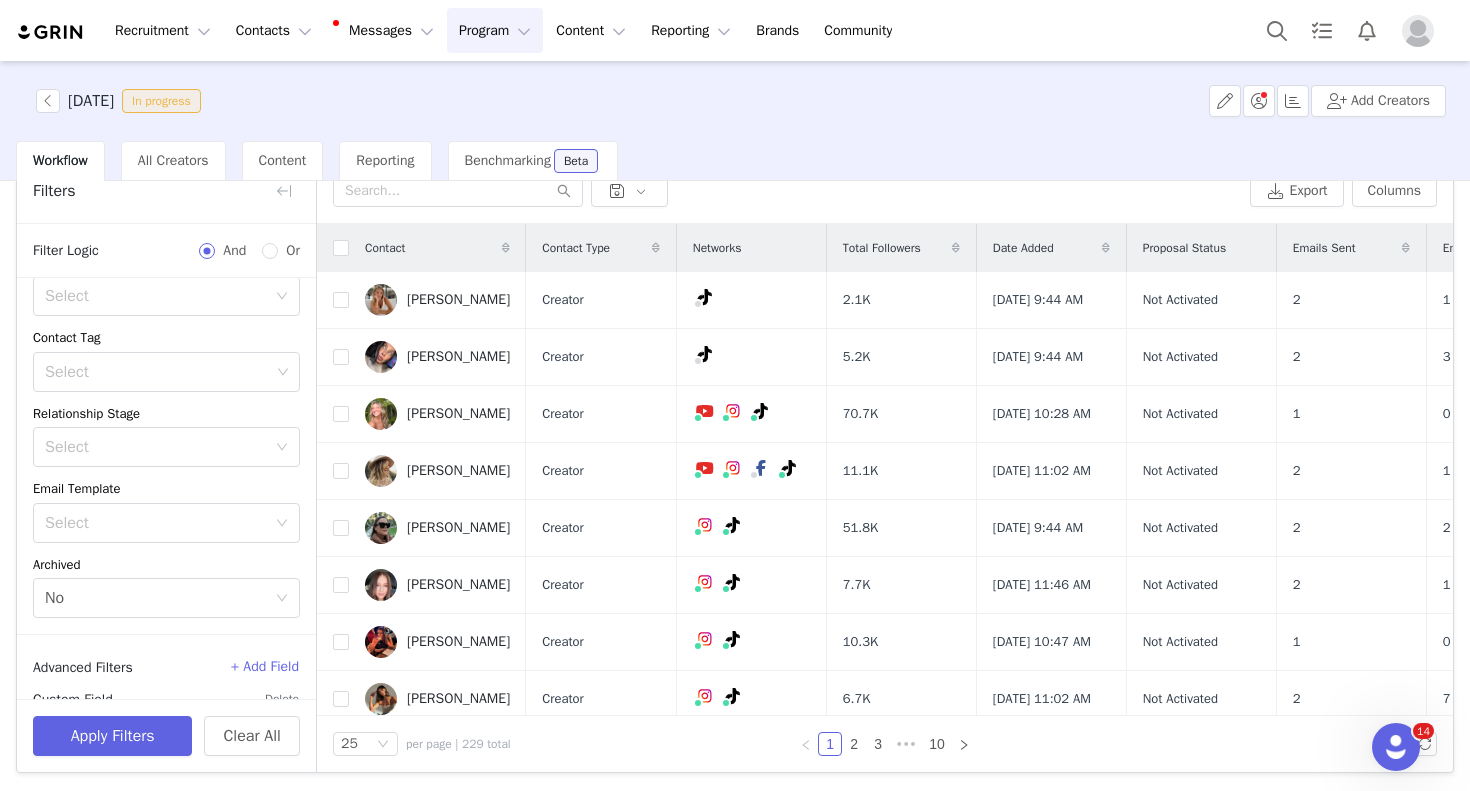 scroll, scrollTop: 197, scrollLeft: 0, axis: vertical 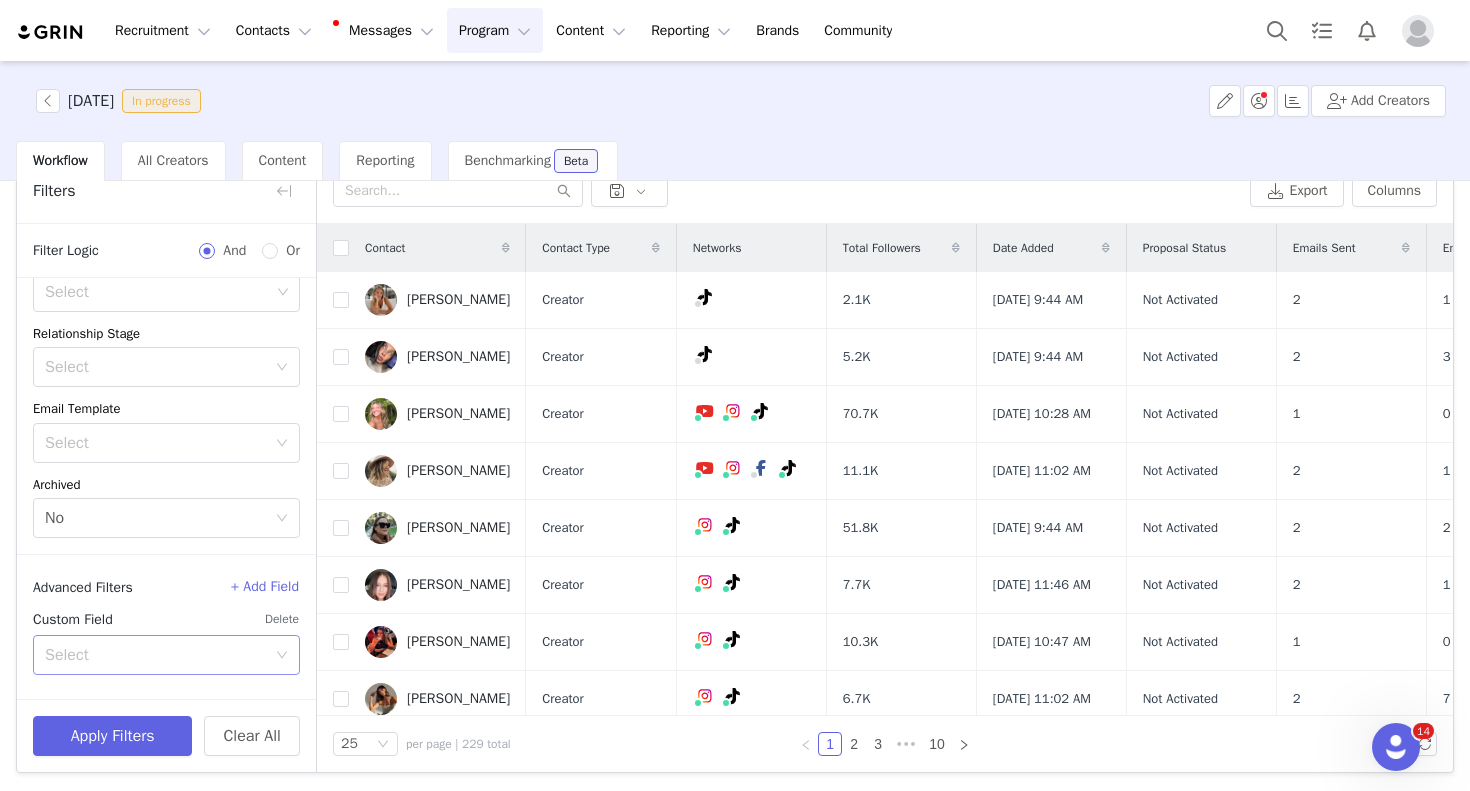 click on "Select" at bounding box center (155, 655) 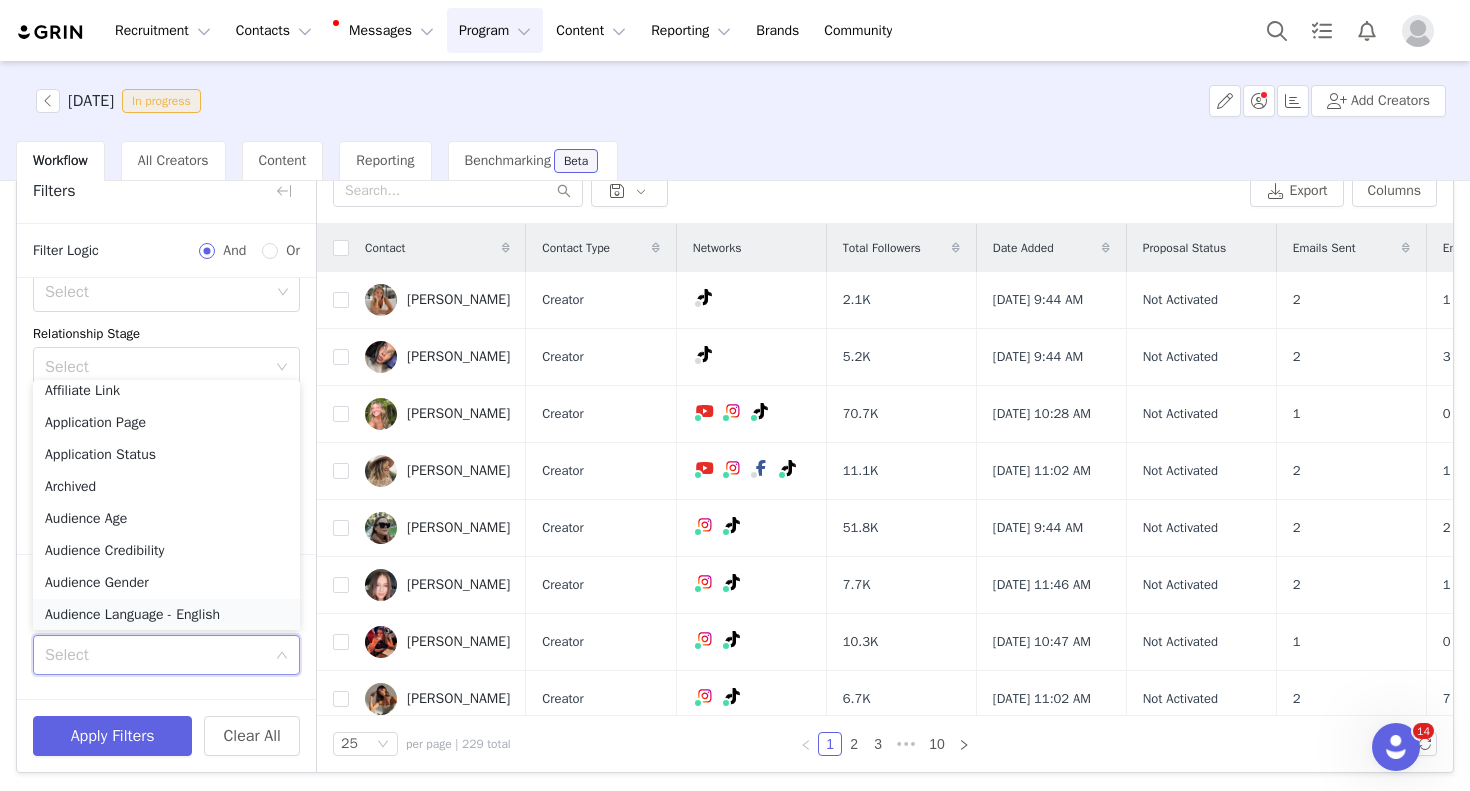 scroll, scrollTop: 1038, scrollLeft: 0, axis: vertical 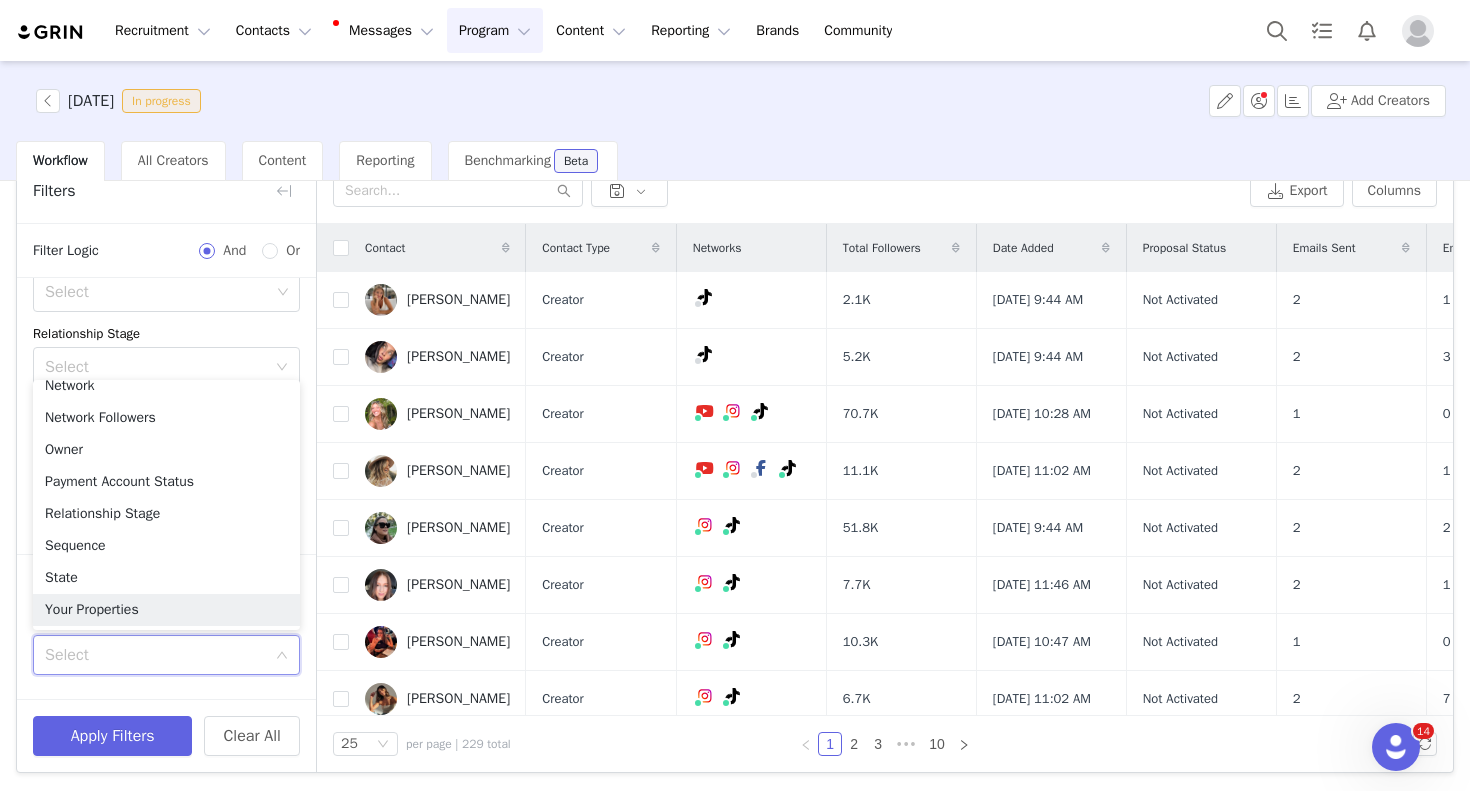 click on "Your Properties" at bounding box center [166, 610] 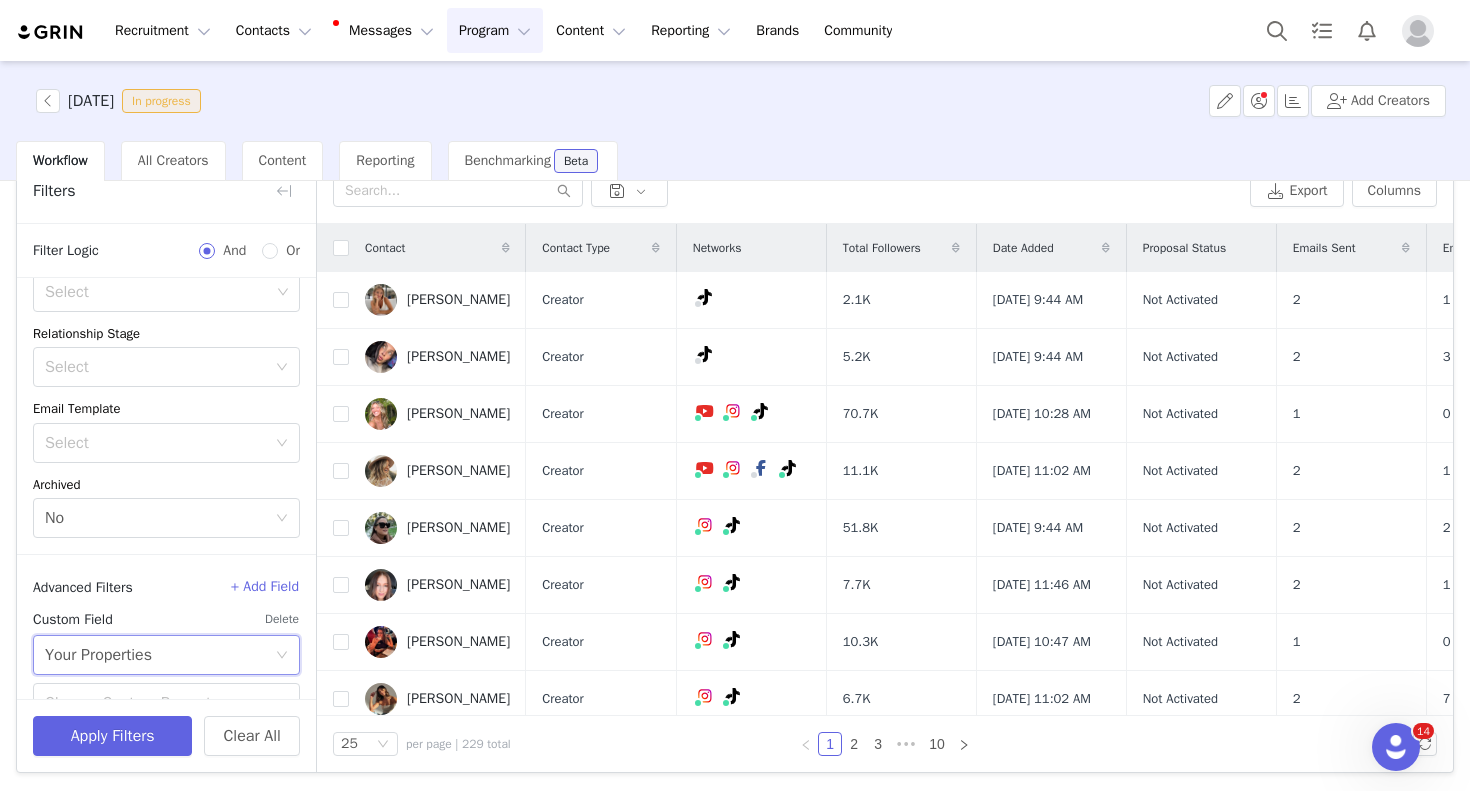 scroll, scrollTop: 293, scrollLeft: 0, axis: vertical 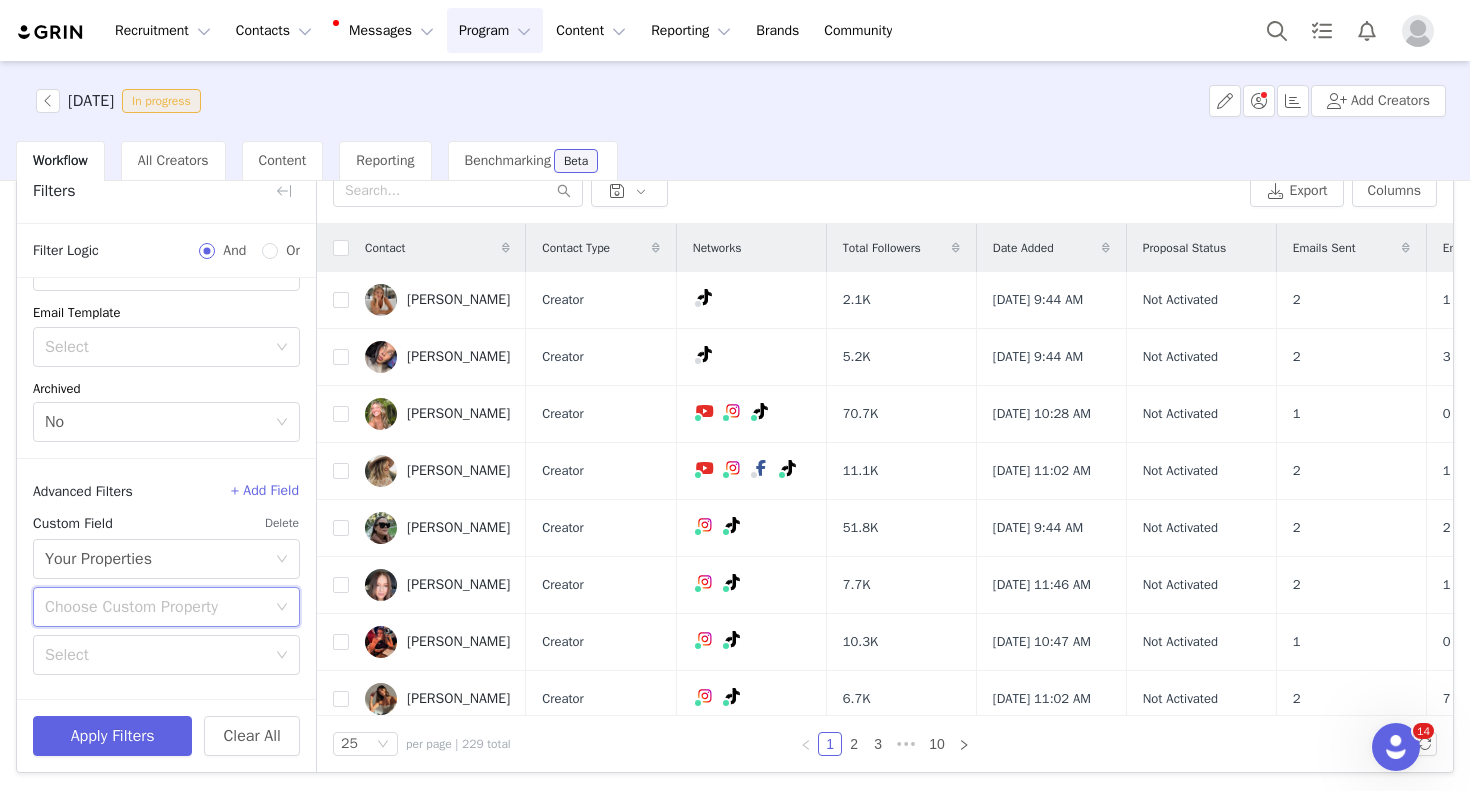 click on "Choose Custom Property" at bounding box center (160, 607) 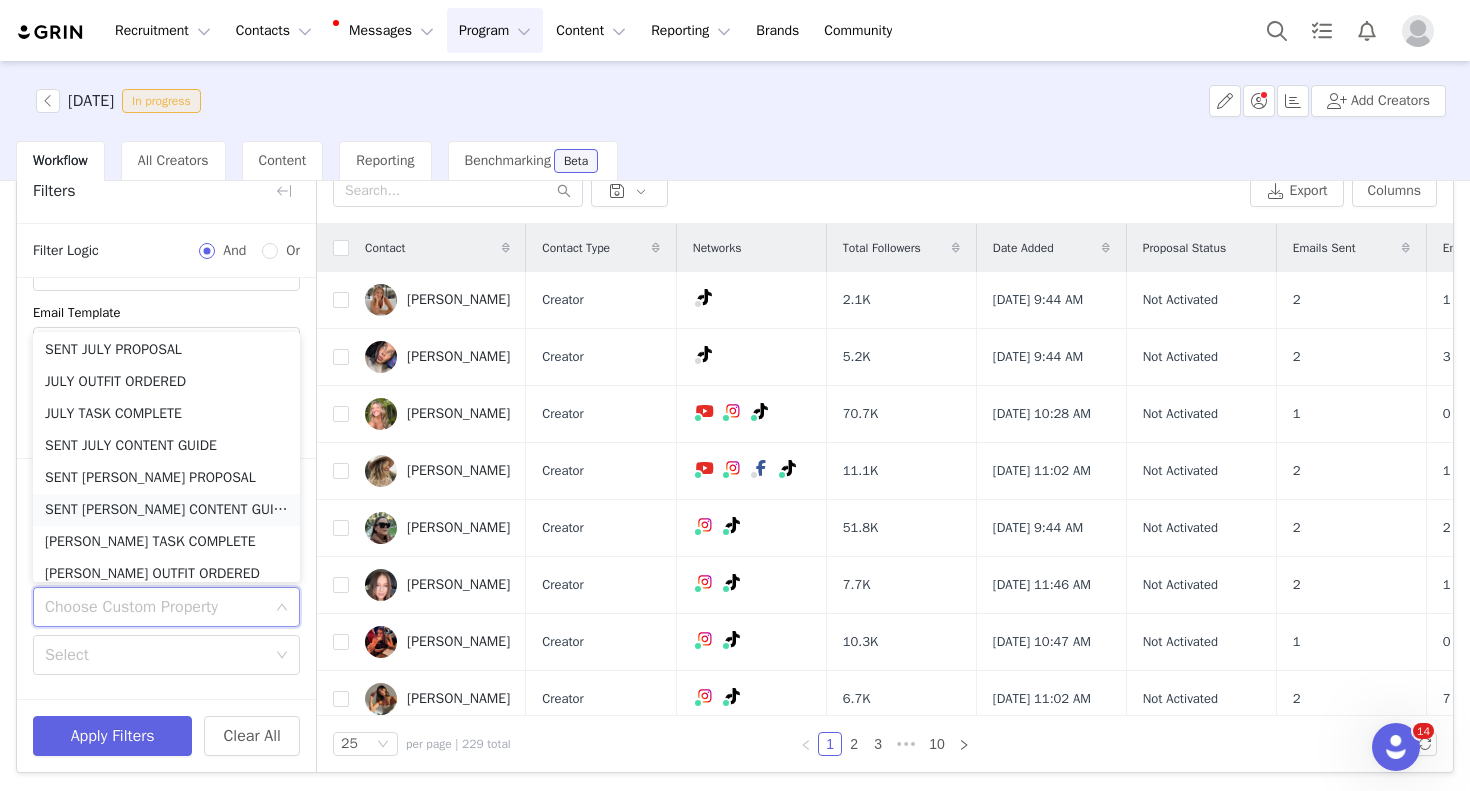 scroll, scrollTop: 1306, scrollLeft: 0, axis: vertical 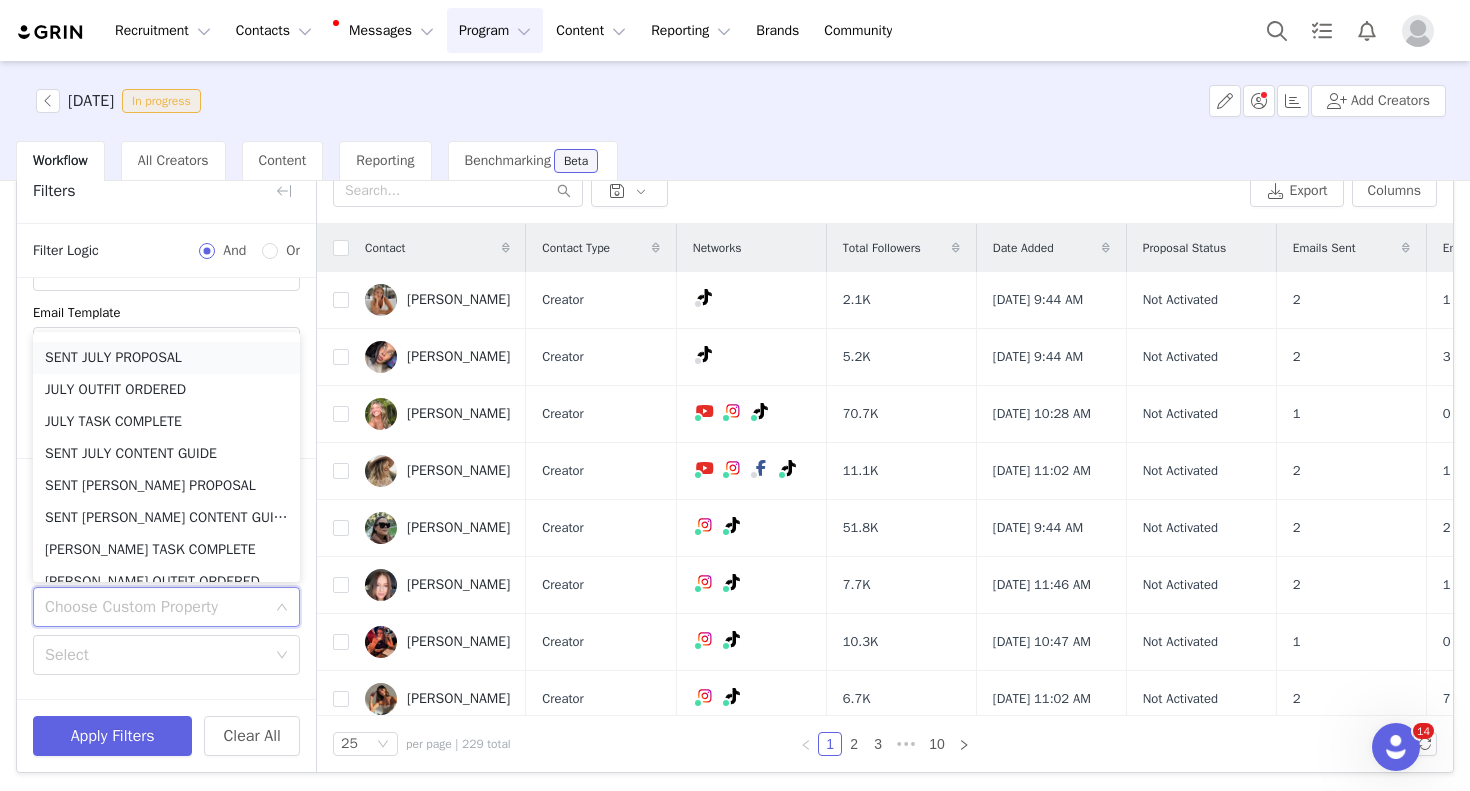 click on "SENT JULY PROPOSAL" at bounding box center (166, 358) 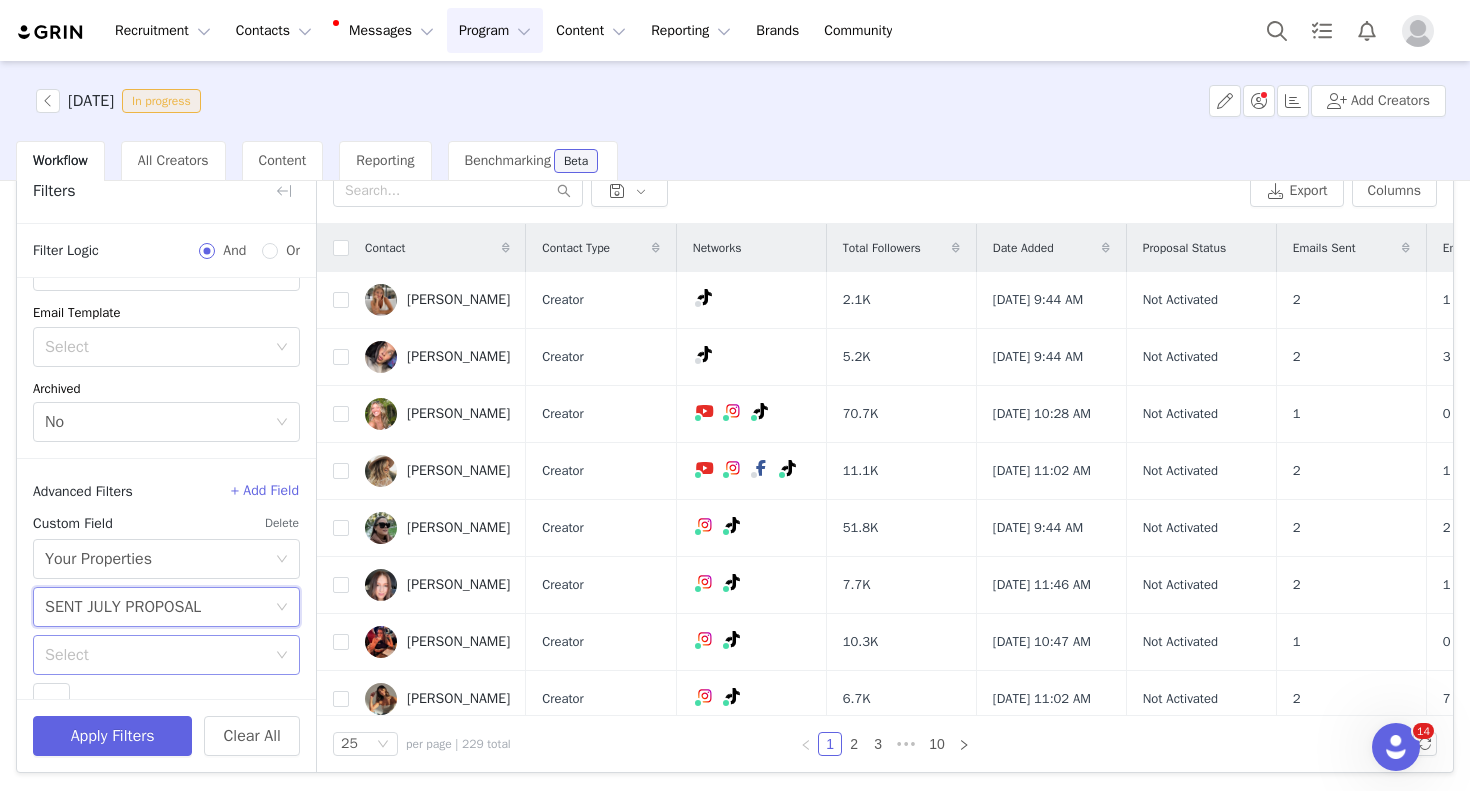 click on "Select" at bounding box center [155, 655] 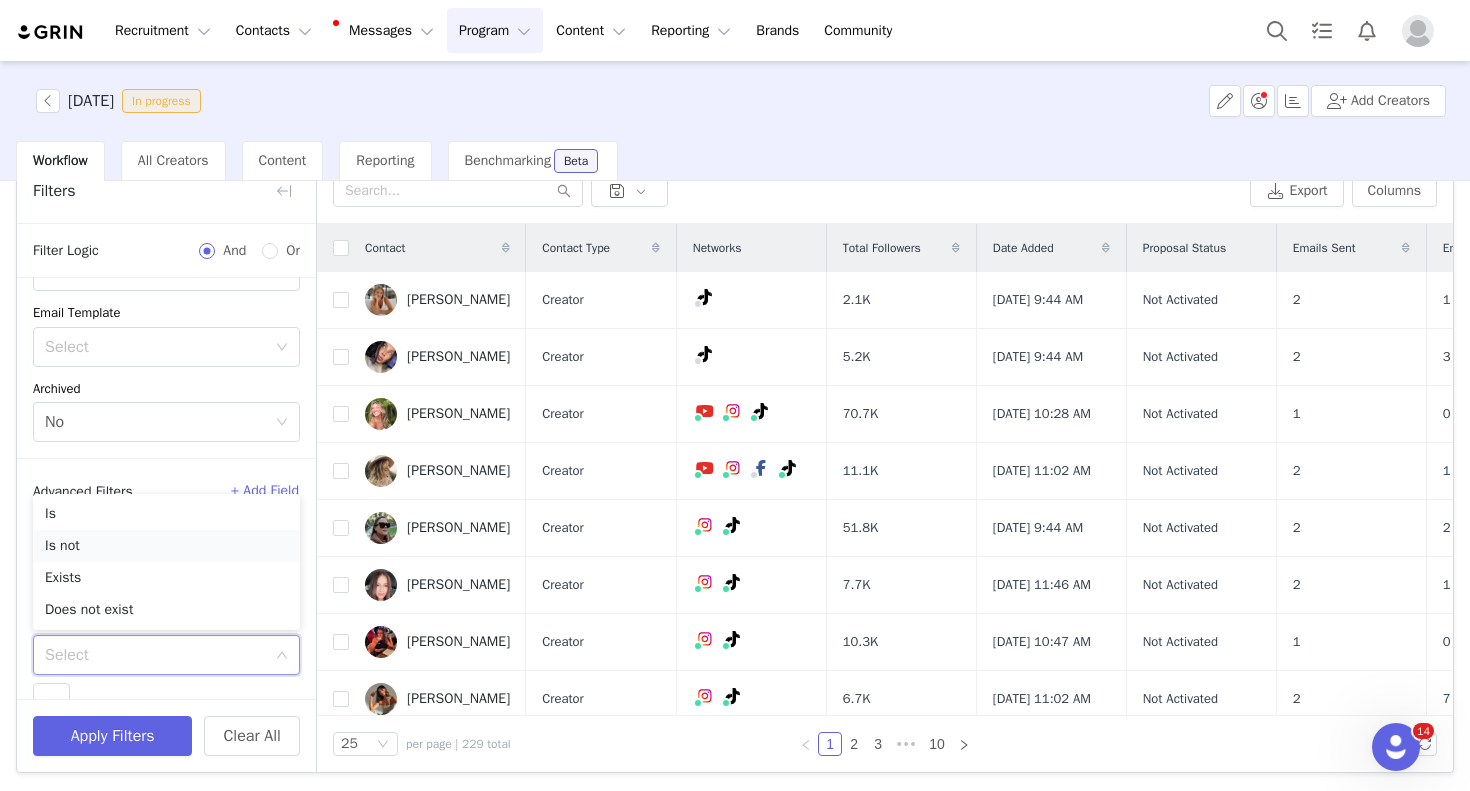 click on "Is not" at bounding box center (166, 546) 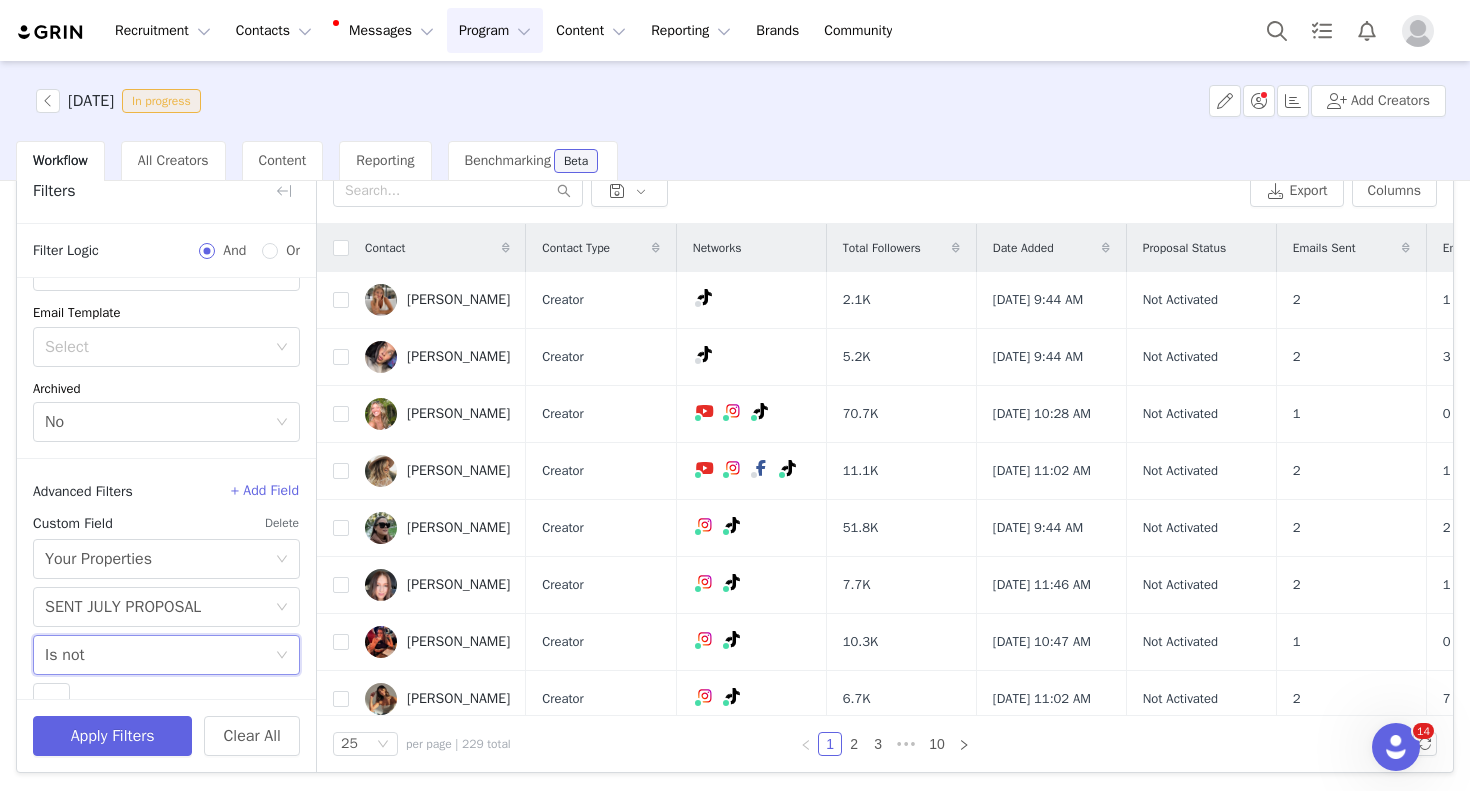 click on "Choose Custom Property SENT JULY PROPOSAL Select  Is not  Select" at bounding box center [166, 655] 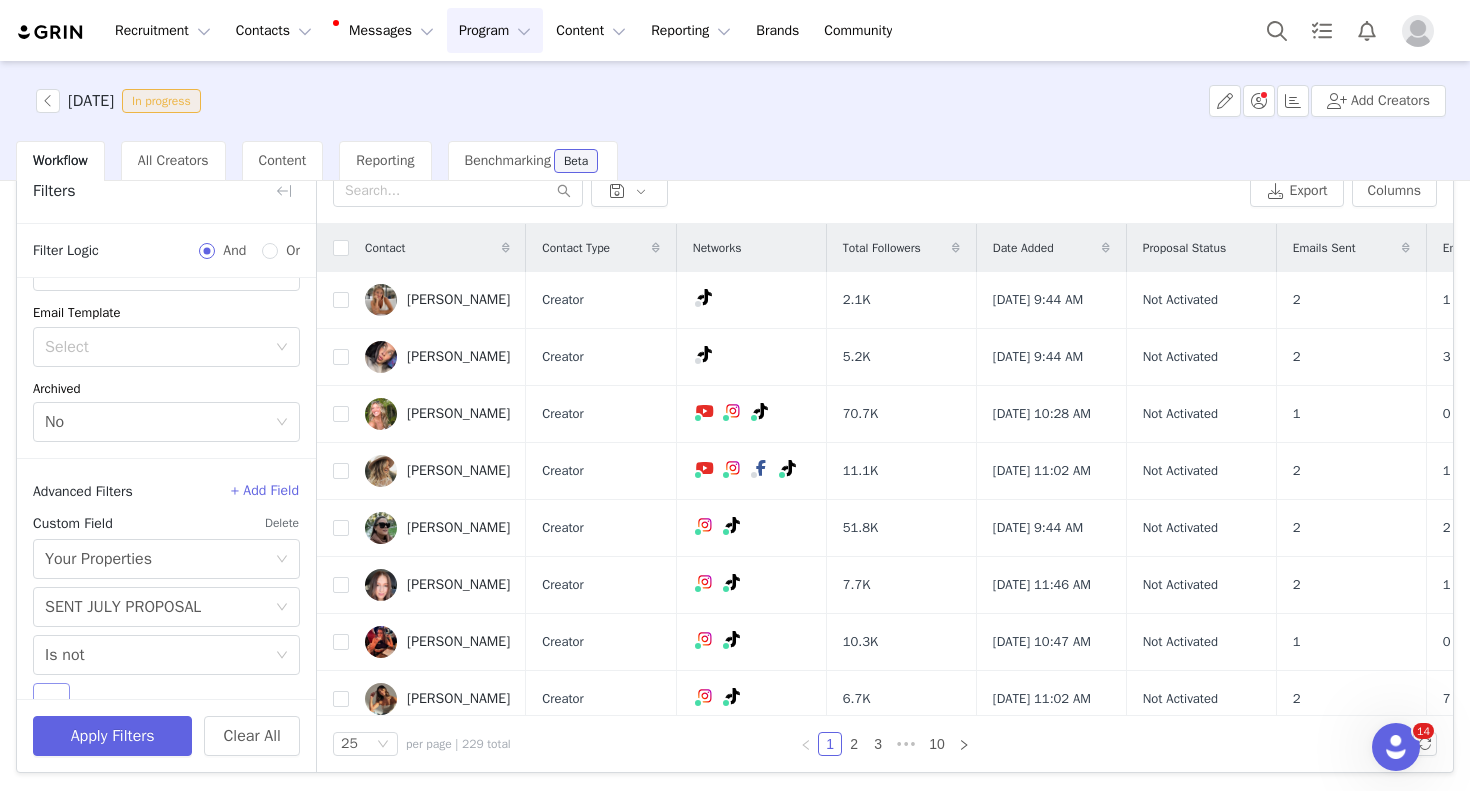 click on "Select" at bounding box center [51, 703] 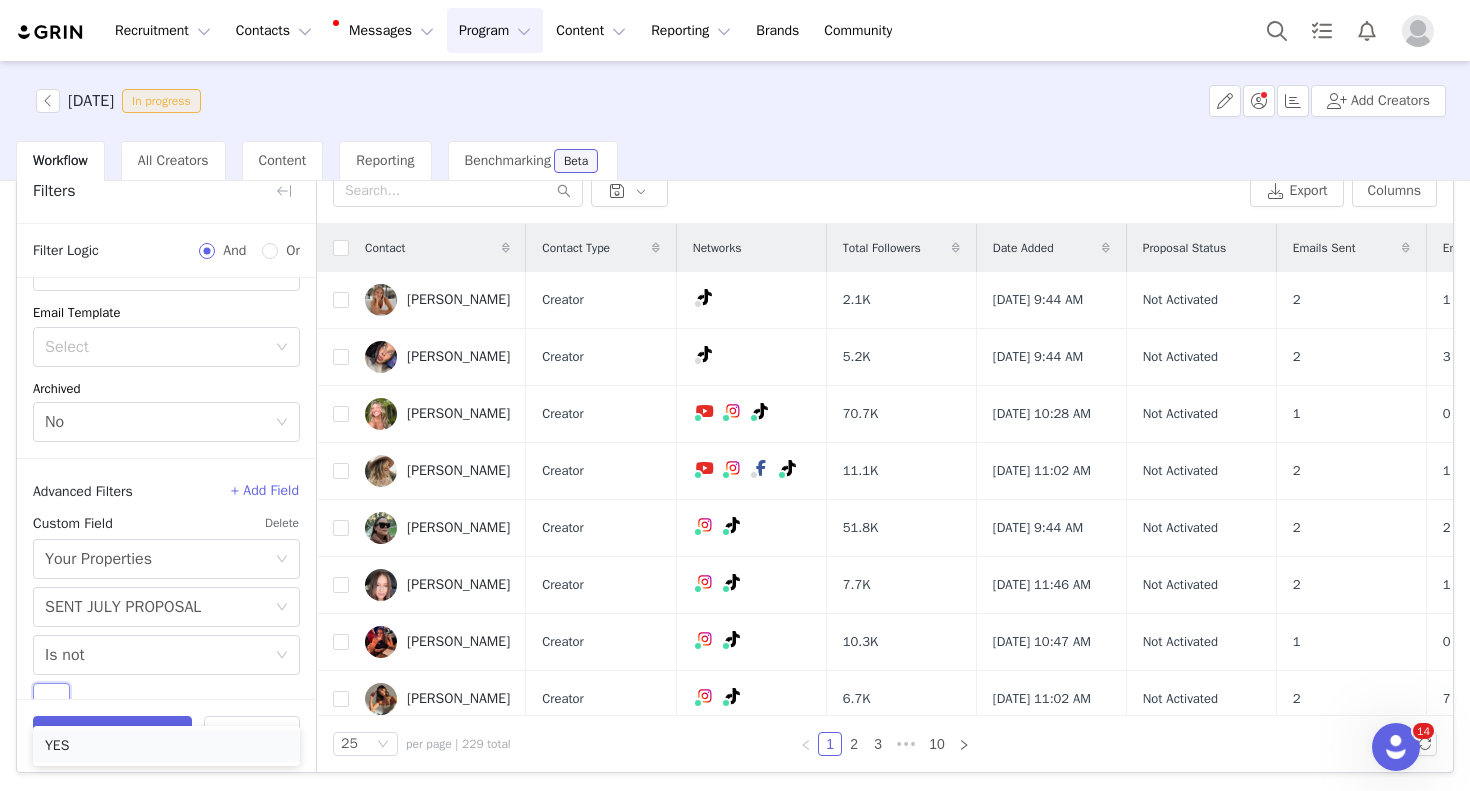 click on "YES" at bounding box center (166, 746) 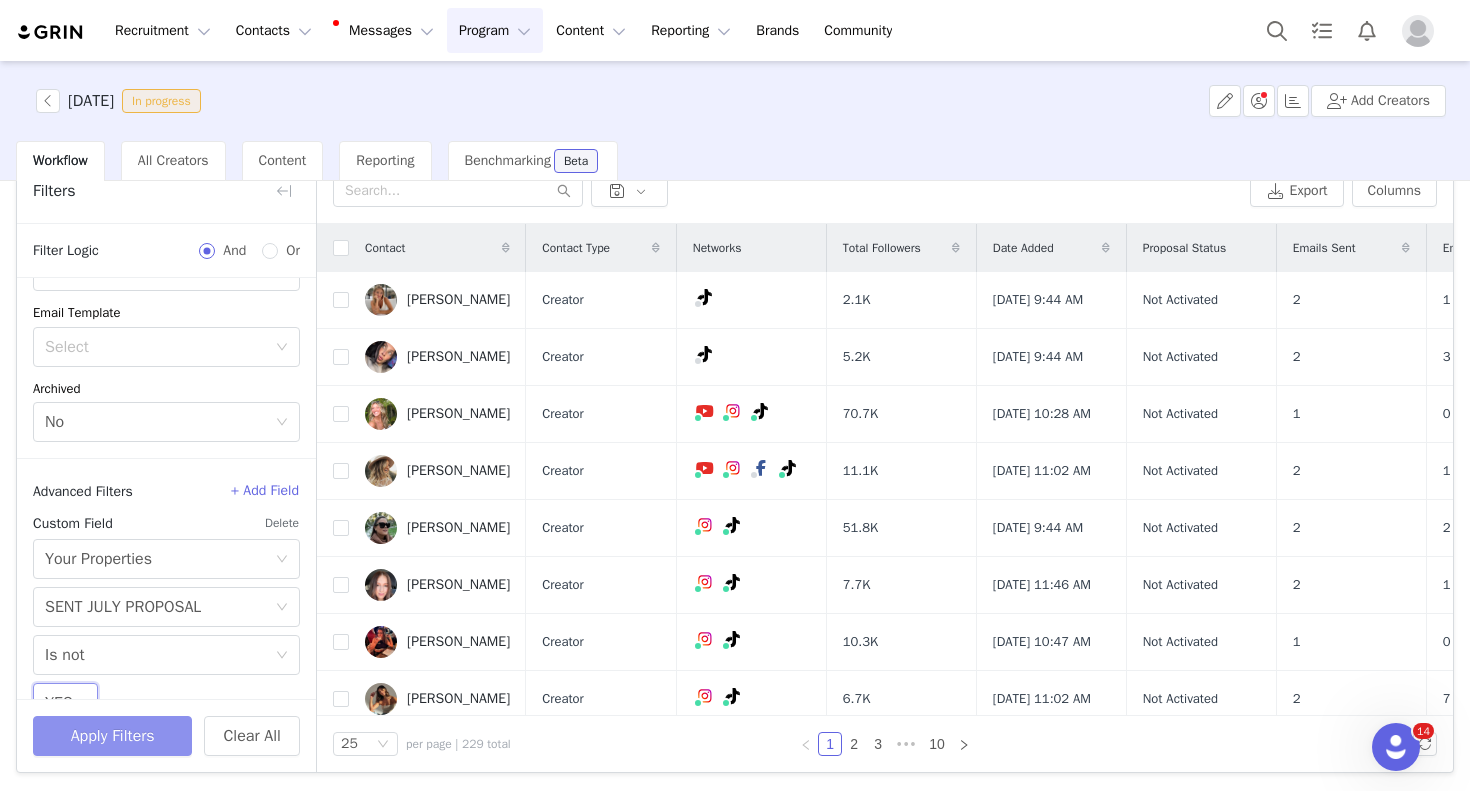 click on "Apply Filters" at bounding box center [112, 736] 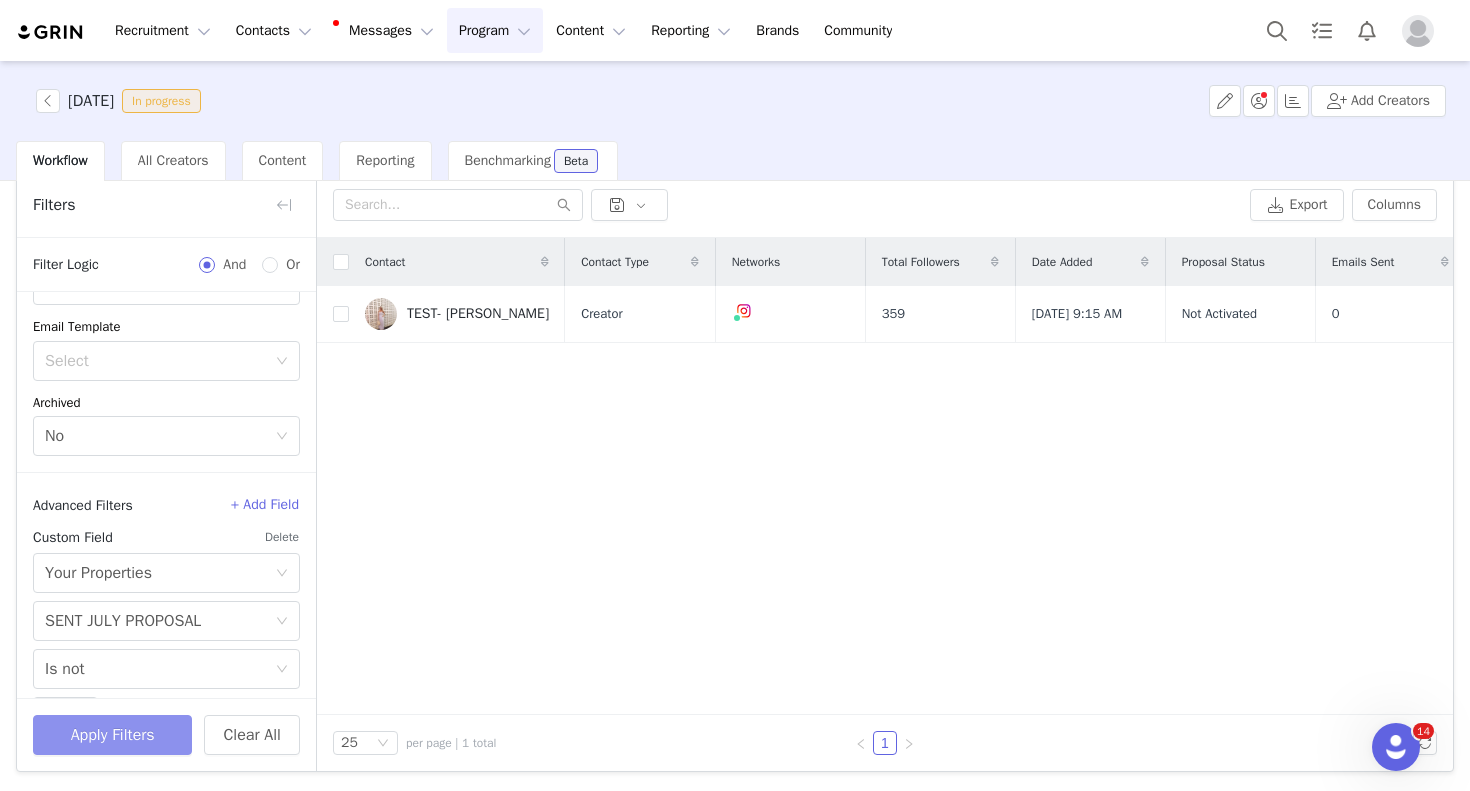 scroll, scrollTop: 80, scrollLeft: 0, axis: vertical 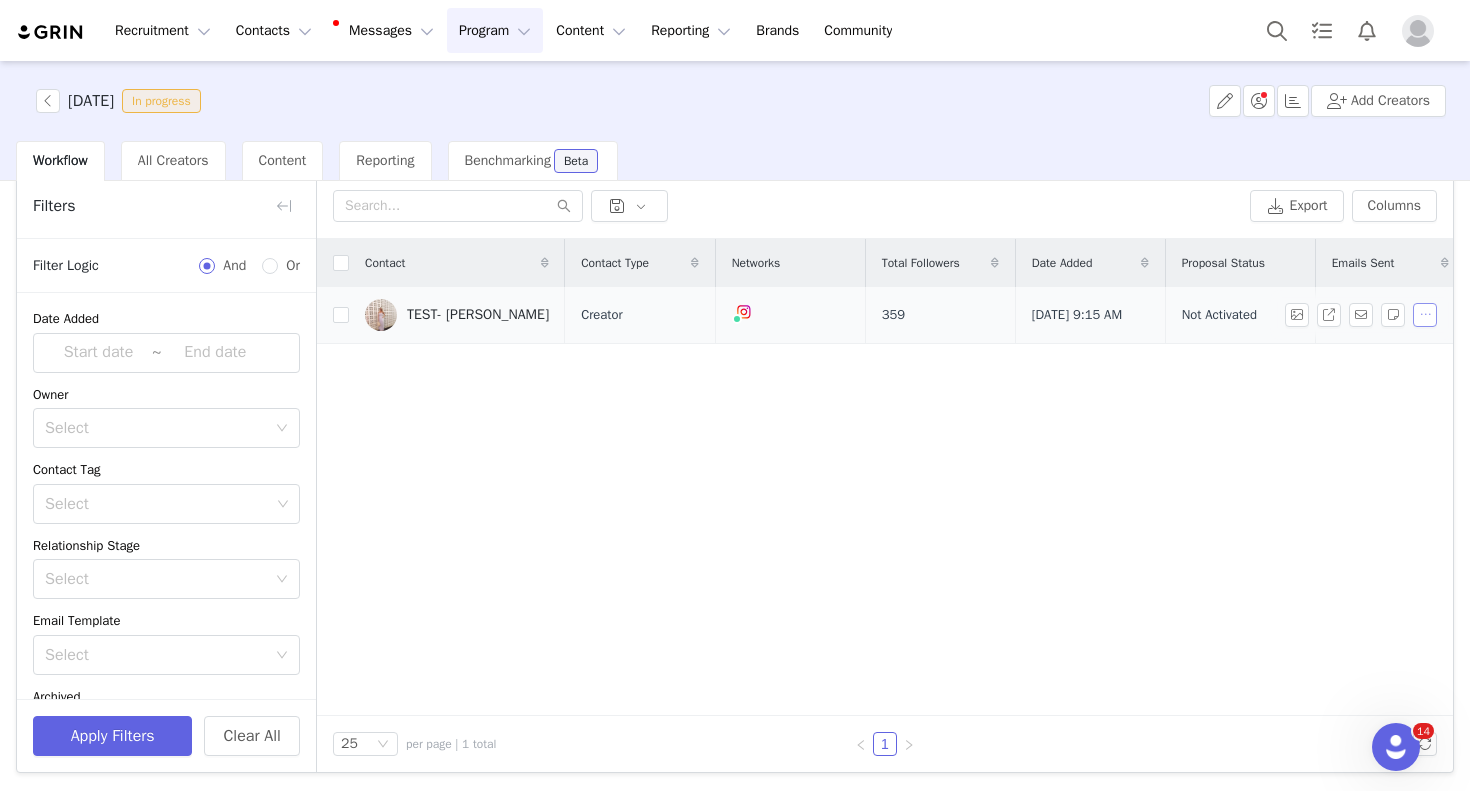 click at bounding box center [1425, 315] 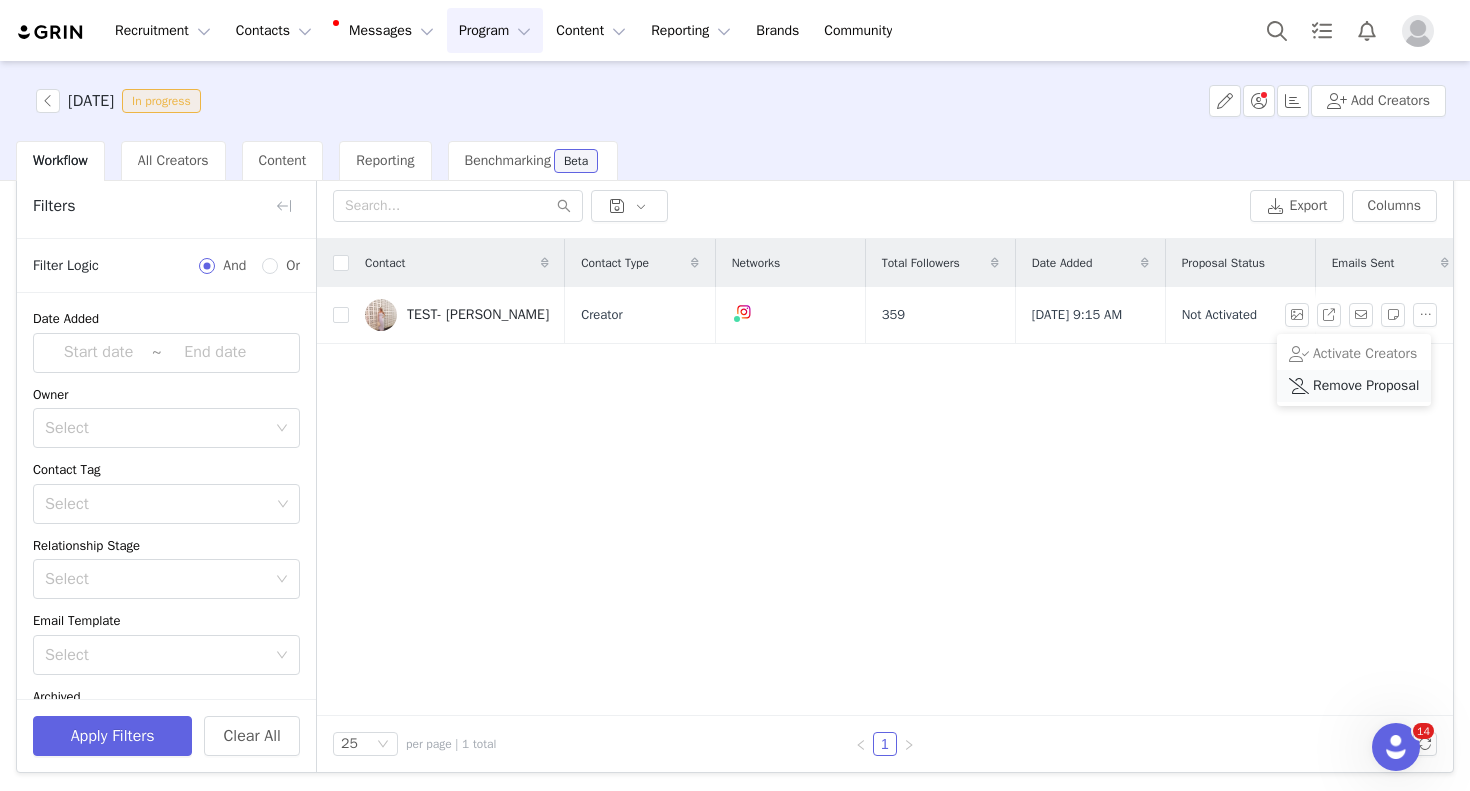 click on "Remove Proposal" at bounding box center [1366, 386] 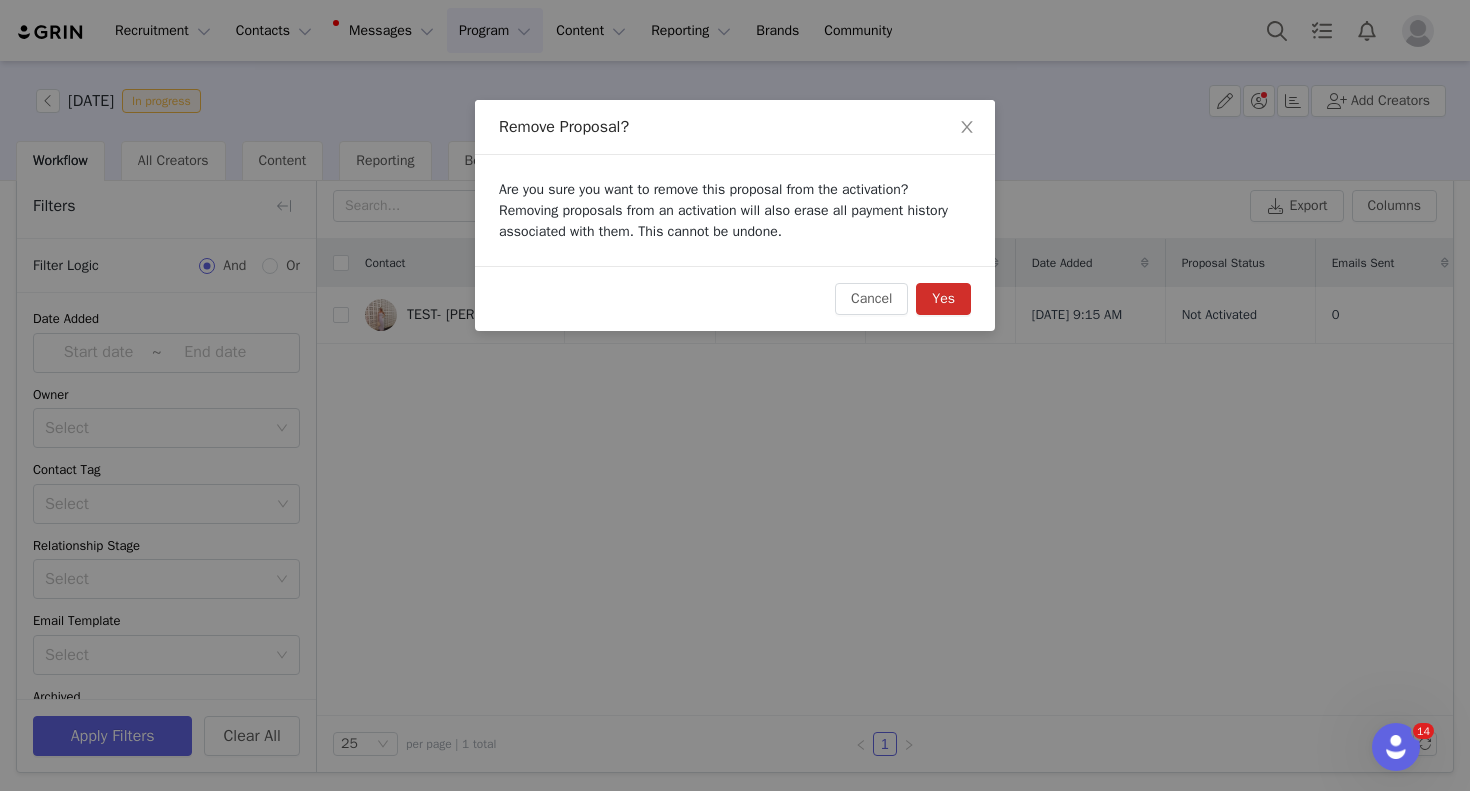click on "Yes" at bounding box center [943, 299] 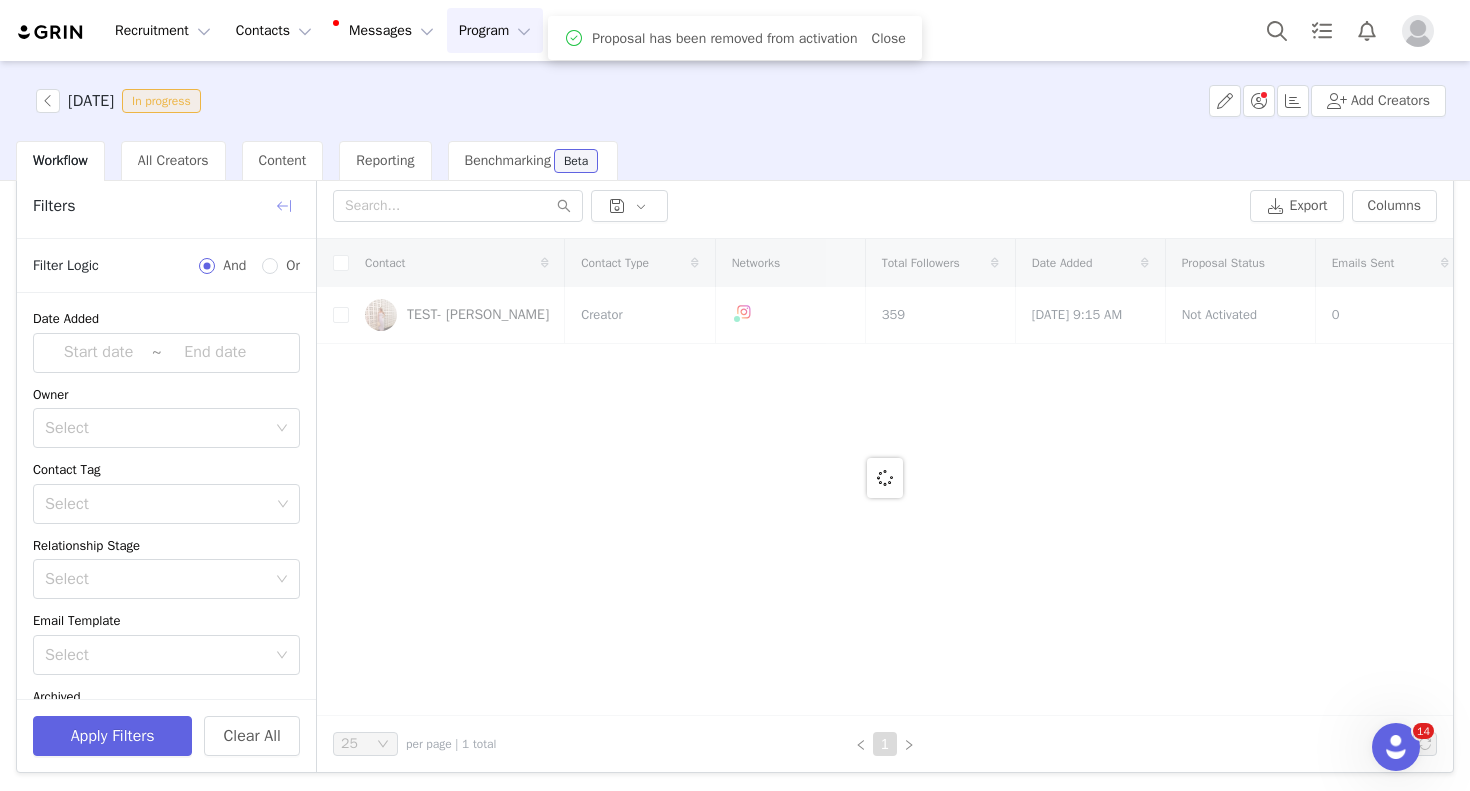 click at bounding box center [284, 206] 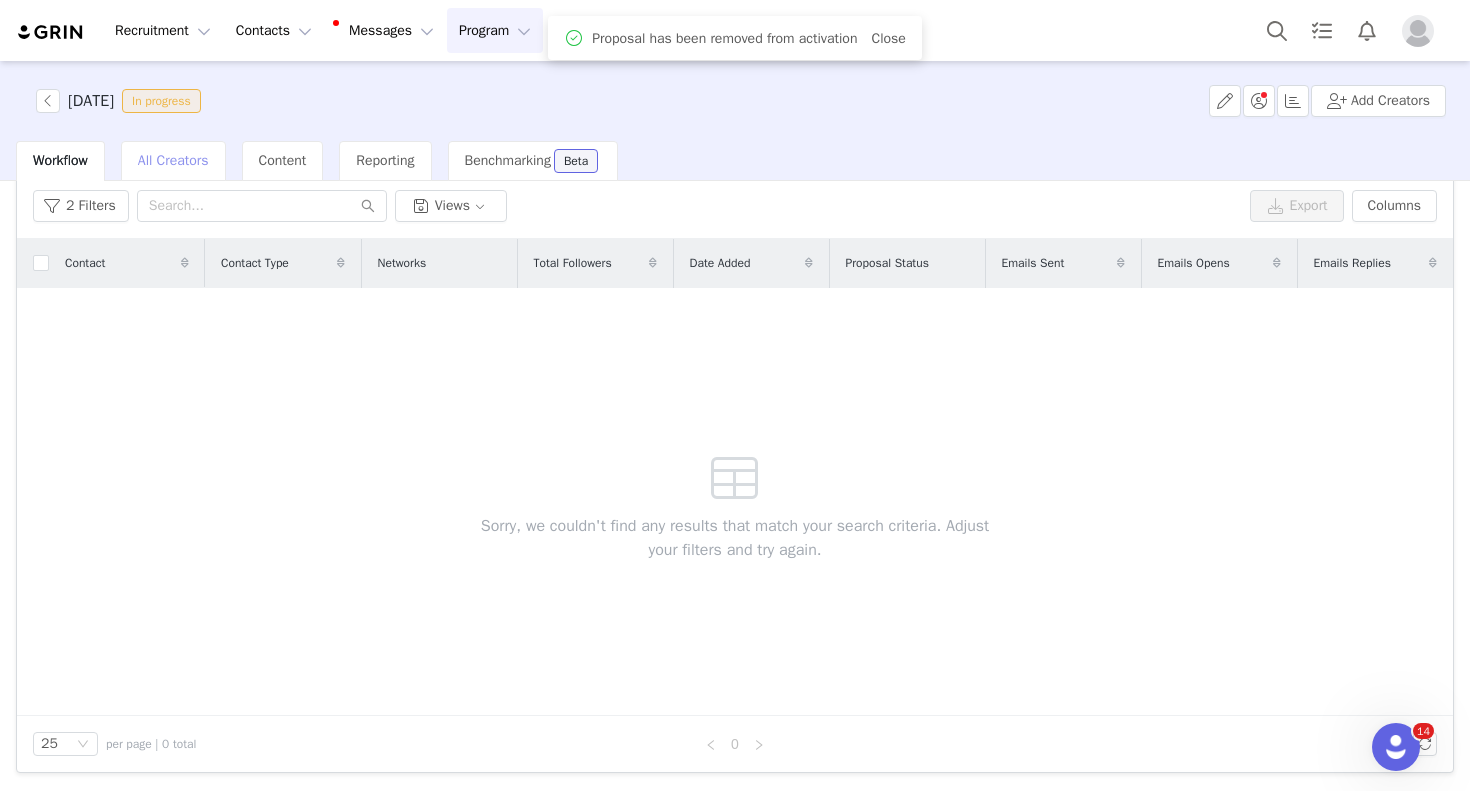 click on "All Creators" at bounding box center [173, 161] 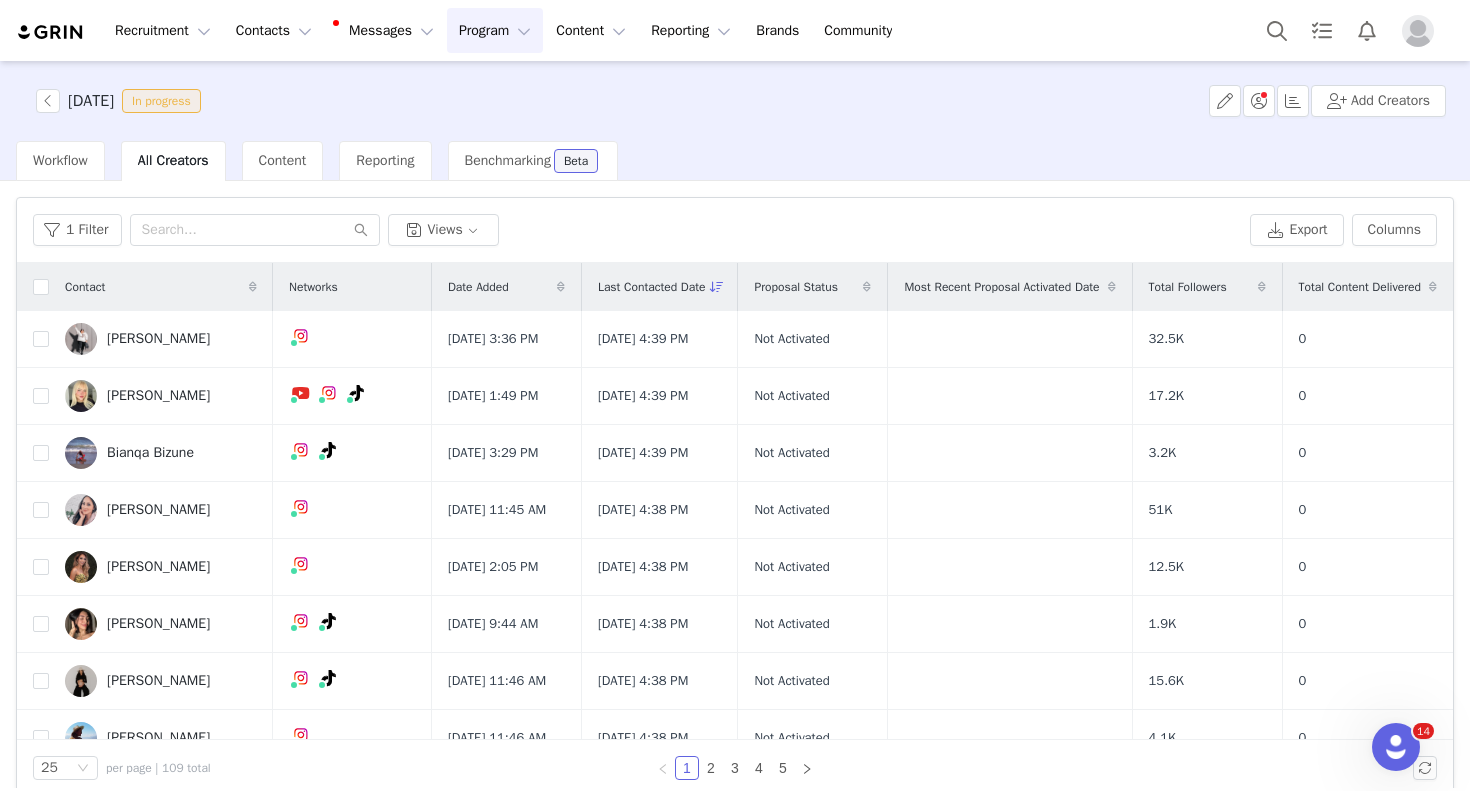 click on "1 Filter Views     Export     Columns" at bounding box center [735, 230] 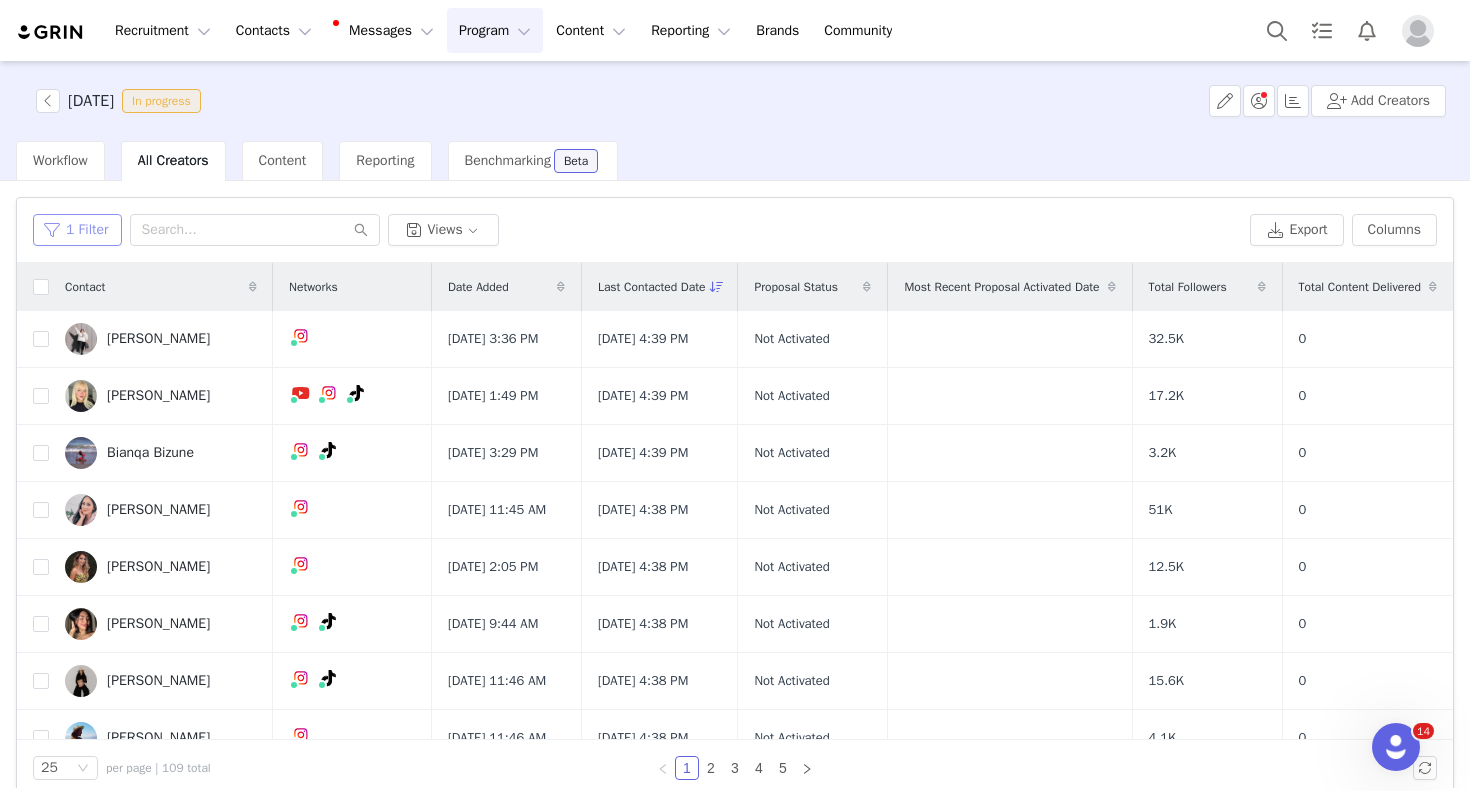 click on "1 Filter" at bounding box center (77, 230) 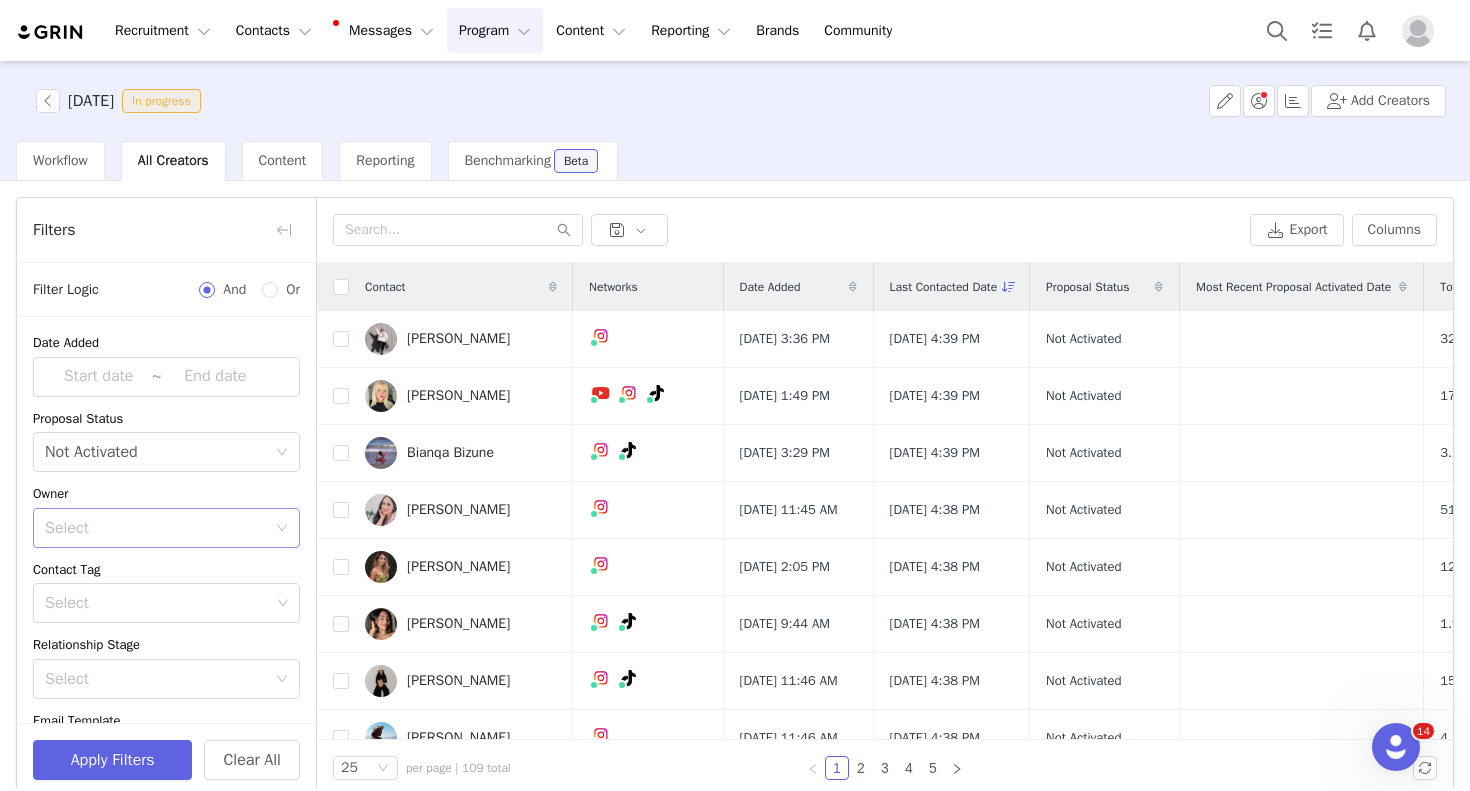 scroll, scrollTop: 207, scrollLeft: 0, axis: vertical 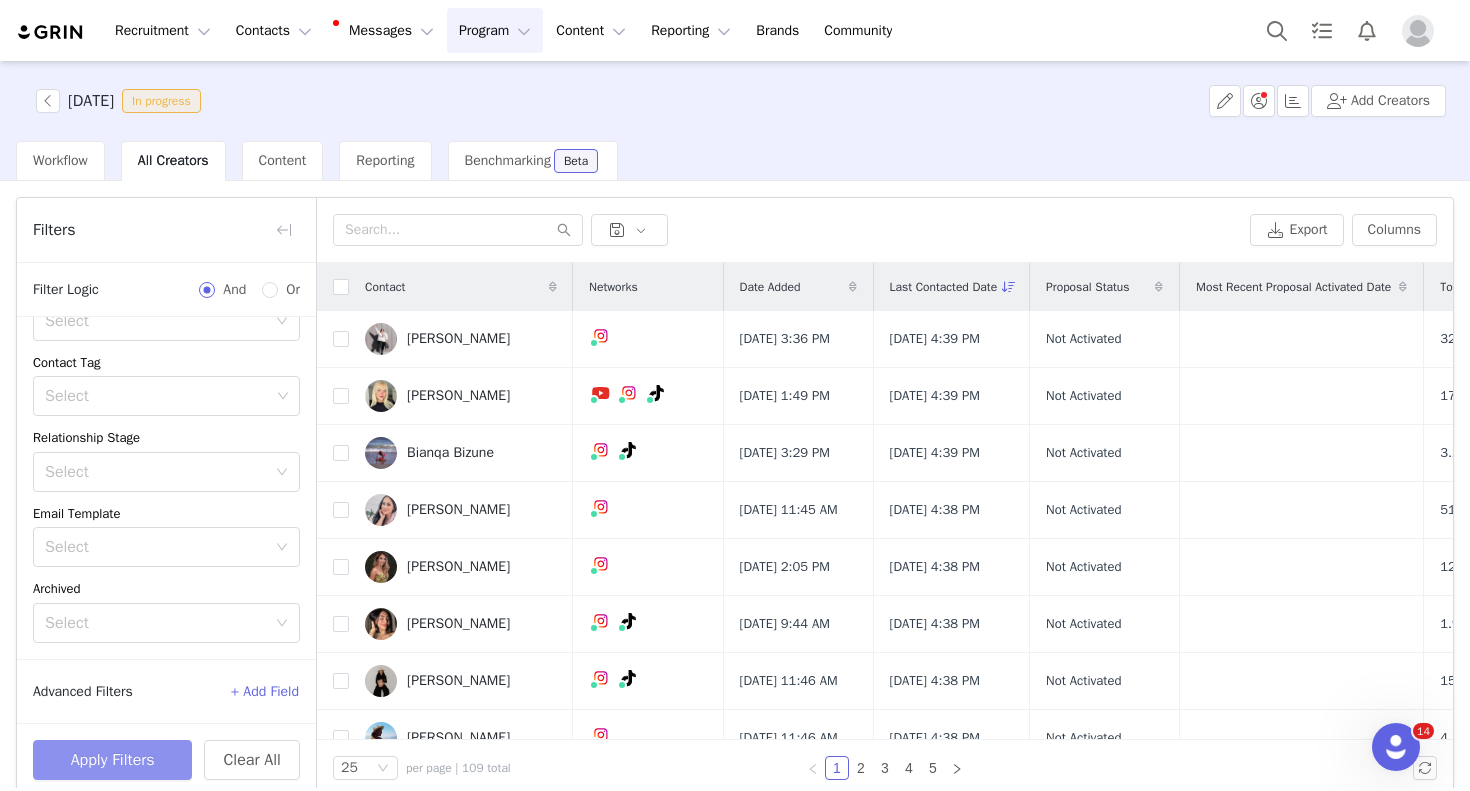 click on "Apply Filters" at bounding box center (112, 760) 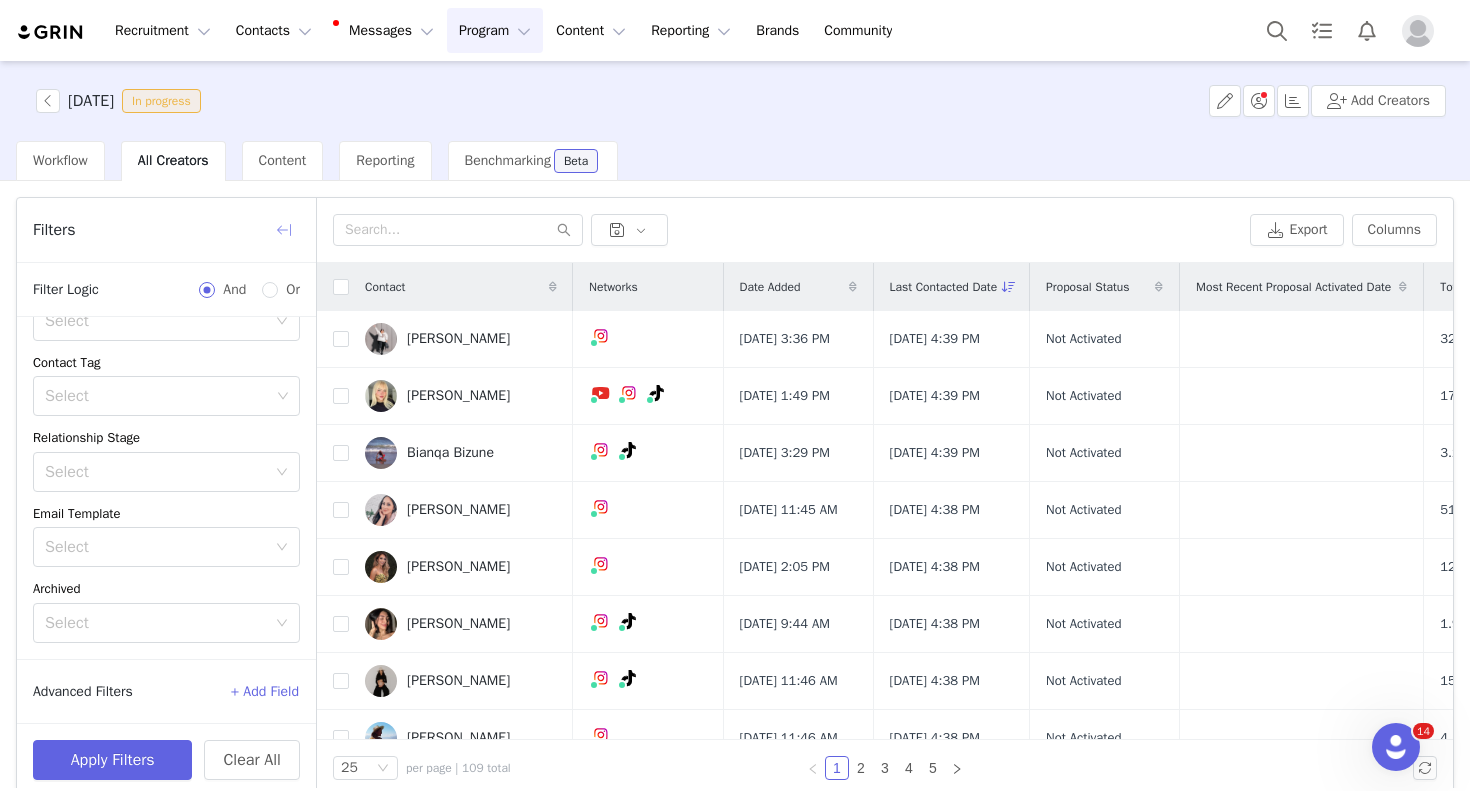 click at bounding box center [284, 230] 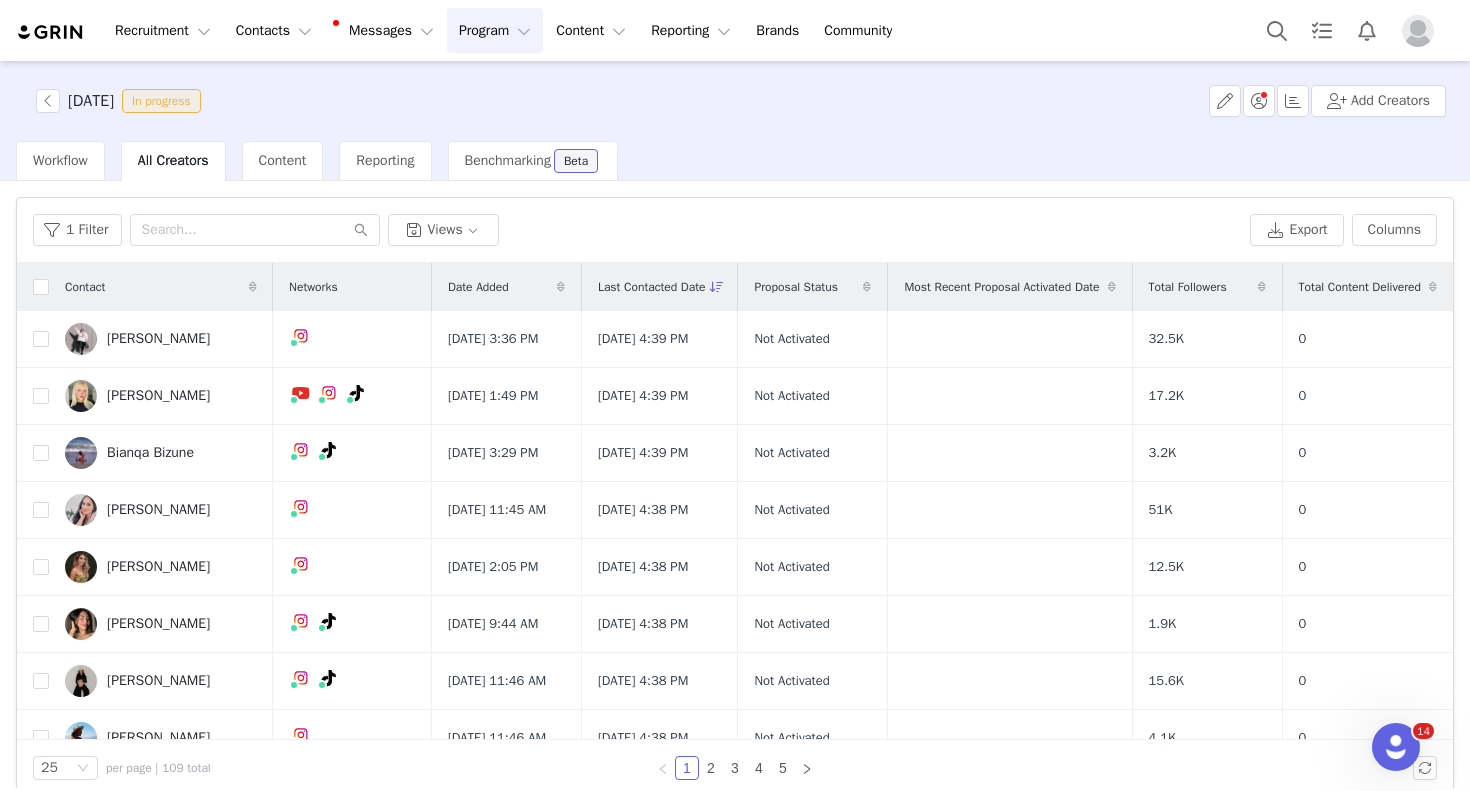 scroll, scrollTop: 250, scrollLeft: 0, axis: vertical 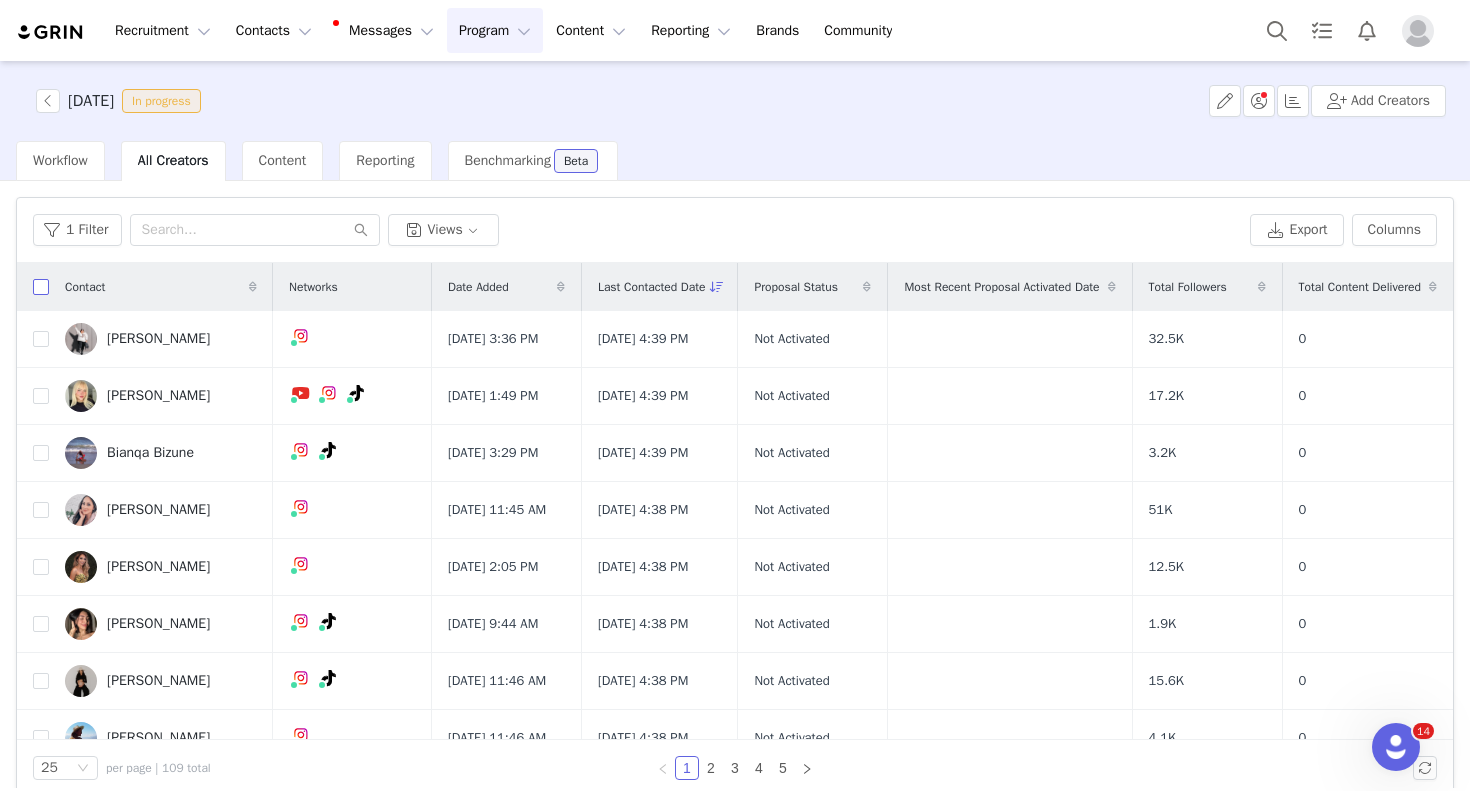 click at bounding box center (41, 287) 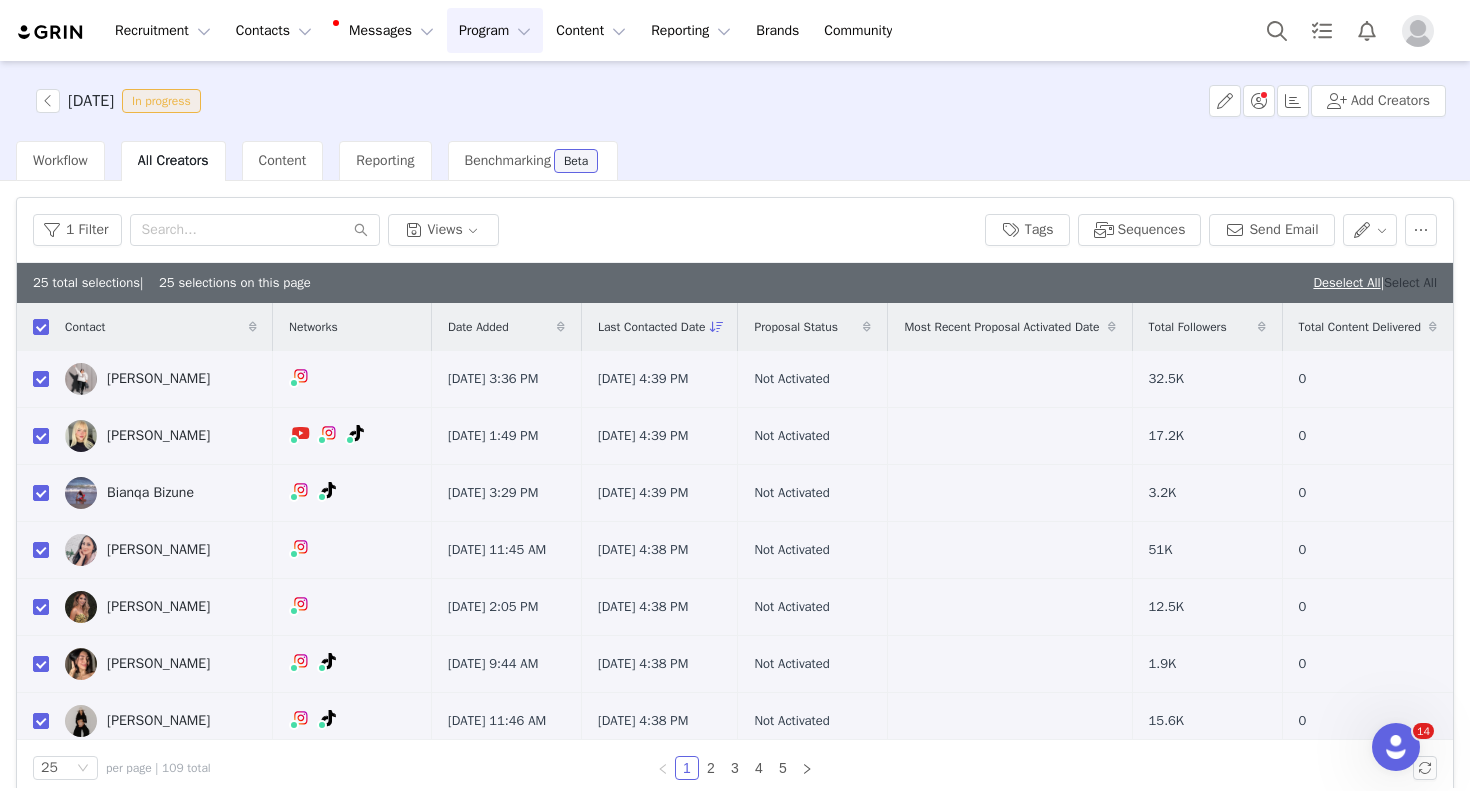 click on "Select All" at bounding box center (1410, 282) 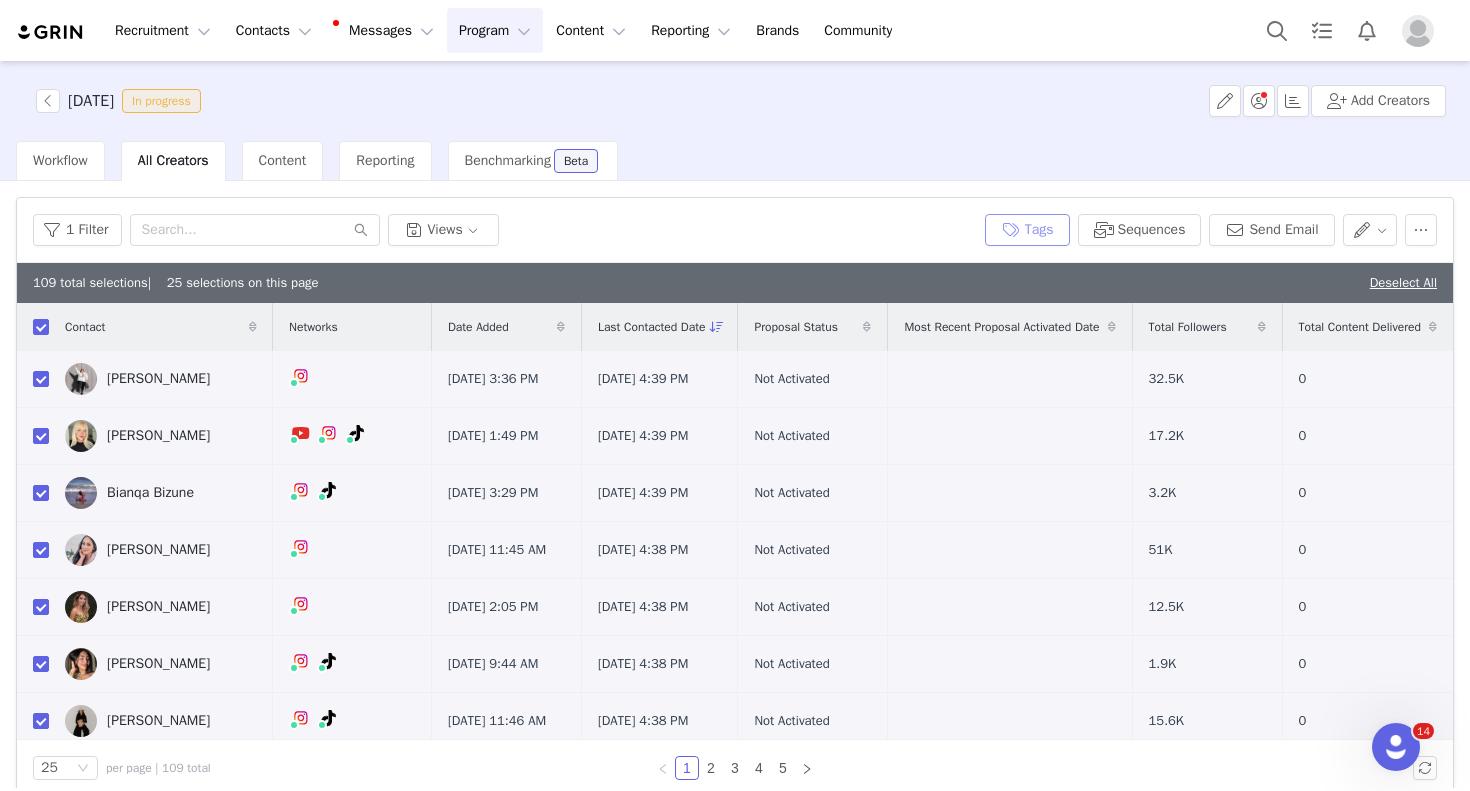 click on "Tags" at bounding box center (1027, 230) 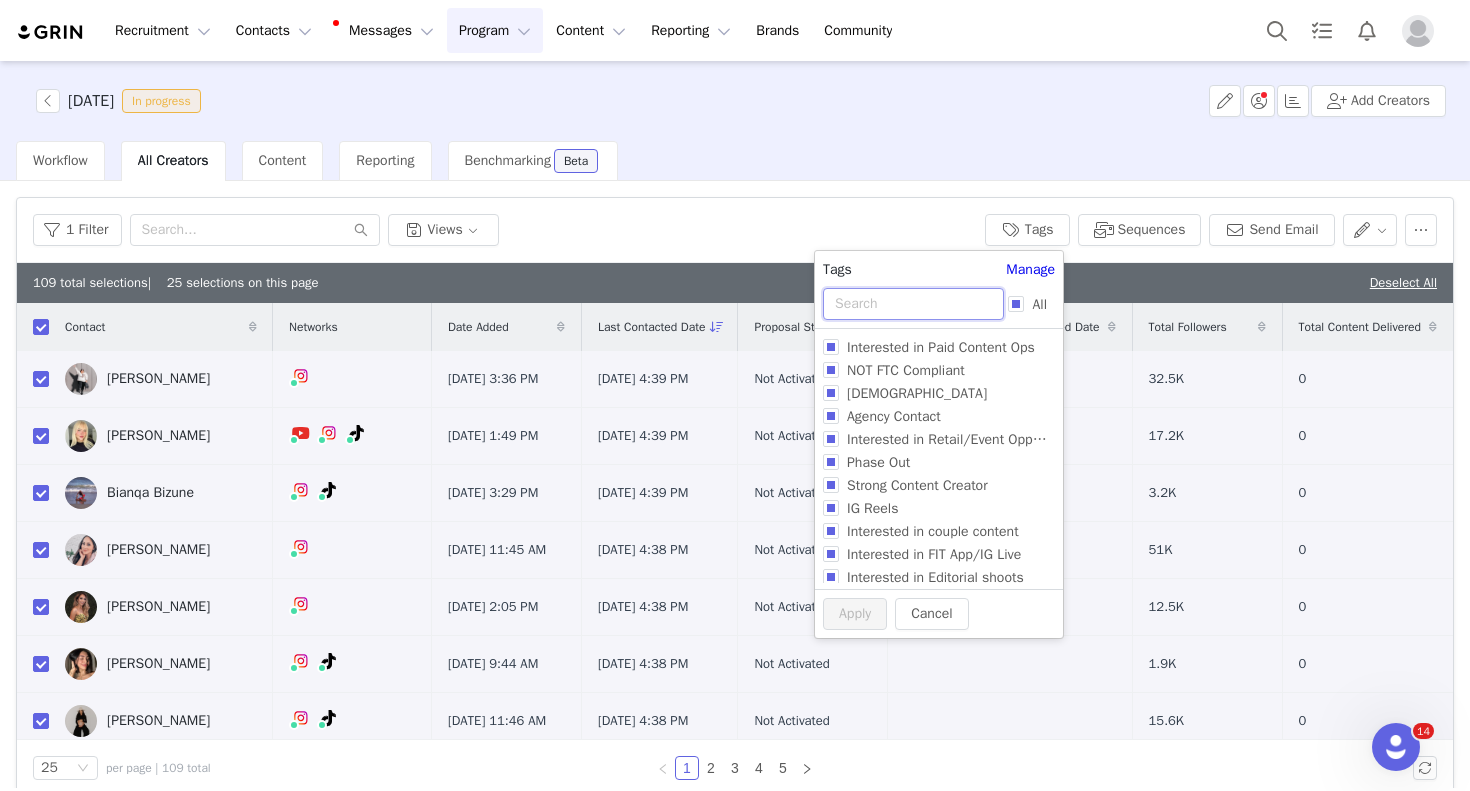 click at bounding box center [913, 304] 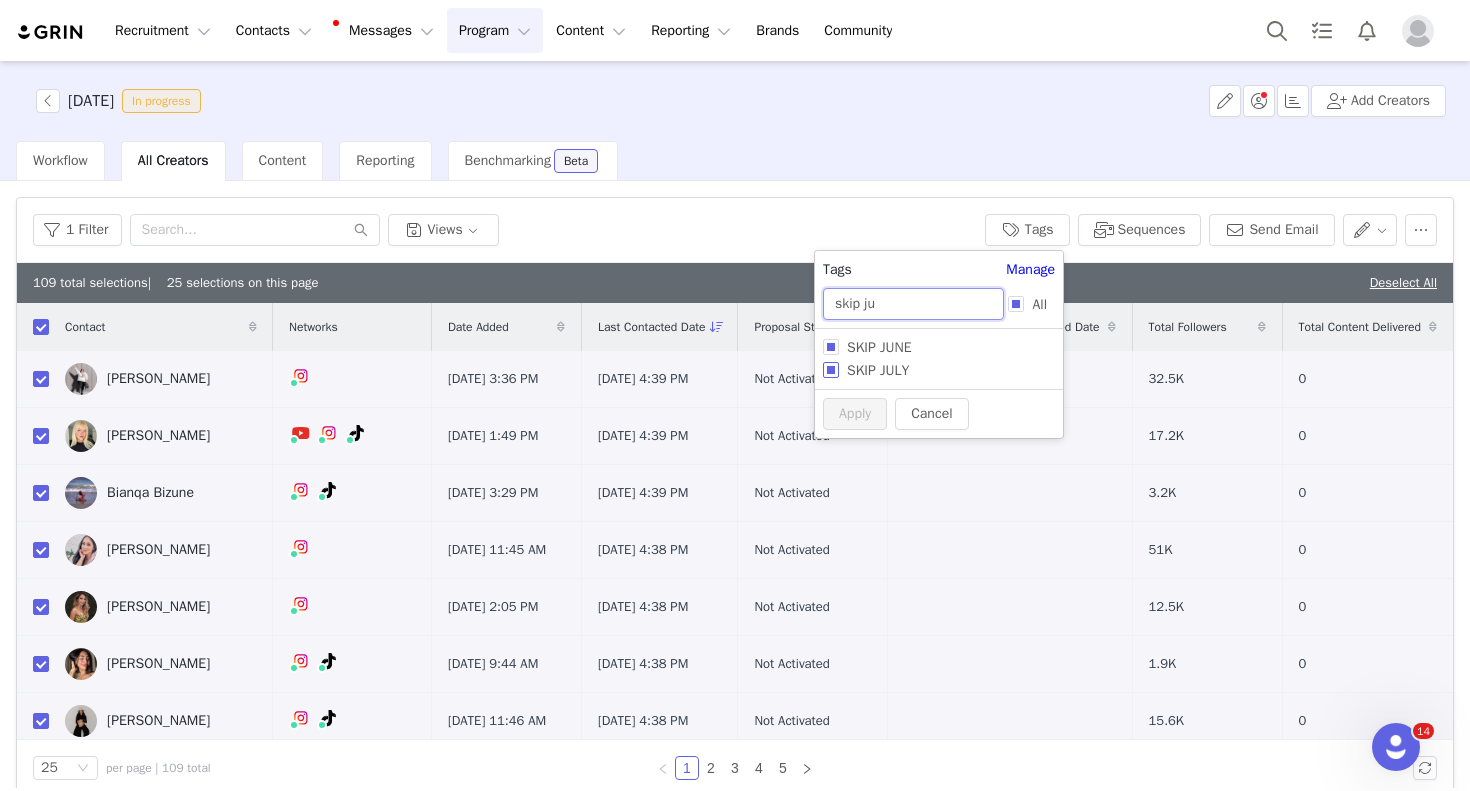 type on "skip ju" 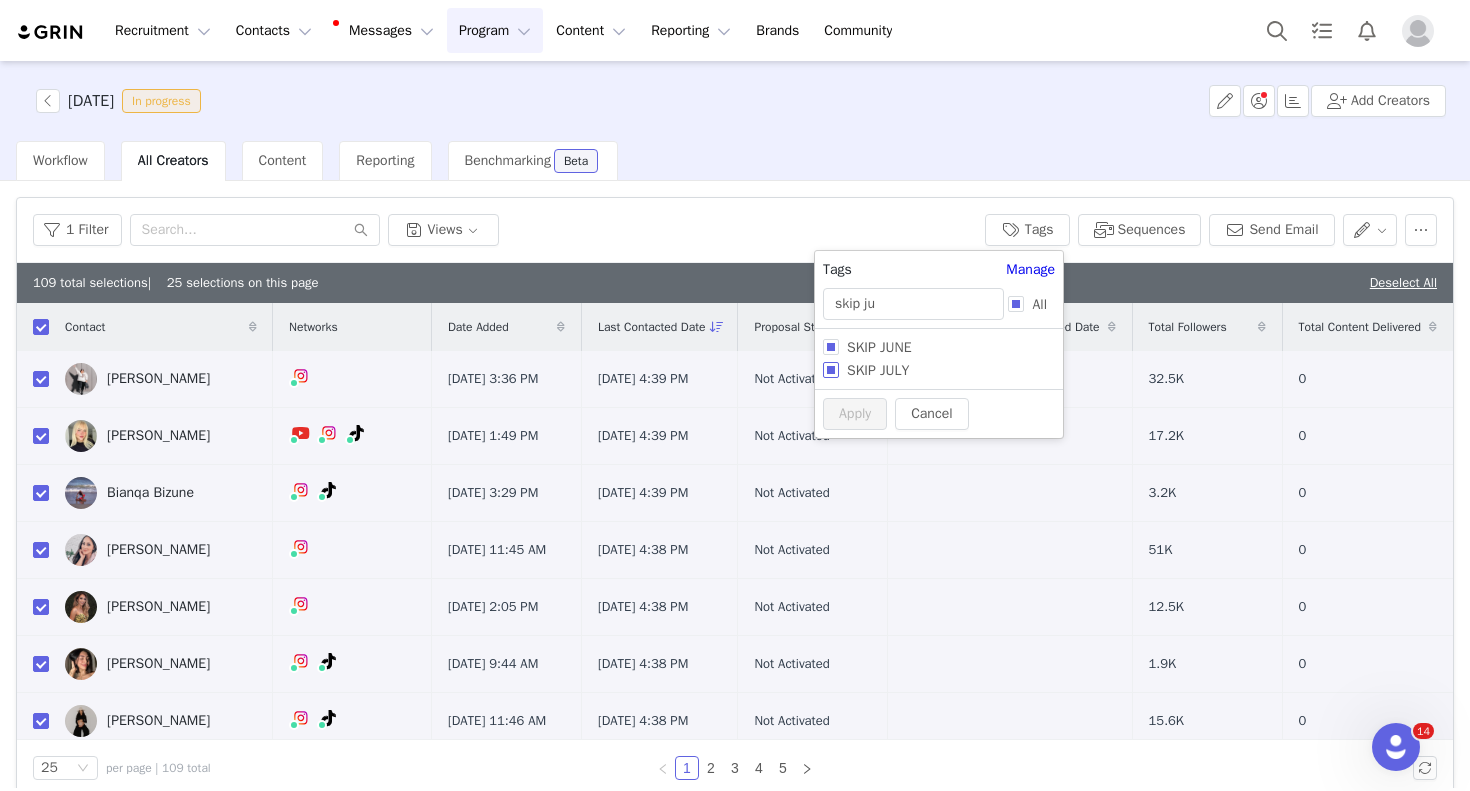 click on "SKIP JULY" at bounding box center (831, 370) 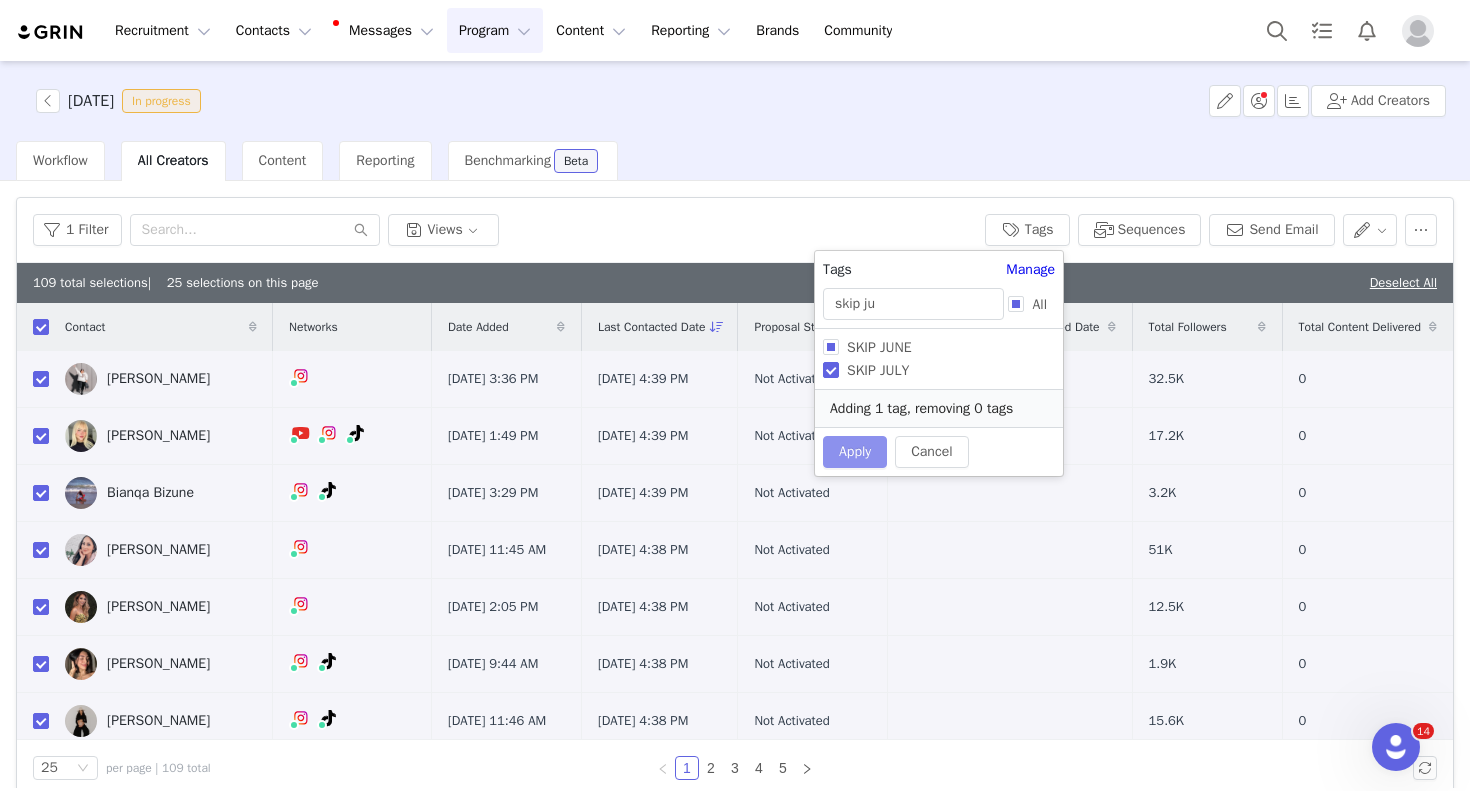 click on "Apply" at bounding box center (855, 452) 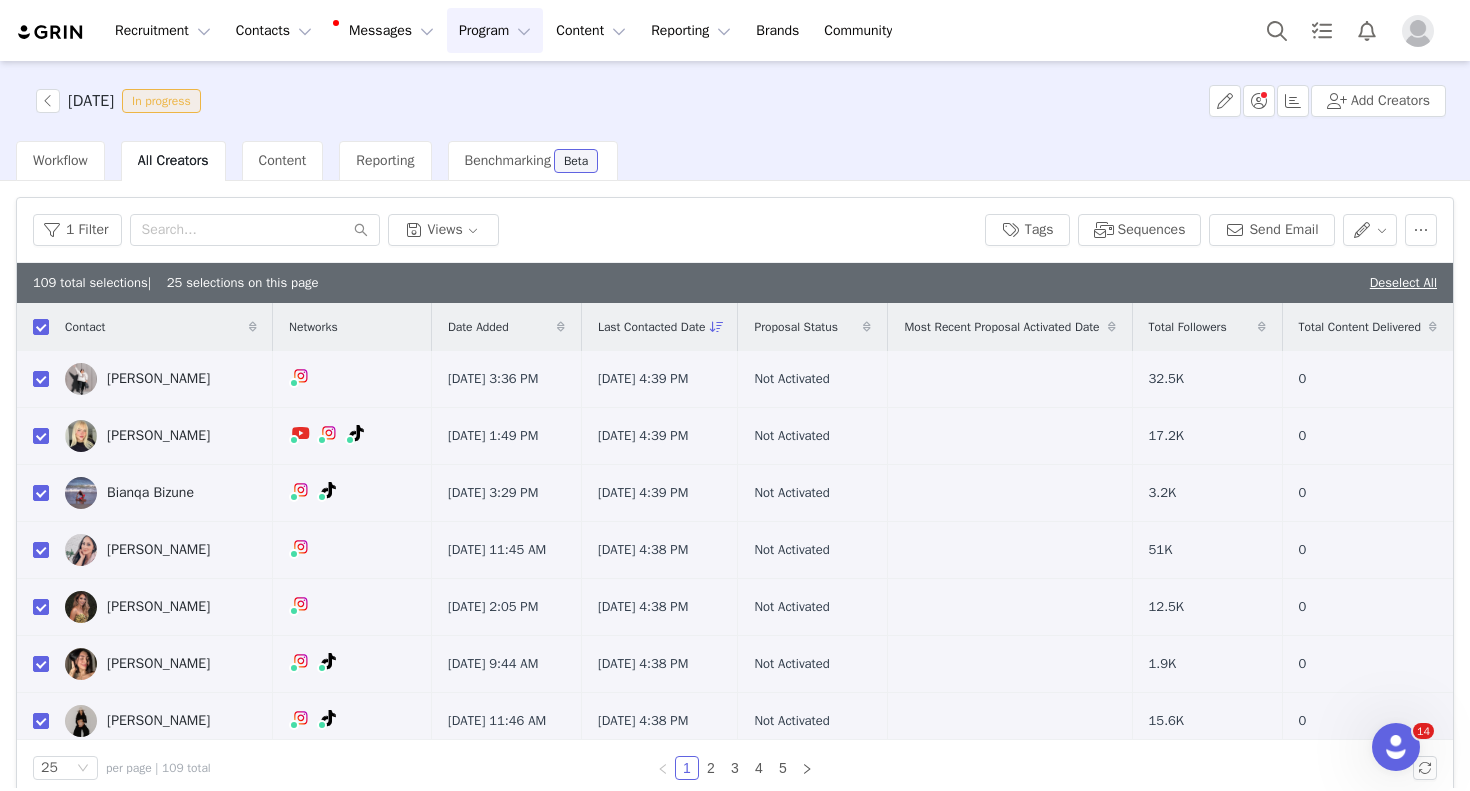 click on "109 total selections     |    25 selections on this page  Deselect All" at bounding box center (735, 283) 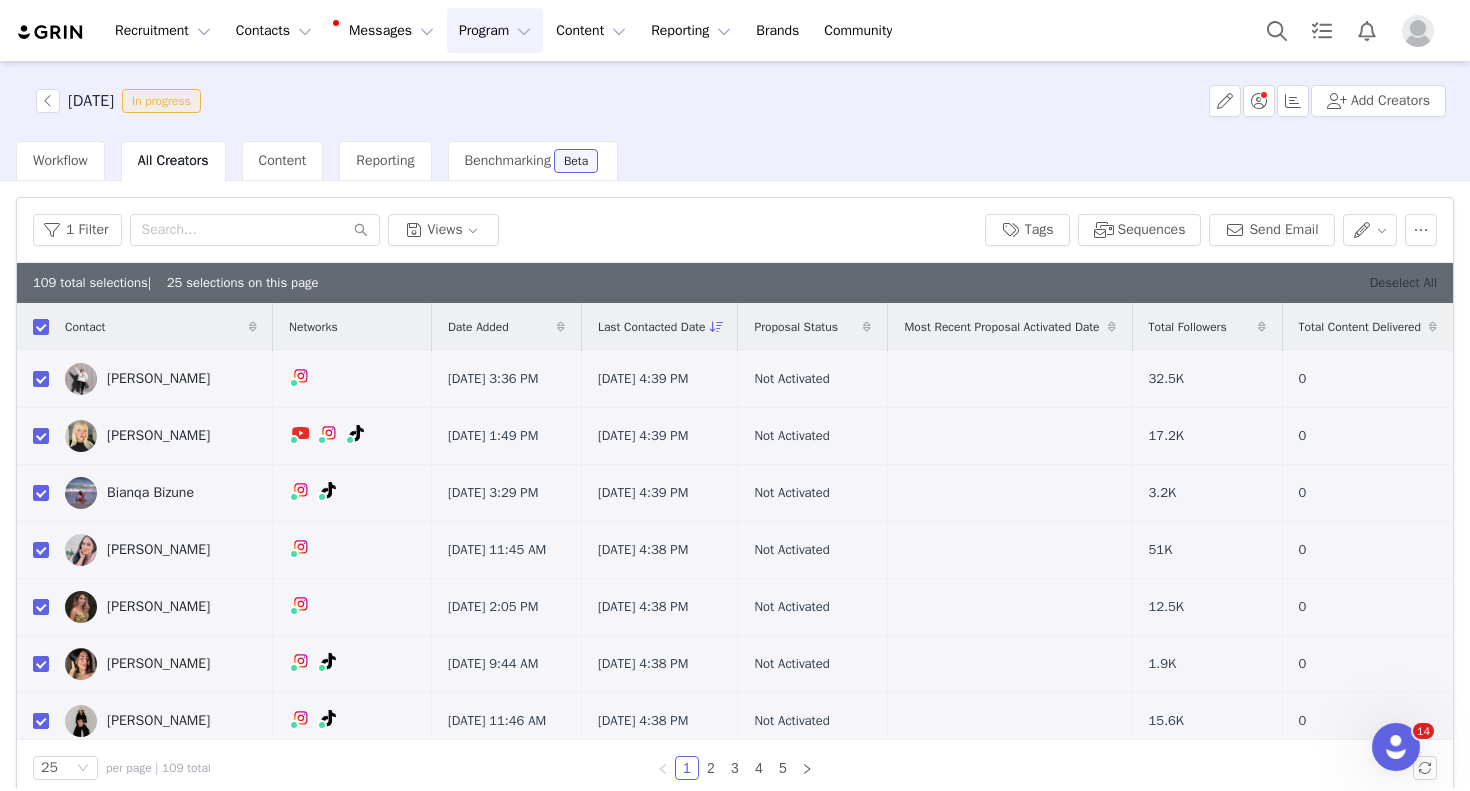 click on "Deselect All" at bounding box center (1403, 282) 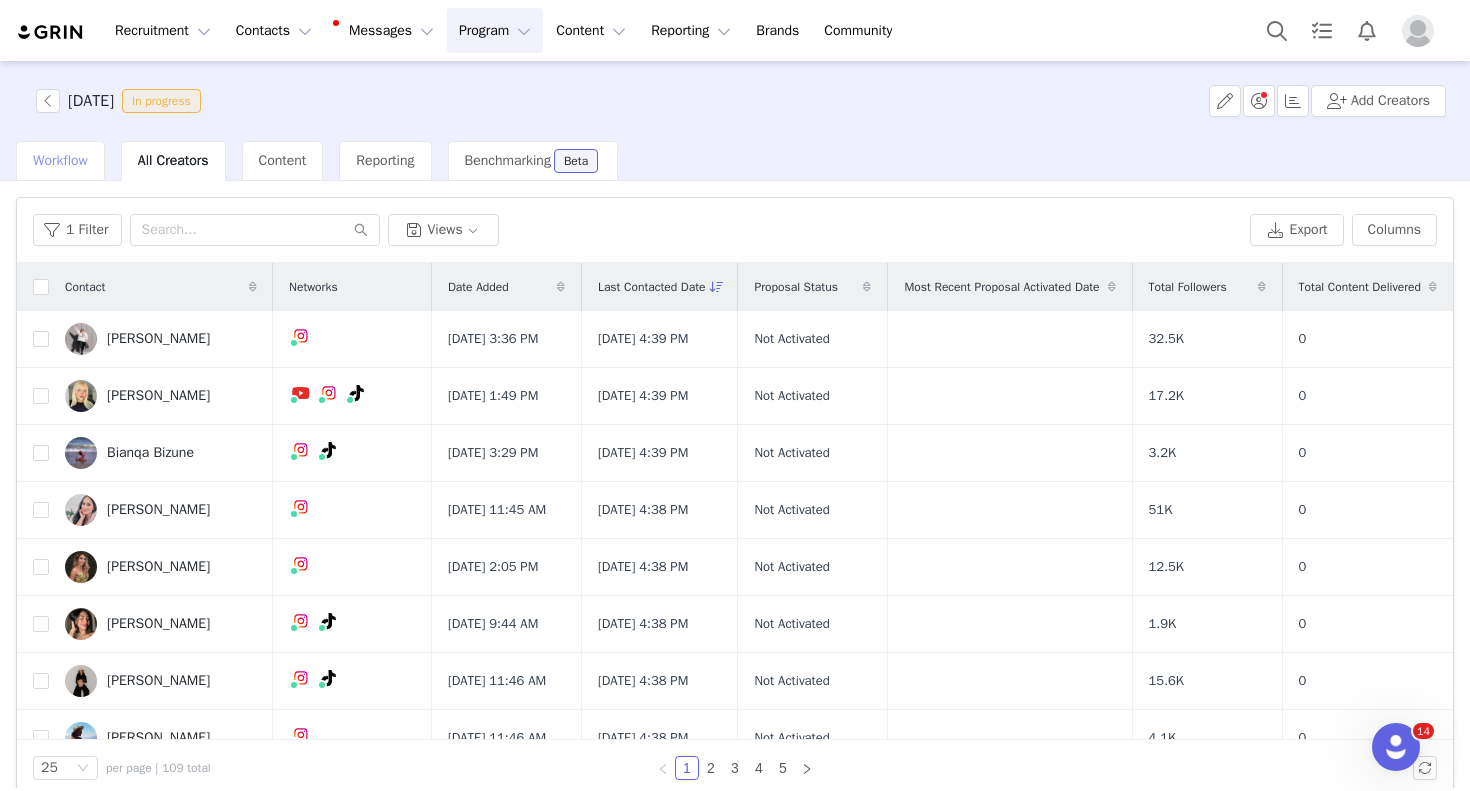 click on "Workflow" at bounding box center (60, 161) 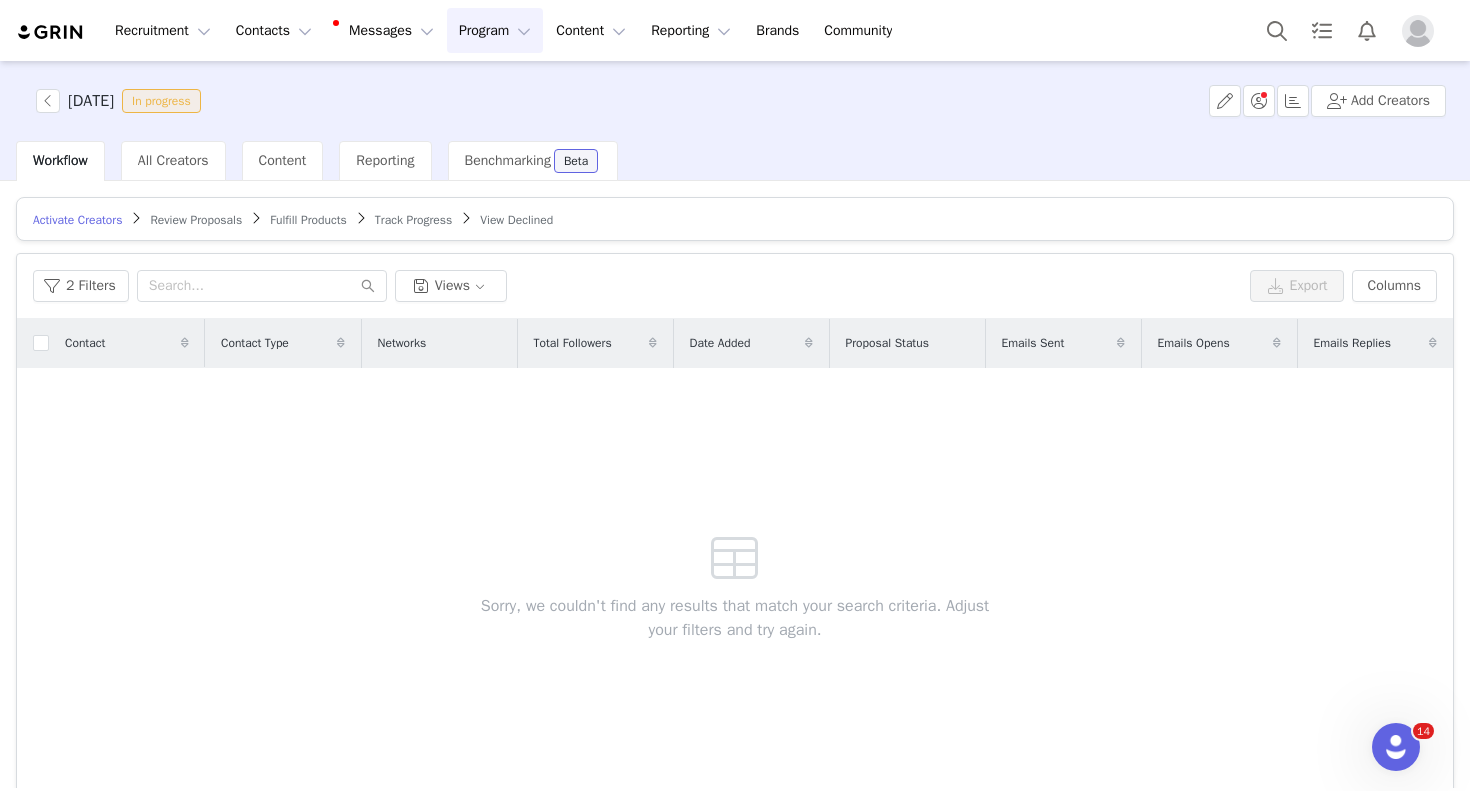 click on "Track Progress" at bounding box center [413, 220] 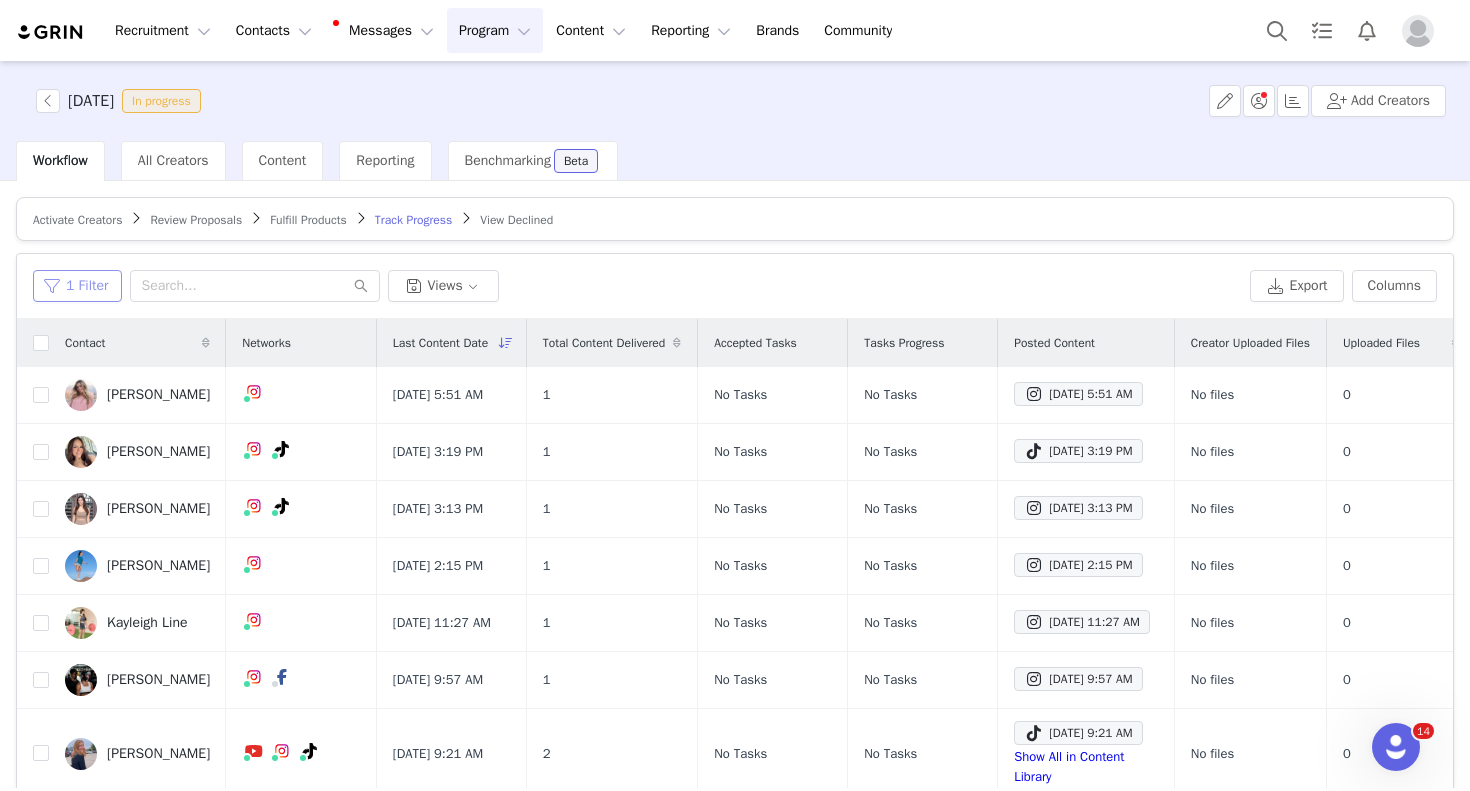 click on "1 Filter" at bounding box center (77, 286) 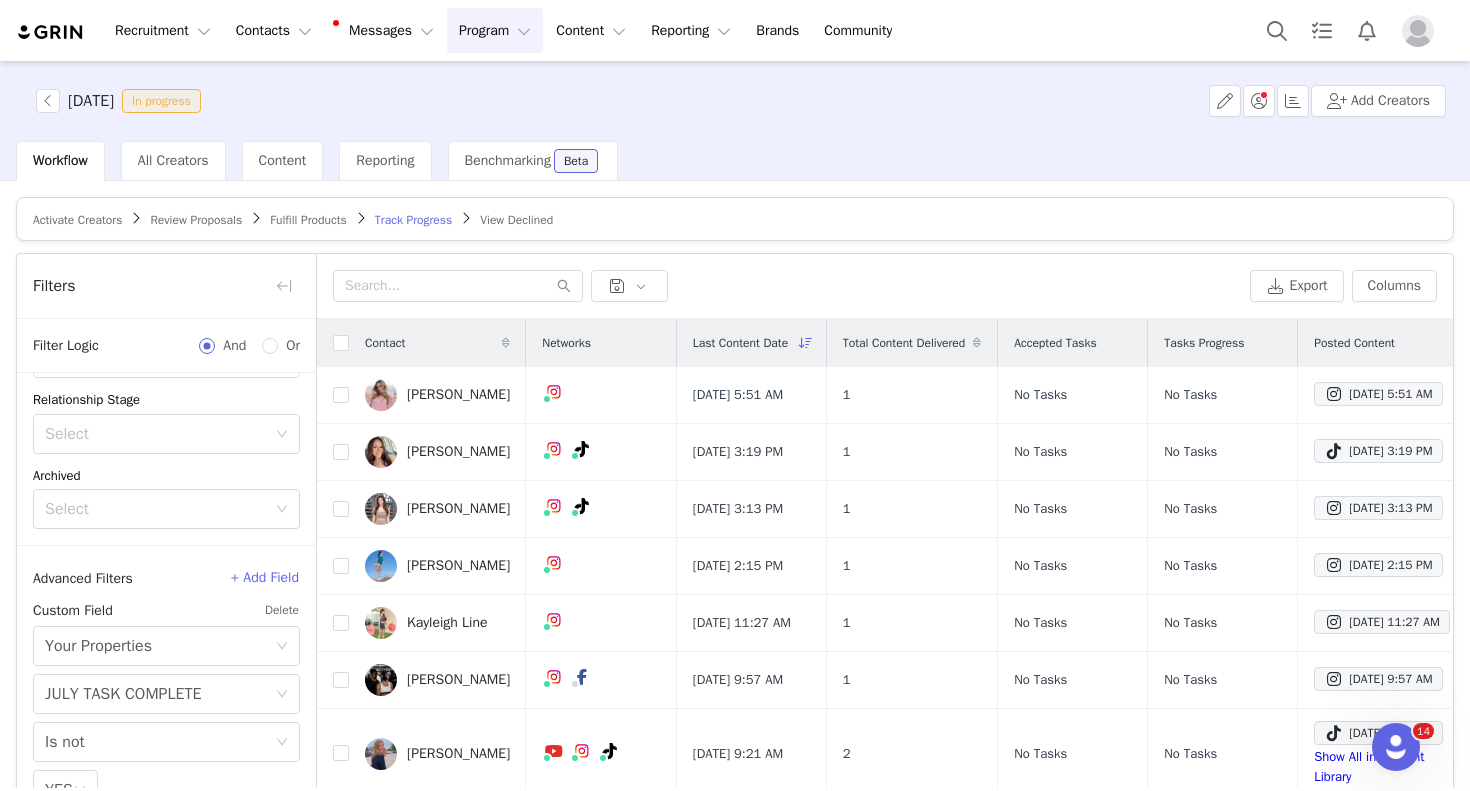scroll, scrollTop: 333, scrollLeft: 0, axis: vertical 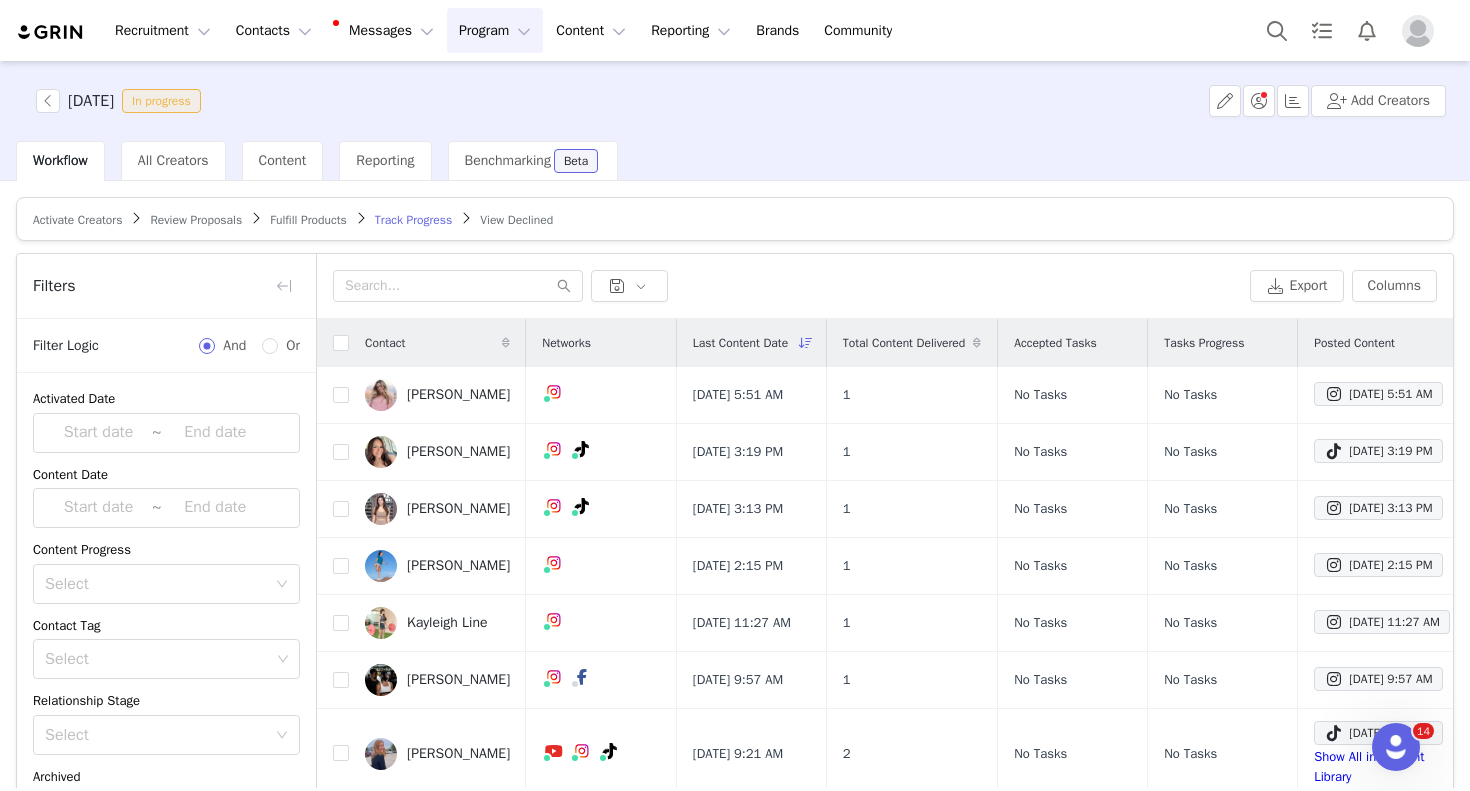 click on "Activate Creators" at bounding box center [77, 220] 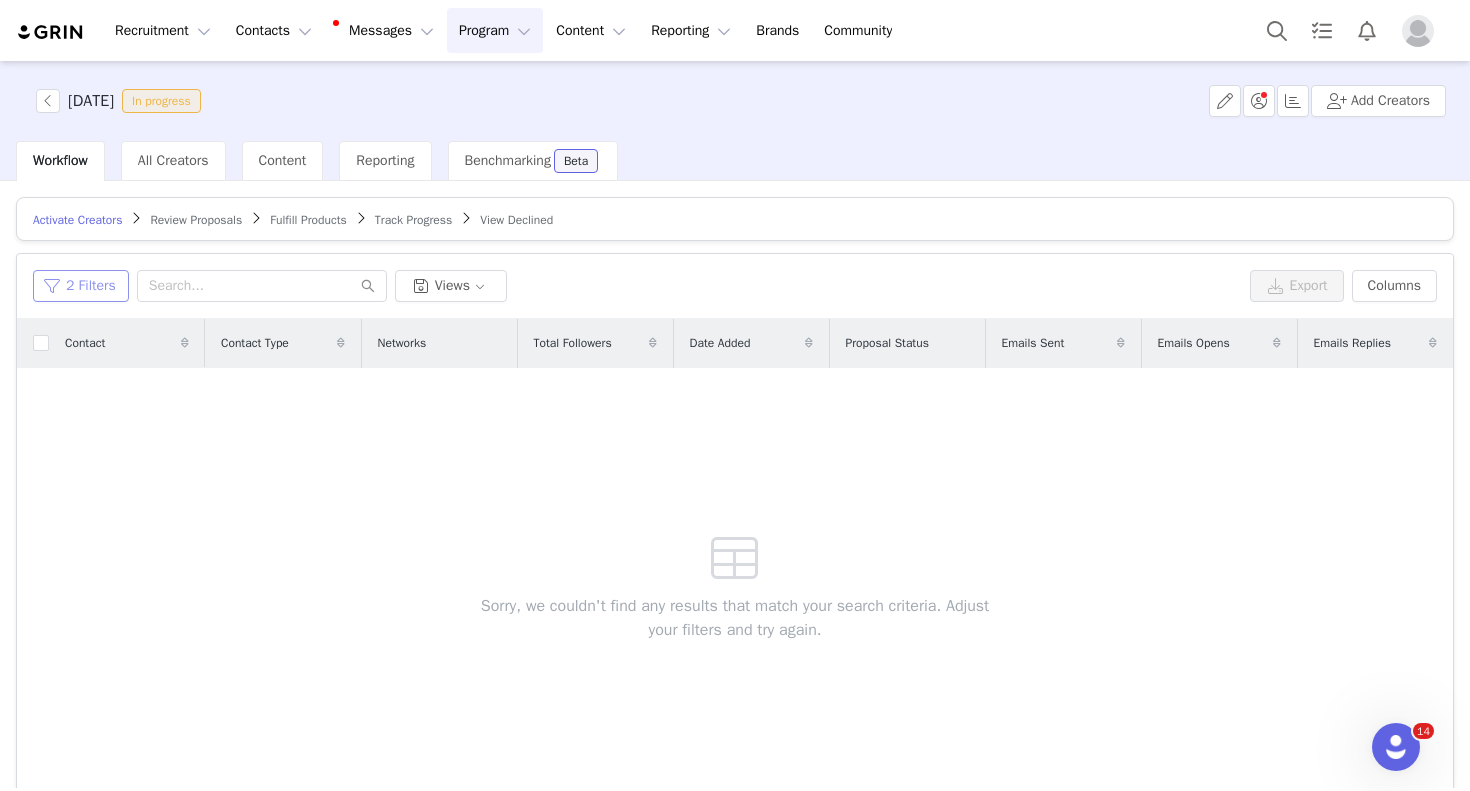 click on "2 Filters" at bounding box center [81, 286] 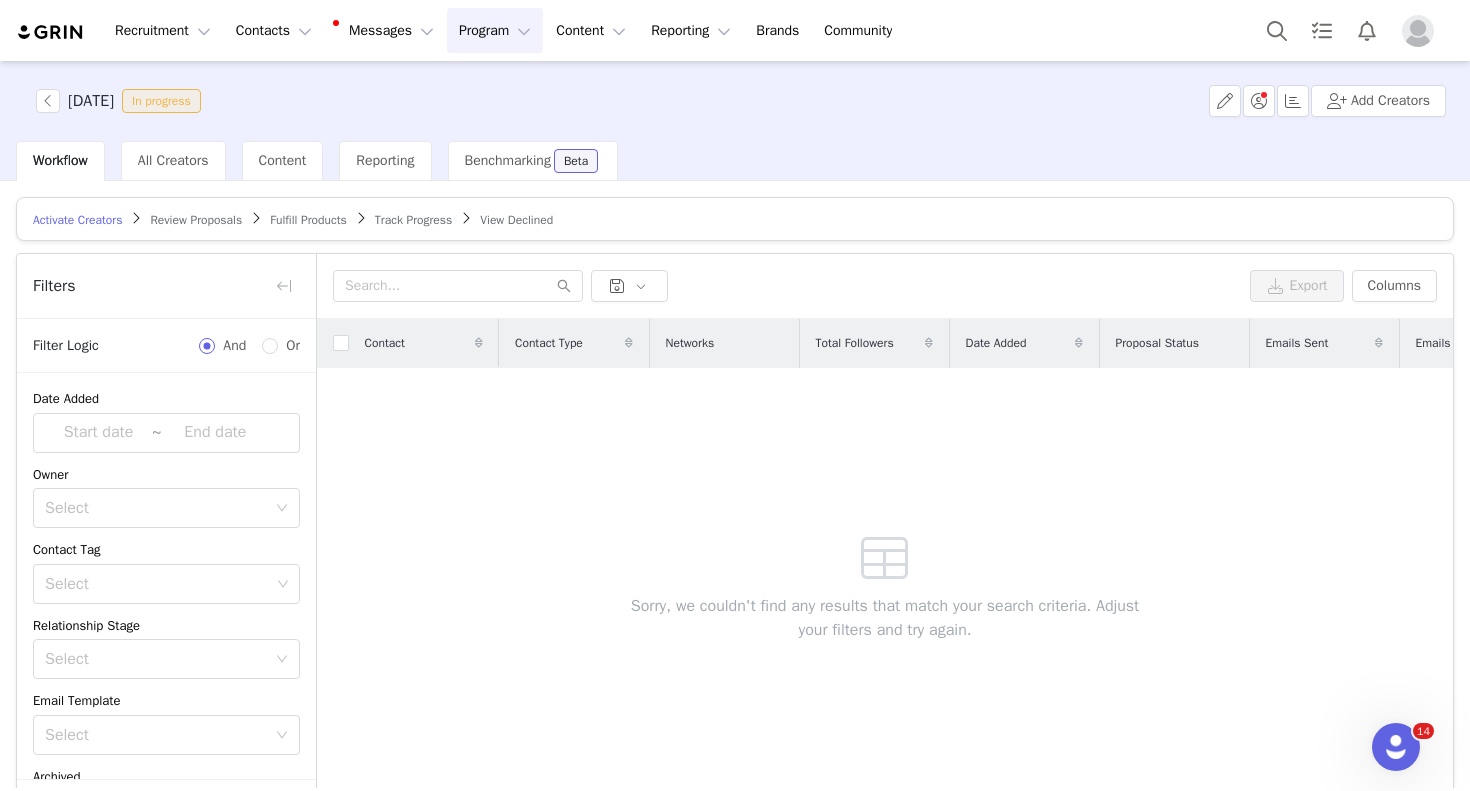 scroll, scrollTop: 348, scrollLeft: 0, axis: vertical 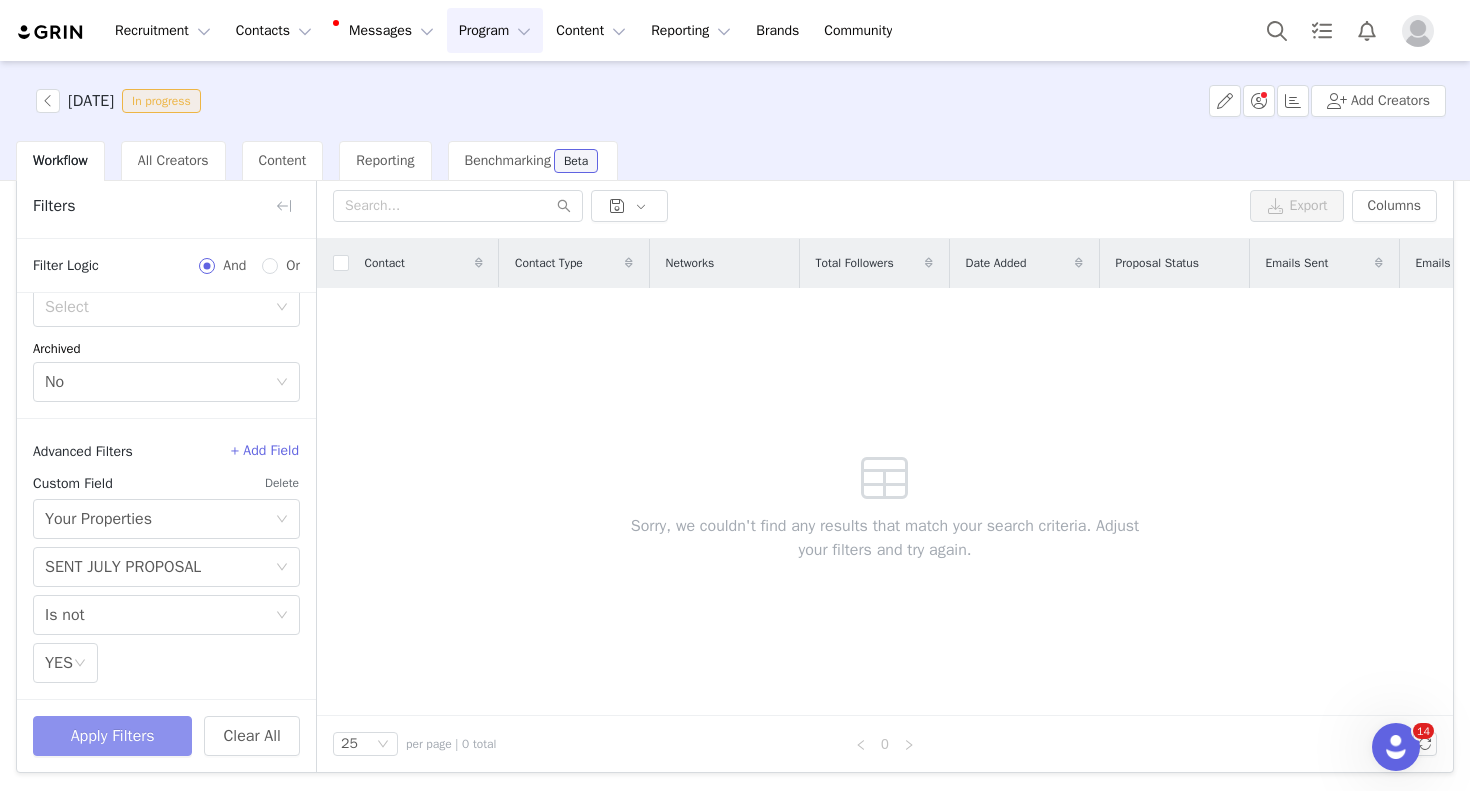 click on "Apply Filters" at bounding box center [112, 736] 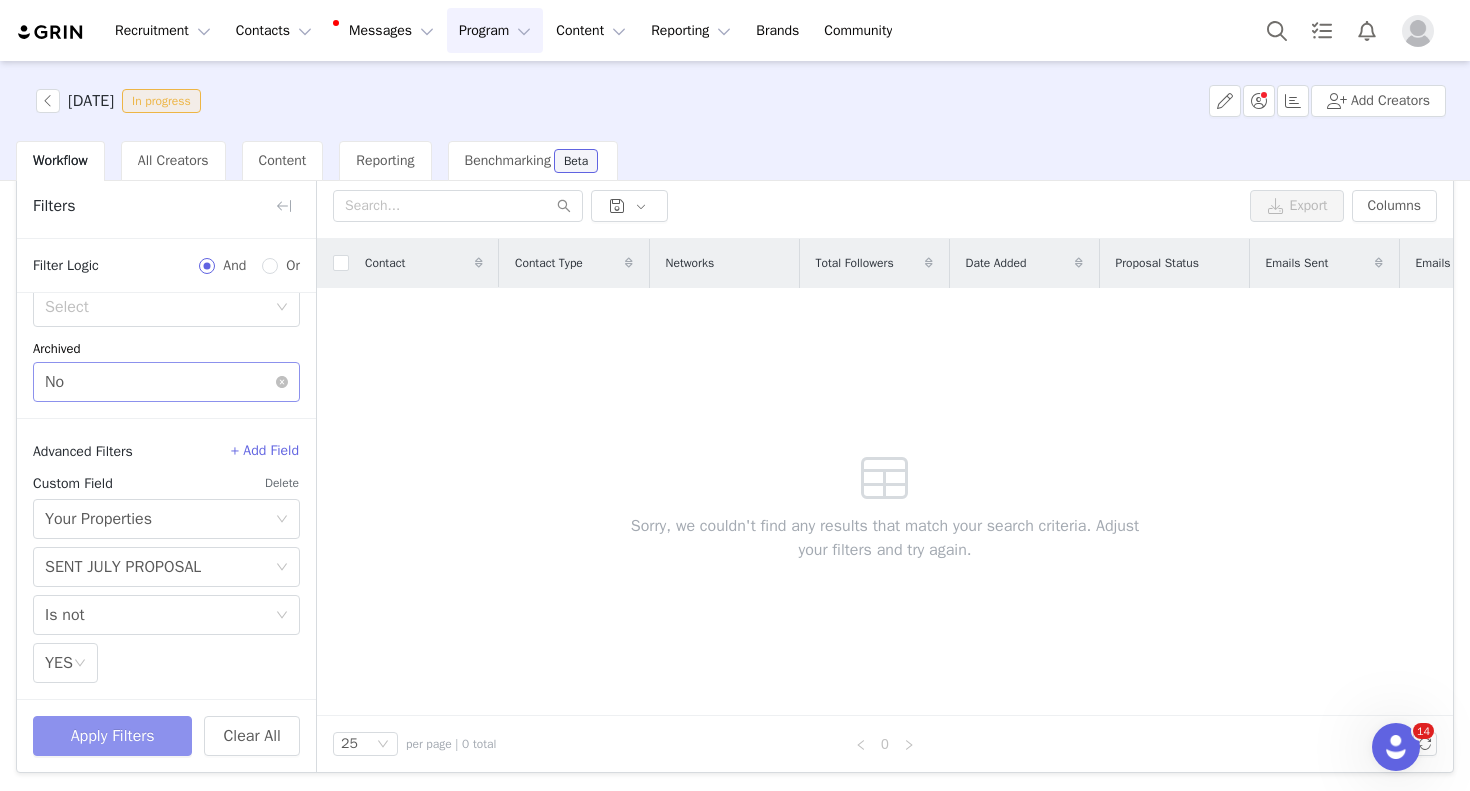 scroll, scrollTop: 0, scrollLeft: 0, axis: both 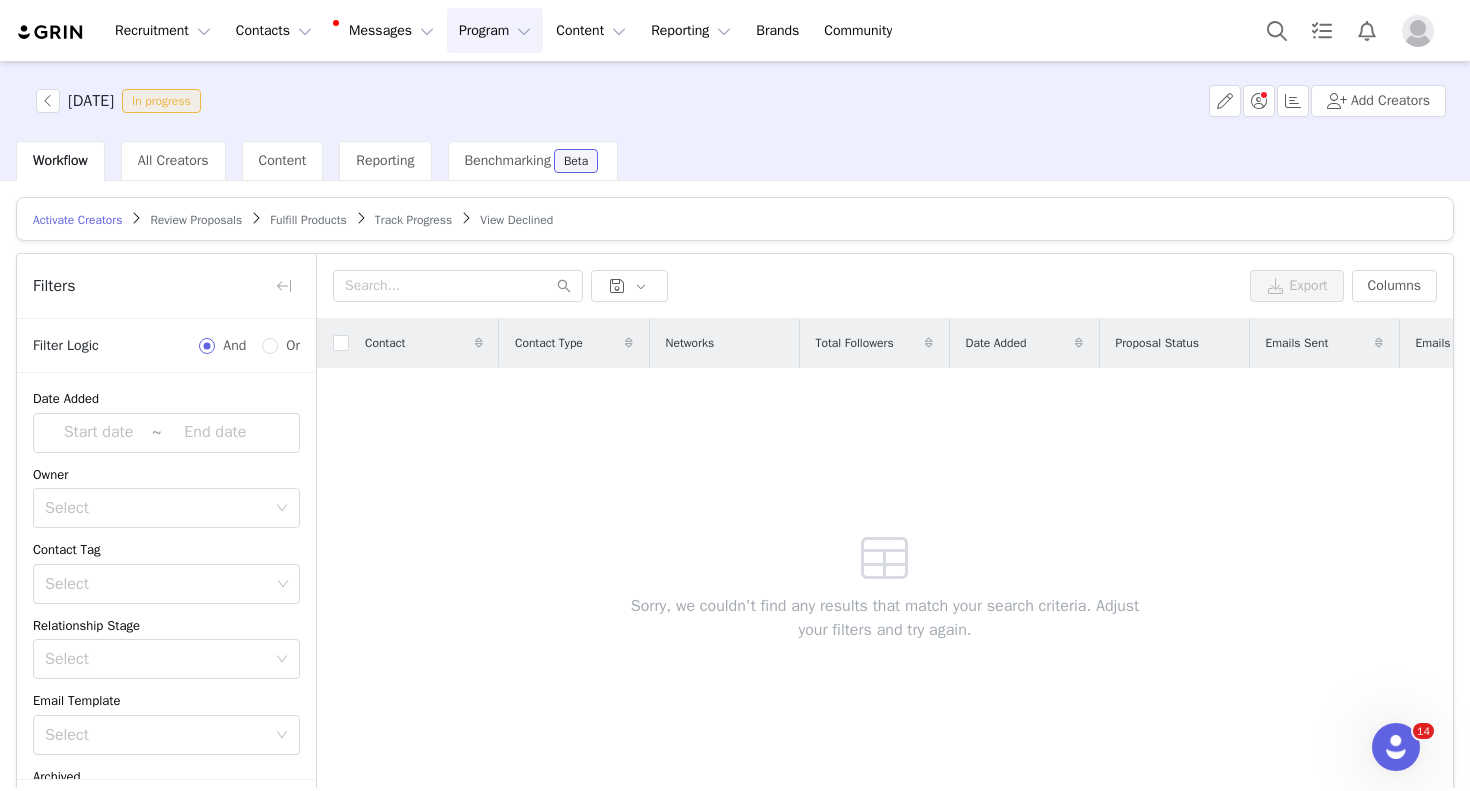 click on "Fulfill Products" at bounding box center (308, 220) 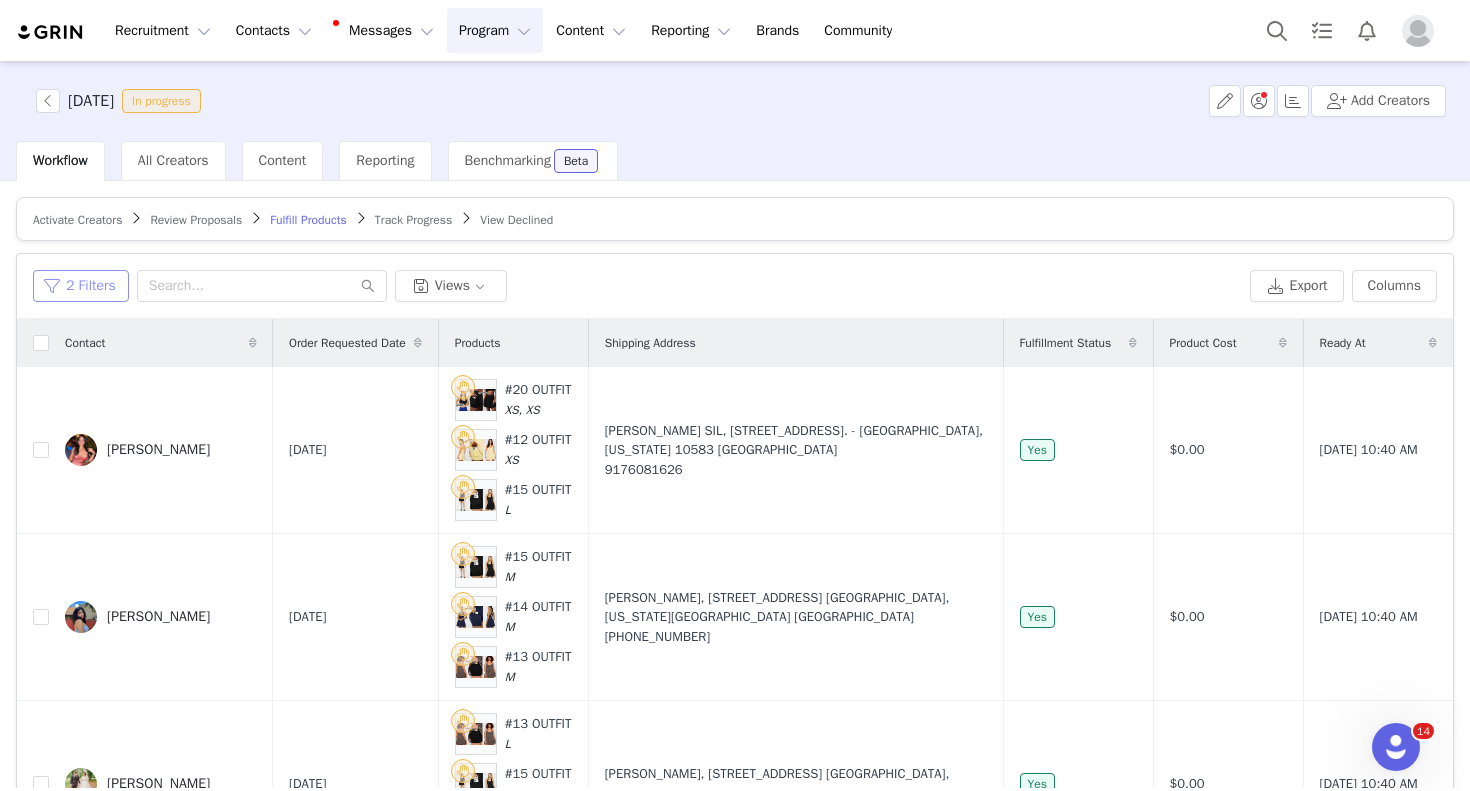 click on "2 Filters" at bounding box center (81, 286) 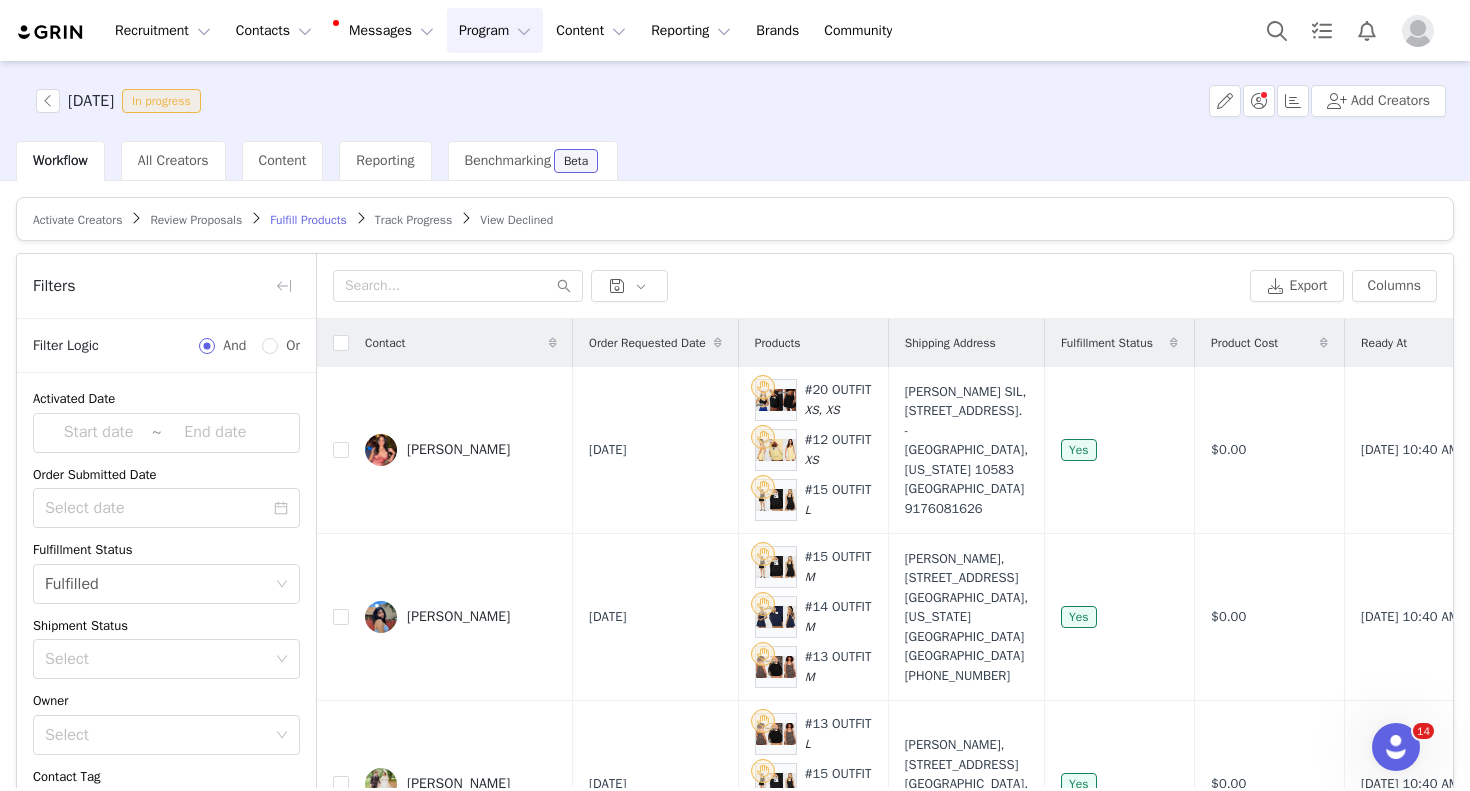 scroll, scrollTop: 408, scrollLeft: 0, axis: vertical 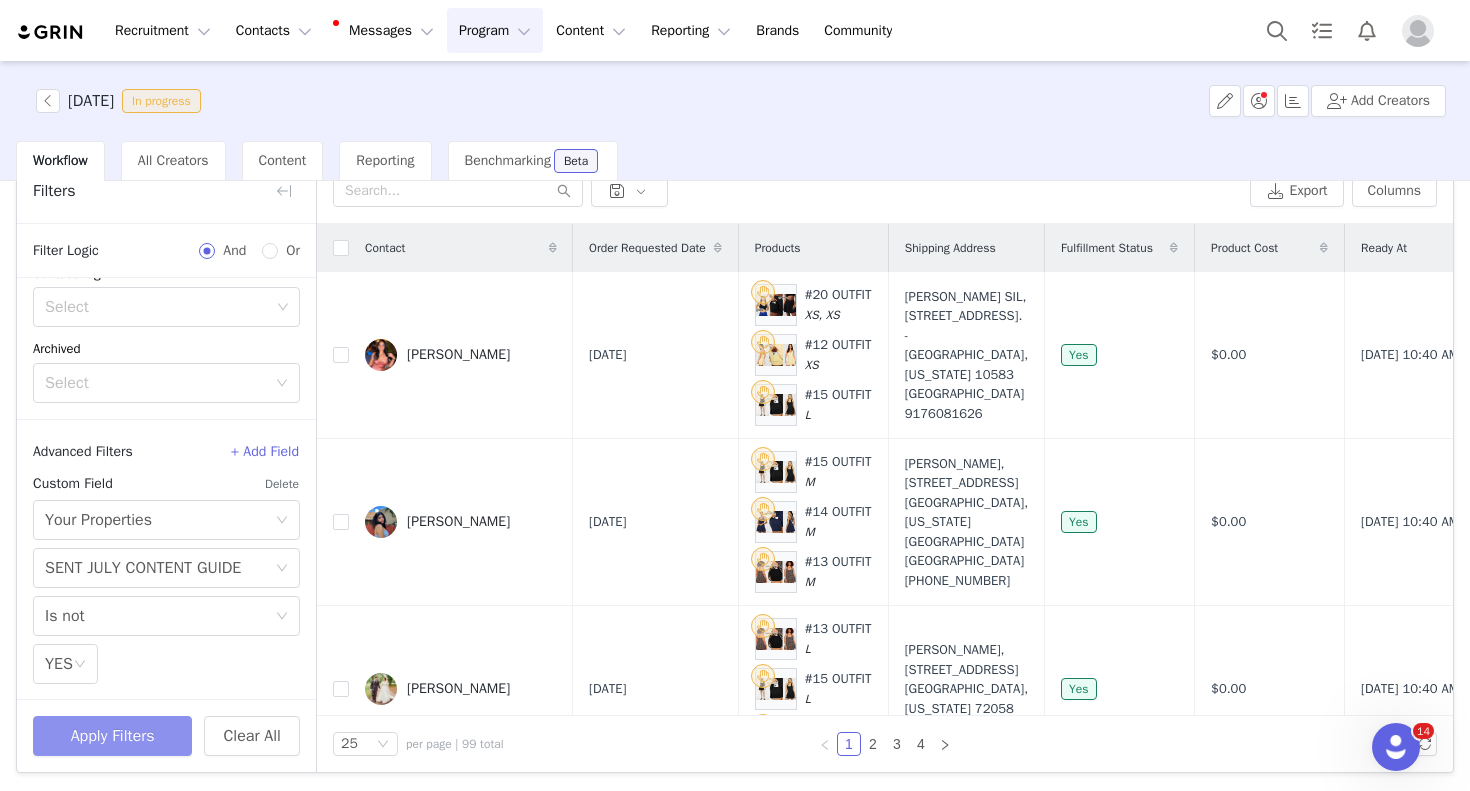 click on "Apply Filters" at bounding box center [112, 736] 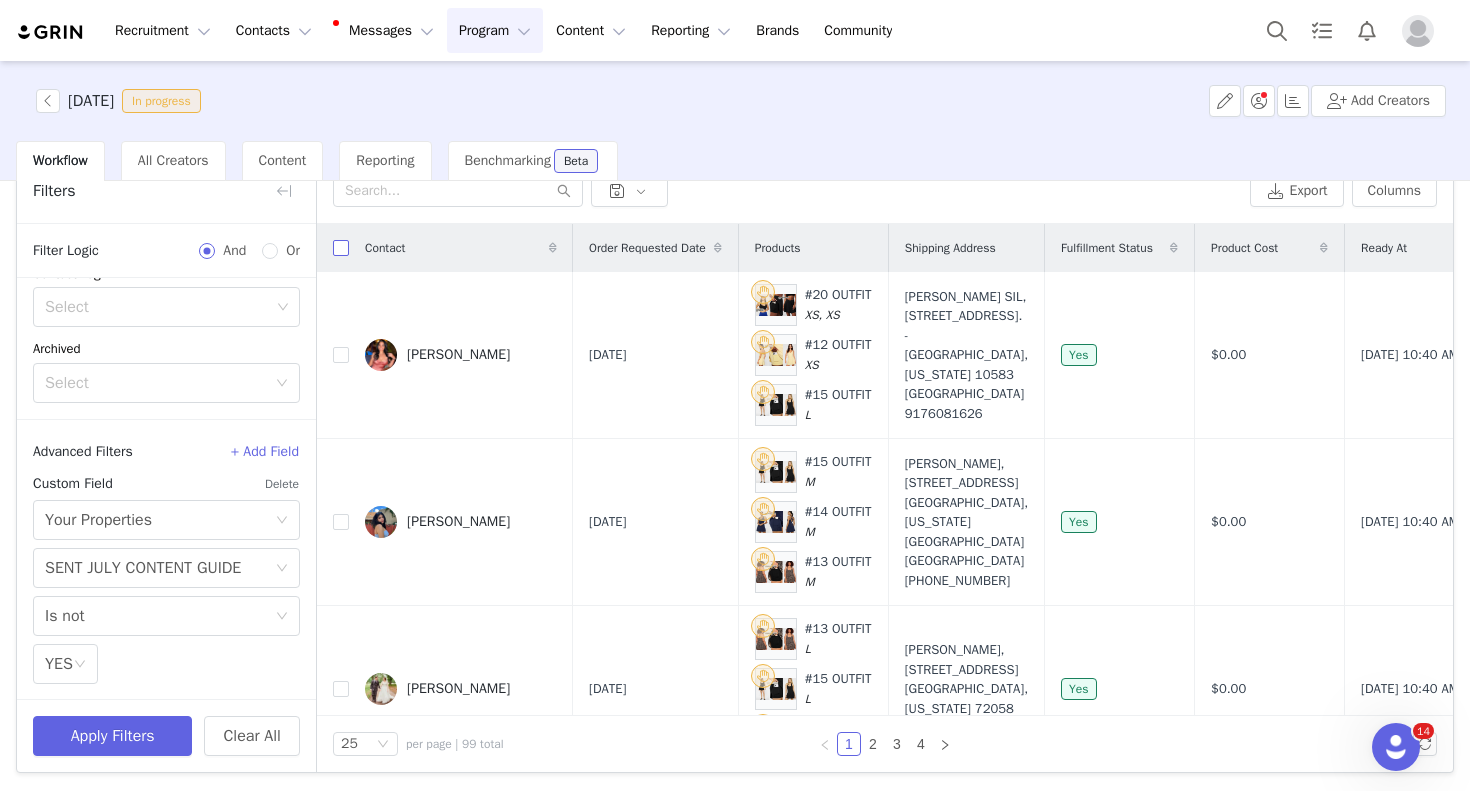 click at bounding box center [341, 248] 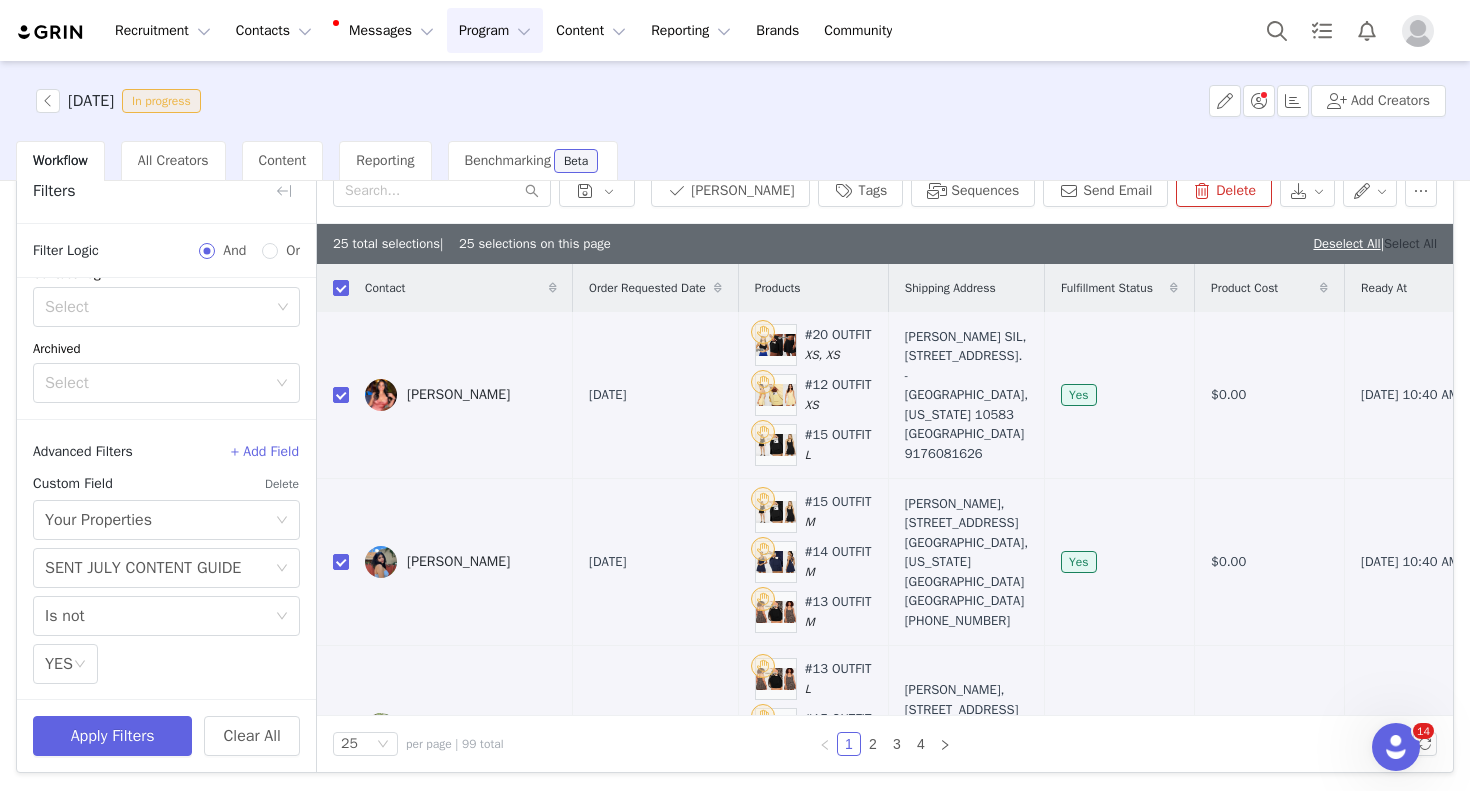click on "Select All" at bounding box center [1410, 243] 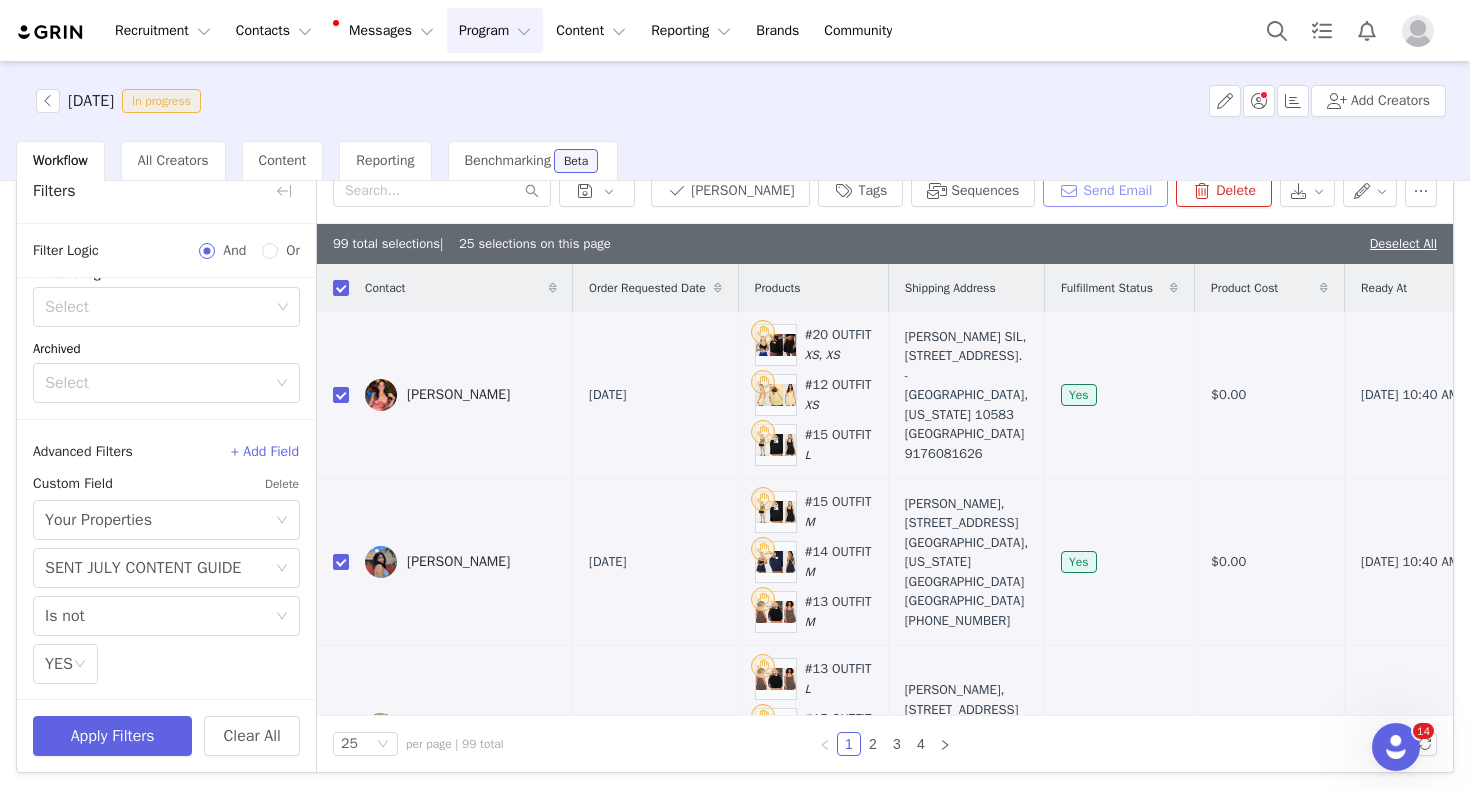 click on "Send Email" at bounding box center (1105, 191) 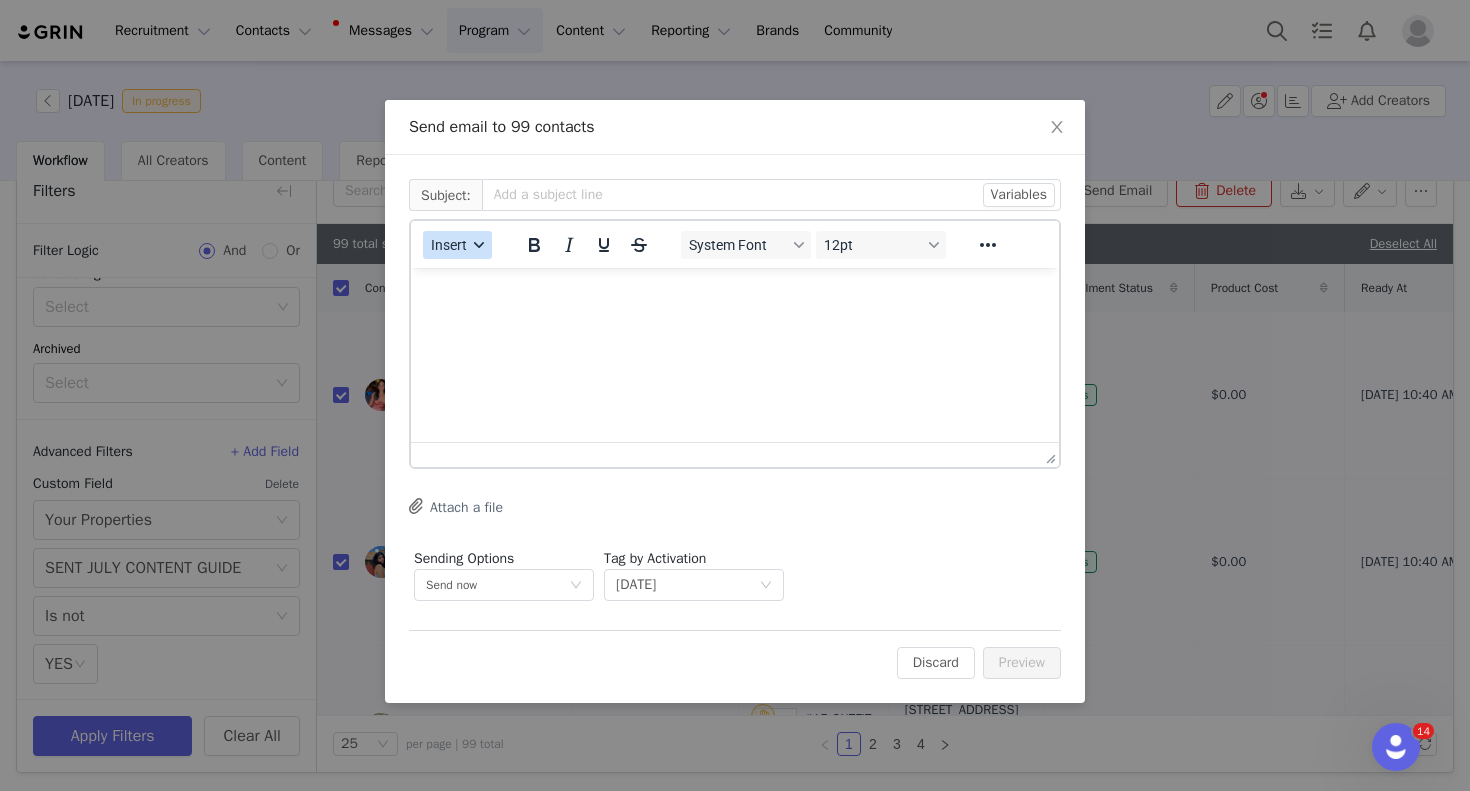 scroll, scrollTop: 0, scrollLeft: 0, axis: both 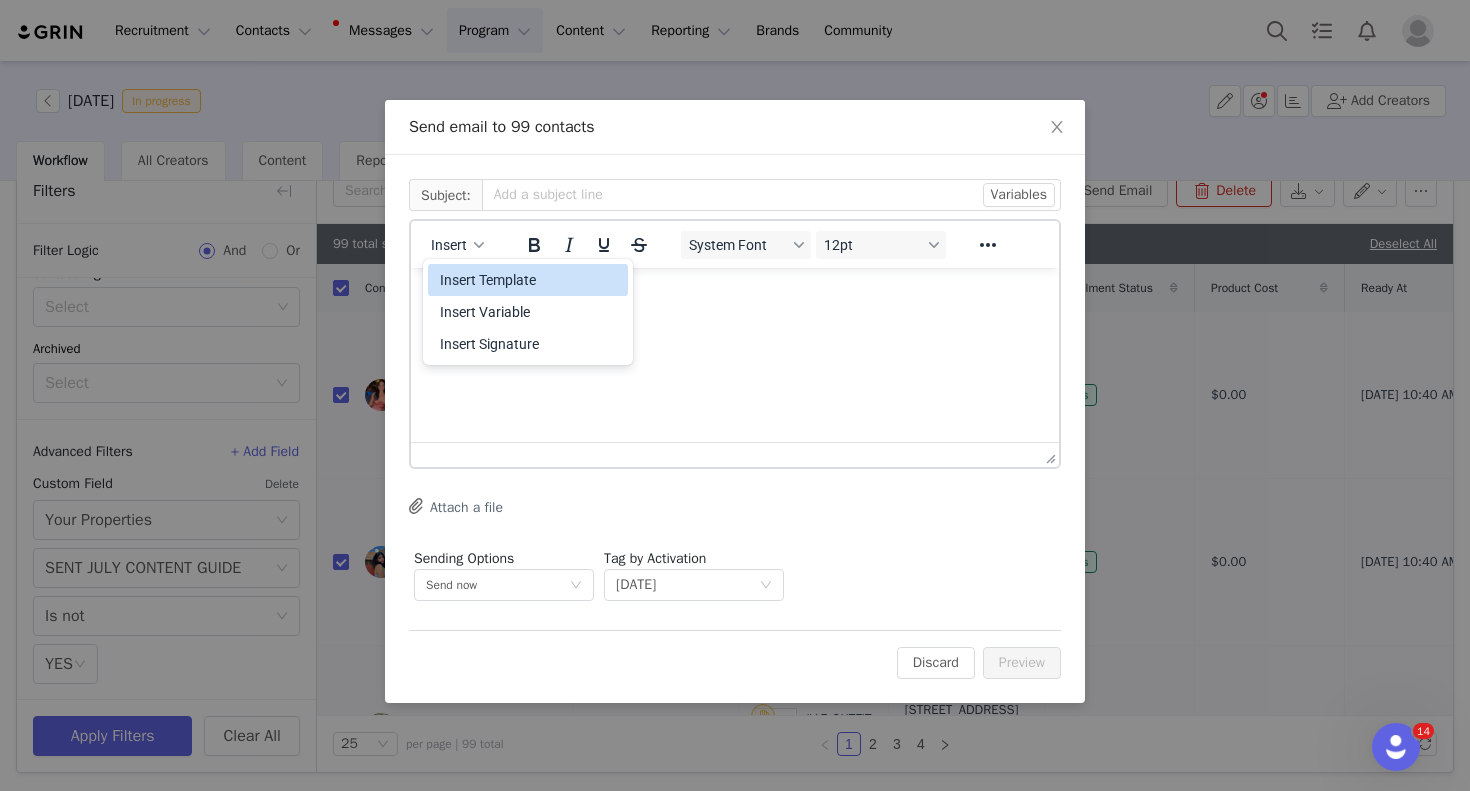 click on "Insert Template" at bounding box center (530, 280) 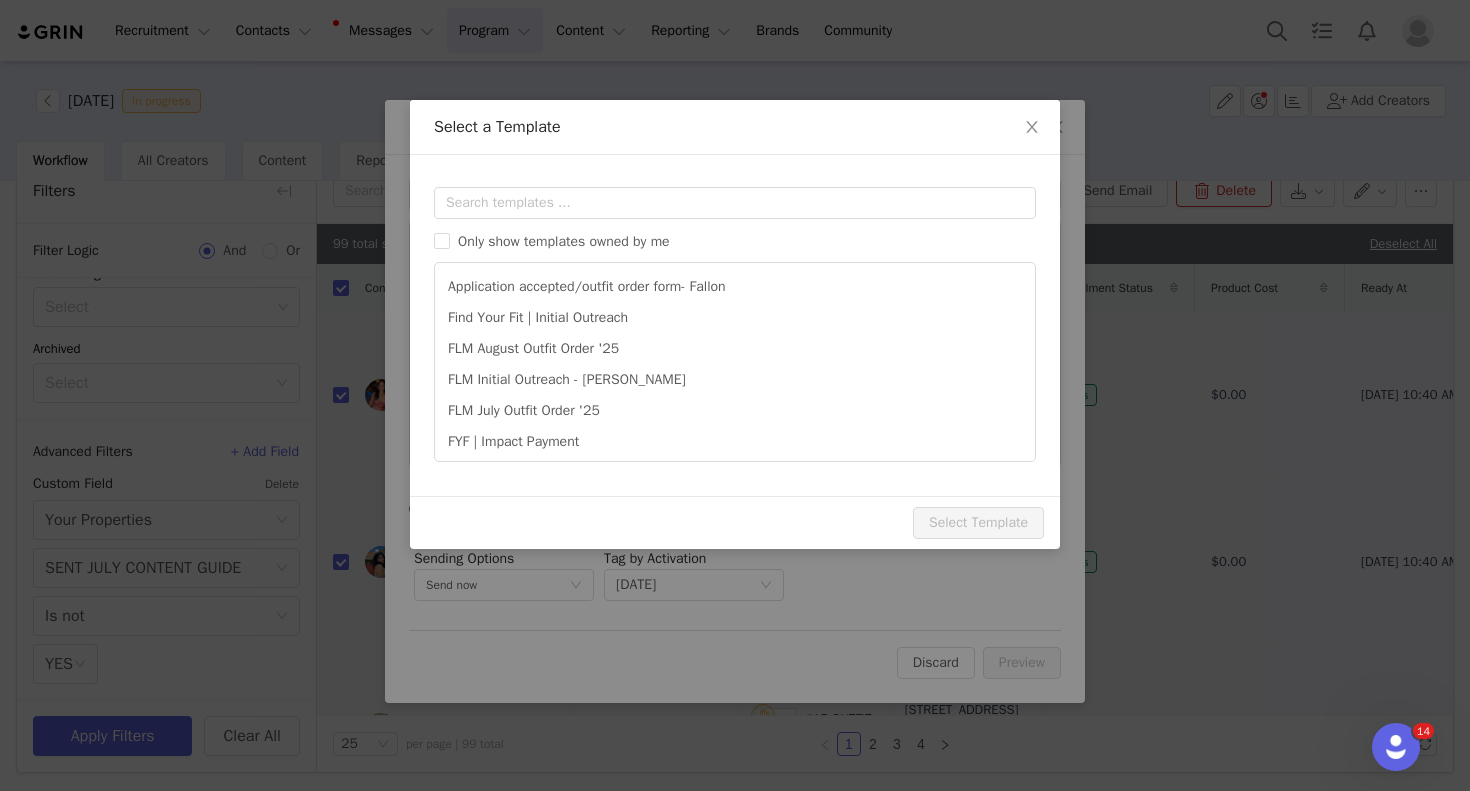scroll, scrollTop: 0, scrollLeft: 0, axis: both 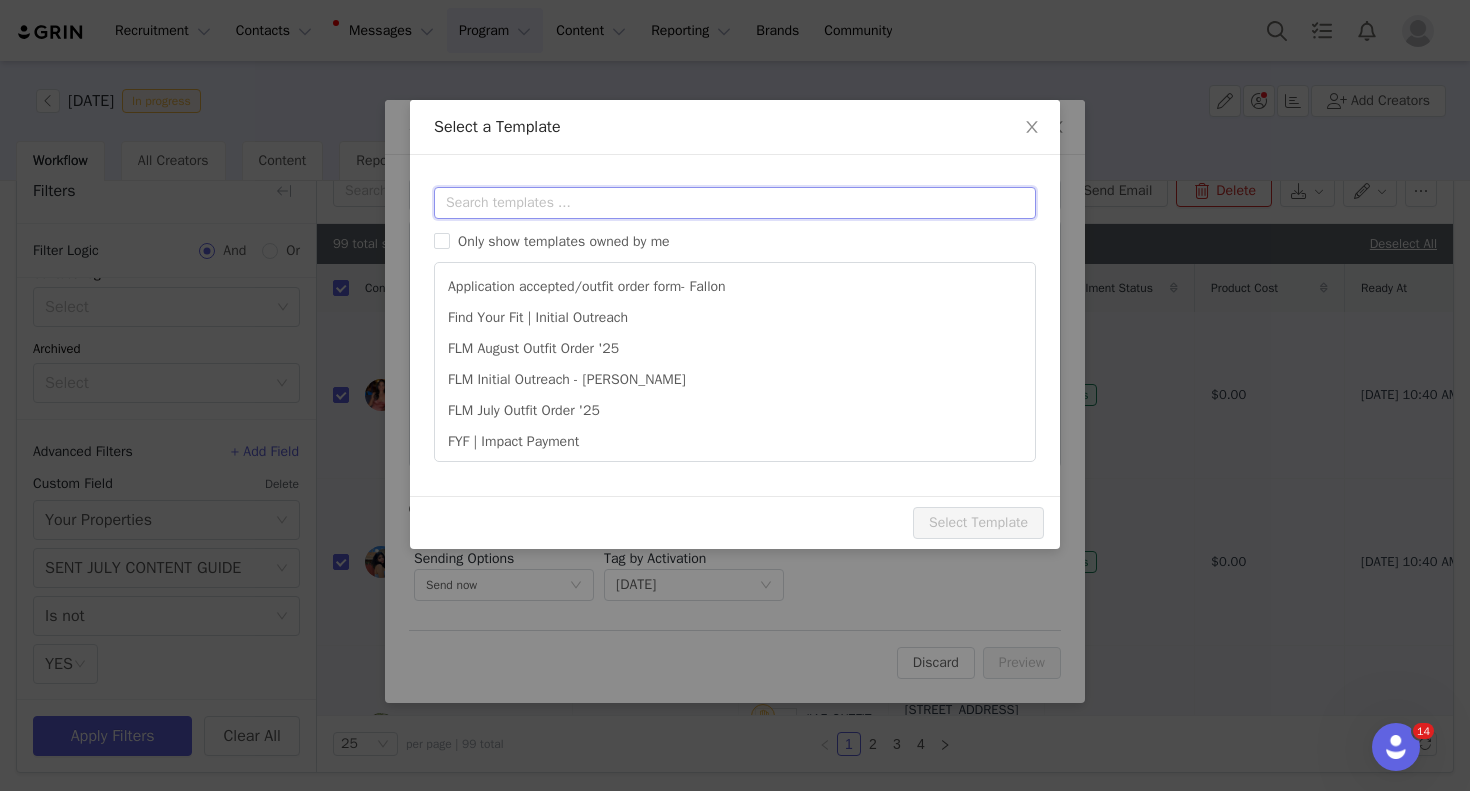 click at bounding box center (735, 203) 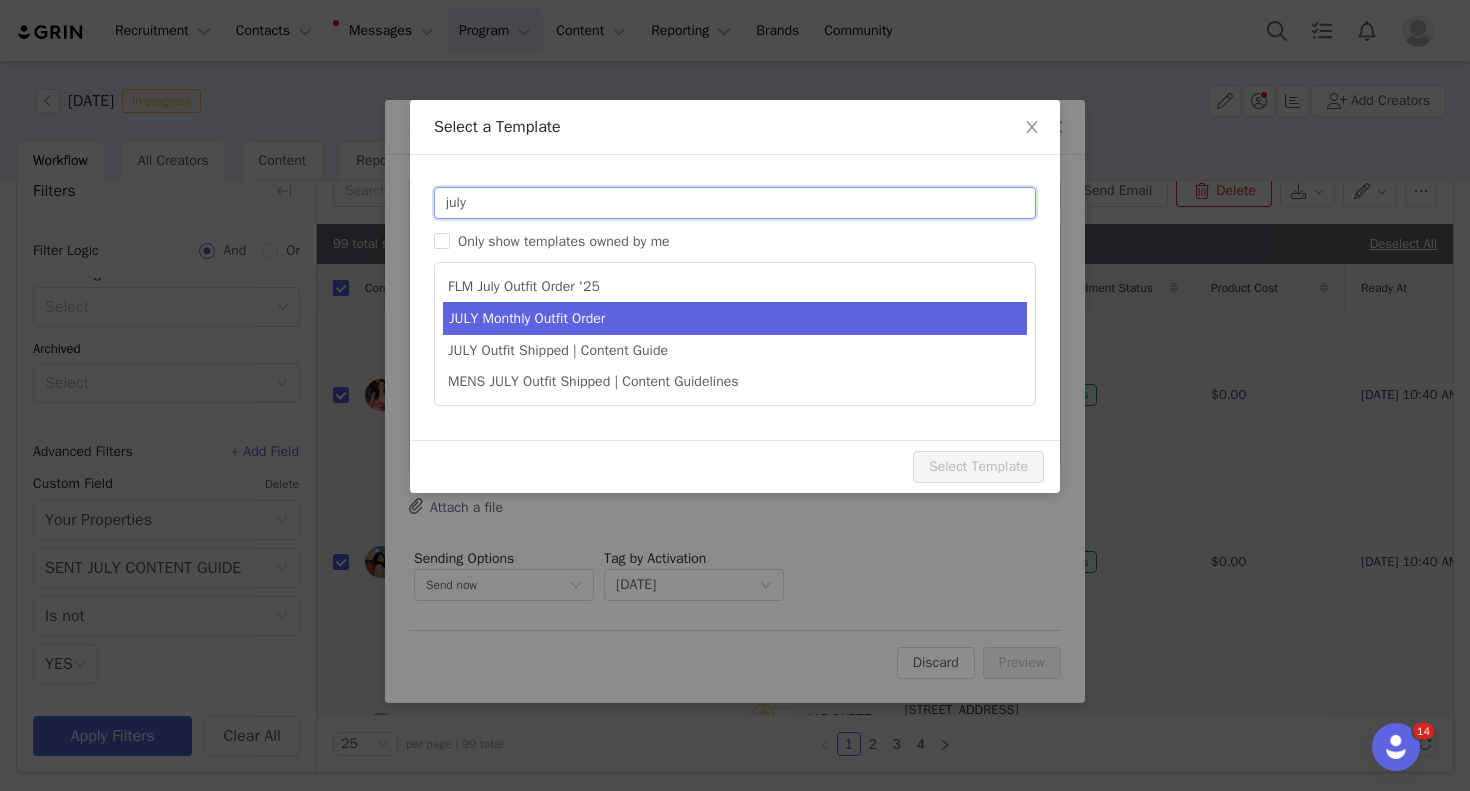 type on "july" 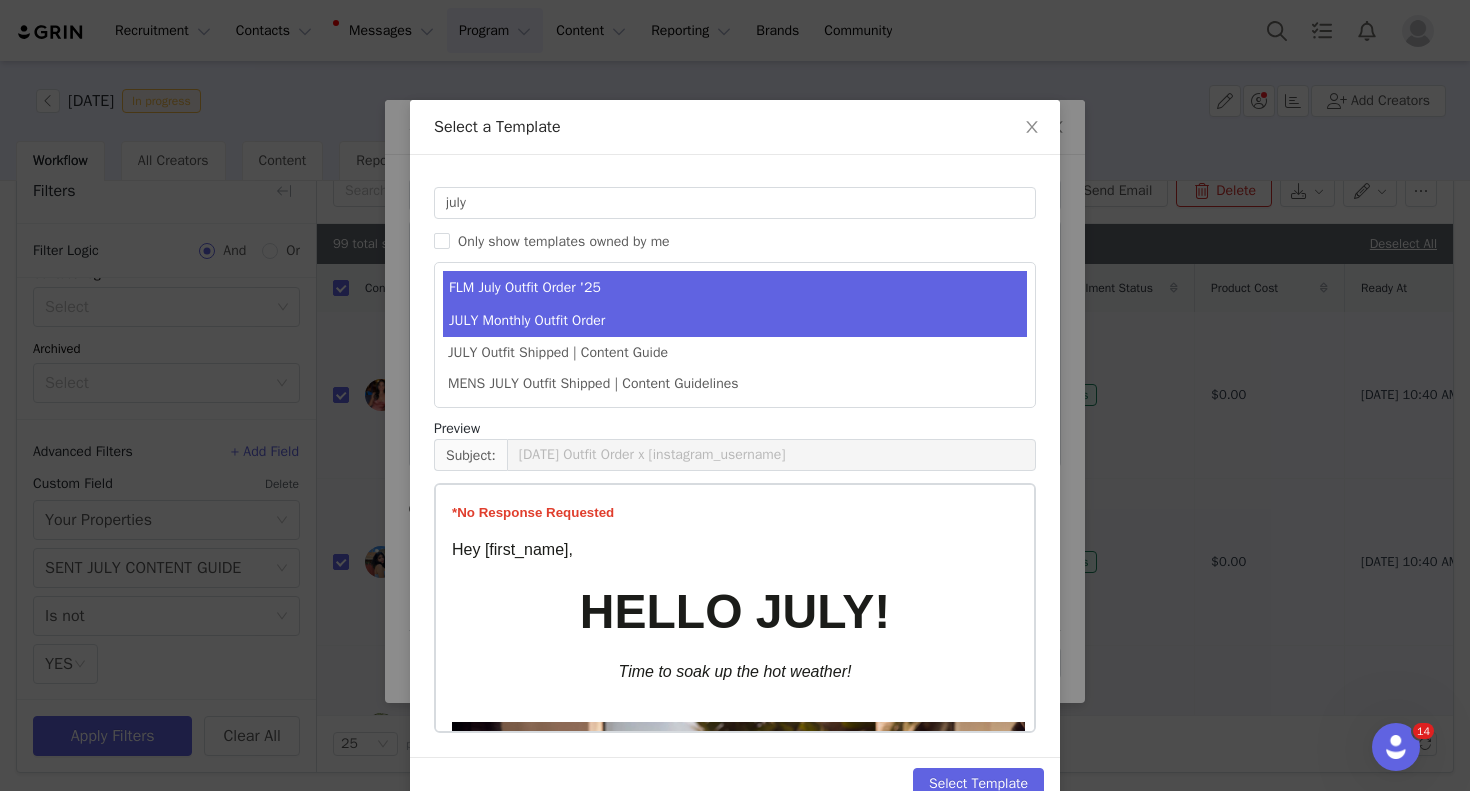 click on "JULY Monthly Outfit Order" at bounding box center [735, 320] 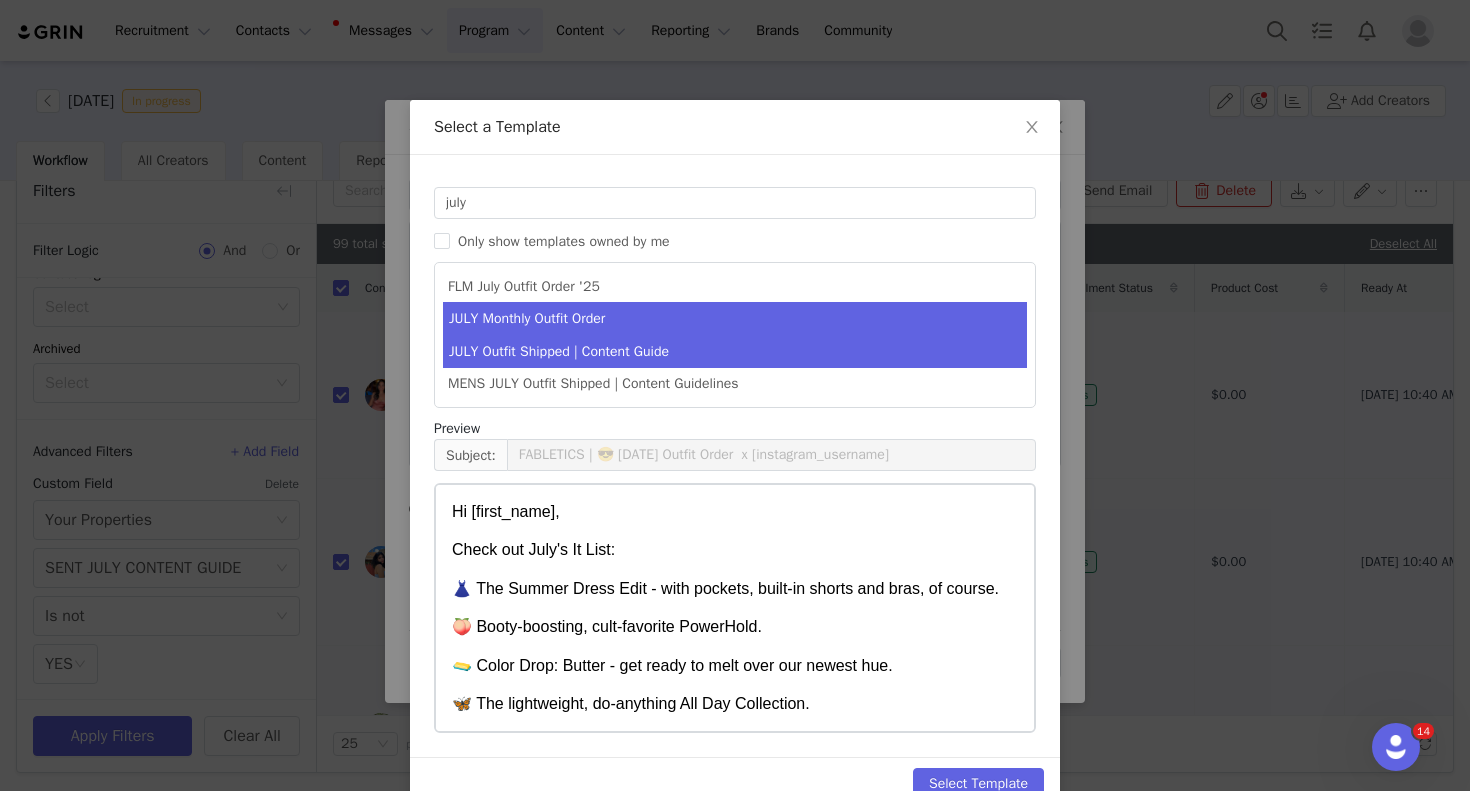 click on "JULY Outfit Shipped | Content Guide" at bounding box center [735, 351] 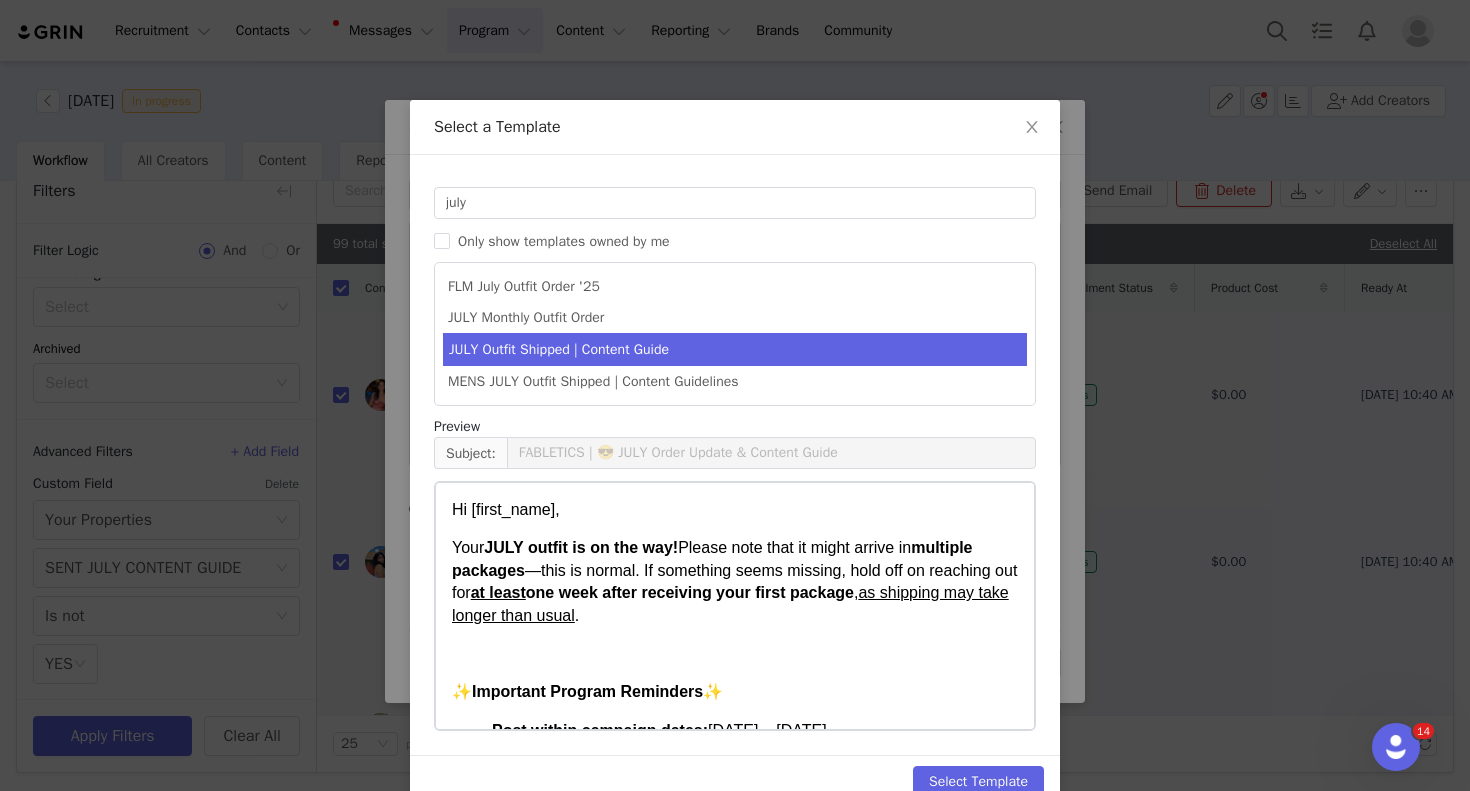 click on "Your  JULY outfit is on the way!  Please note that it might arrive in  multiple packages —this is normal. If something seems missing, hold off on reaching out for  at least  one week after receiving your first package ,  as shipping may take longer than usual ." at bounding box center [735, 582] 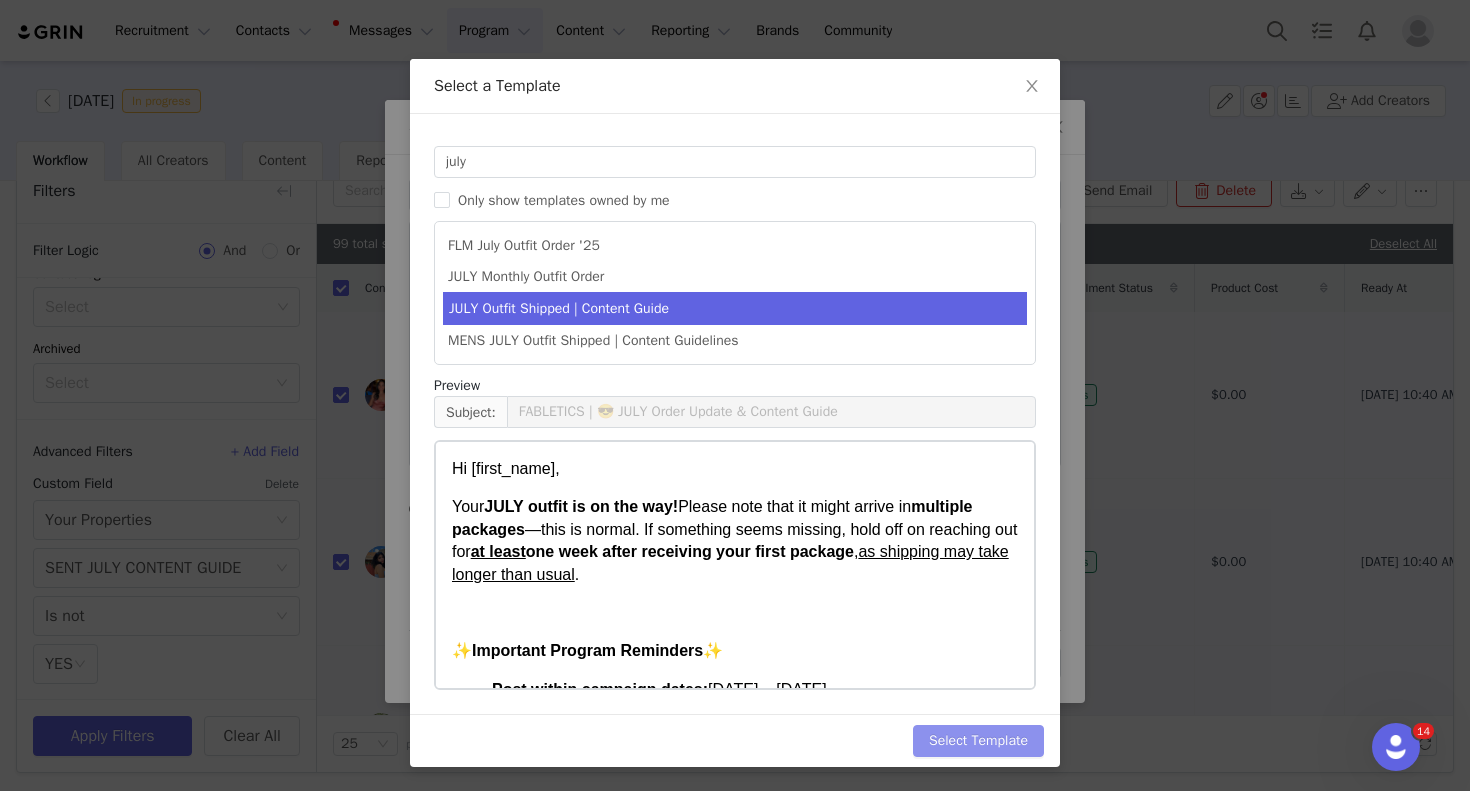 click on "Select Template" at bounding box center [978, 741] 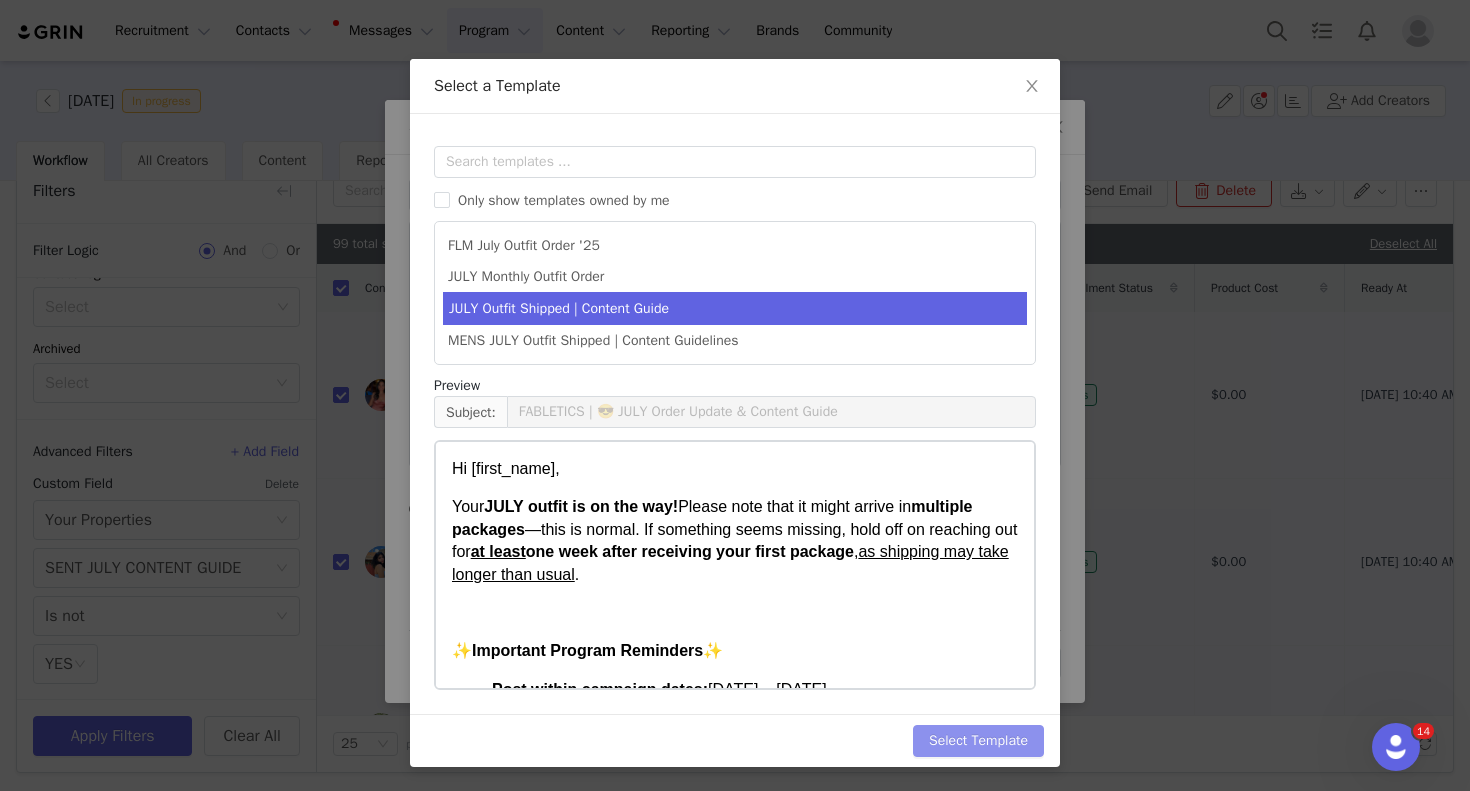 scroll, scrollTop: 0, scrollLeft: 0, axis: both 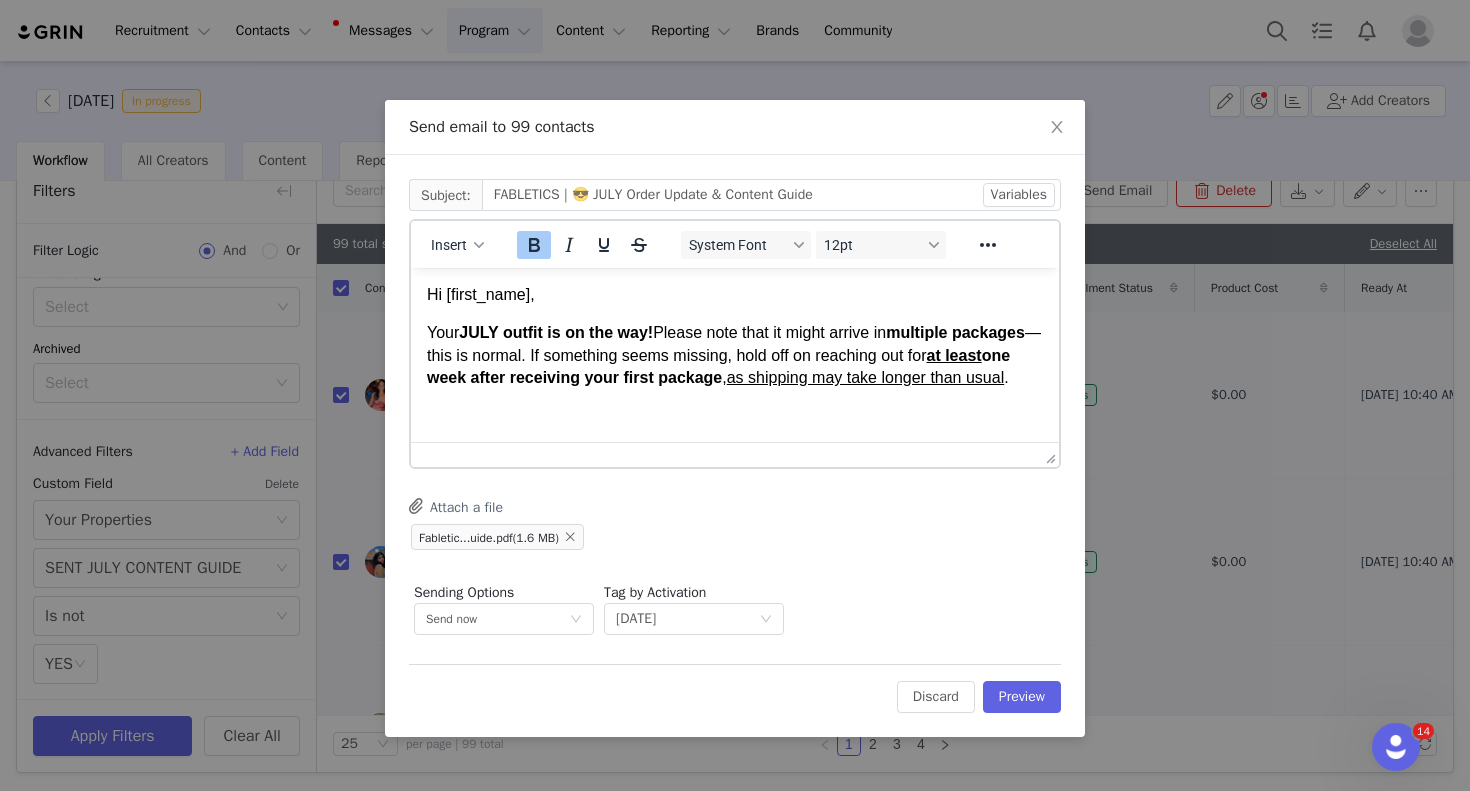 click on "at least  one week after receiving your first package" at bounding box center [718, 366] 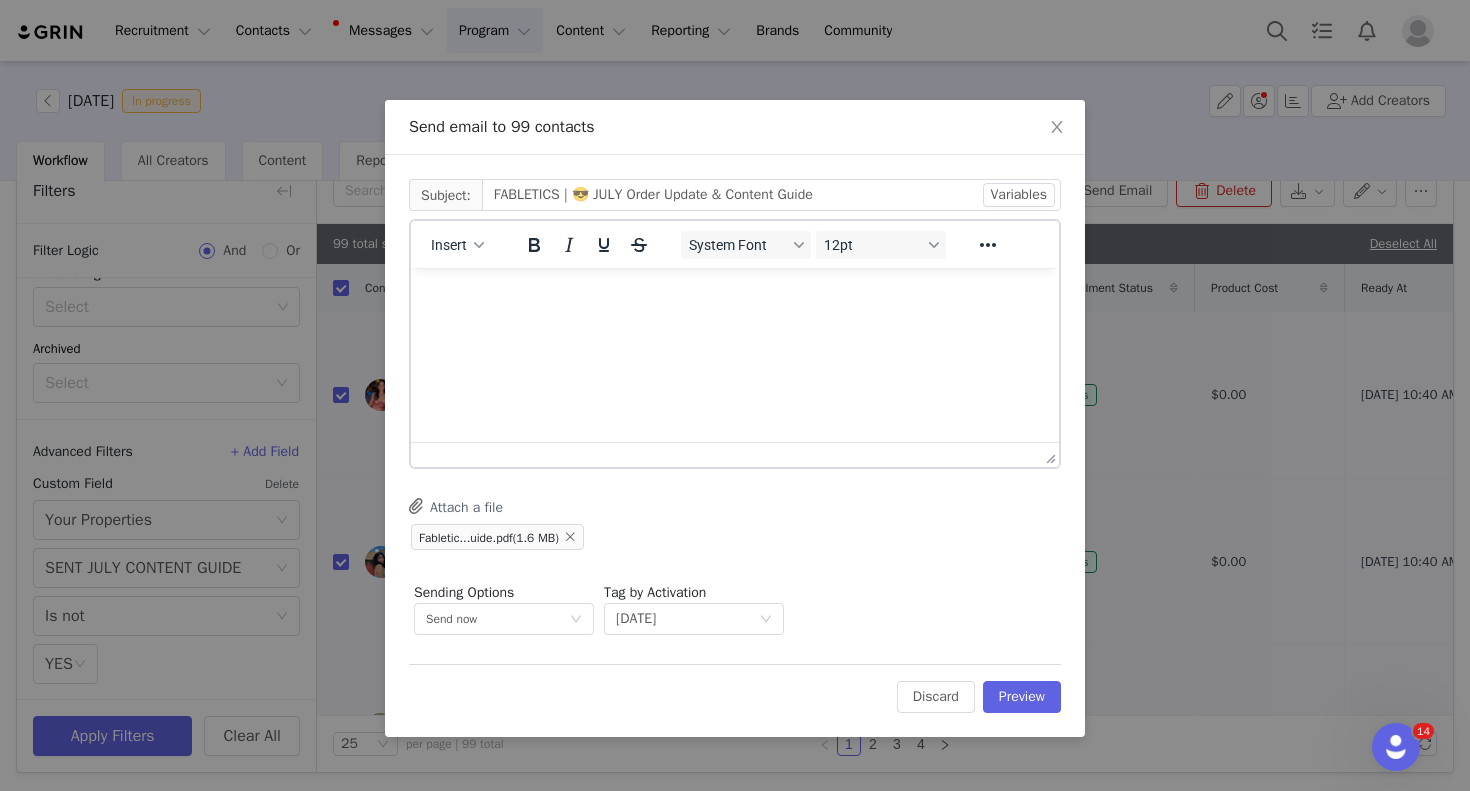 scroll, scrollTop: 1780, scrollLeft: 0, axis: vertical 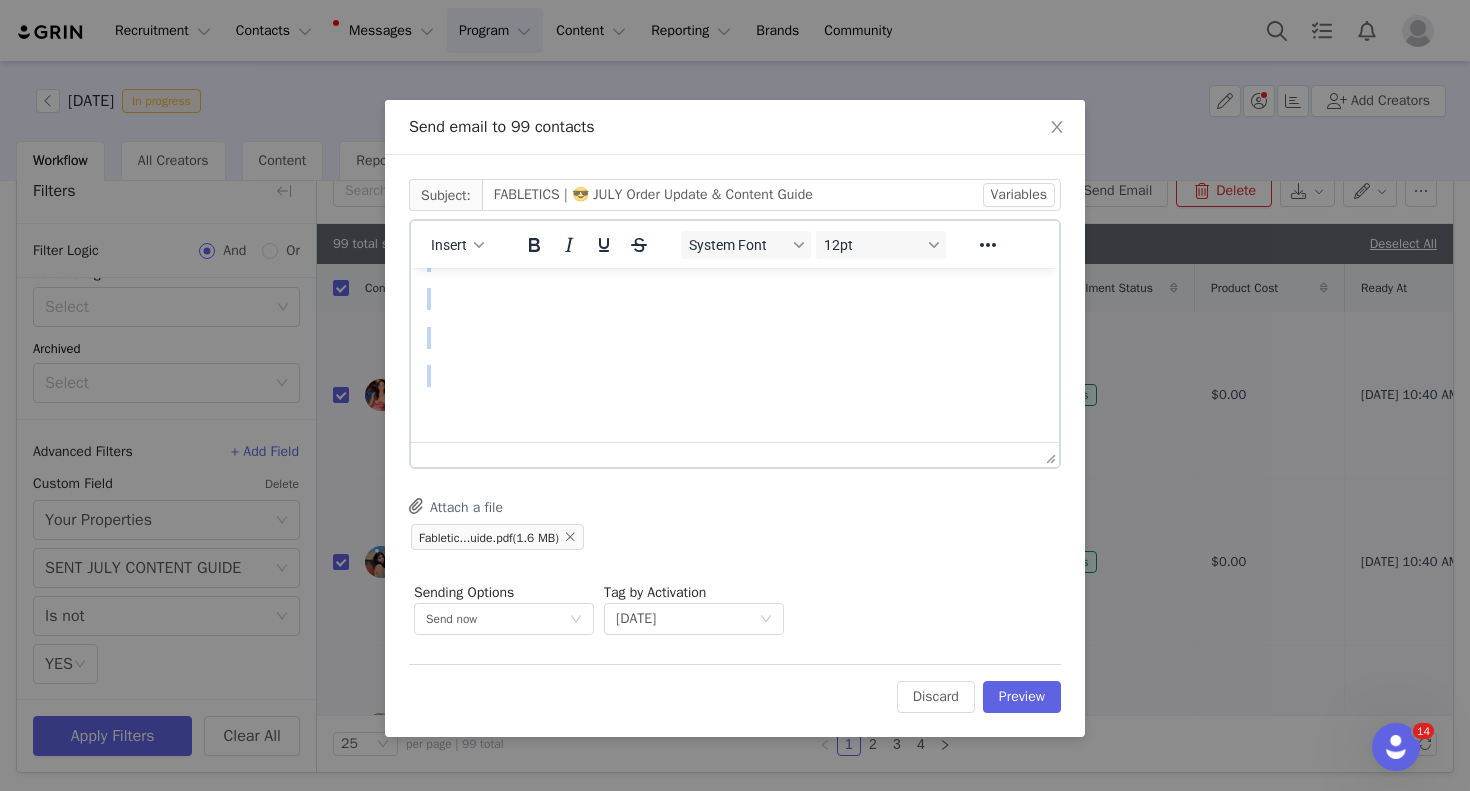 drag, startPoint x: 435, startPoint y: 309, endPoint x: 468, endPoint y: 500, distance: 193.82982 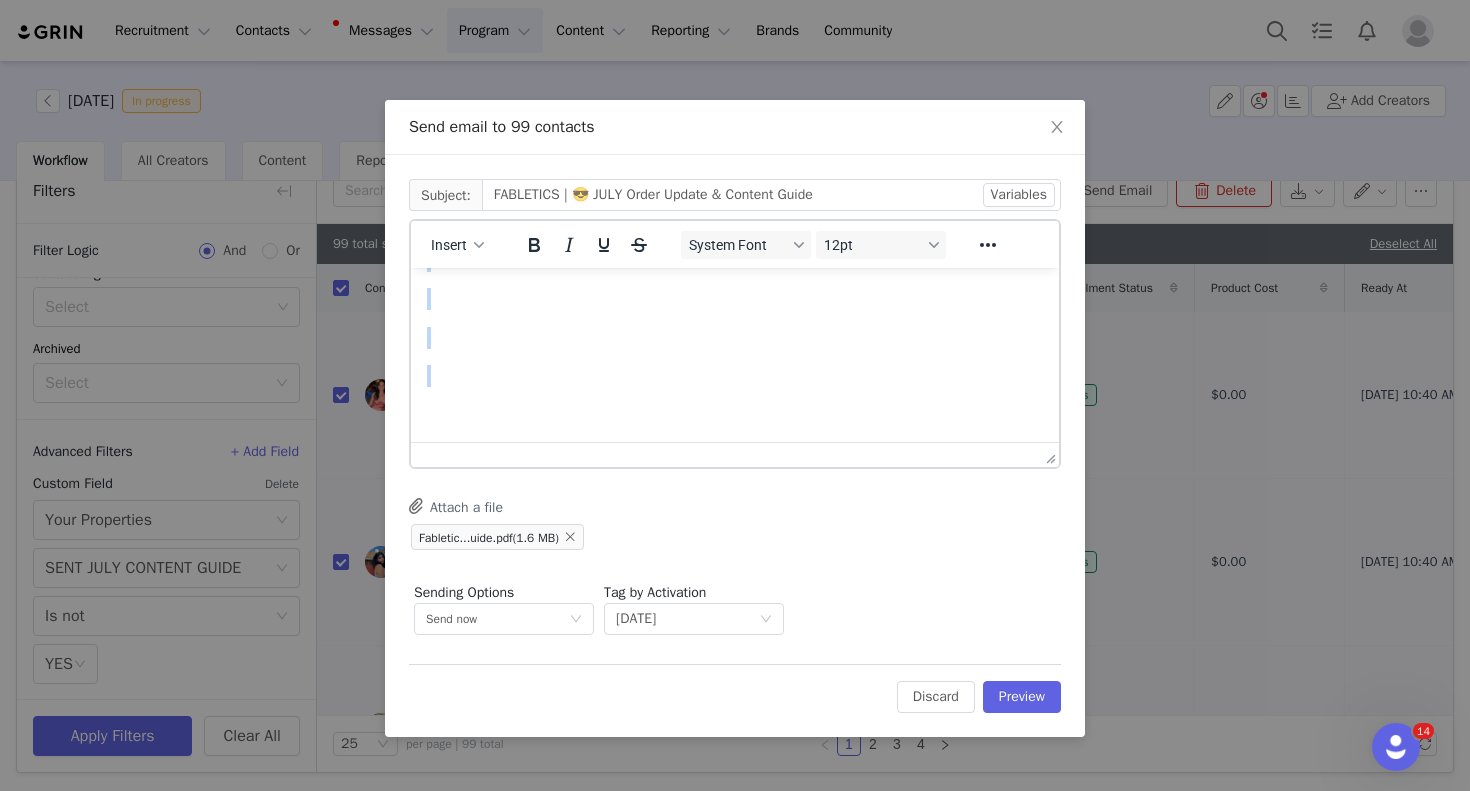 click on "Hi  First Name , Your  JULY outfit is on the way!  Please note that it might arrive in  multiple packages —this is normal. If something seems missing, hold off on reaching out for  at least  one week after receiving your first package ,  as shipping may take longer than usual . ✨ Important Program Reminders ✨ Post within campaign dates:  [DATE] – [DATE] Music Guidelines: No copyrighted music Use license-free music from  Meta  and  TikTok  libraries. Non-compliance will result in removal from the program Post Requirements: Use  #FableticsPartner  in the  caption before the cutoff  (FTC requirement) Tag  @Fabletics Include  [DOMAIN_NAME][URL]  for your followers to access the VIP membership offer If posting to IG Stories please follow these requirements: 1 story made up of  3 clips Use  #FableticsPartner  on  every  clip No manual uploads needed: Your content will automatically sync into Grin within 24 hours of posting, if you post within the campaign dates. 📌  Need inspiration?" at bounding box center [735, -598] 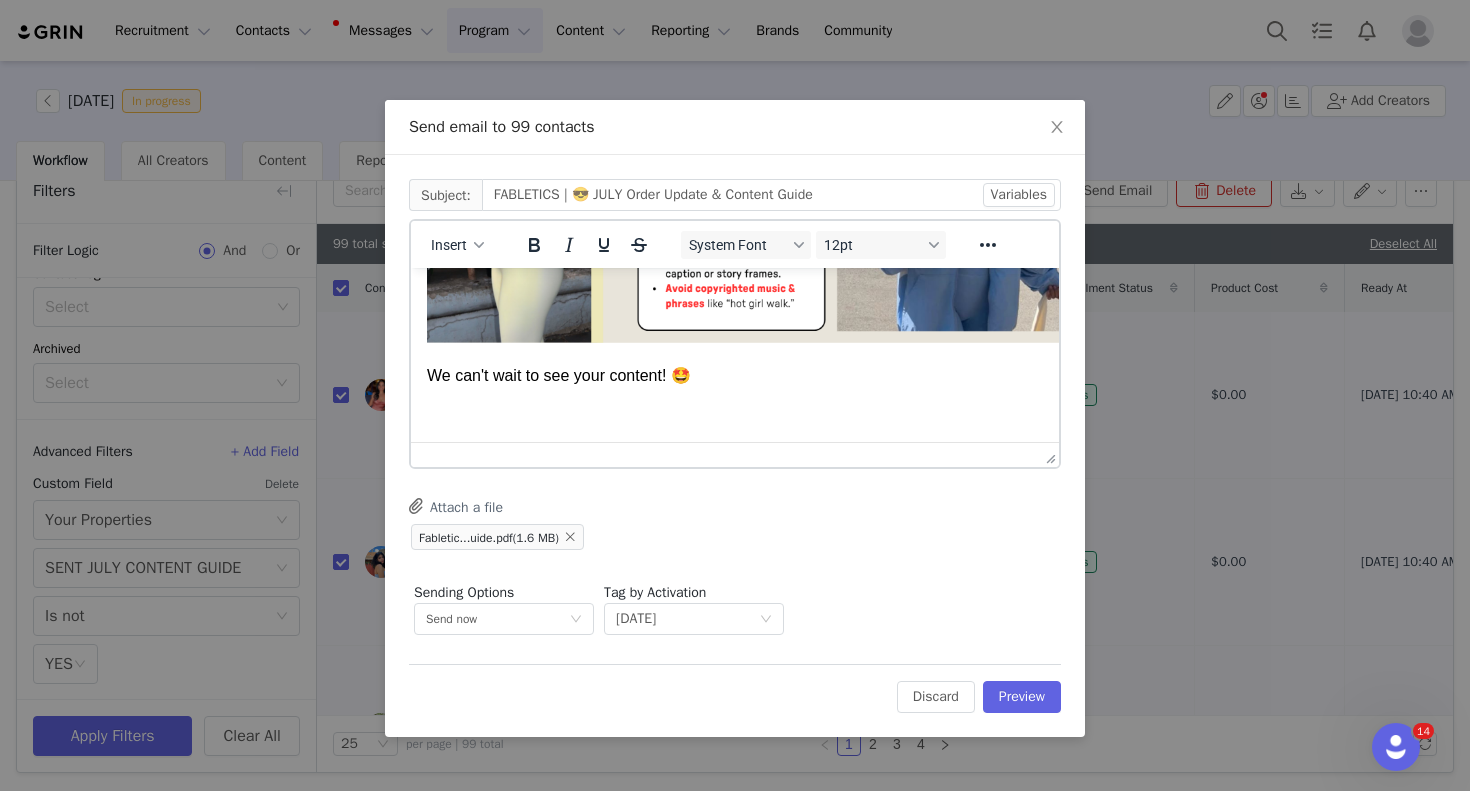 scroll, scrollTop: 1681, scrollLeft: 0, axis: vertical 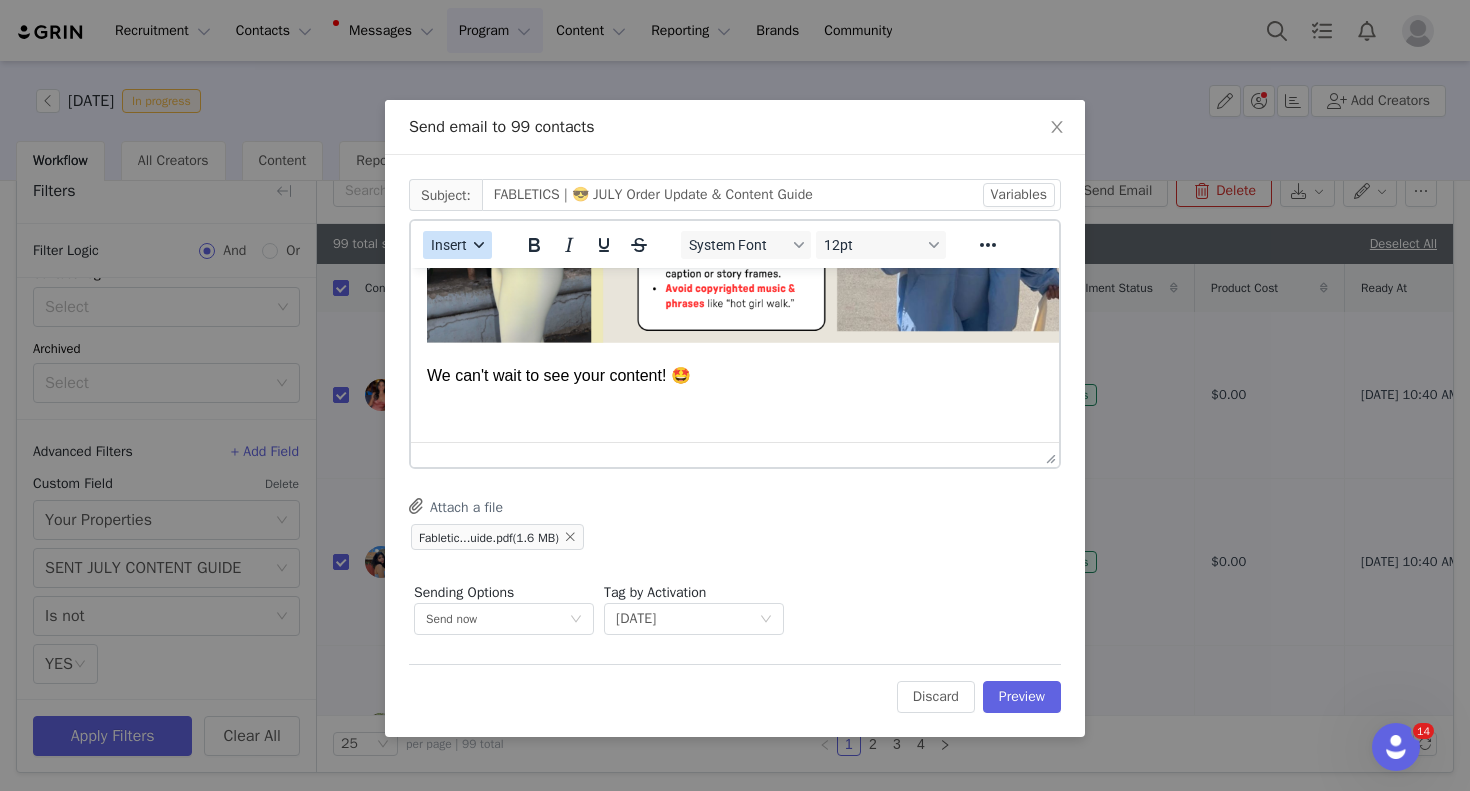 click on "Insert" at bounding box center (457, 245) 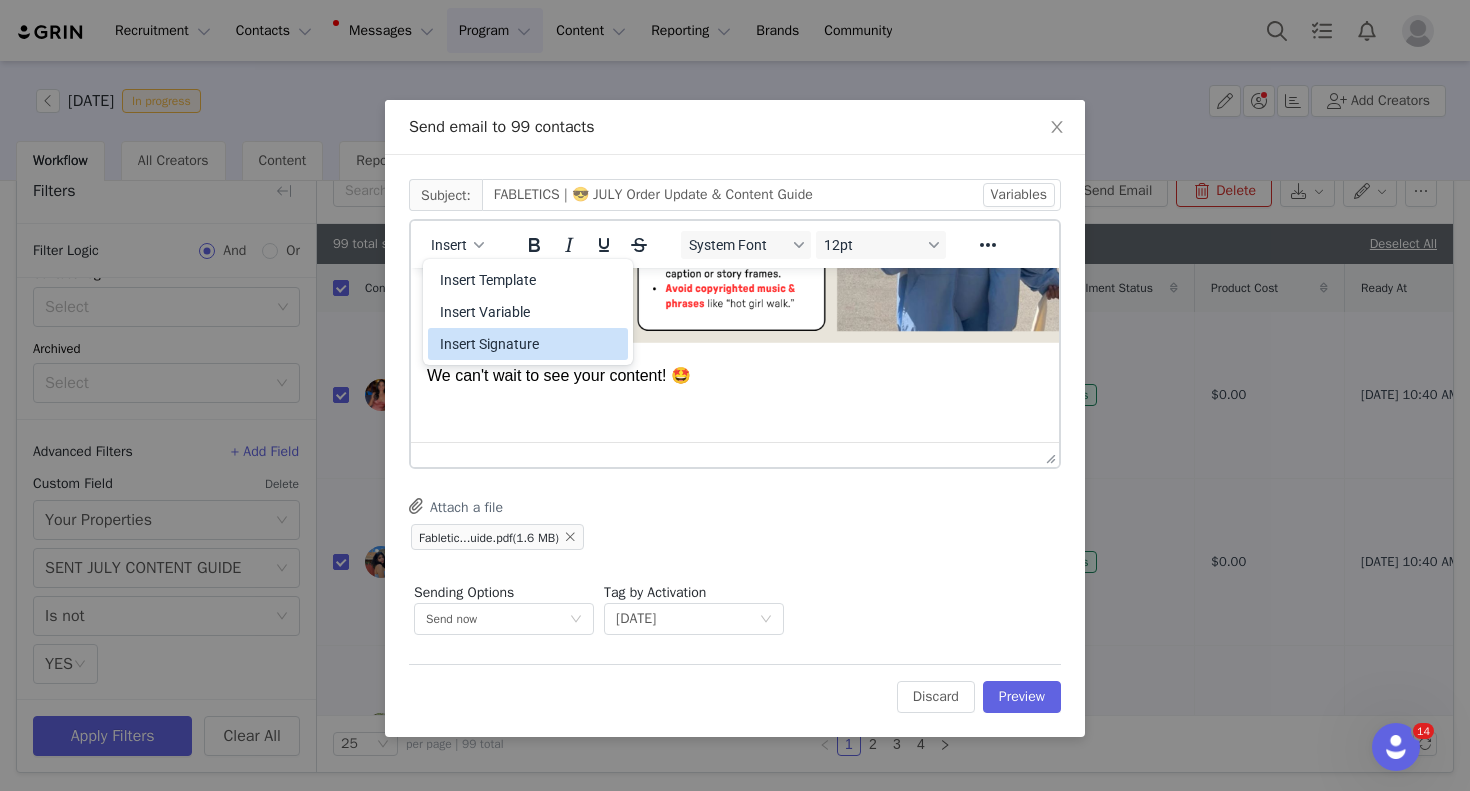 click on "Insert Signature" at bounding box center [530, 344] 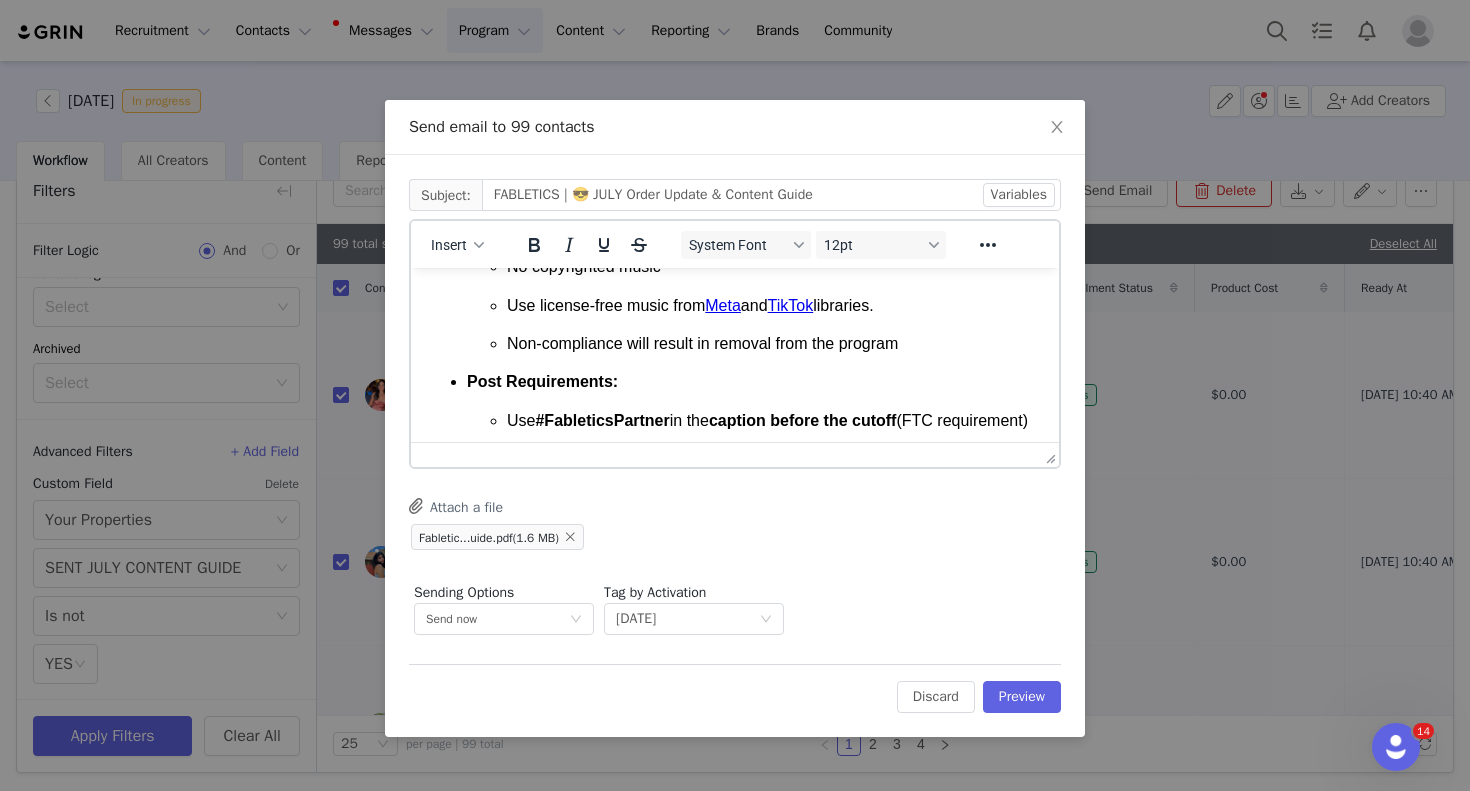 scroll, scrollTop: 0, scrollLeft: 0, axis: both 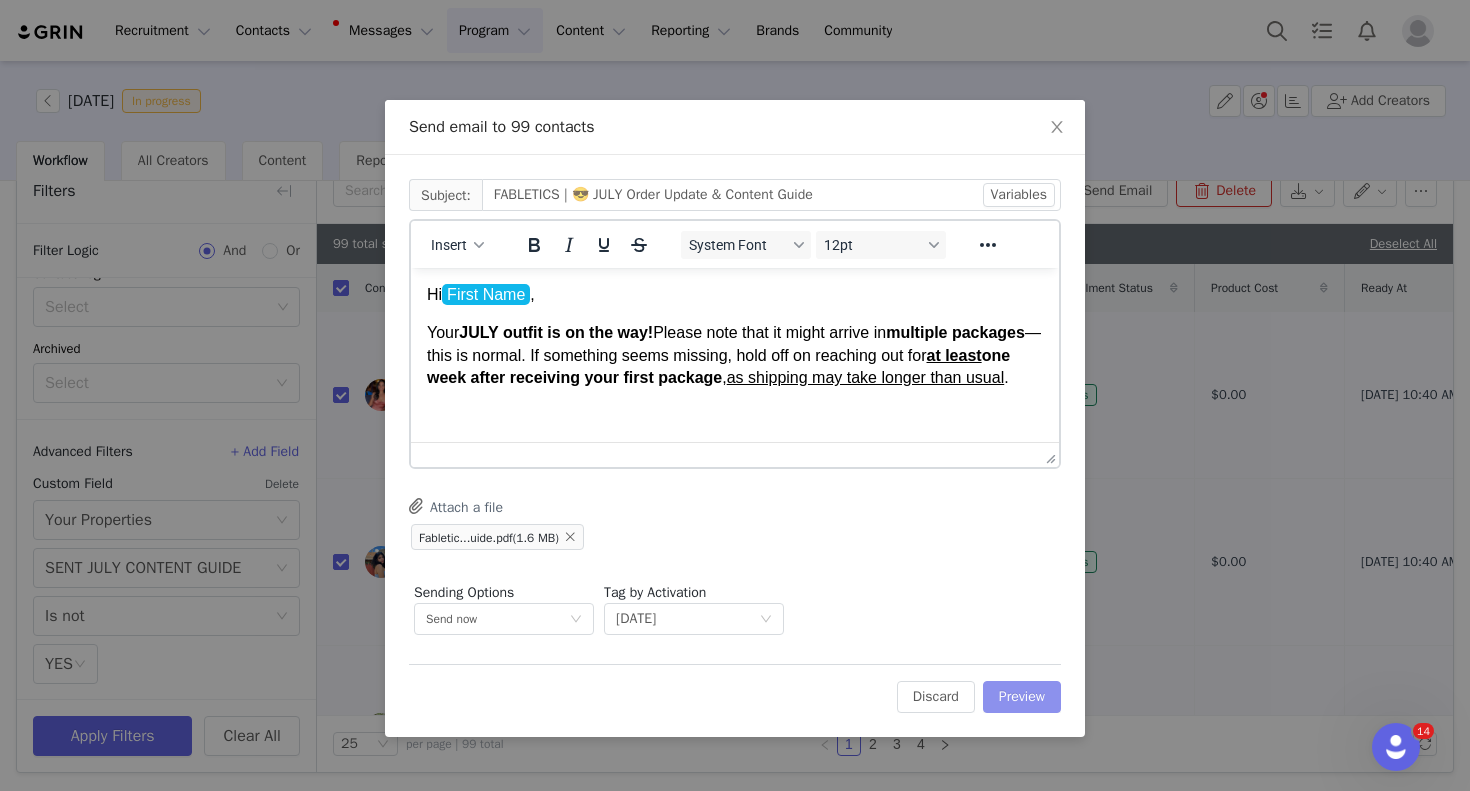 click on "Preview" at bounding box center [1022, 697] 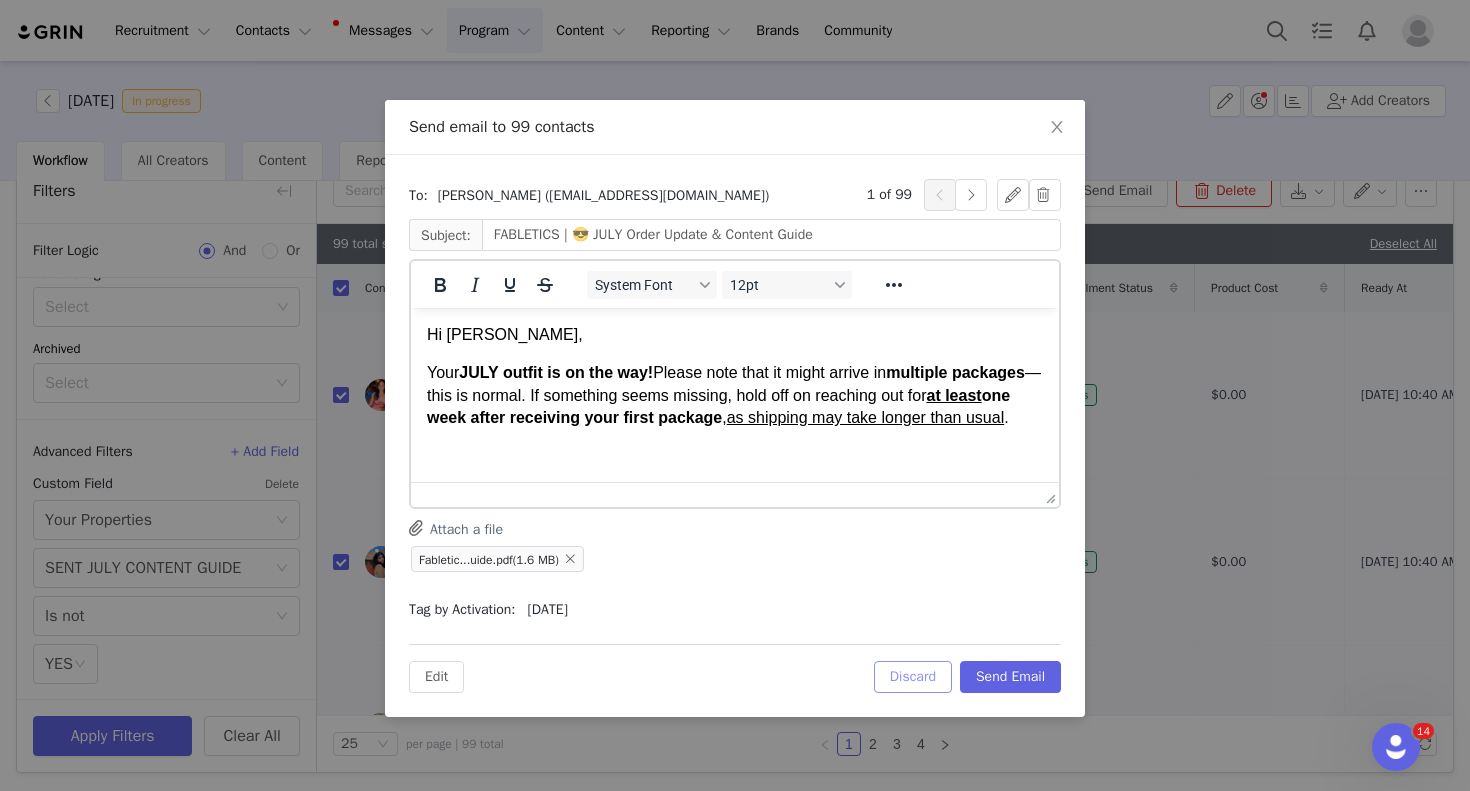 scroll, scrollTop: 0, scrollLeft: 0, axis: both 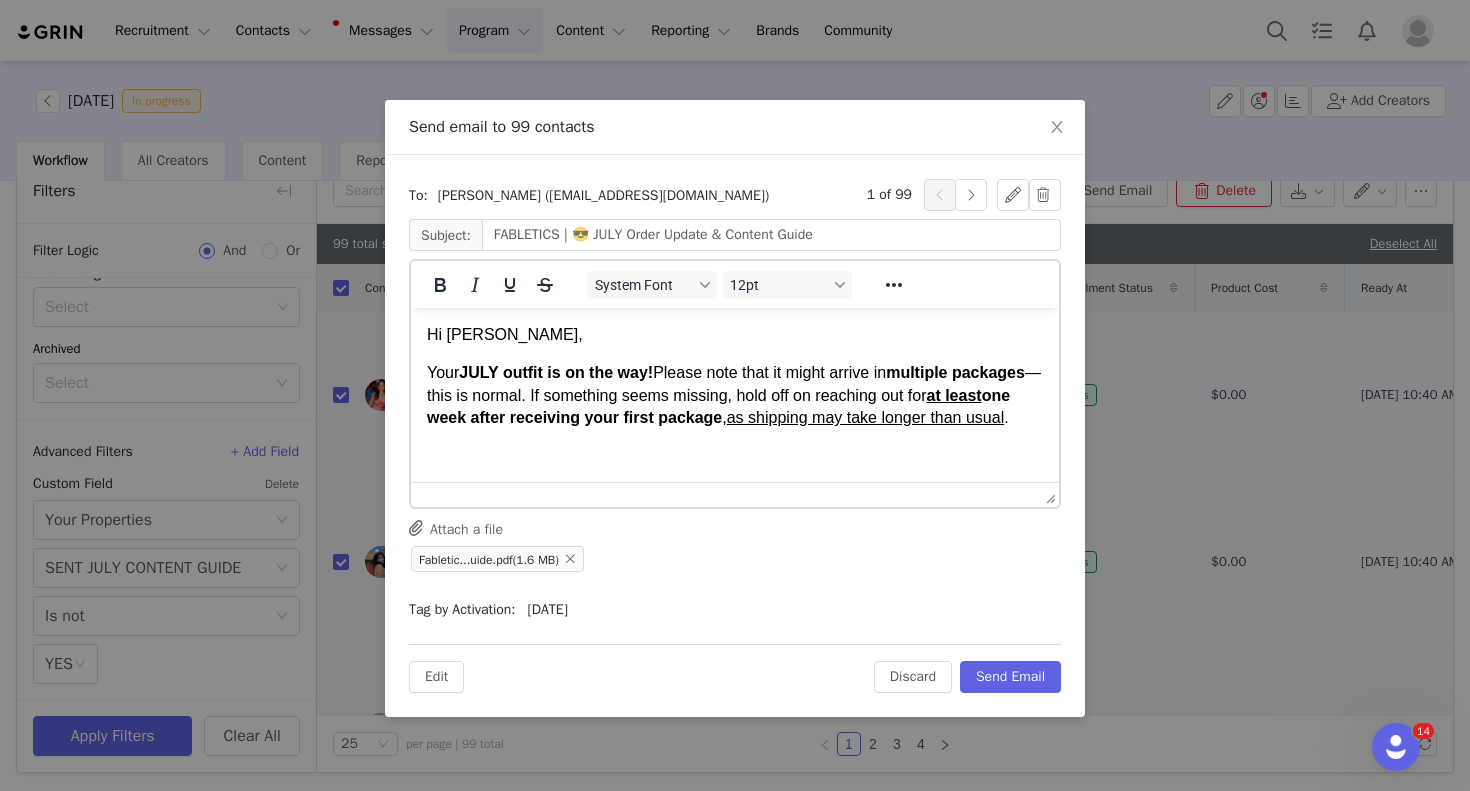 click on "Your  JULY outfit is on the way!  Please note that it might arrive in  multiple packages —this is normal. If something seems missing, hold off on reaching out for  at least  one week after receiving your first package ,  as shipping may take longer than usual ." at bounding box center [735, 395] 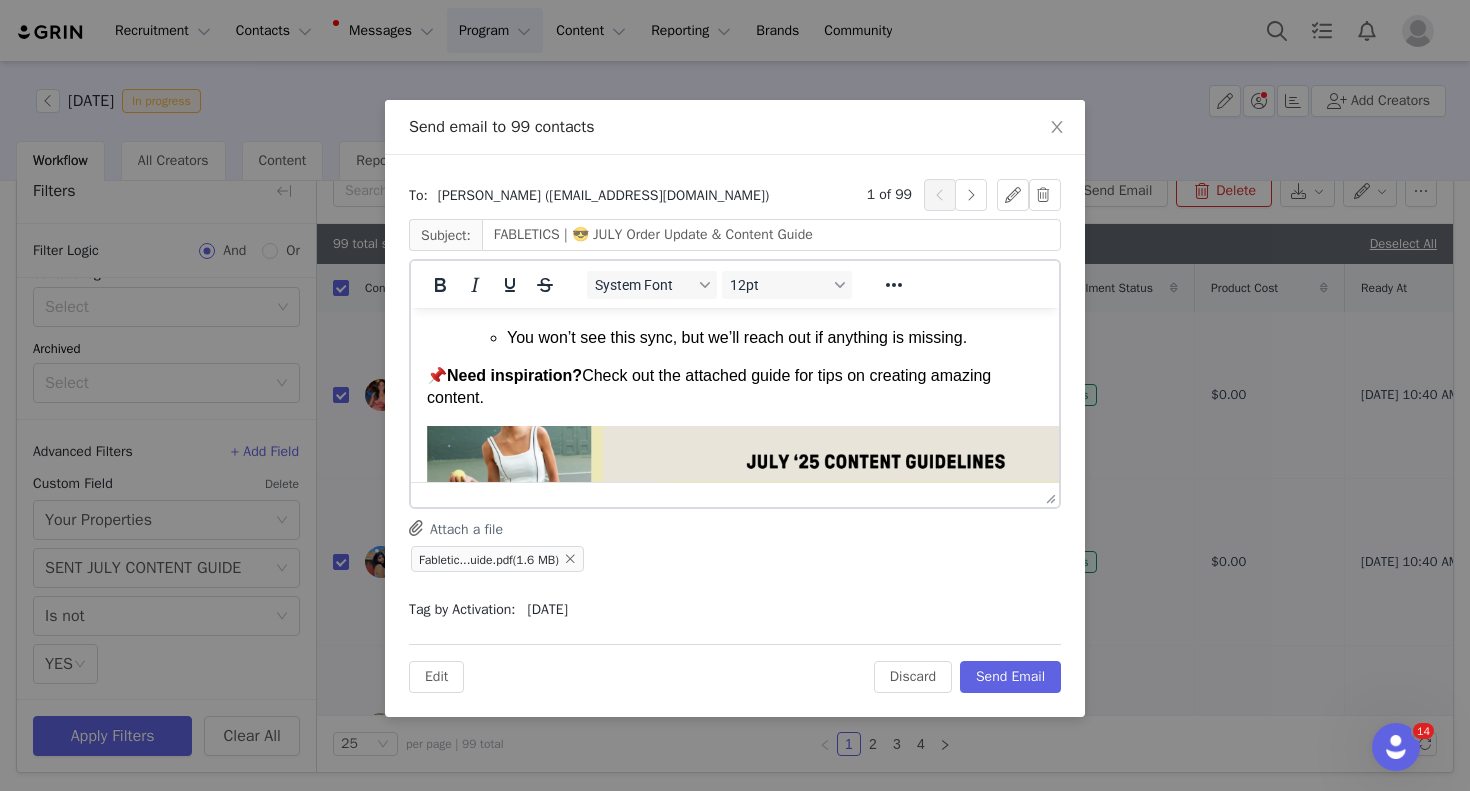 scroll, scrollTop: 1018, scrollLeft: 0, axis: vertical 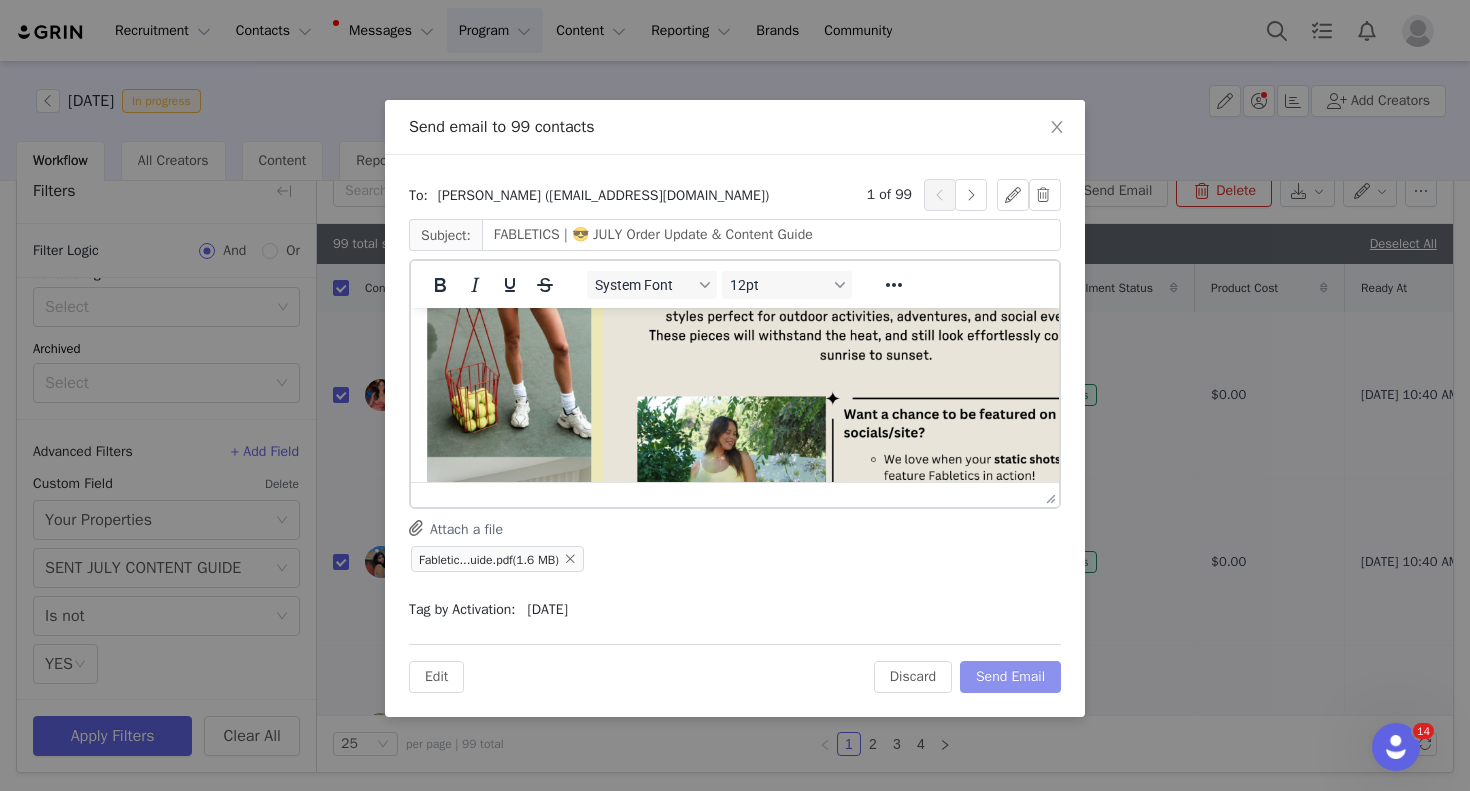 click on "Send Email" at bounding box center (1010, 677) 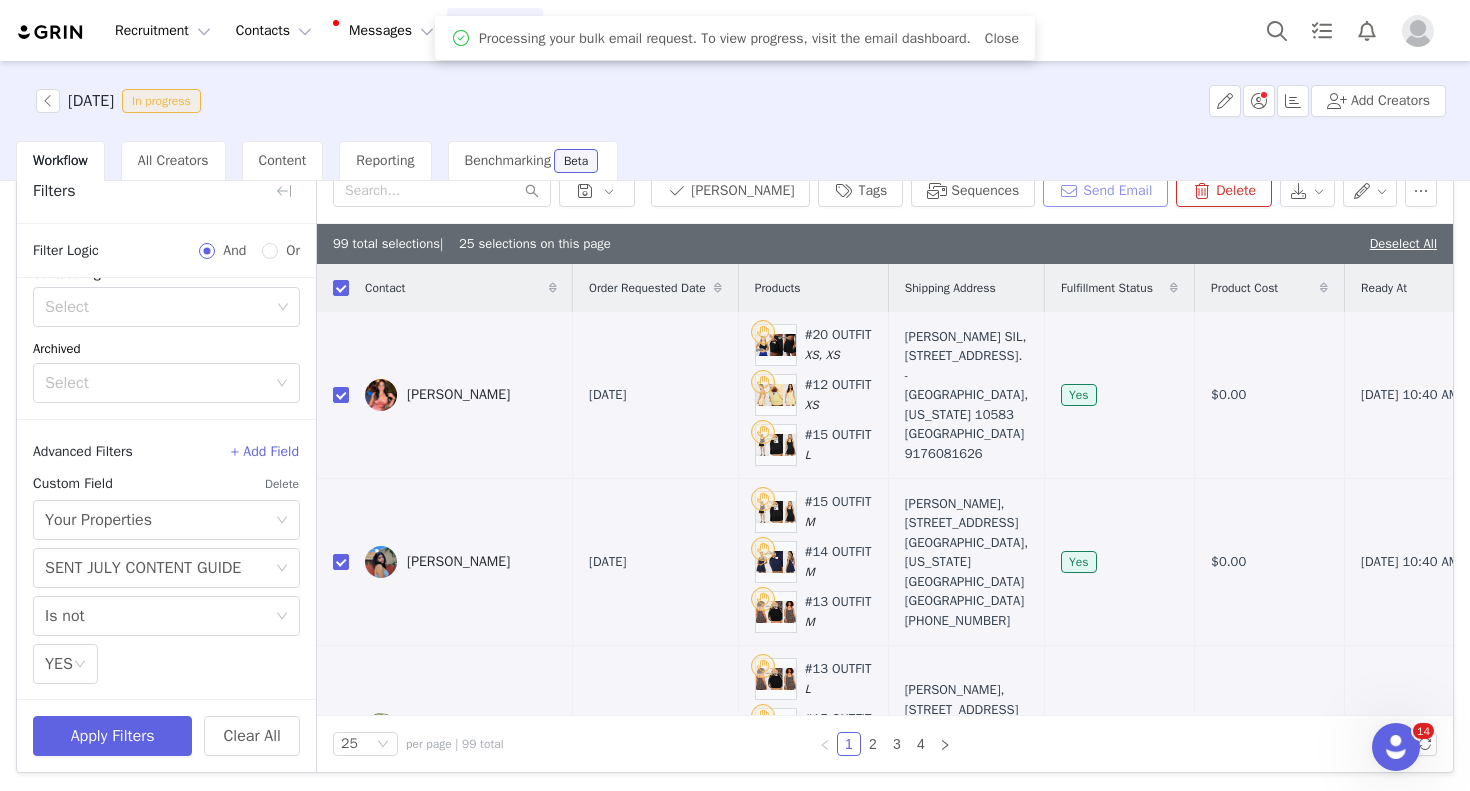 scroll, scrollTop: 88, scrollLeft: 0, axis: vertical 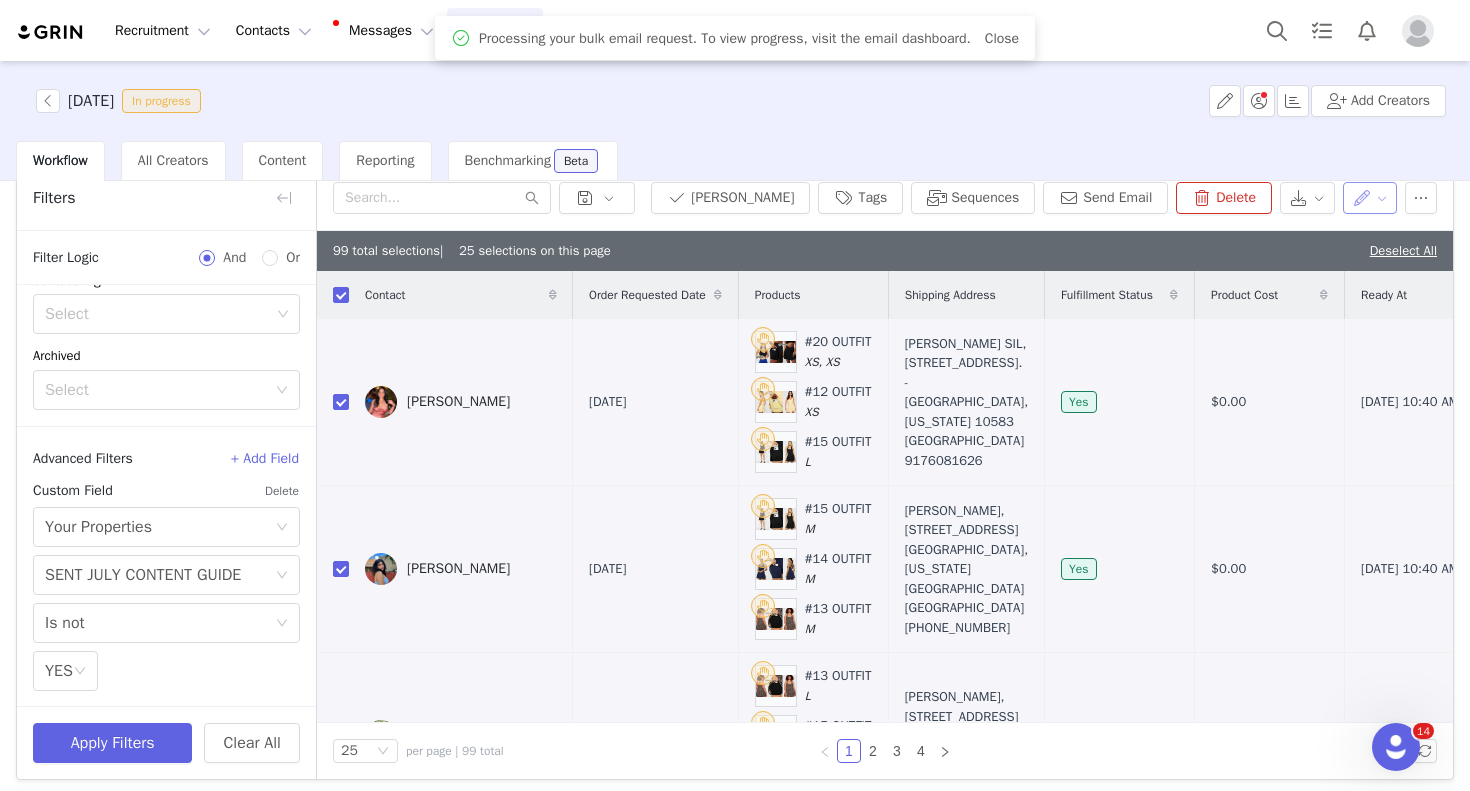 click at bounding box center (1370, 198) 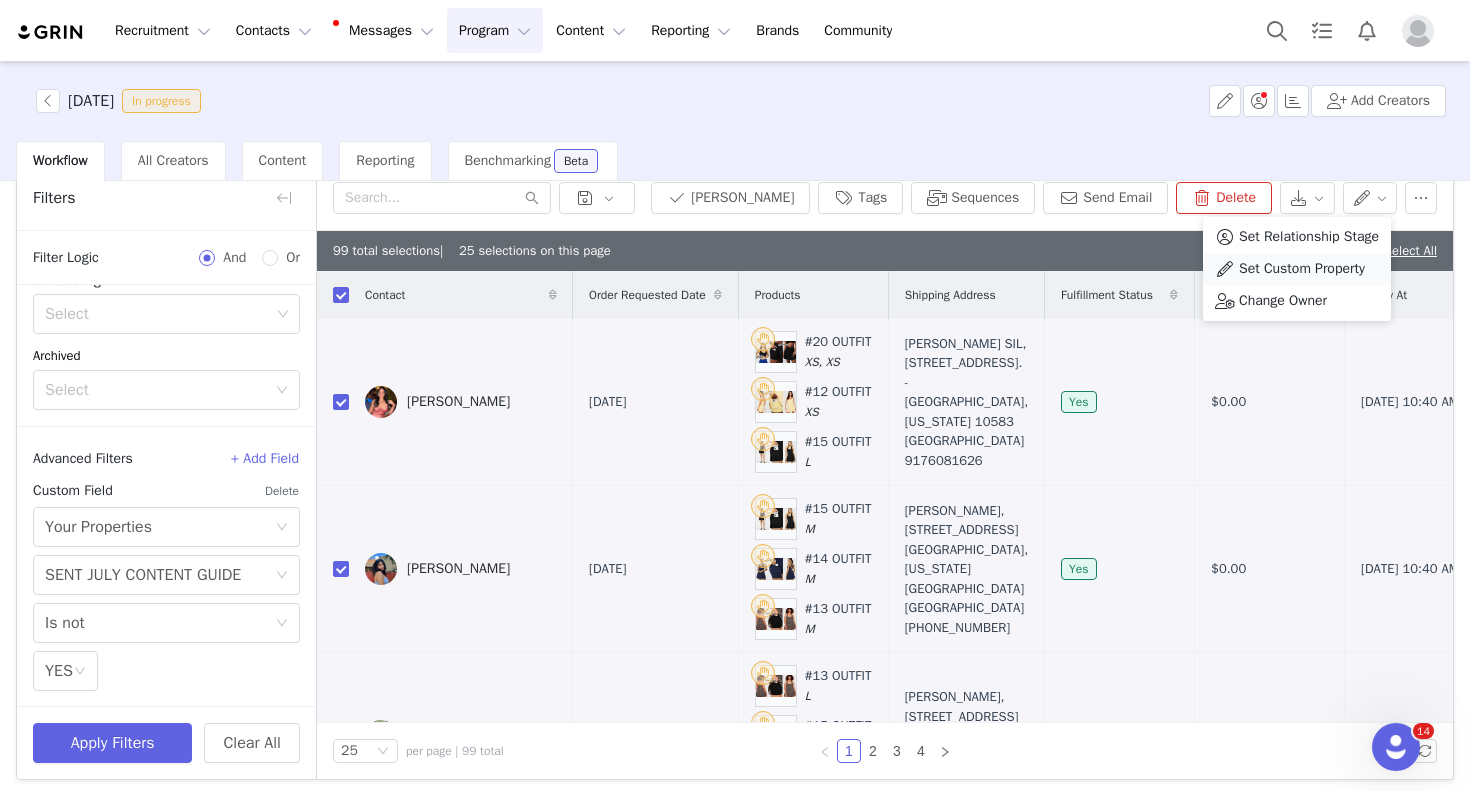 click on "Set Custom Property" at bounding box center (1302, 269) 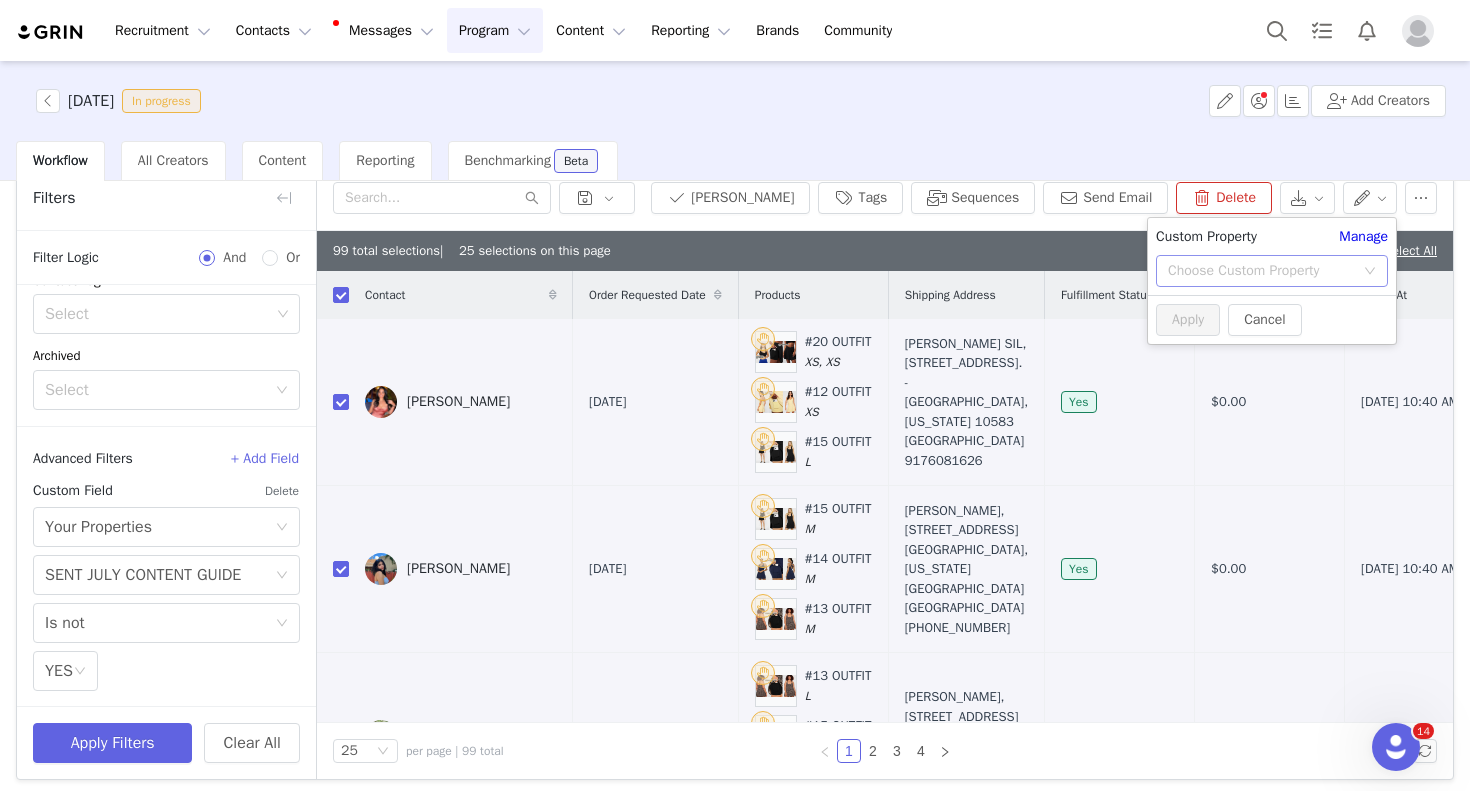 click on "Choose Custom Property" at bounding box center (1261, 271) 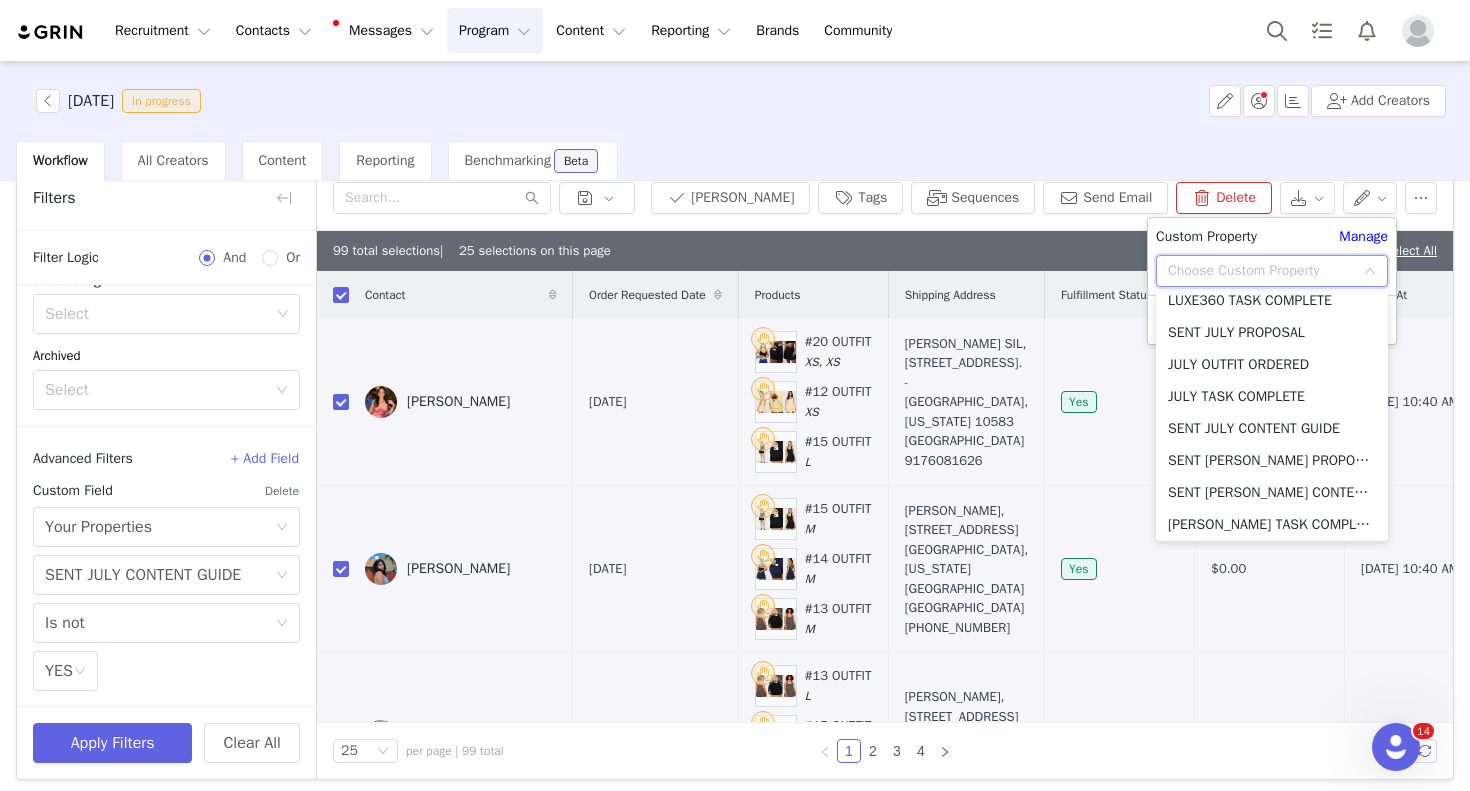 scroll, scrollTop: 1316, scrollLeft: 0, axis: vertical 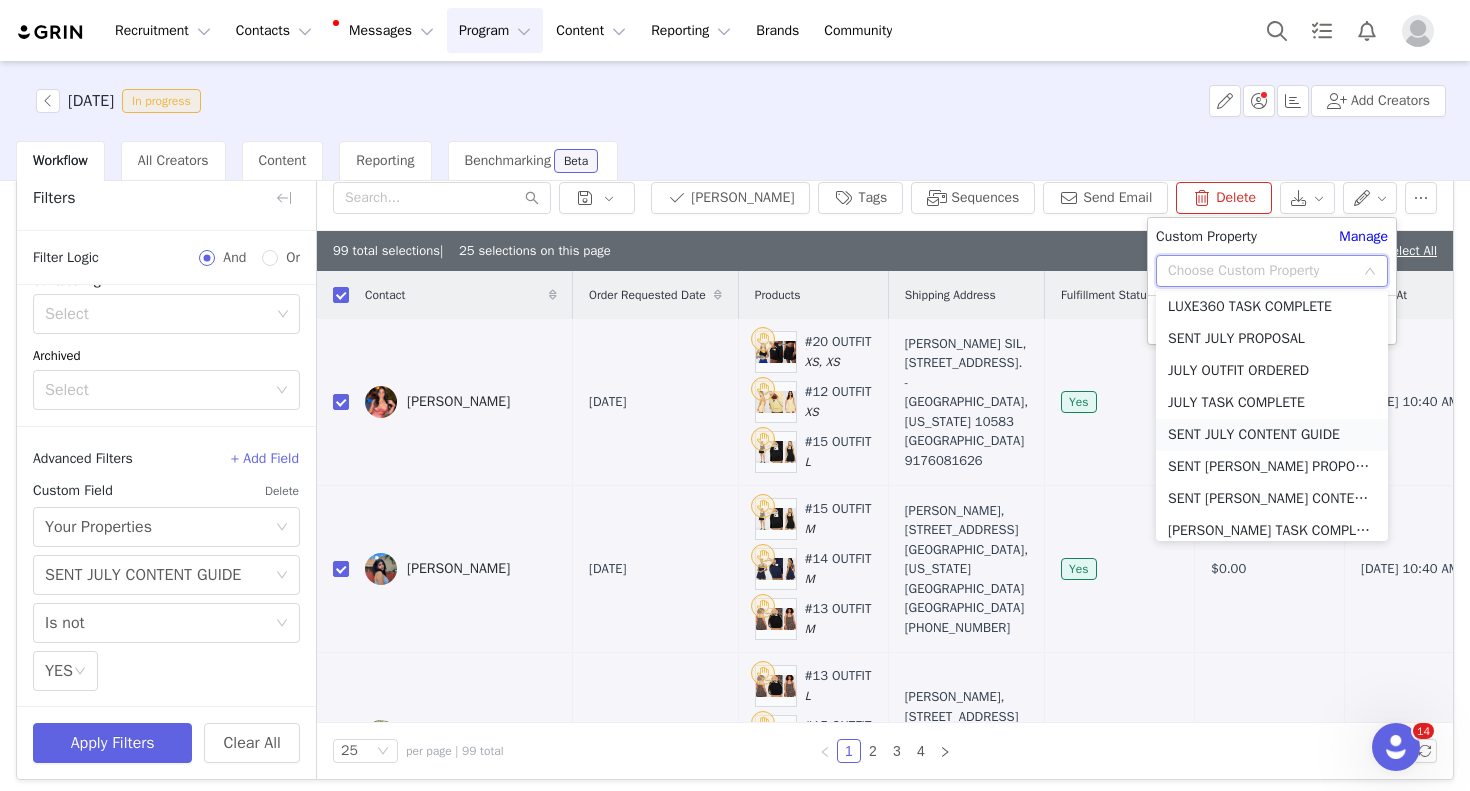 click on "SENT JULY CONTENT GUIDE" at bounding box center [1272, 435] 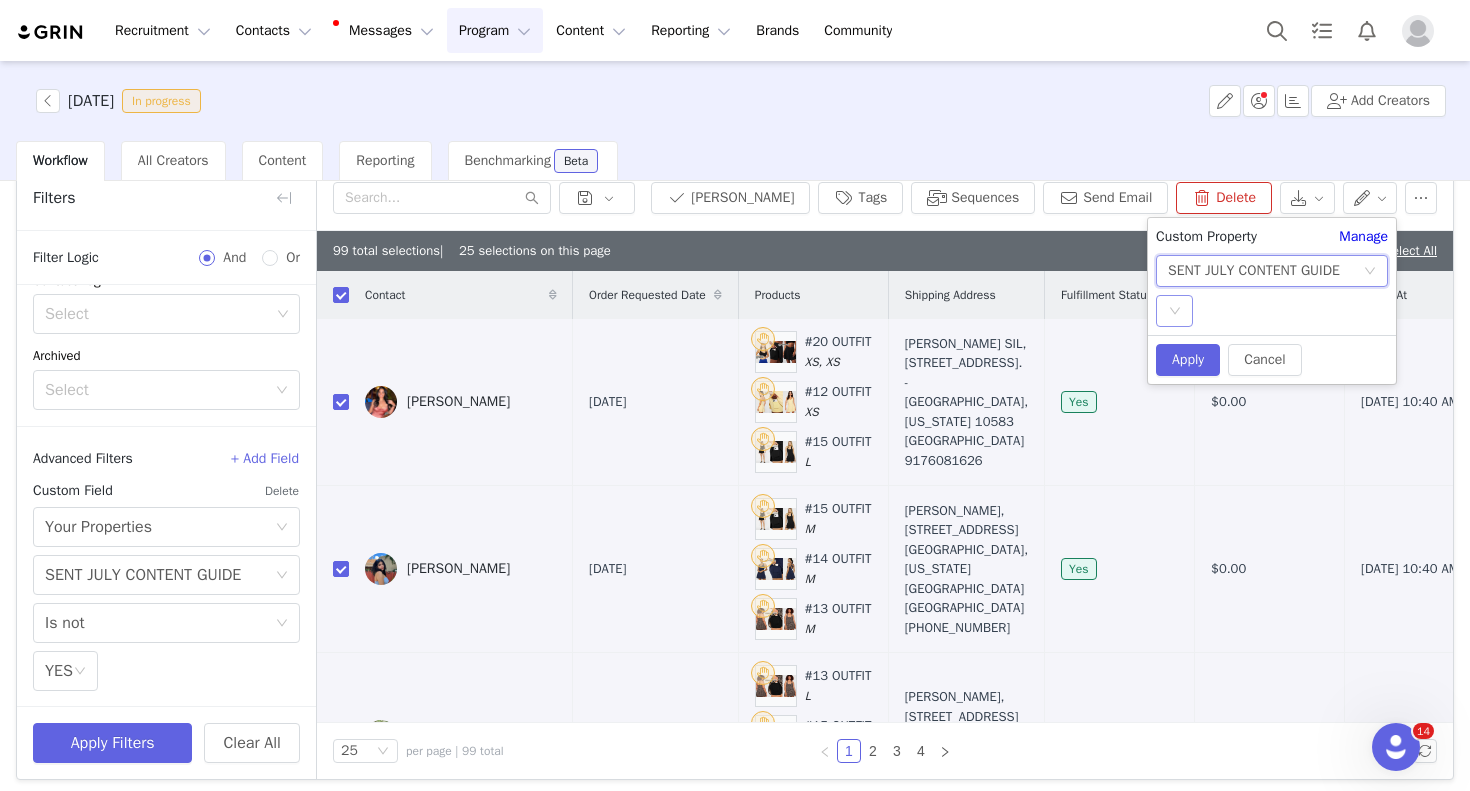 click 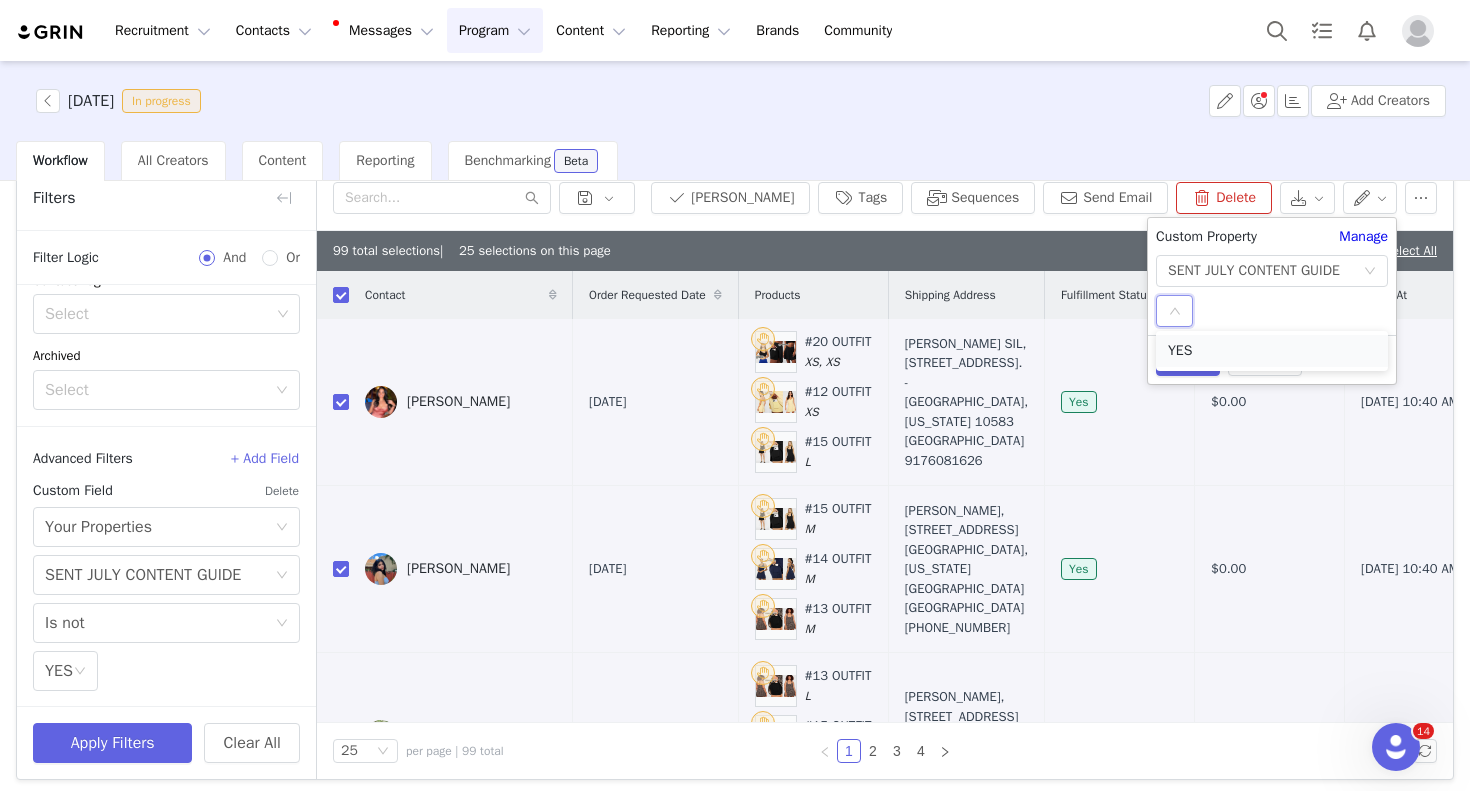 click on "YES" at bounding box center [1272, 351] 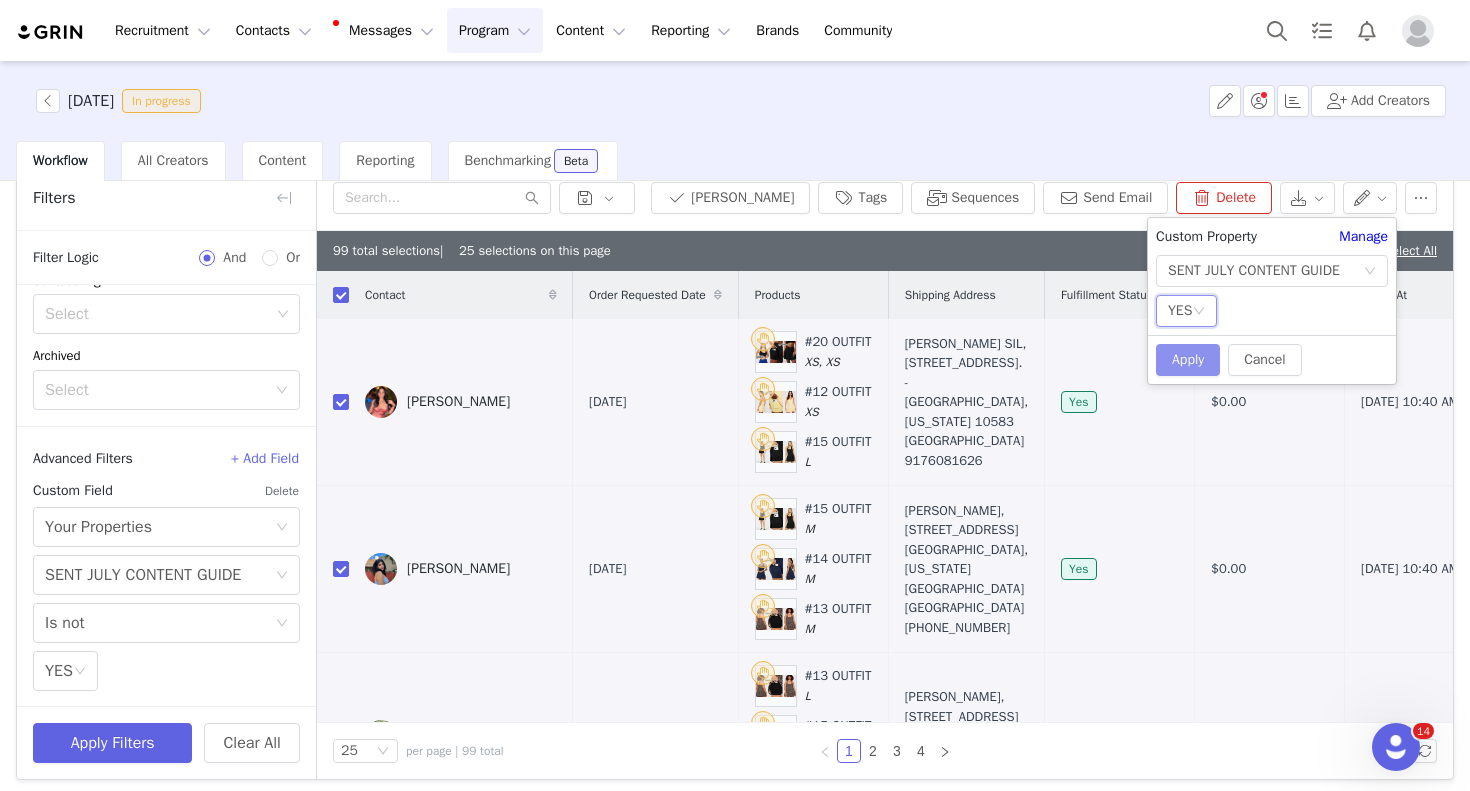 click on "Apply" at bounding box center [1188, 360] 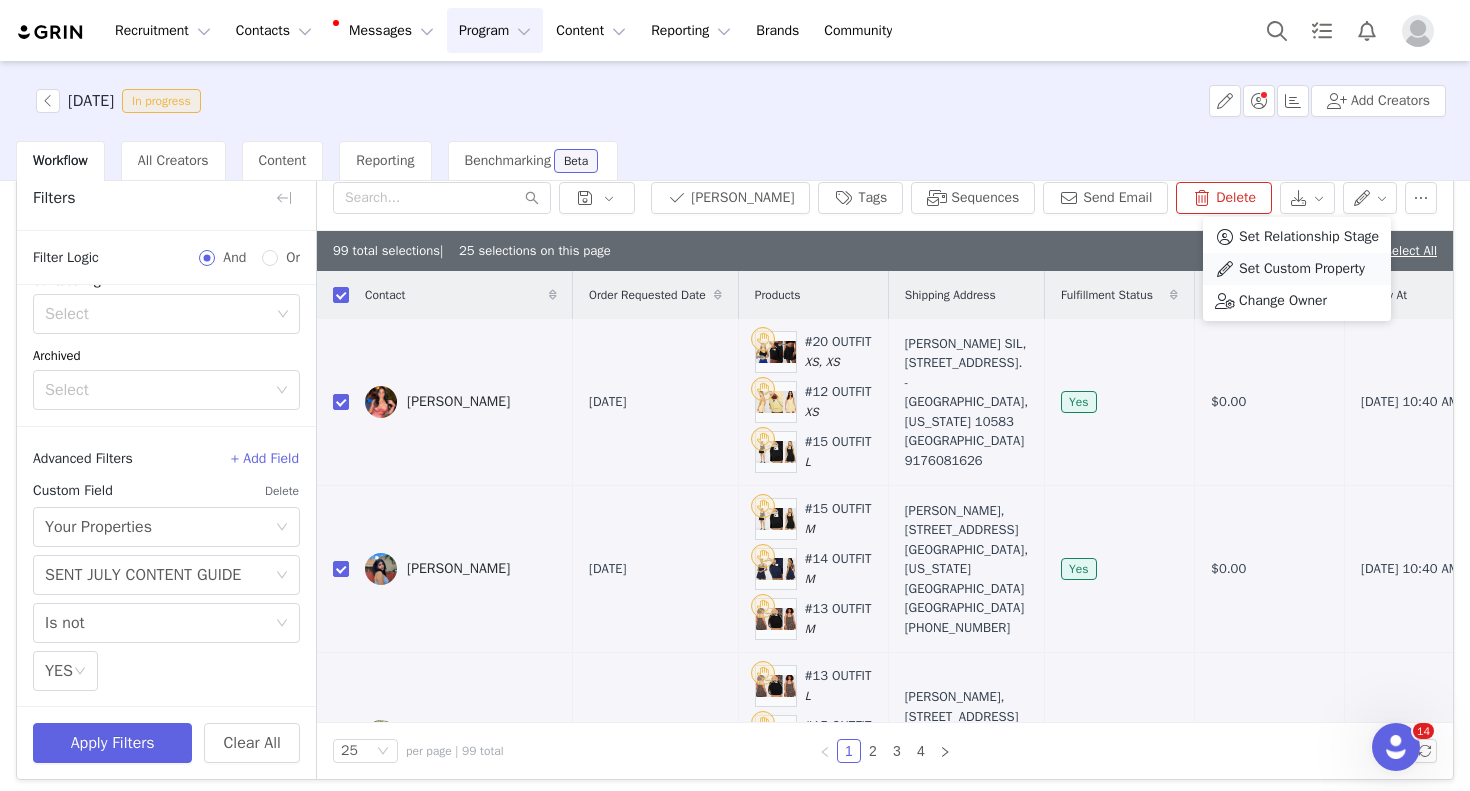 click on "Set Custom Property" at bounding box center (1302, 269) 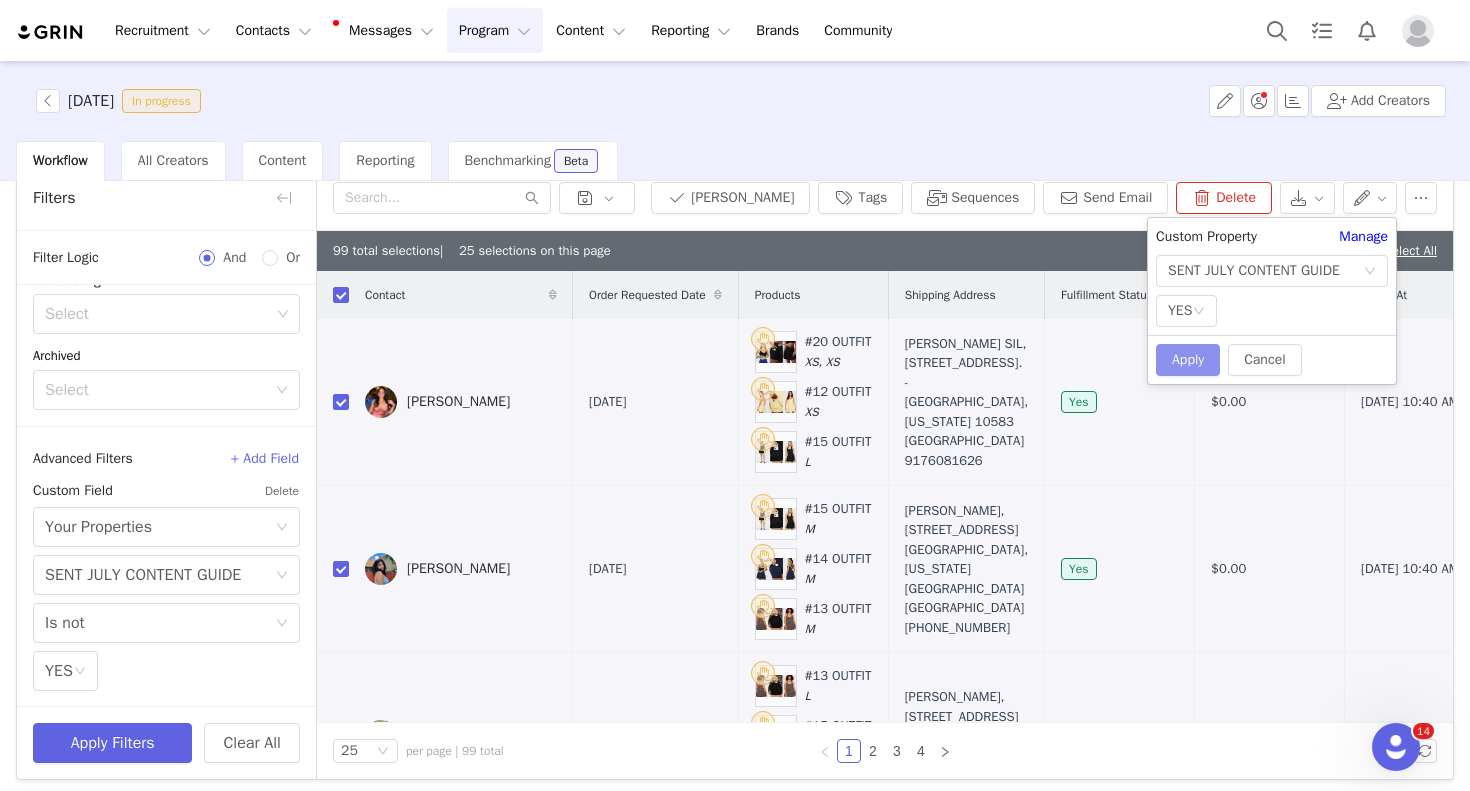 click on "Apply" at bounding box center [1188, 360] 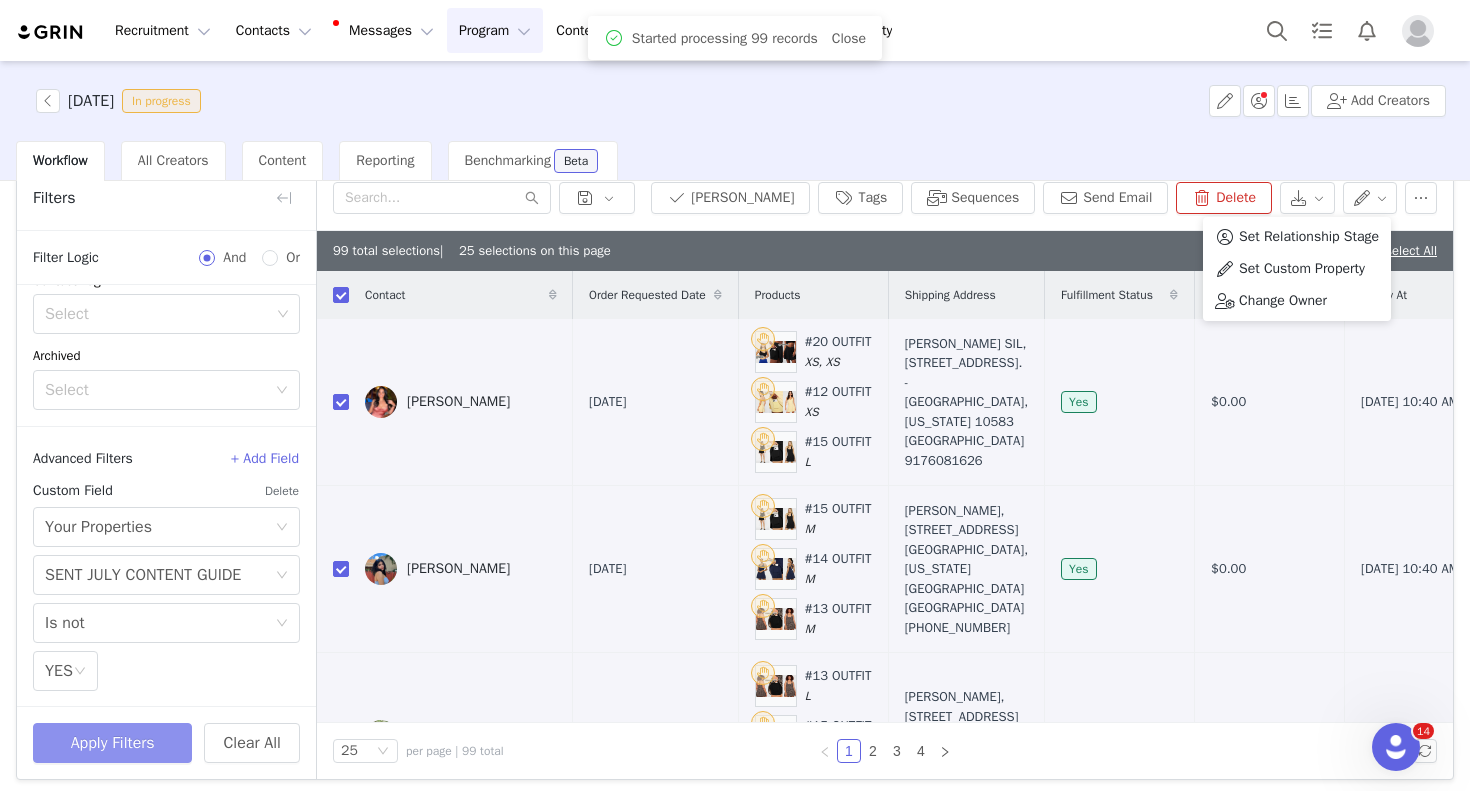 click on "Apply Filters" at bounding box center (112, 743) 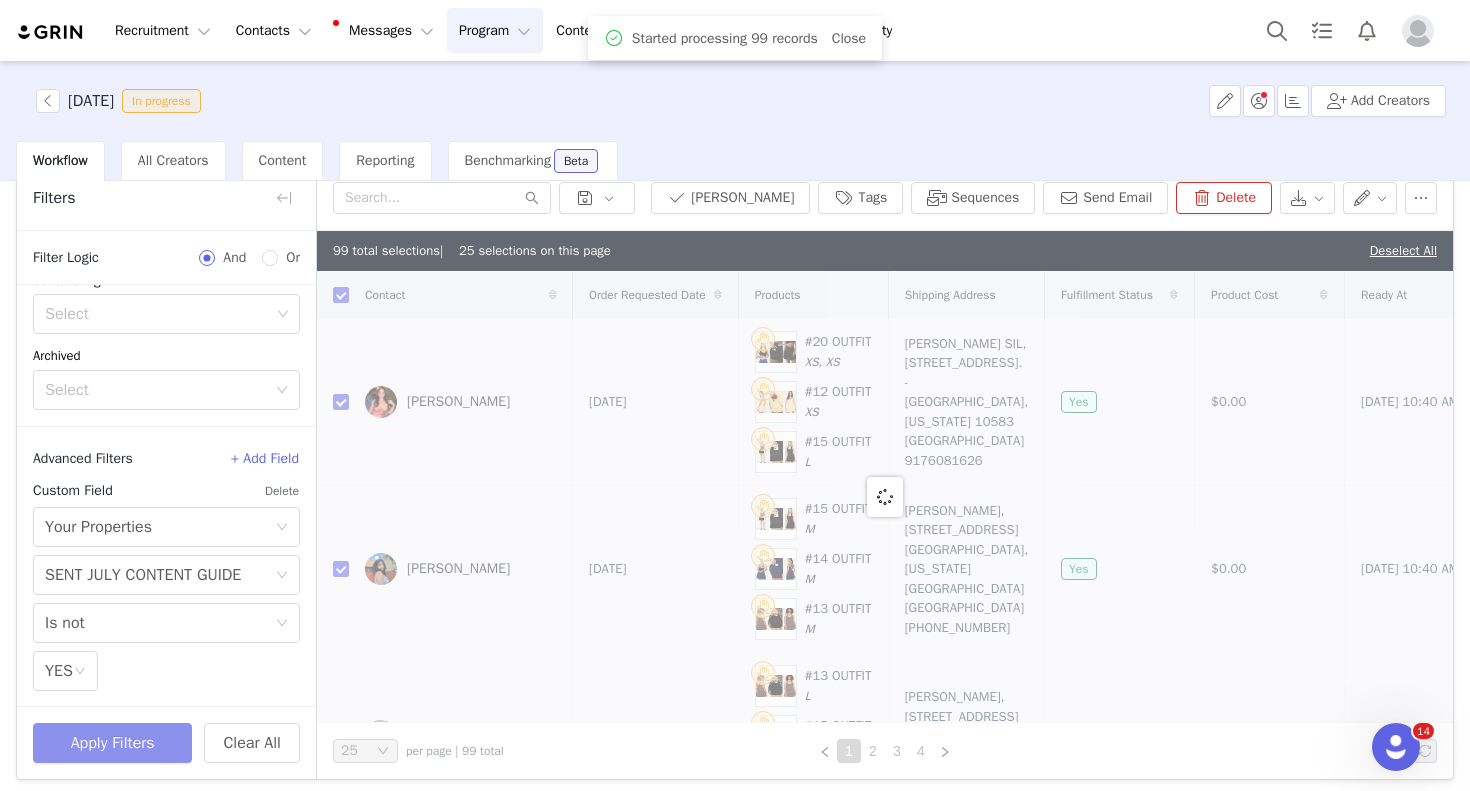 checkbox on "false" 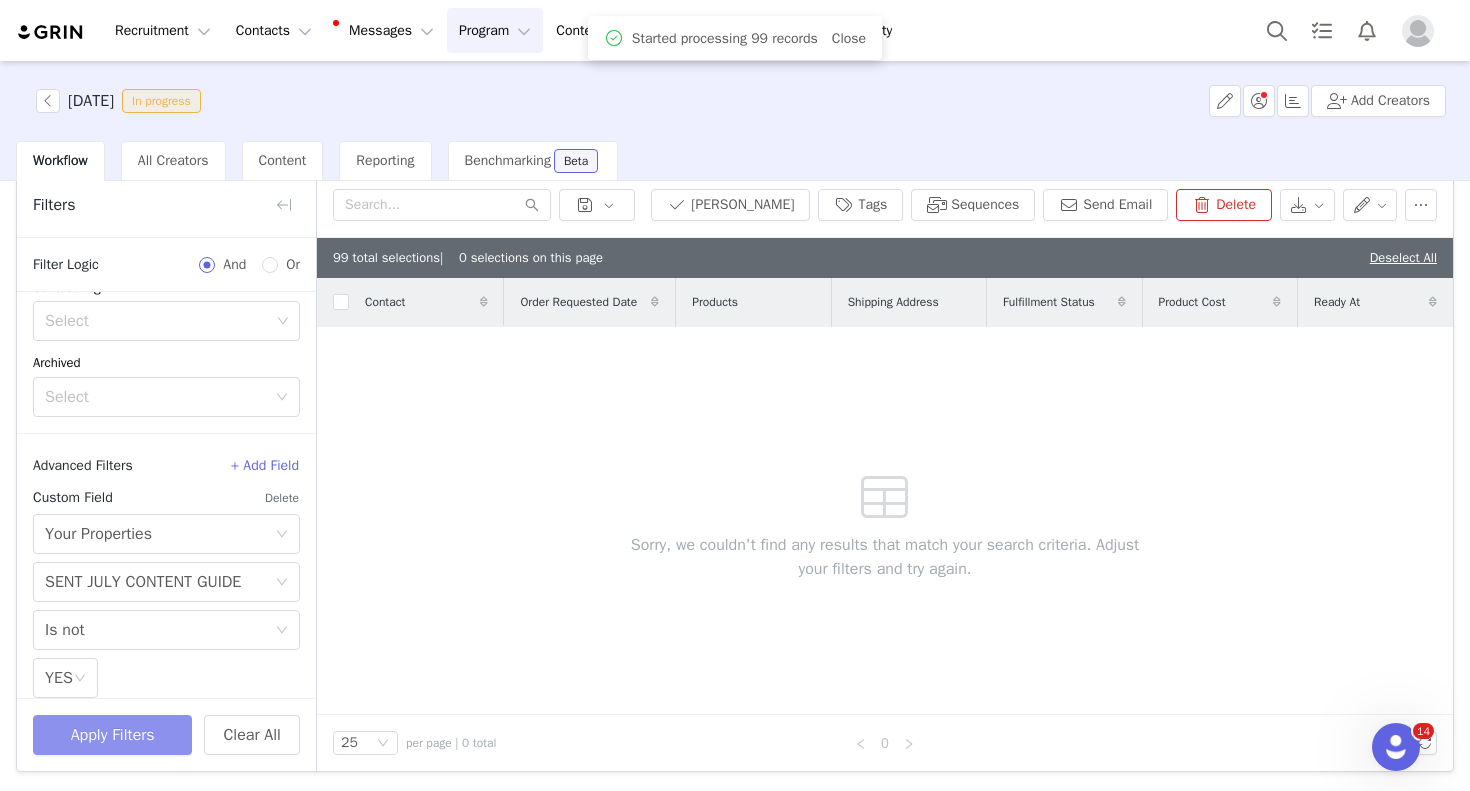 scroll, scrollTop: 80, scrollLeft: 0, axis: vertical 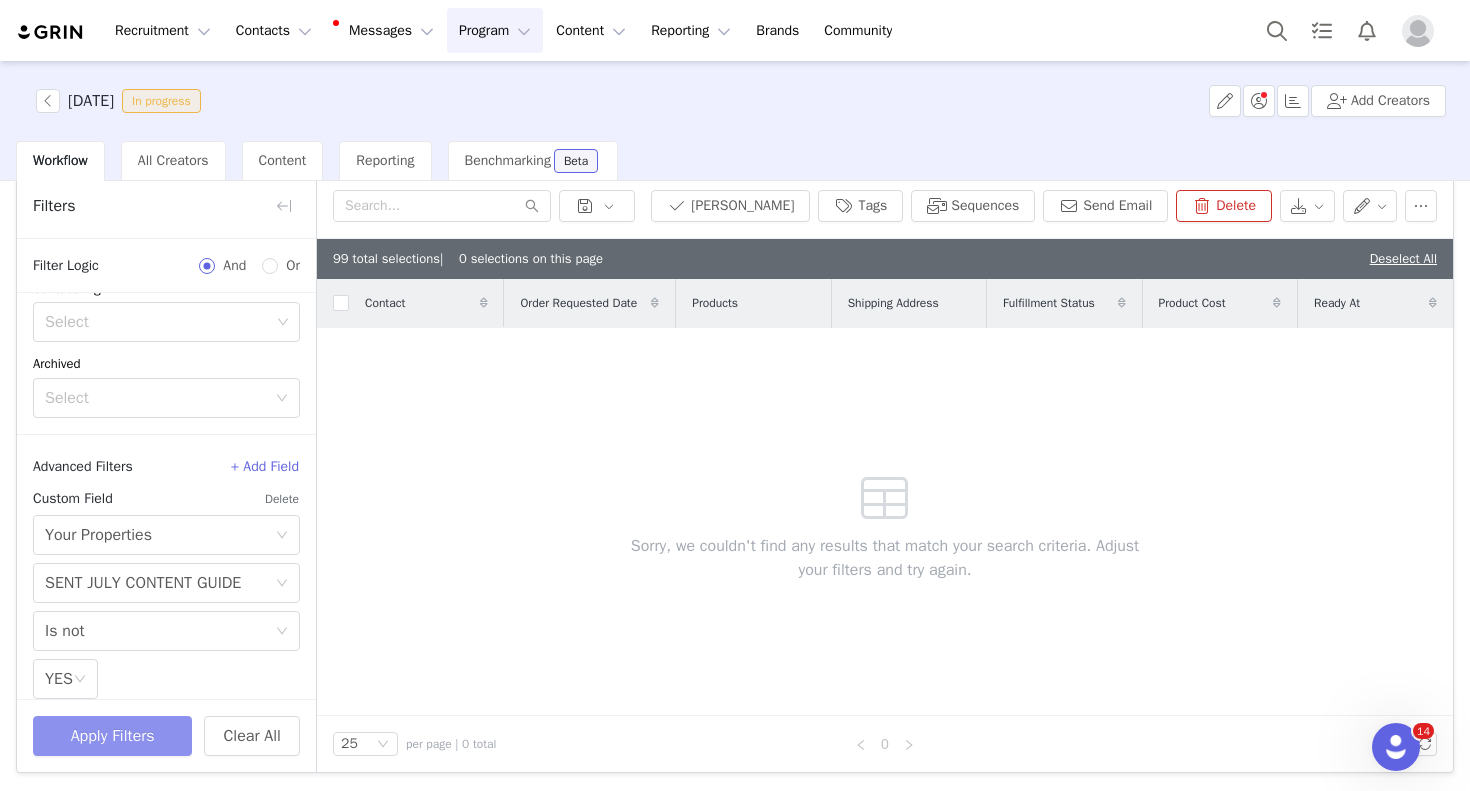 click on "Apply Filters" at bounding box center (112, 736) 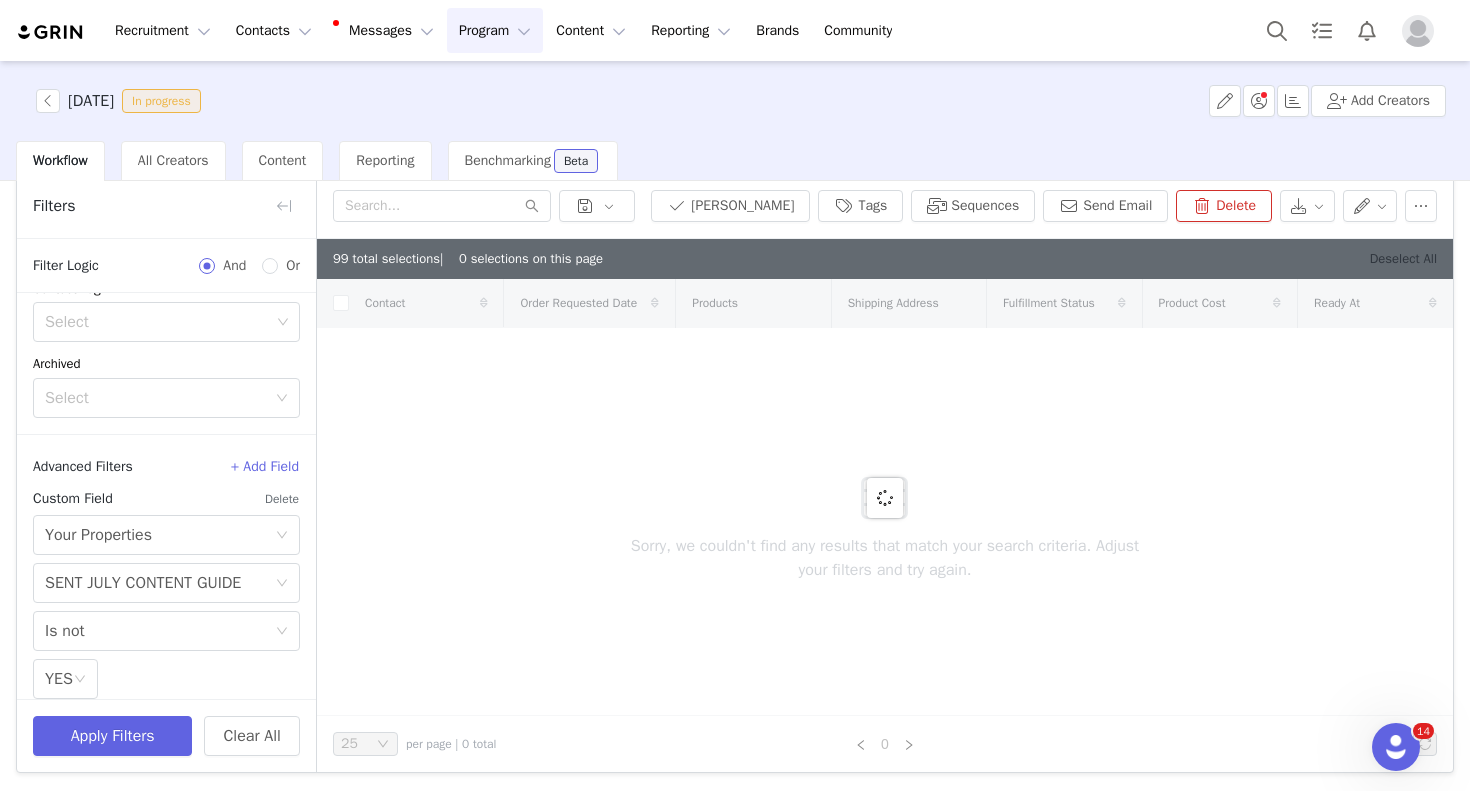 click on "Deselect All" at bounding box center [1403, 258] 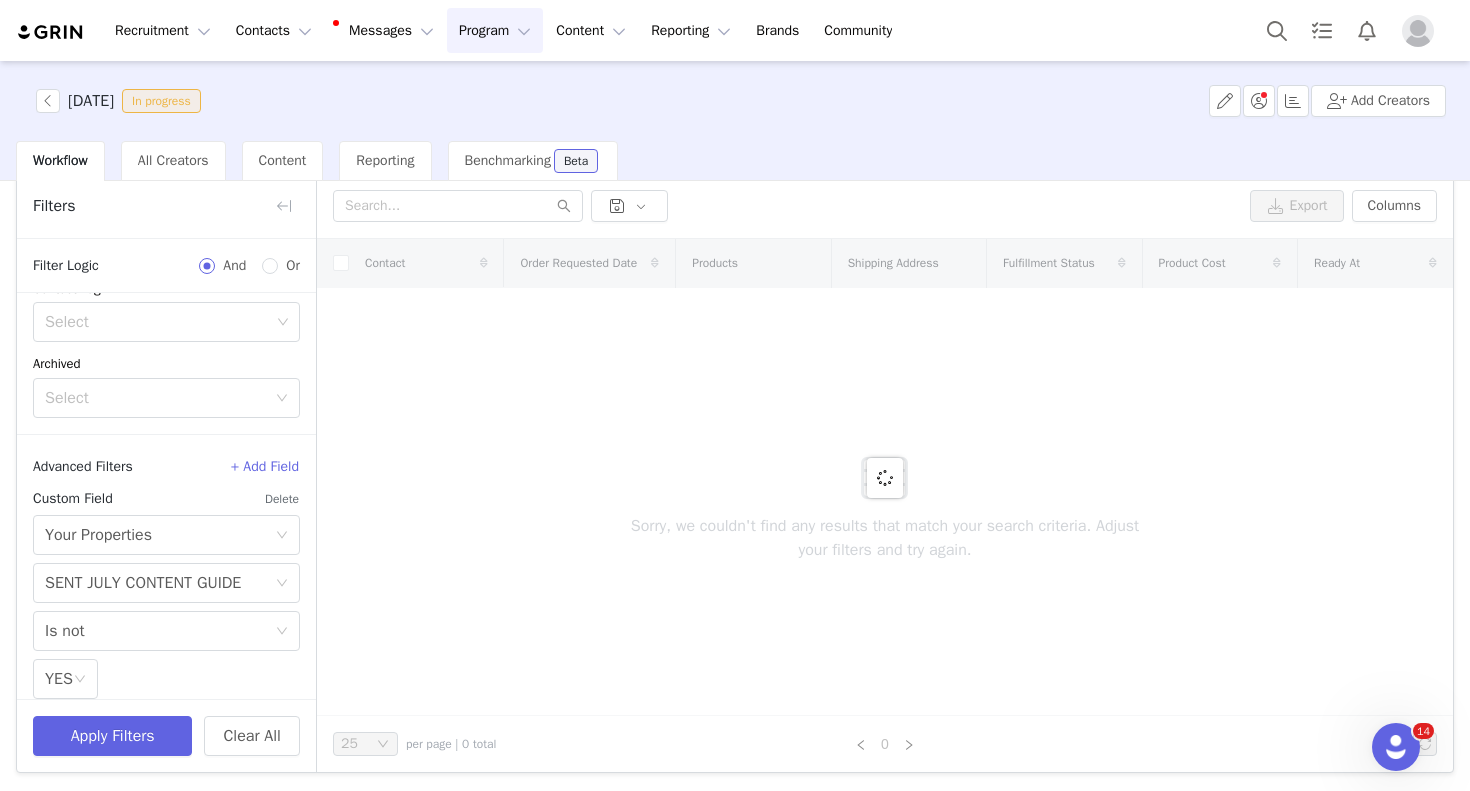 scroll, scrollTop: 0, scrollLeft: 0, axis: both 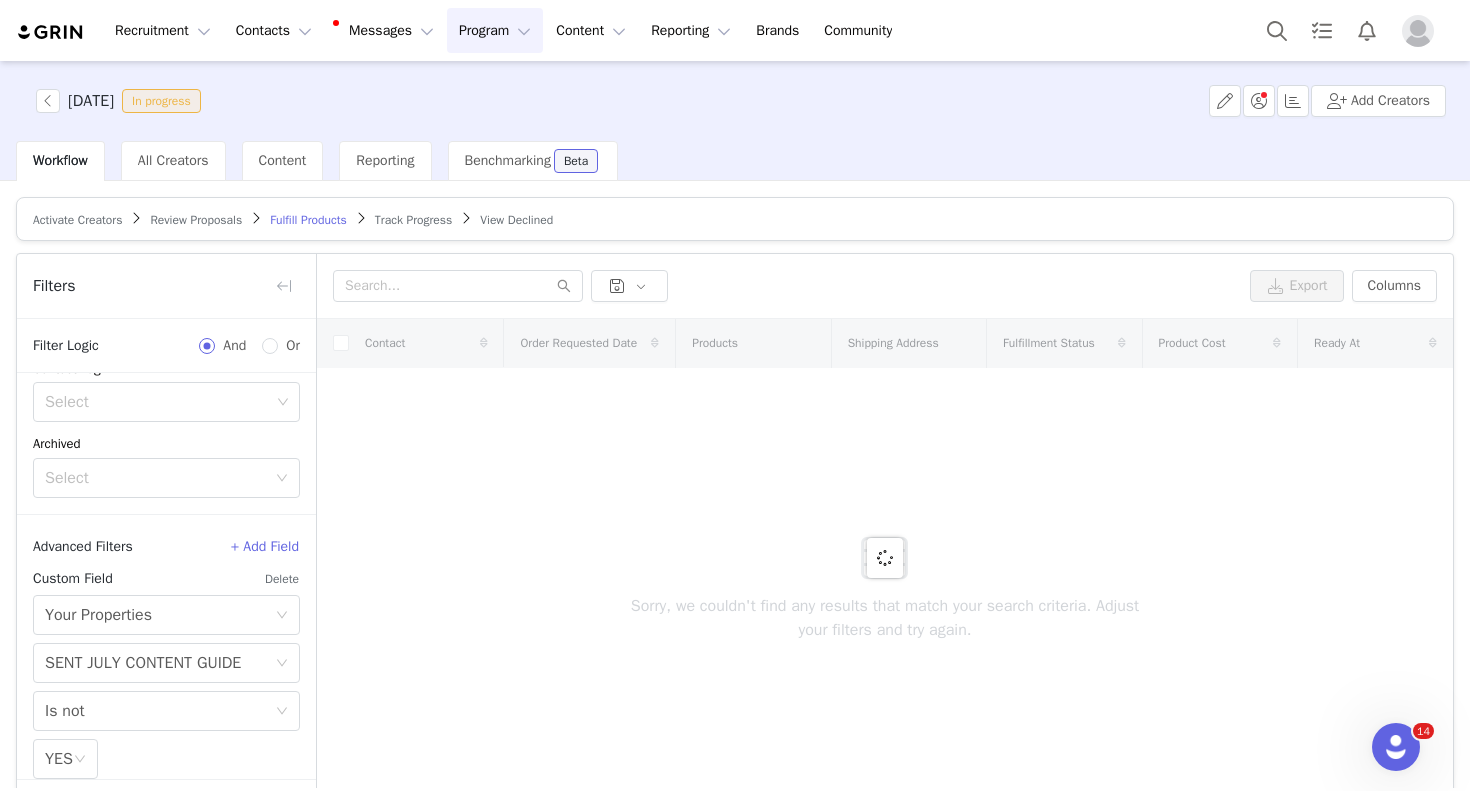 click on "Track Progress" at bounding box center (413, 220) 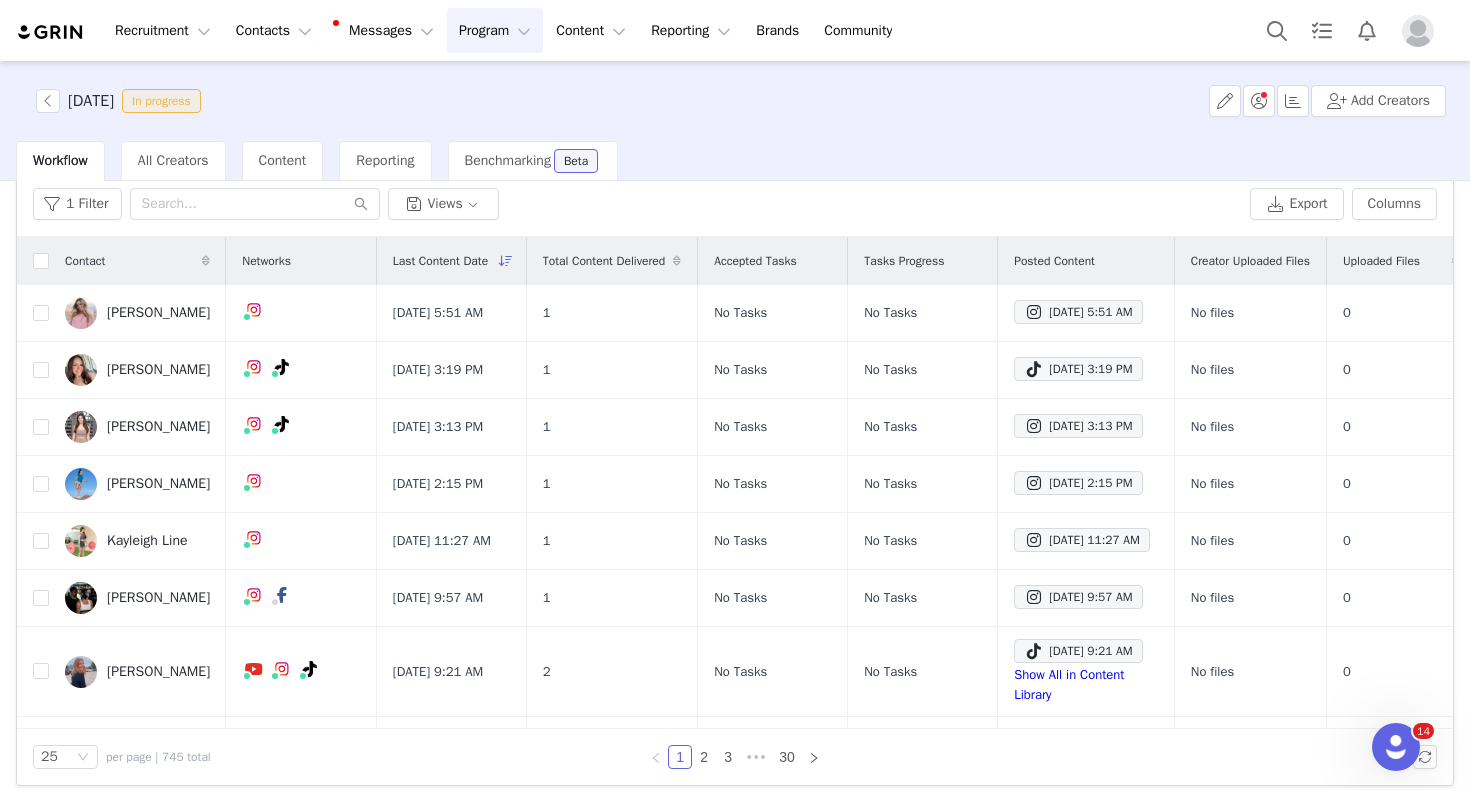 scroll, scrollTop: 95, scrollLeft: 0, axis: vertical 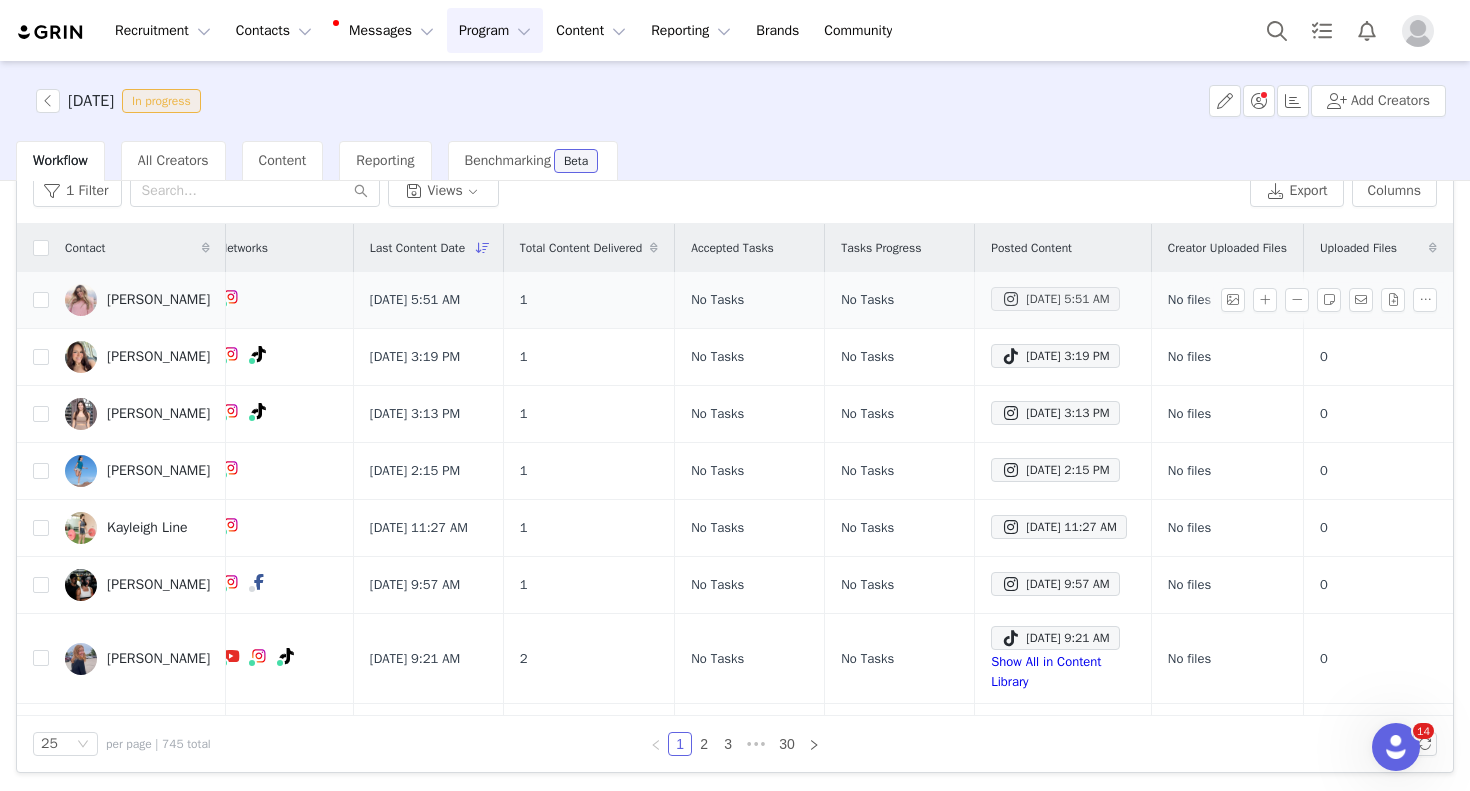 click on "[DATE] 5:51 AM" at bounding box center (1055, 299) 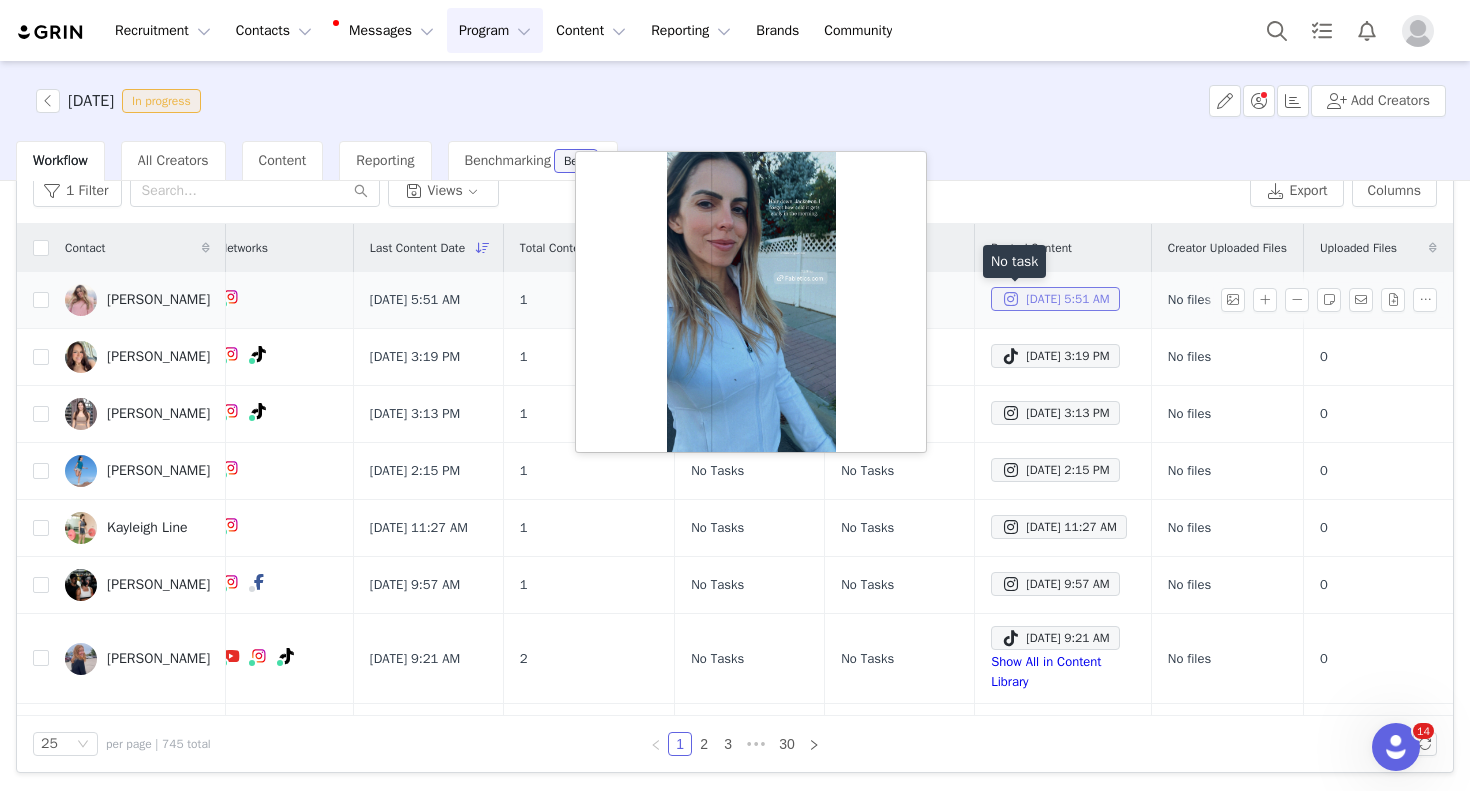 click on "[DATE] 5:51 AM" at bounding box center [1055, 299] 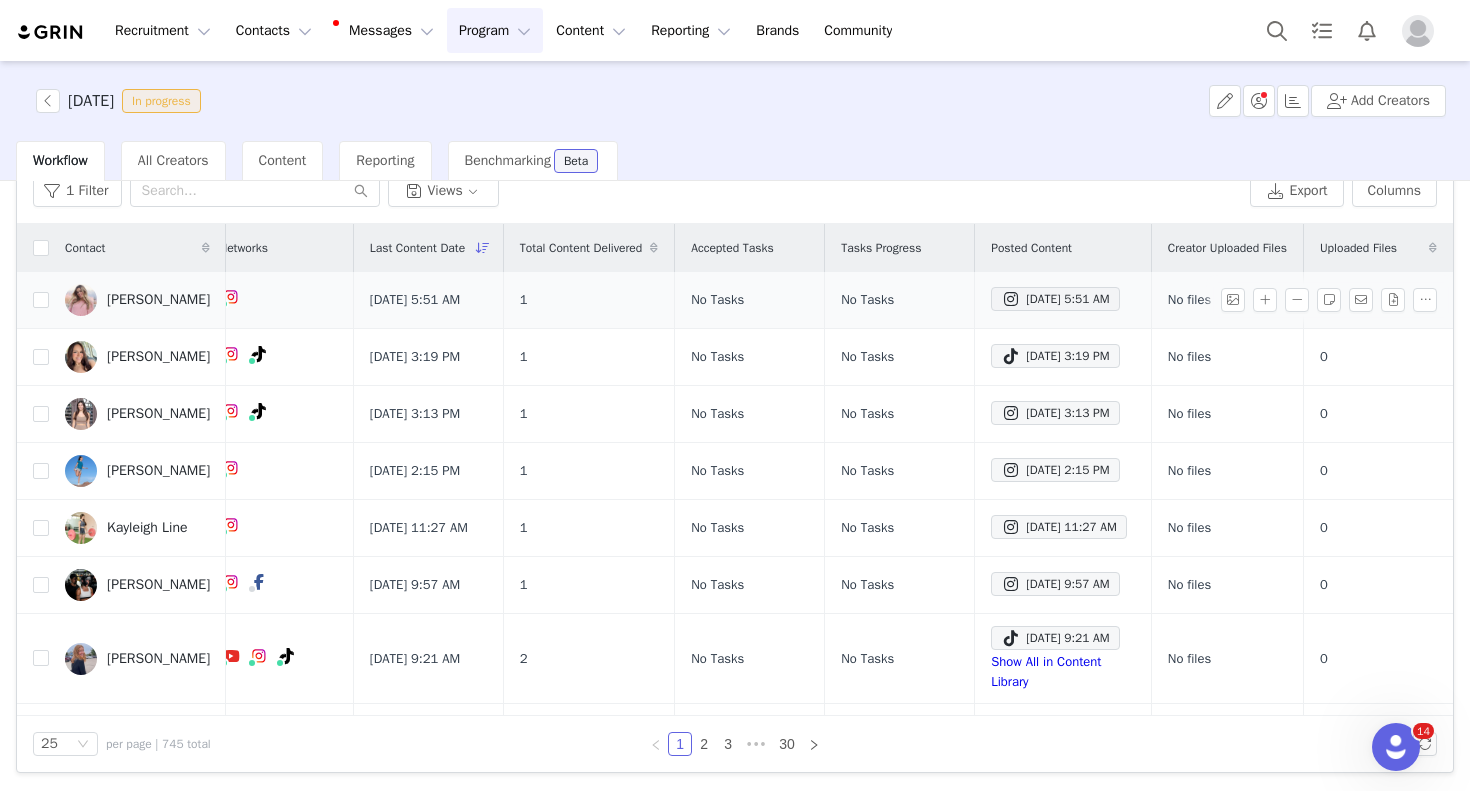 click on "[PERSON_NAME]" at bounding box center (137, 300) 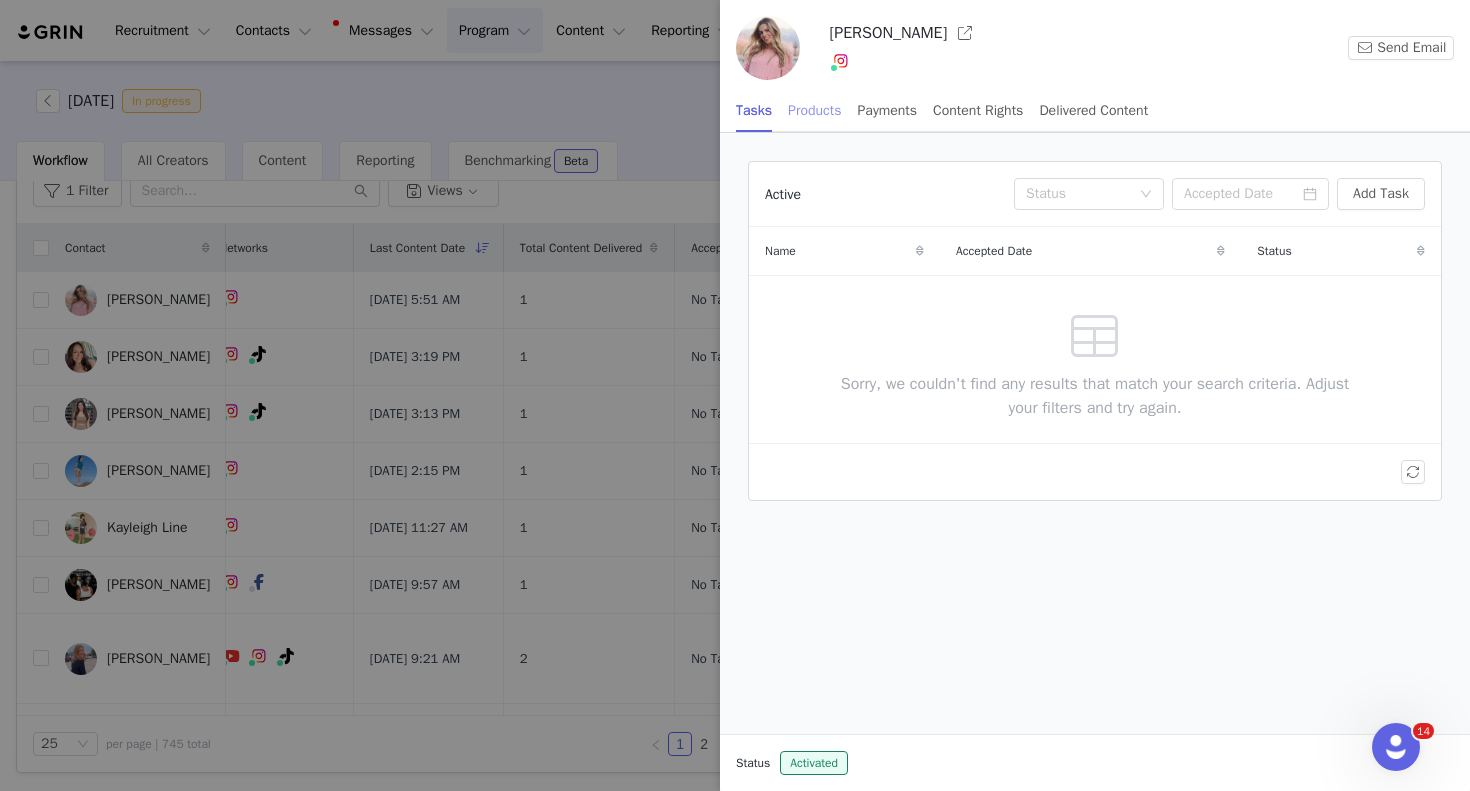 click on "Products" at bounding box center (814, 110) 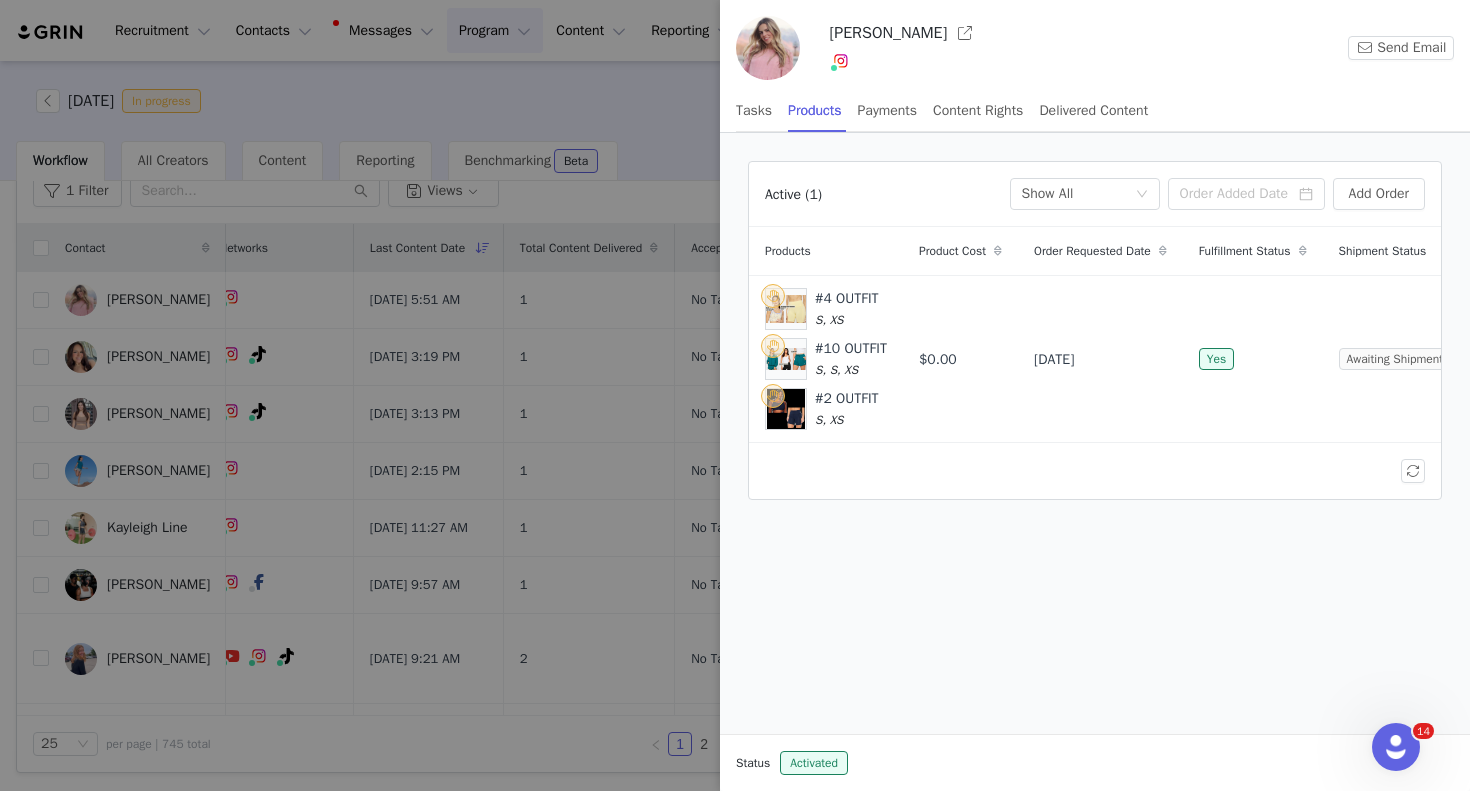 click at bounding box center [735, 395] 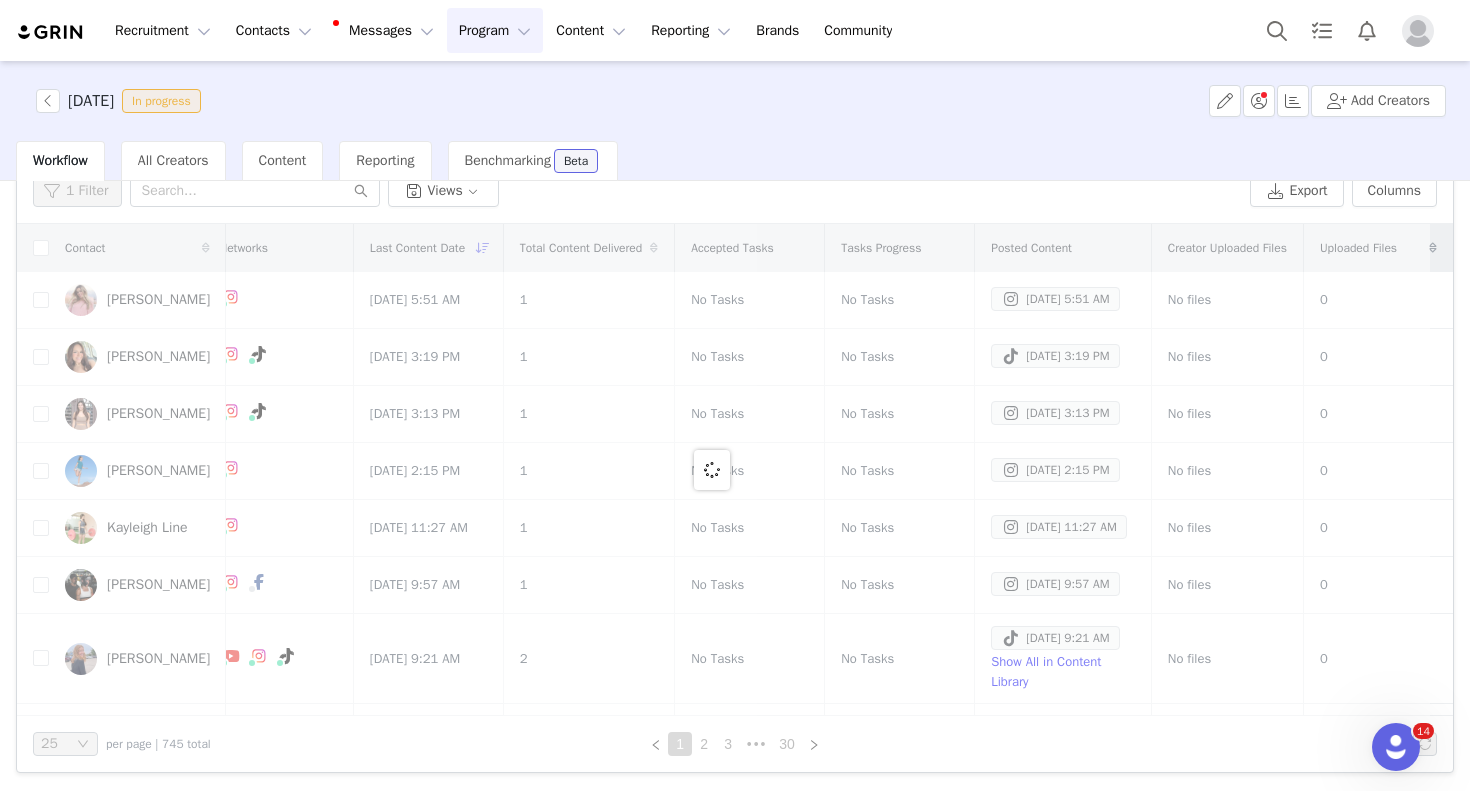 scroll, scrollTop: 0, scrollLeft: 0, axis: both 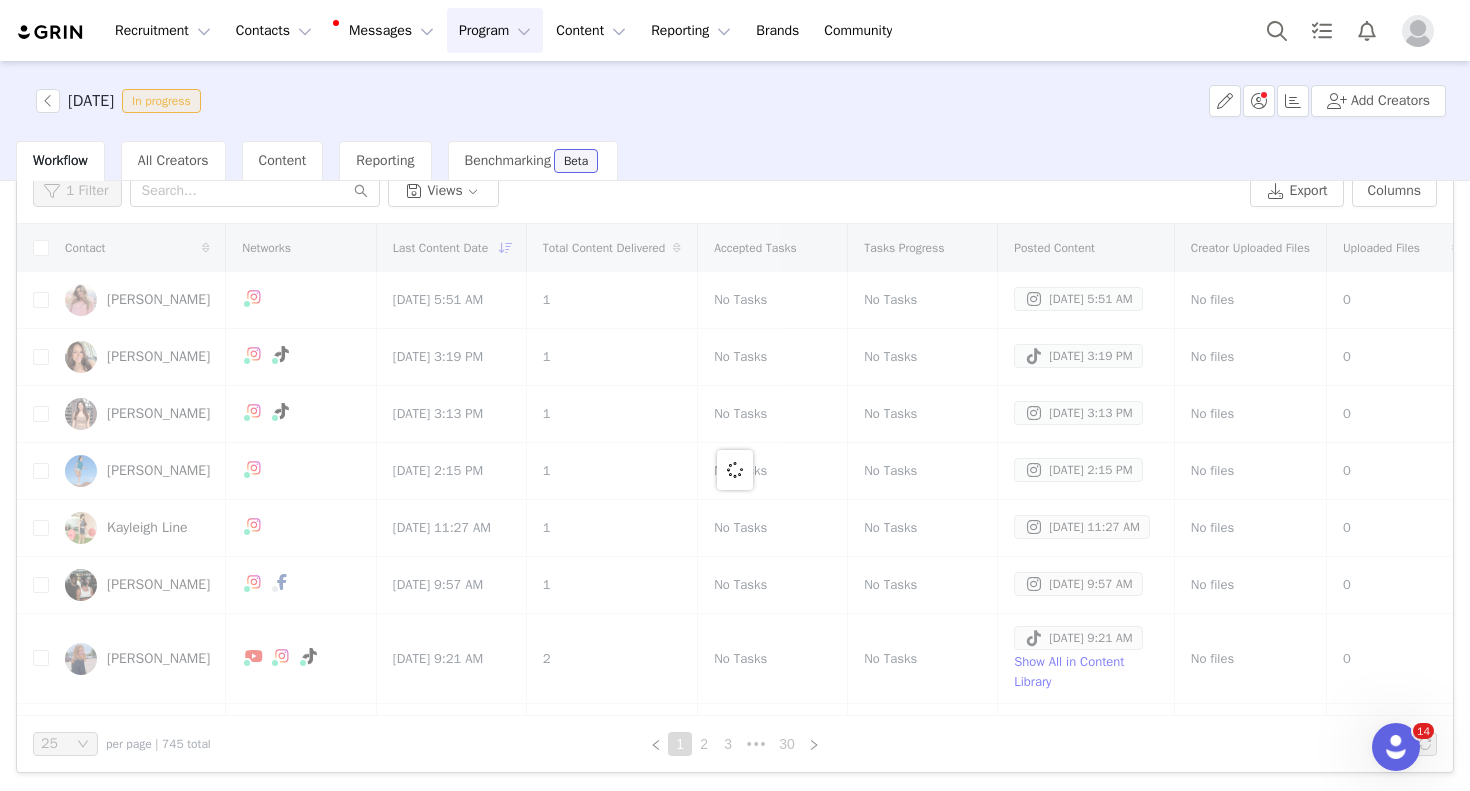 click at bounding box center (735, 470) 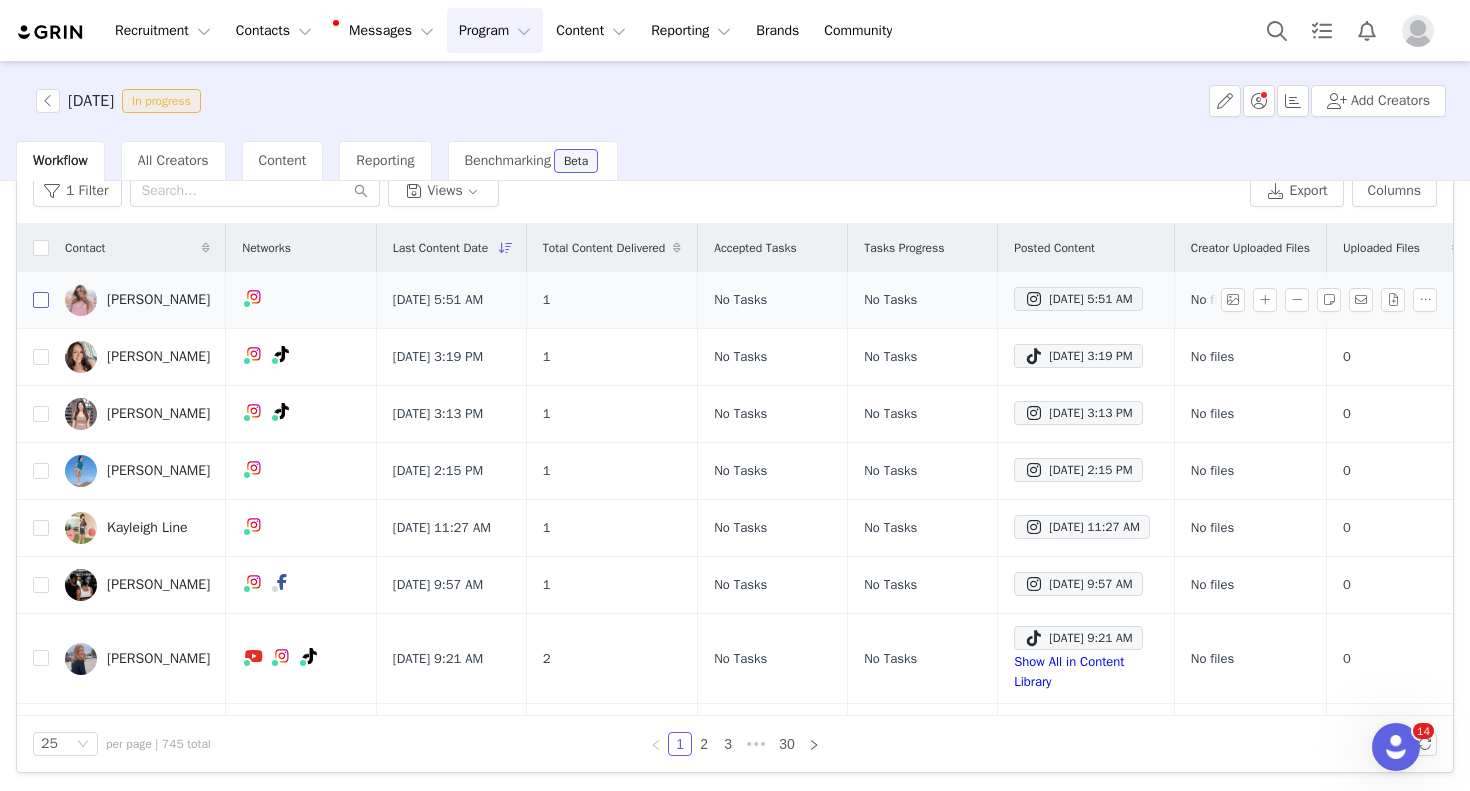 click at bounding box center (41, 300) 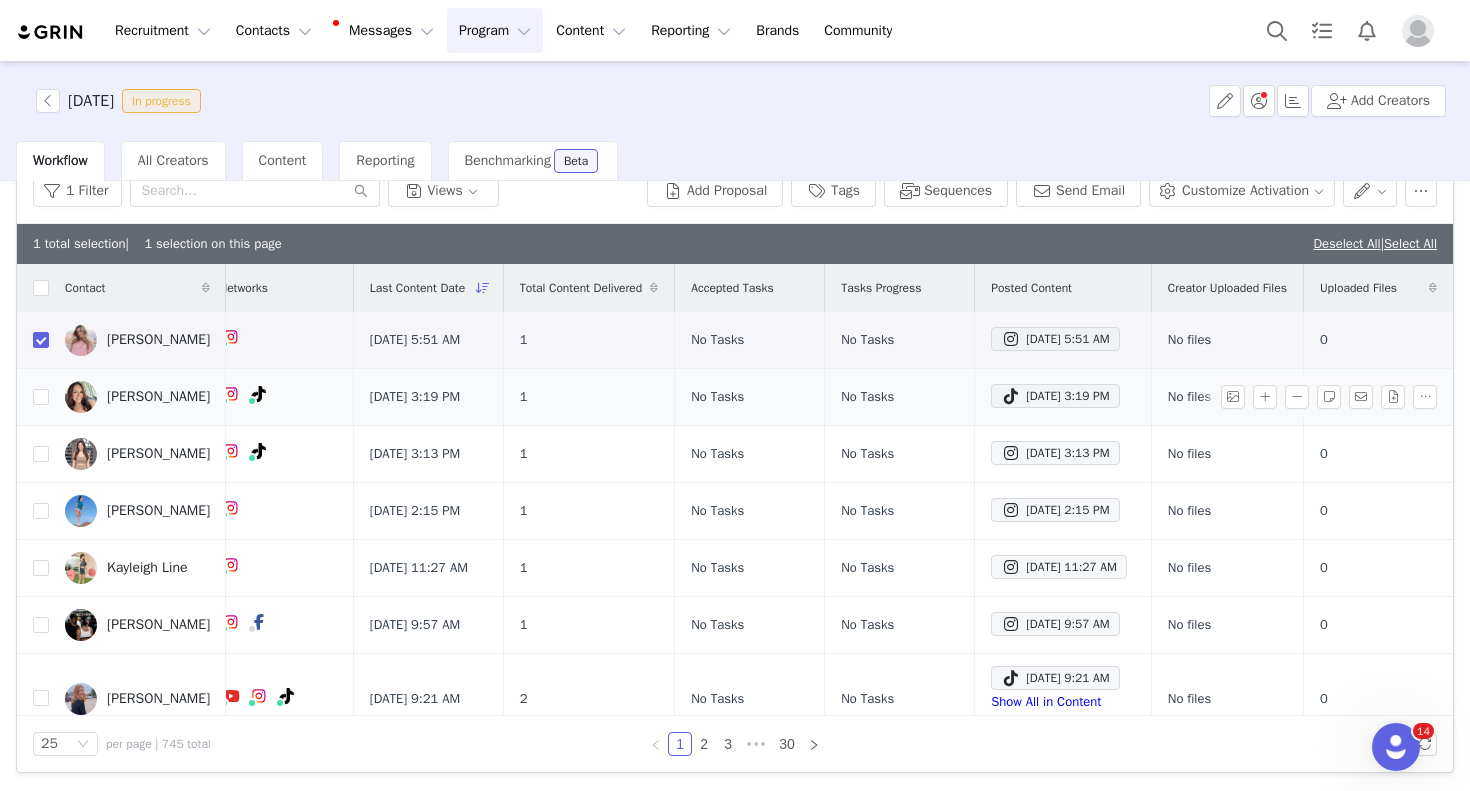 scroll, scrollTop: 0, scrollLeft: 148, axis: horizontal 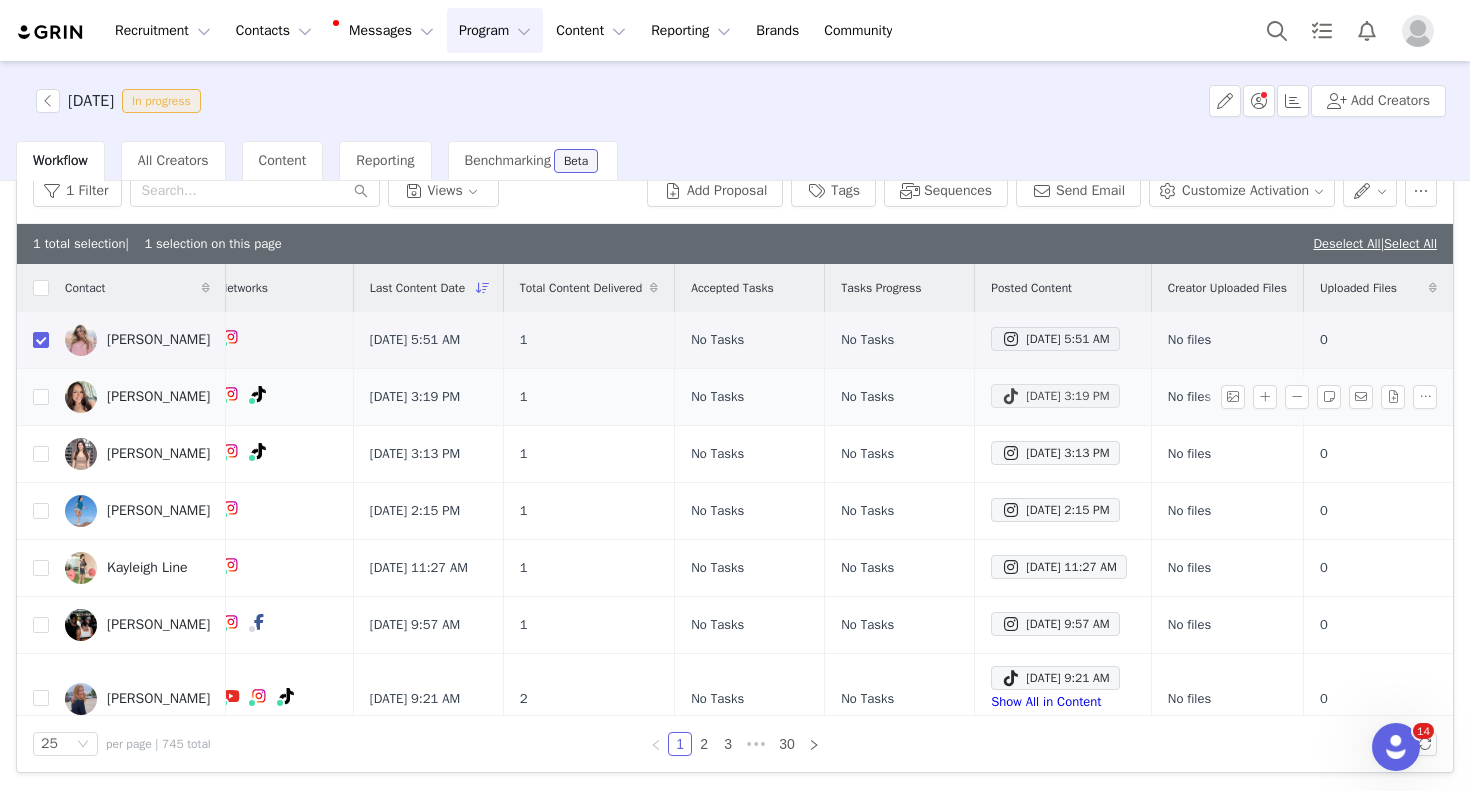 click on "[DATE] 3:19 PM" at bounding box center (1055, 396) 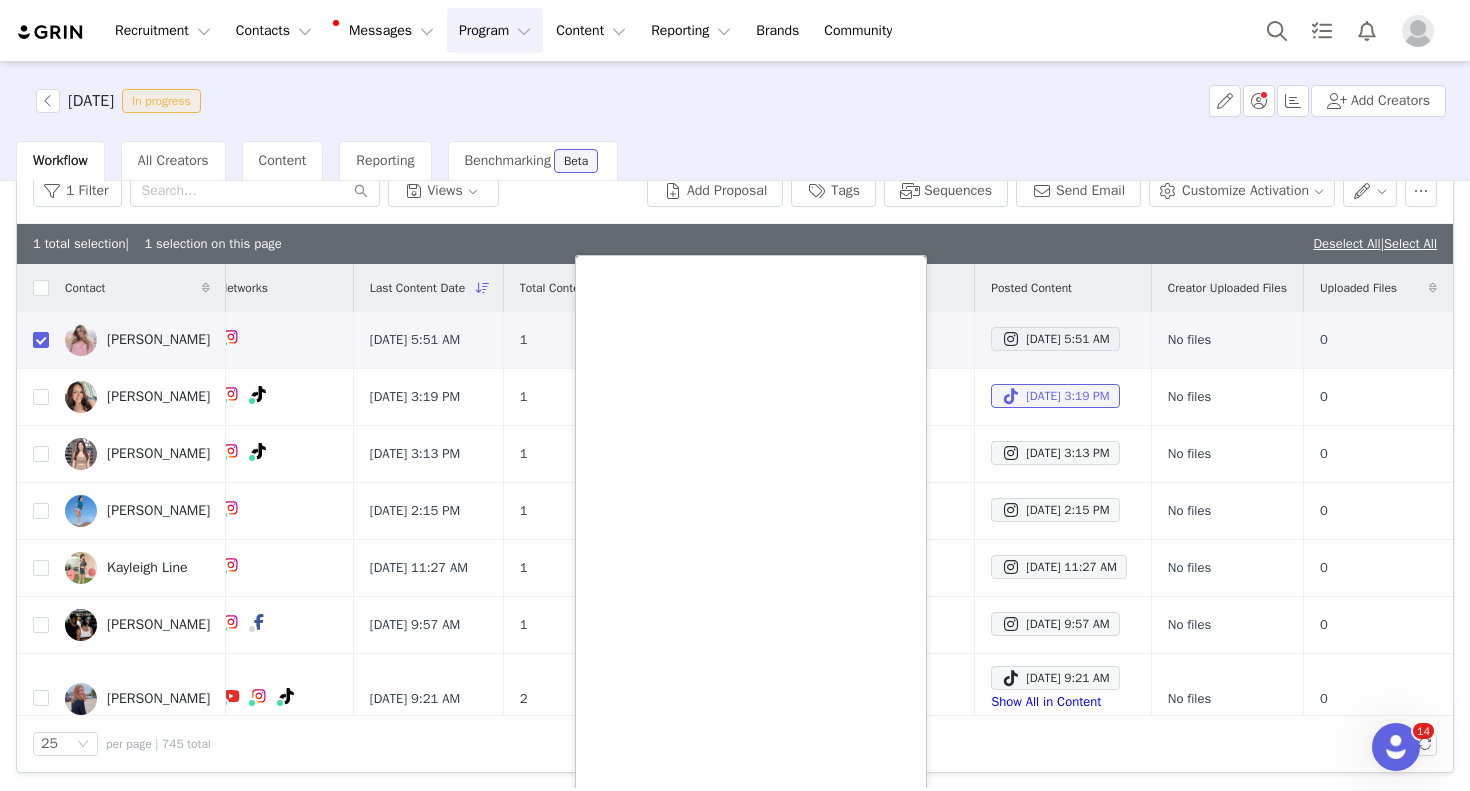 scroll, scrollTop: 91, scrollLeft: 0, axis: vertical 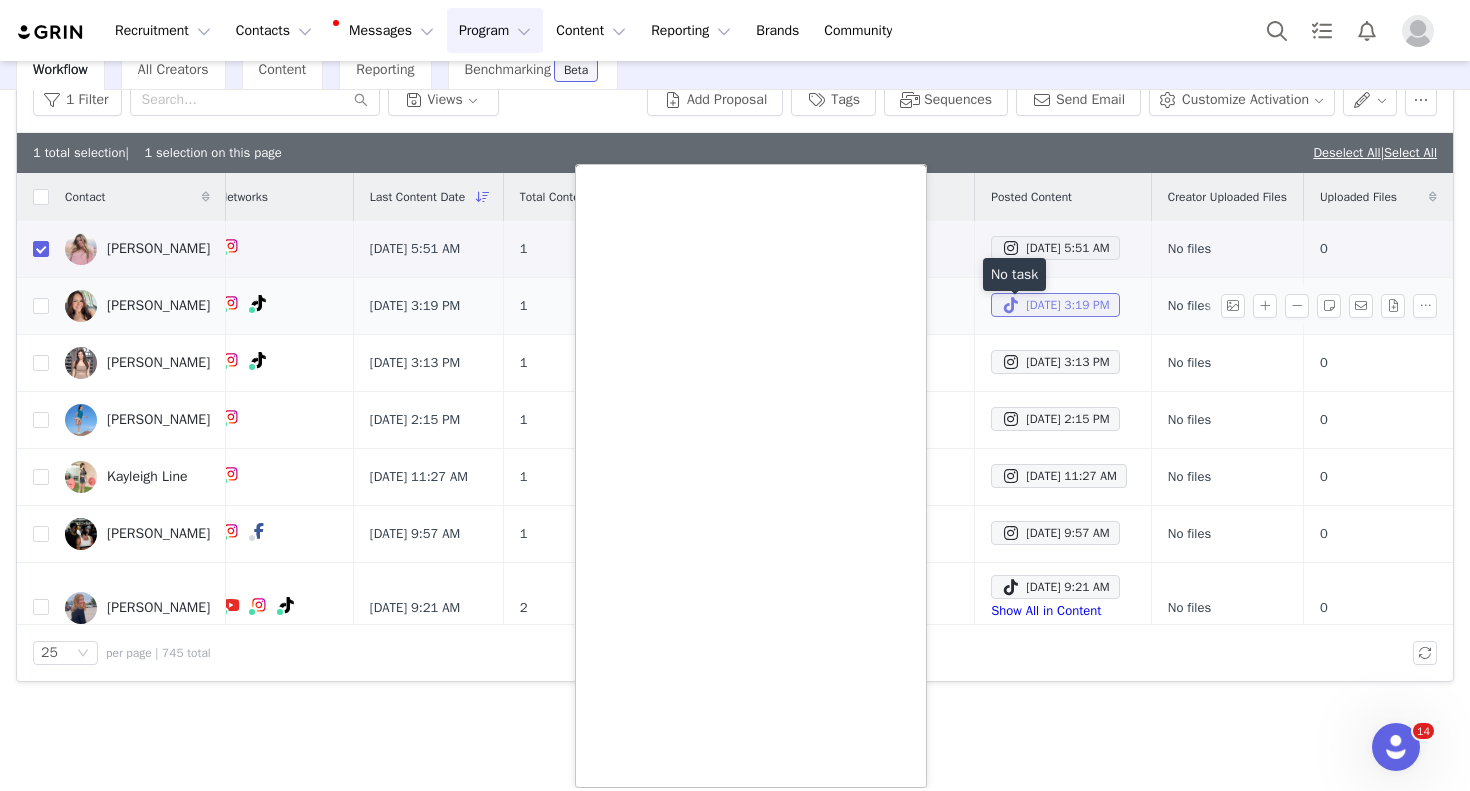 click on "[DATE] 3:19 PM" at bounding box center [1055, 305] 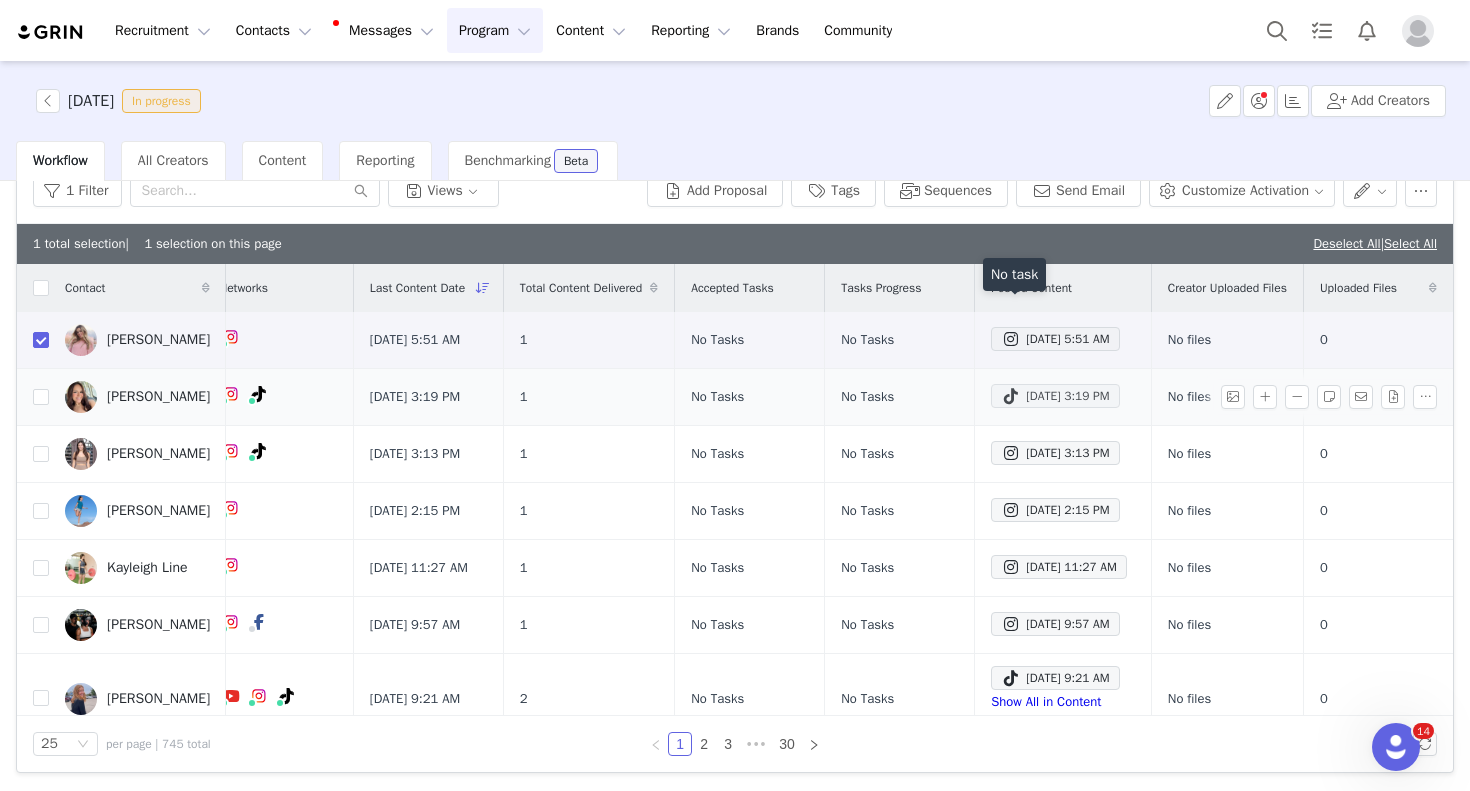 scroll, scrollTop: 0, scrollLeft: 0, axis: both 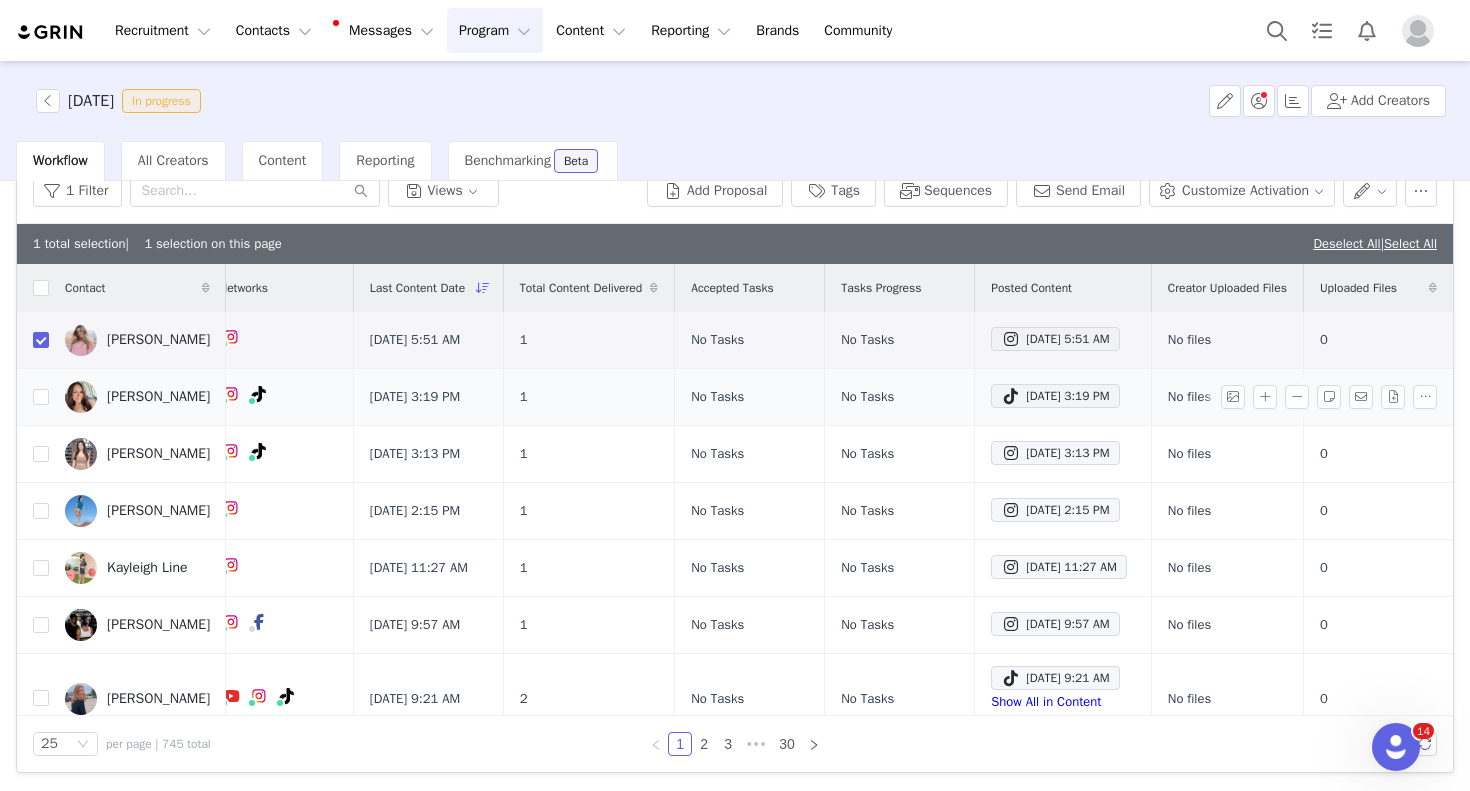 click on "[PERSON_NAME]" at bounding box center [158, 397] 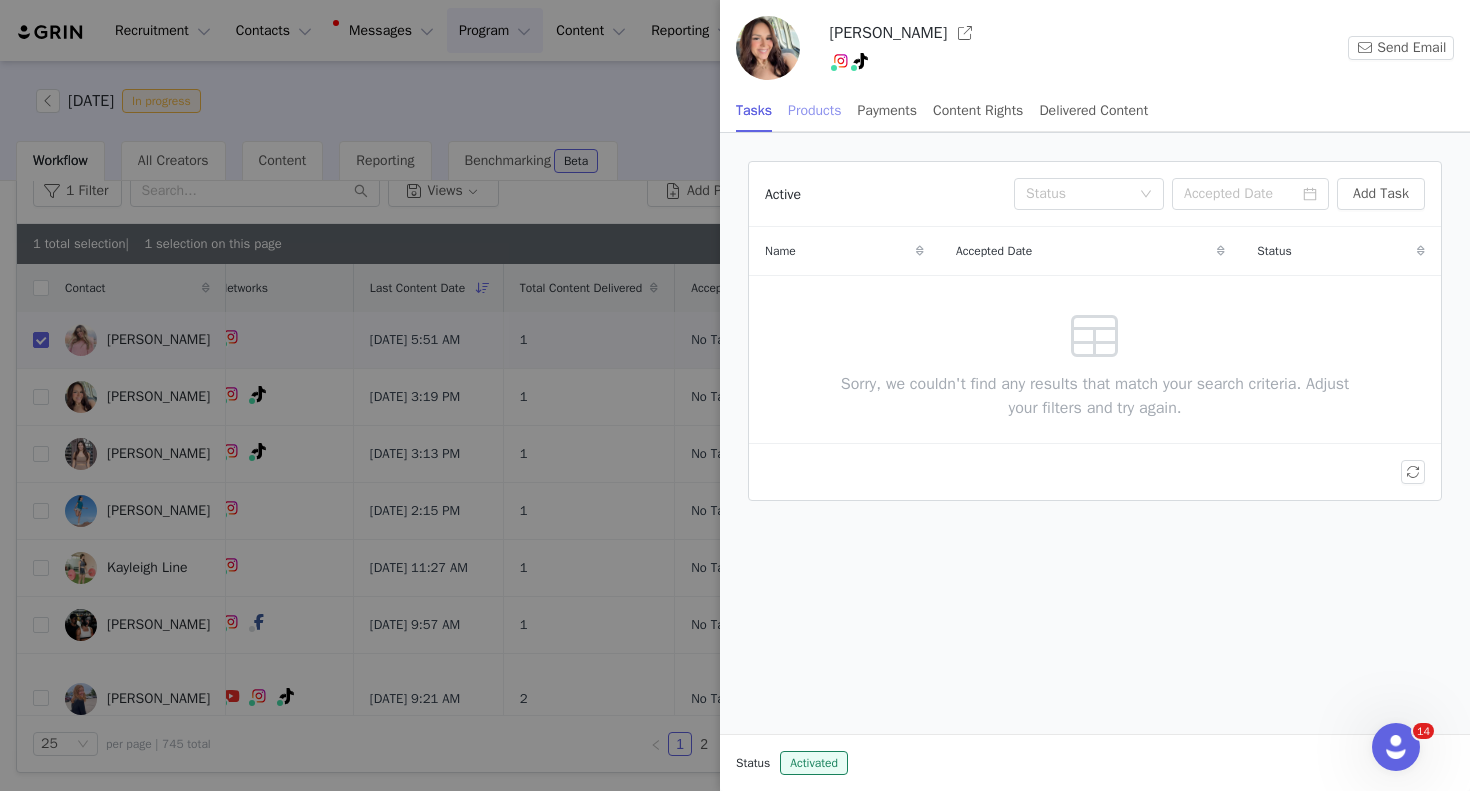 click on "Products" at bounding box center [814, 110] 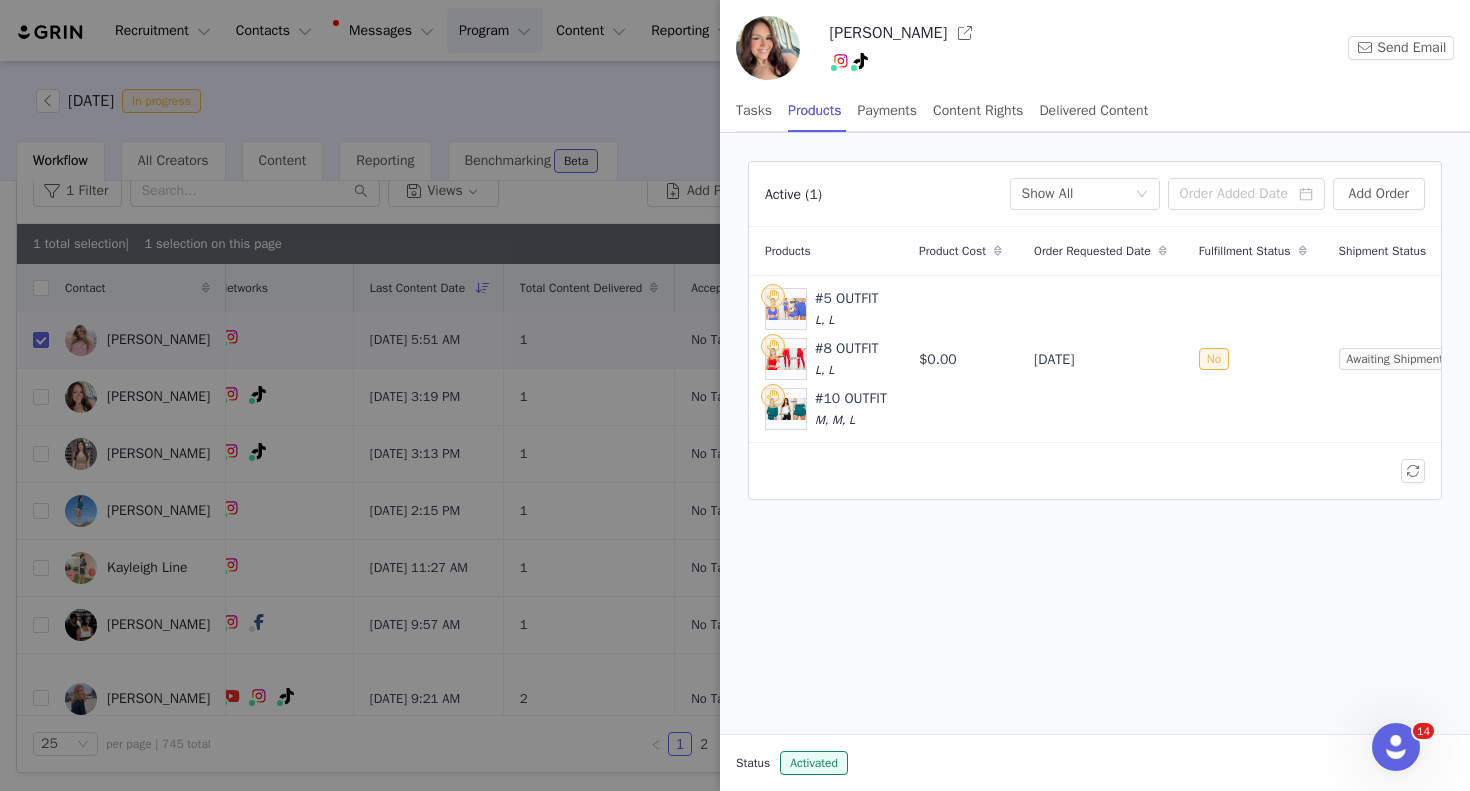 click at bounding box center [735, 395] 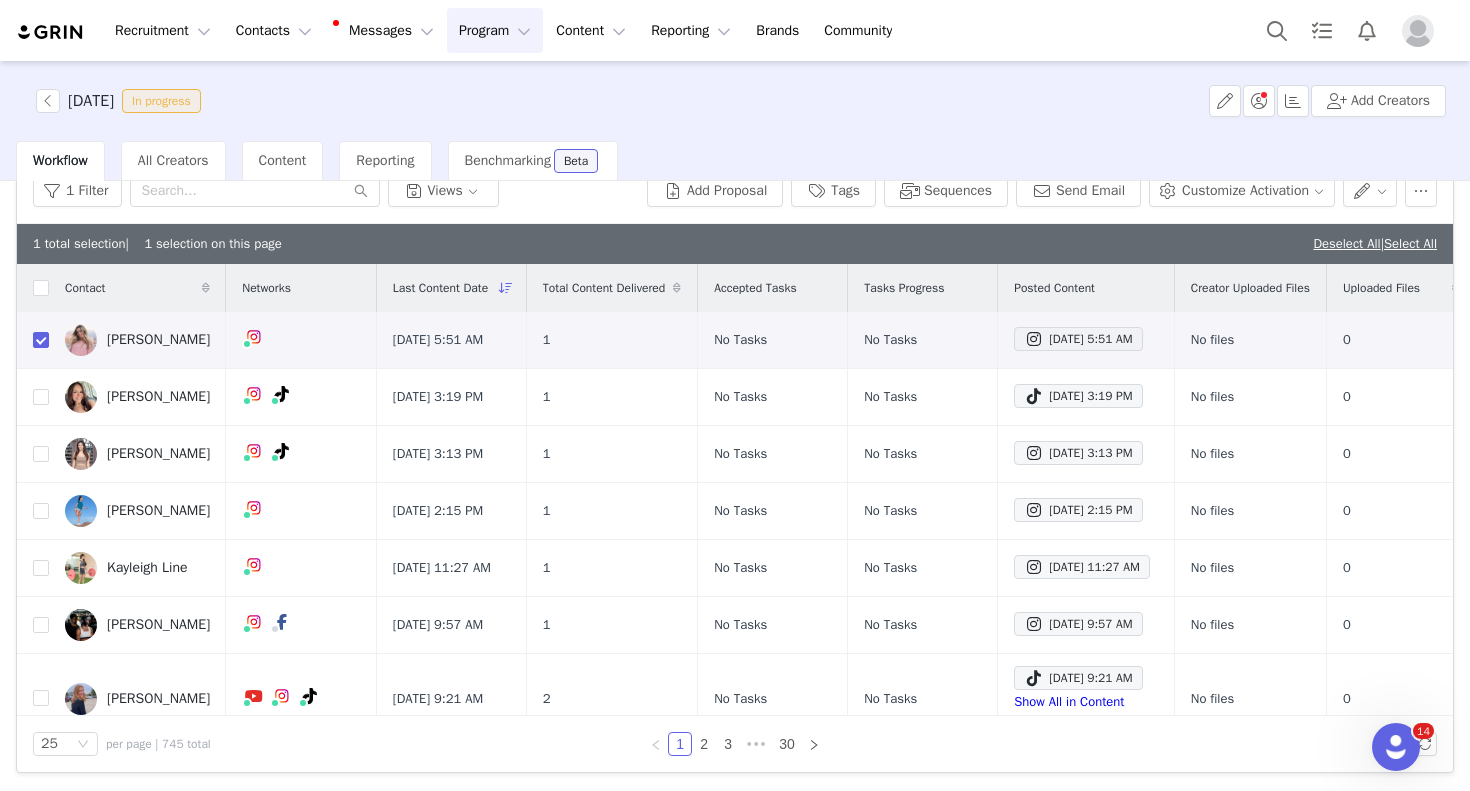 scroll, scrollTop: 0, scrollLeft: 148, axis: horizontal 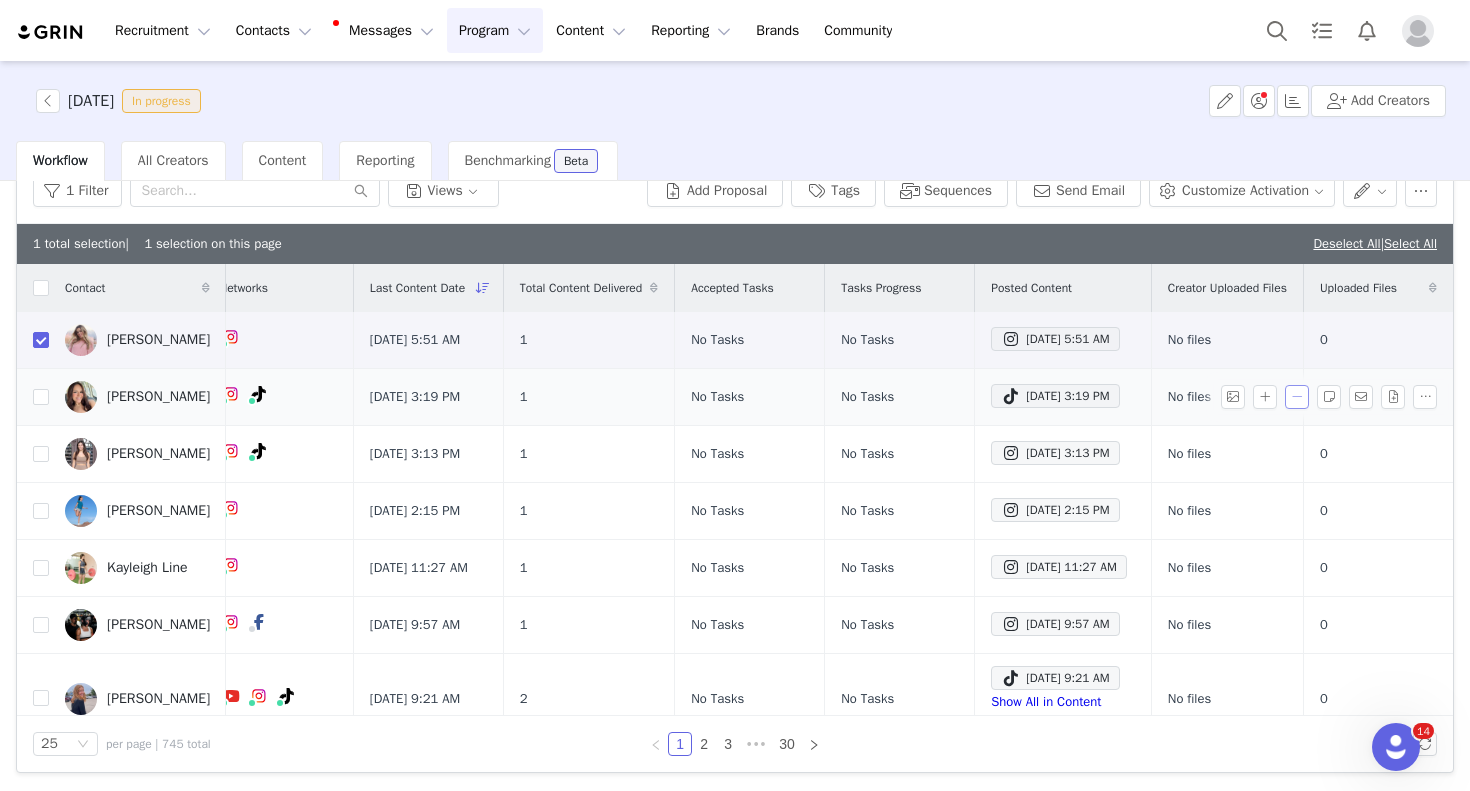 click at bounding box center [1297, 397] 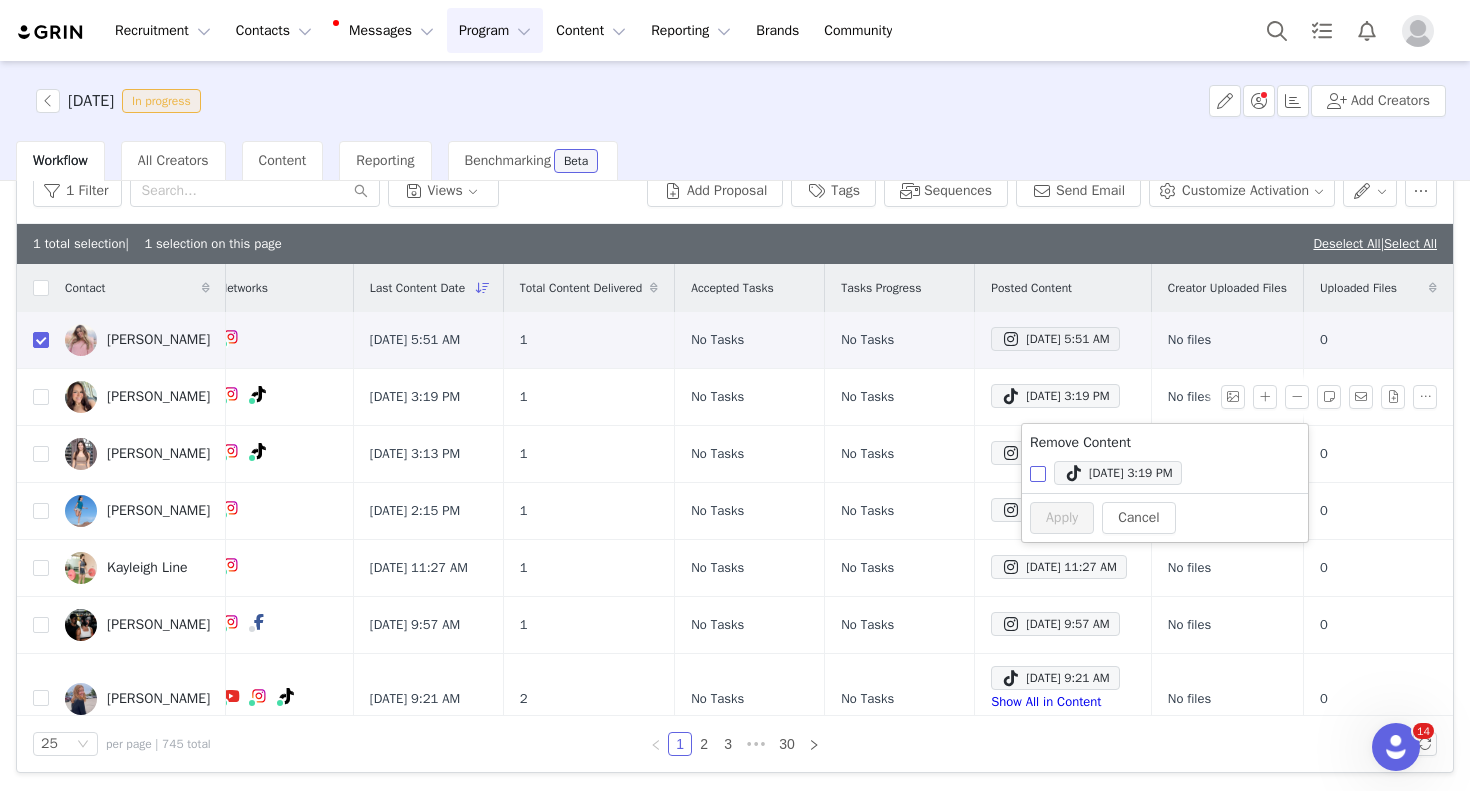 click on "[DATE] 3:19 PM" at bounding box center (1038, 474) 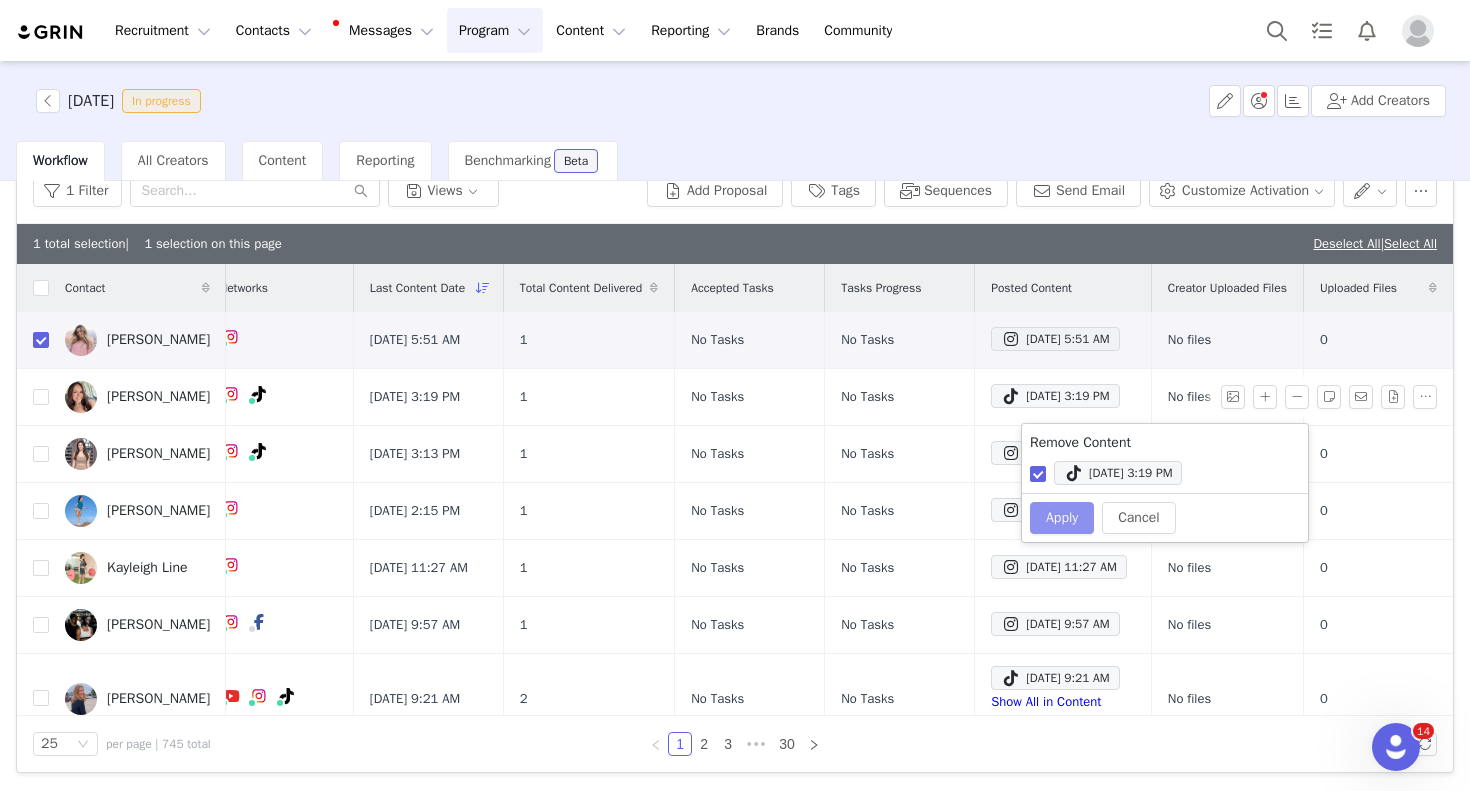 click on "Apply" at bounding box center (1062, 518) 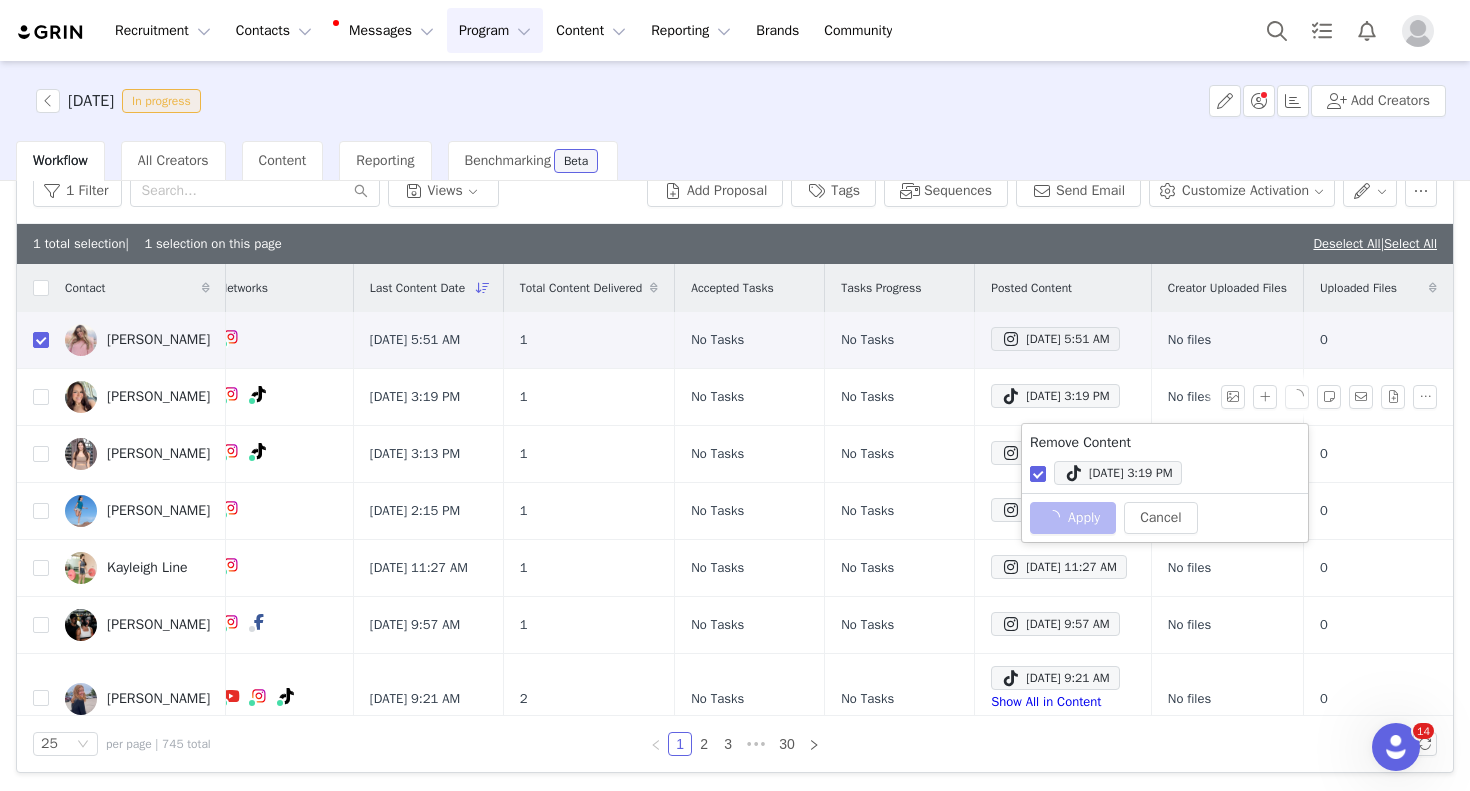 checkbox on "false" 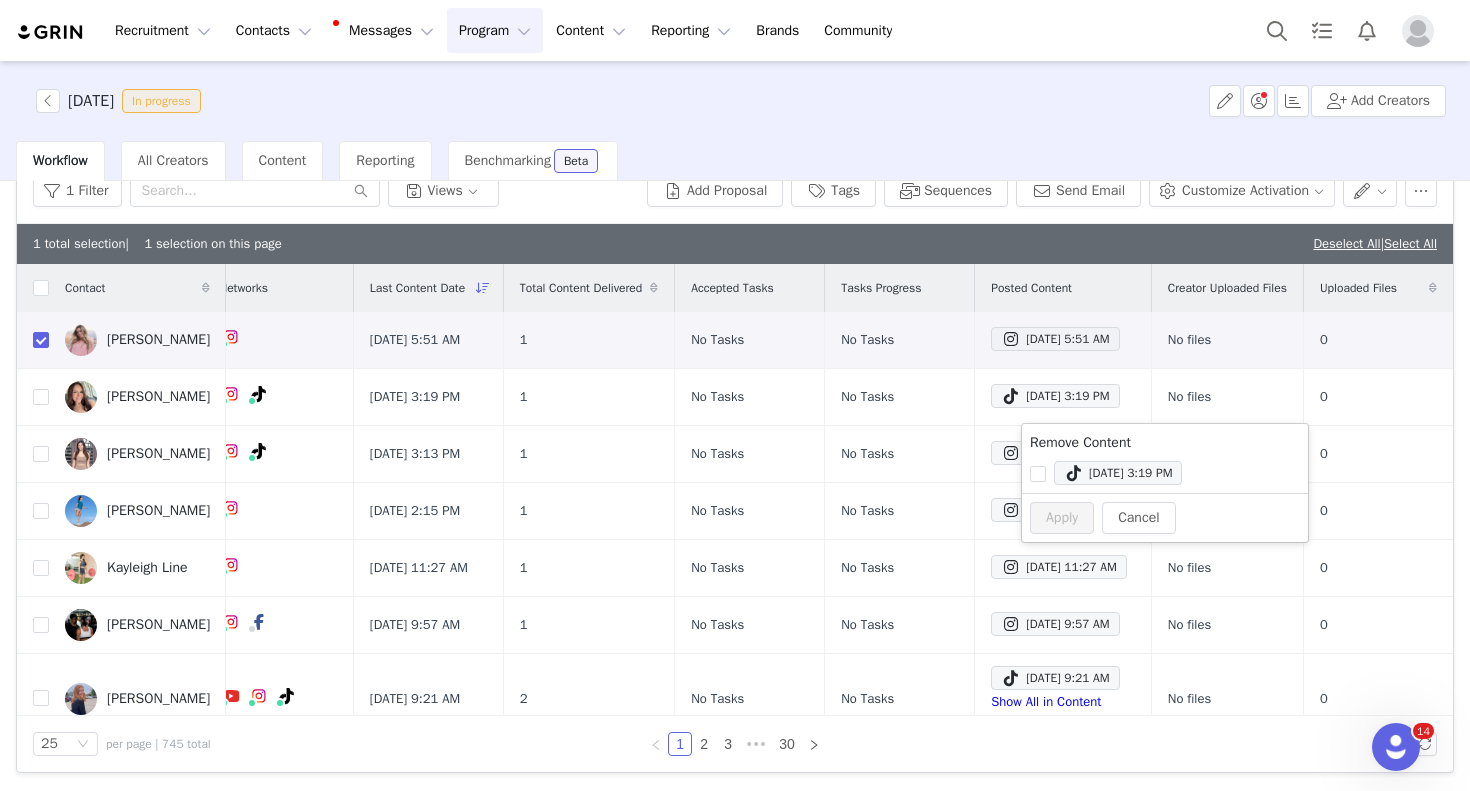 scroll, scrollTop: 0, scrollLeft: 0, axis: both 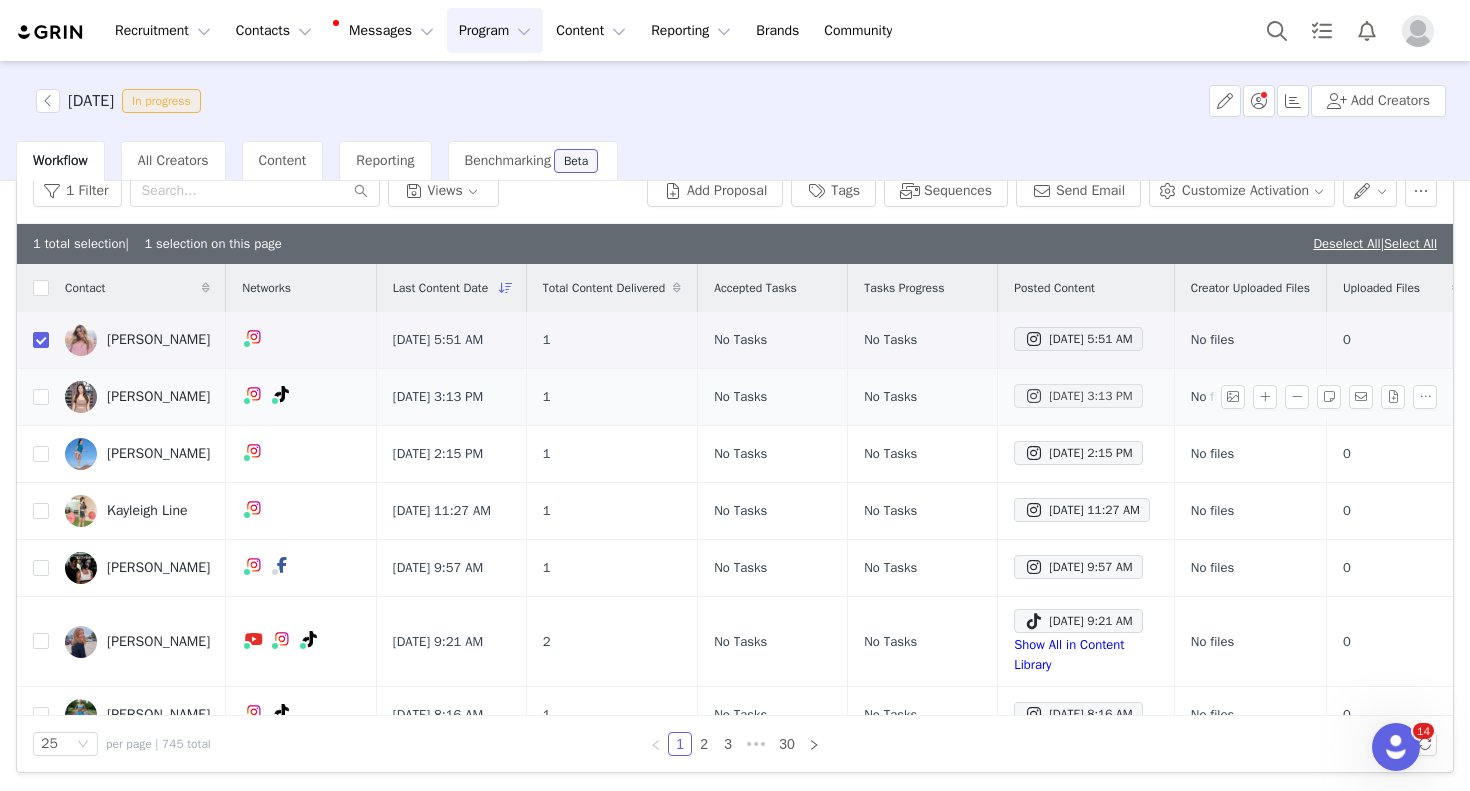 click on "[DATE] 3:13 PM" at bounding box center [1078, 396] 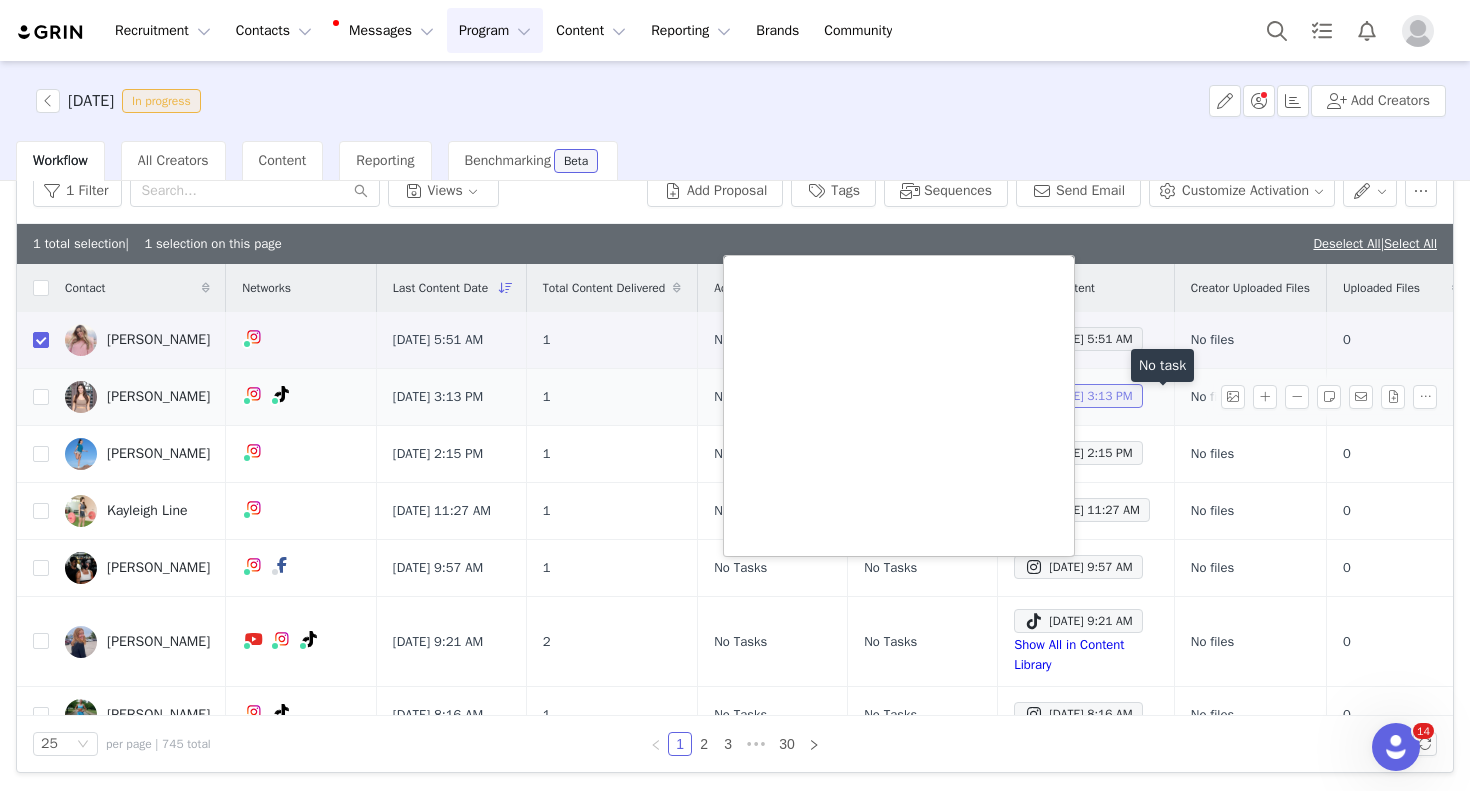click on "[DATE] 3:13 PM" at bounding box center (1078, 396) 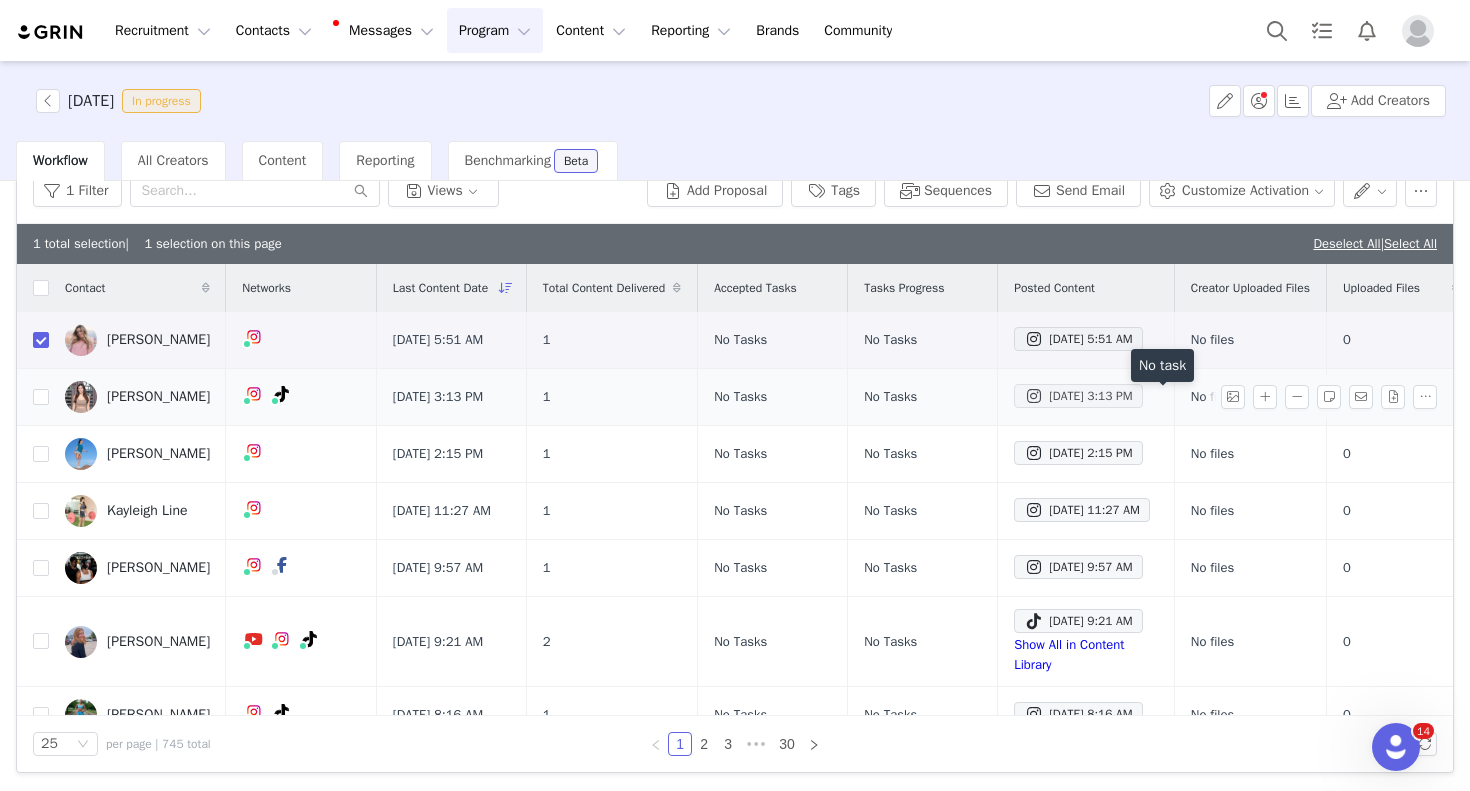 click on "[DATE] 3:13 PM" at bounding box center [1078, 396] 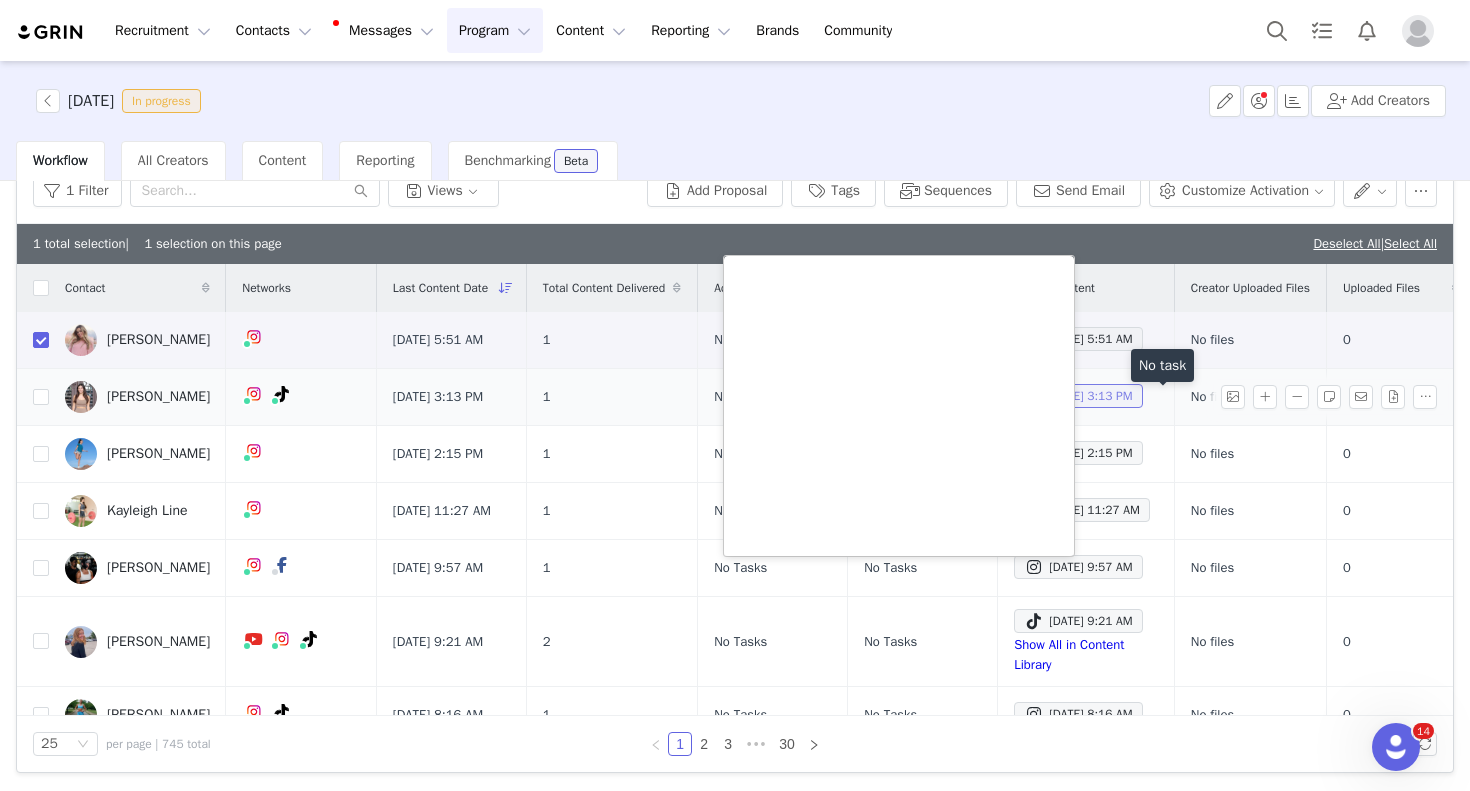 click on "[DATE] 3:13 PM" at bounding box center [1078, 396] 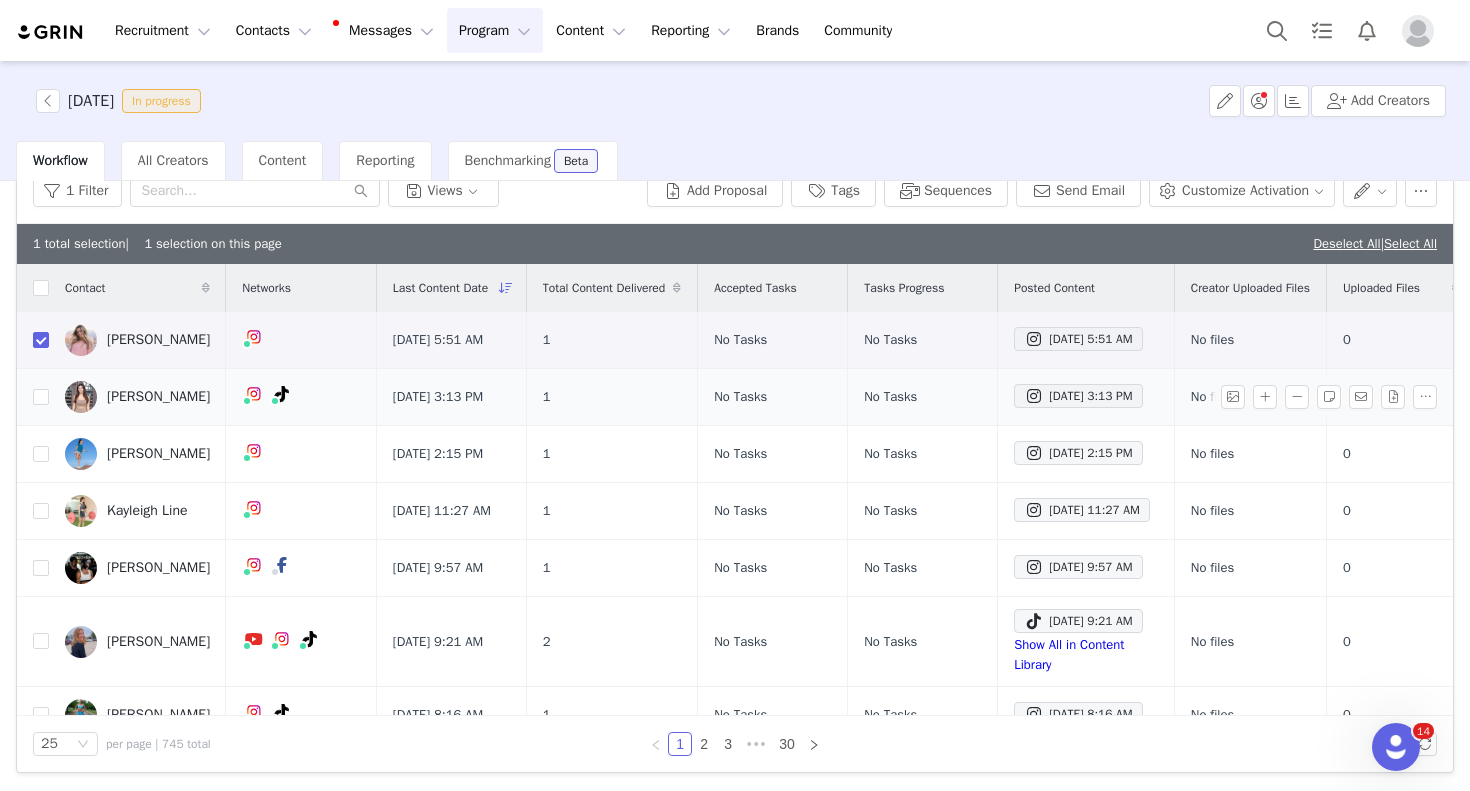 click on "[PERSON_NAME]" at bounding box center [158, 397] 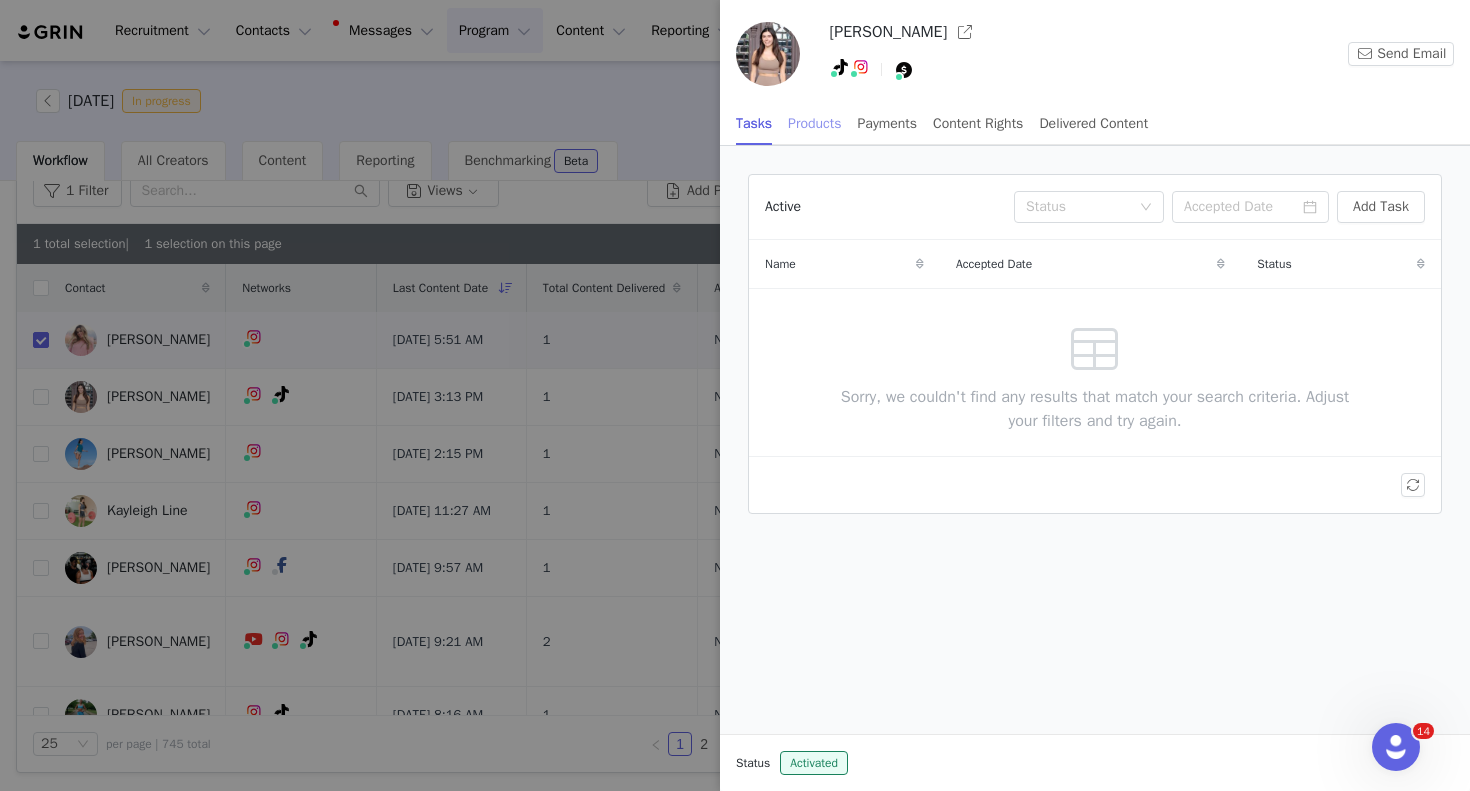 click on "Products" at bounding box center [814, 123] 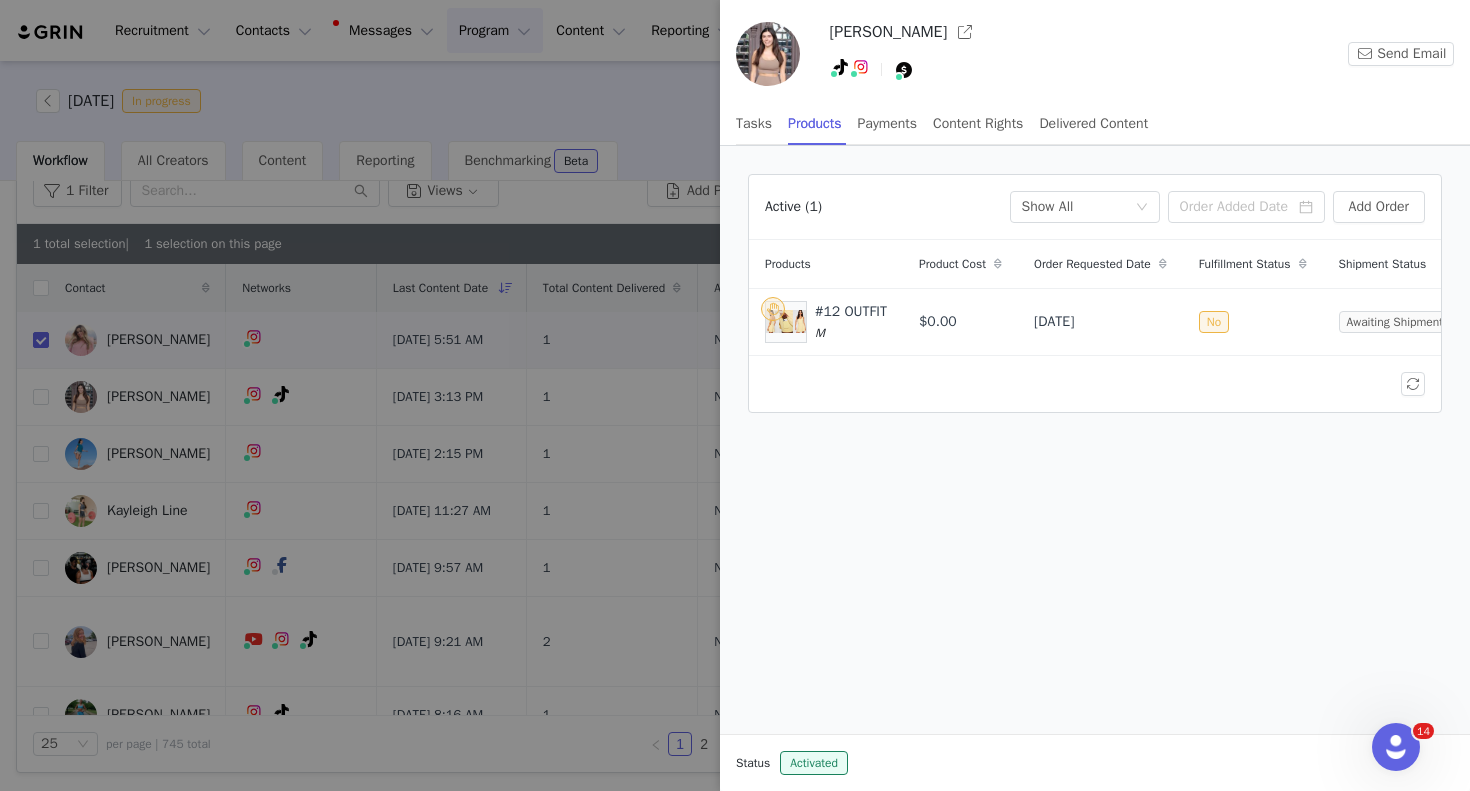 drag, startPoint x: 829, startPoint y: 27, endPoint x: 961, endPoint y: 33, distance: 132.13629 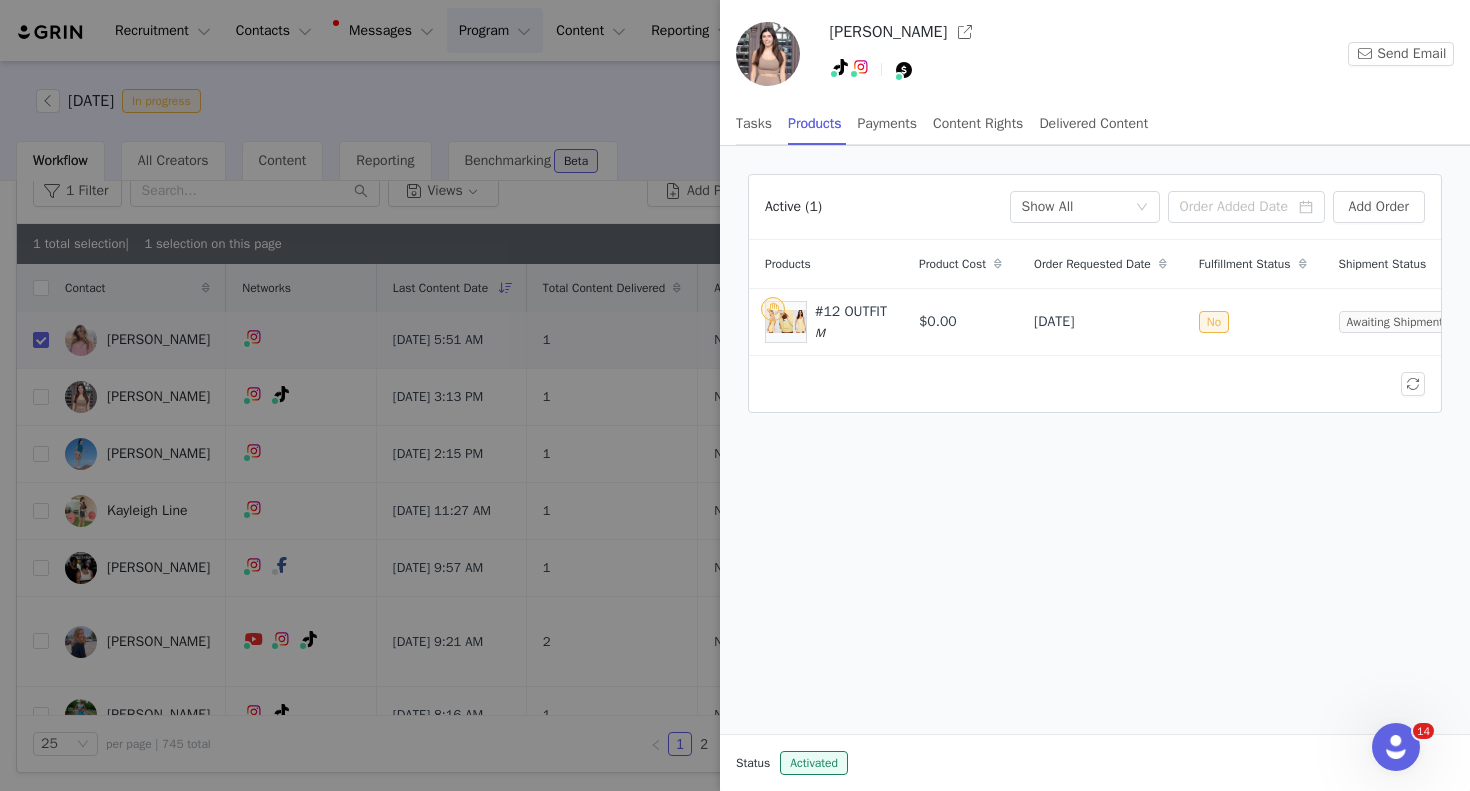 click at bounding box center (735, 395) 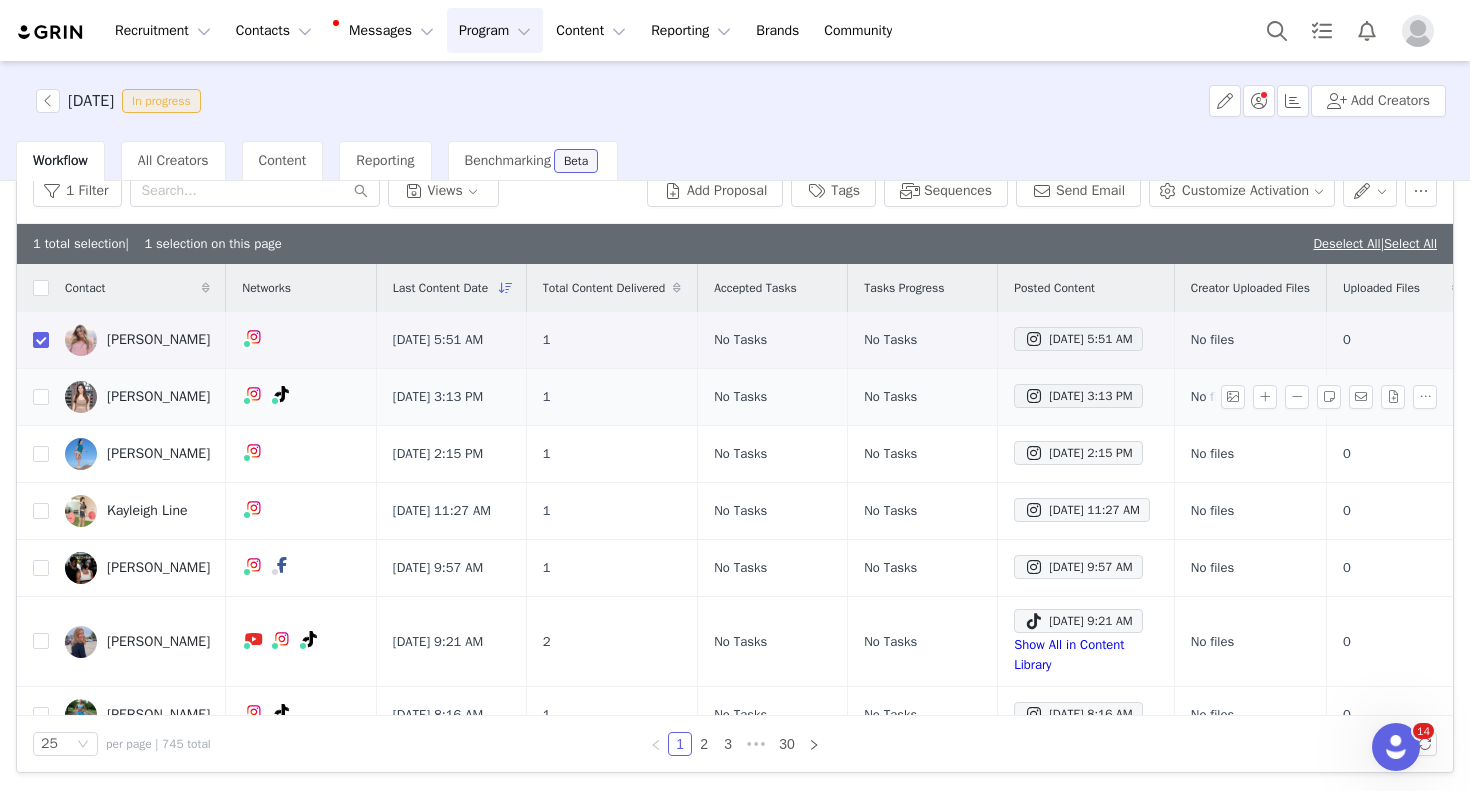 scroll, scrollTop: 0, scrollLeft: 148, axis: horizontal 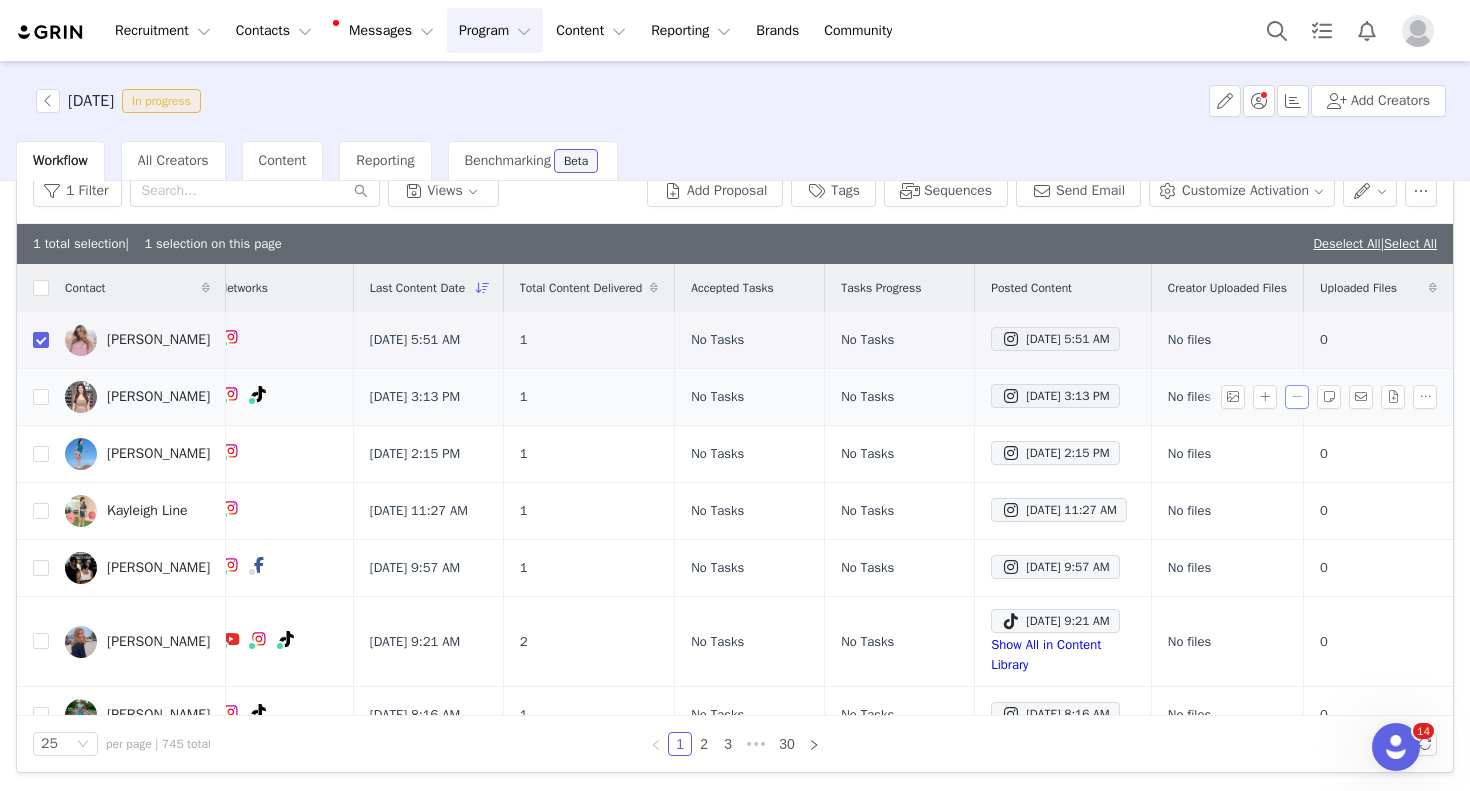 click at bounding box center [1297, 397] 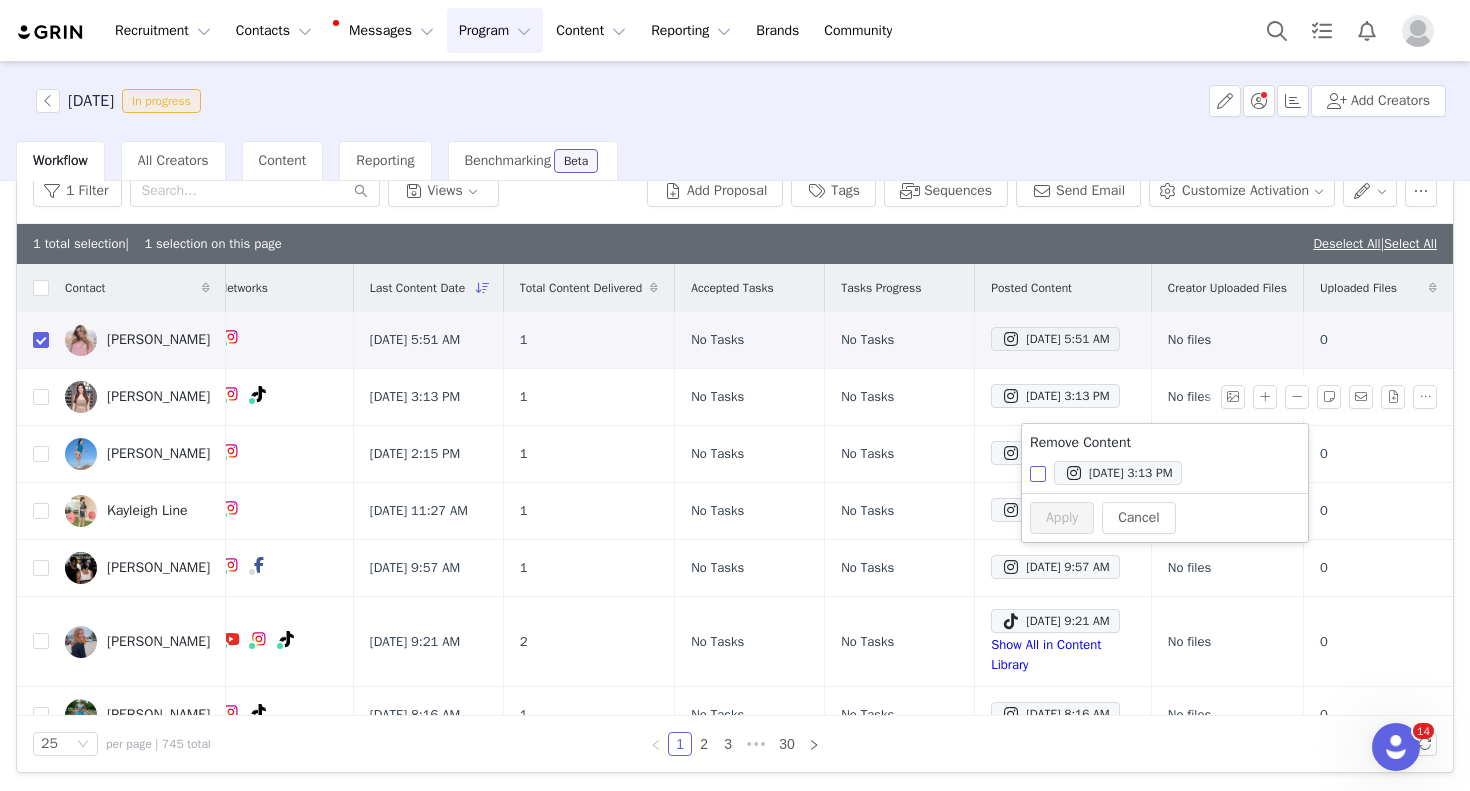 click on "[DATE] 3:13 PM" at bounding box center (1038, 474) 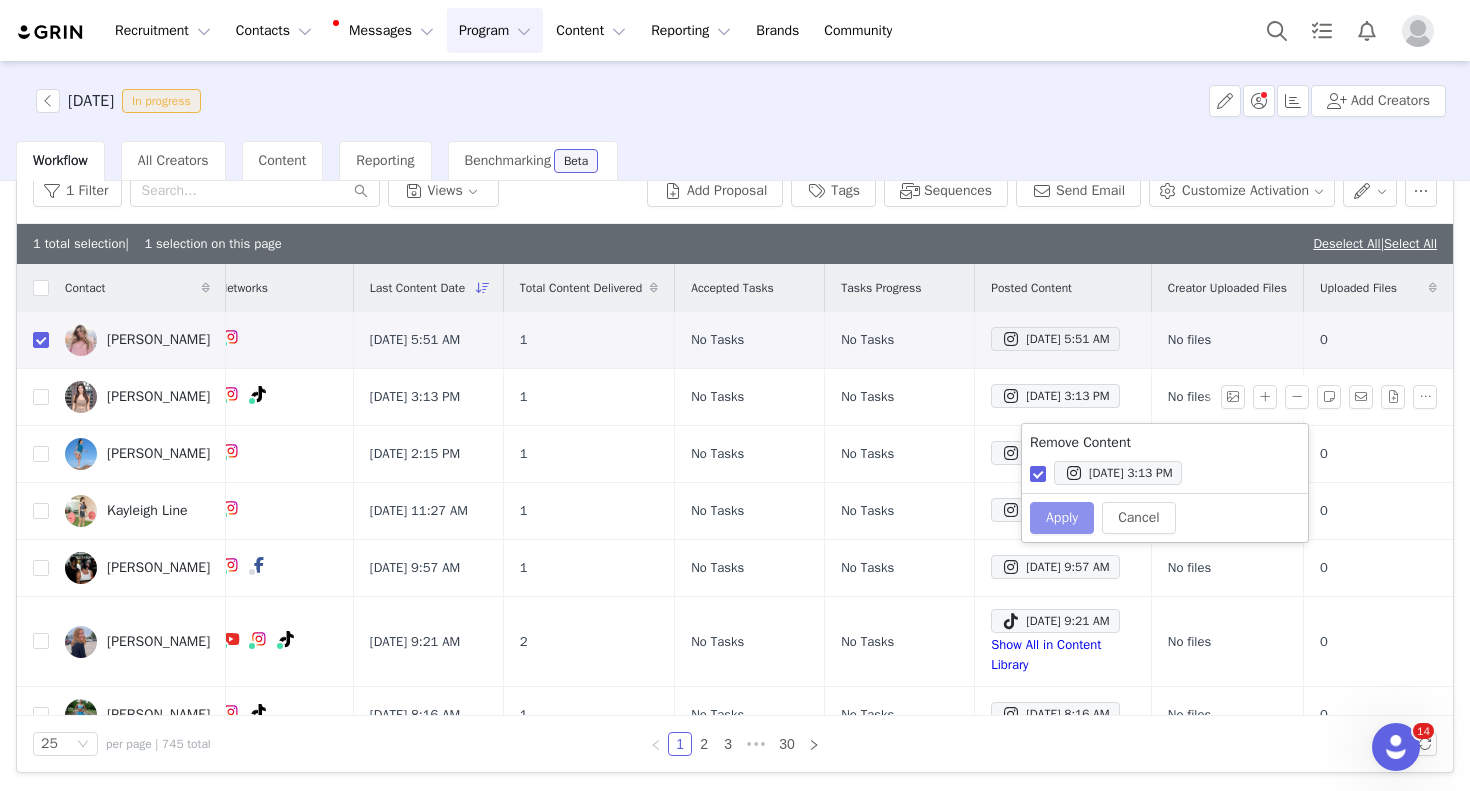 click on "Apply" at bounding box center (1062, 518) 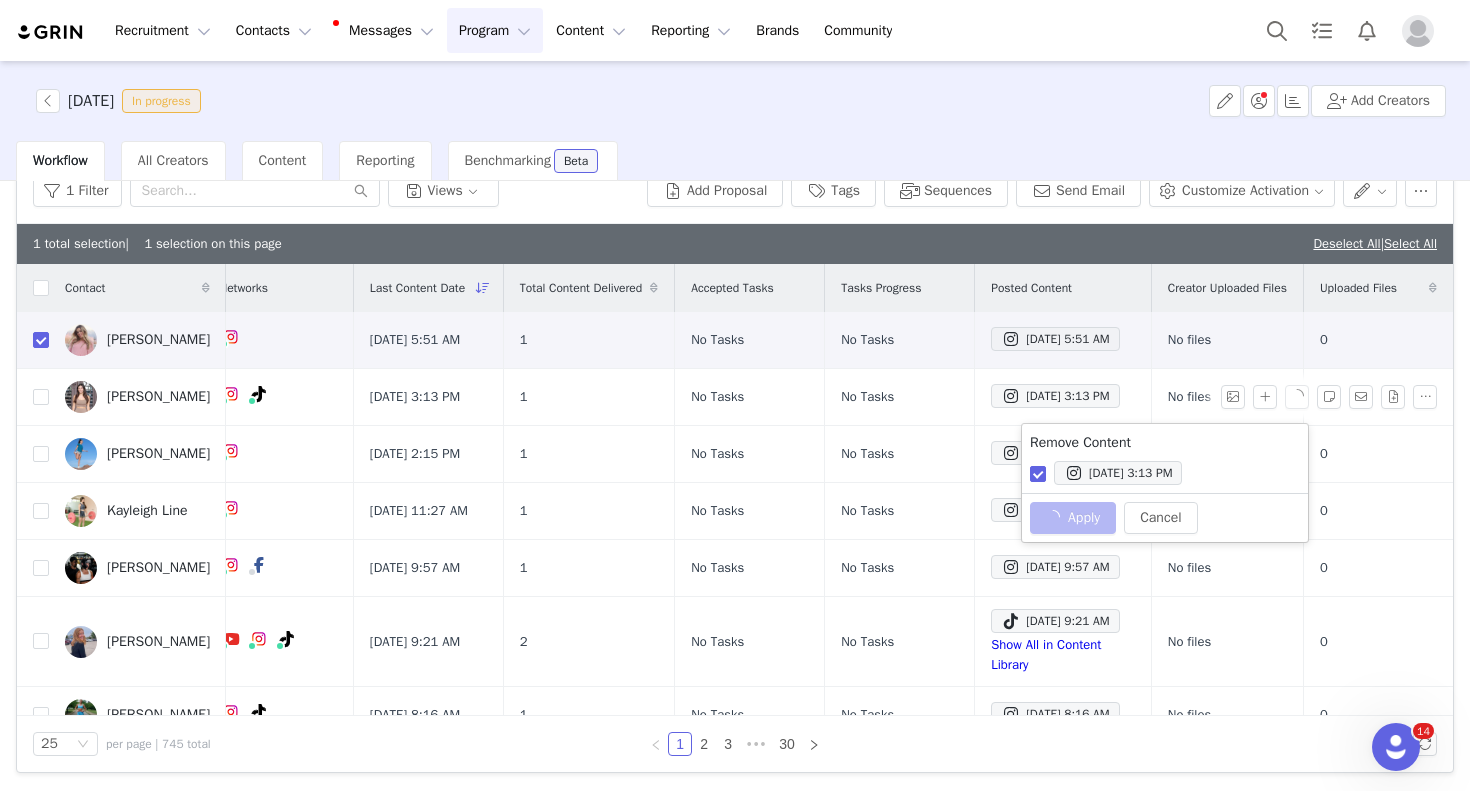 checkbox on "false" 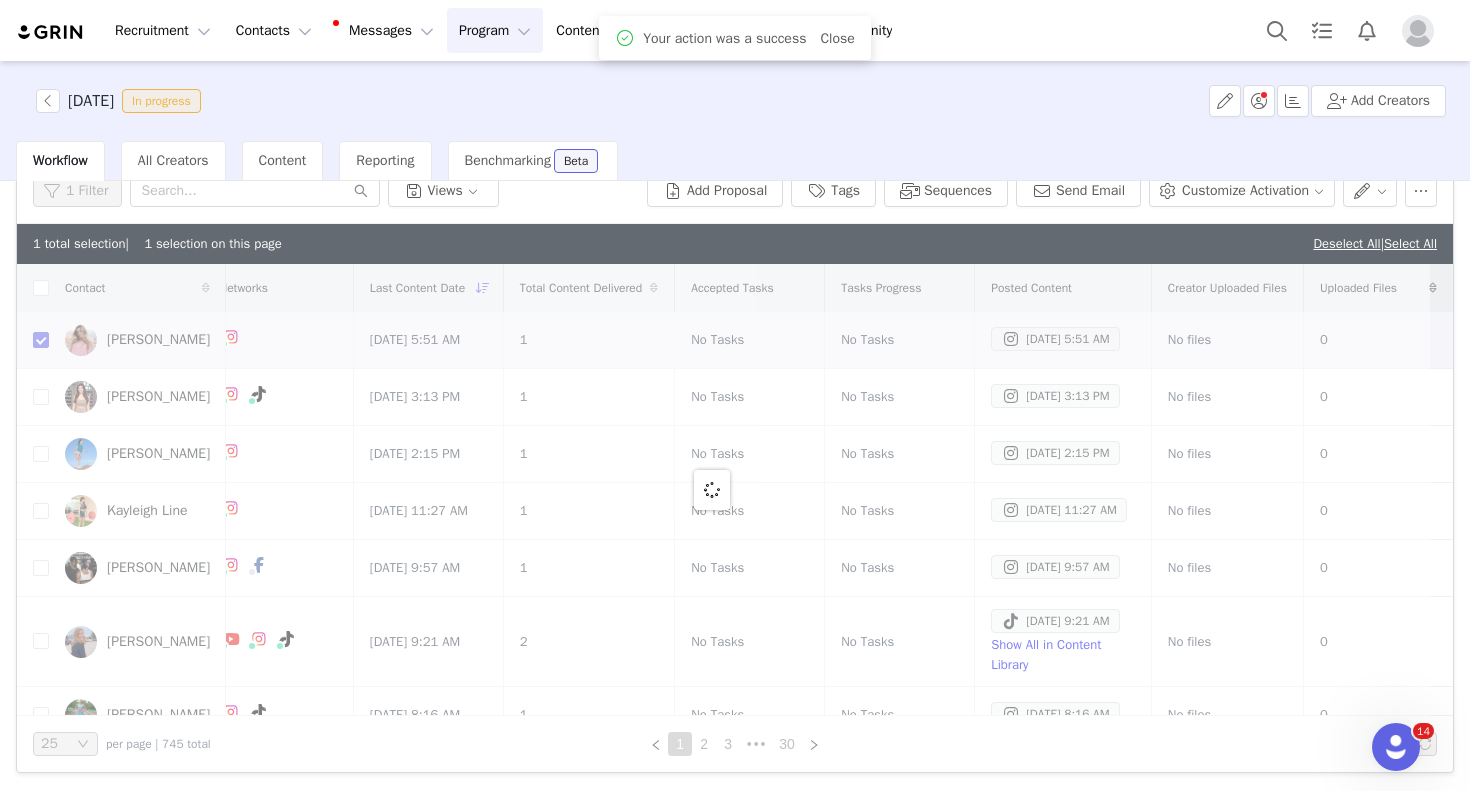 scroll, scrollTop: 0, scrollLeft: 0, axis: both 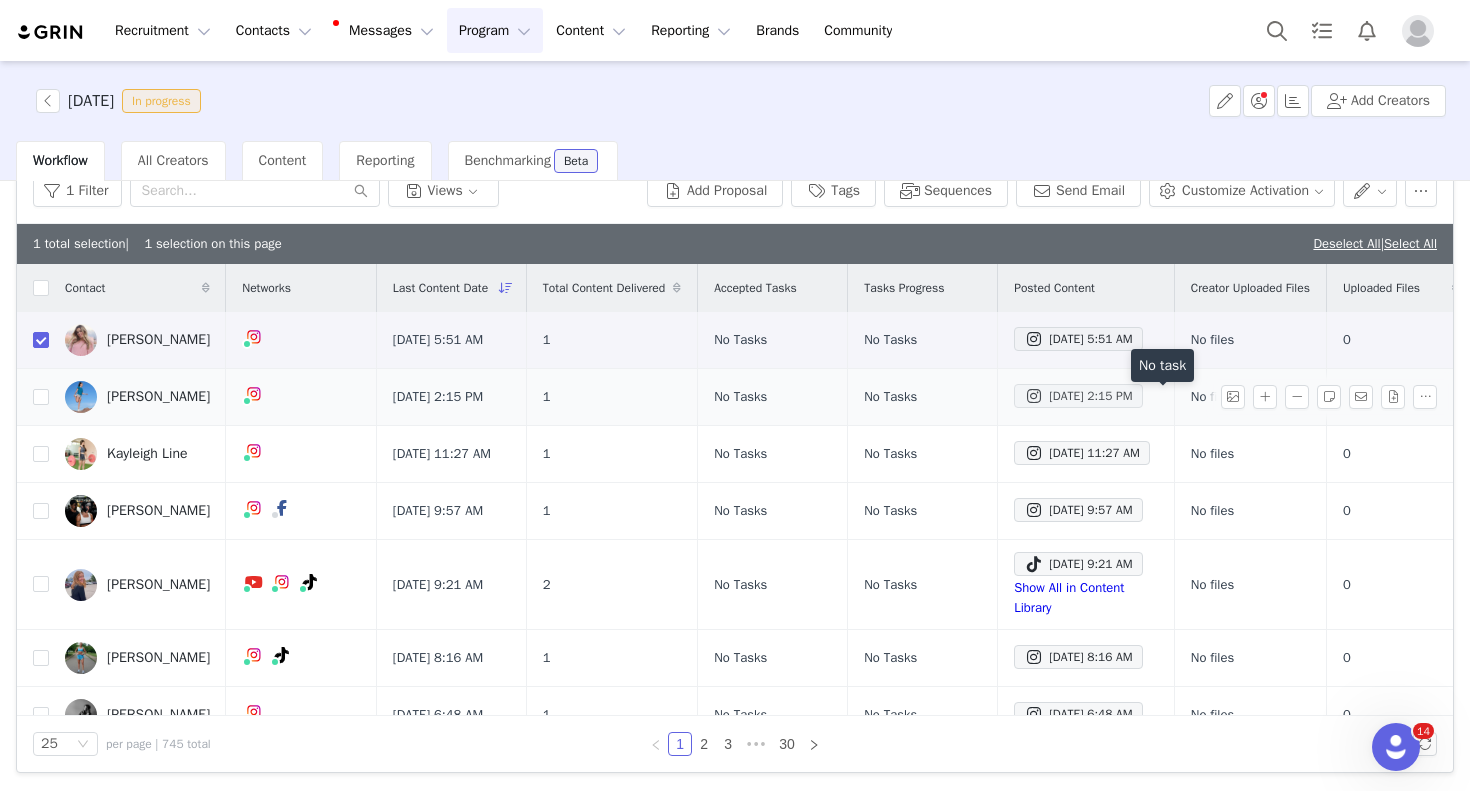 click on "[DATE] 2:15 PM" at bounding box center (1078, 396) 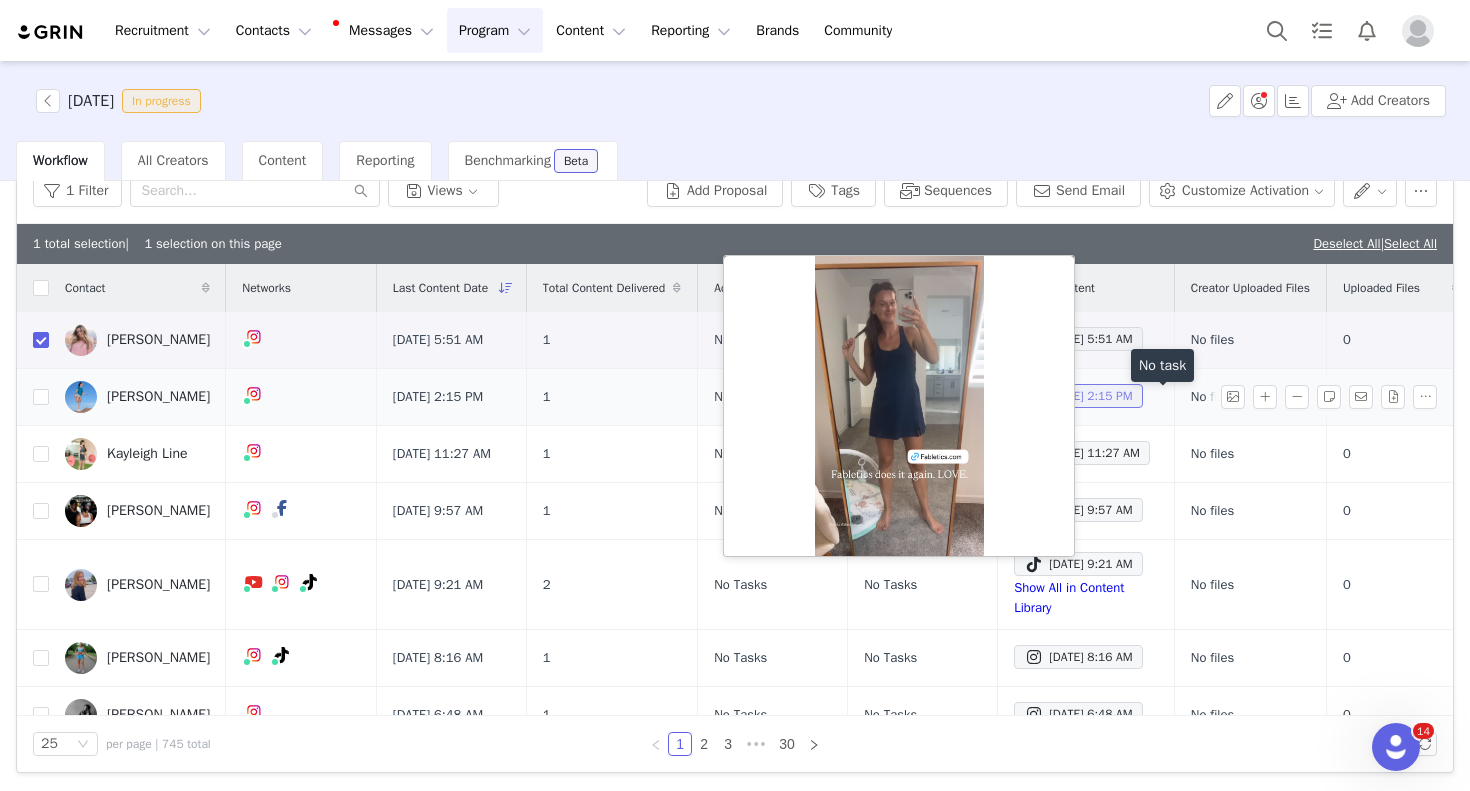 click on "[DATE] 2:15 PM" at bounding box center [1078, 396] 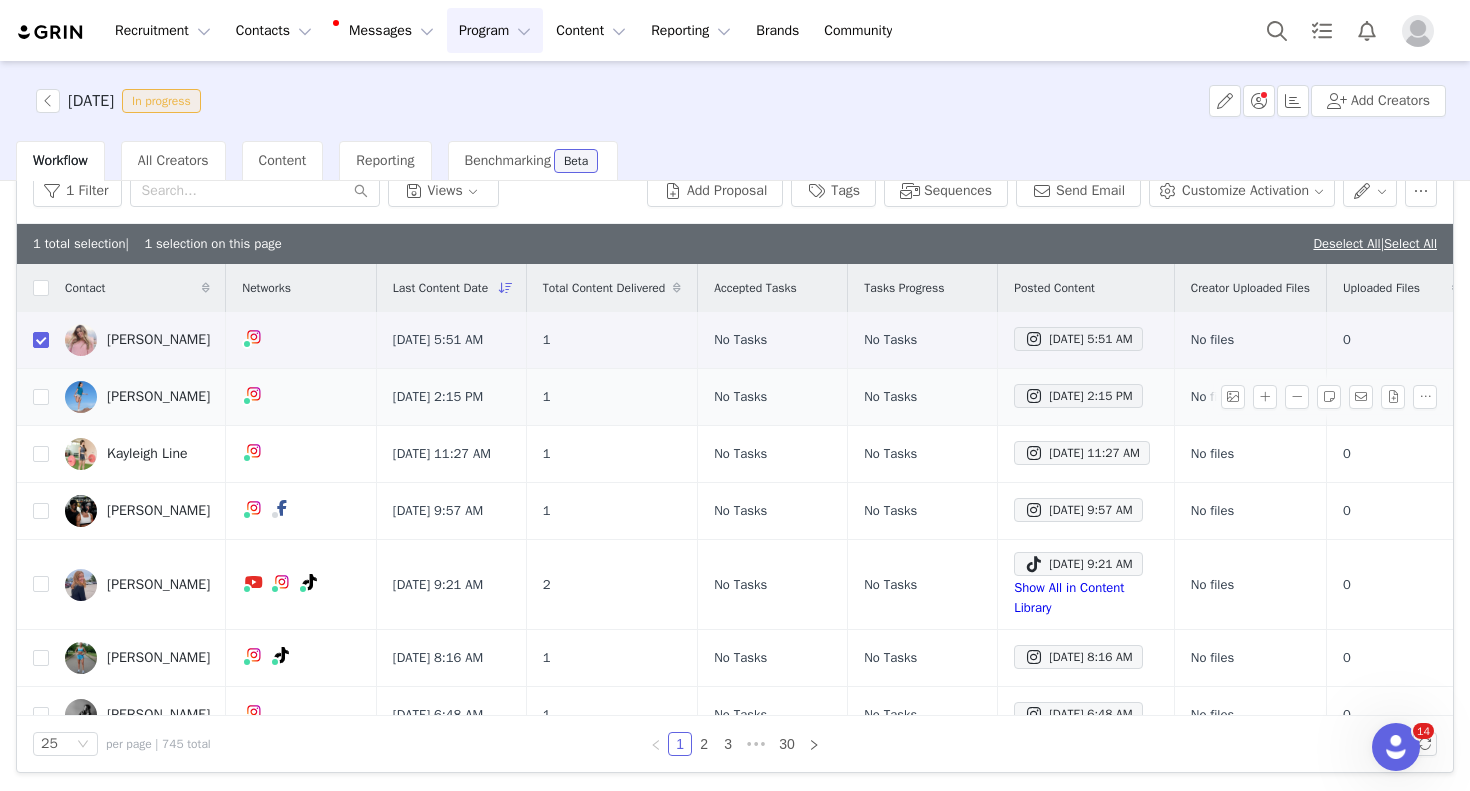 click on "[PERSON_NAME]" at bounding box center [158, 397] 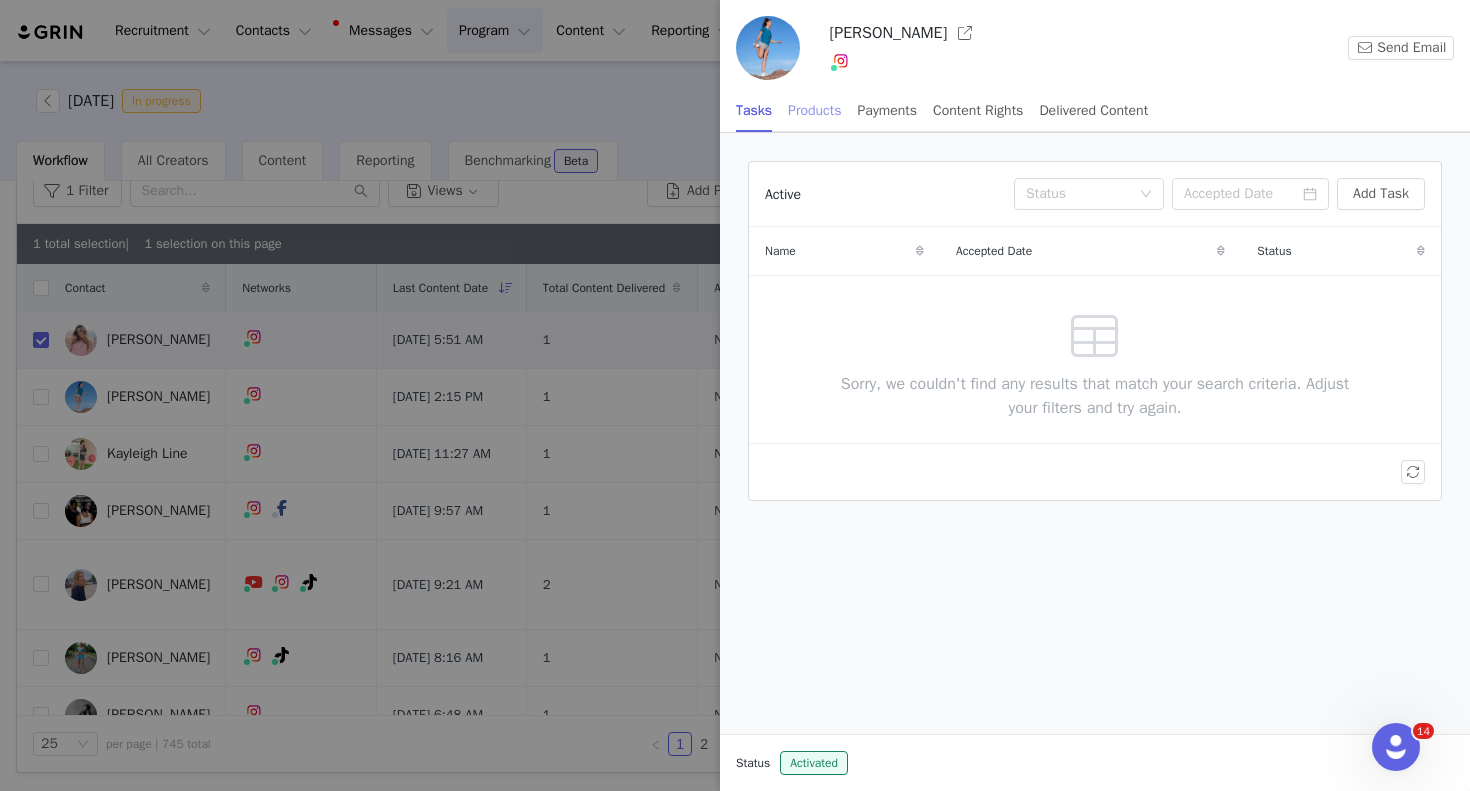 click on "Products" at bounding box center (814, 110) 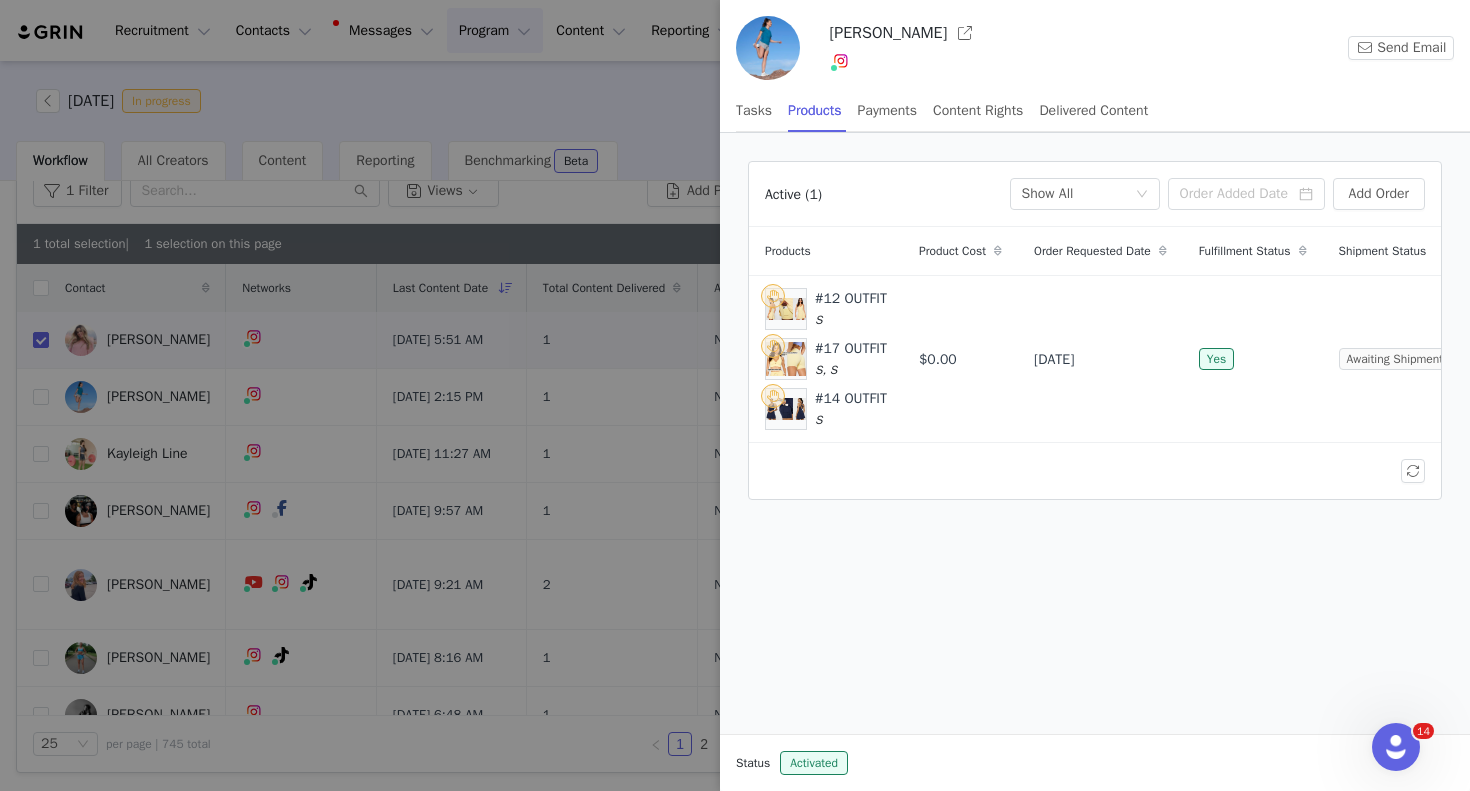 click at bounding box center (735, 395) 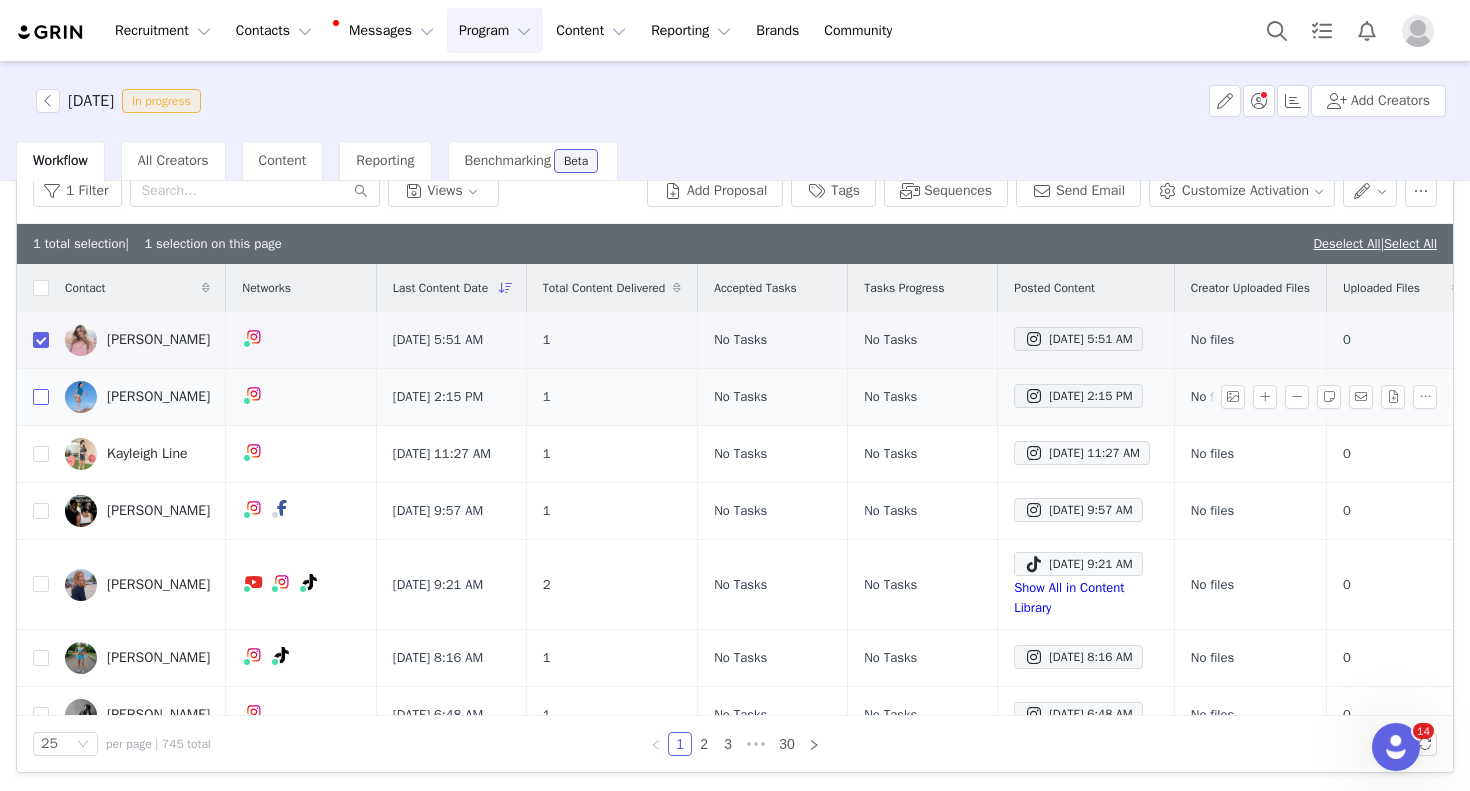 click at bounding box center [41, 397] 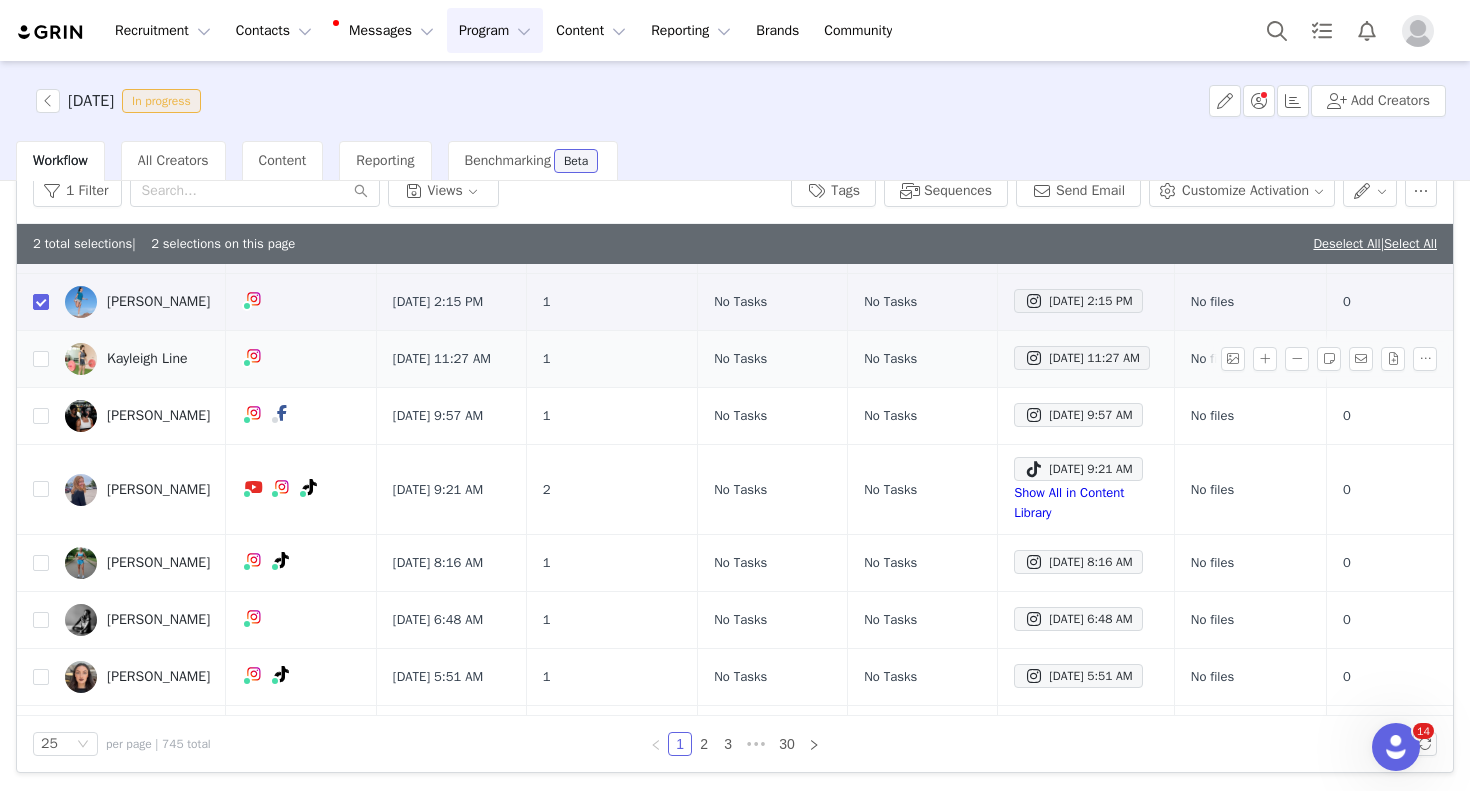 scroll, scrollTop: 95, scrollLeft: 148, axis: both 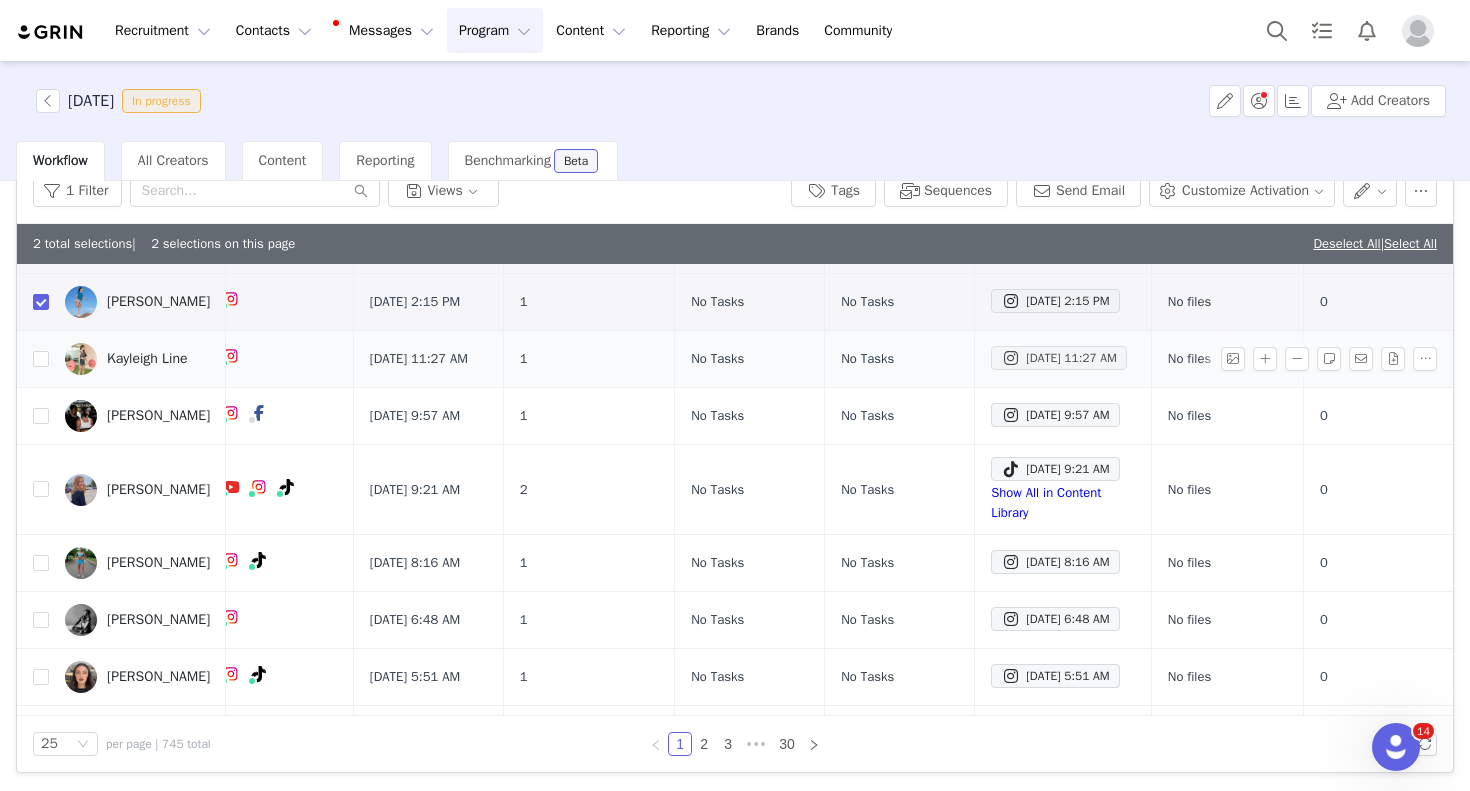click on "[DATE] 11:27 AM" at bounding box center (1059, 358) 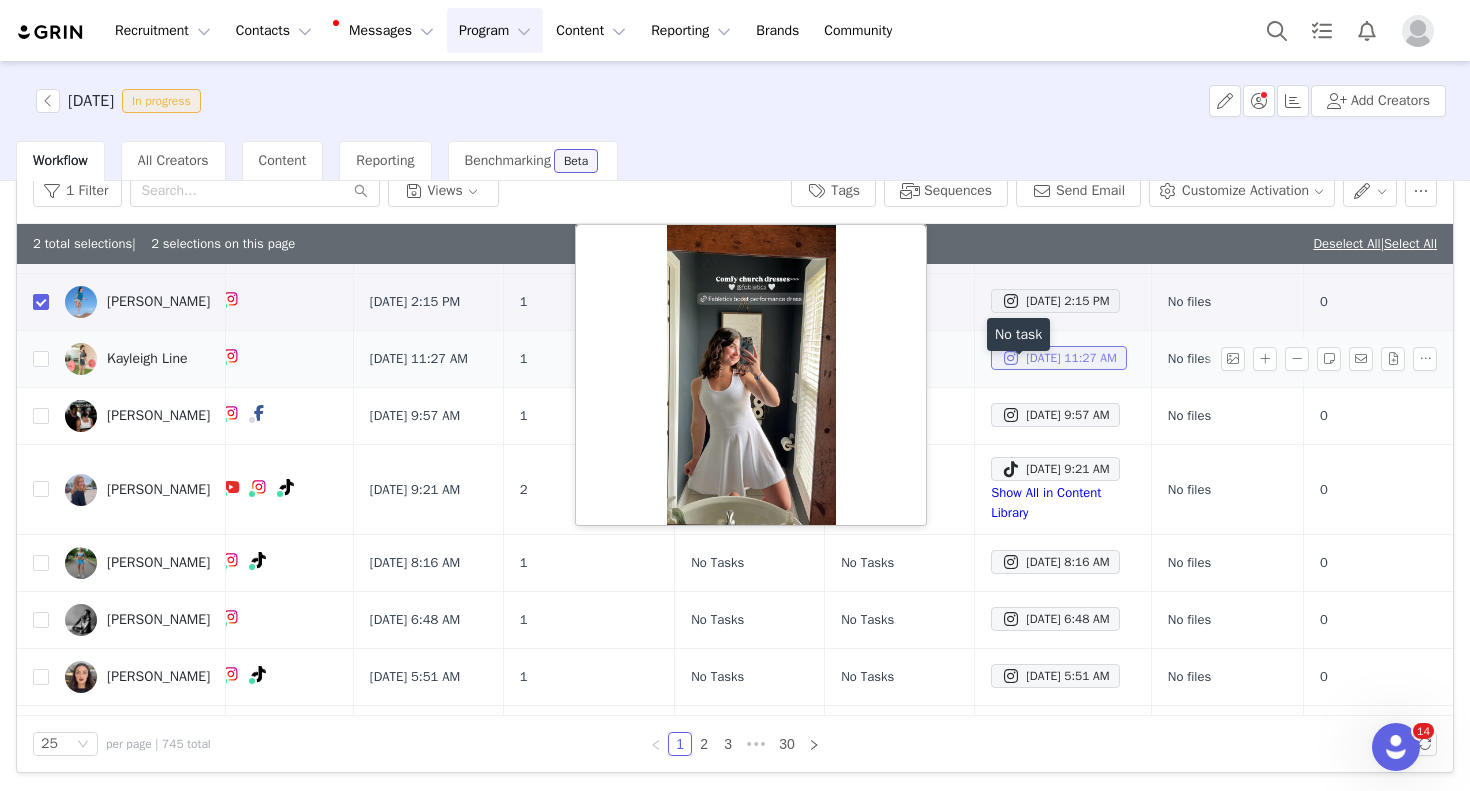 click on "[DATE] 11:27 AM" at bounding box center (1059, 358) 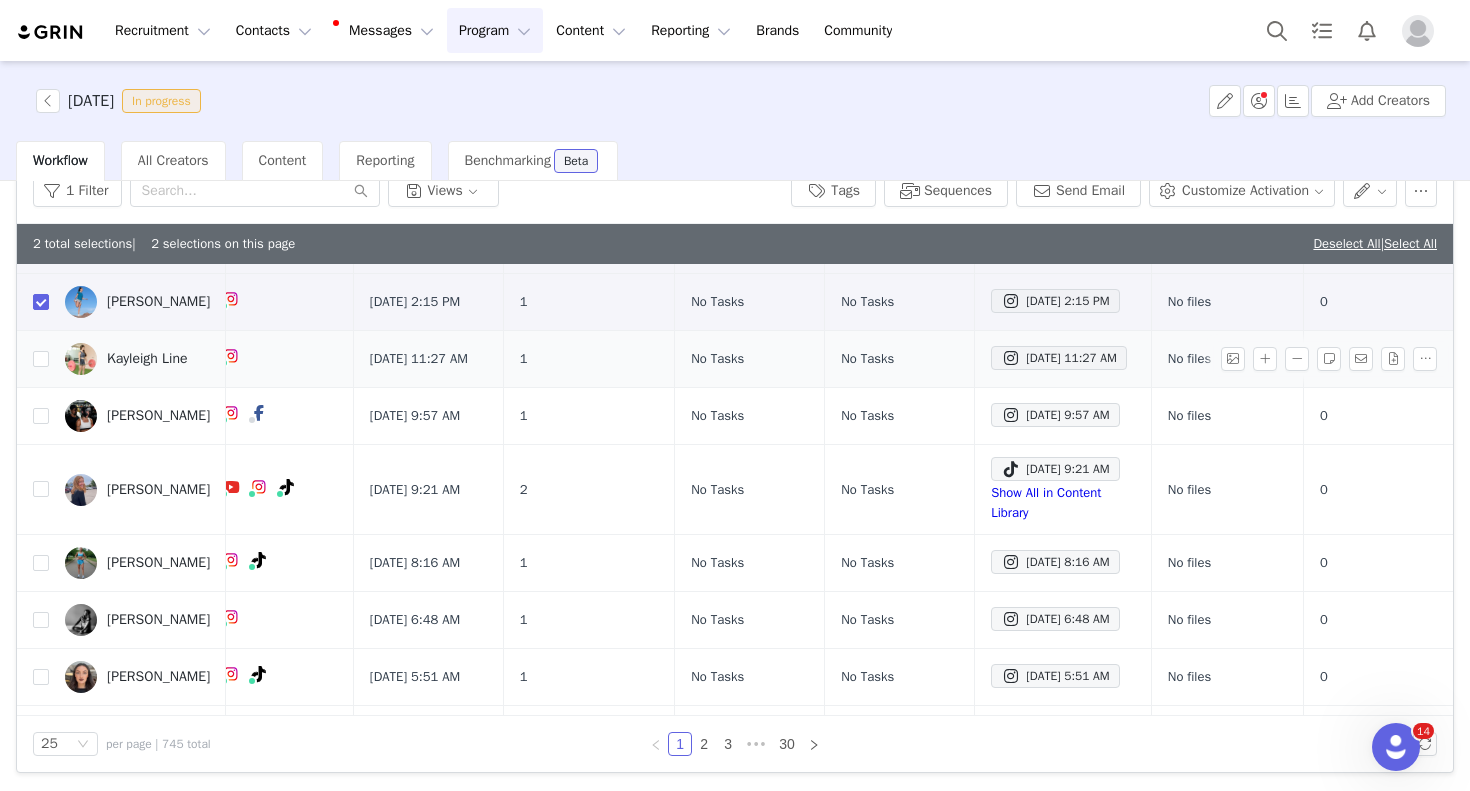 scroll, scrollTop: 95, scrollLeft: 0, axis: vertical 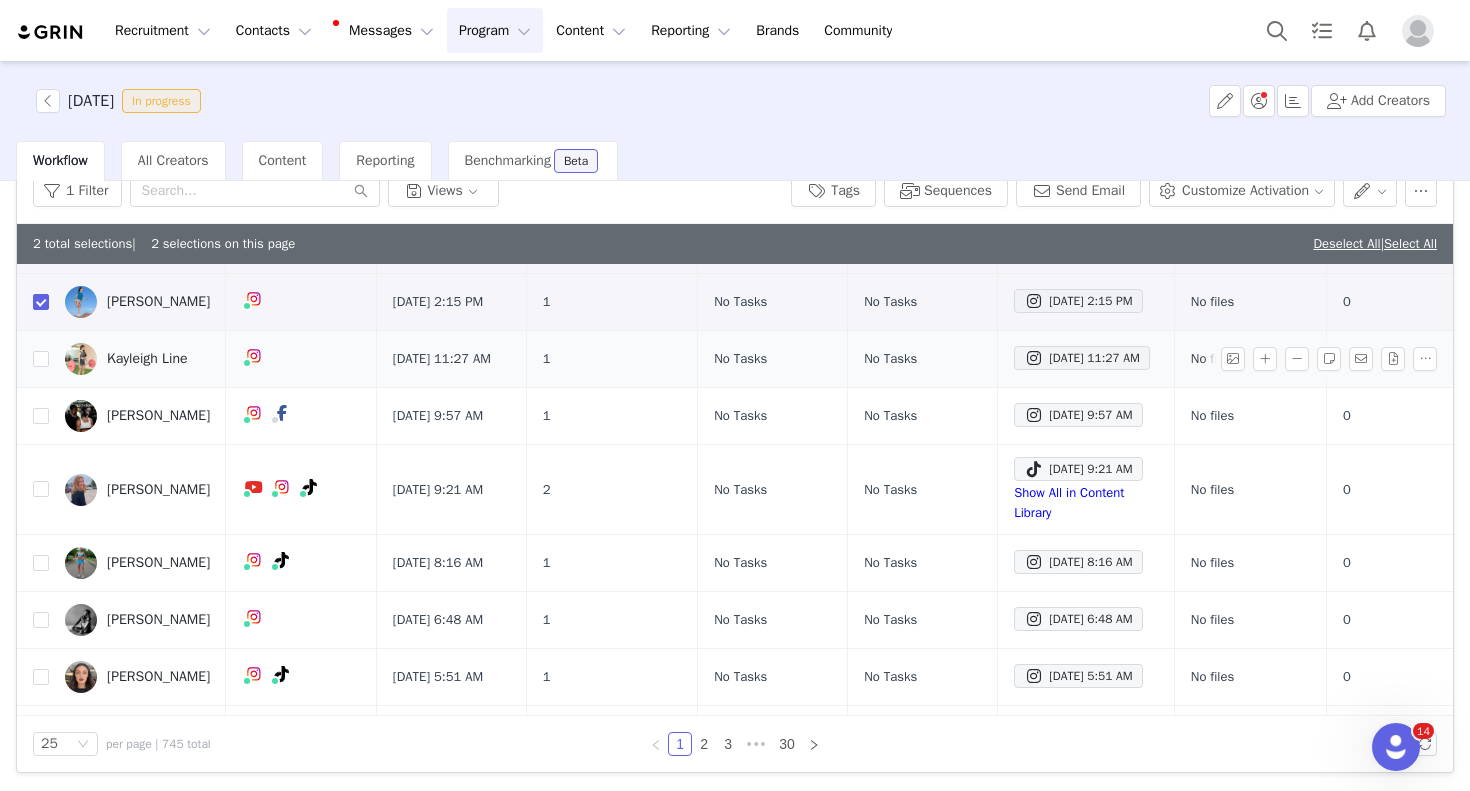 click on "Kayleigh Line" at bounding box center [147, 359] 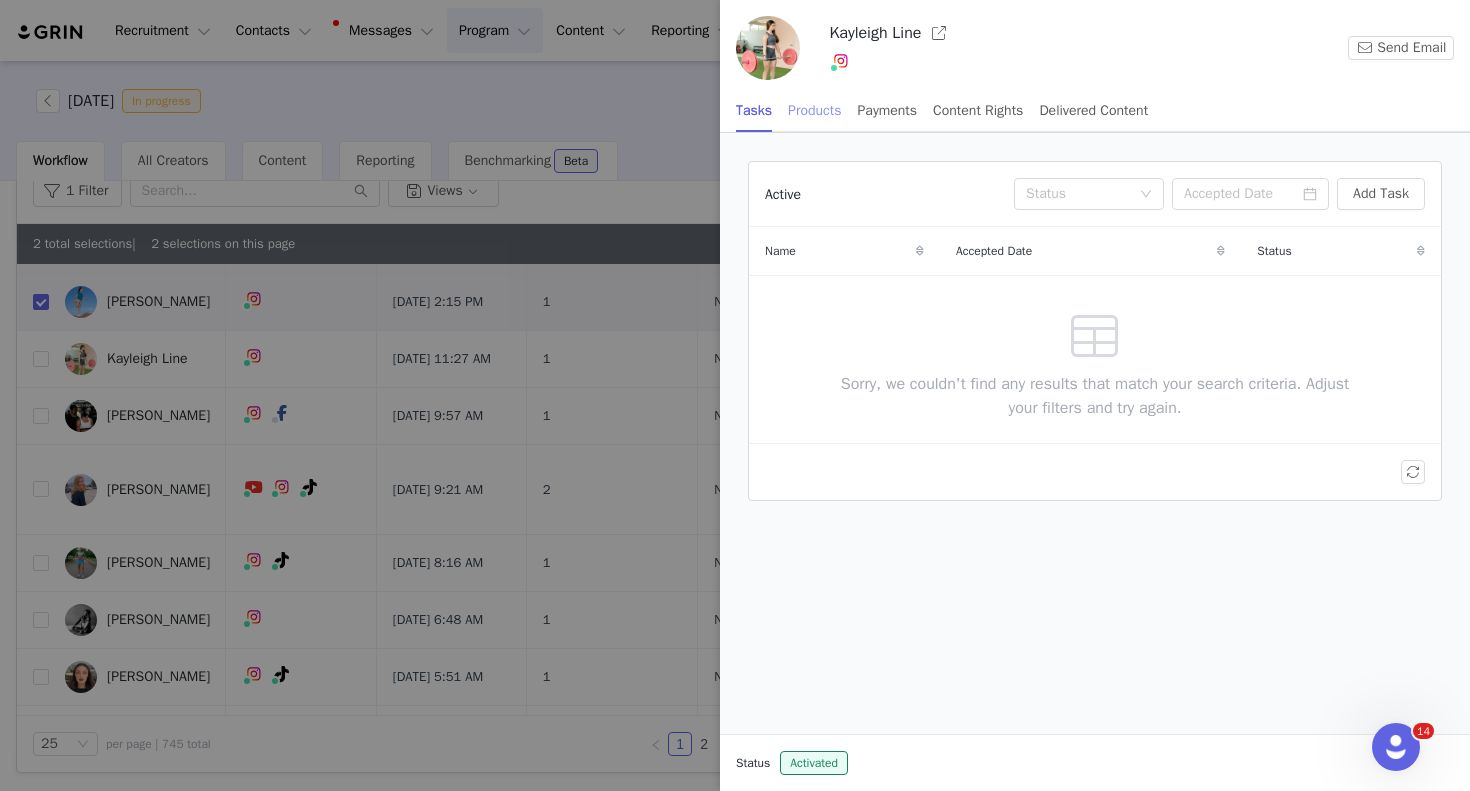 click on "Products" at bounding box center [814, 110] 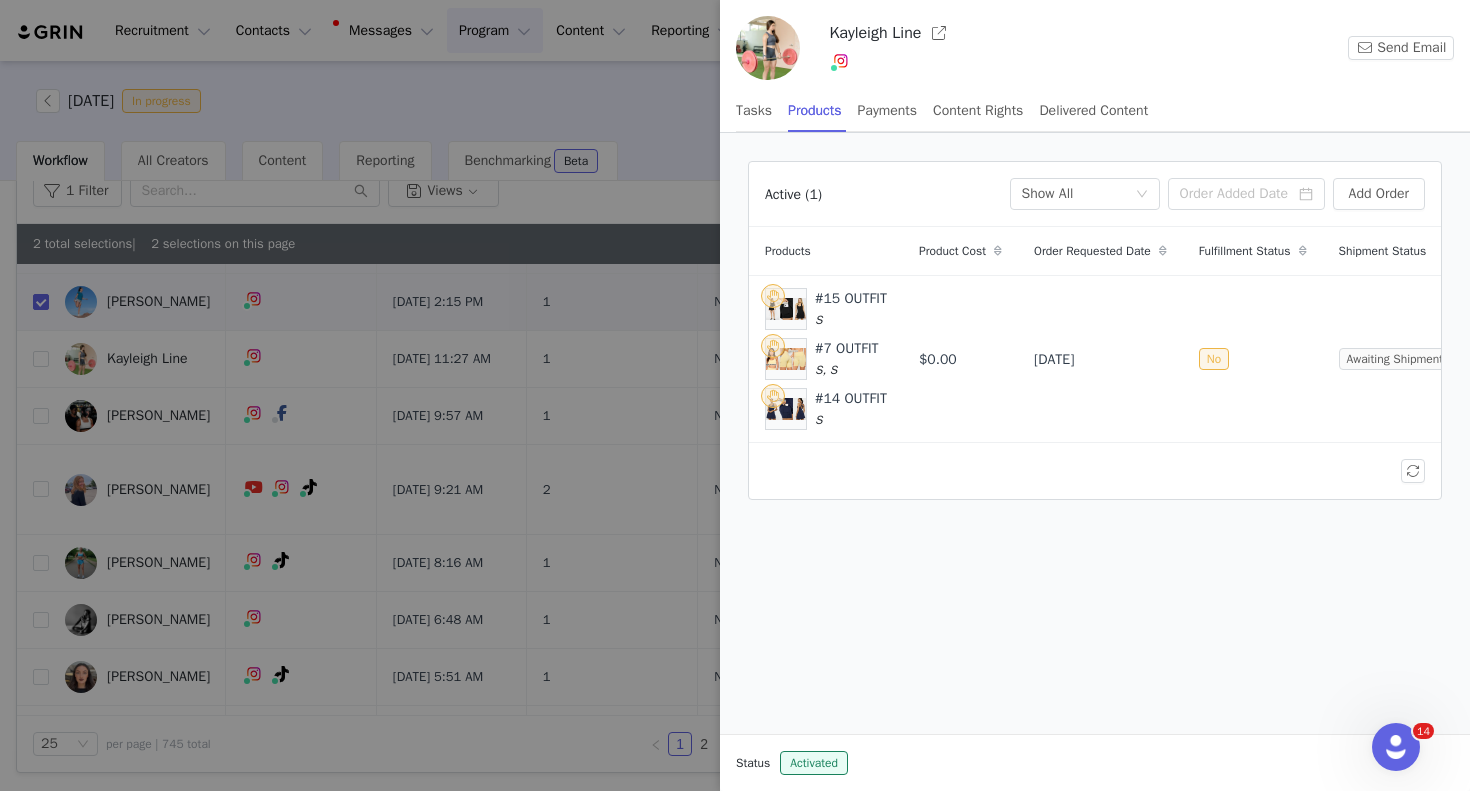 click on "Kayleigh Line" at bounding box center [875, 33] 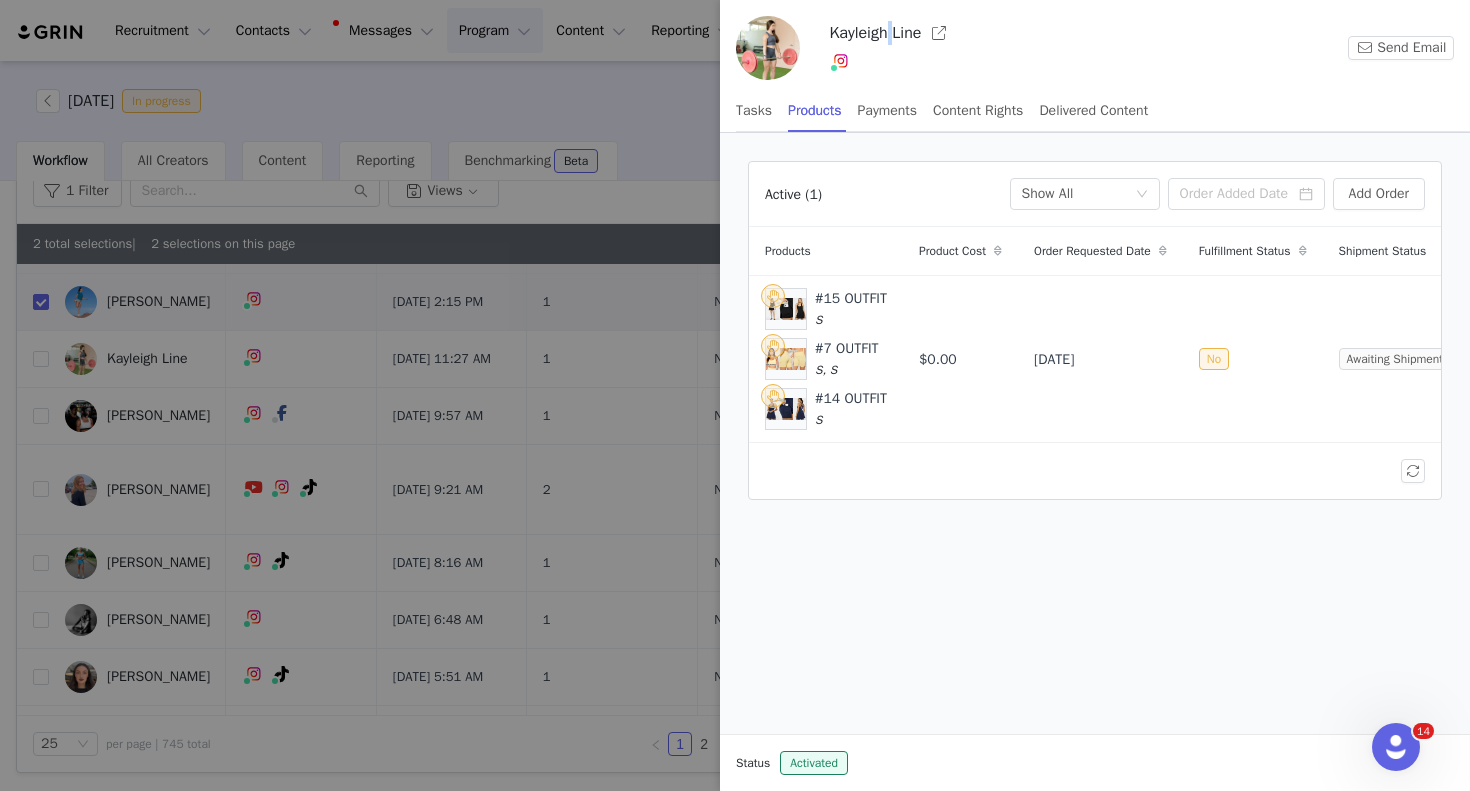 click on "Kayleigh Line" at bounding box center (875, 33) 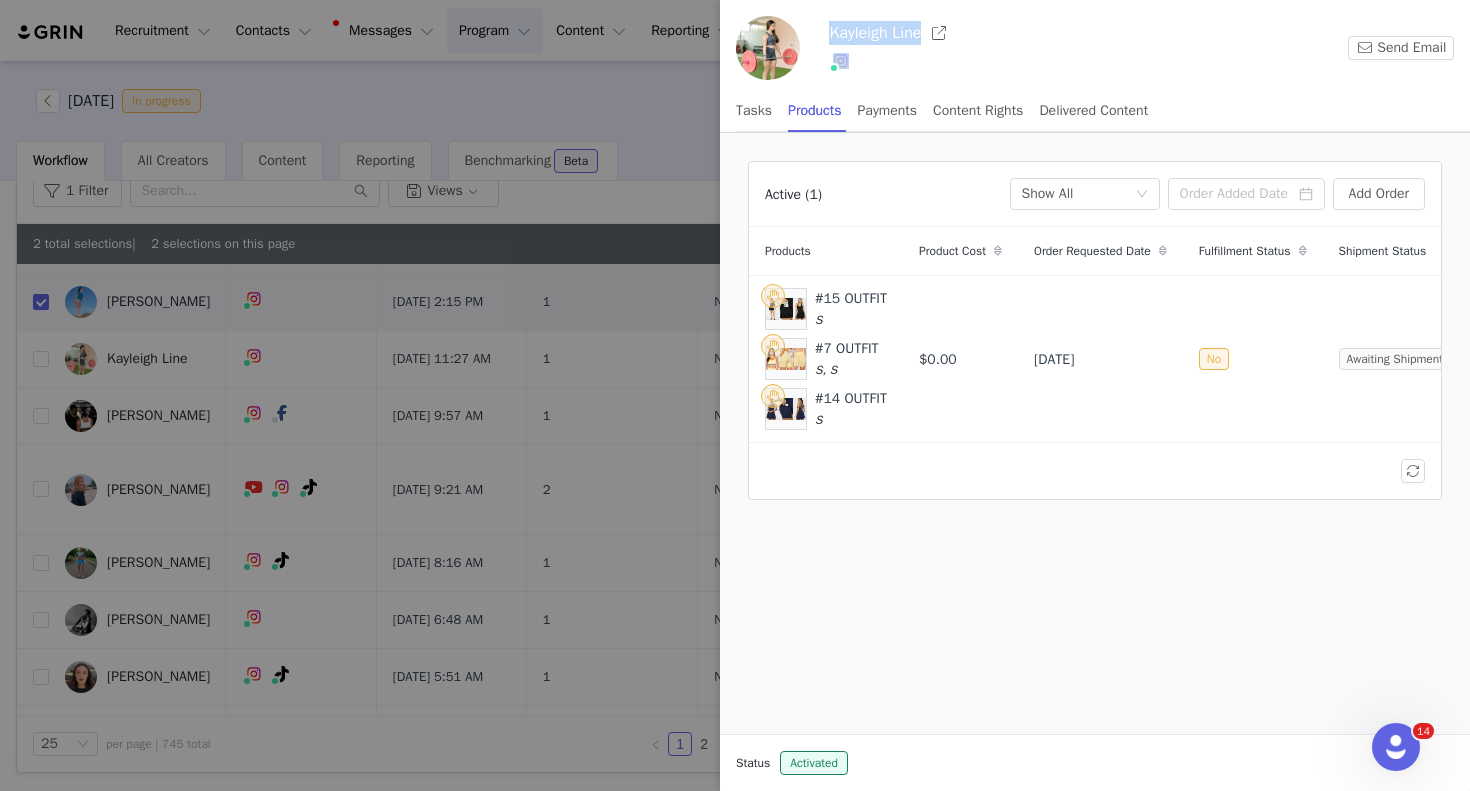 click on "Kayleigh Line" at bounding box center (875, 33) 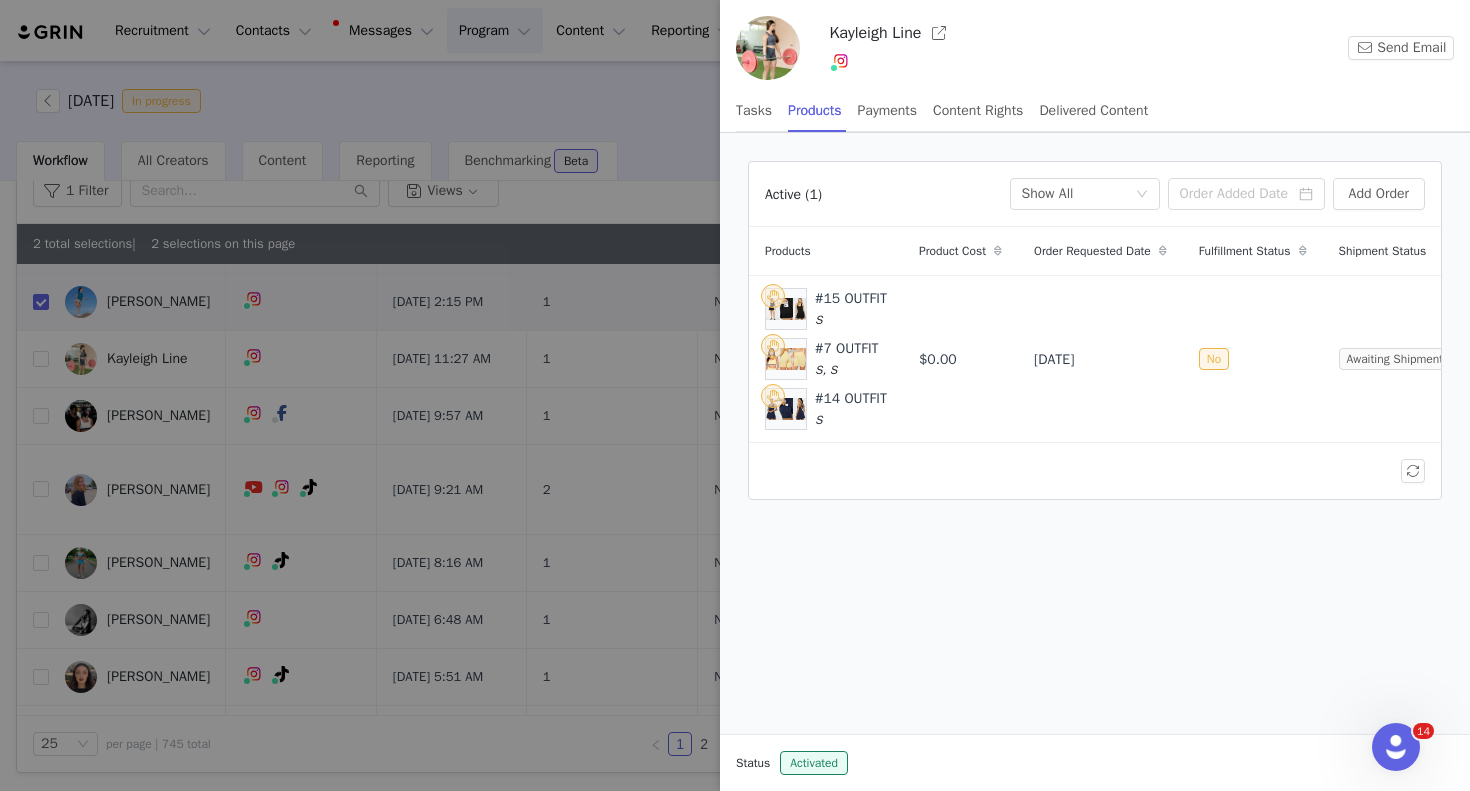 click at bounding box center [735, 395] 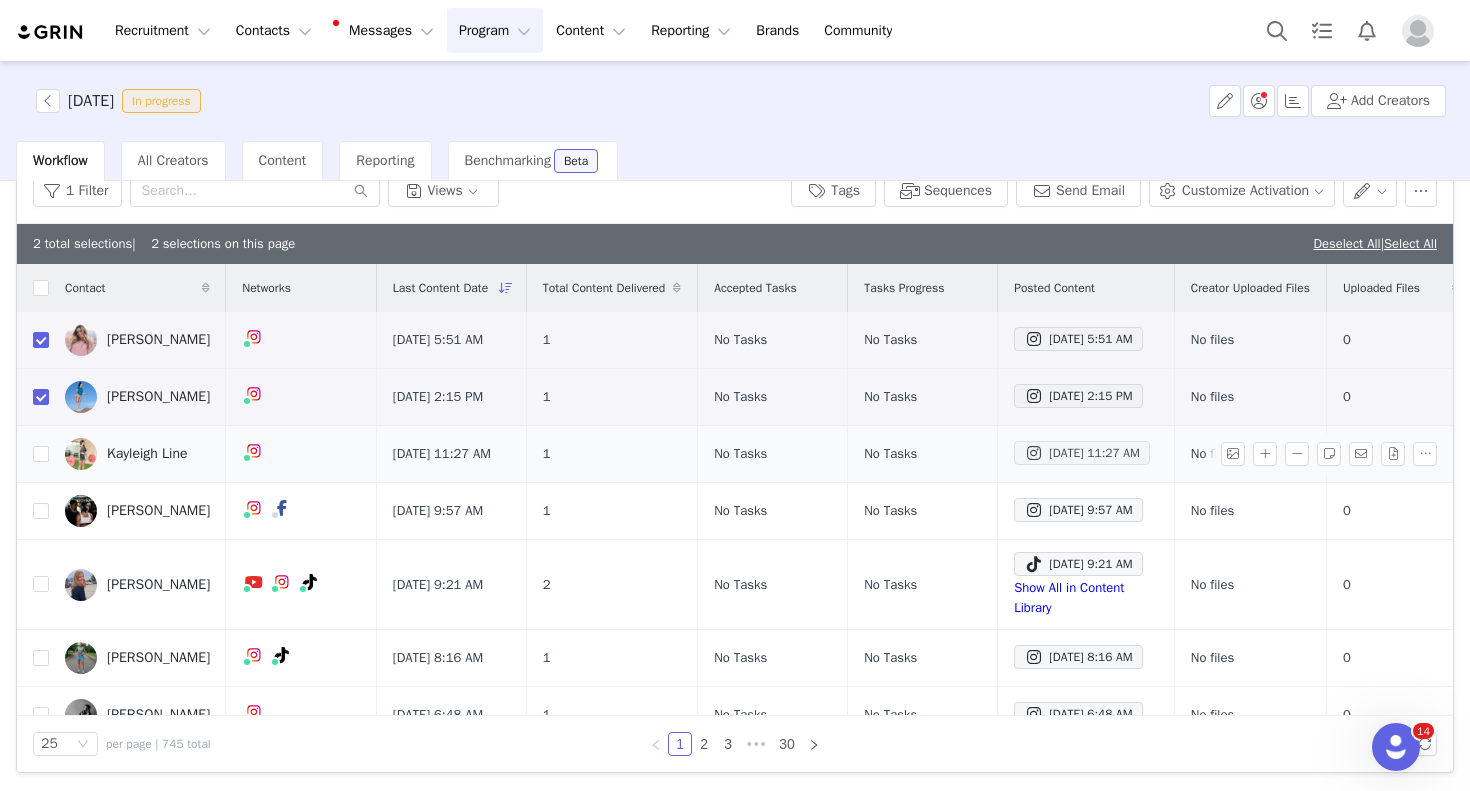 scroll, scrollTop: 0, scrollLeft: 148, axis: horizontal 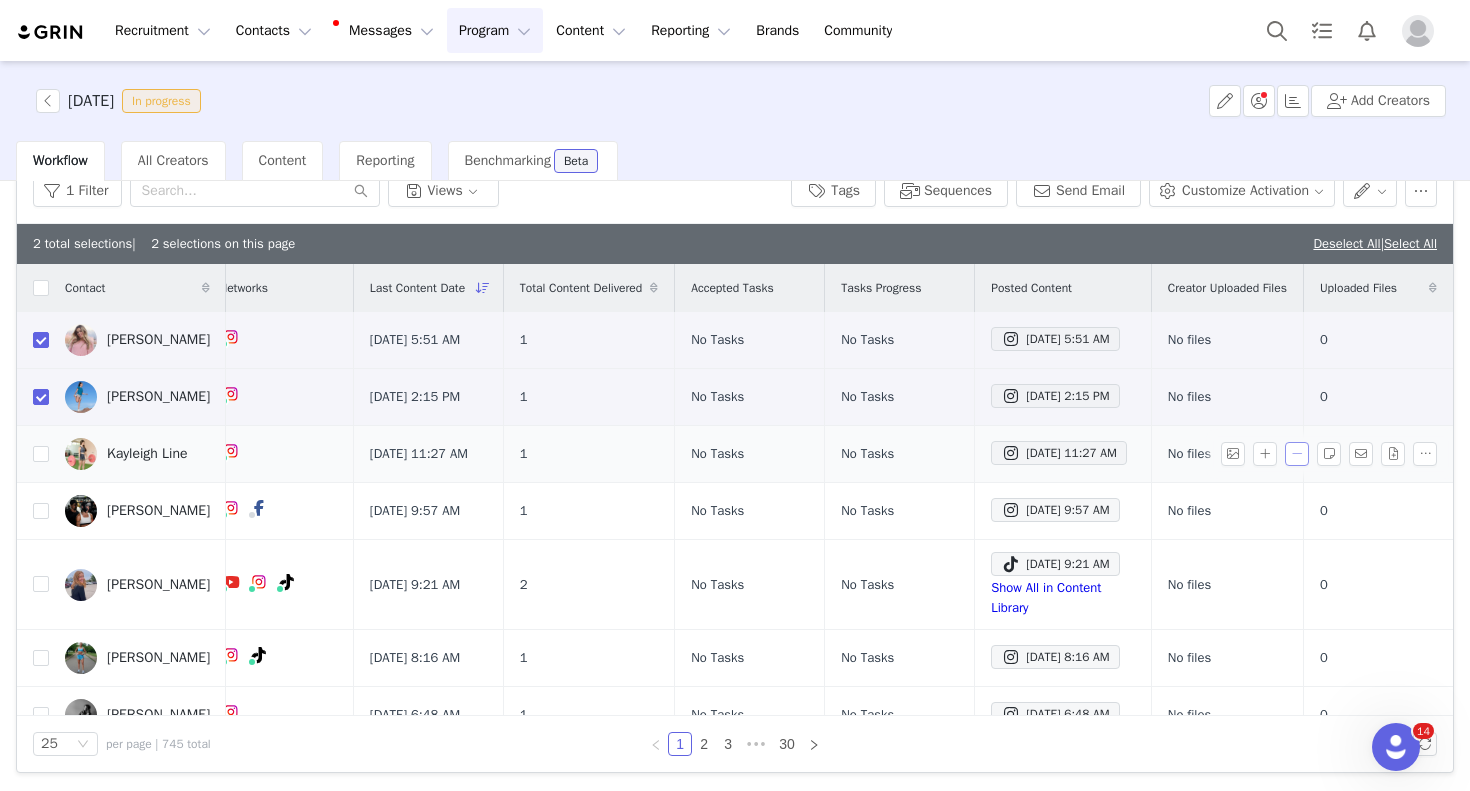 click at bounding box center [1297, 454] 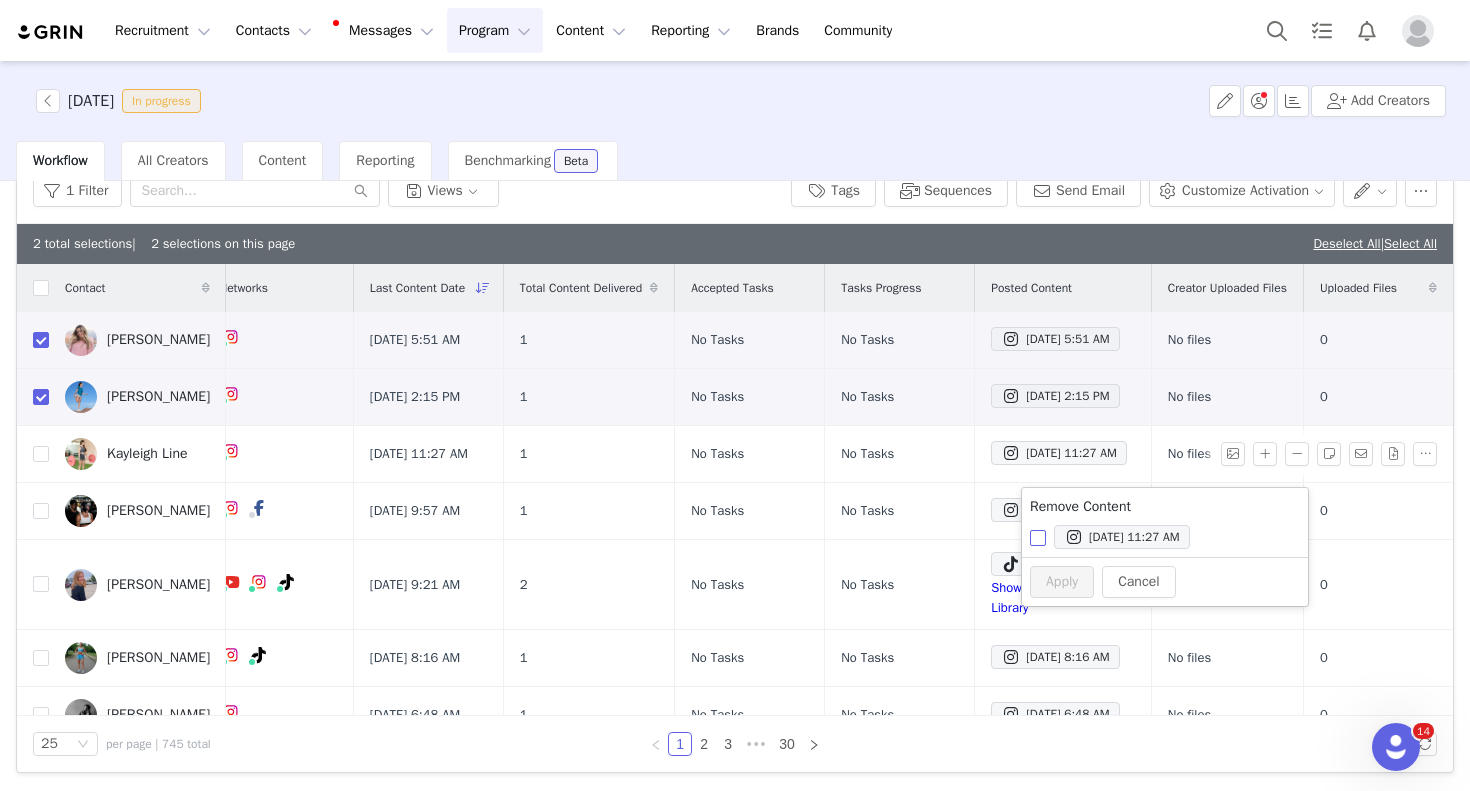 click on "[DATE] 11:27 AM" at bounding box center (1038, 538) 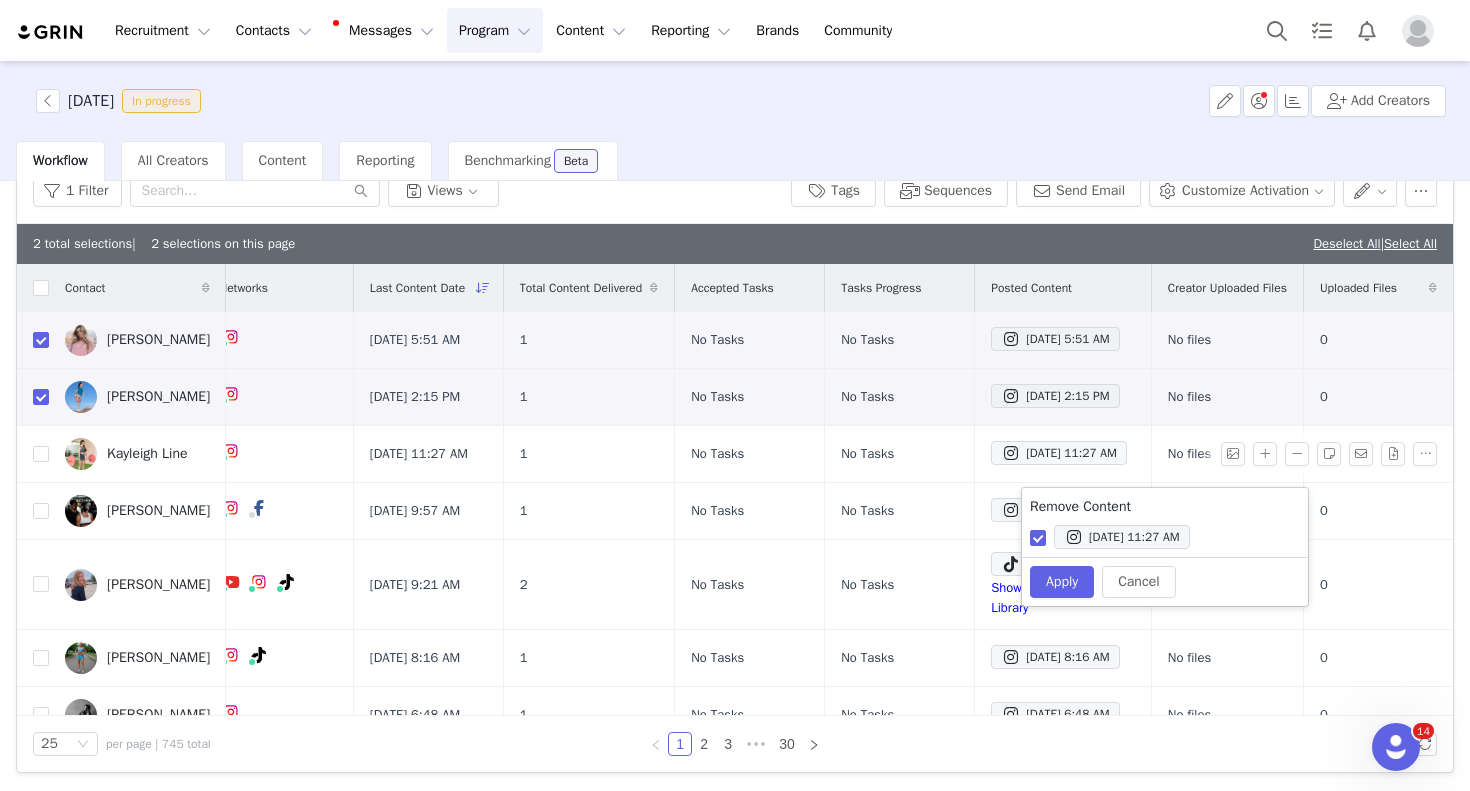 click on "Cancel Apply" at bounding box center (1165, 581) 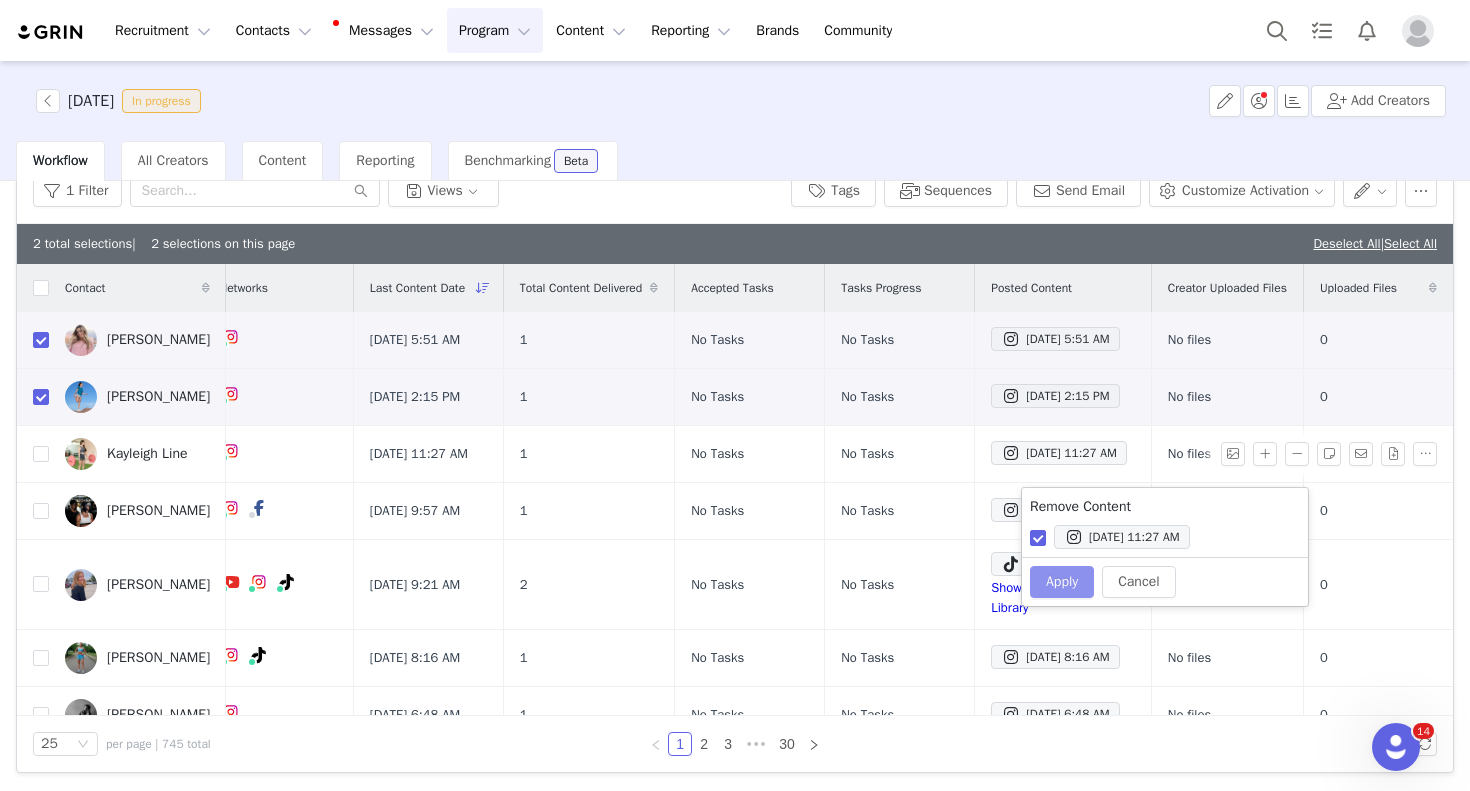 click on "Apply" at bounding box center [1062, 582] 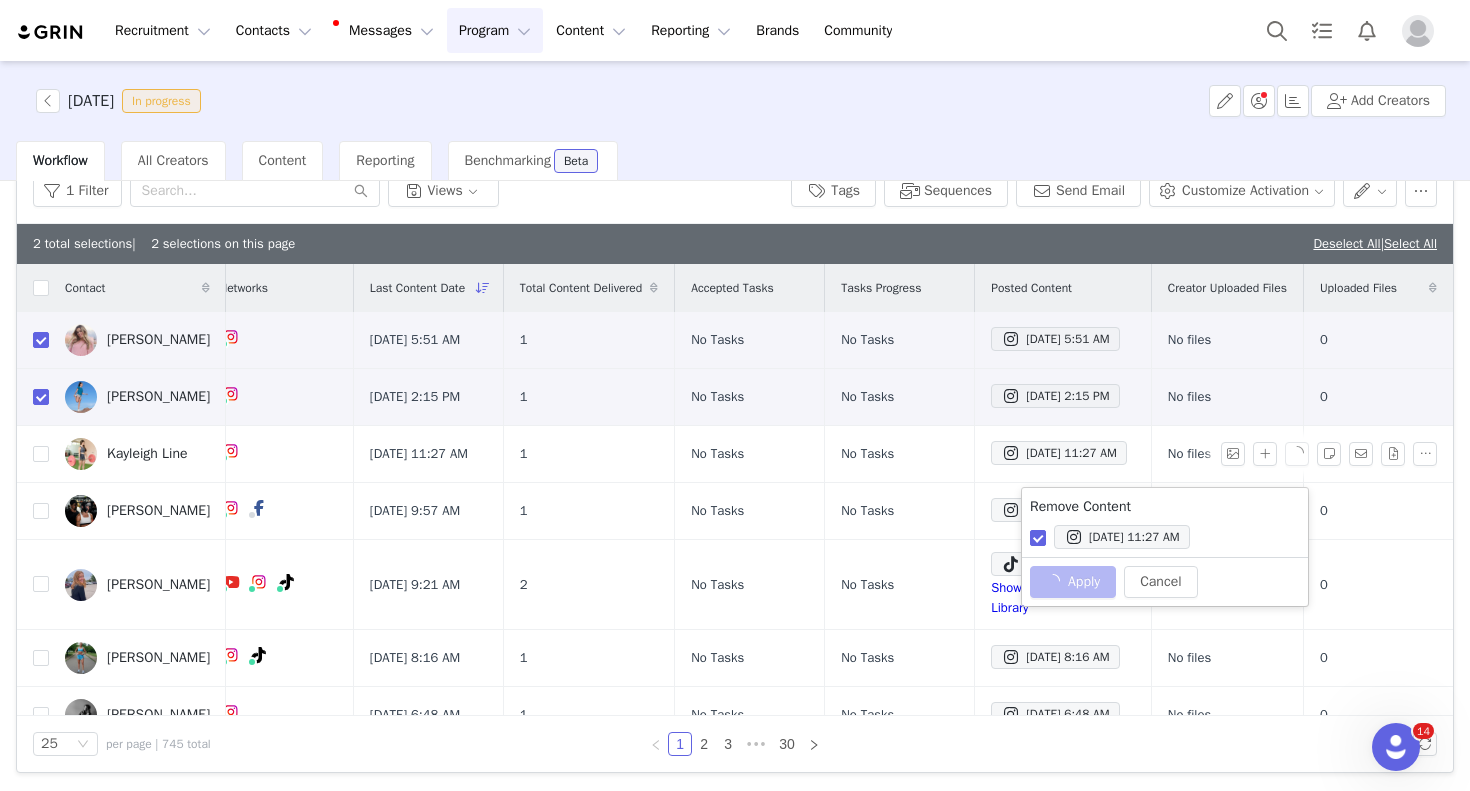 checkbox on "false" 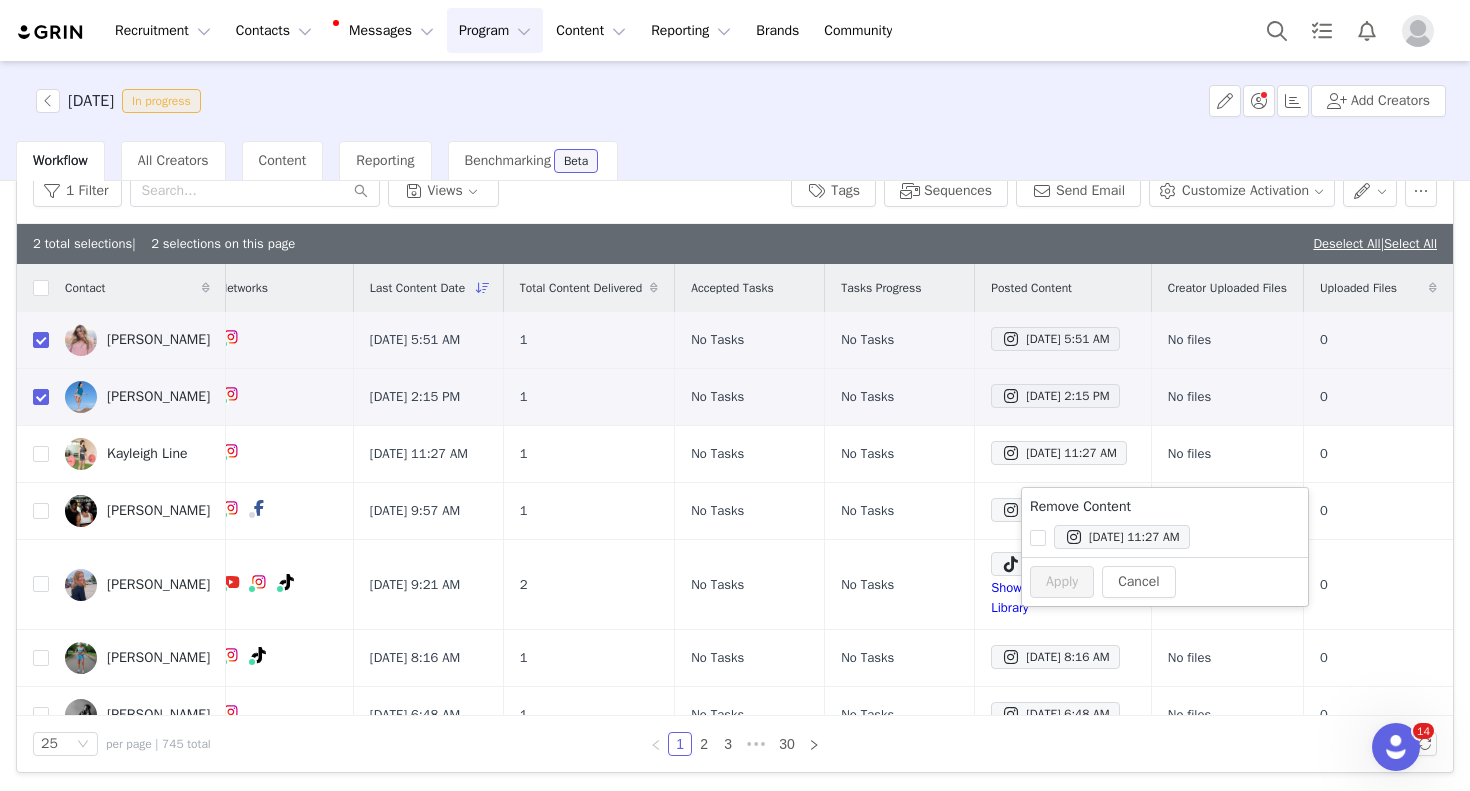 scroll, scrollTop: 0, scrollLeft: 0, axis: both 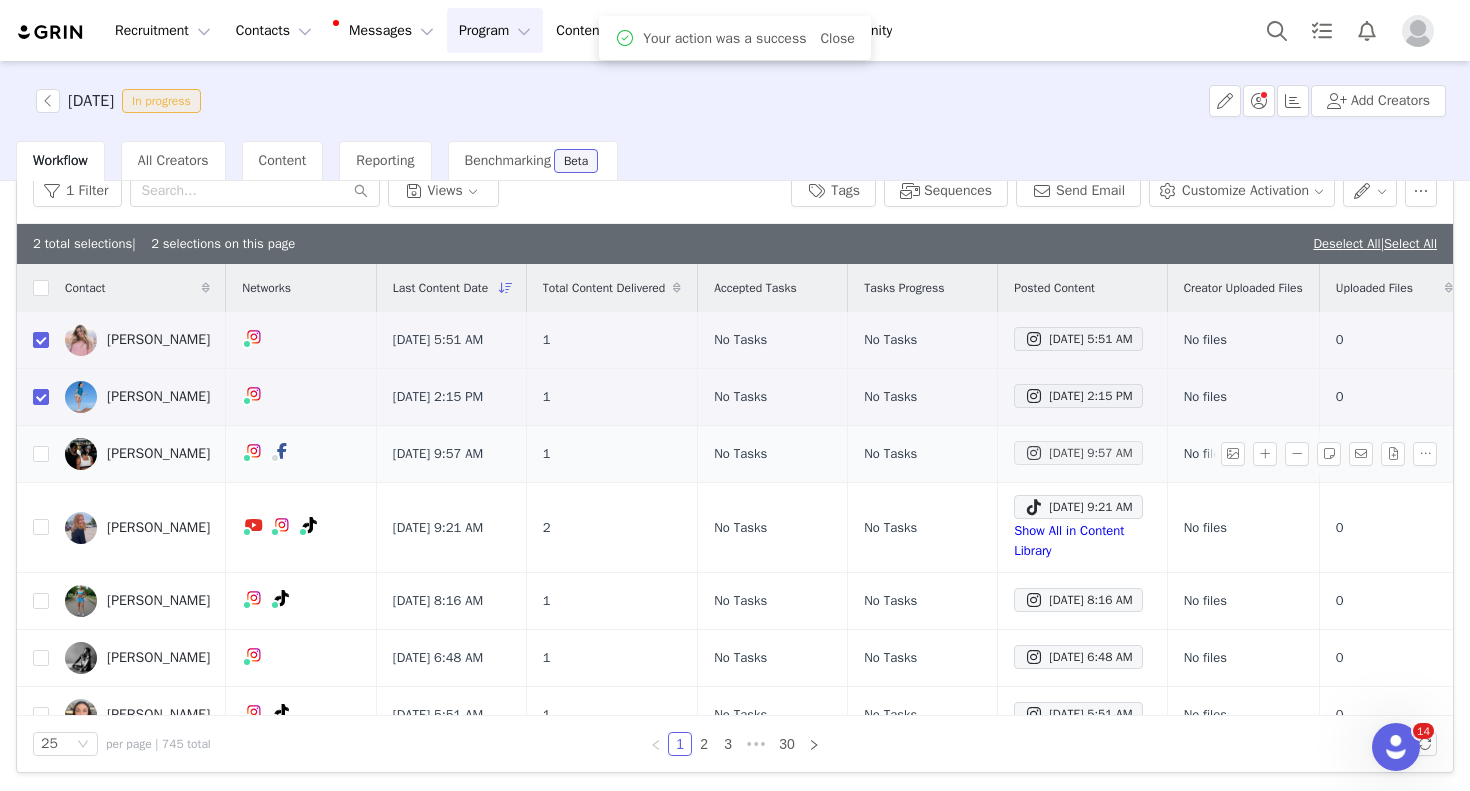 click on "[DATE] 9:57 AM" at bounding box center [1078, 453] 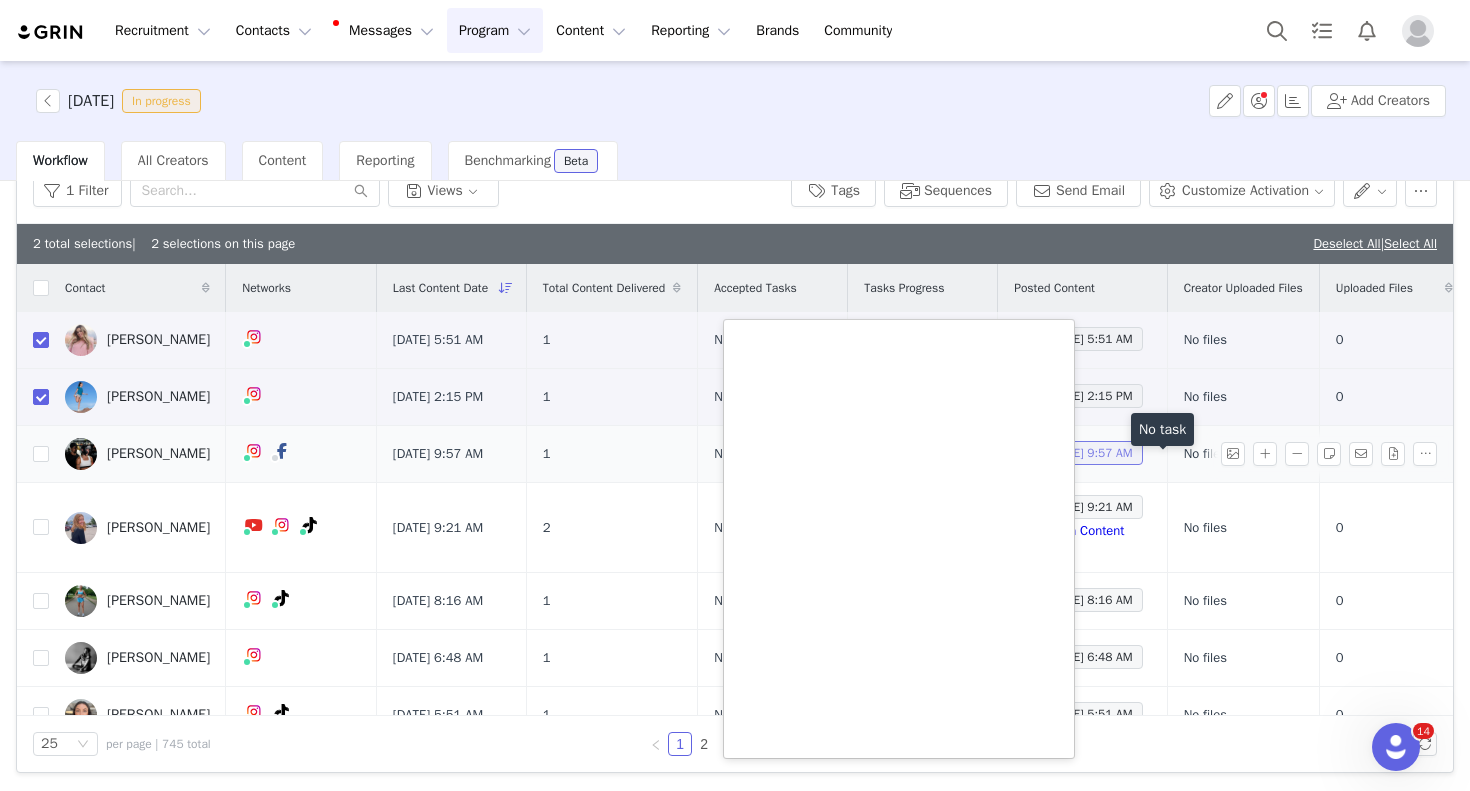 click on "[DATE] 9:57 AM" at bounding box center (1078, 453) 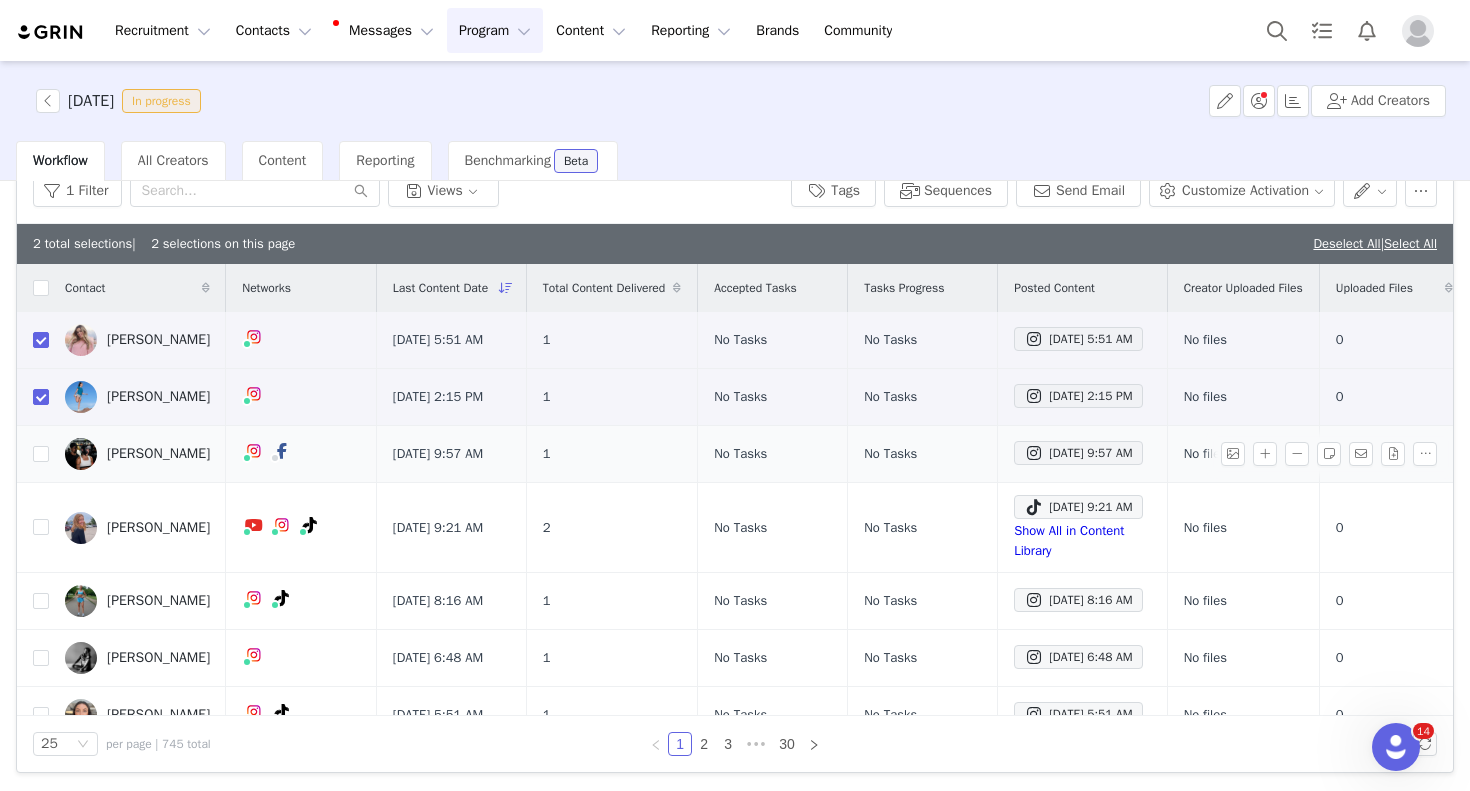 click on "[PERSON_NAME]" at bounding box center (158, 454) 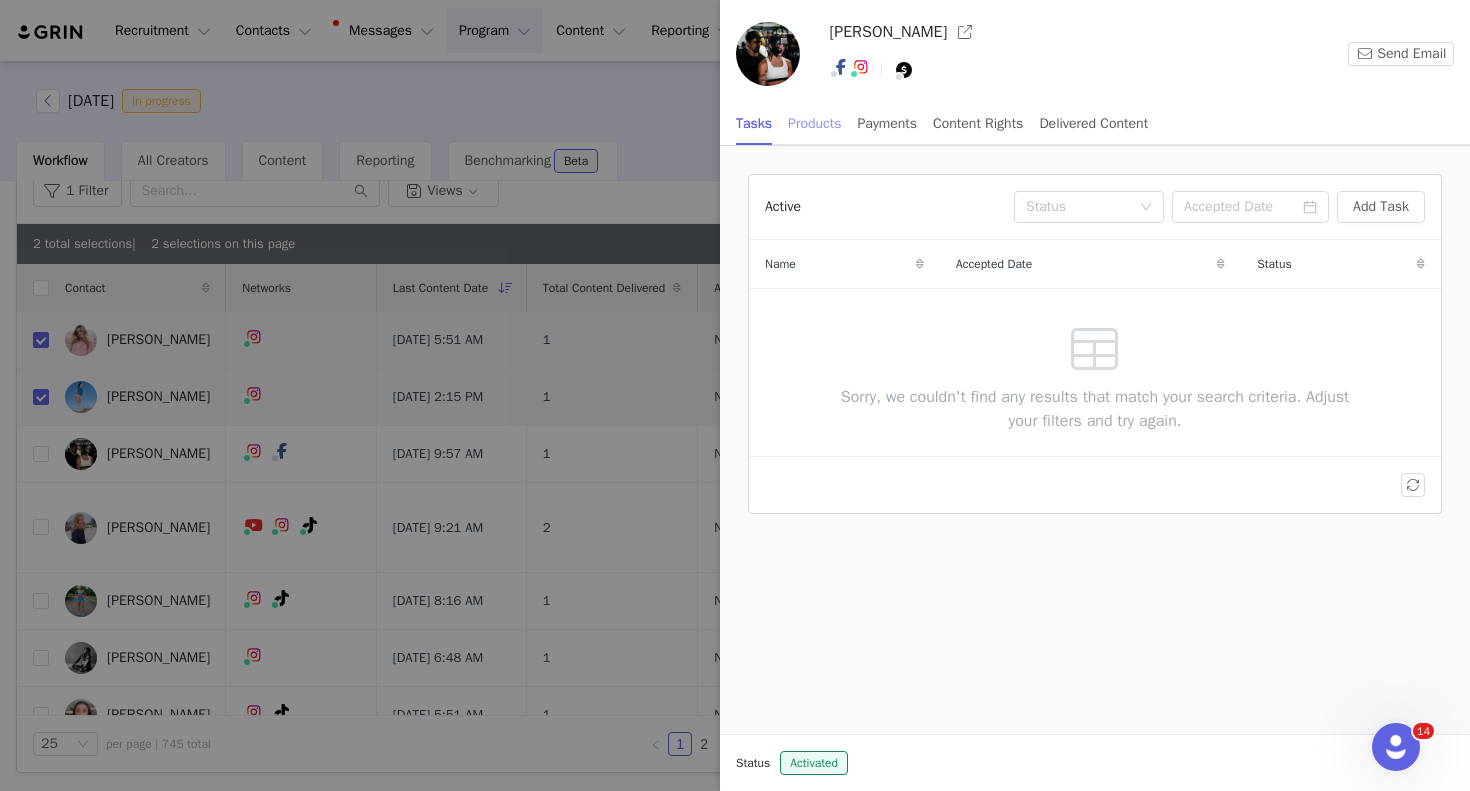 click on "Products" at bounding box center (814, 123) 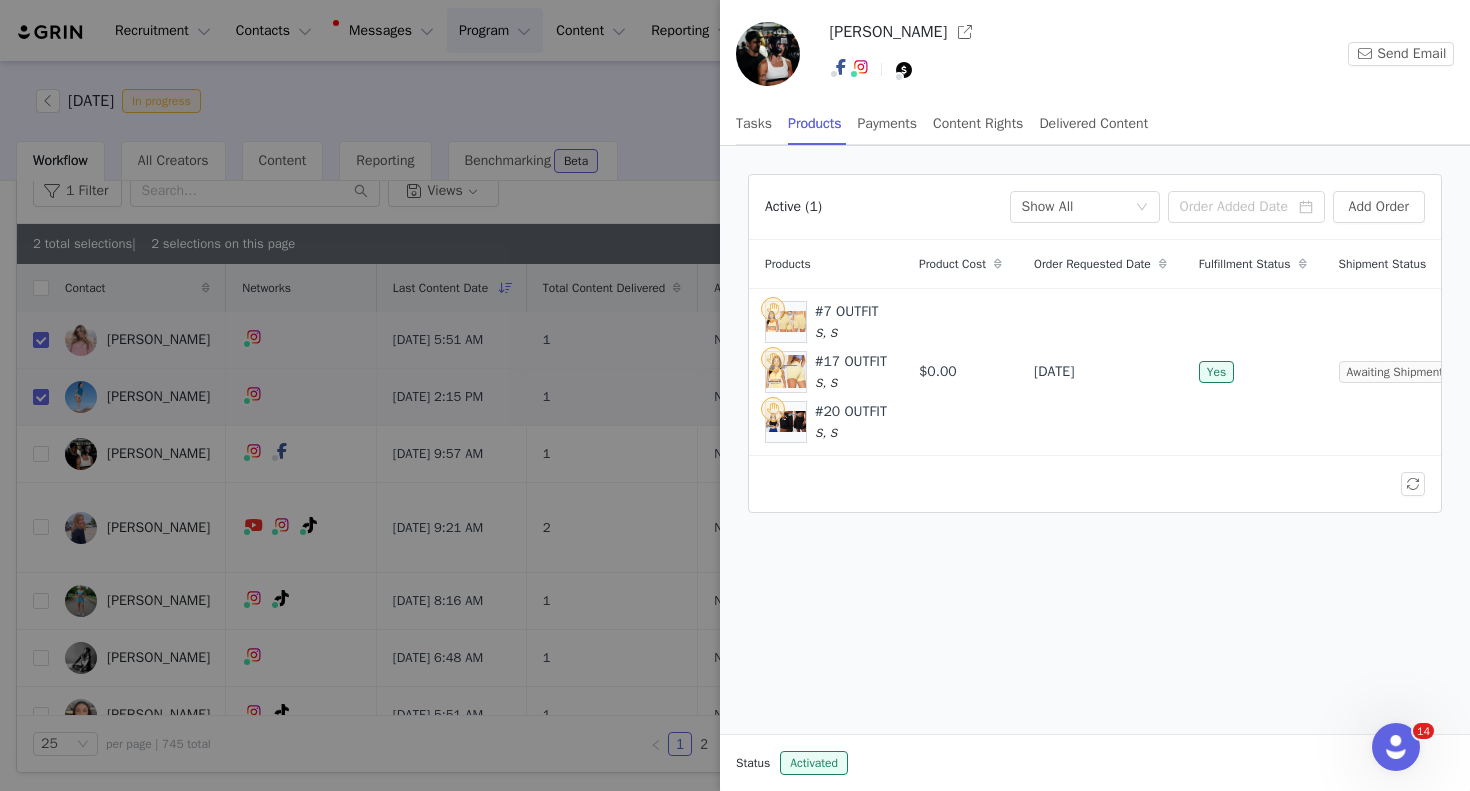 click at bounding box center (735, 395) 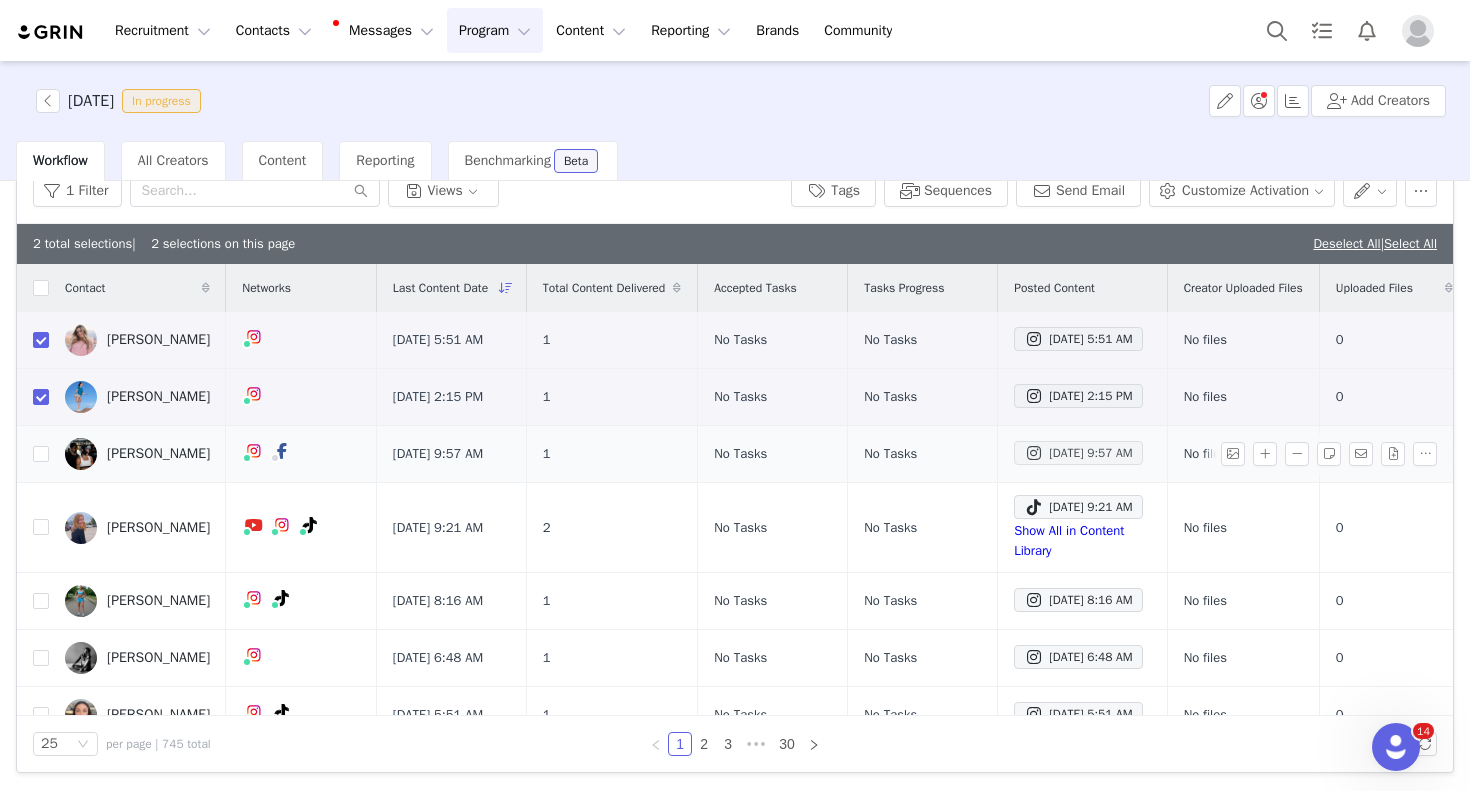 click on "[DATE] 9:57 AM" at bounding box center [1078, 453] 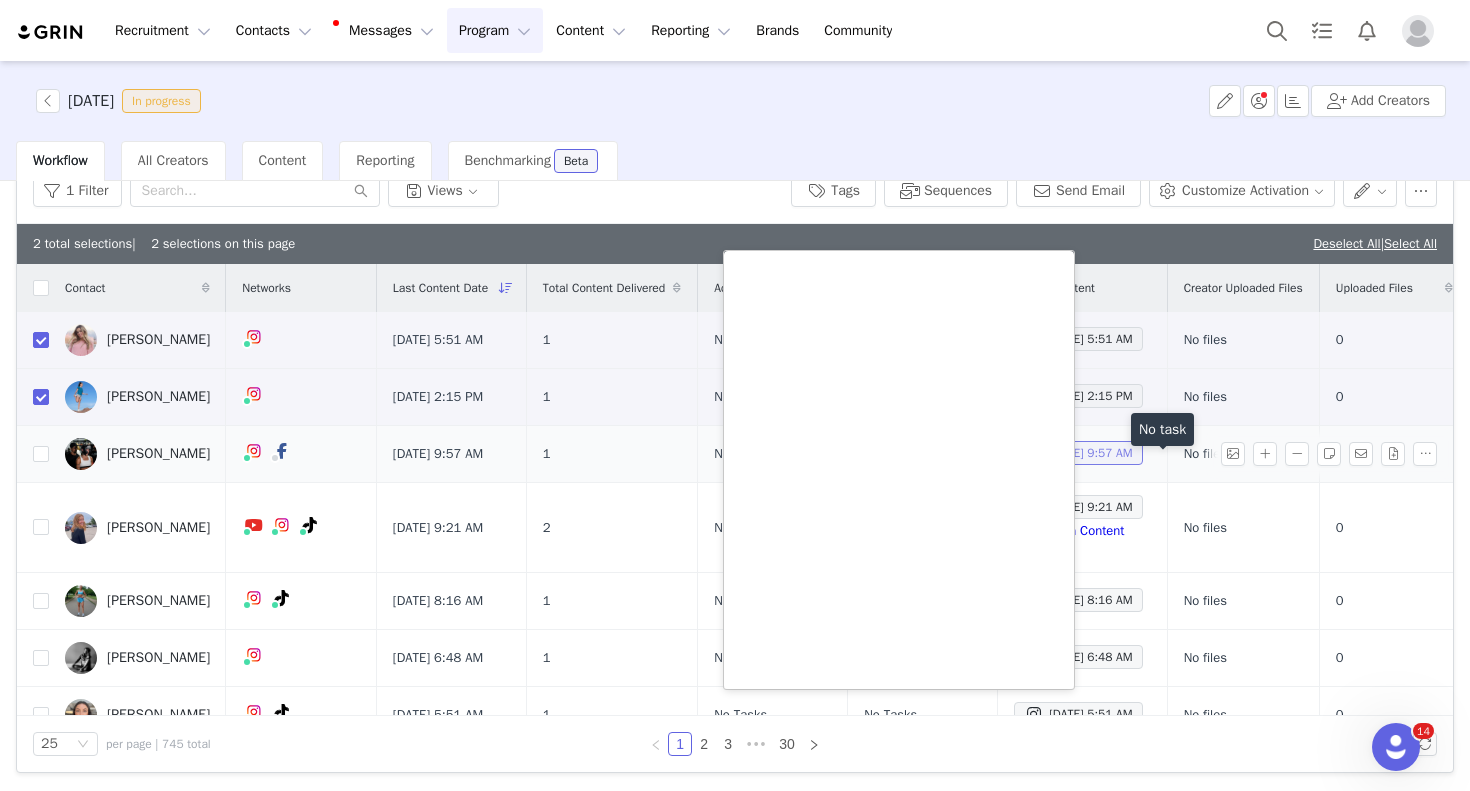 click on "[DATE] 9:57 AM" at bounding box center [1078, 453] 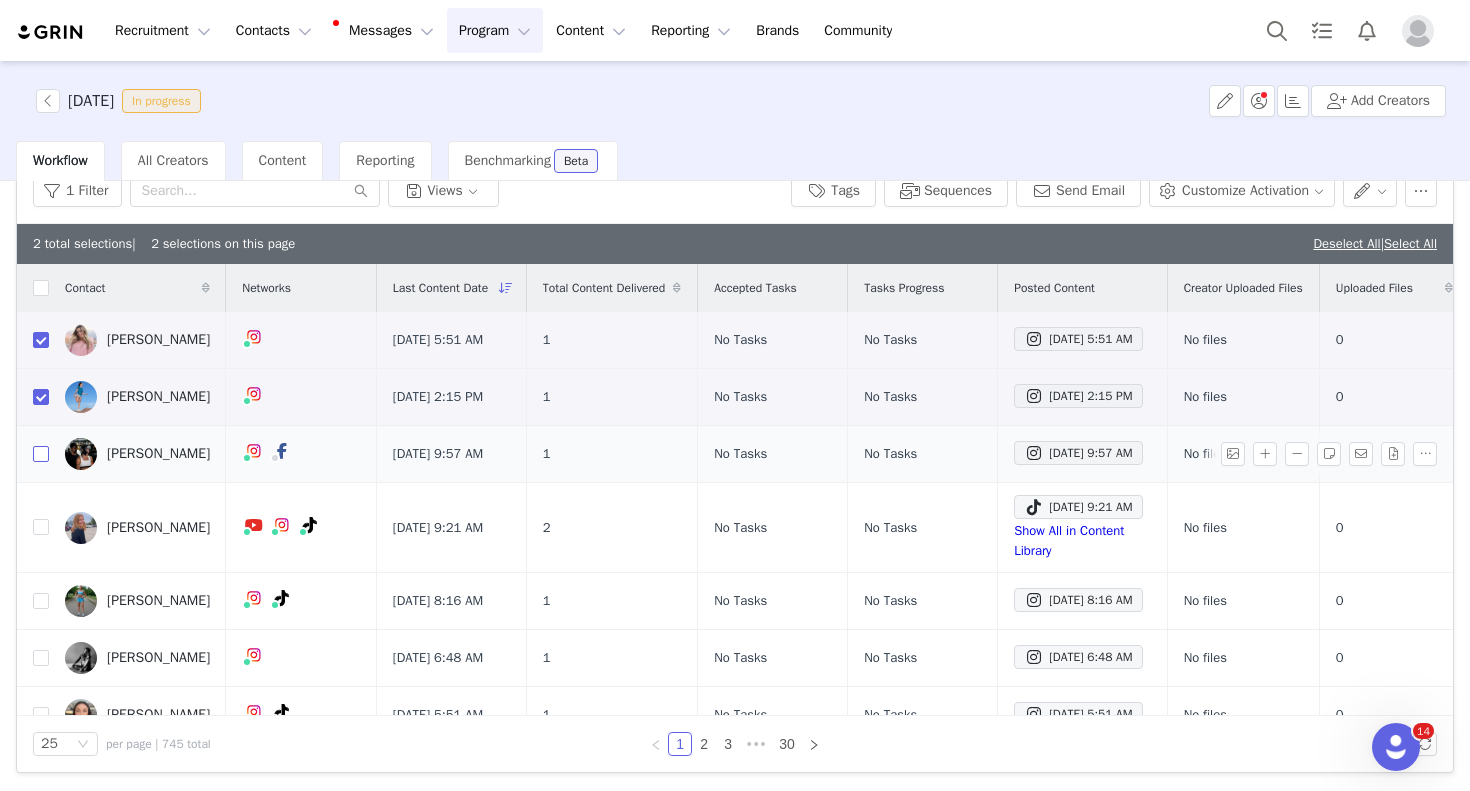 click at bounding box center (41, 454) 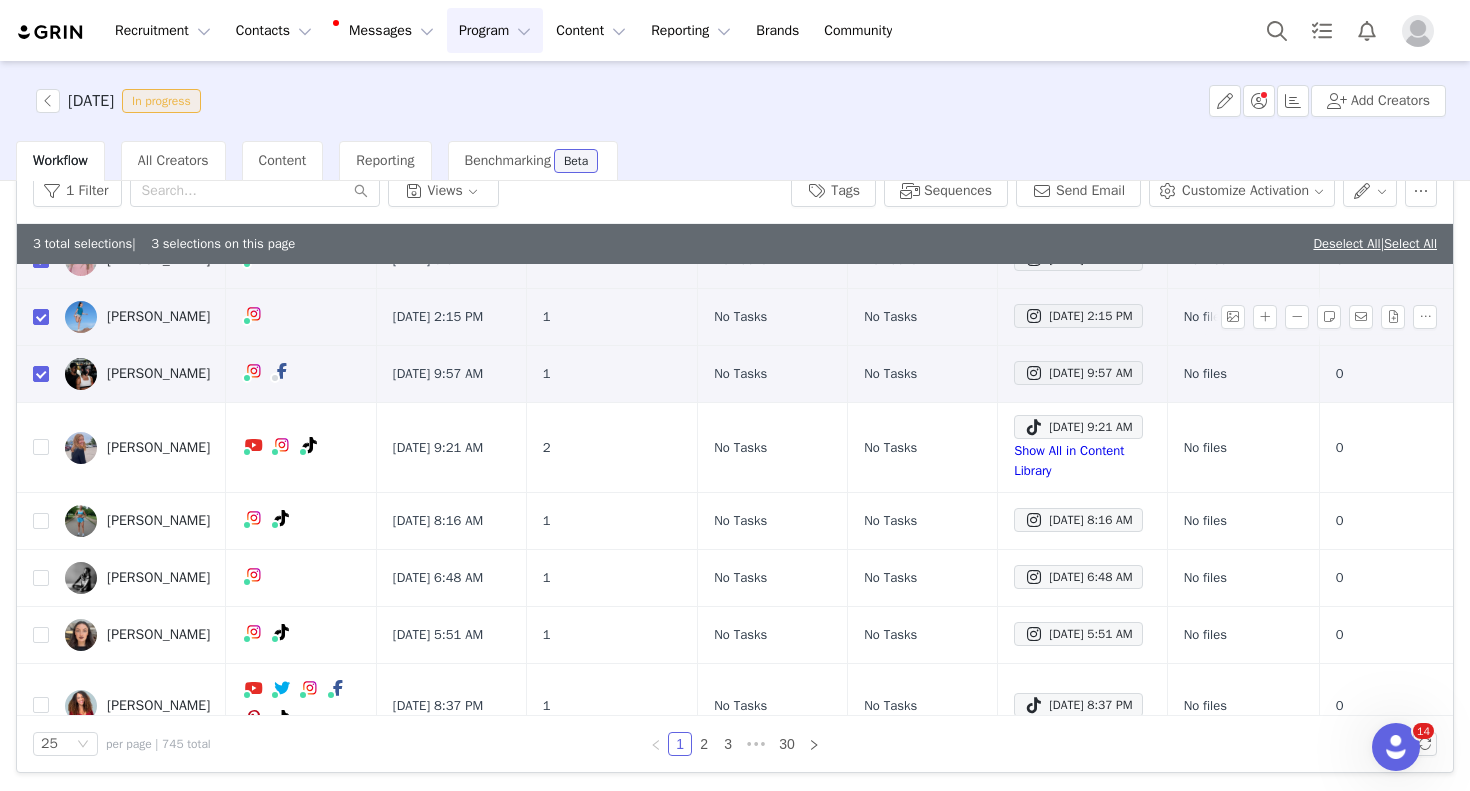 scroll, scrollTop: 195, scrollLeft: 0, axis: vertical 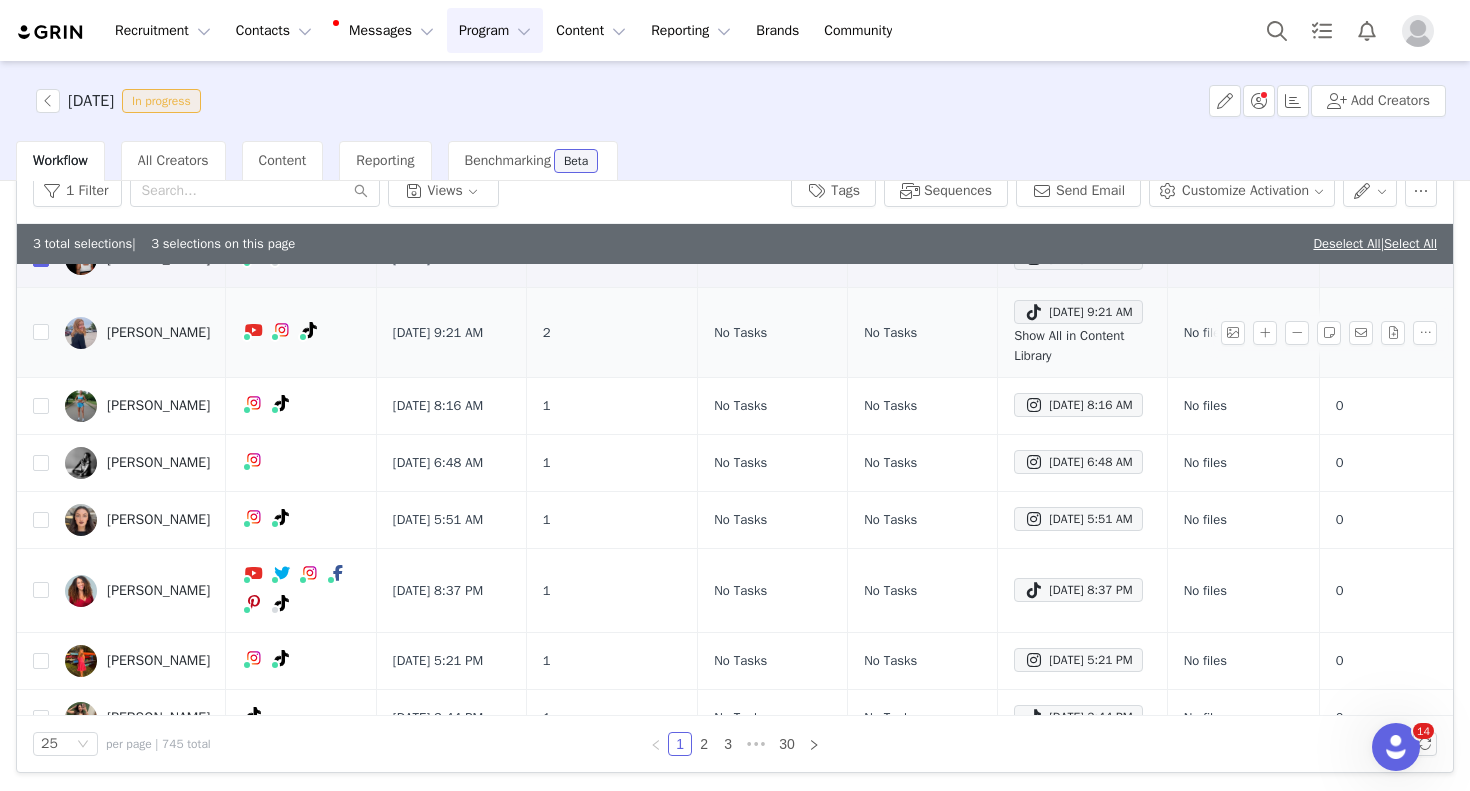 click on "Show All in Content Library" at bounding box center (1069, 345) 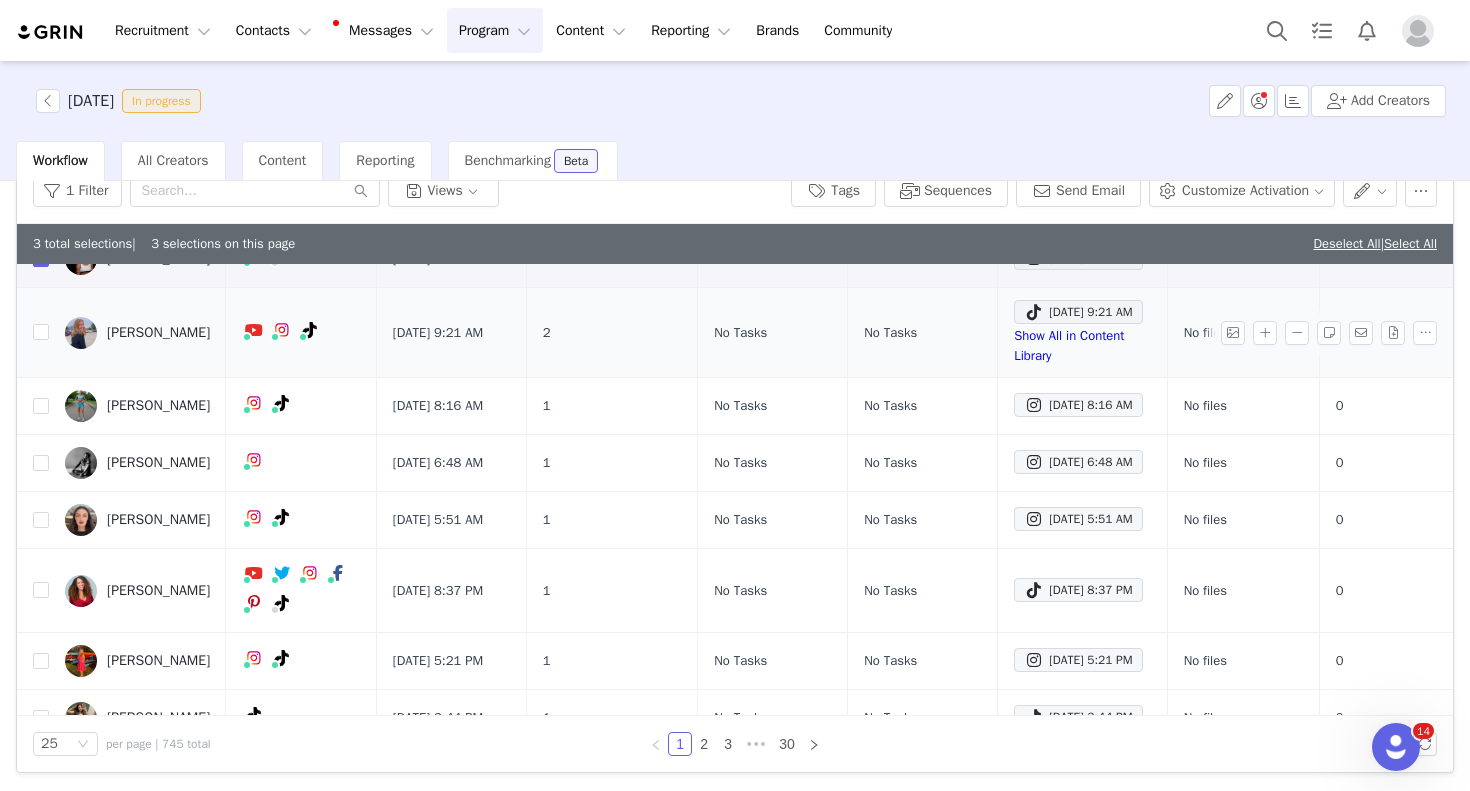 click on "[PERSON_NAME]" at bounding box center (158, 333) 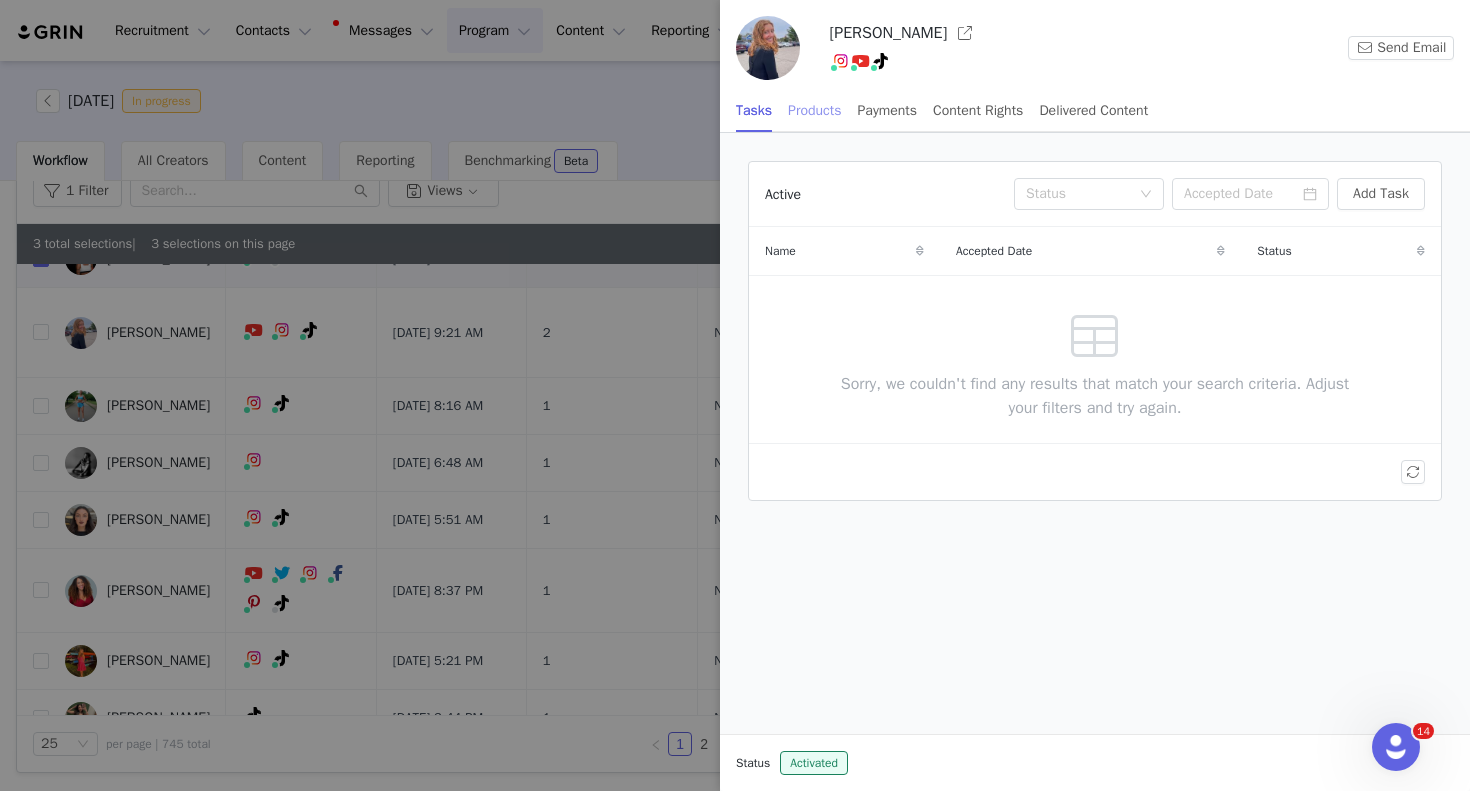 click on "Products" at bounding box center [814, 110] 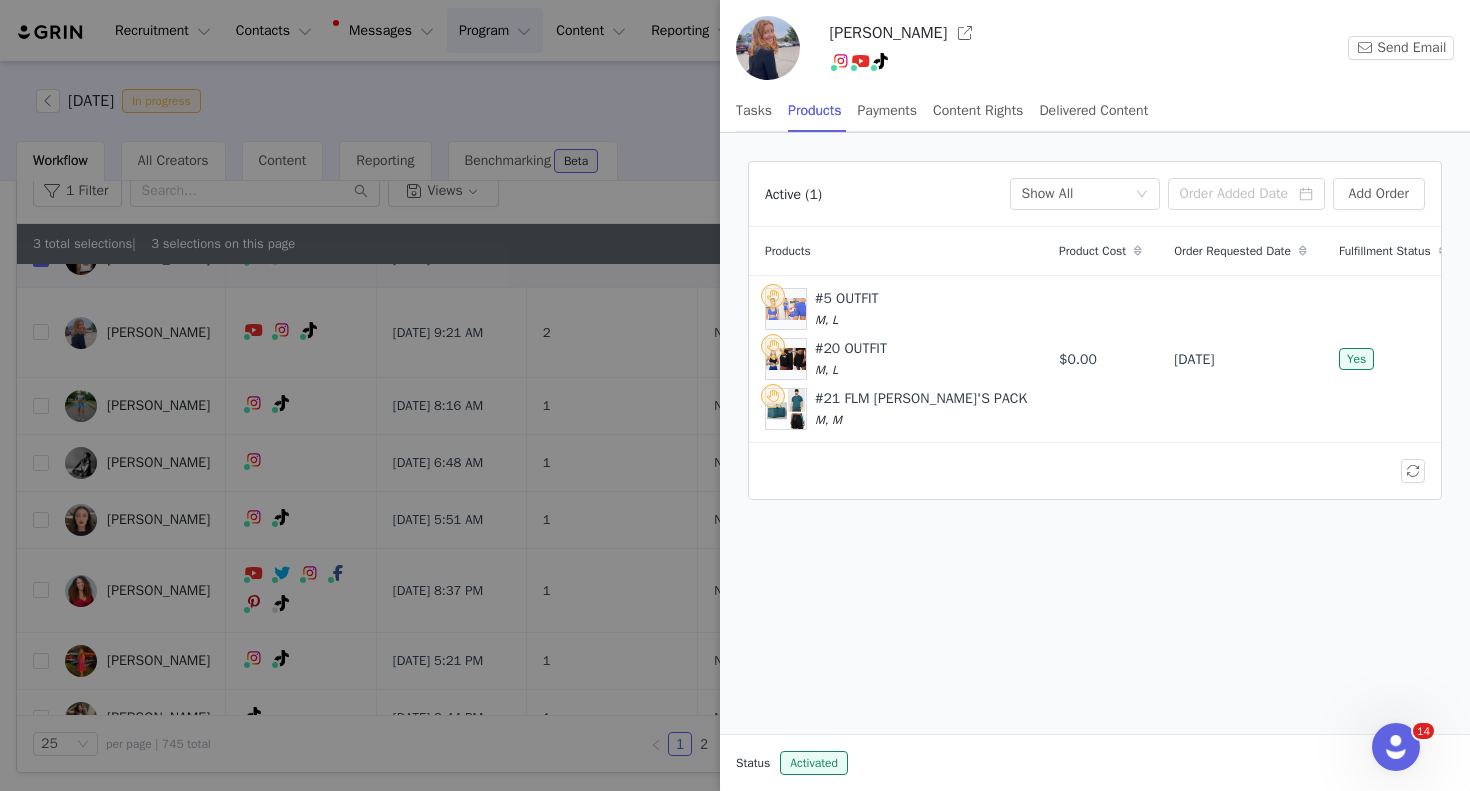 click at bounding box center (735, 395) 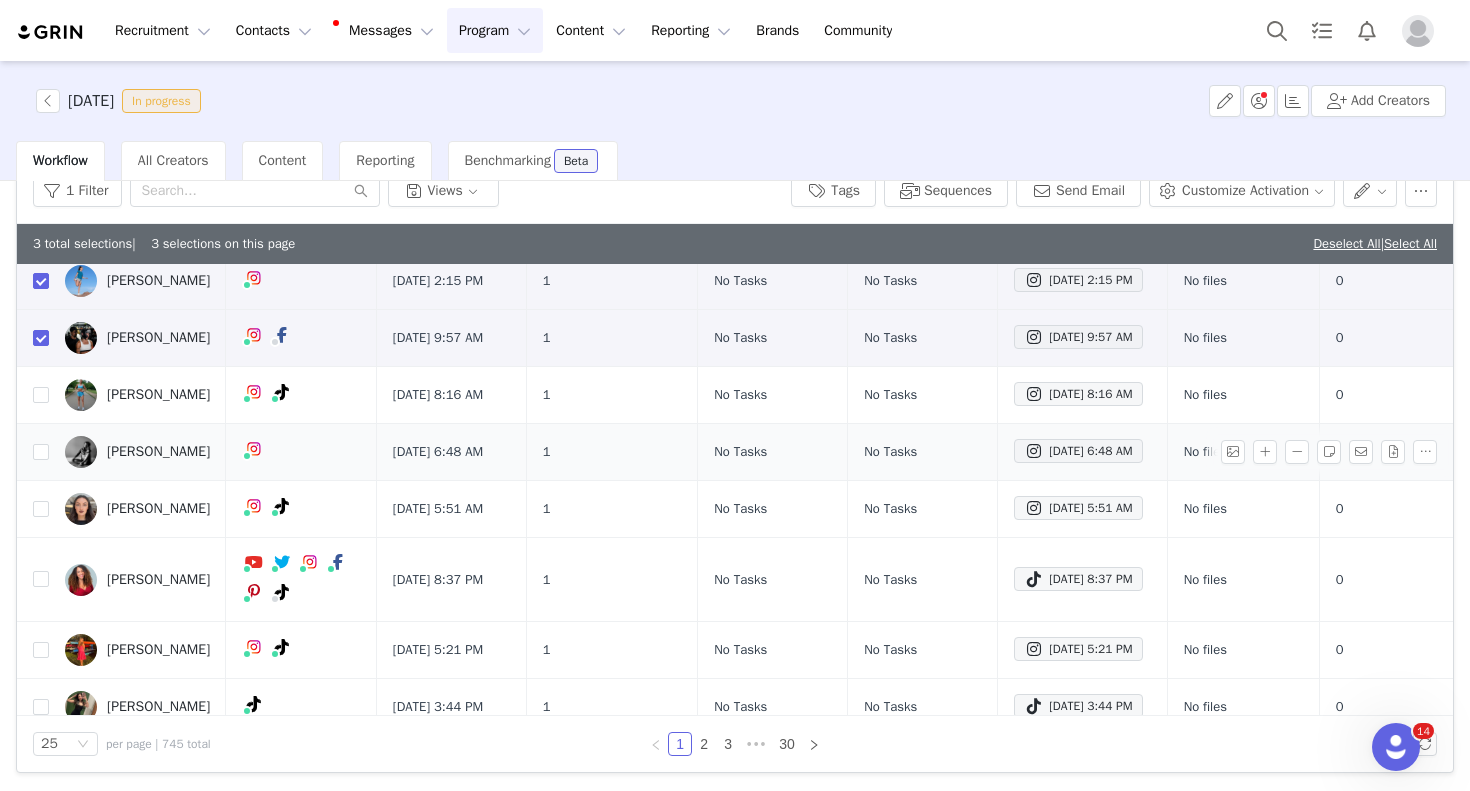 scroll, scrollTop: 116, scrollLeft: 140, axis: both 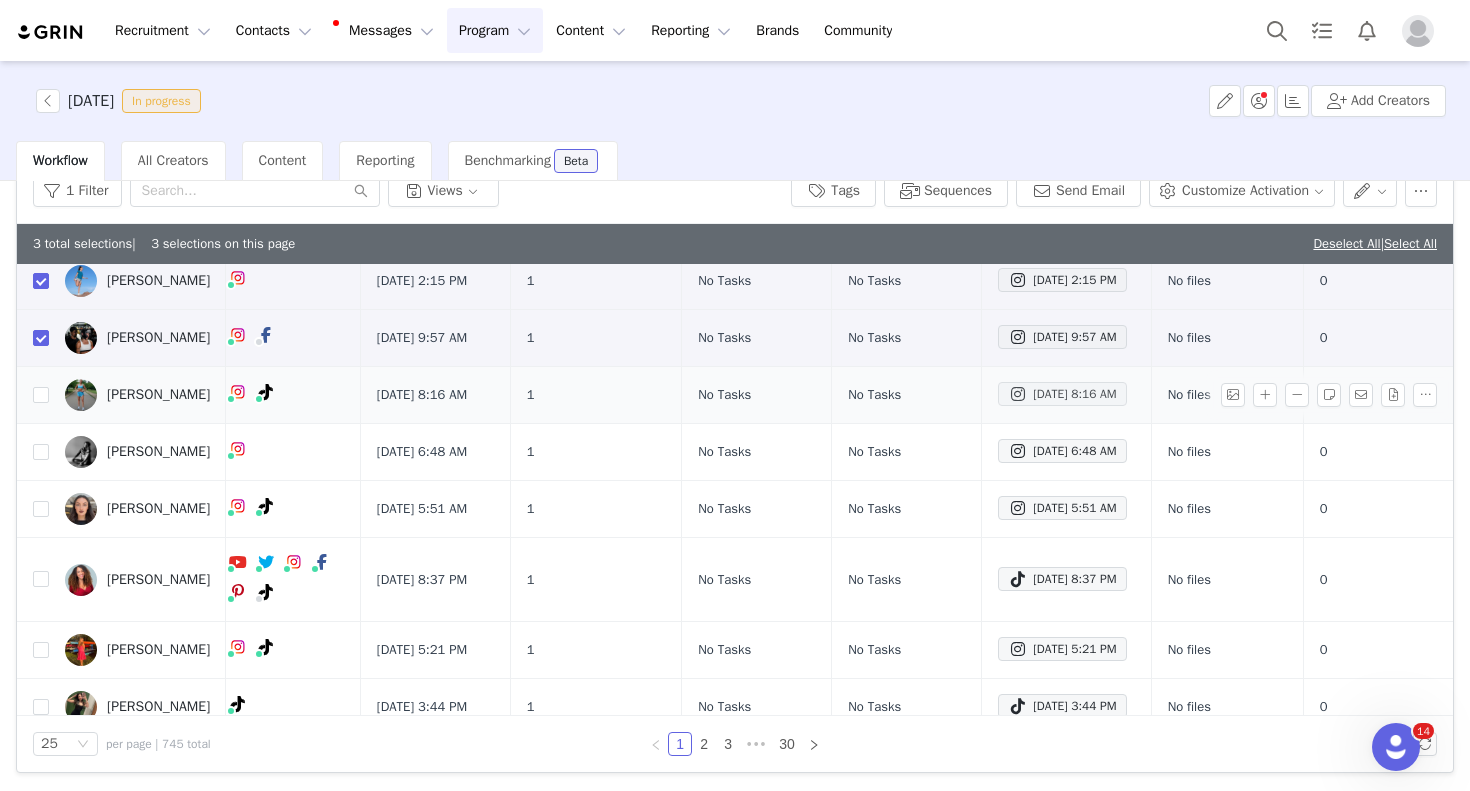 click on "[DATE] 8:16 AM" at bounding box center [1062, 394] 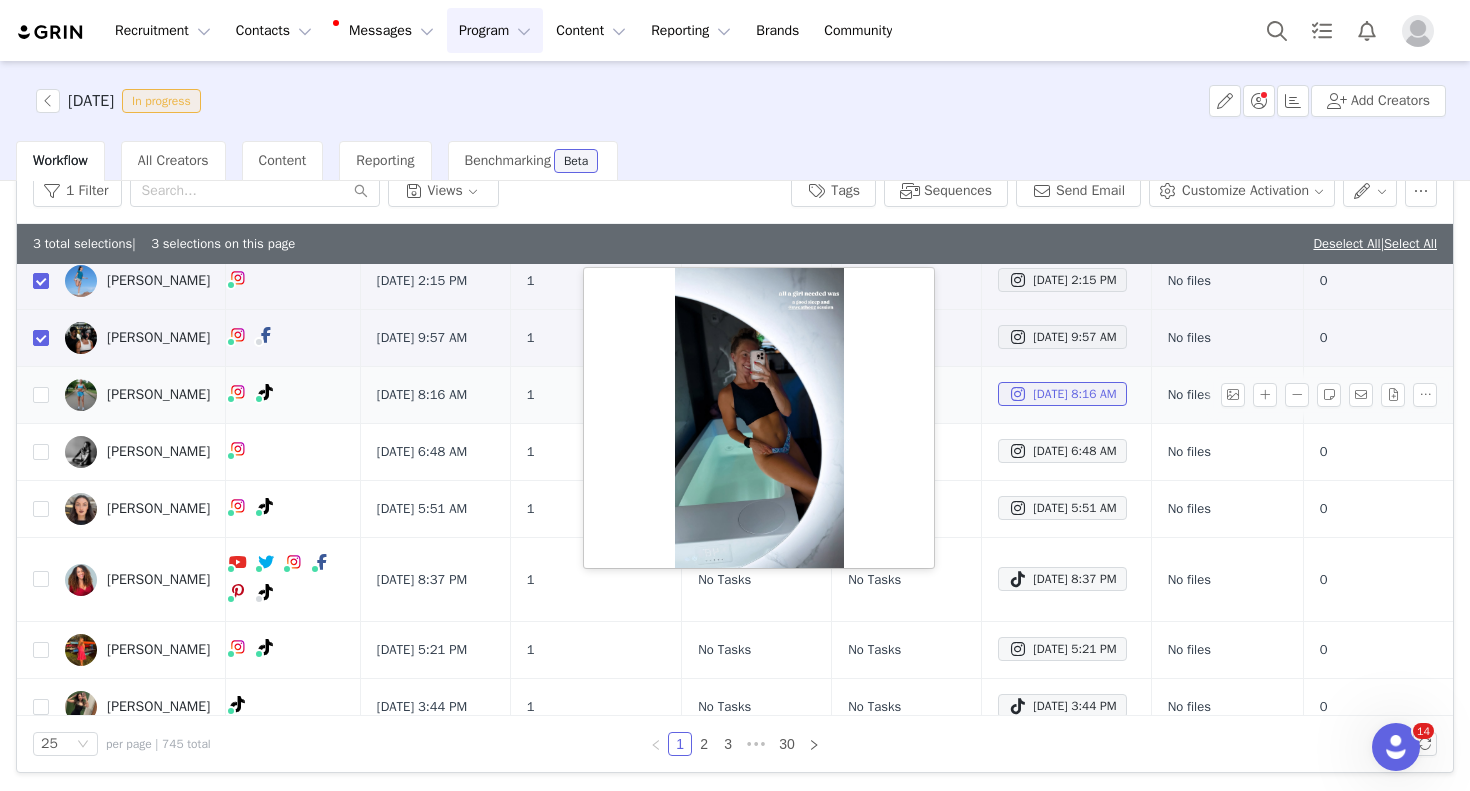 scroll, scrollTop: 116, scrollLeft: 0, axis: vertical 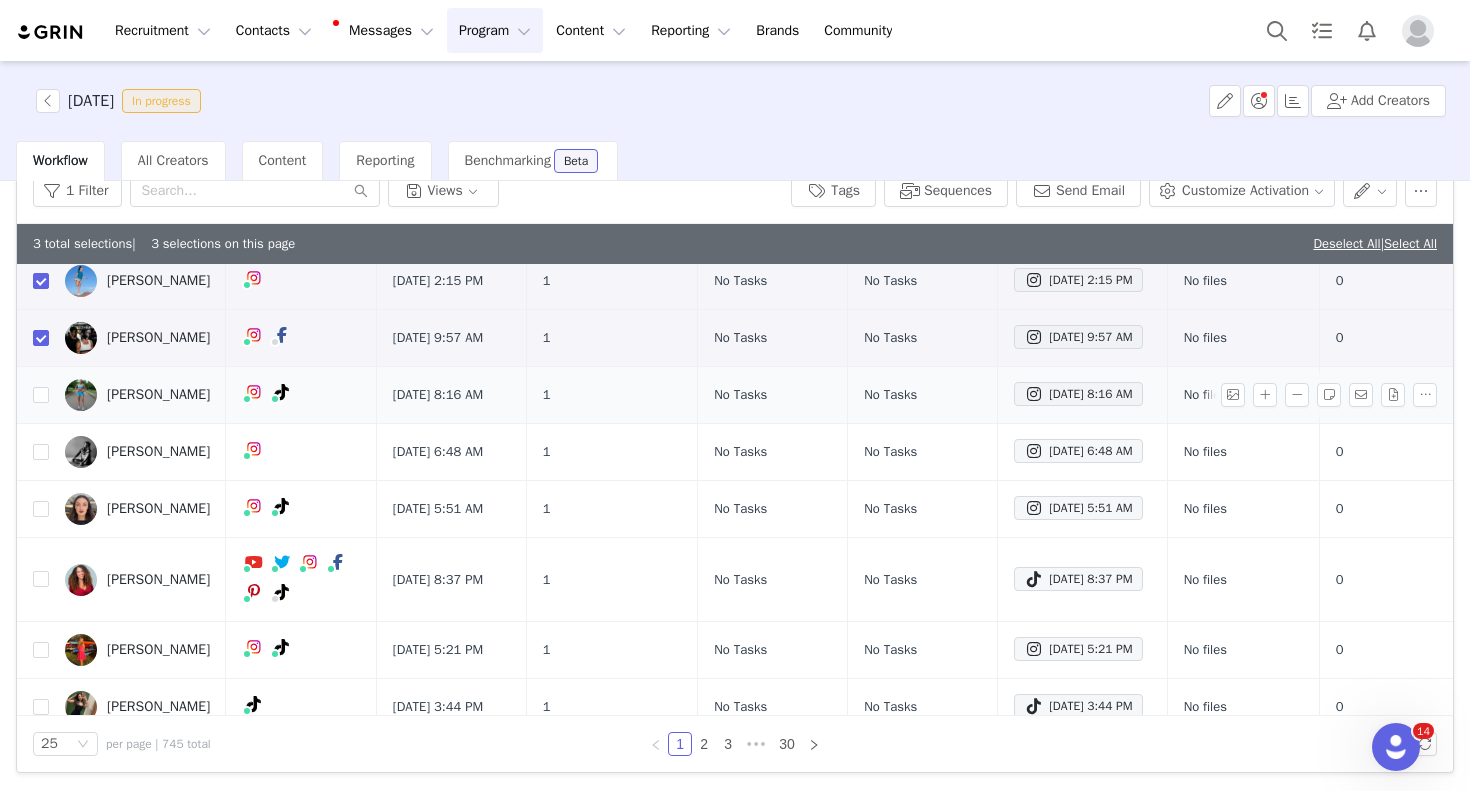 click on "[PERSON_NAME]" at bounding box center [158, 395] 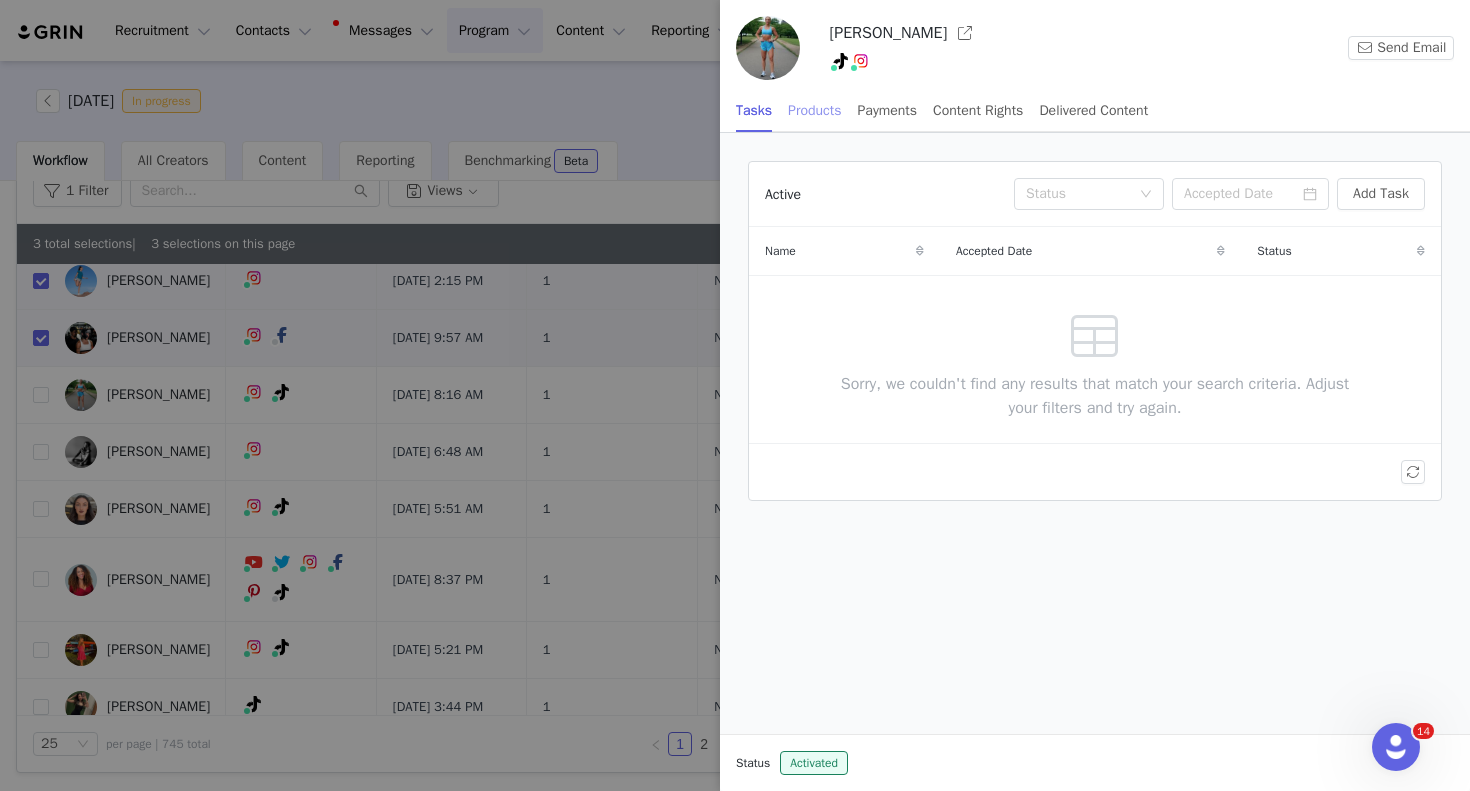 click on "Products" at bounding box center [814, 110] 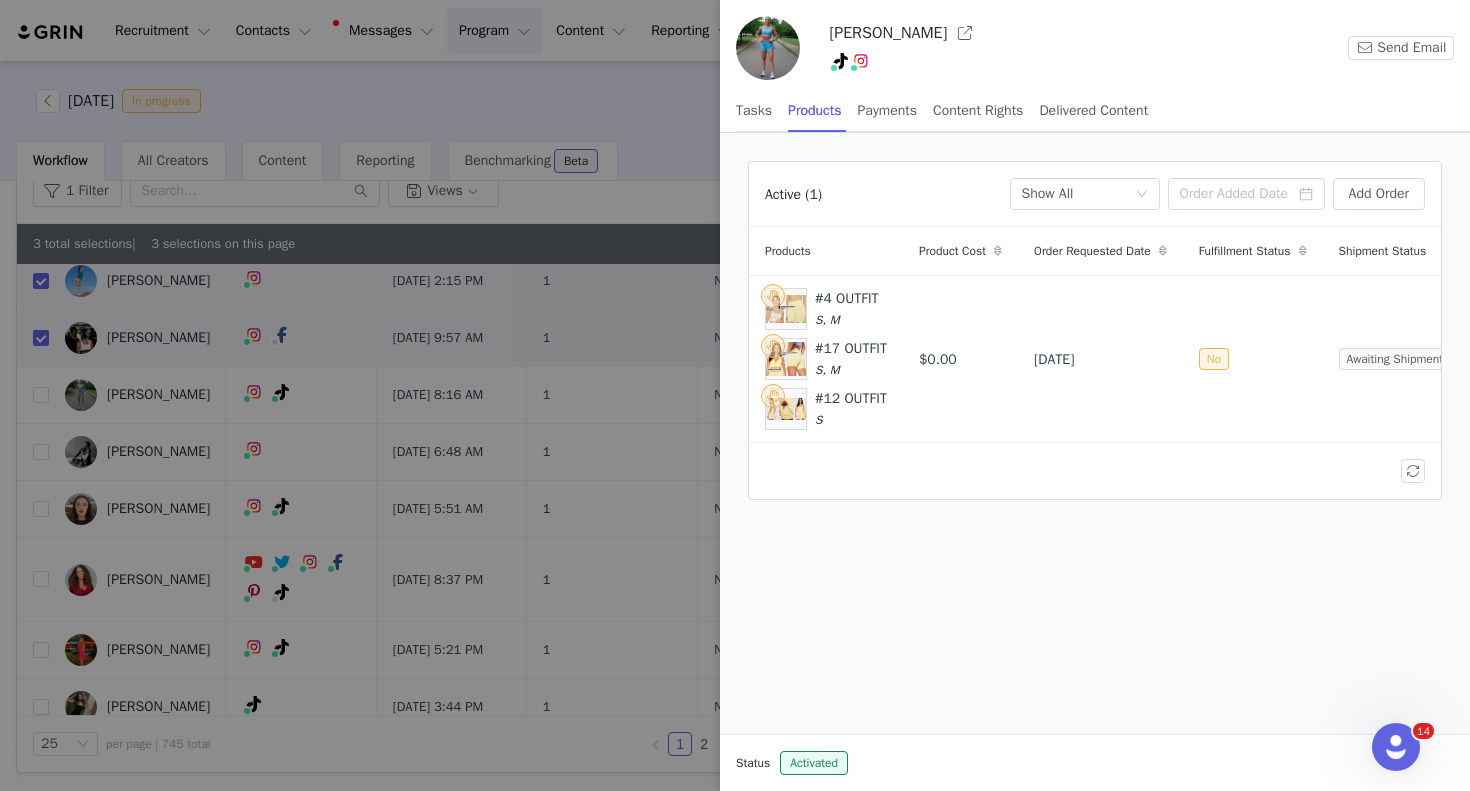 click at bounding box center [735, 395] 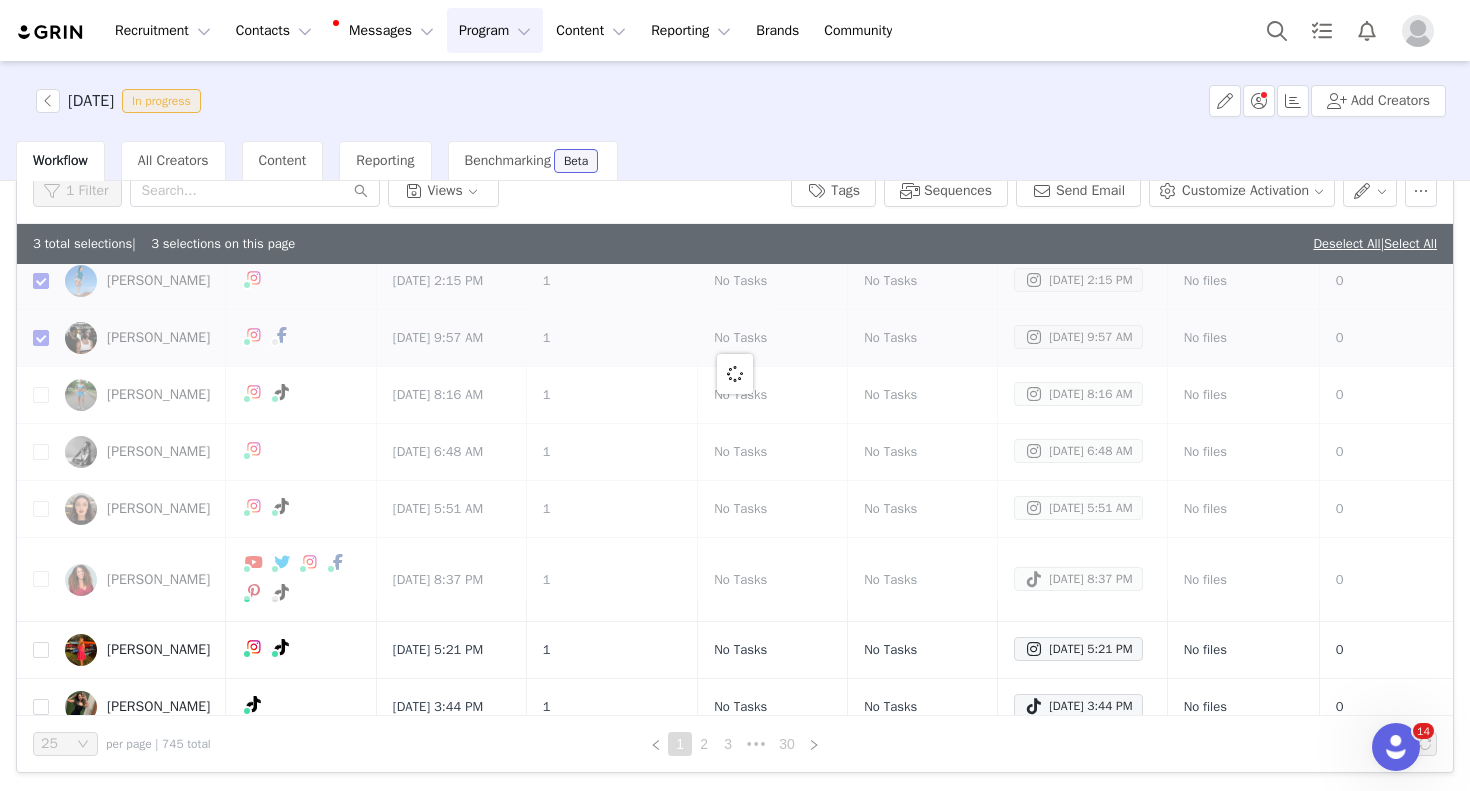 scroll, scrollTop: 0, scrollLeft: 0, axis: both 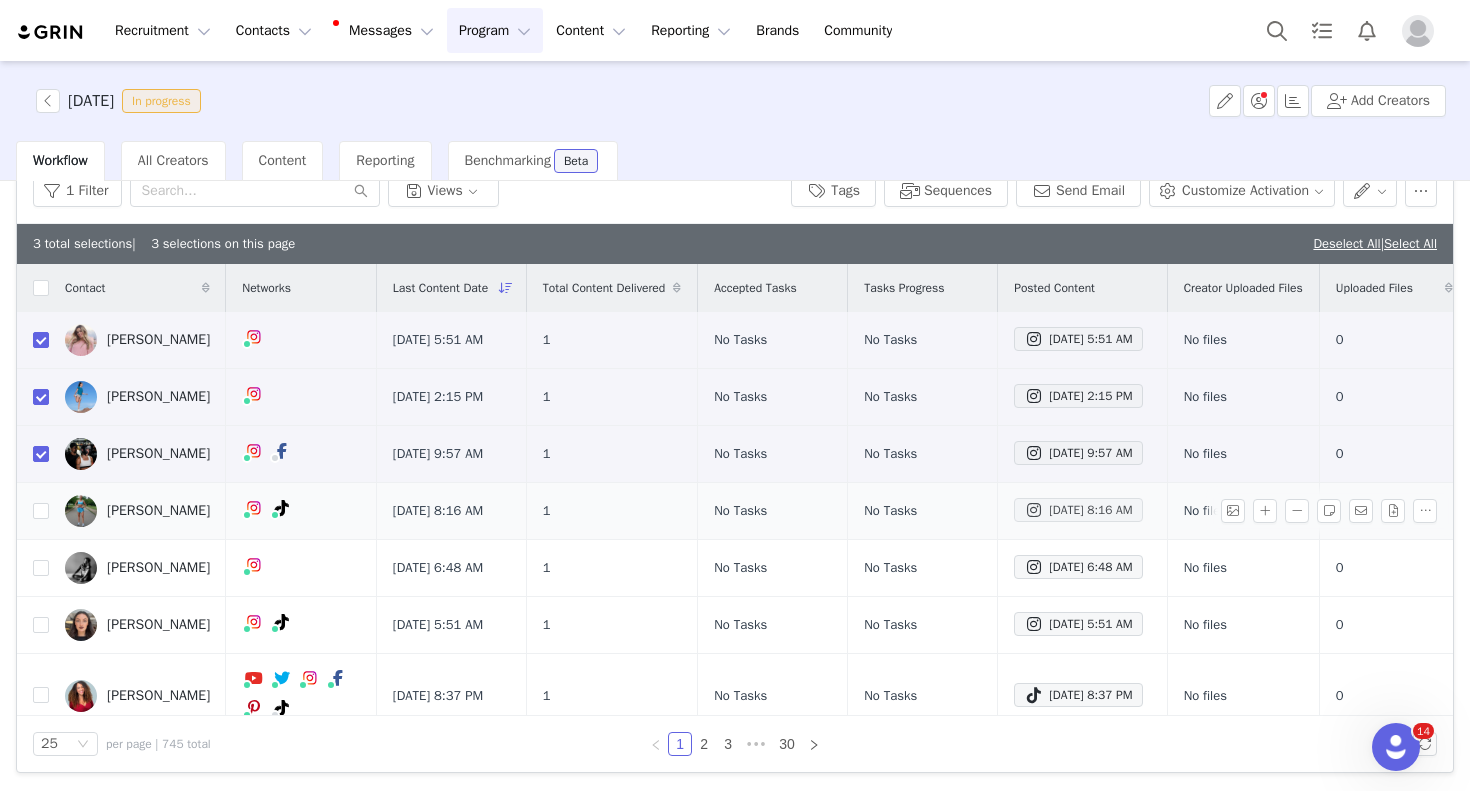 click on "[DATE] 8:16 AM" at bounding box center (1078, 510) 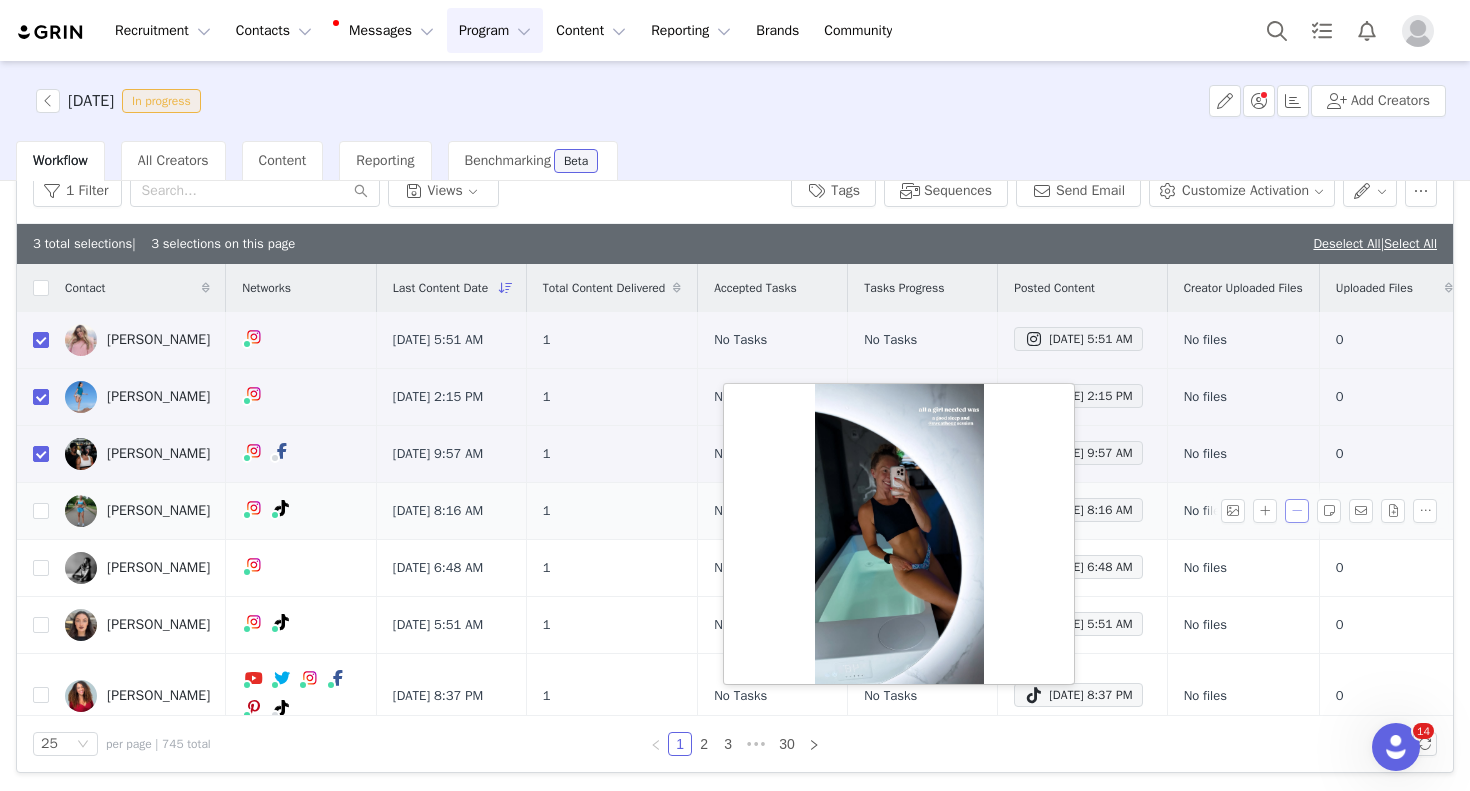 click at bounding box center (1297, 511) 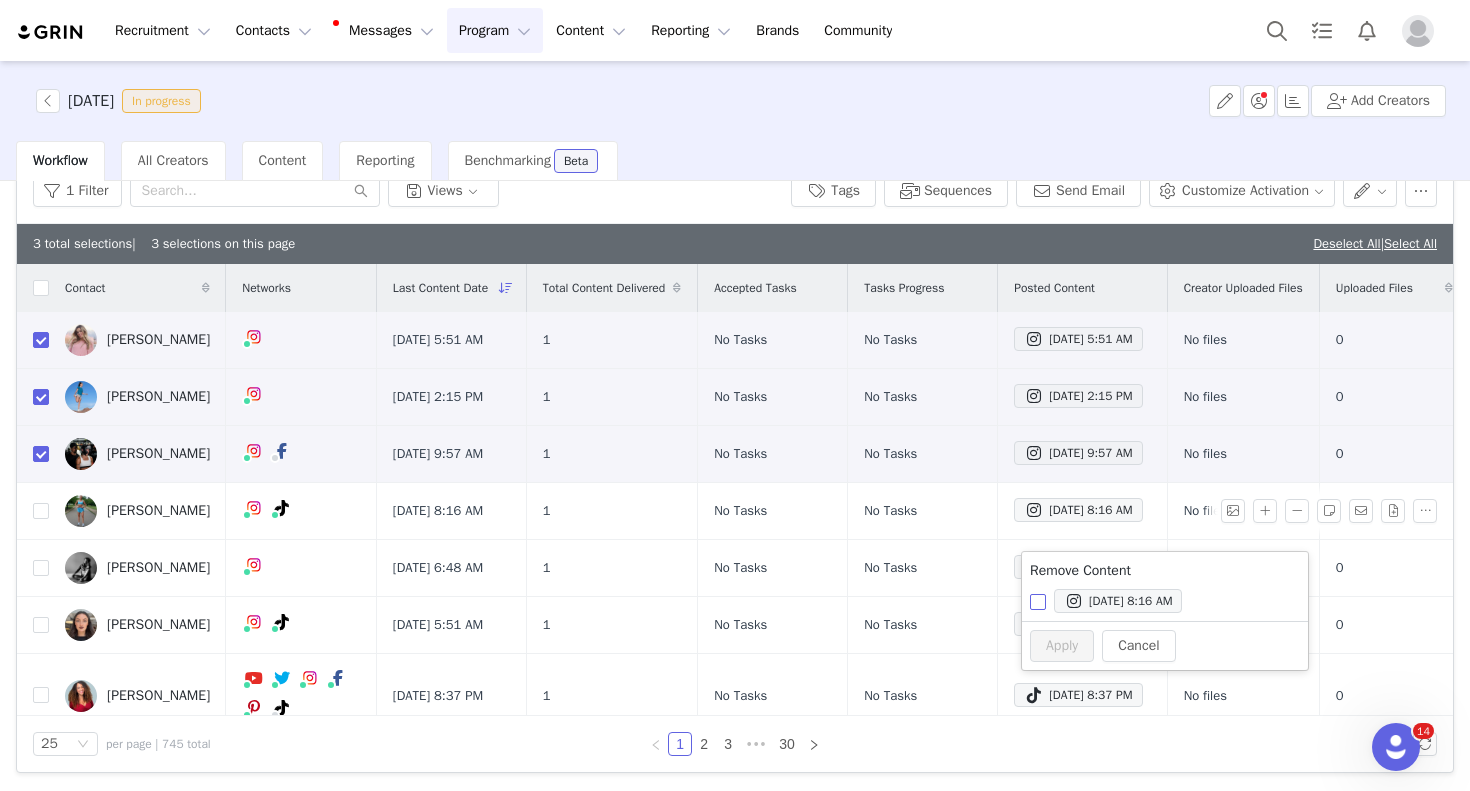 click on "[DATE] 8:16 AM" at bounding box center (1038, 602) 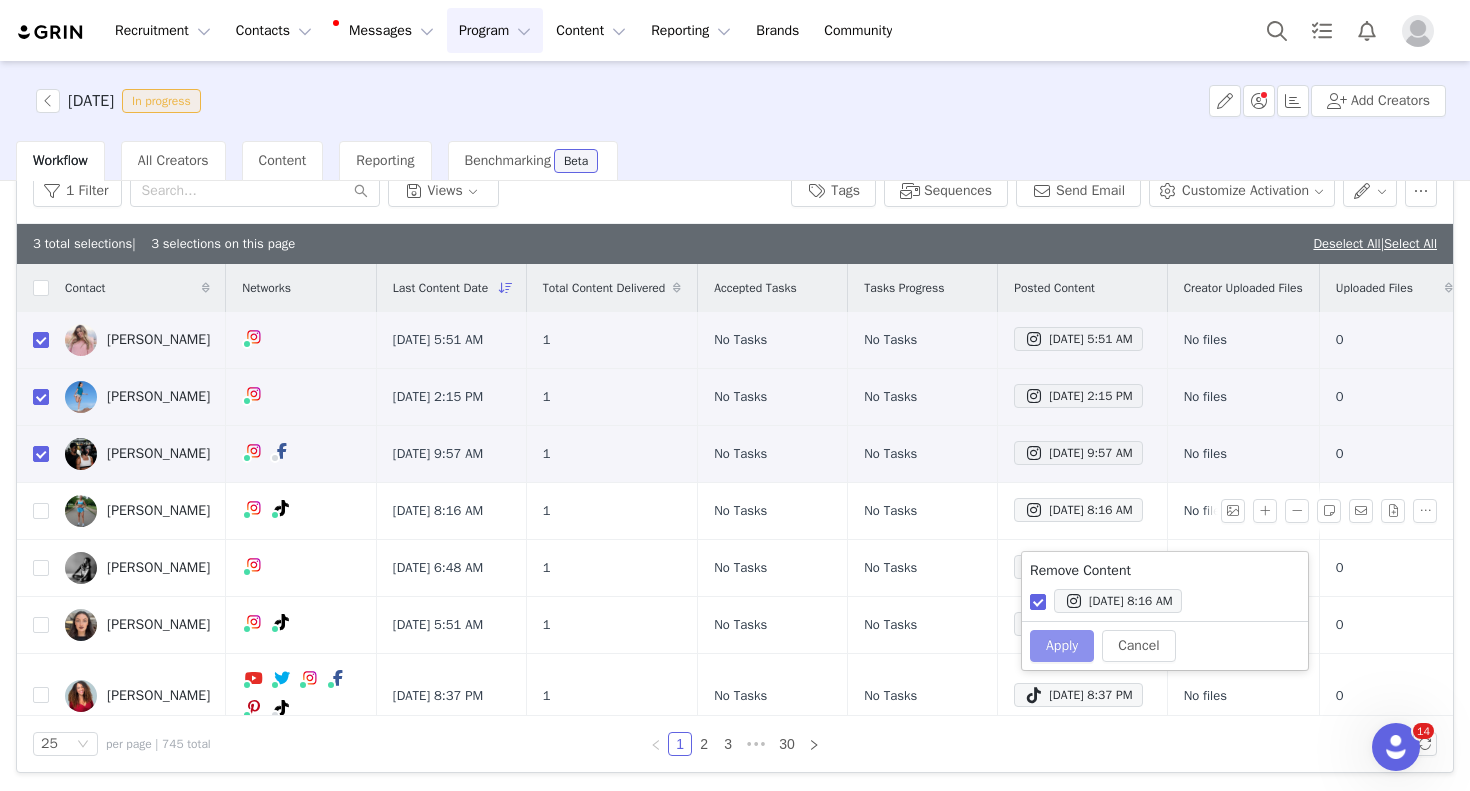 click on "Apply" at bounding box center [1062, 646] 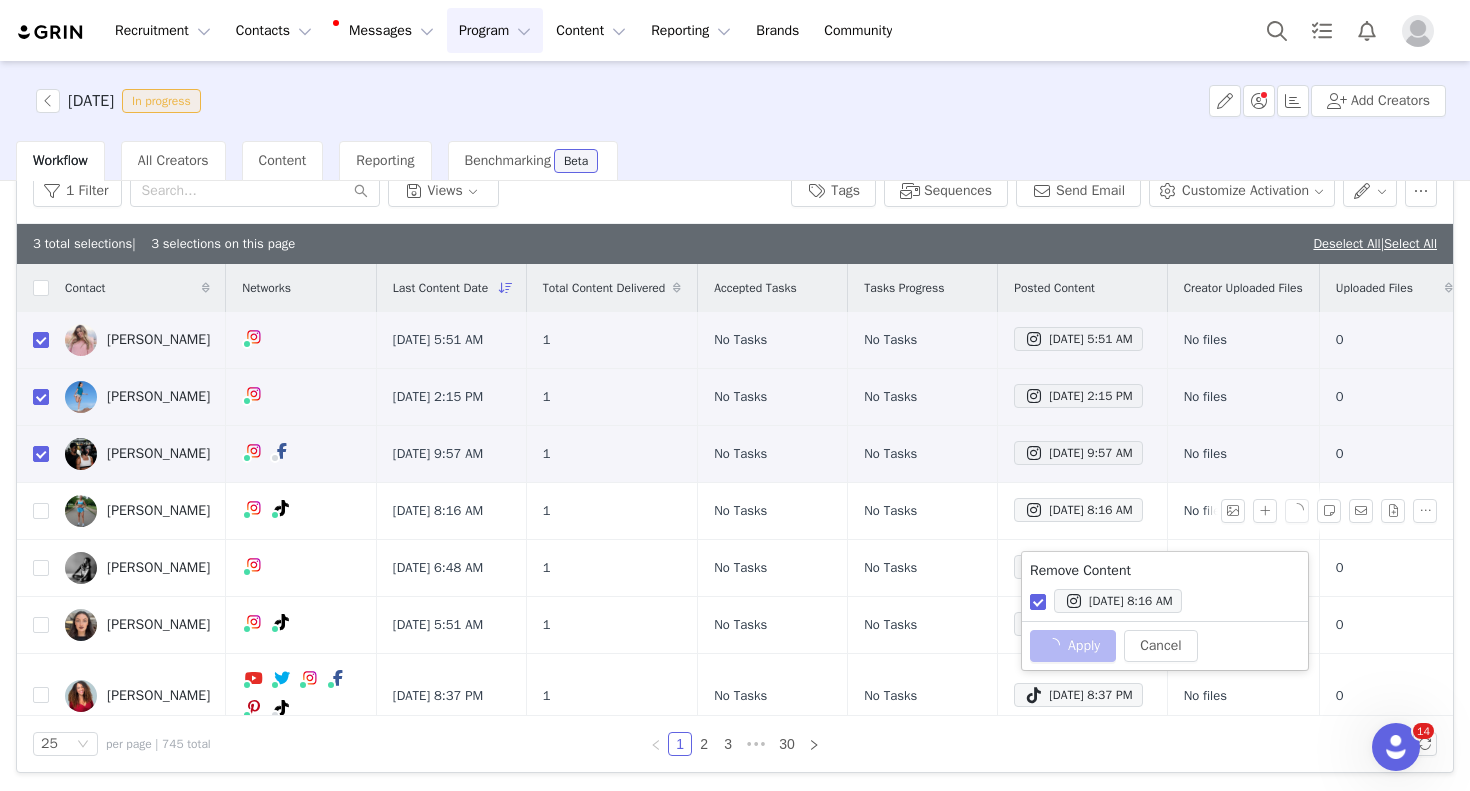 checkbox on "false" 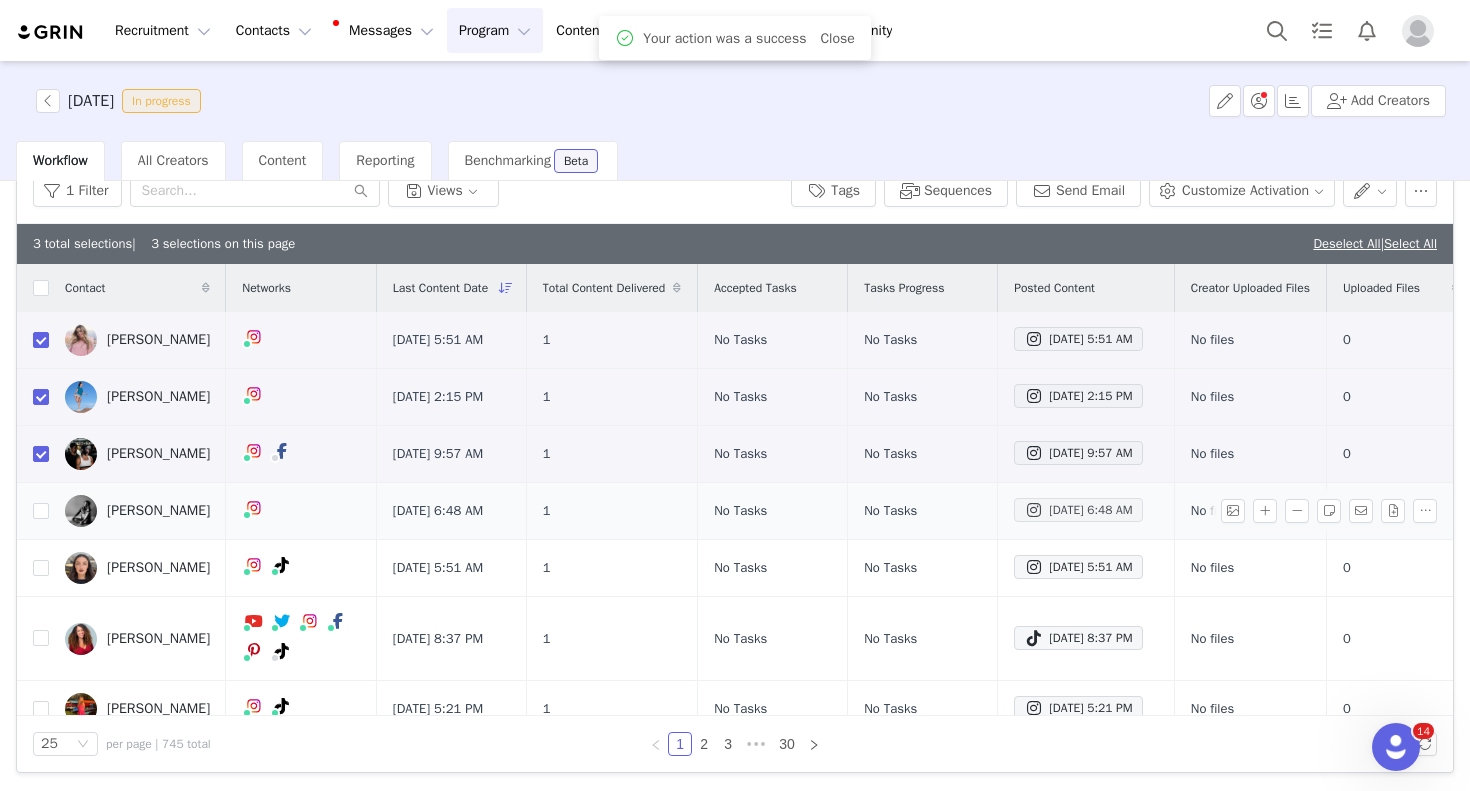 click on "[DATE] 6:48 AM" at bounding box center [1078, 510] 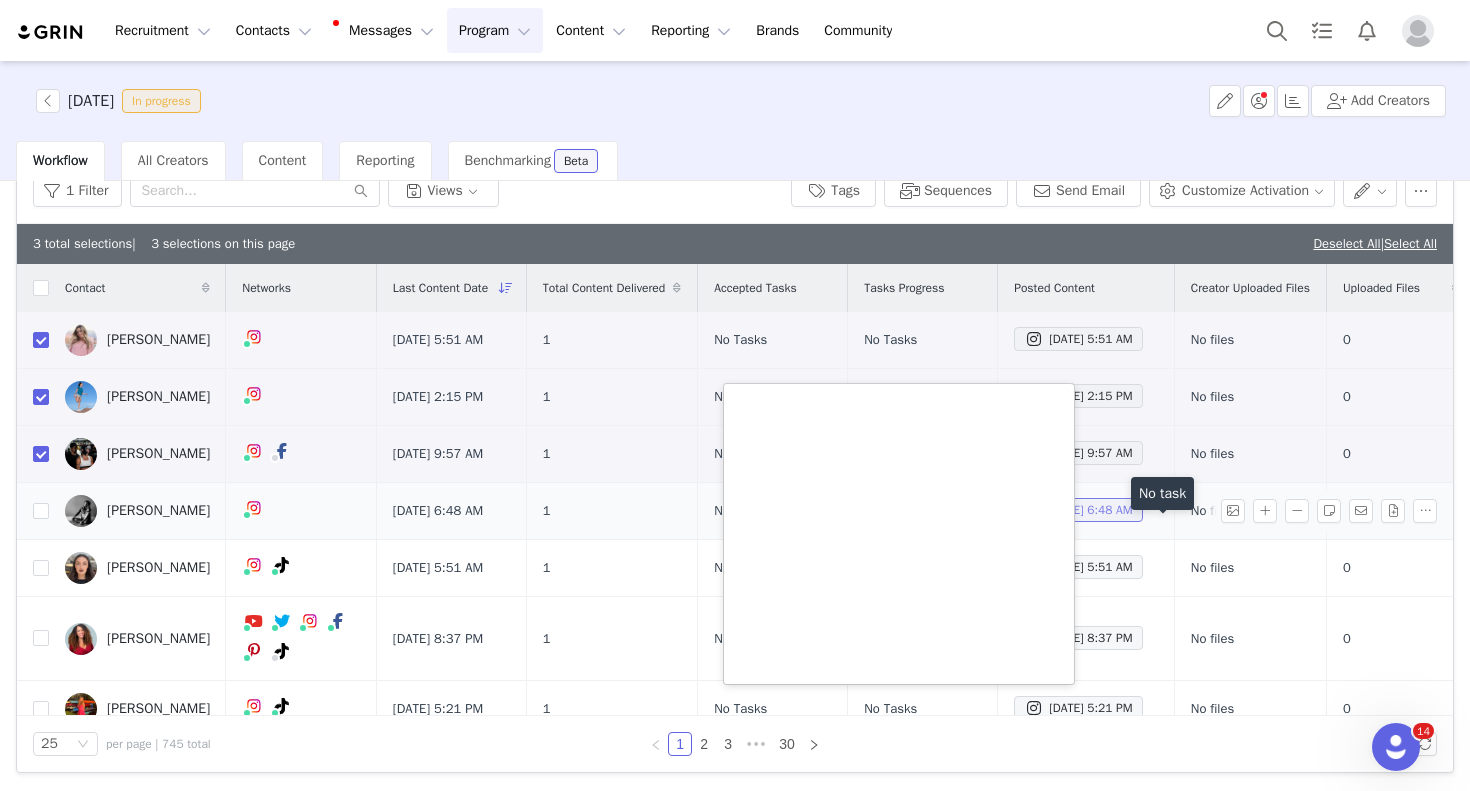 click on "[DATE] 6:48 AM" at bounding box center (1078, 510) 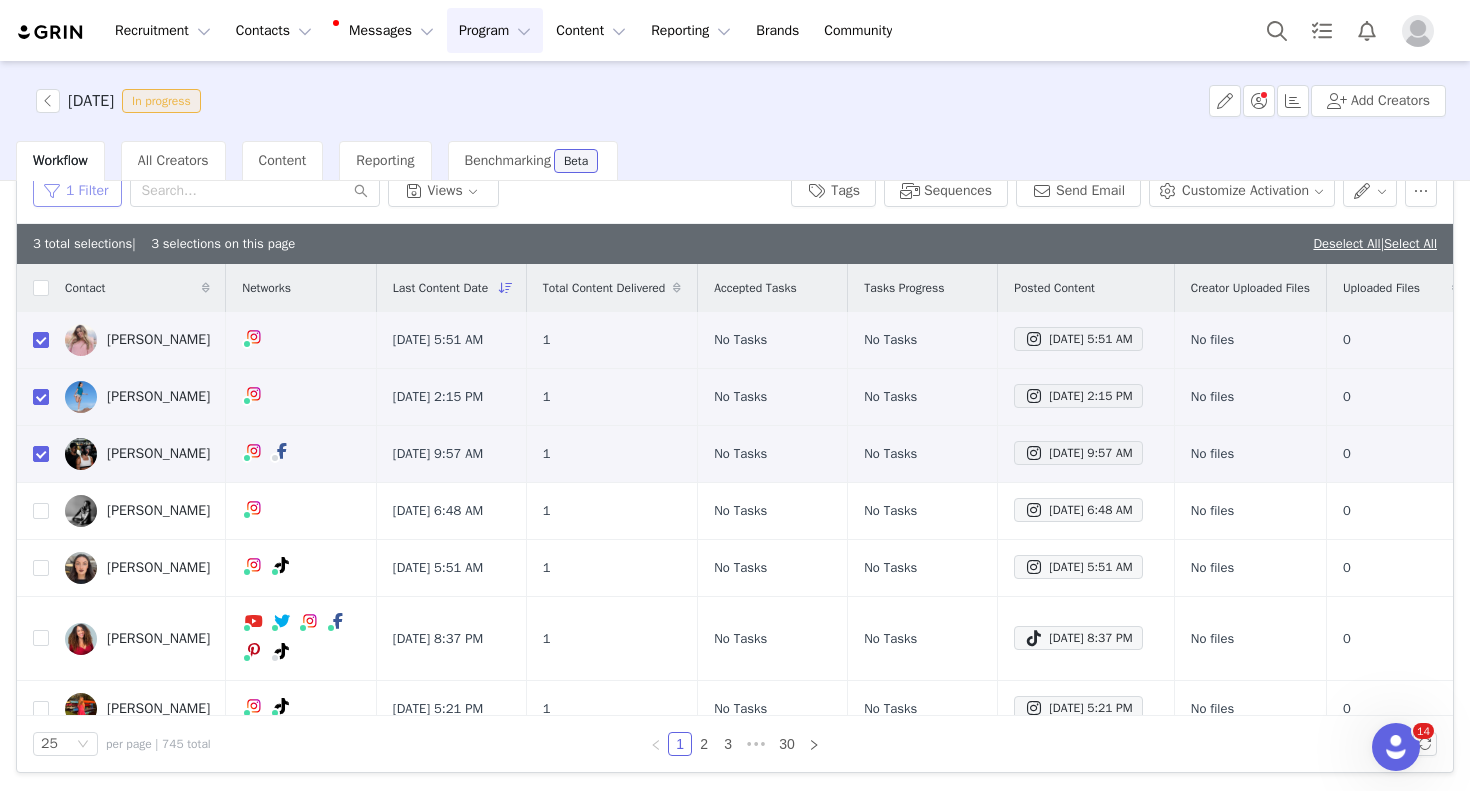 click on "1 Filter" at bounding box center [77, 191] 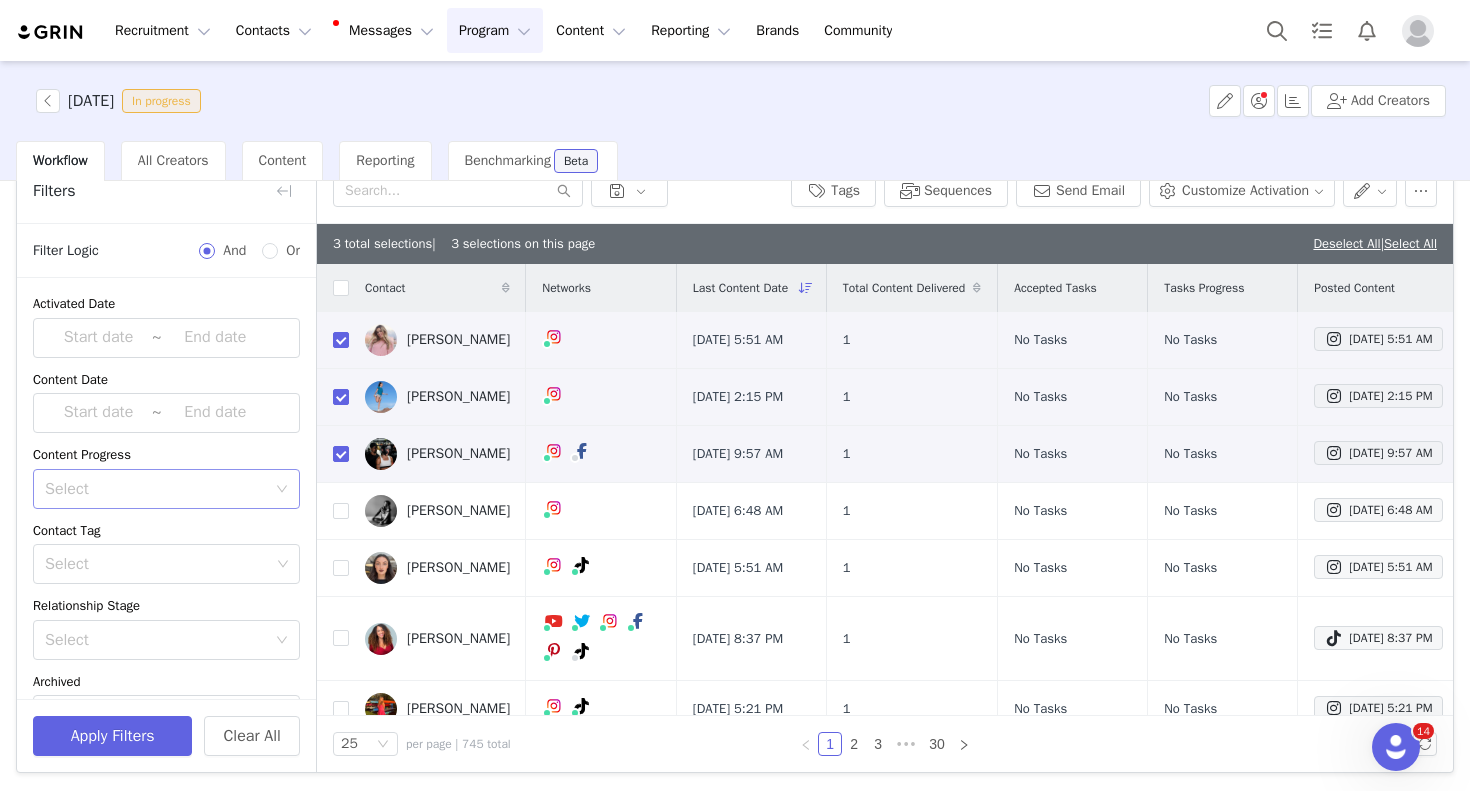 click on "Select" at bounding box center (155, 489) 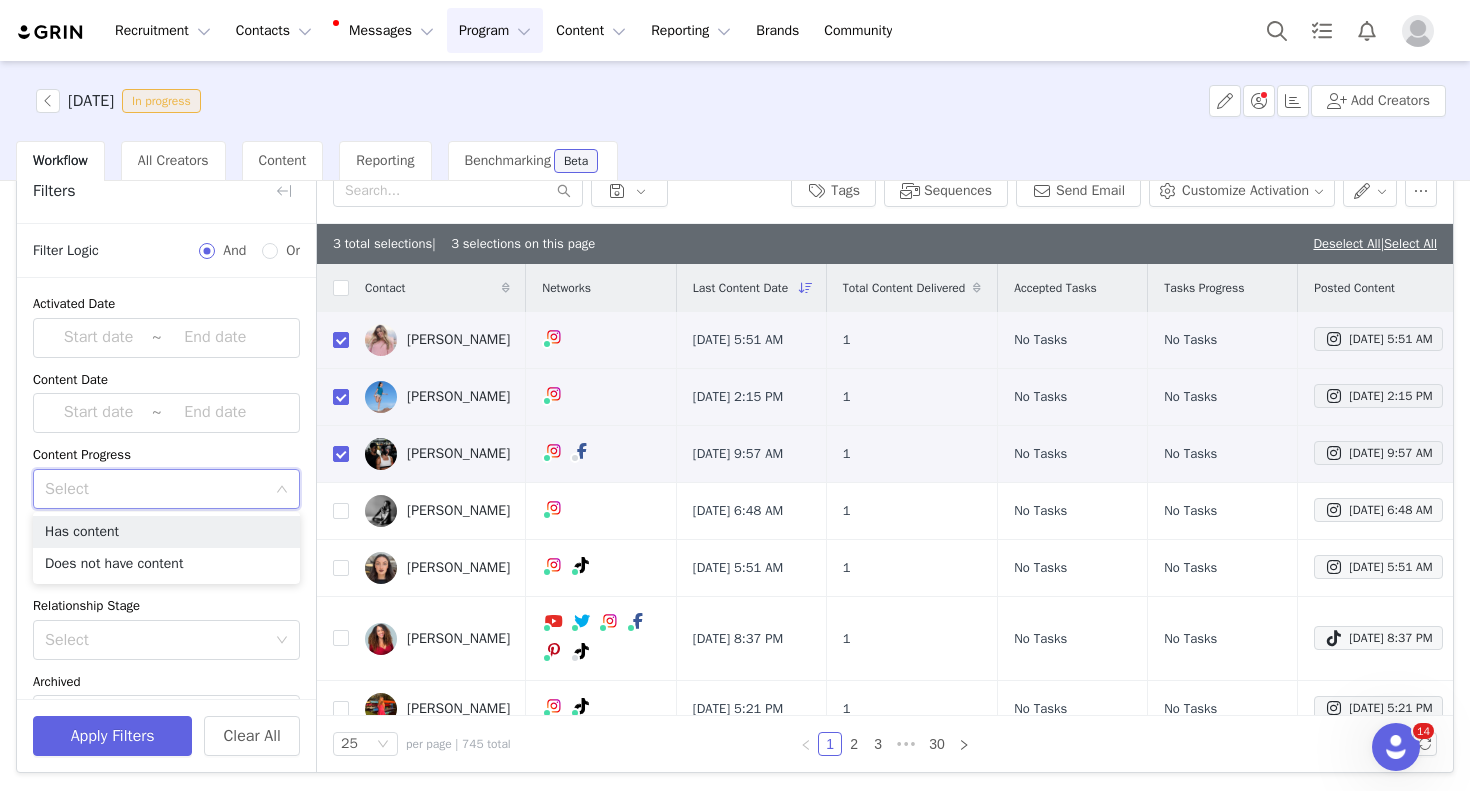 click on "Select" at bounding box center (155, 489) 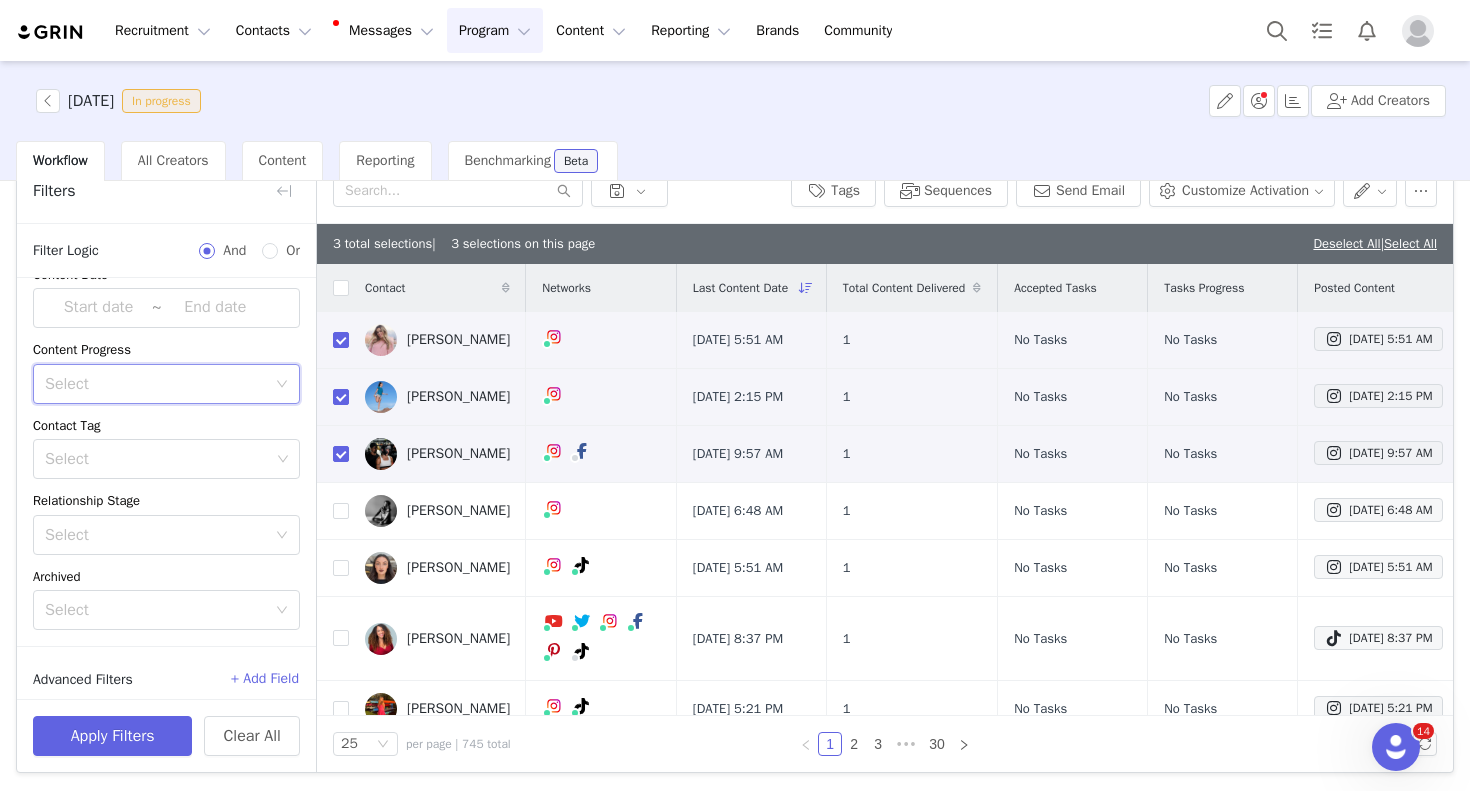 scroll, scrollTop: 112, scrollLeft: 0, axis: vertical 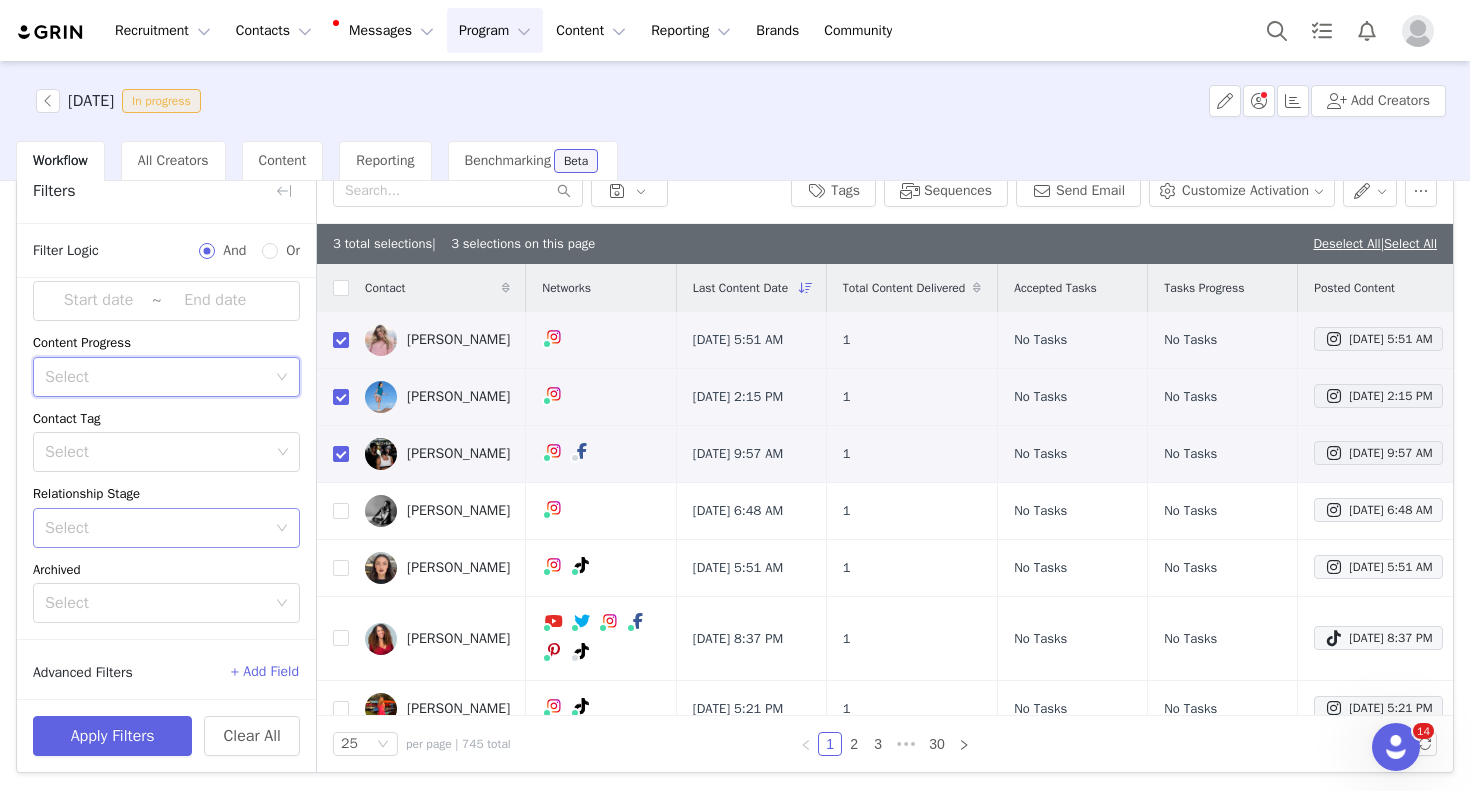 click on "Select" at bounding box center (155, 528) 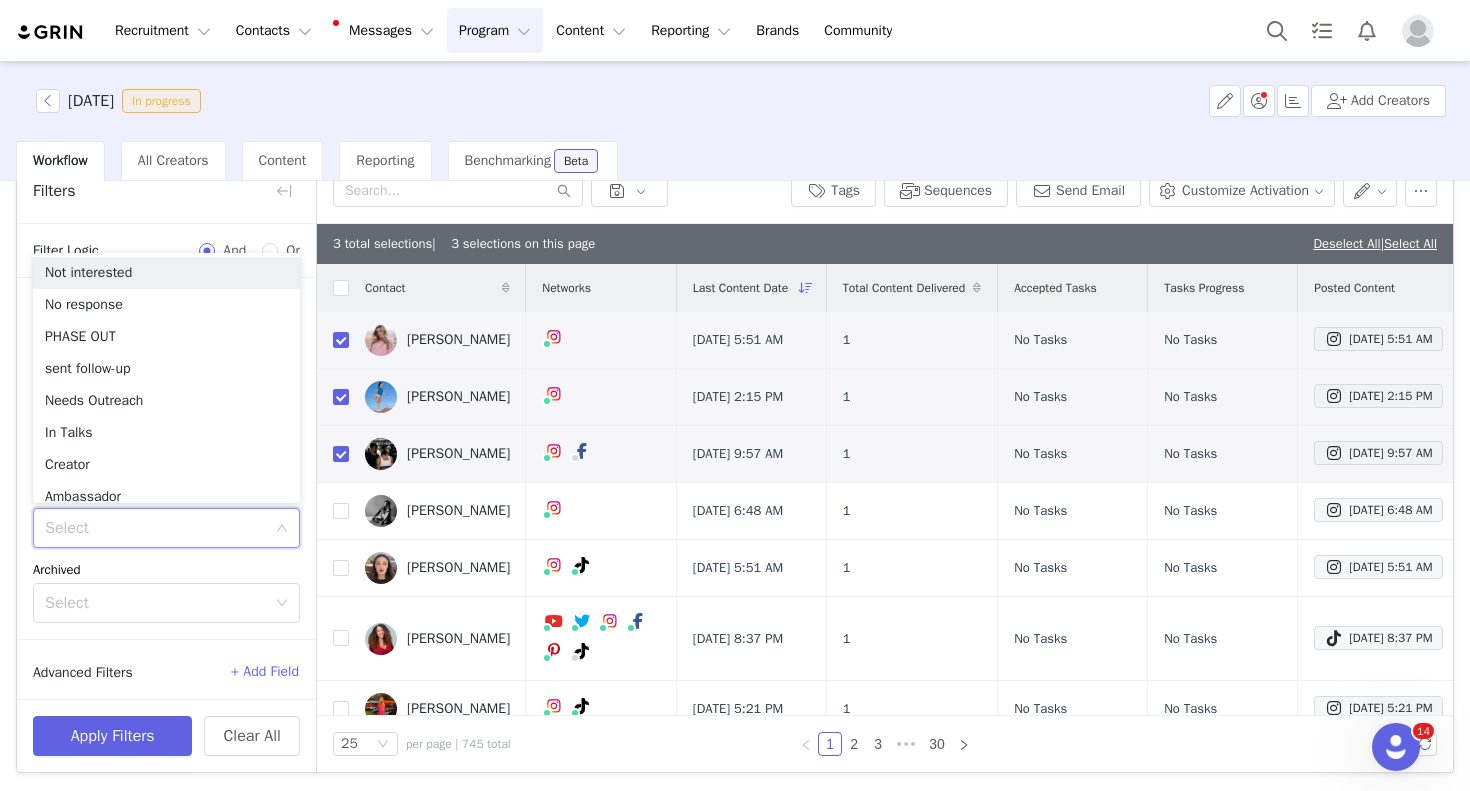 click on "Select" at bounding box center [155, 528] 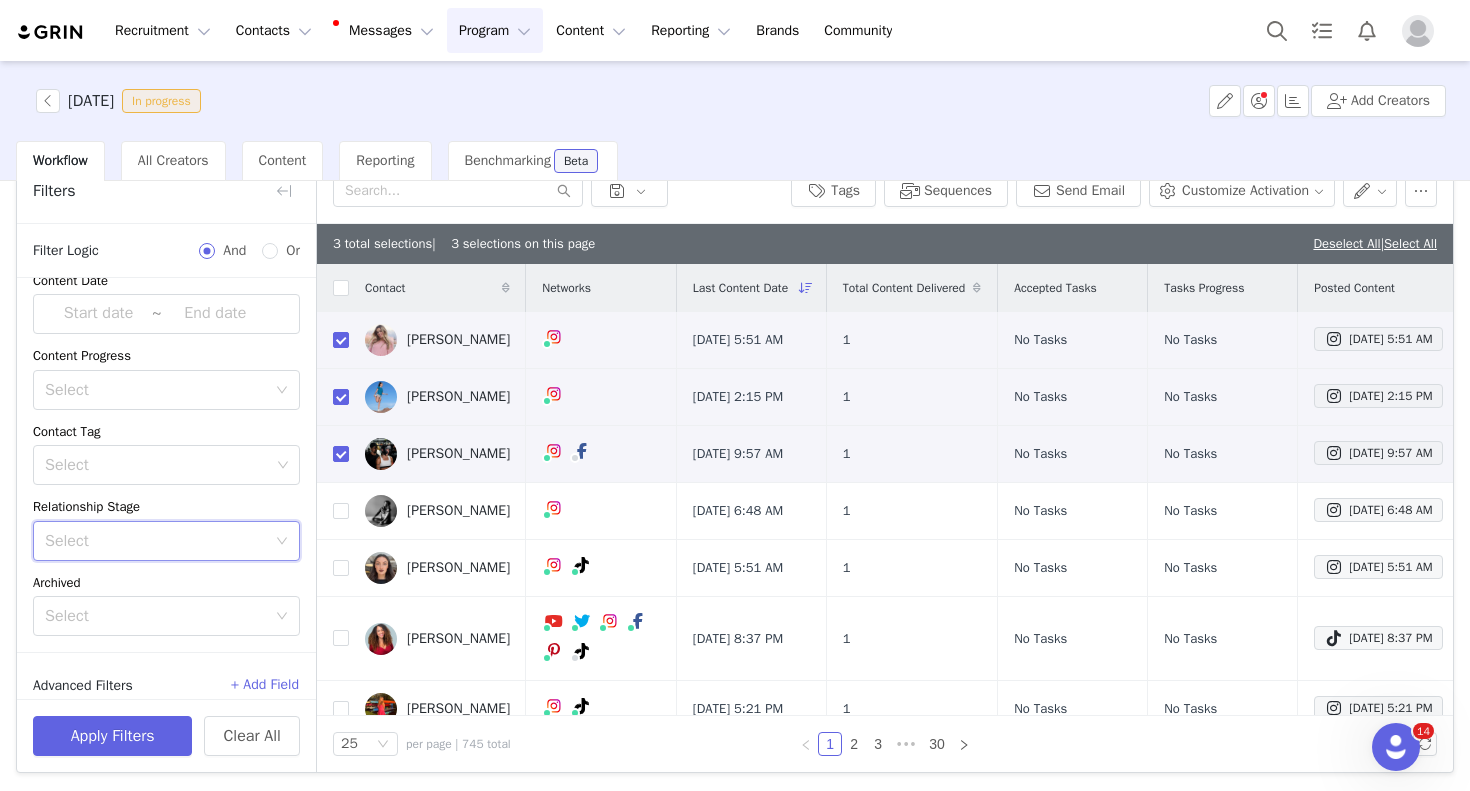 scroll, scrollTop: 0, scrollLeft: 0, axis: both 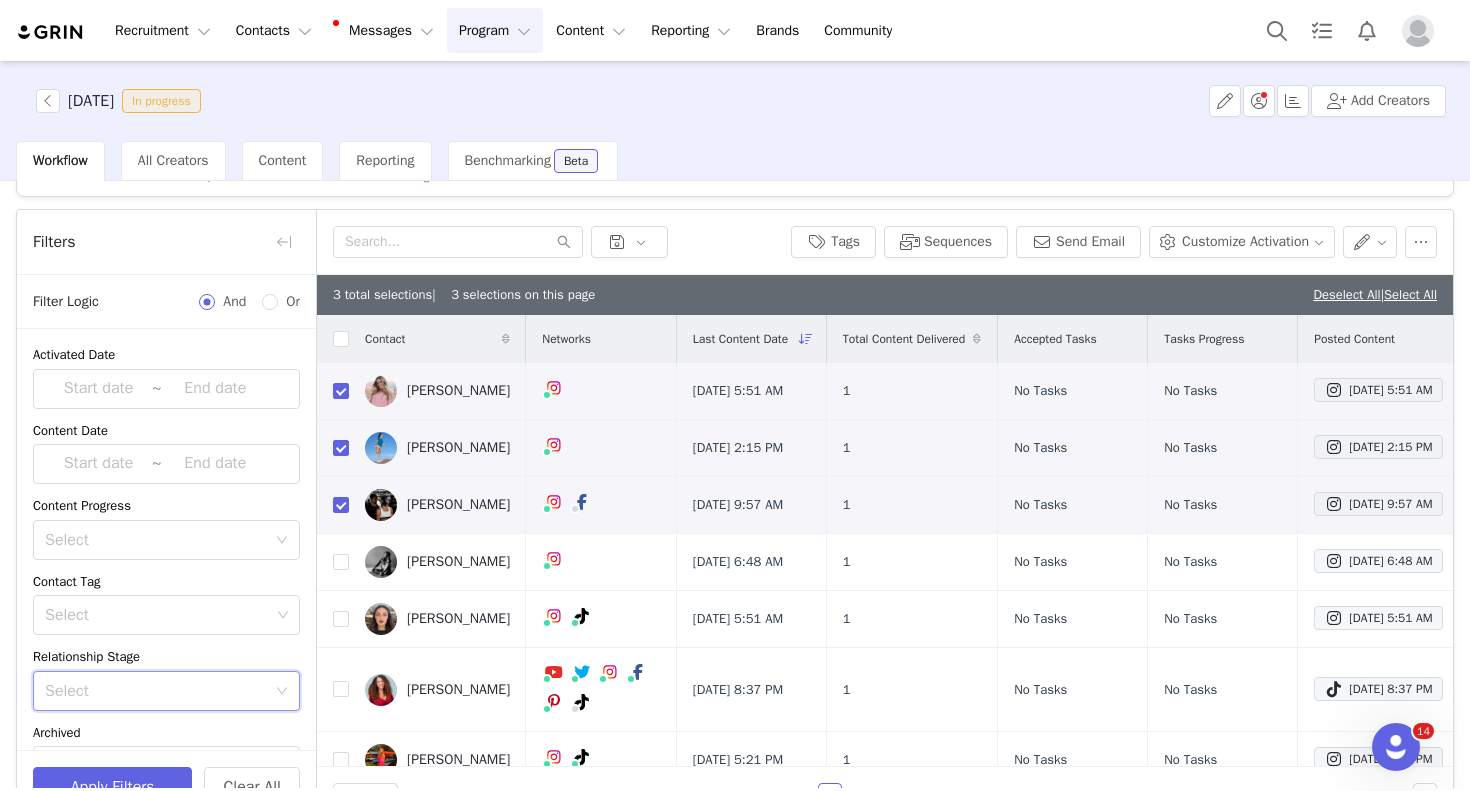 click on "Filters" at bounding box center (166, 242) 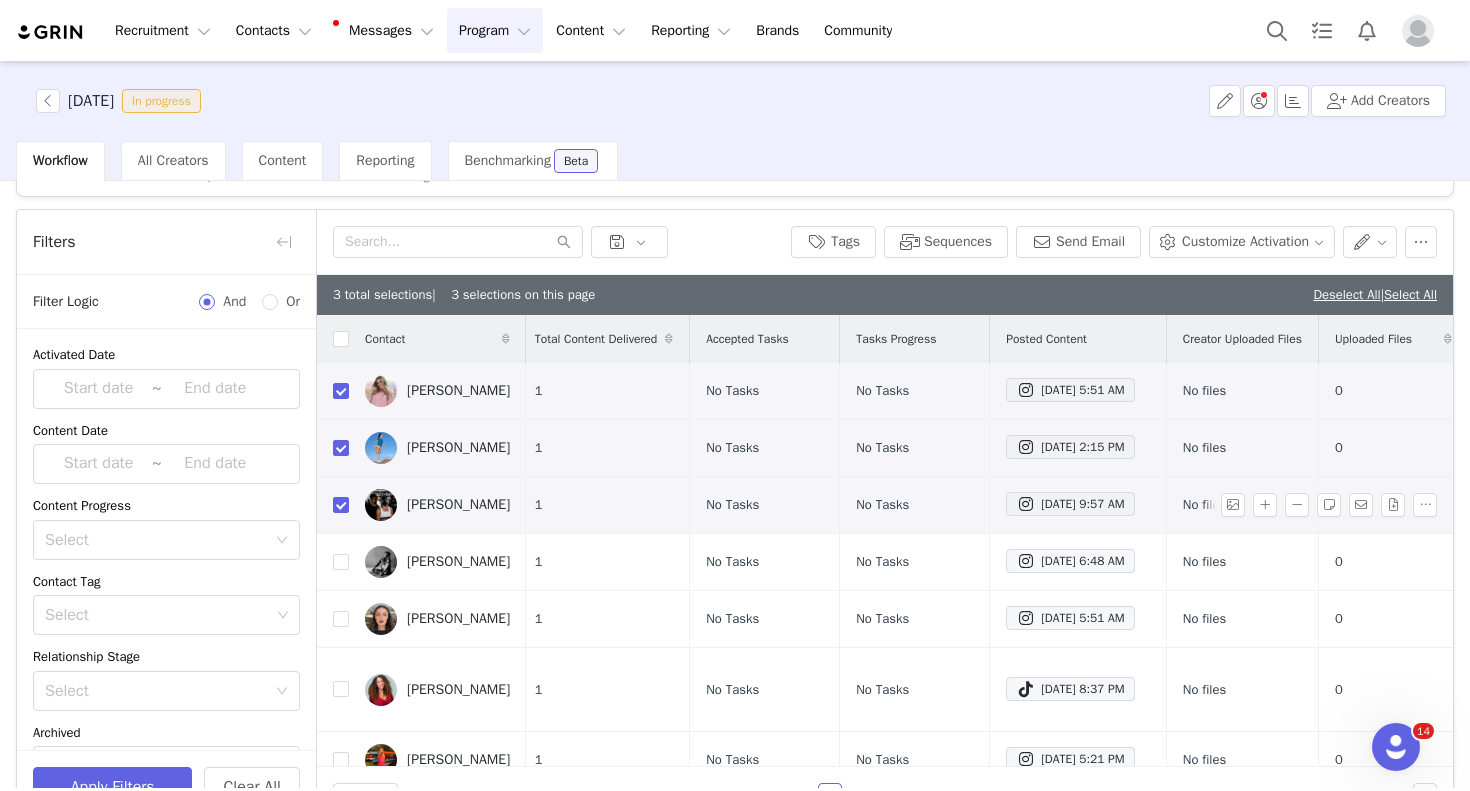 scroll, scrollTop: 0, scrollLeft: 447, axis: horizontal 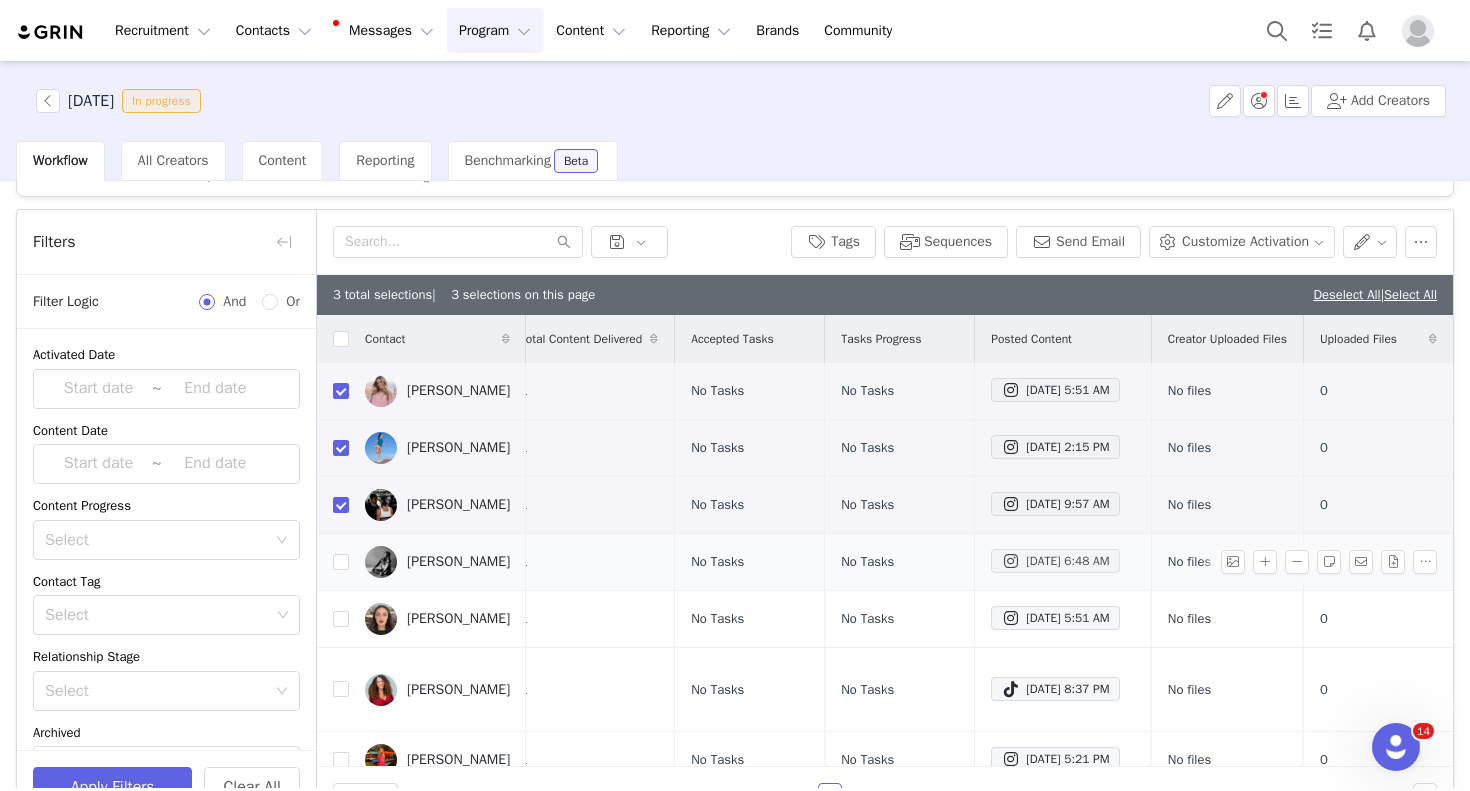 click on "[DATE] 6:48 AM" at bounding box center [1055, 561] 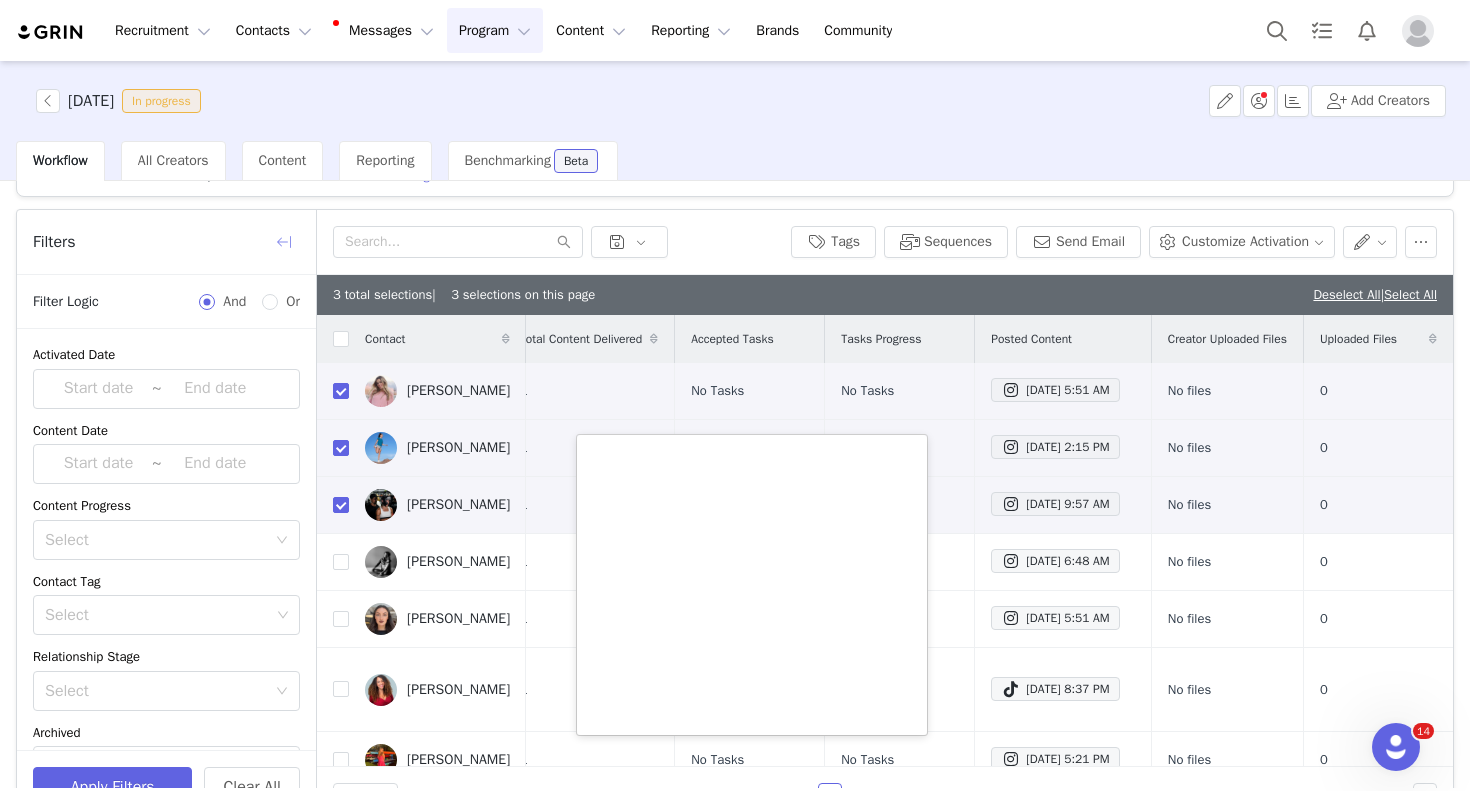 click at bounding box center (284, 242) 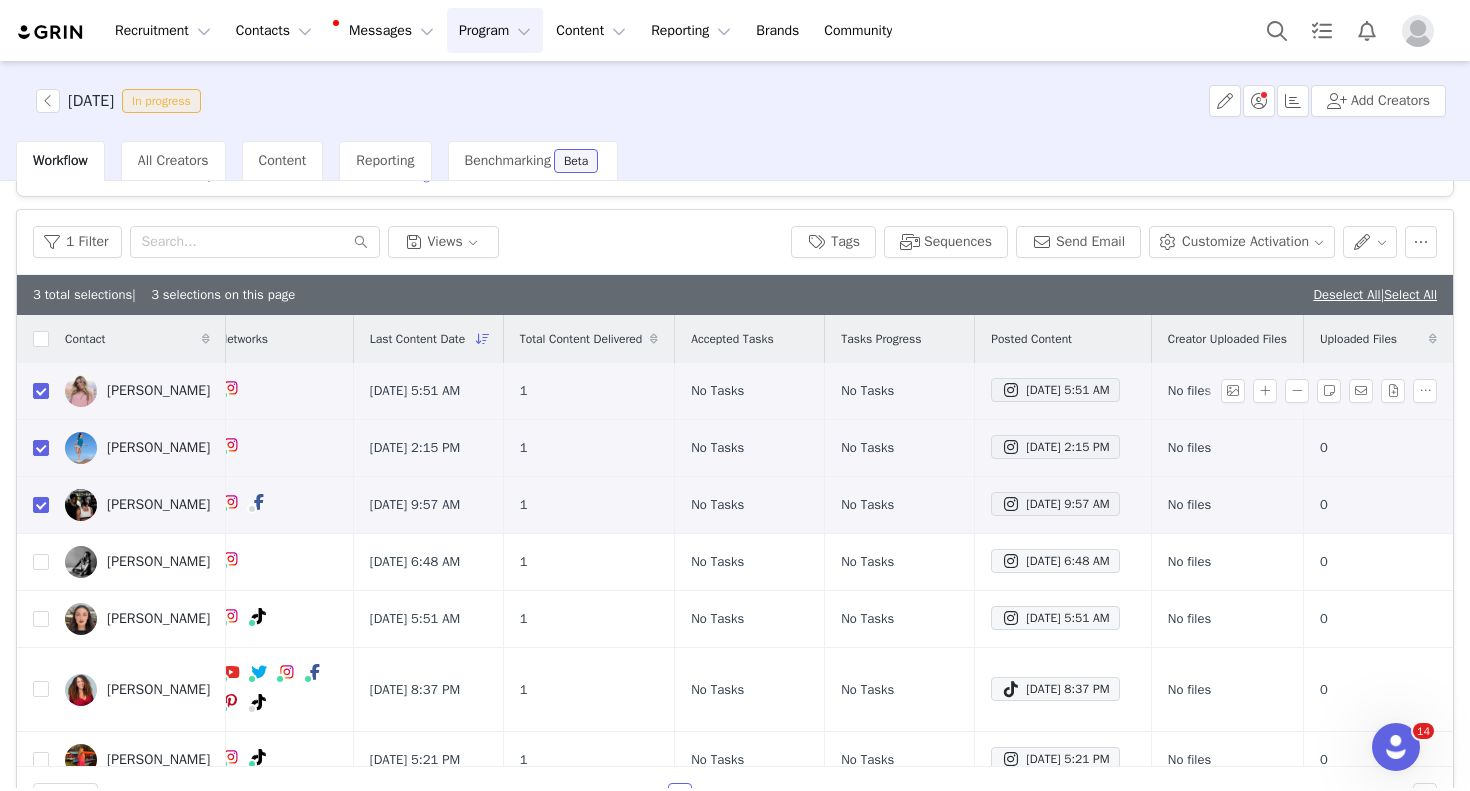 scroll, scrollTop: 0, scrollLeft: 147, axis: horizontal 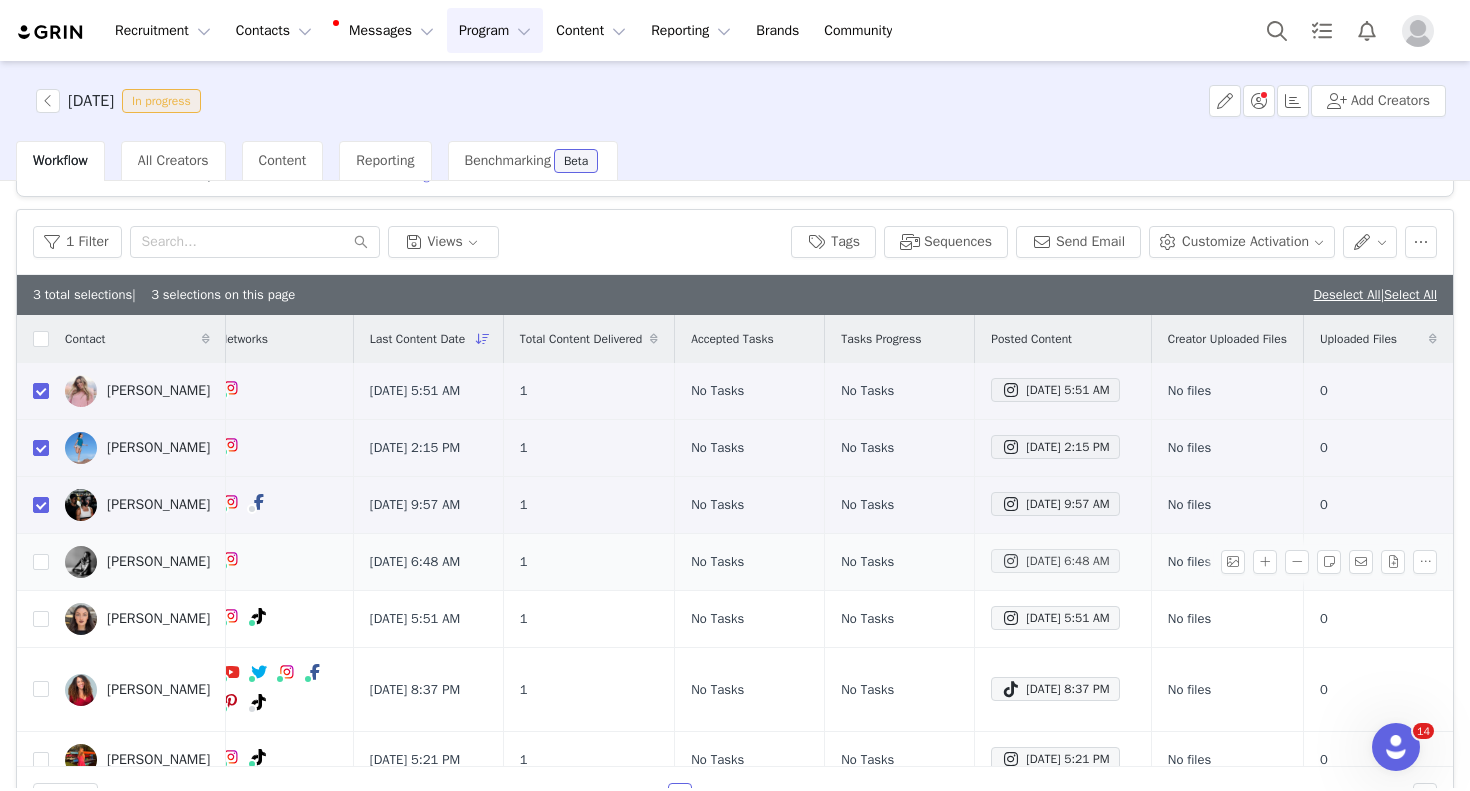 click at bounding box center [1011, 561] 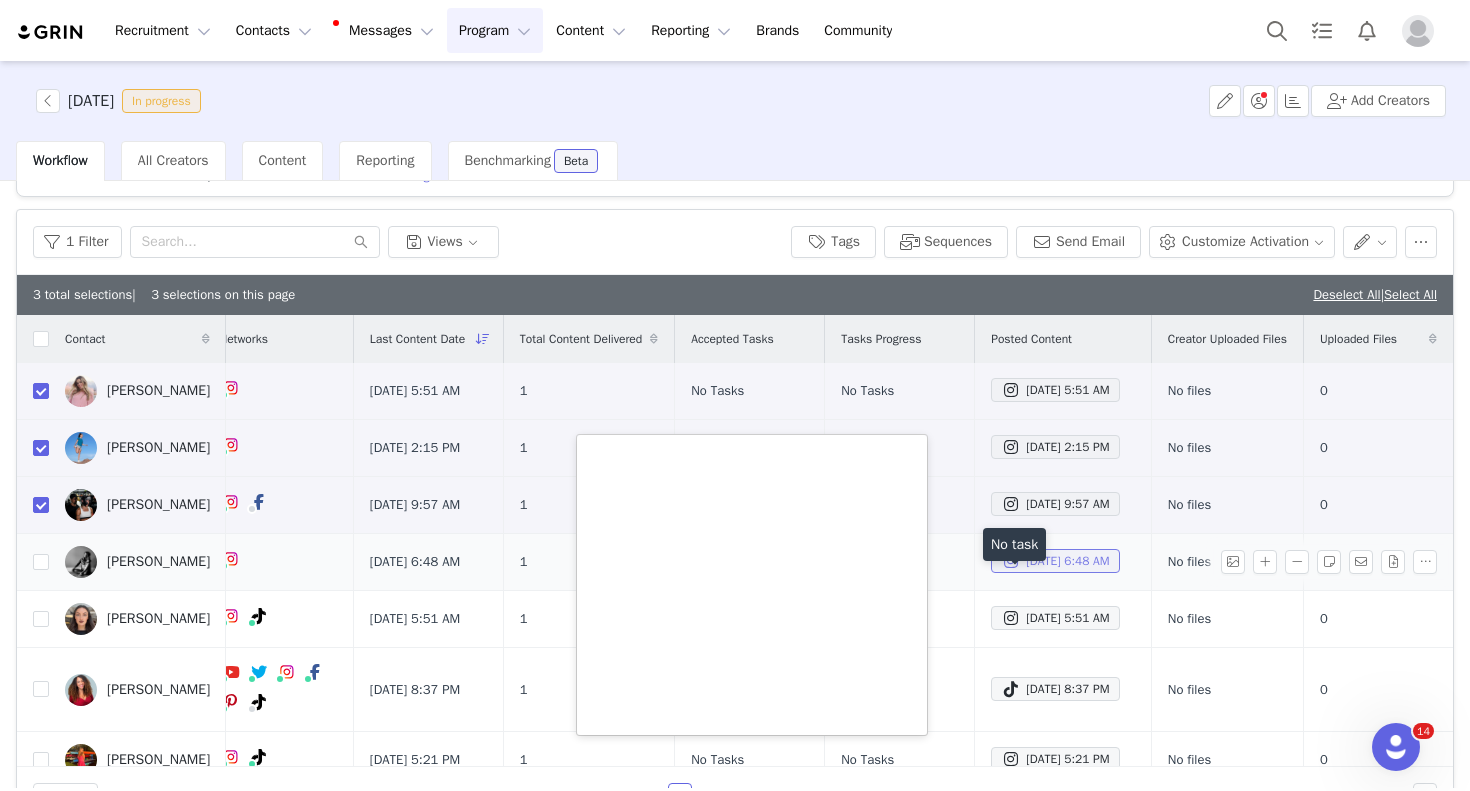 click at bounding box center (1011, 561) 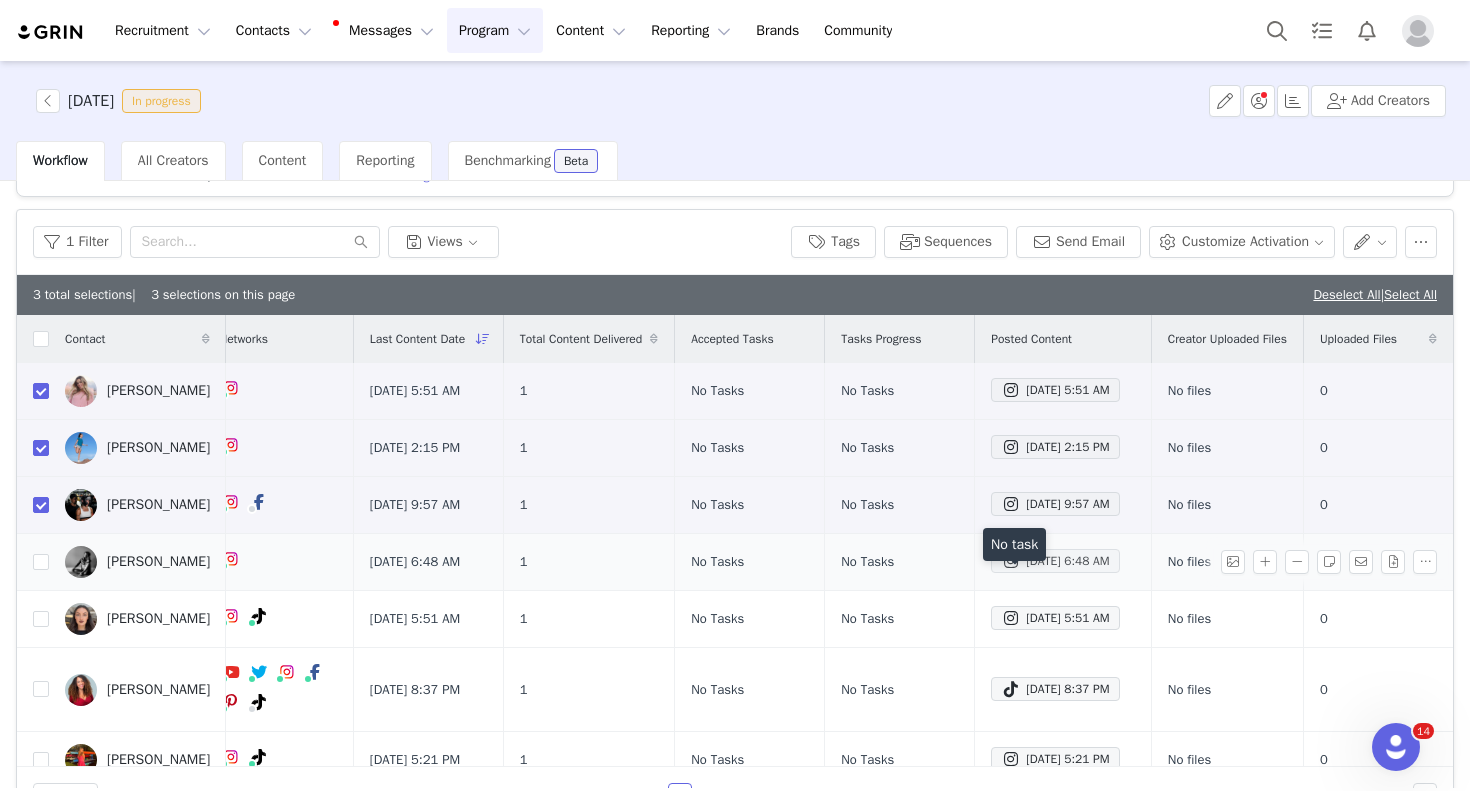 scroll, scrollTop: 0, scrollLeft: 0, axis: both 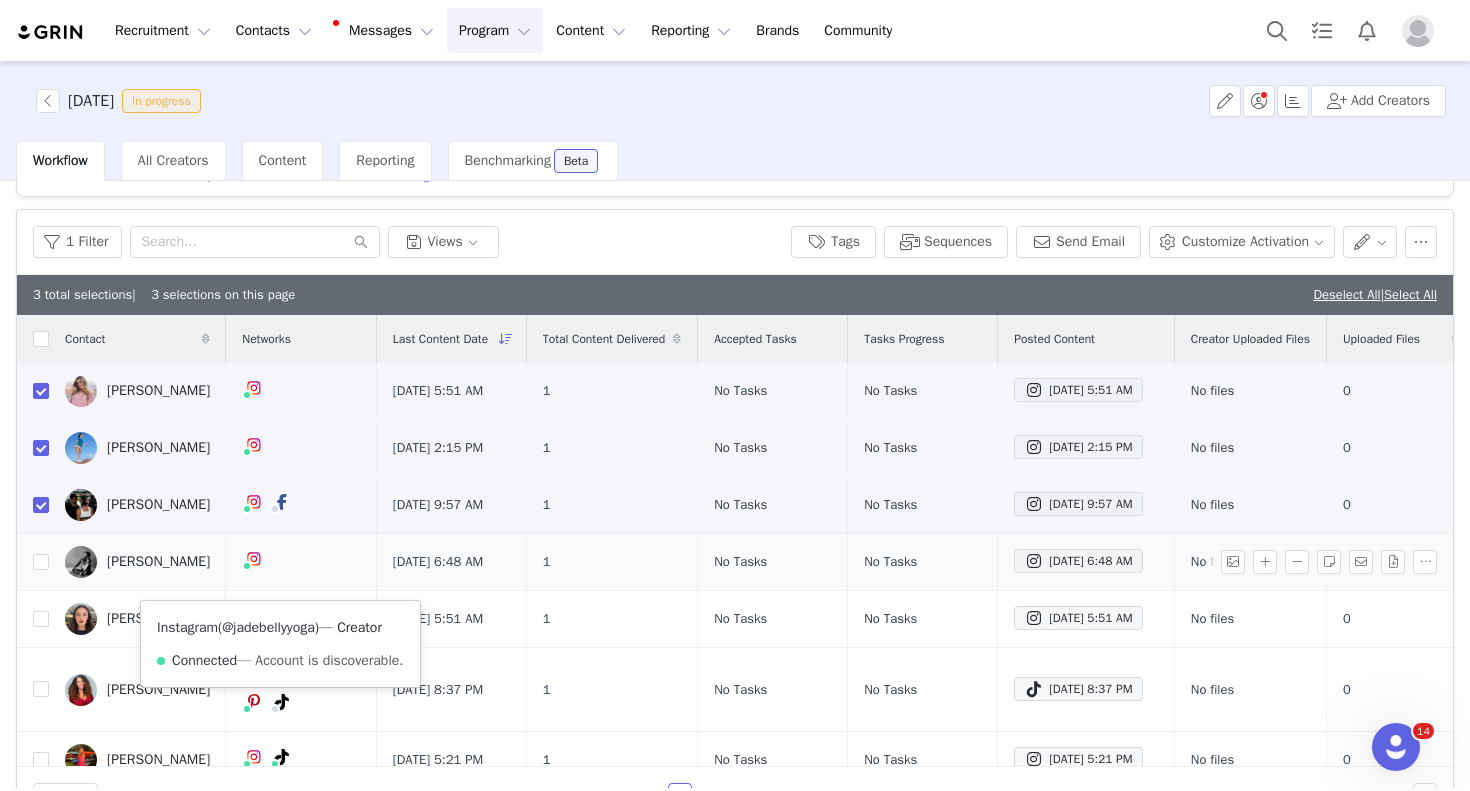 click on "@jadebellyyoga" at bounding box center [268, 627] 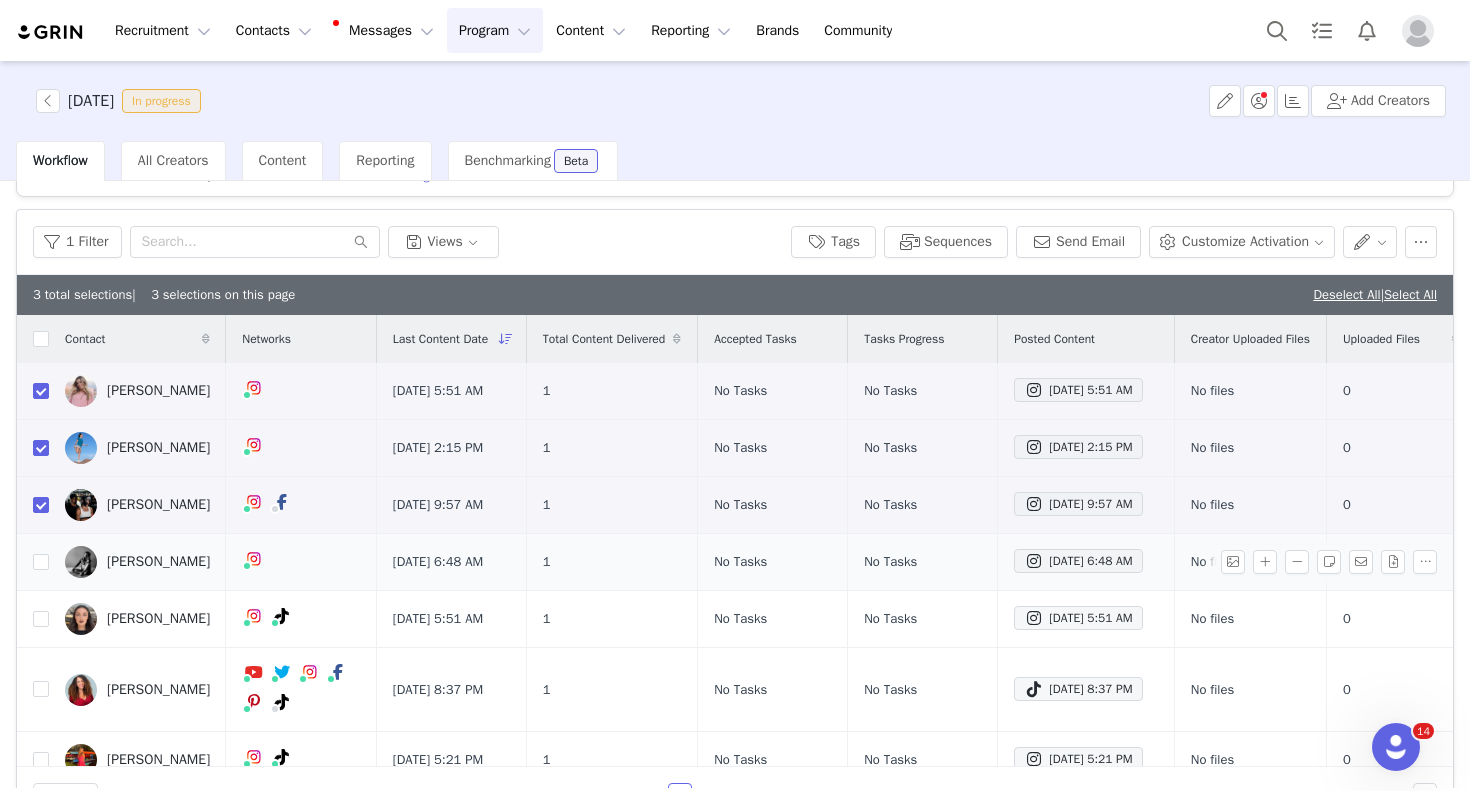 click on "[PERSON_NAME]" at bounding box center (137, 562) 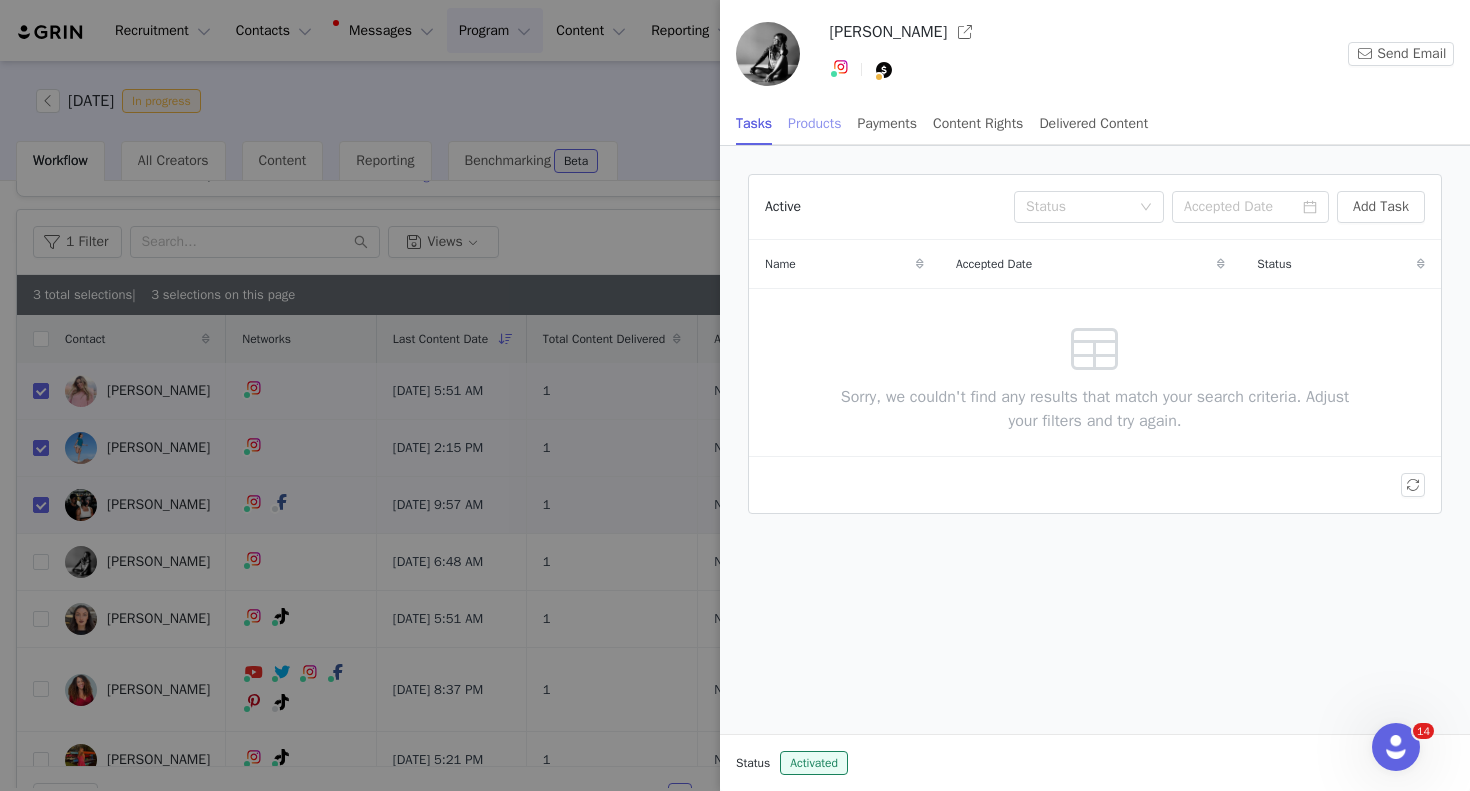 click on "Products" at bounding box center [814, 123] 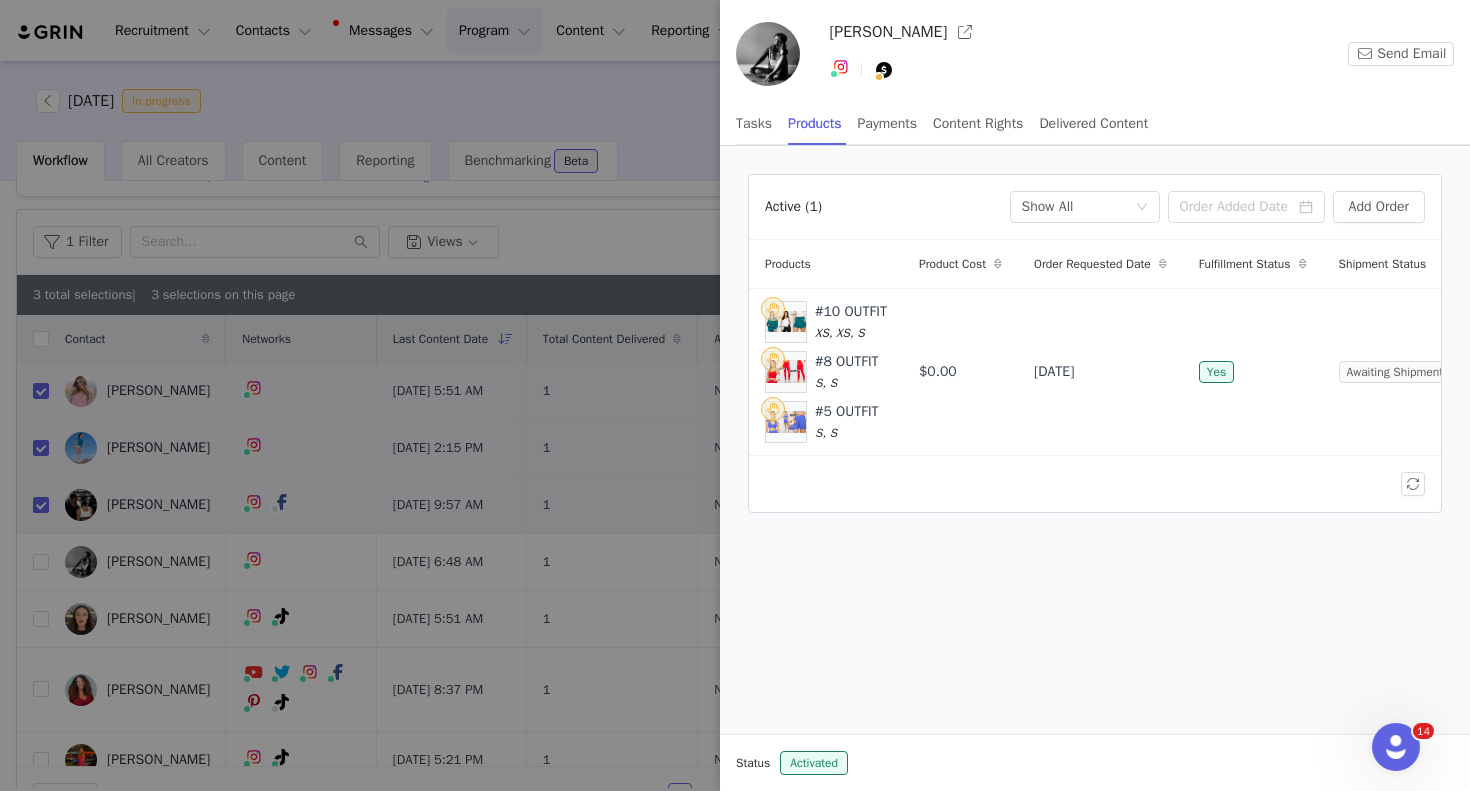 click at bounding box center [735, 395] 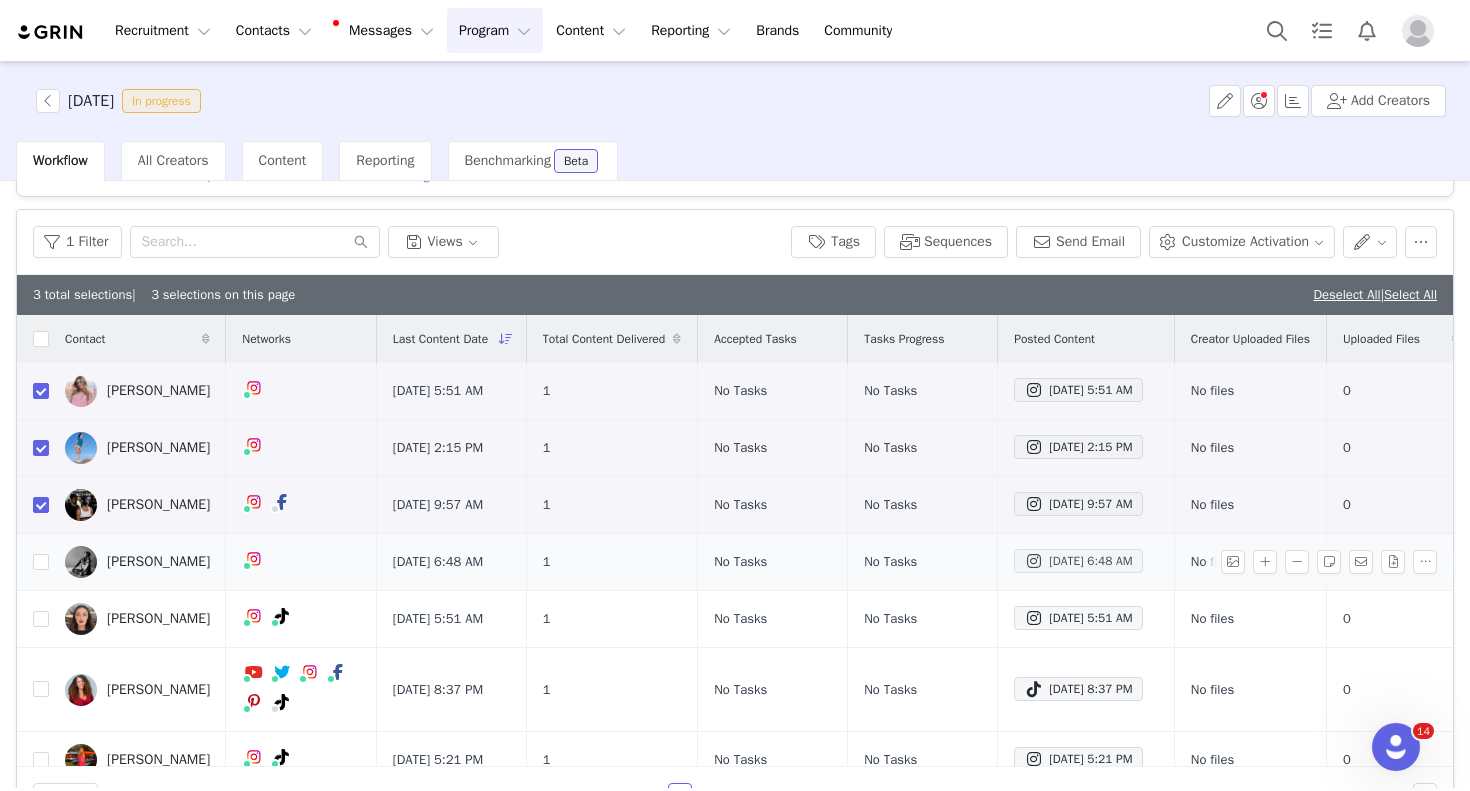 click at bounding box center [1034, 561] 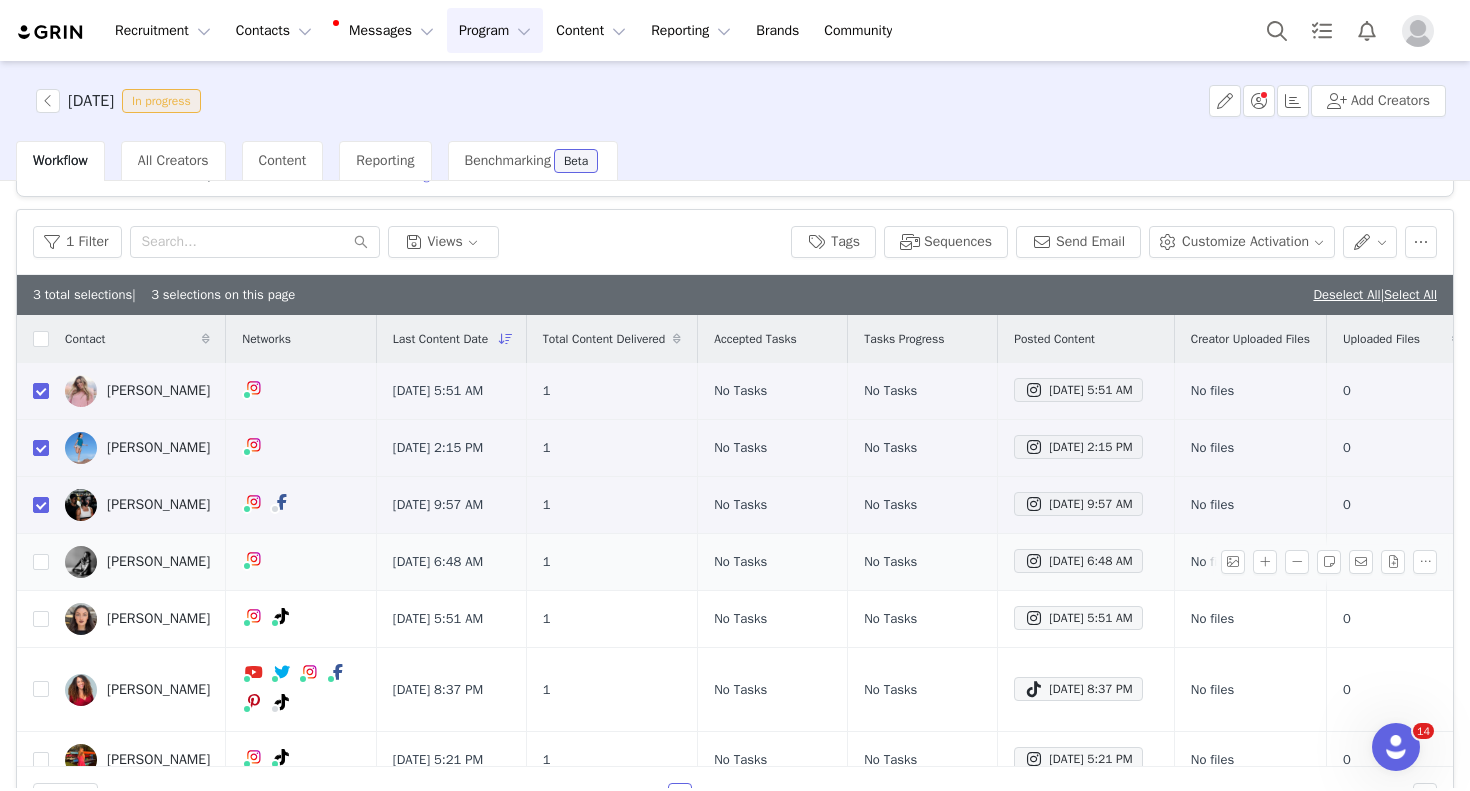 click on "[PERSON_NAME]" at bounding box center [158, 562] 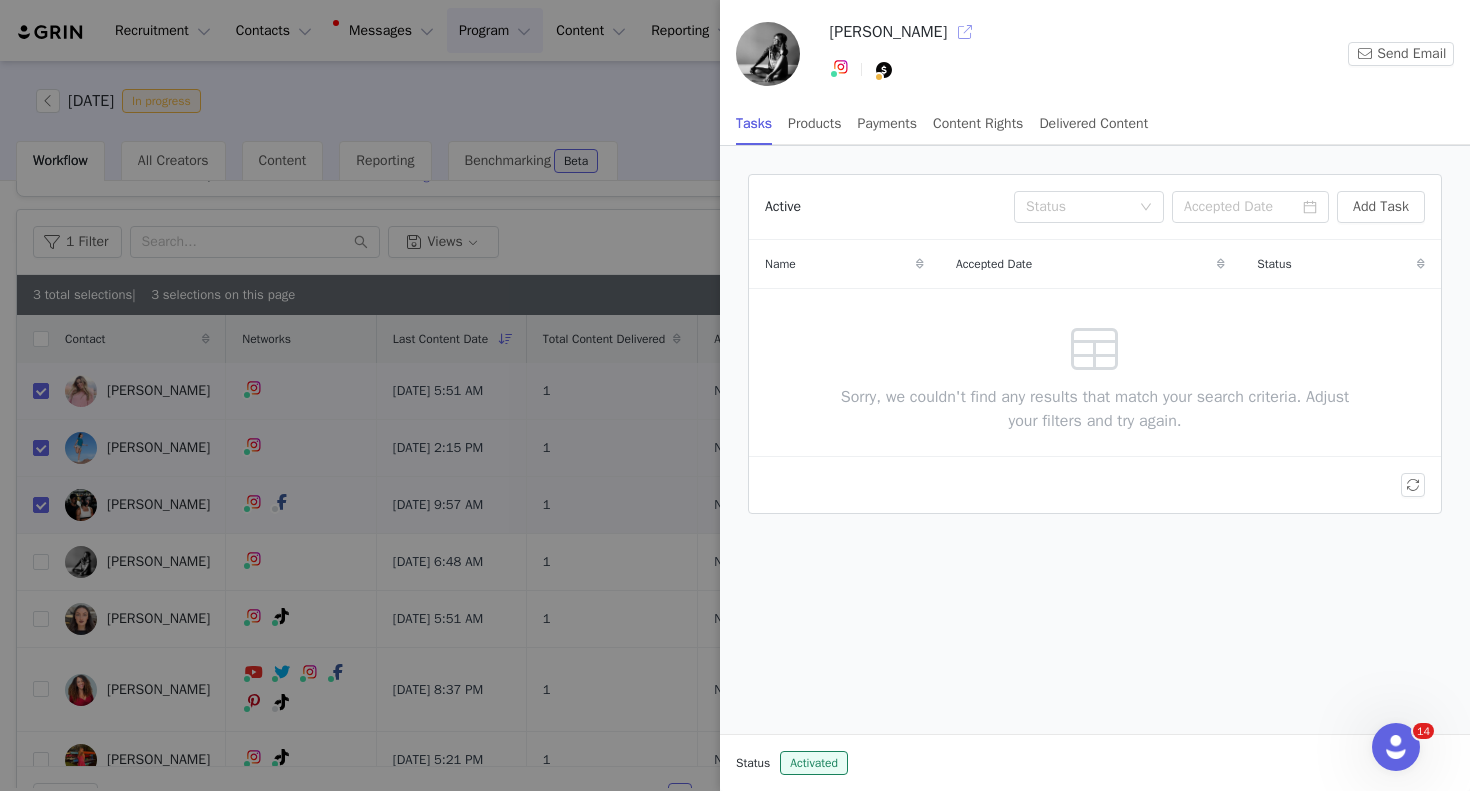 click at bounding box center [965, 32] 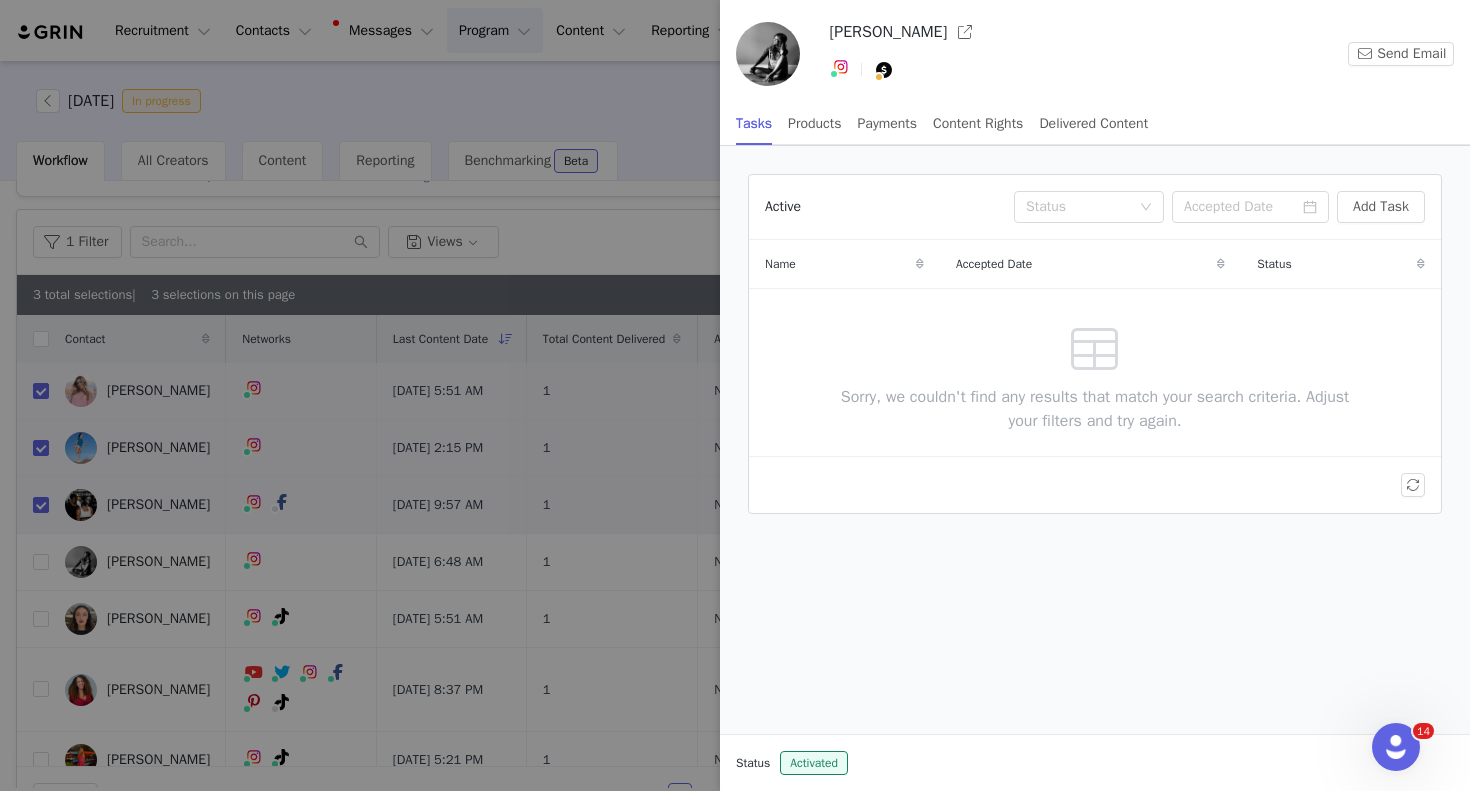 click at bounding box center (735, 395) 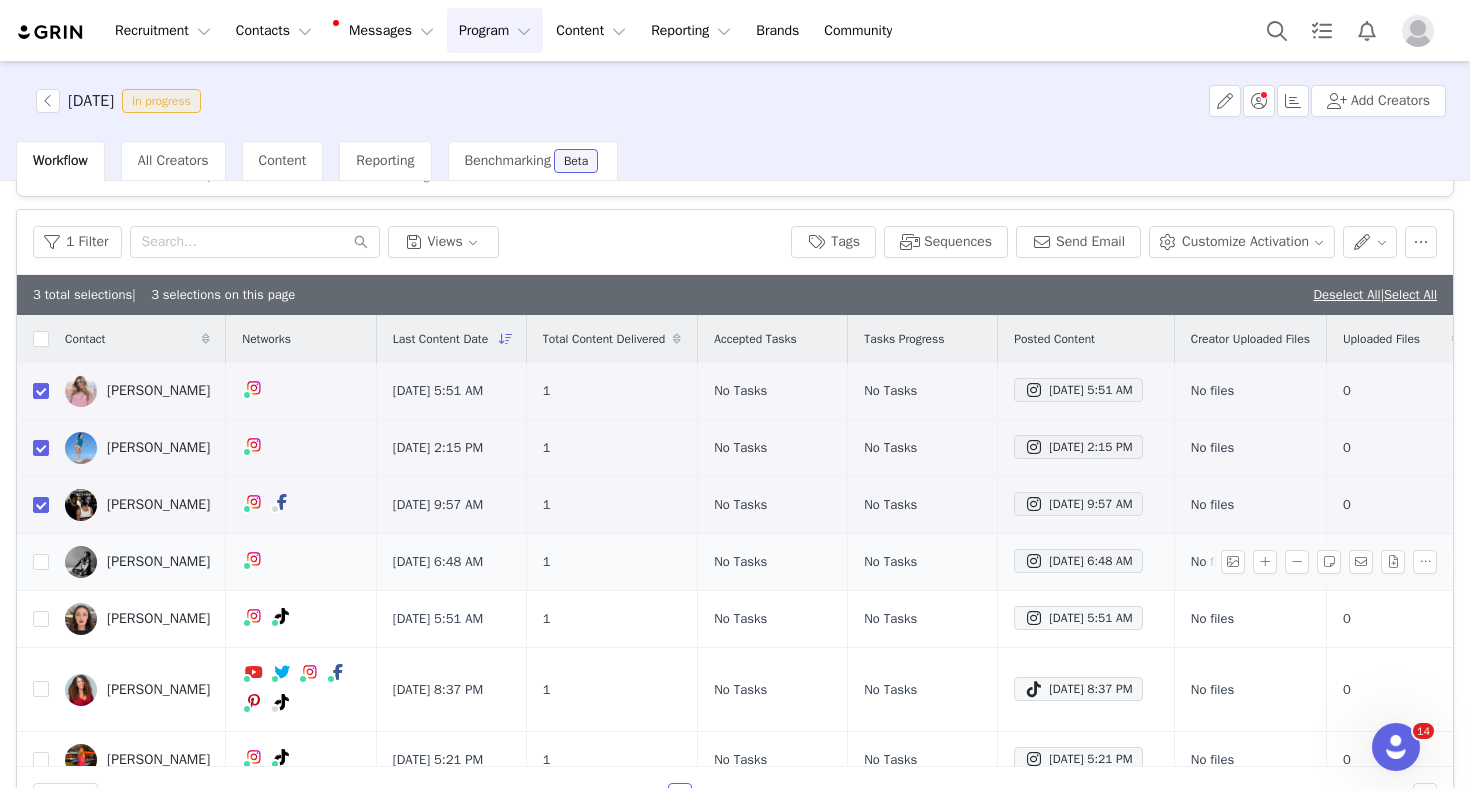scroll, scrollTop: 0, scrollLeft: 147, axis: horizontal 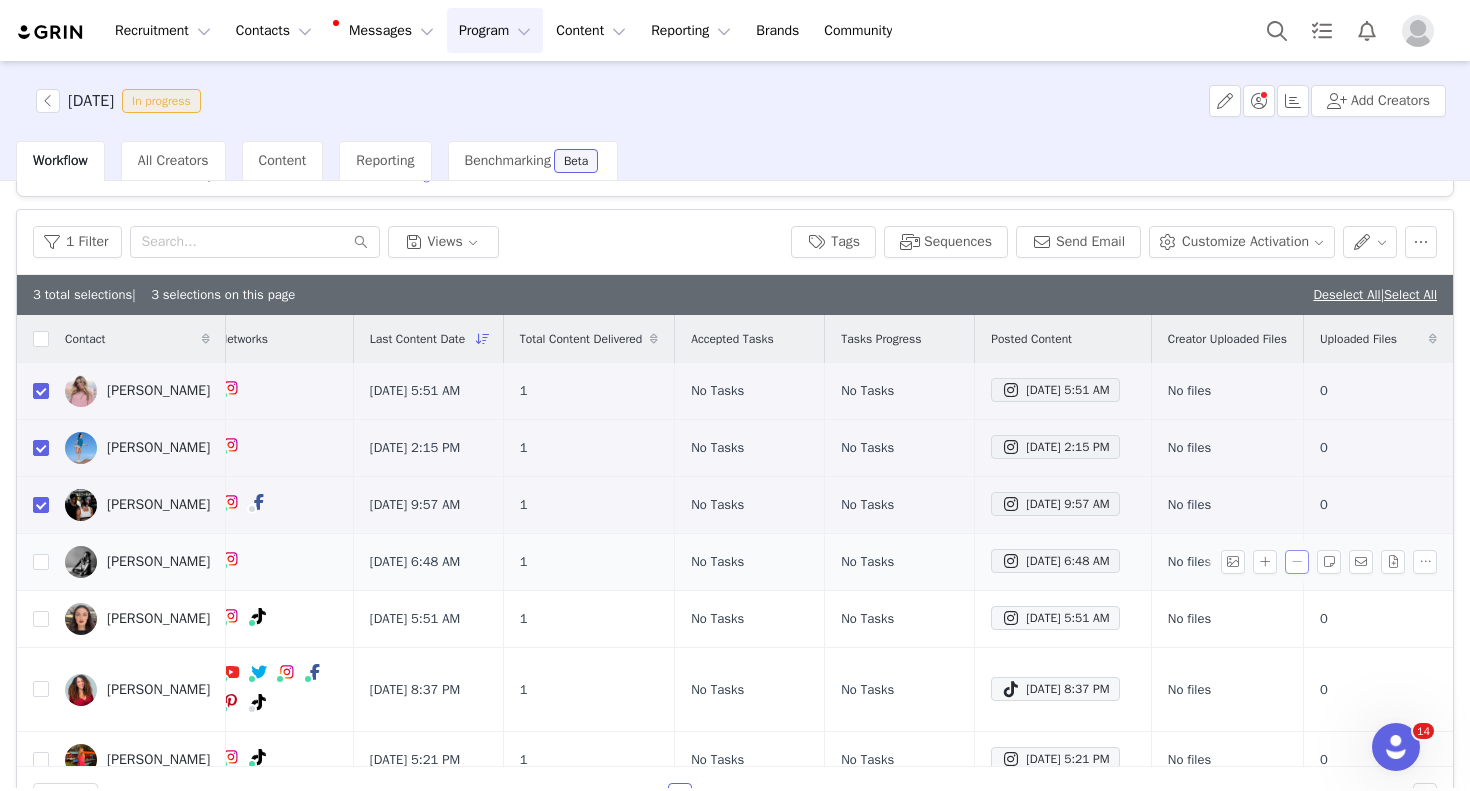 click at bounding box center [1297, 562] 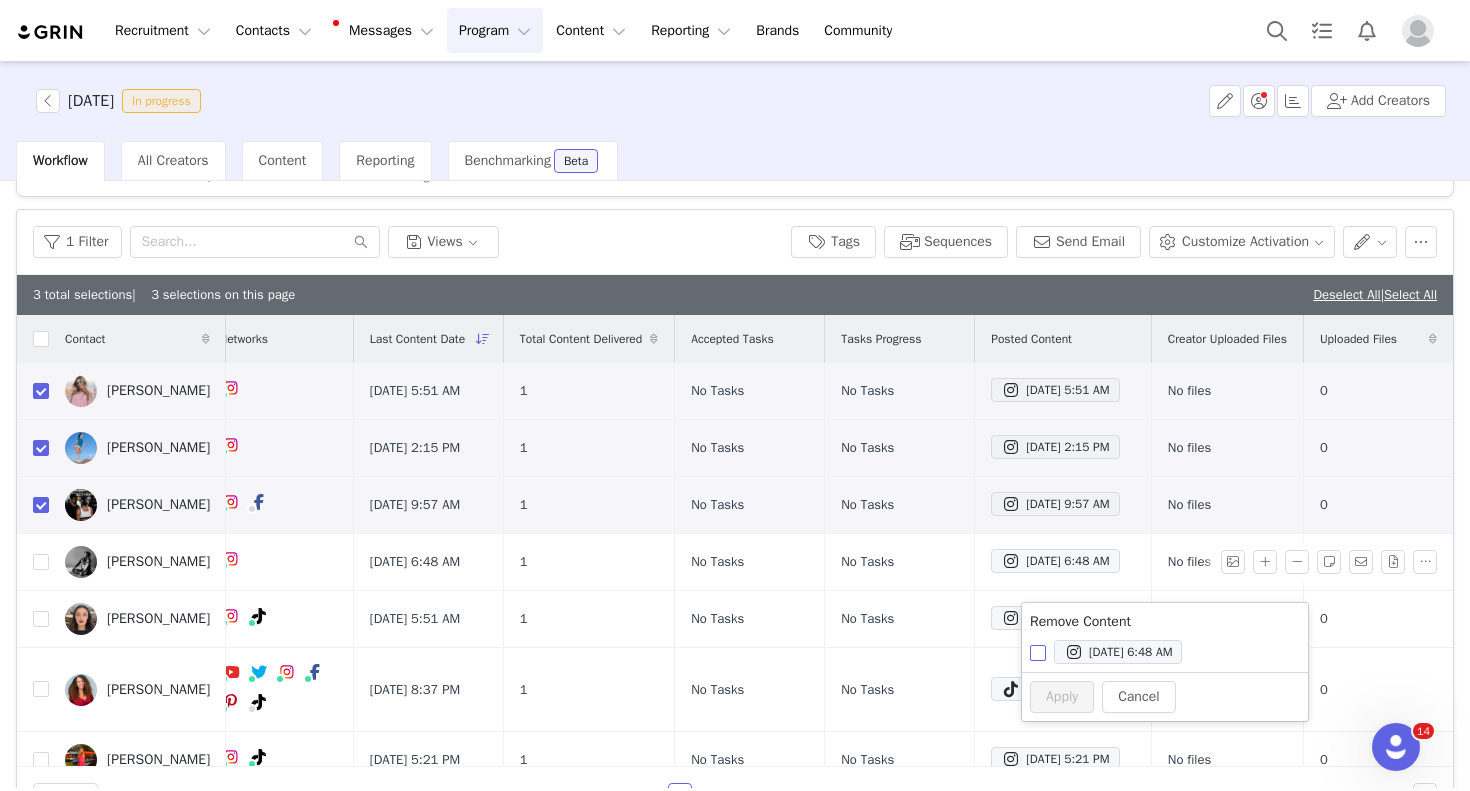 click on "[DATE] 6:48 AM" at bounding box center [1038, 653] 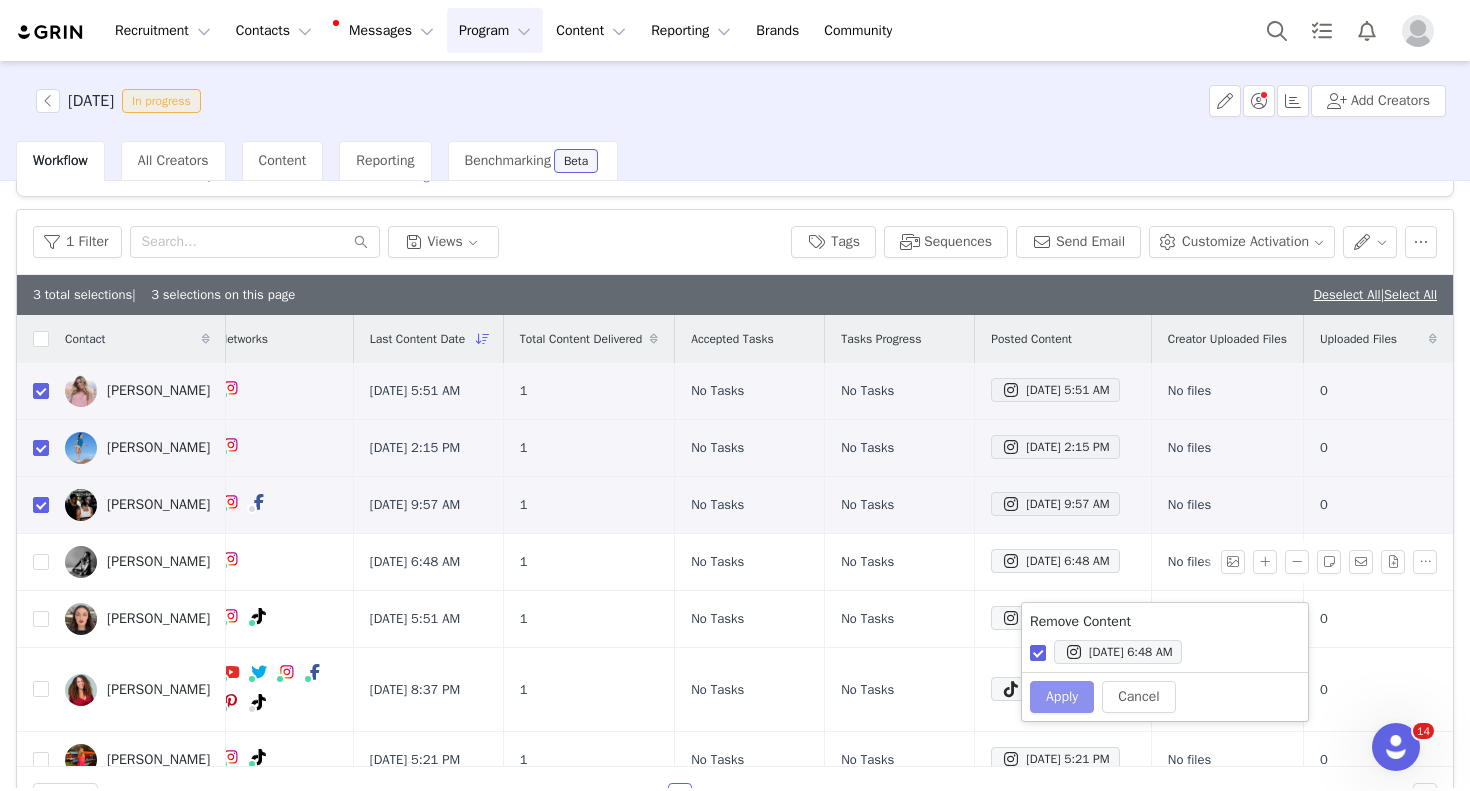 click on "Apply" at bounding box center [1062, 697] 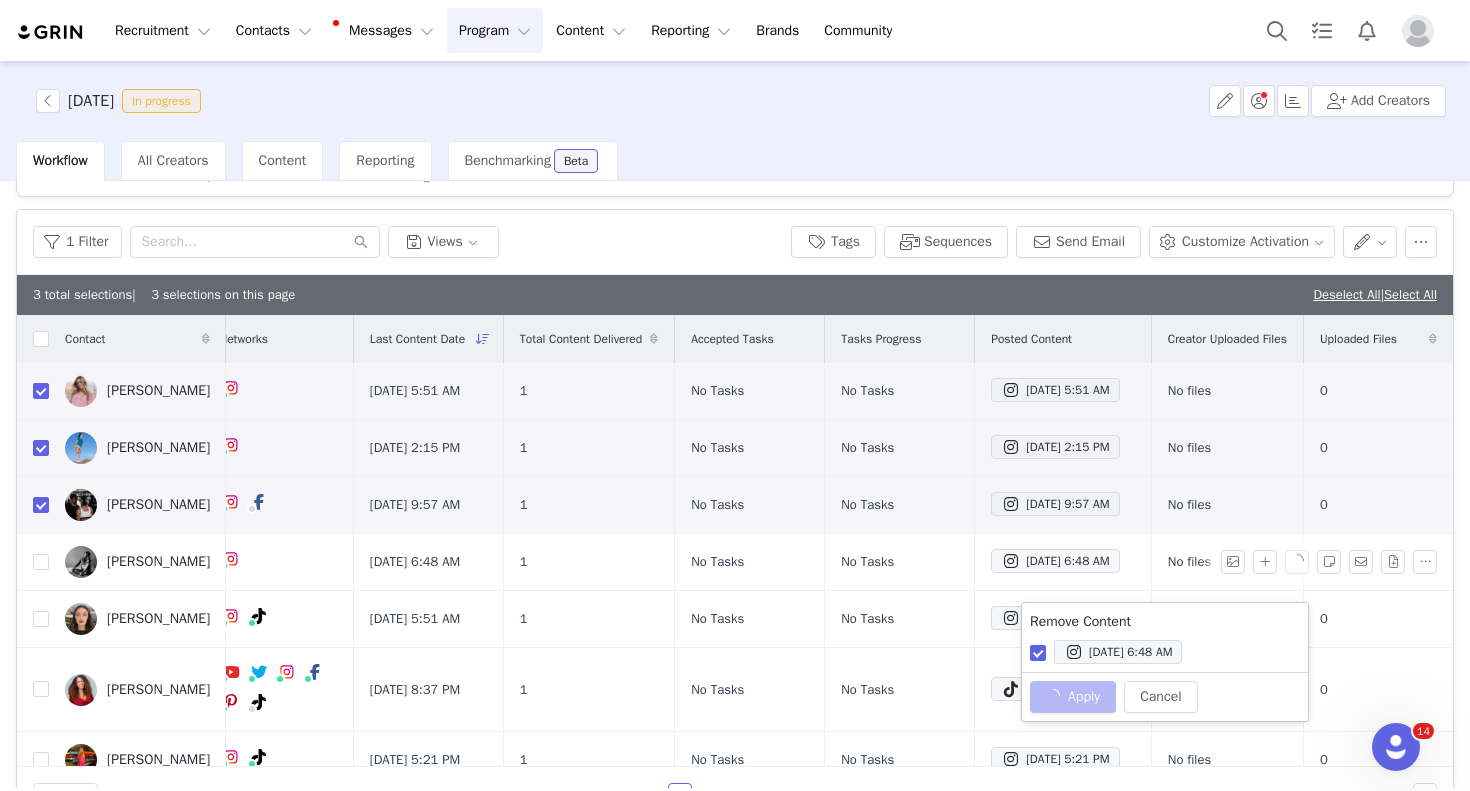 checkbox on "false" 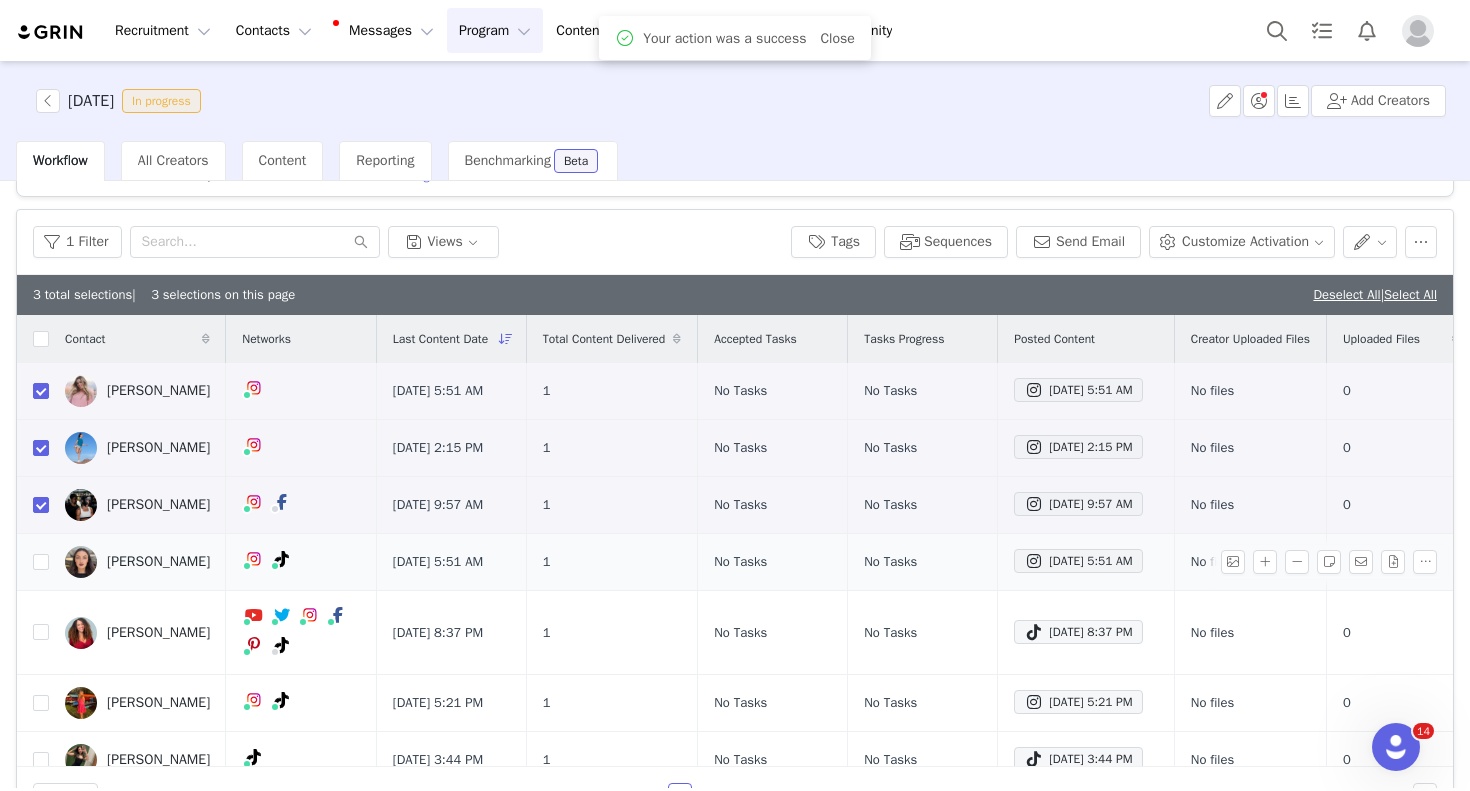 scroll, scrollTop: 0, scrollLeft: 148, axis: horizontal 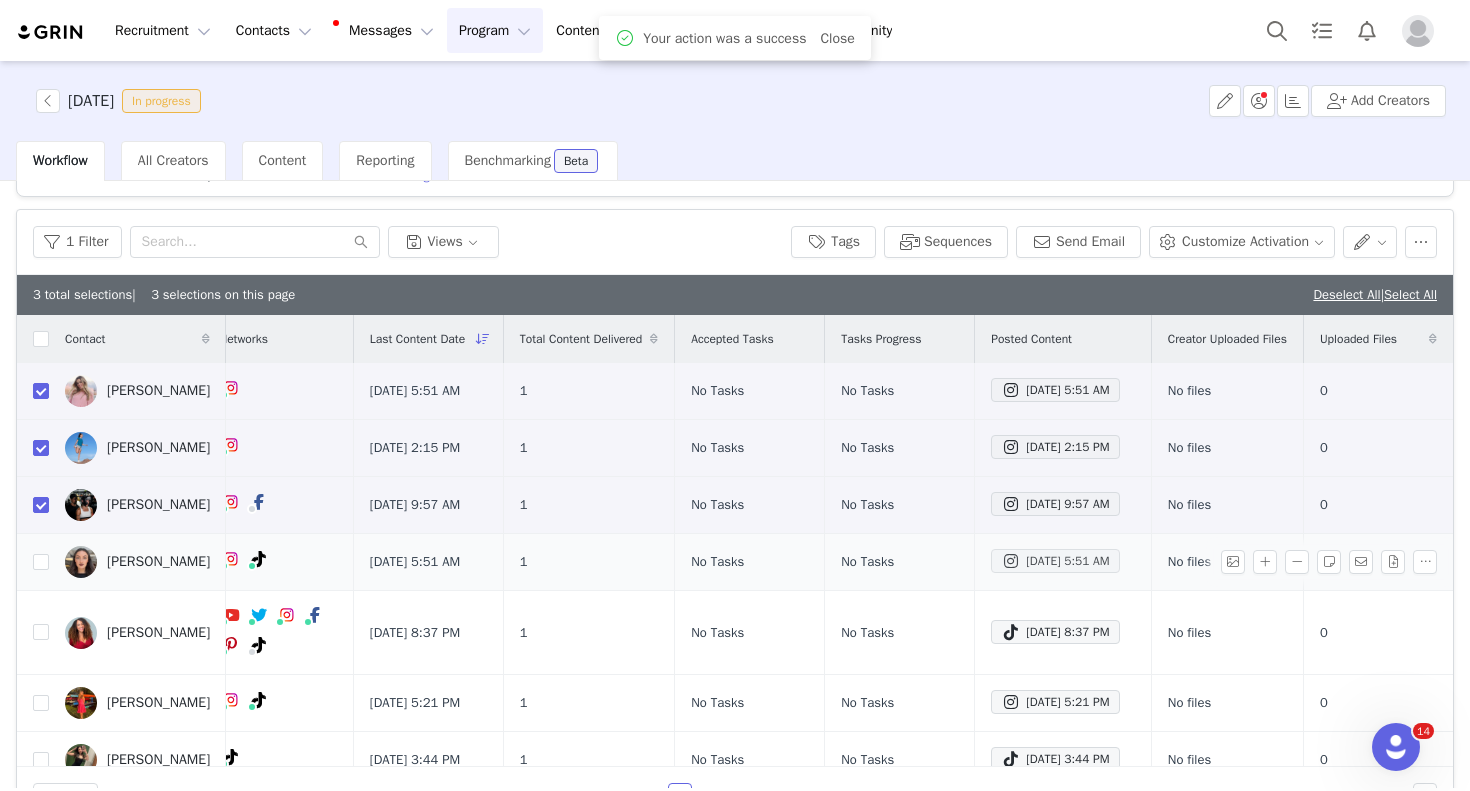 click on "[DATE] 5:51 AM" at bounding box center [1055, 561] 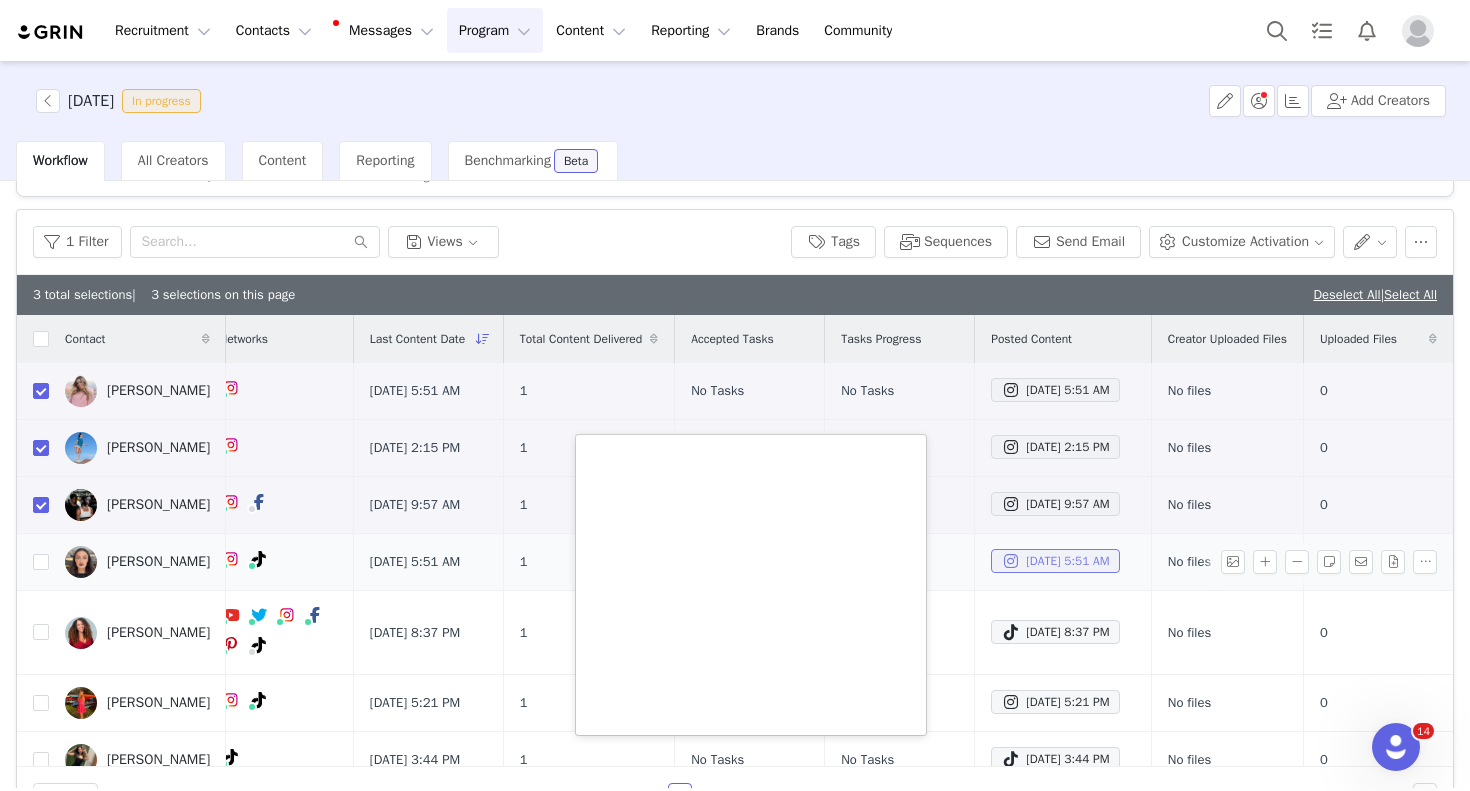 click on "[DATE] 5:51 AM" at bounding box center (1055, 561) 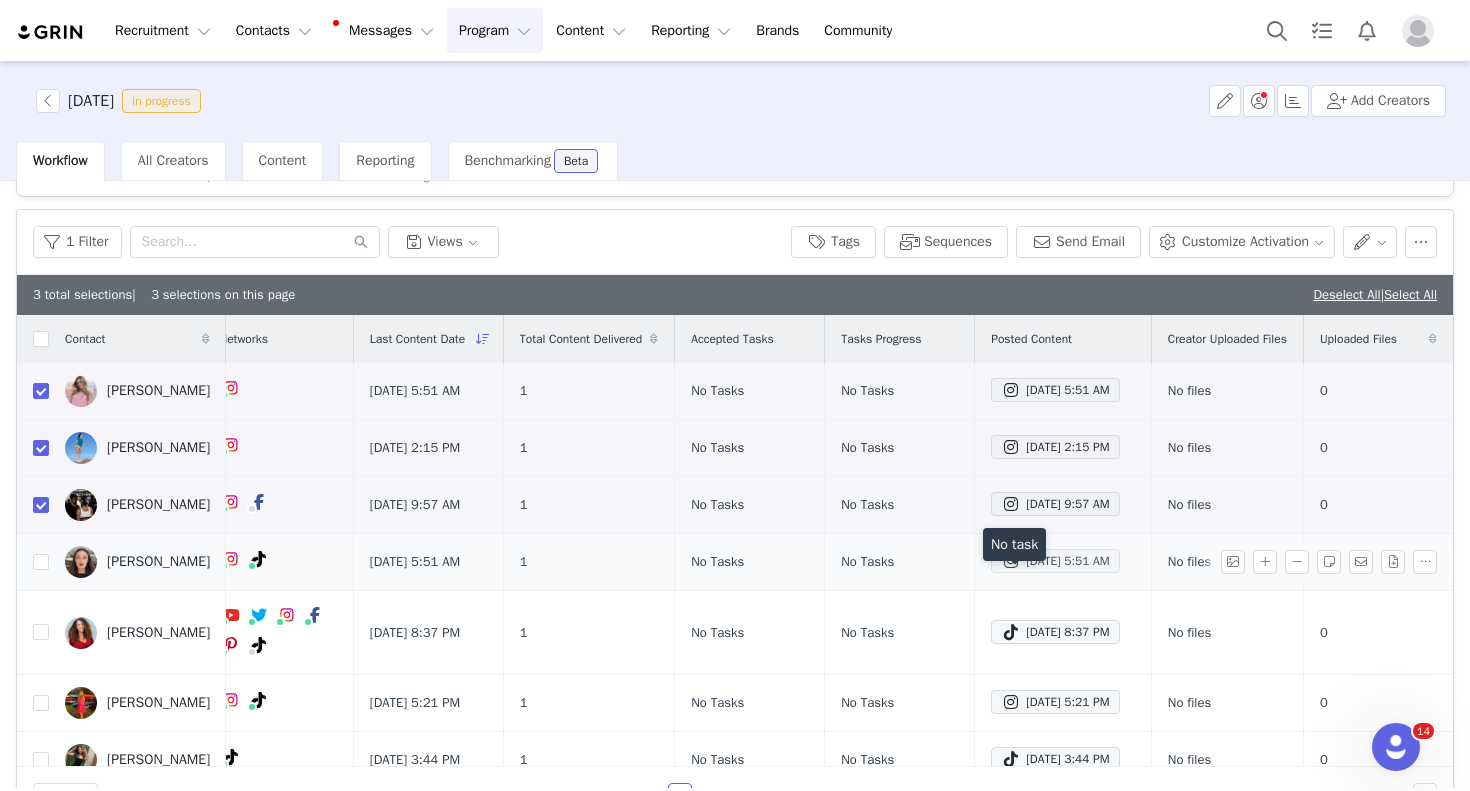 scroll, scrollTop: 0, scrollLeft: 0, axis: both 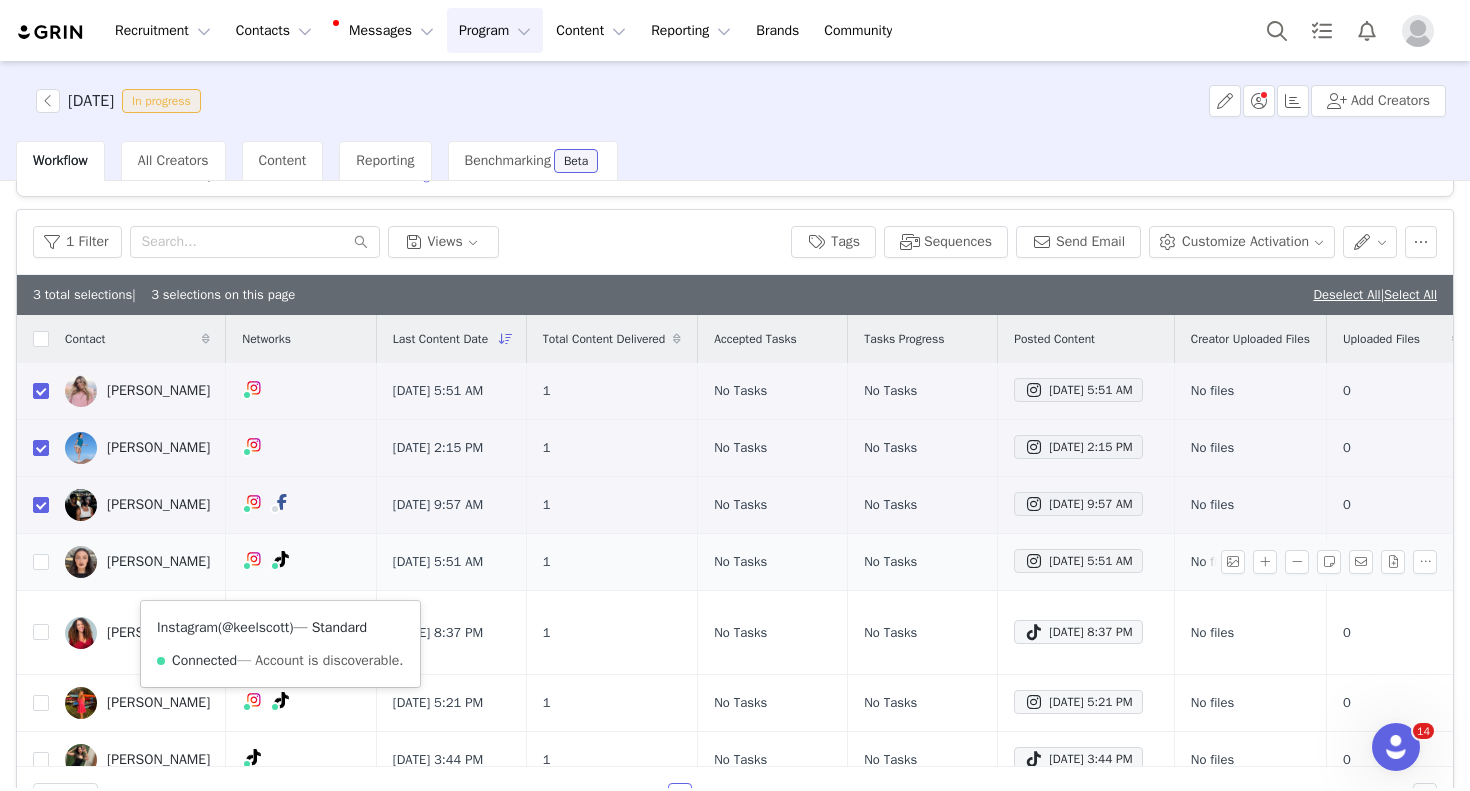 click on "@keelscott" at bounding box center [255, 627] 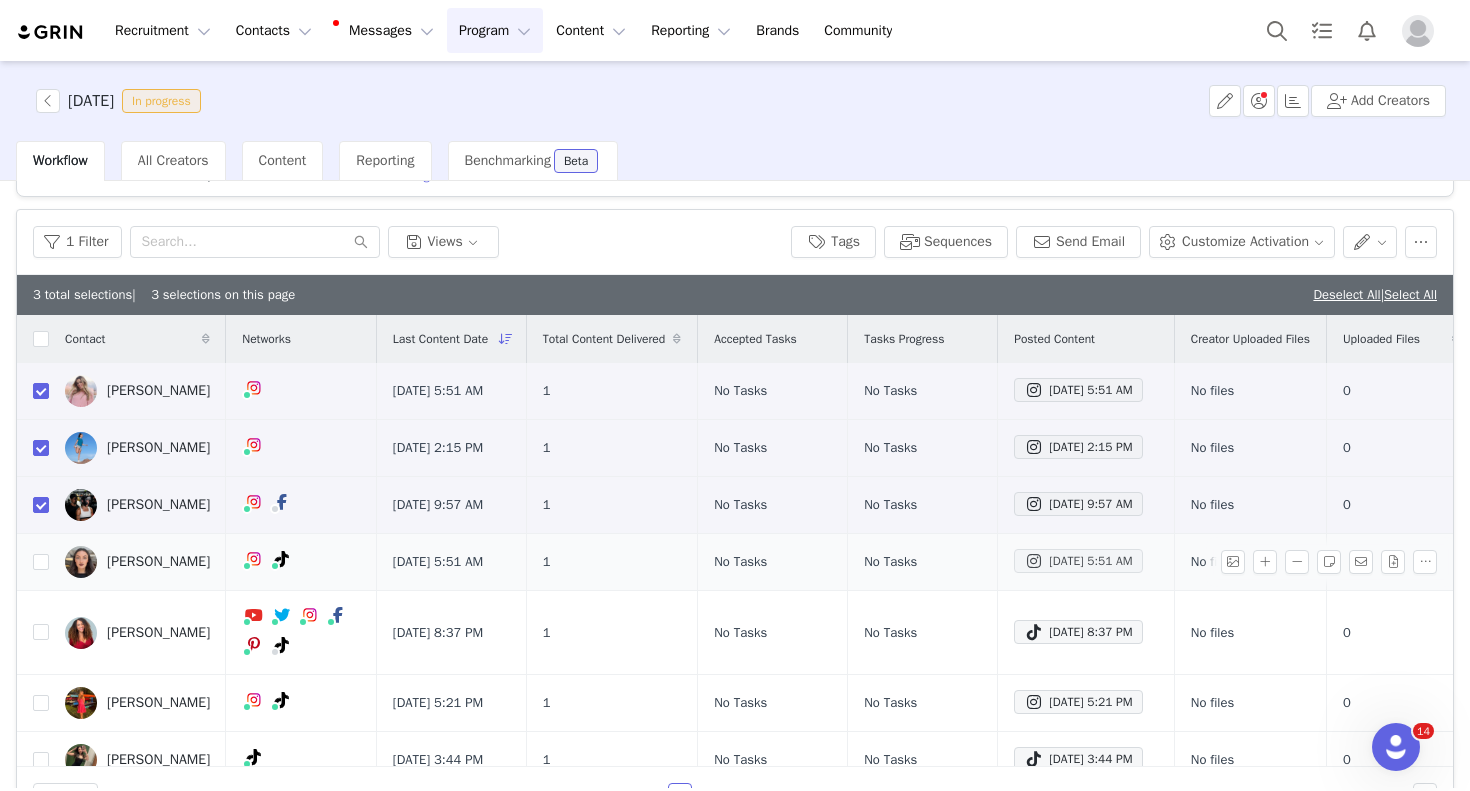 click on "[DATE] 5:51 AM" at bounding box center [1078, 561] 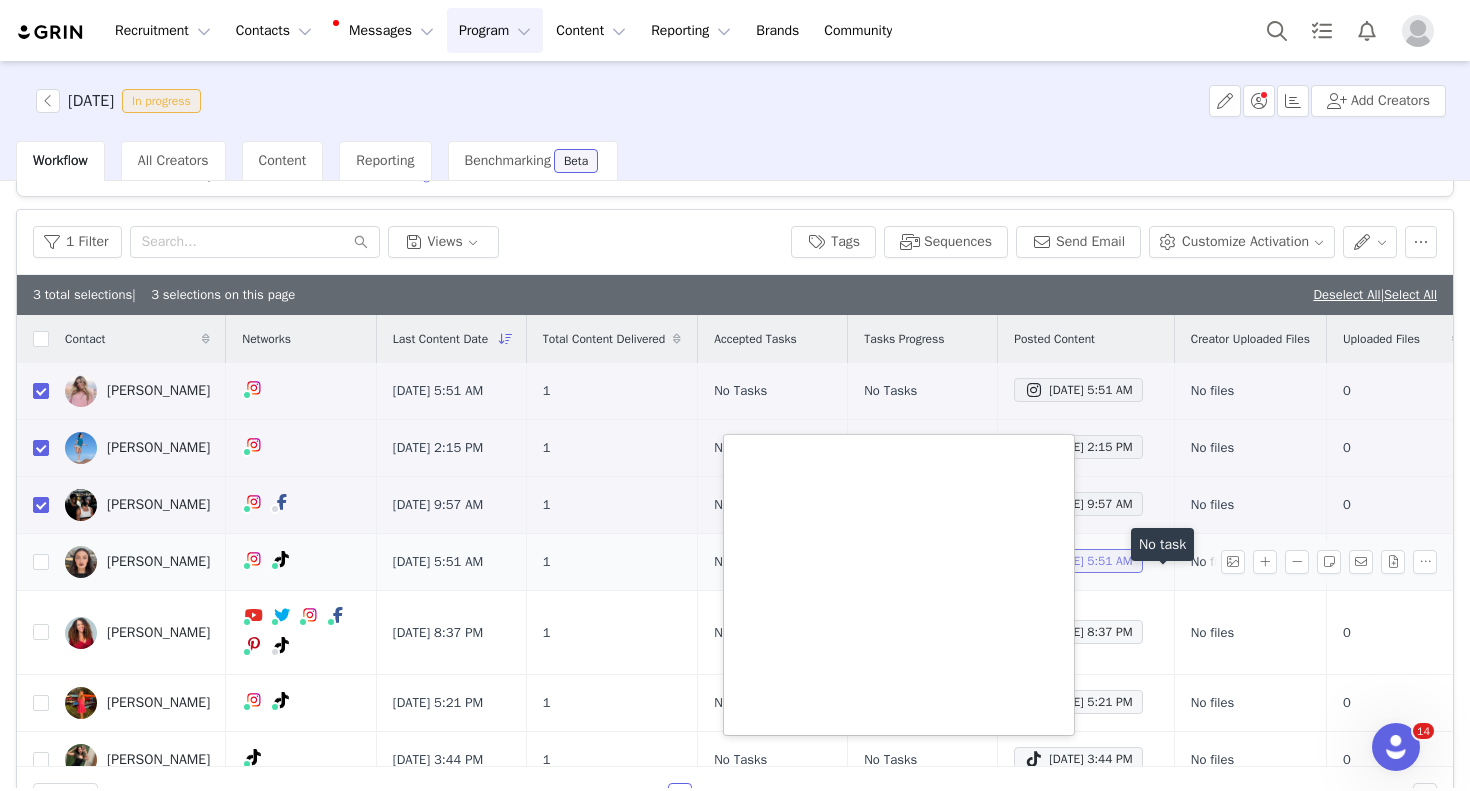 click on "[DATE] 5:51 AM" at bounding box center [1078, 561] 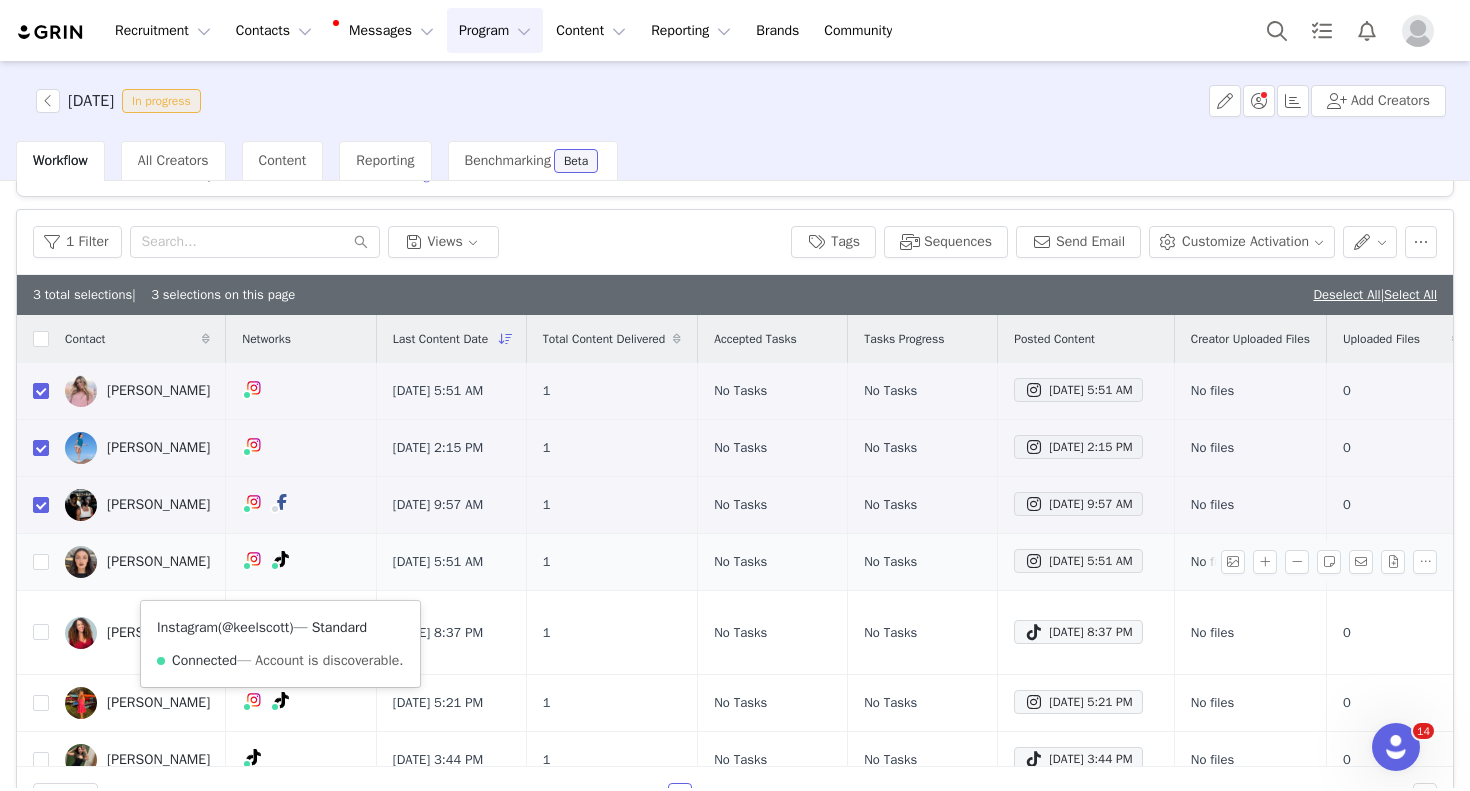 click on "@keelscott" at bounding box center [255, 627] 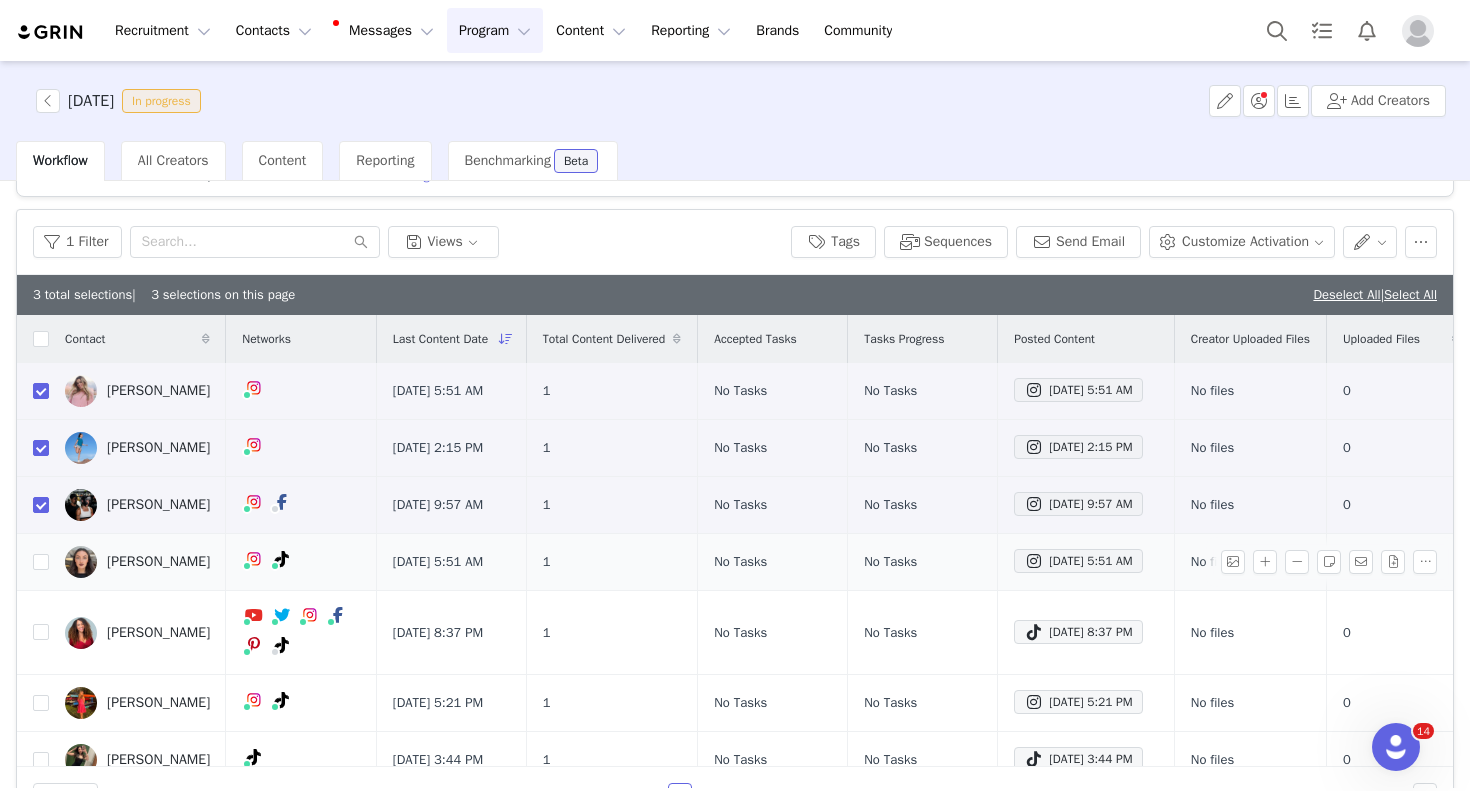 click on "[PERSON_NAME]" at bounding box center (158, 562) 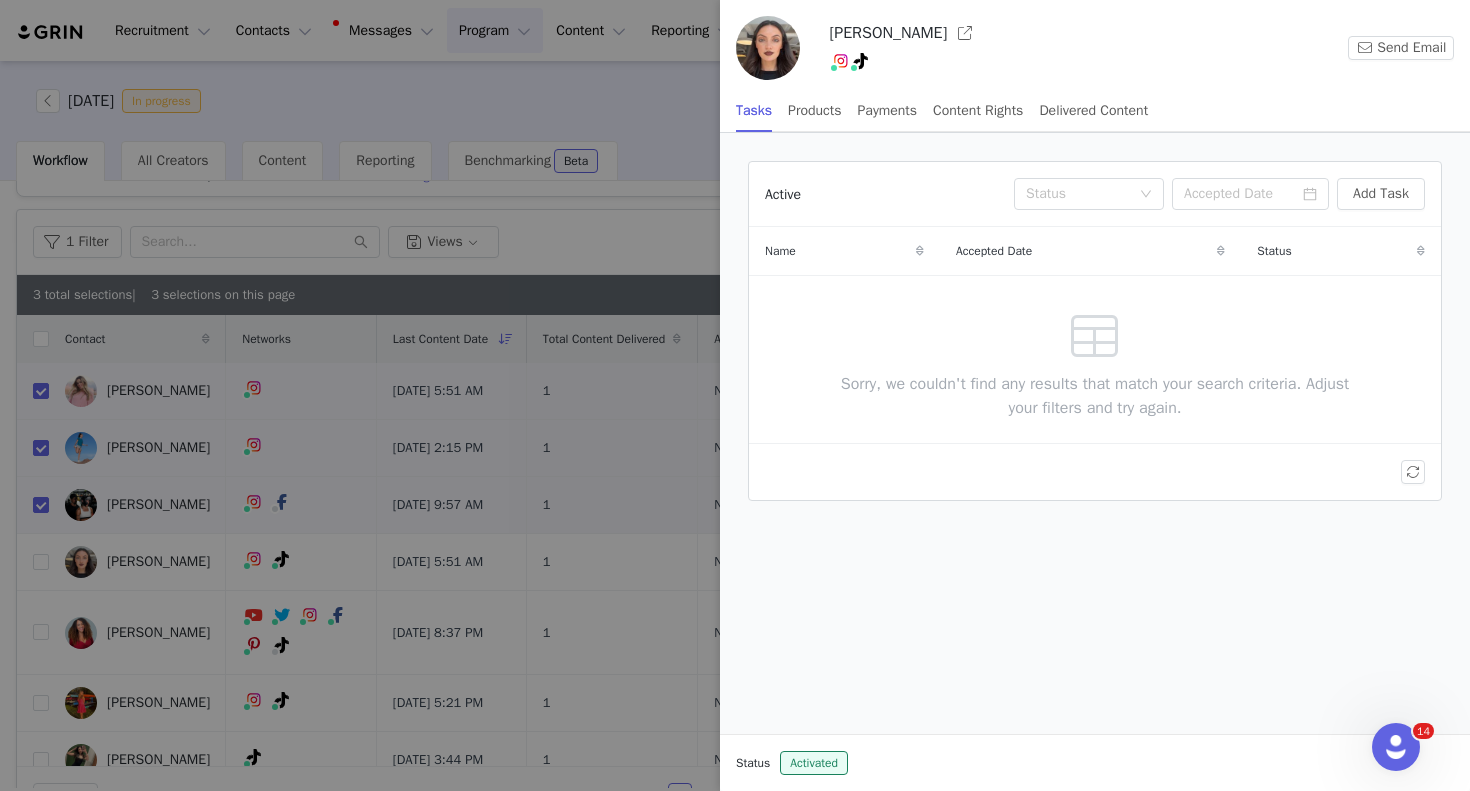 click on "[PERSON_NAME]" at bounding box center [888, 33] 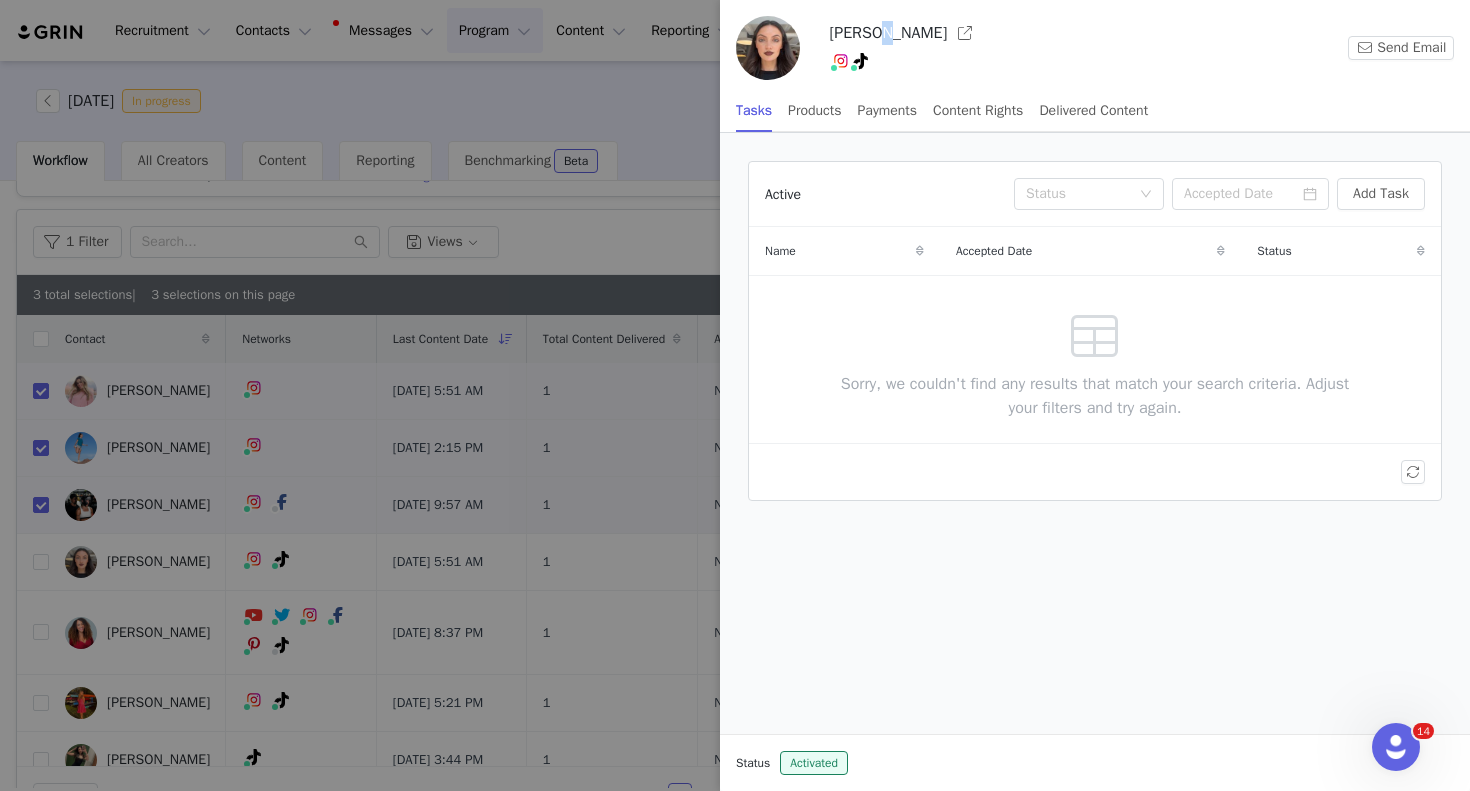 click on "[PERSON_NAME]" at bounding box center (888, 33) 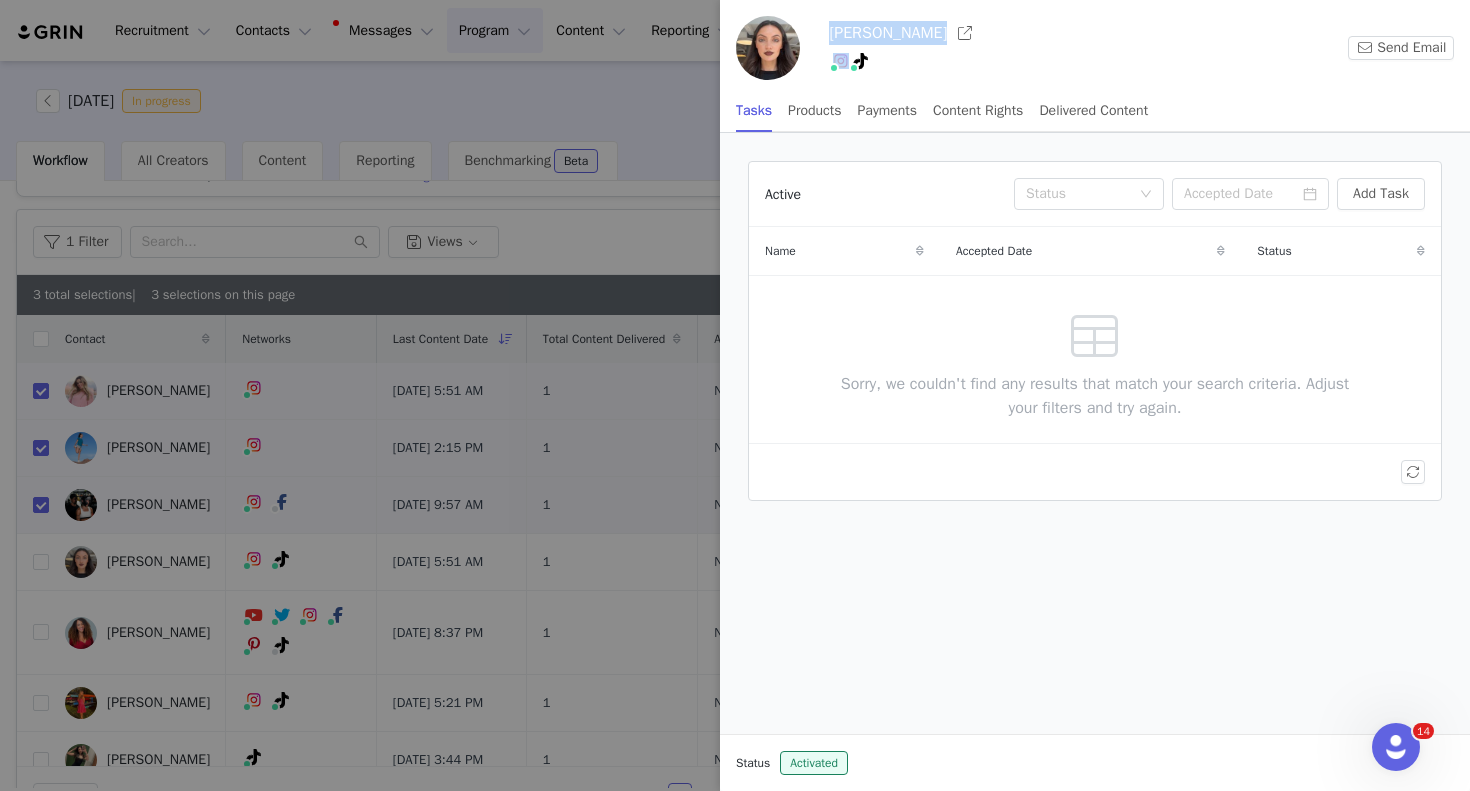 click on "[PERSON_NAME]" at bounding box center (888, 33) 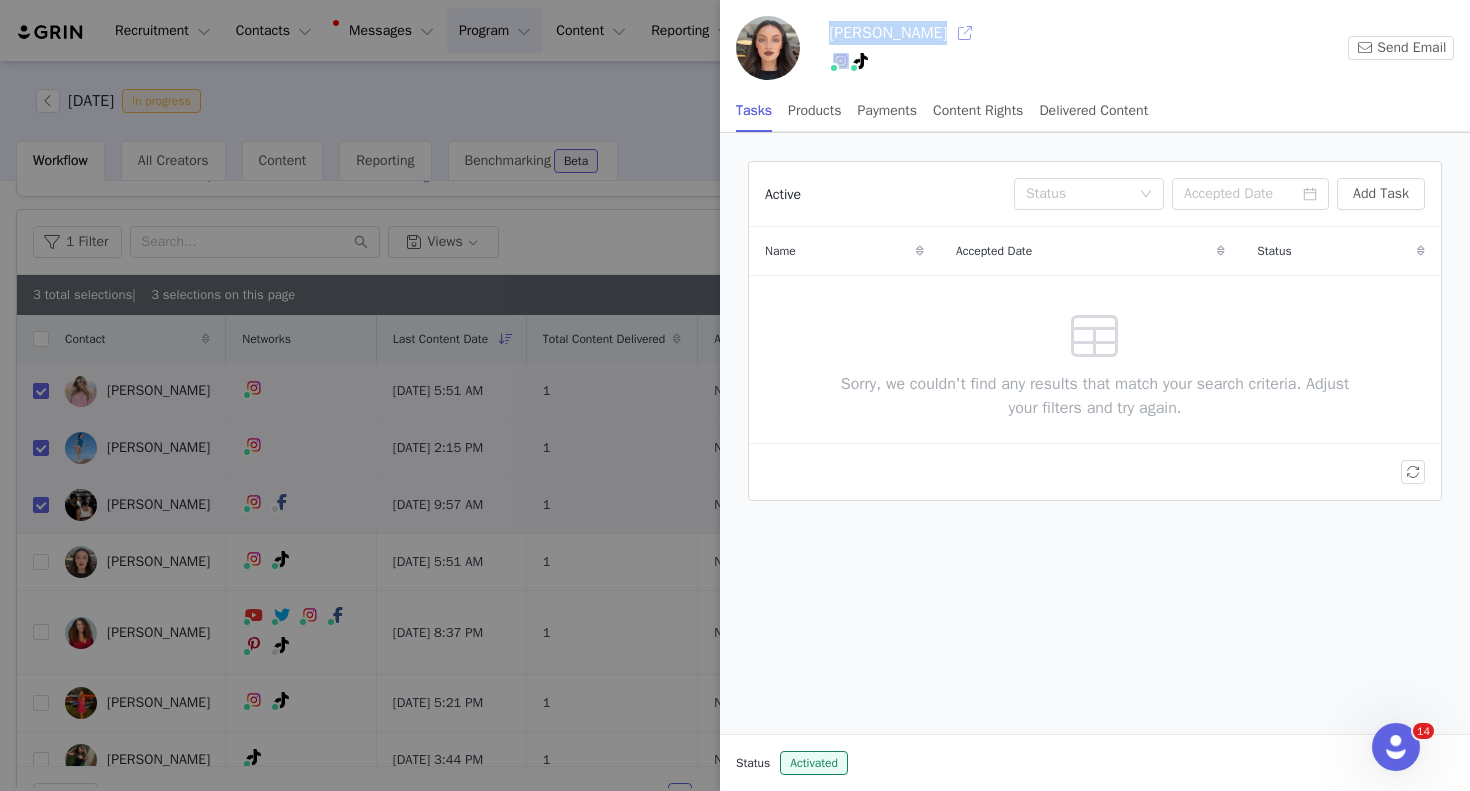 click at bounding box center [965, 33] 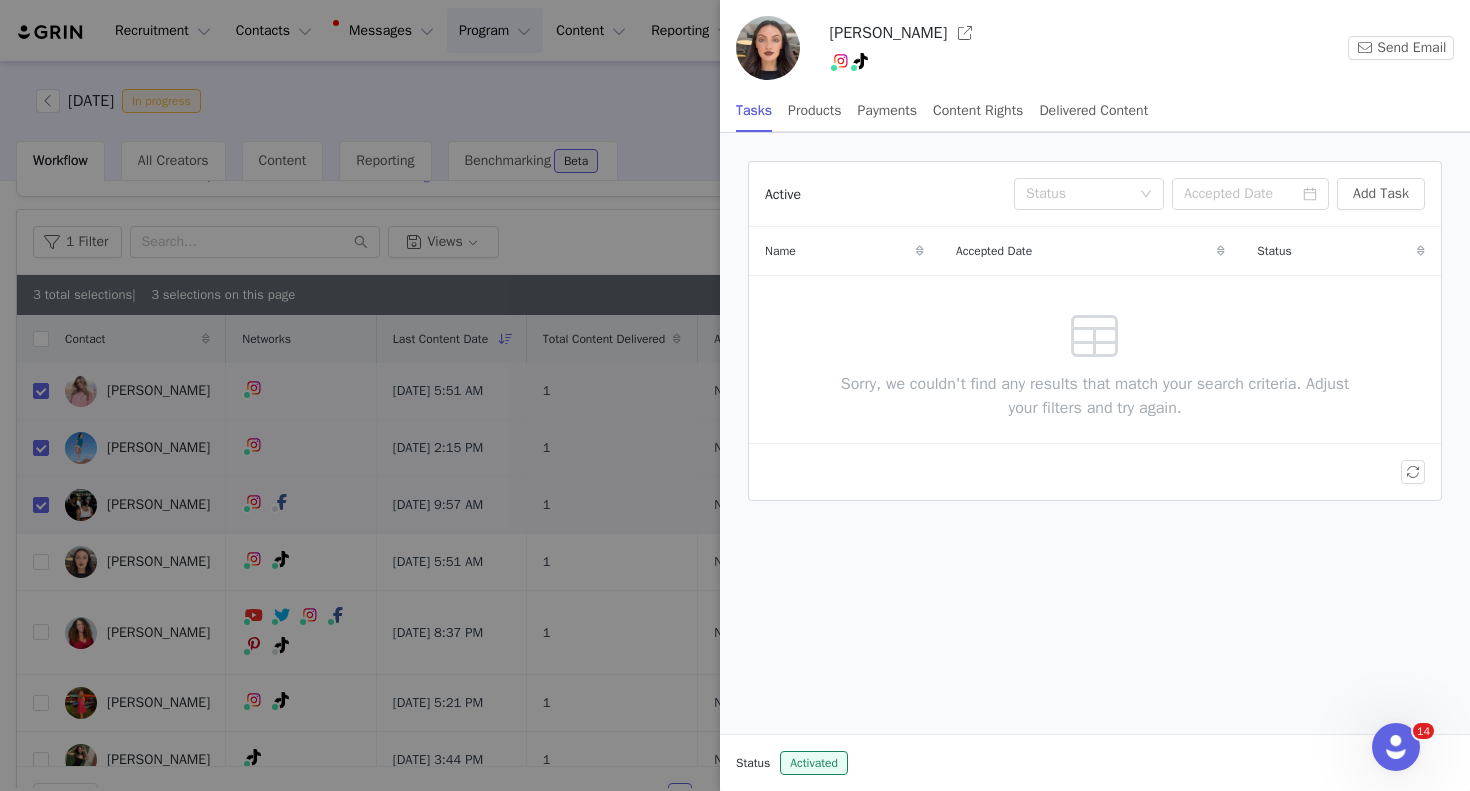 click at bounding box center [735, 395] 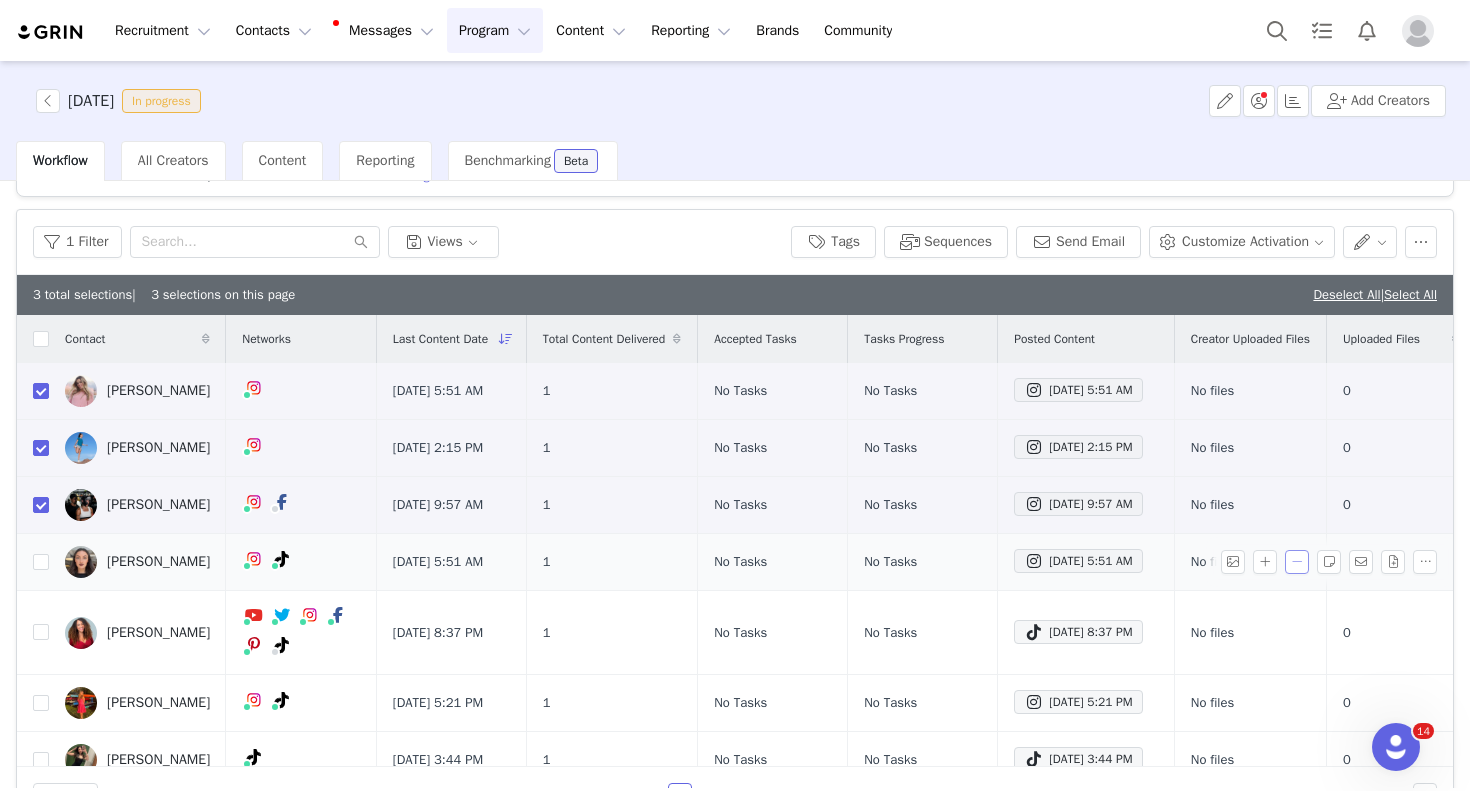 click at bounding box center (1297, 562) 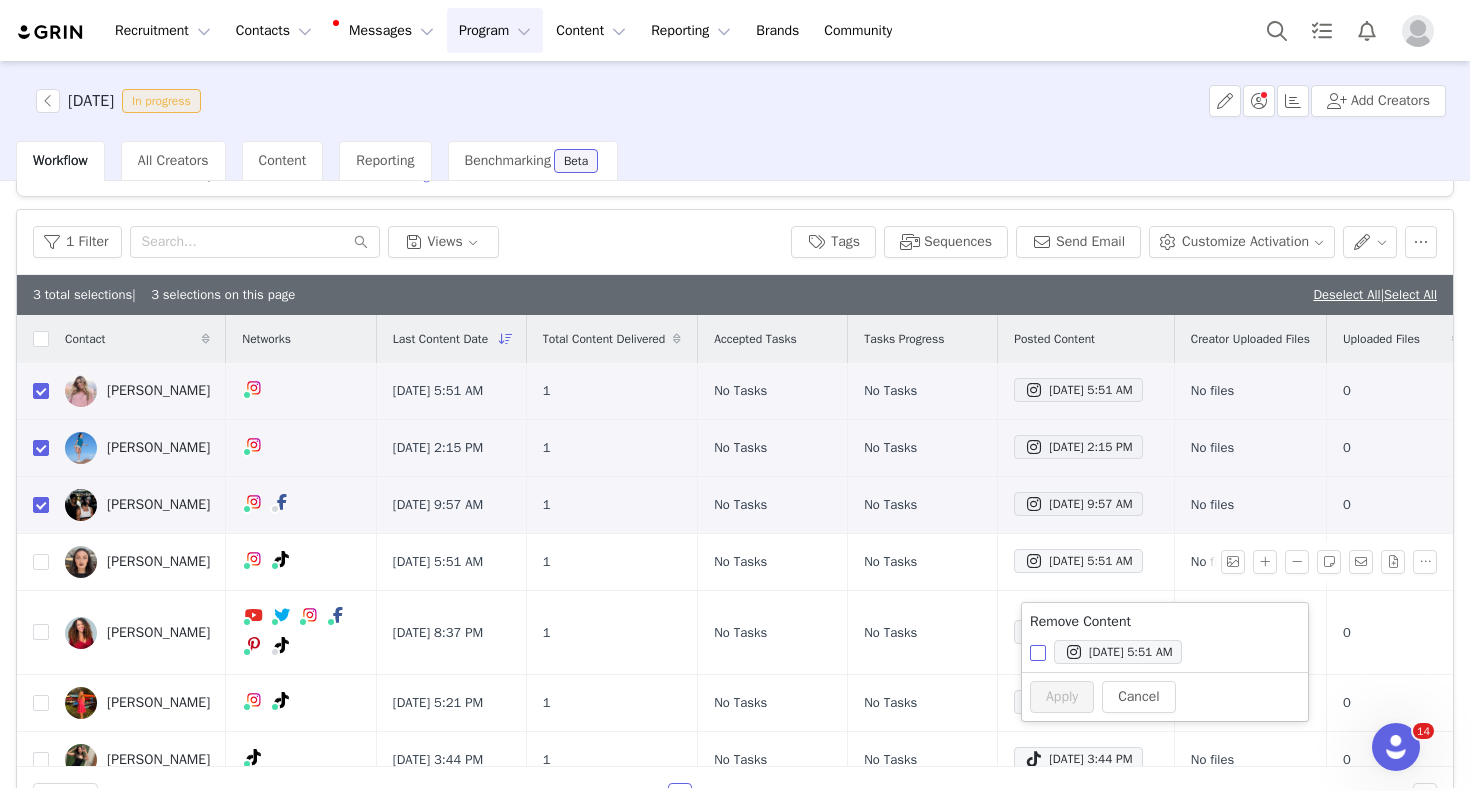 click on "[DATE] 5:51 AM" at bounding box center [1038, 653] 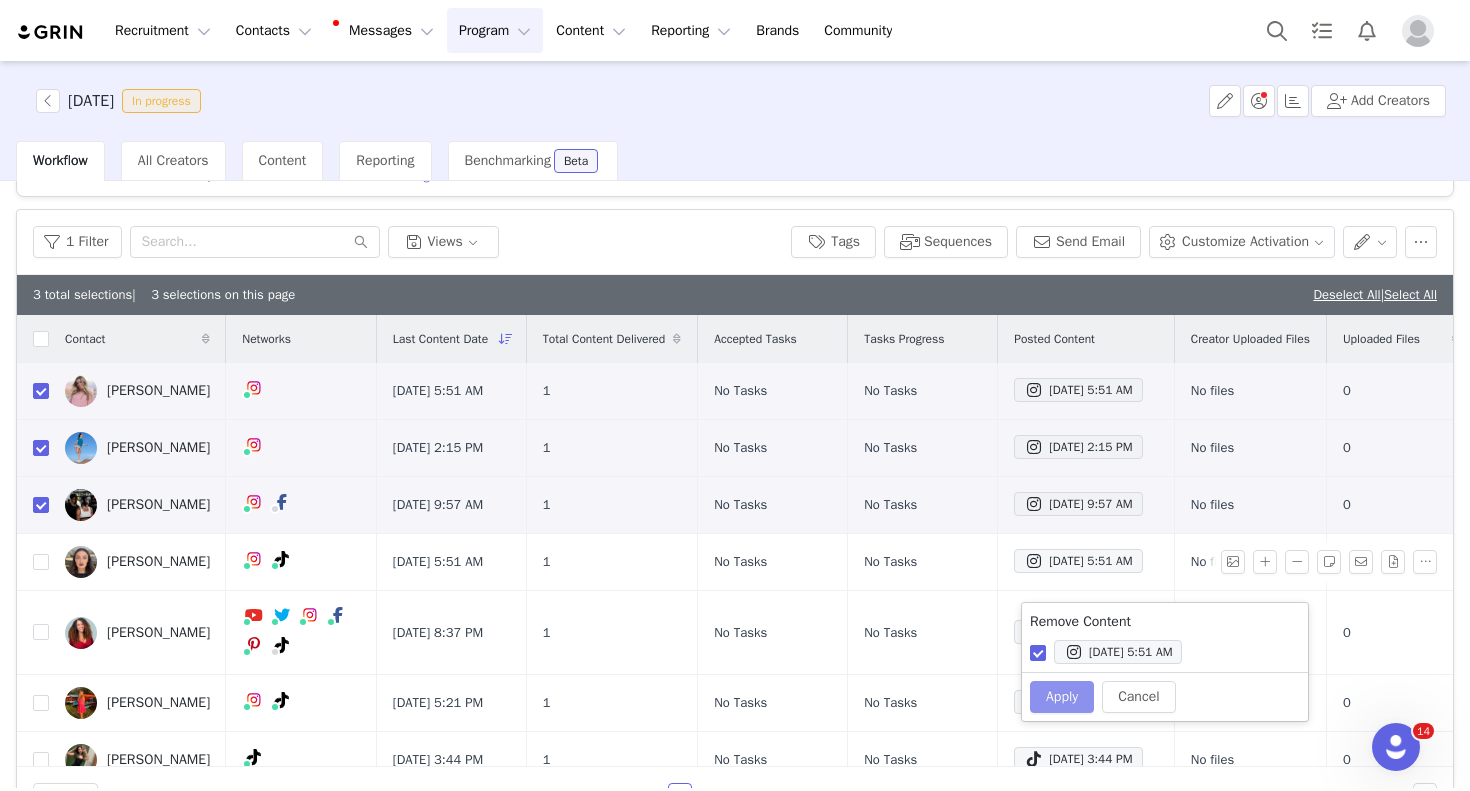 click on "Apply" at bounding box center [1062, 697] 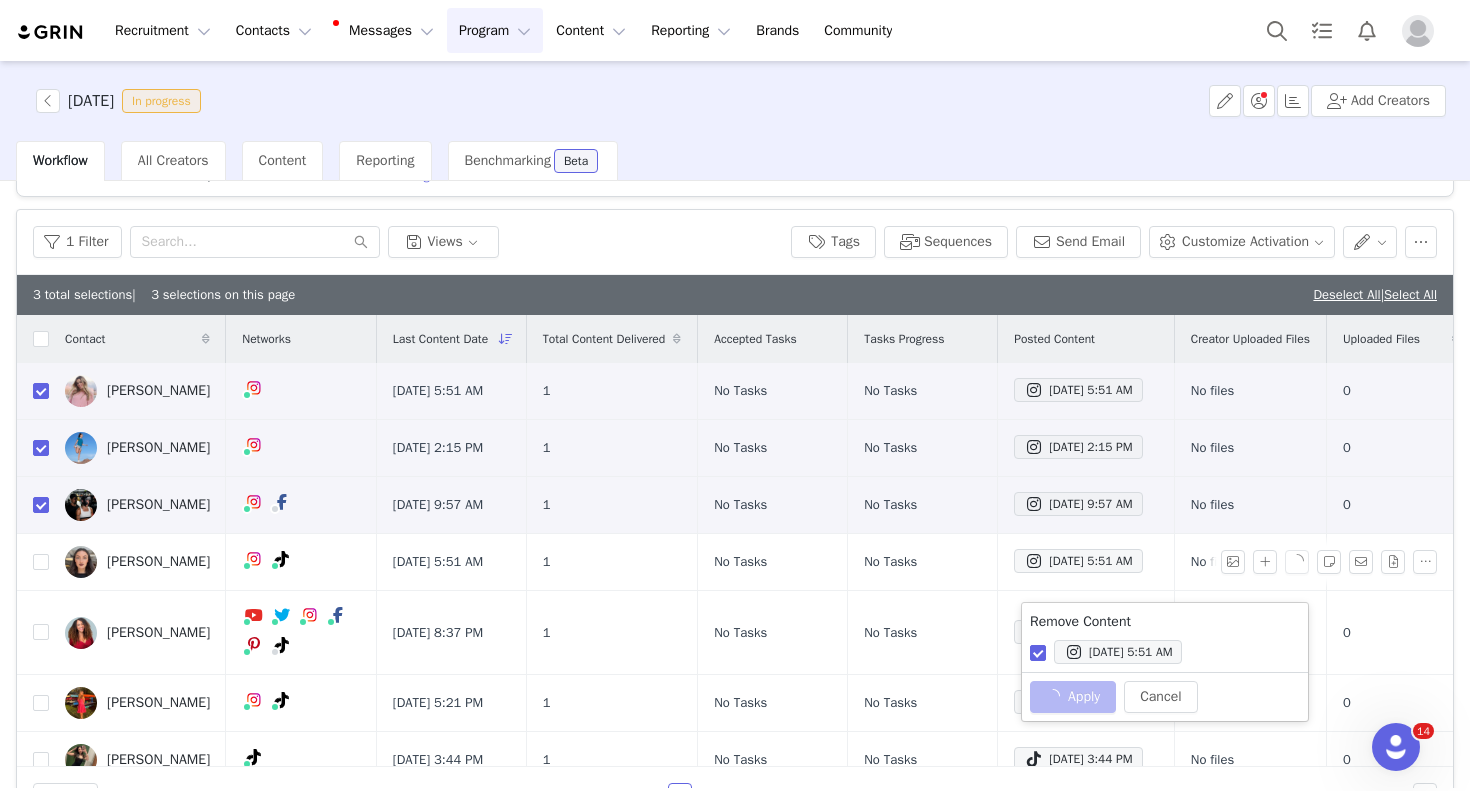 checkbox on "false" 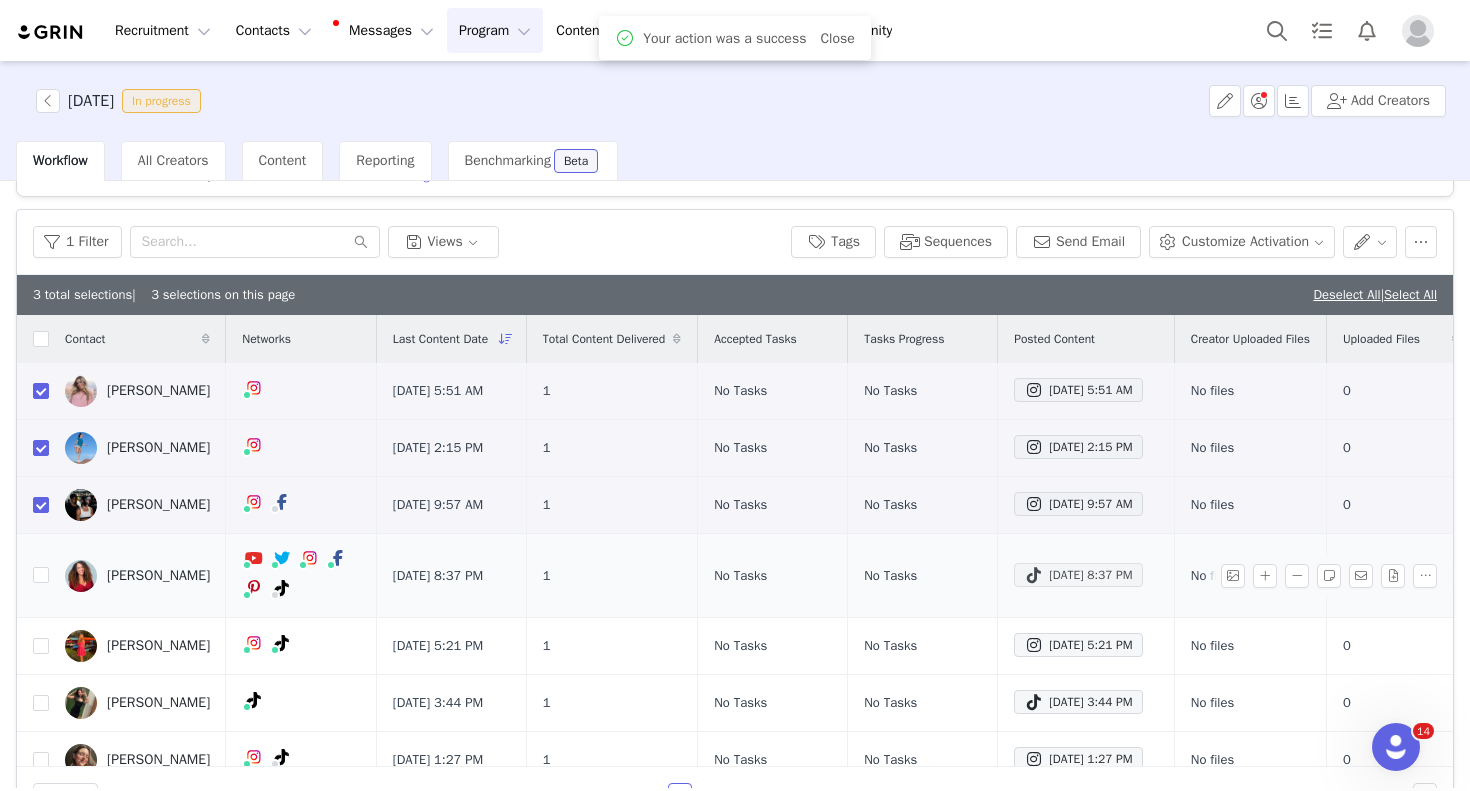 click on "[DATE] 8:37 PM" at bounding box center (1078, 575) 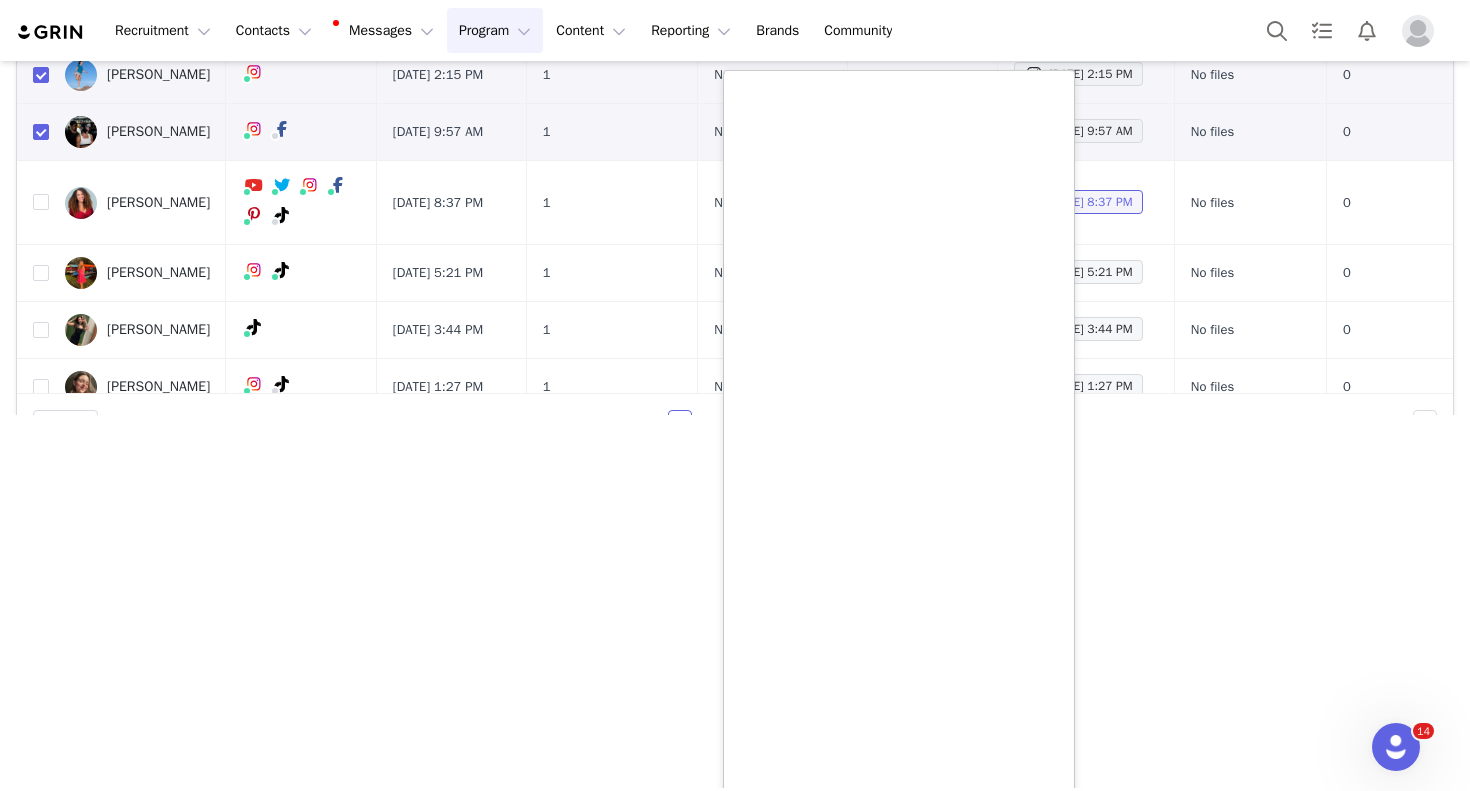 scroll, scrollTop: 367, scrollLeft: 0, axis: vertical 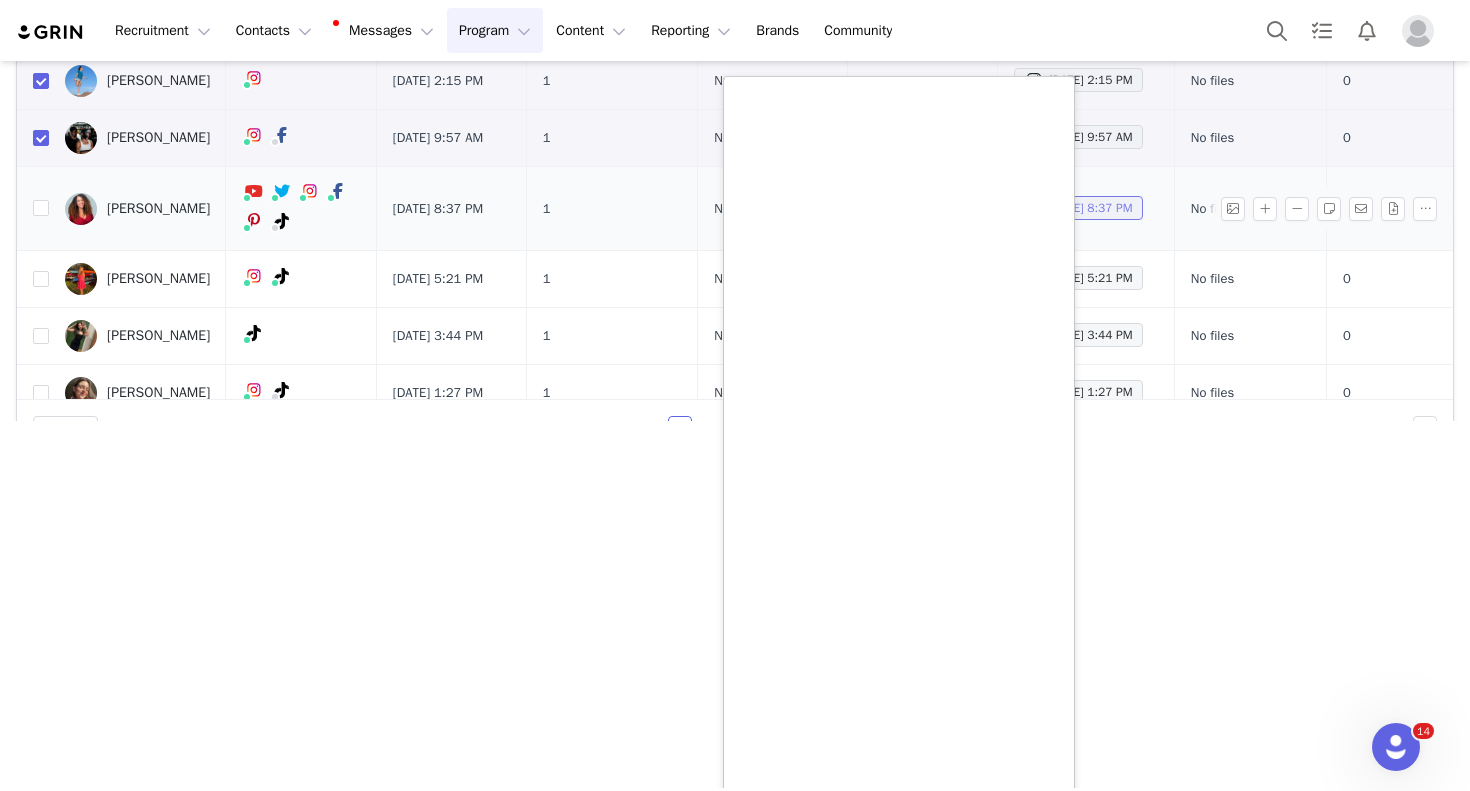 click on "[DATE] 8:37 PM" at bounding box center (1078, 208) 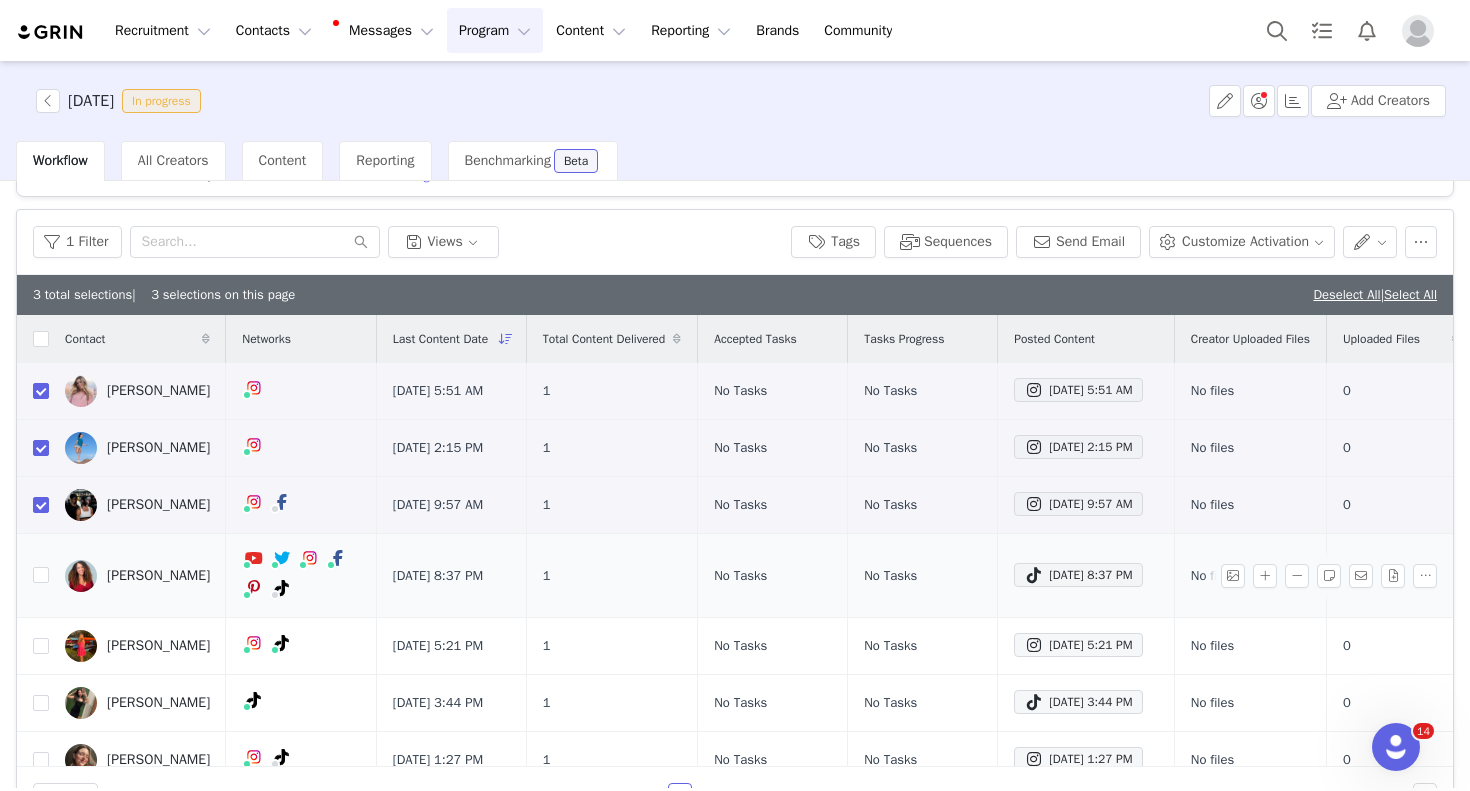 click on "[PERSON_NAME]" at bounding box center [158, 576] 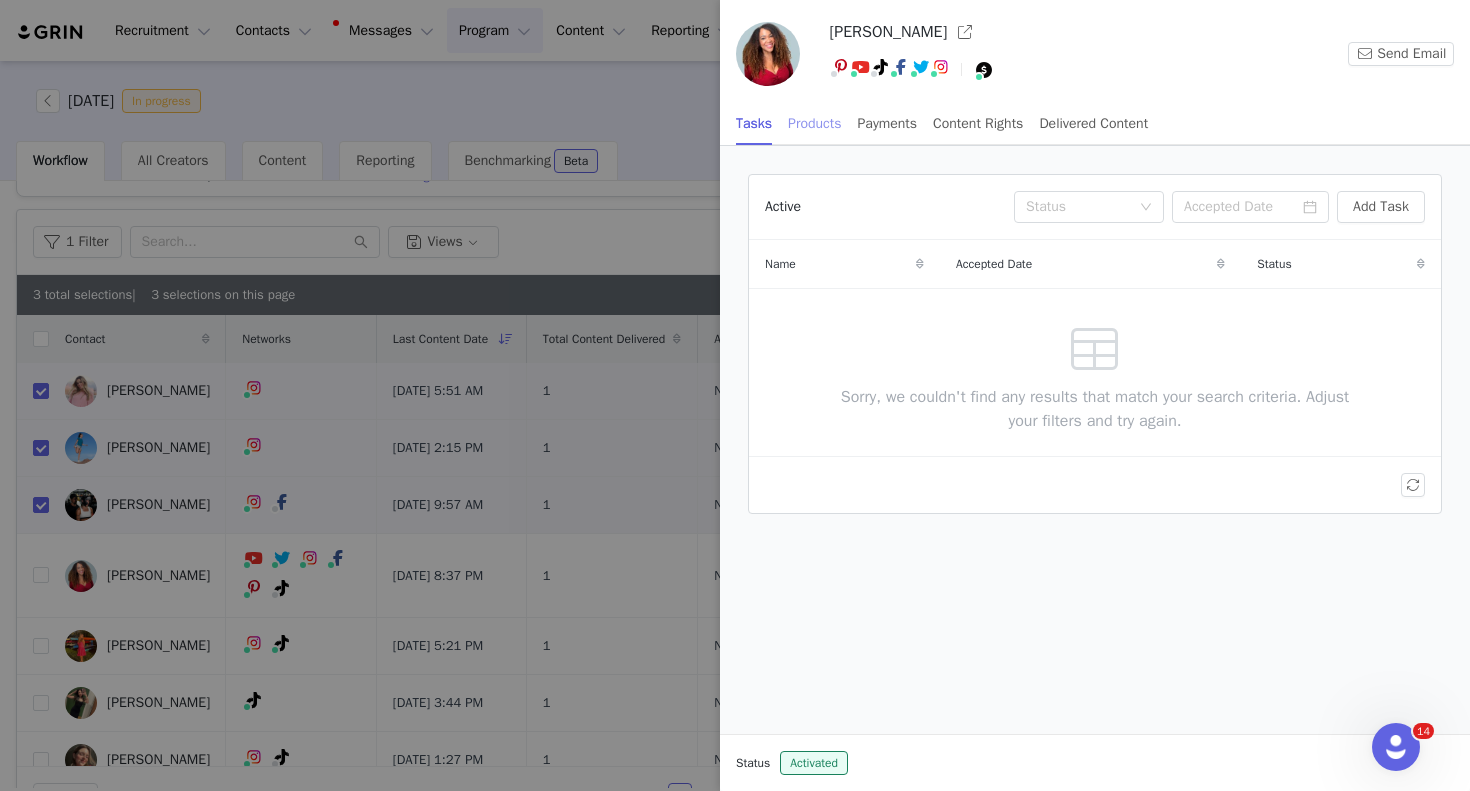 click on "Products" at bounding box center (814, 123) 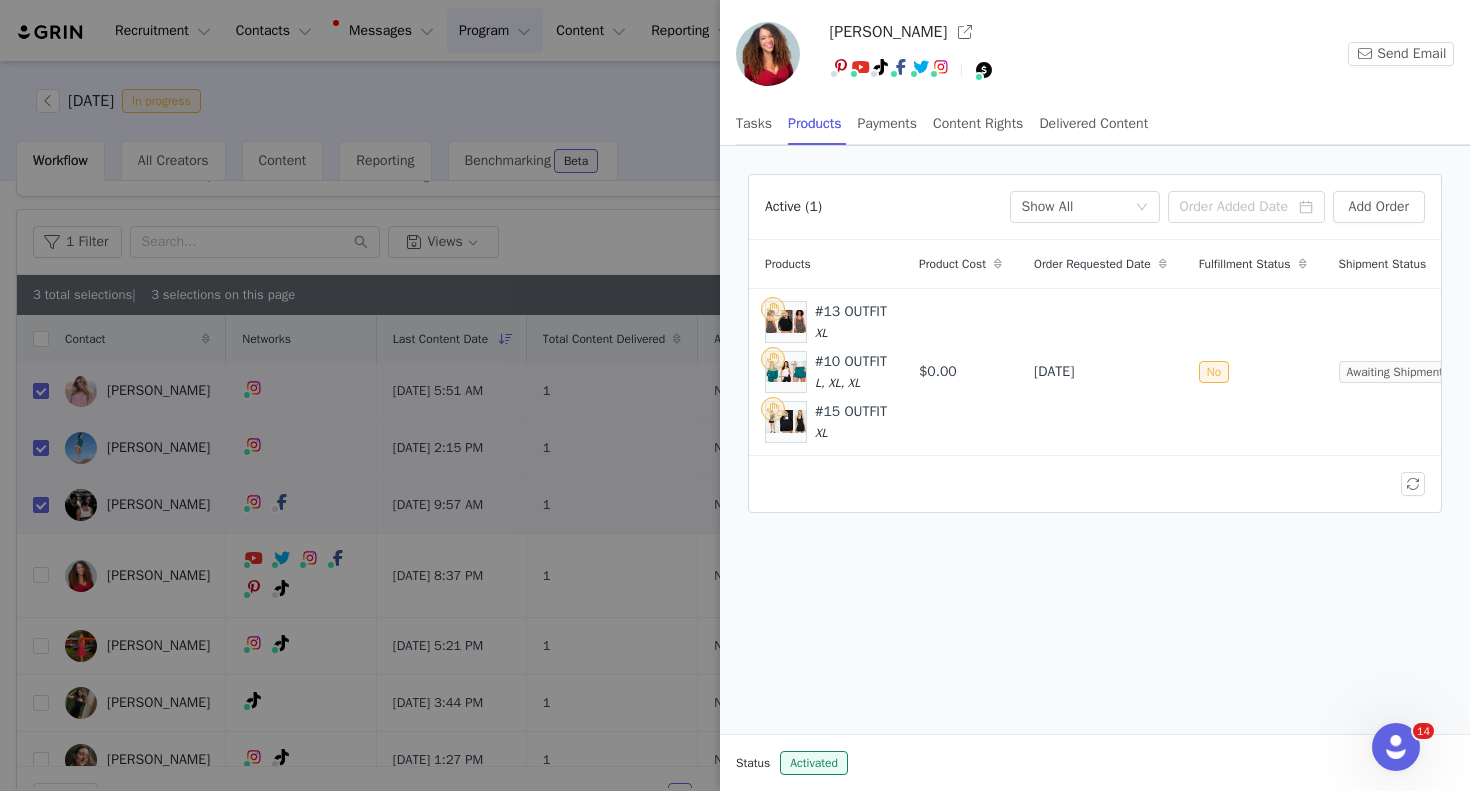 click at bounding box center [735, 395] 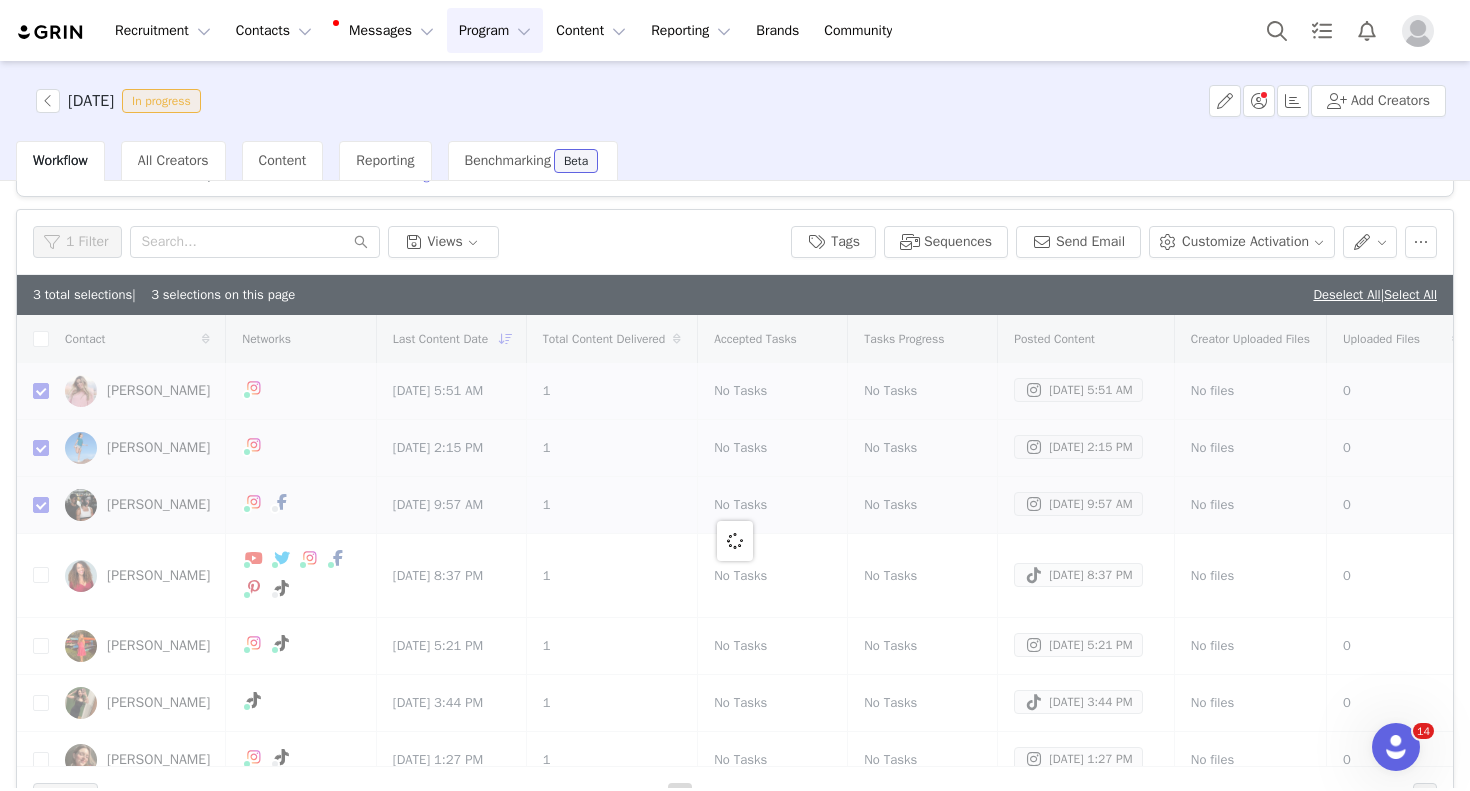 scroll, scrollTop: 64, scrollLeft: 0, axis: vertical 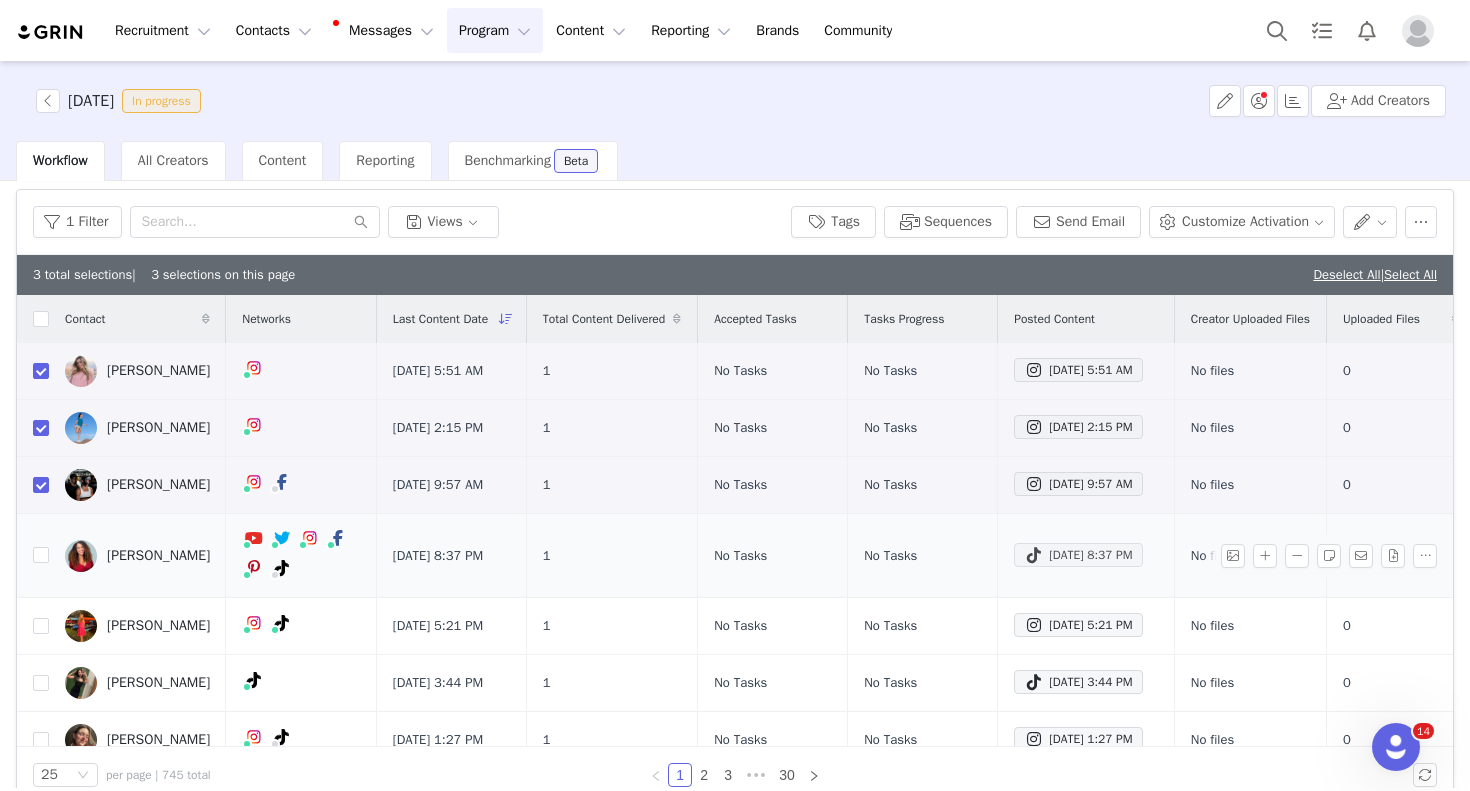 click on "[DATE] 8:37 PM" at bounding box center (1078, 555) 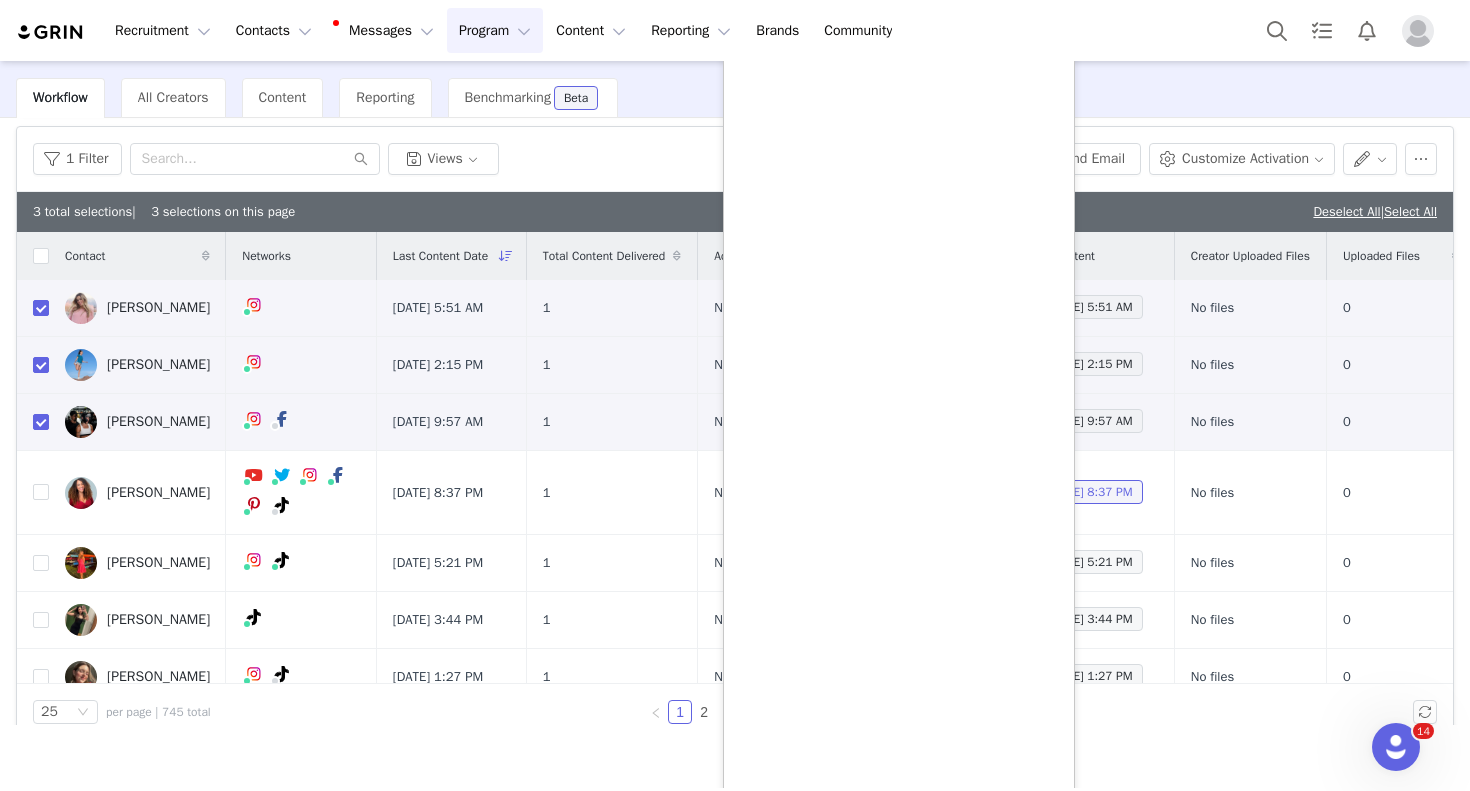 scroll, scrollTop: 98, scrollLeft: 0, axis: vertical 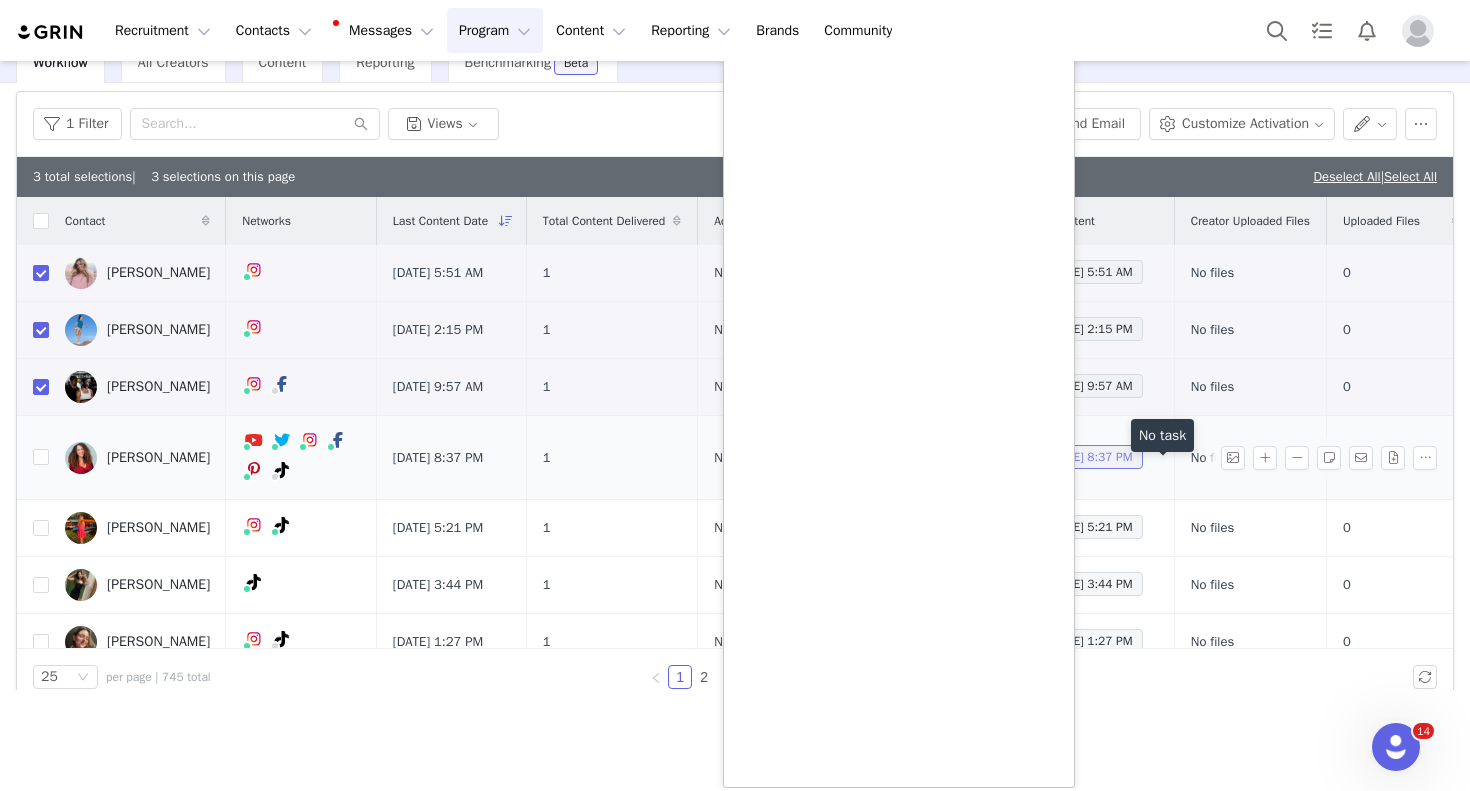 click on "[DATE] 8:37 PM" at bounding box center (1078, 457) 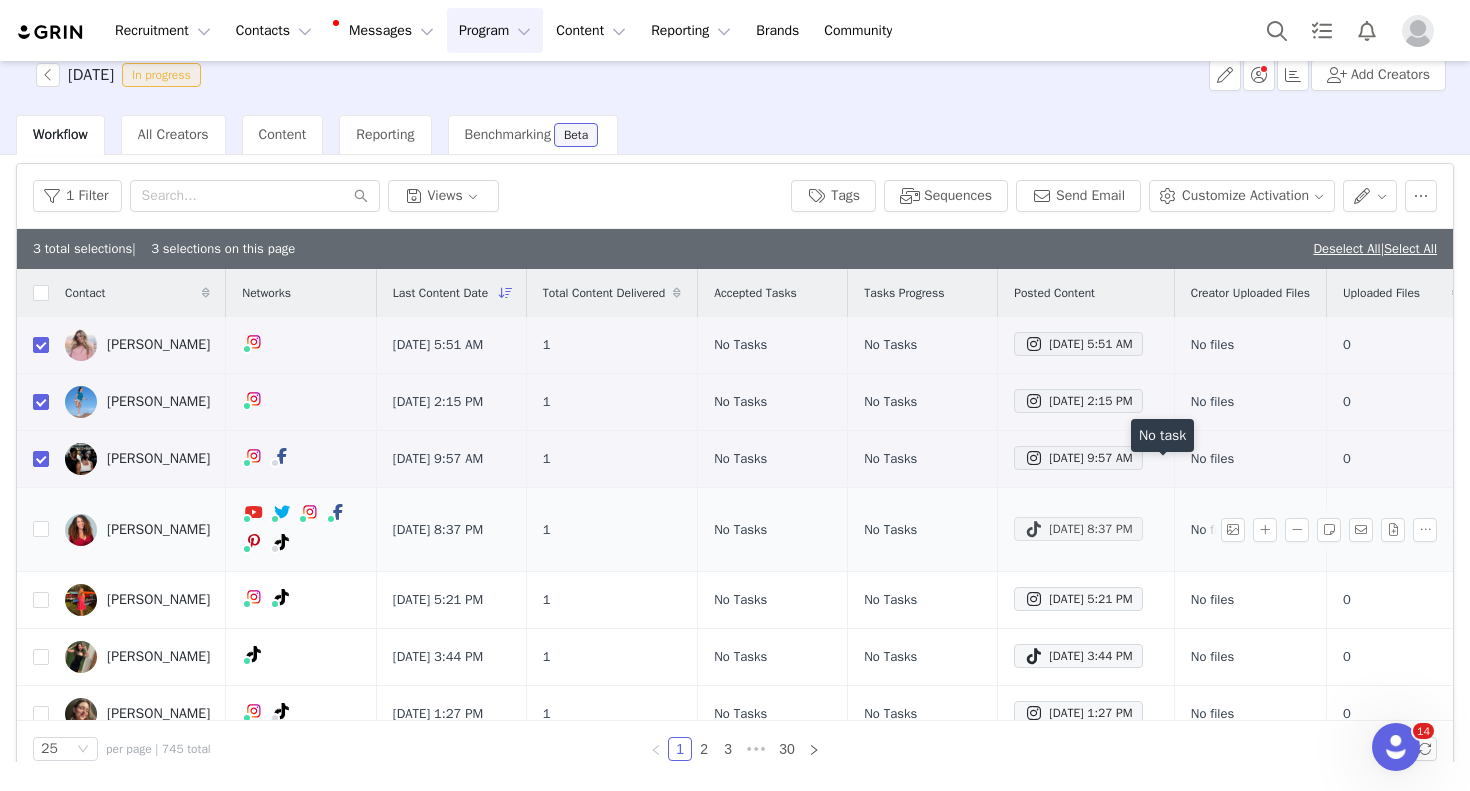 scroll, scrollTop: 0, scrollLeft: 0, axis: both 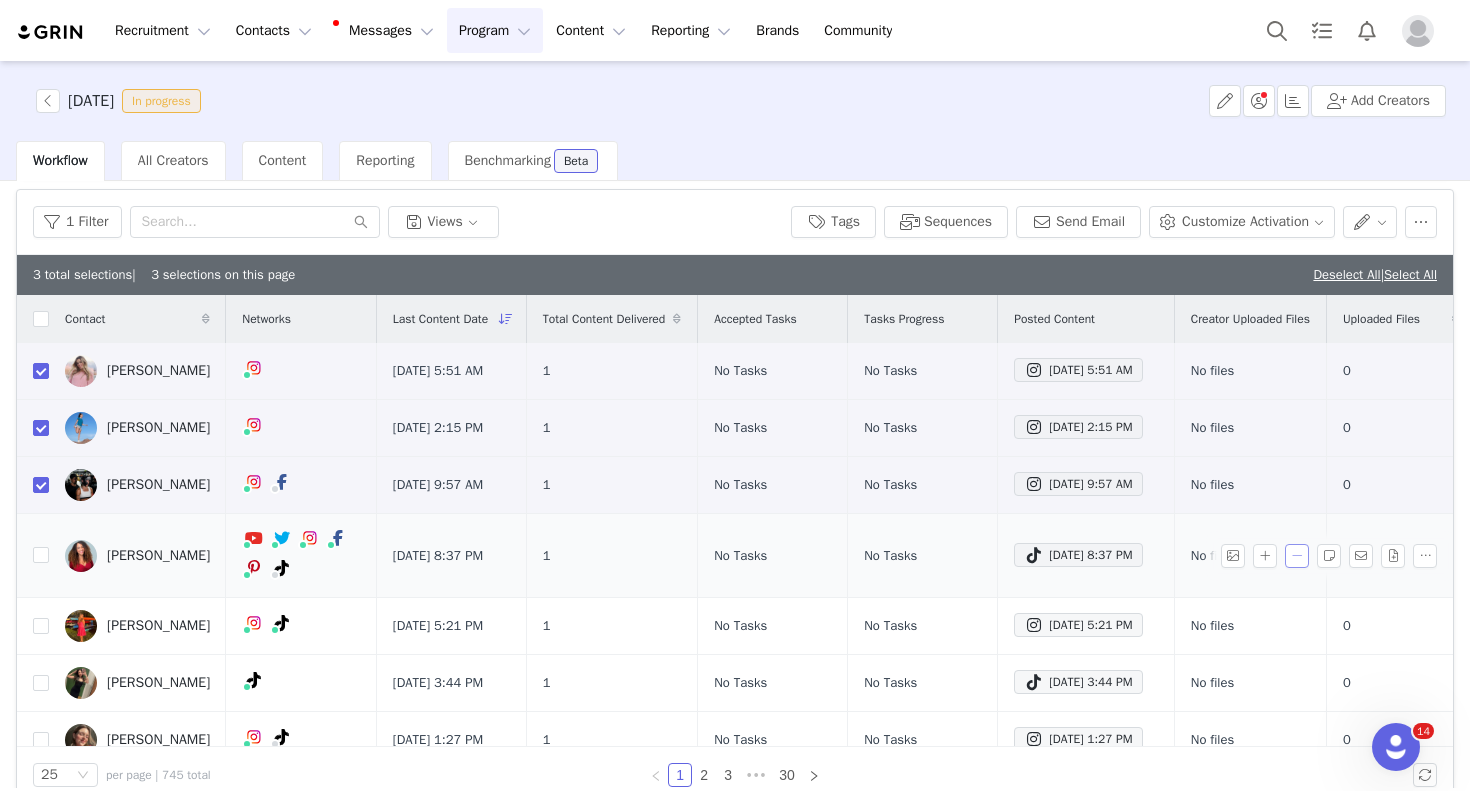 click at bounding box center (1297, 556) 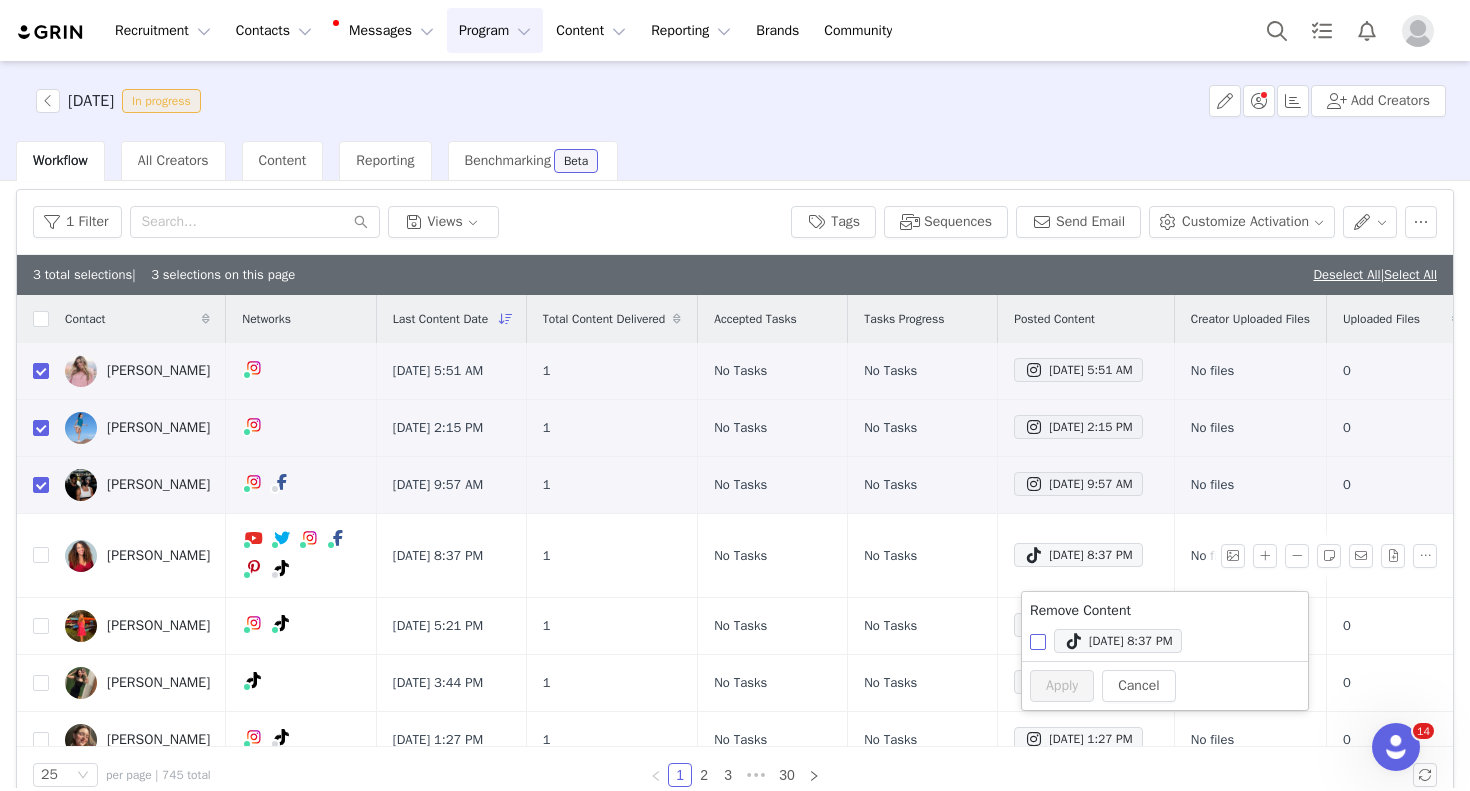 click on "[DATE] 8:37 PM" at bounding box center (1038, 642) 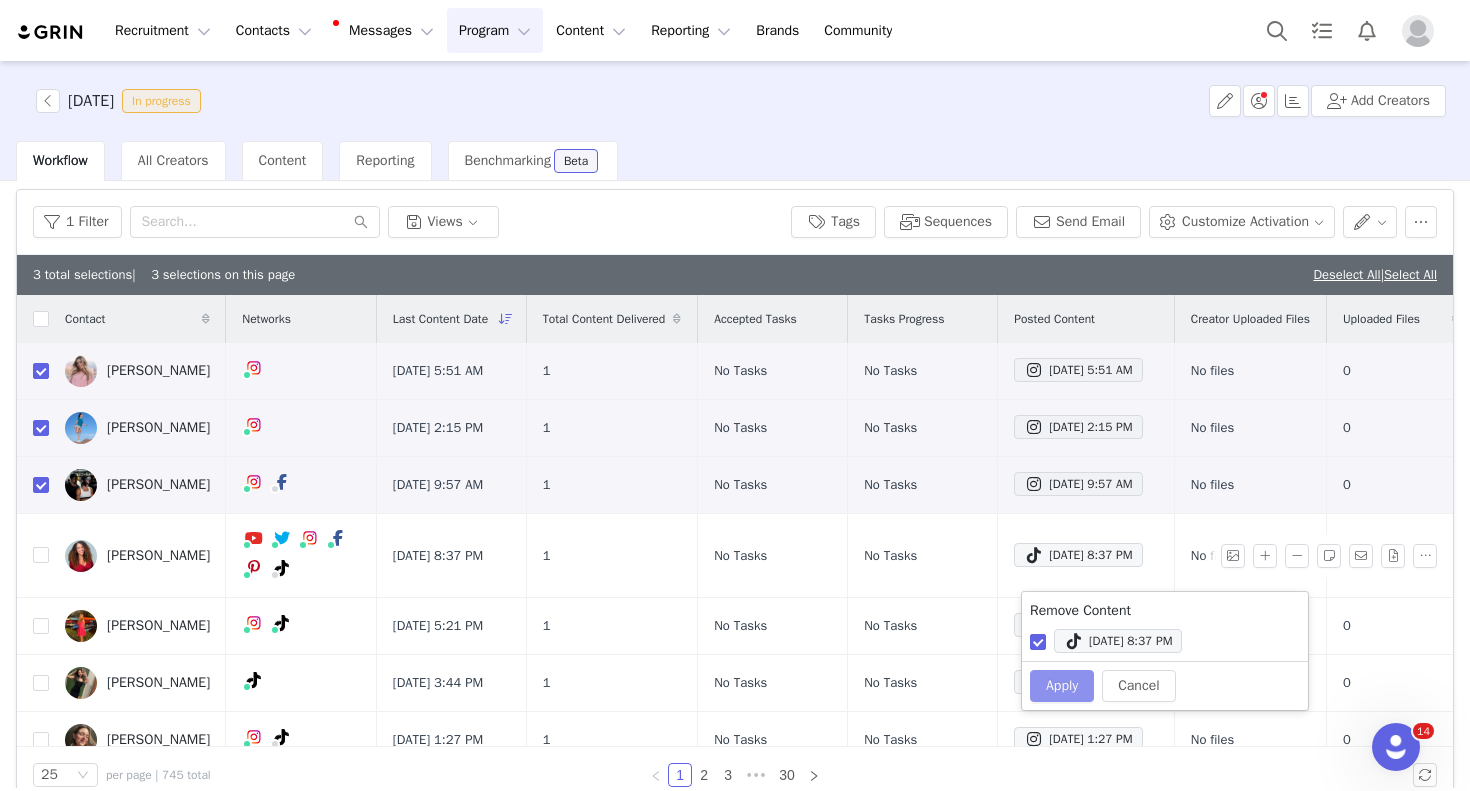 click on "Apply" at bounding box center (1062, 686) 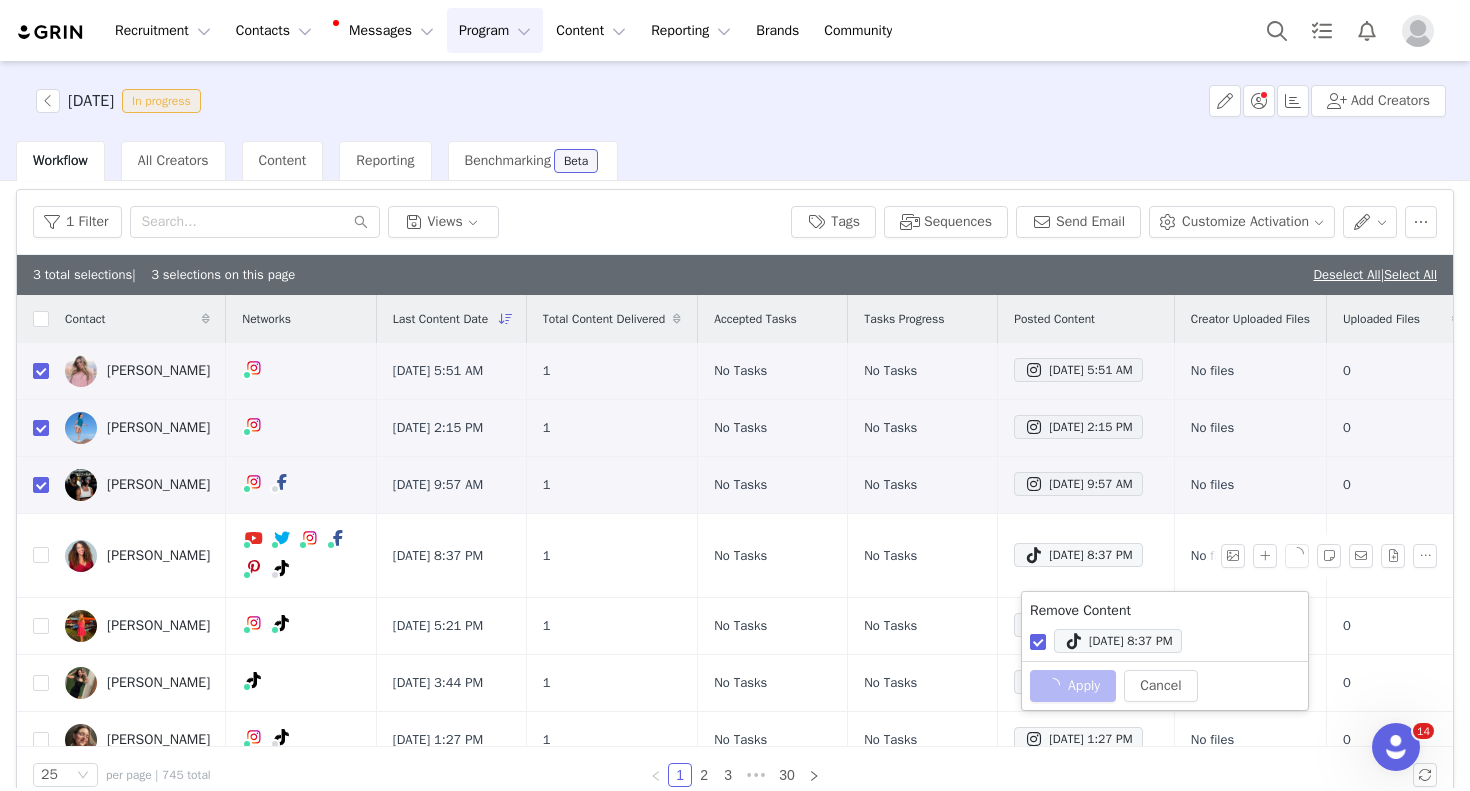 checkbox on "false" 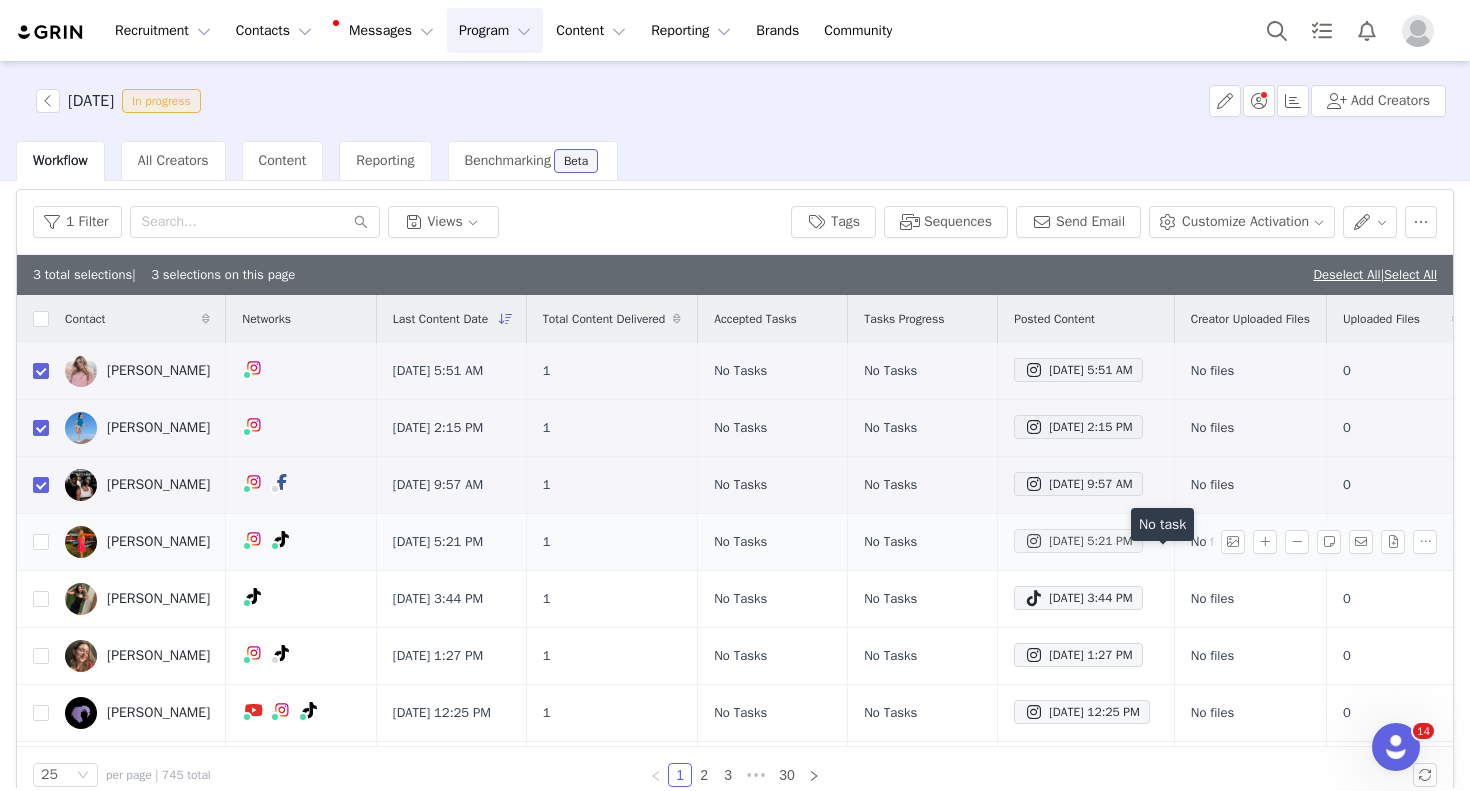 click on "[DATE] 5:21 PM" at bounding box center [1078, 541] 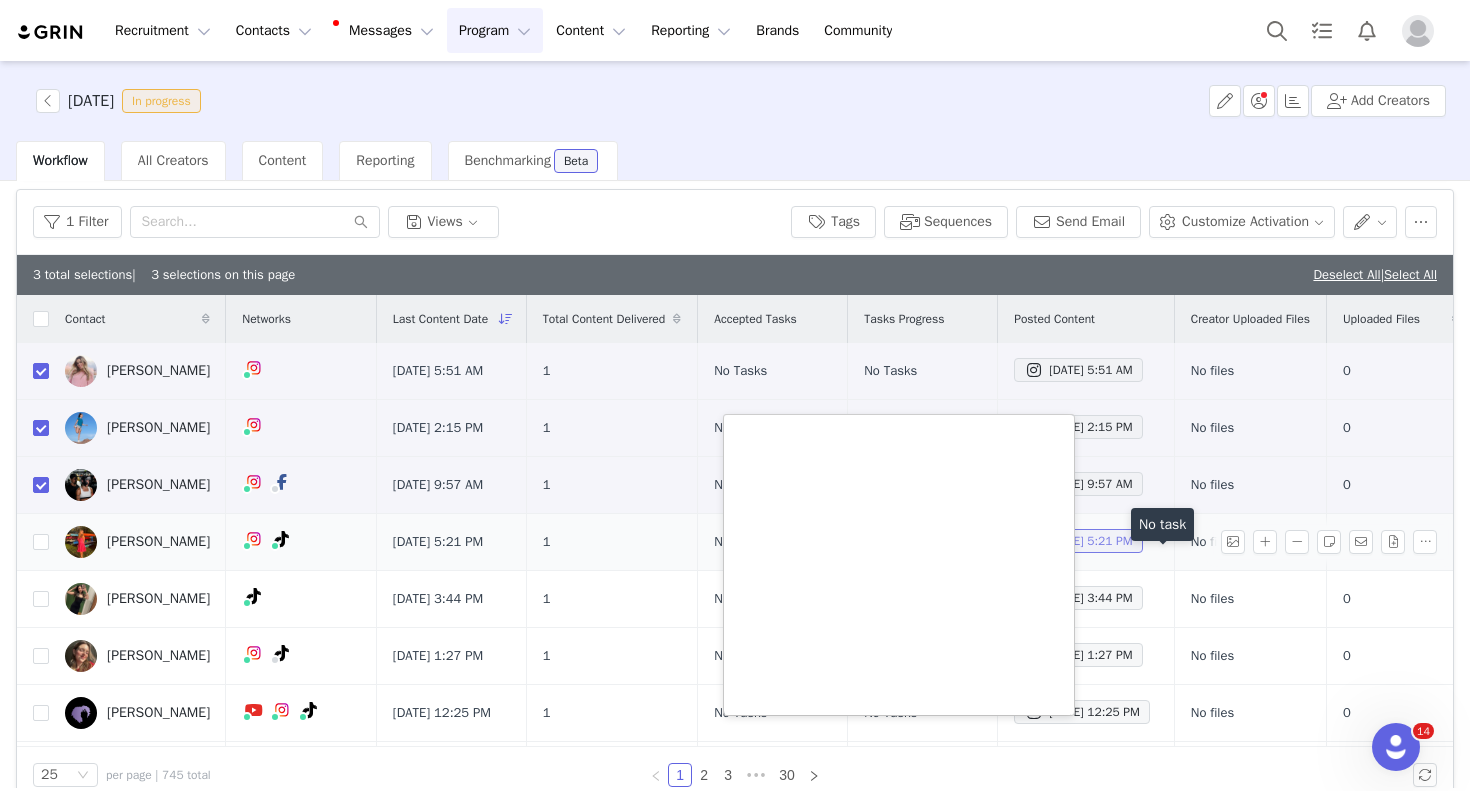 click on "[DATE] 5:21 PM" at bounding box center [1078, 541] 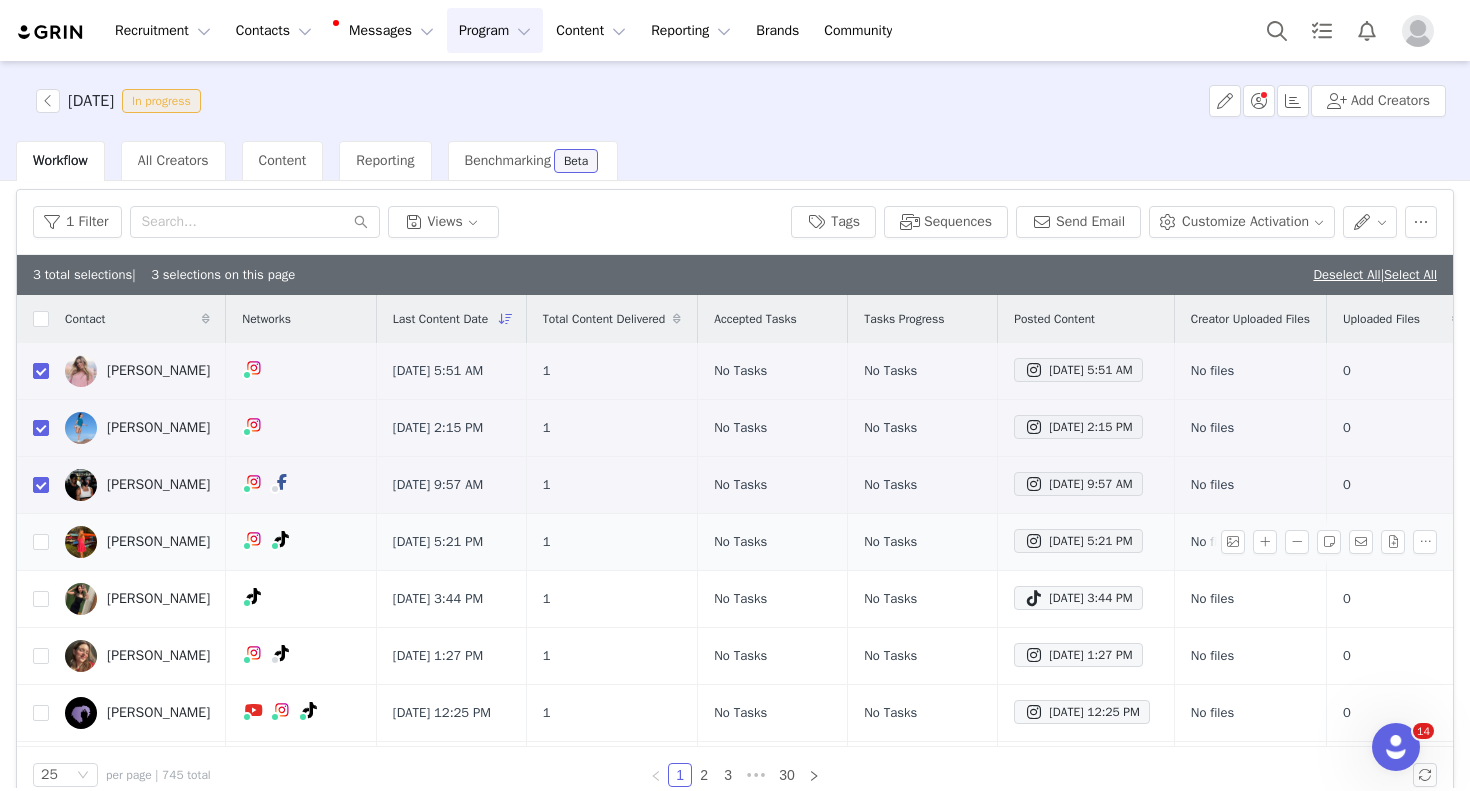 click on "[PERSON_NAME]" at bounding box center [137, 542] 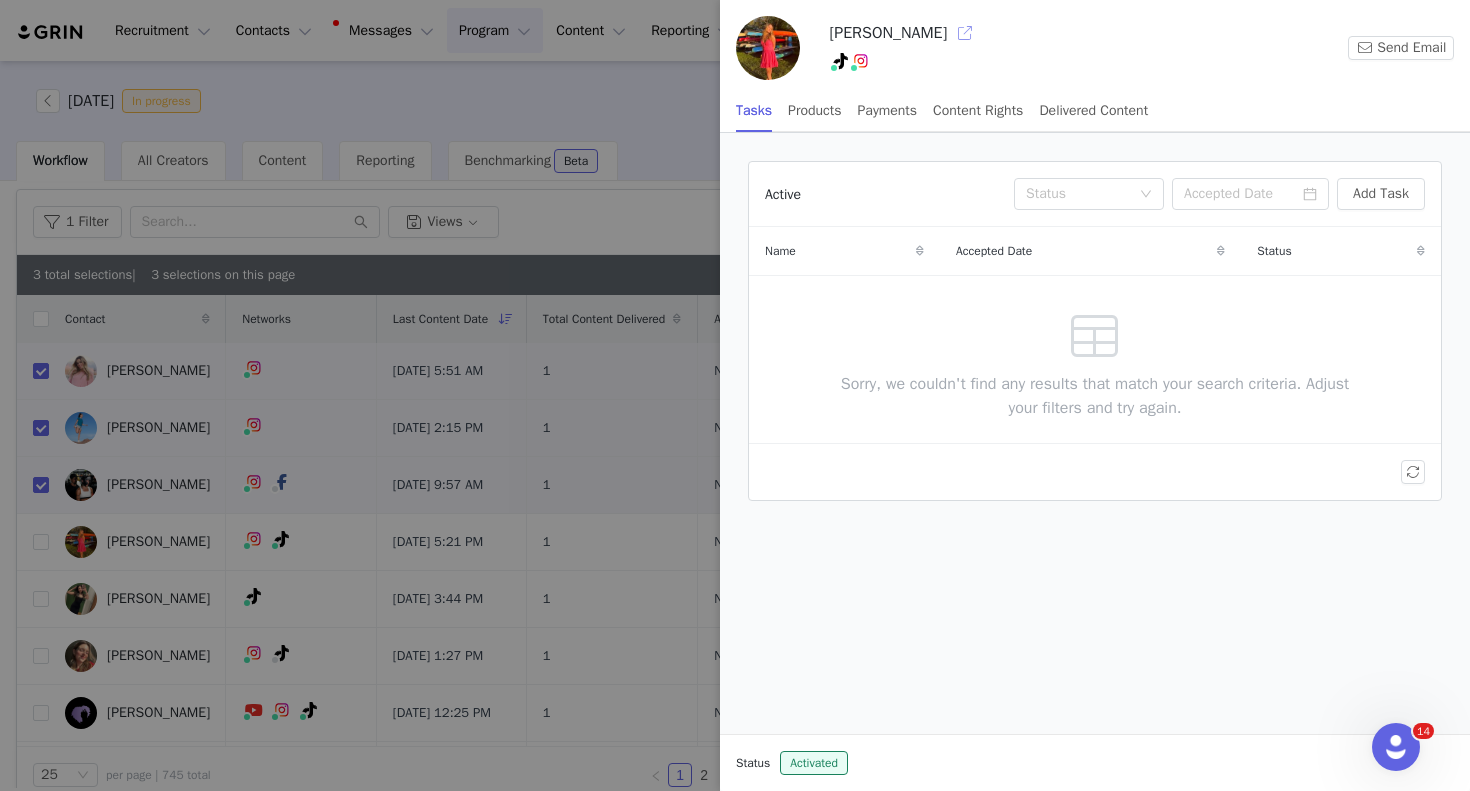 click at bounding box center [965, 33] 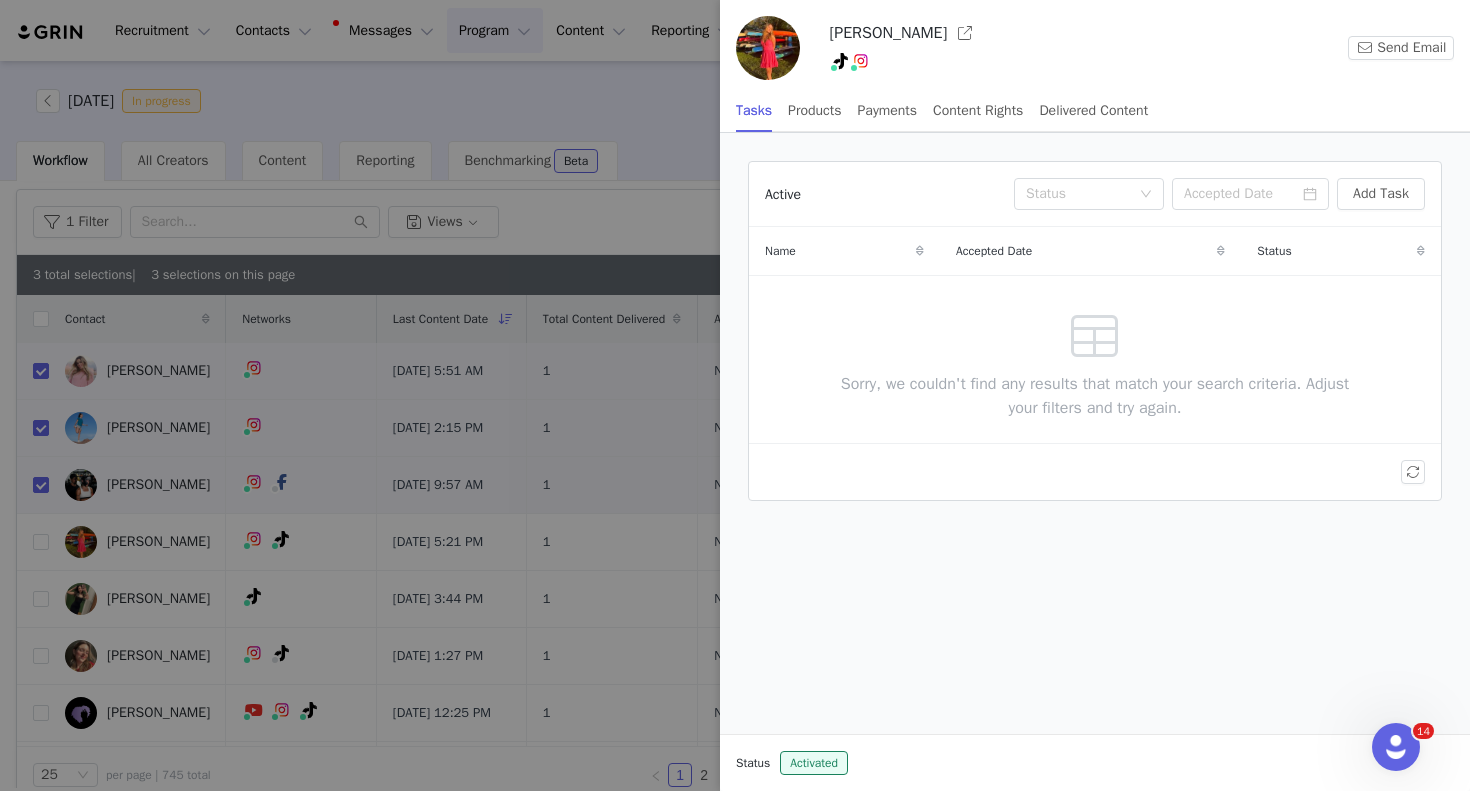 click at bounding box center (735, 395) 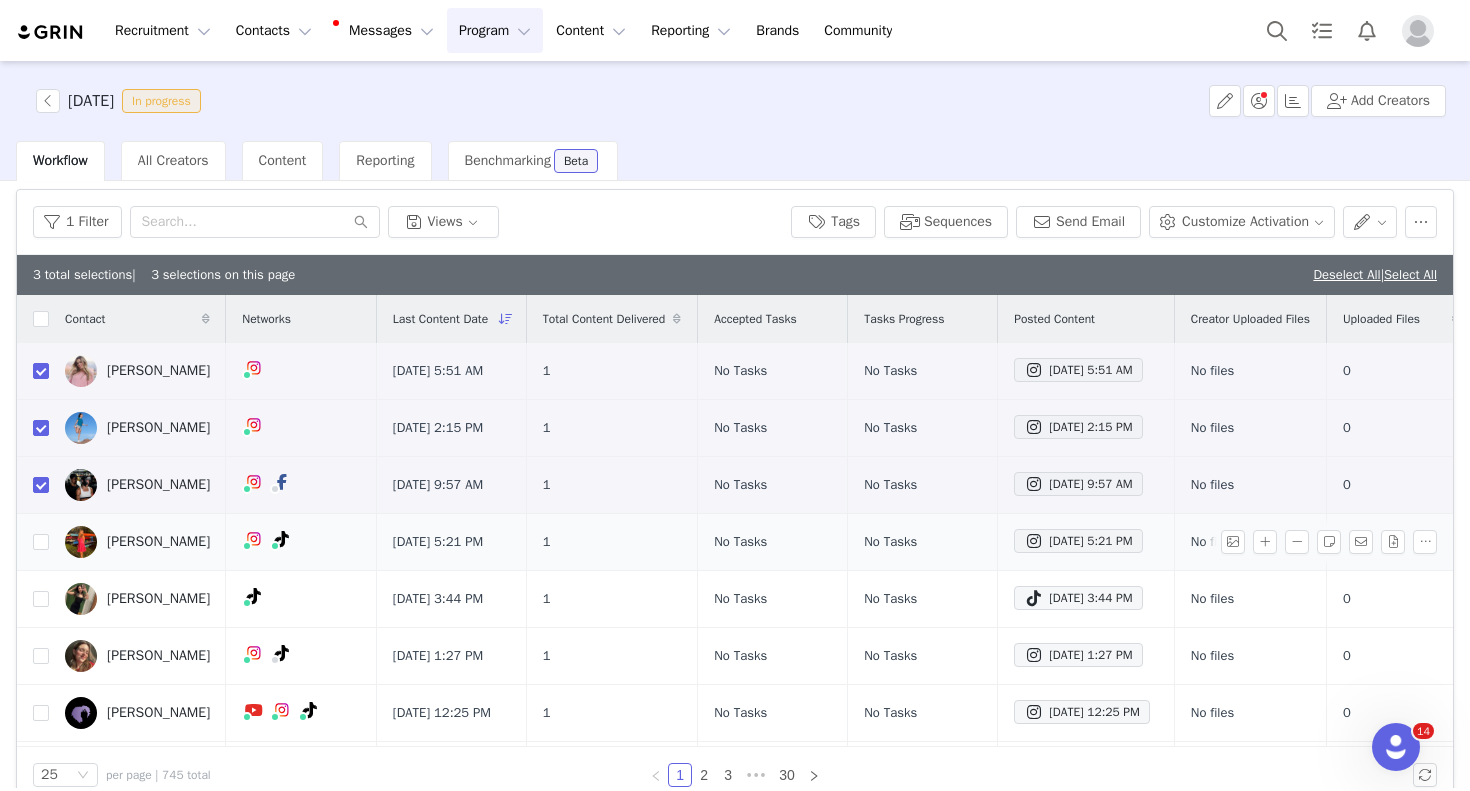 scroll, scrollTop: 0, scrollLeft: 148, axis: horizontal 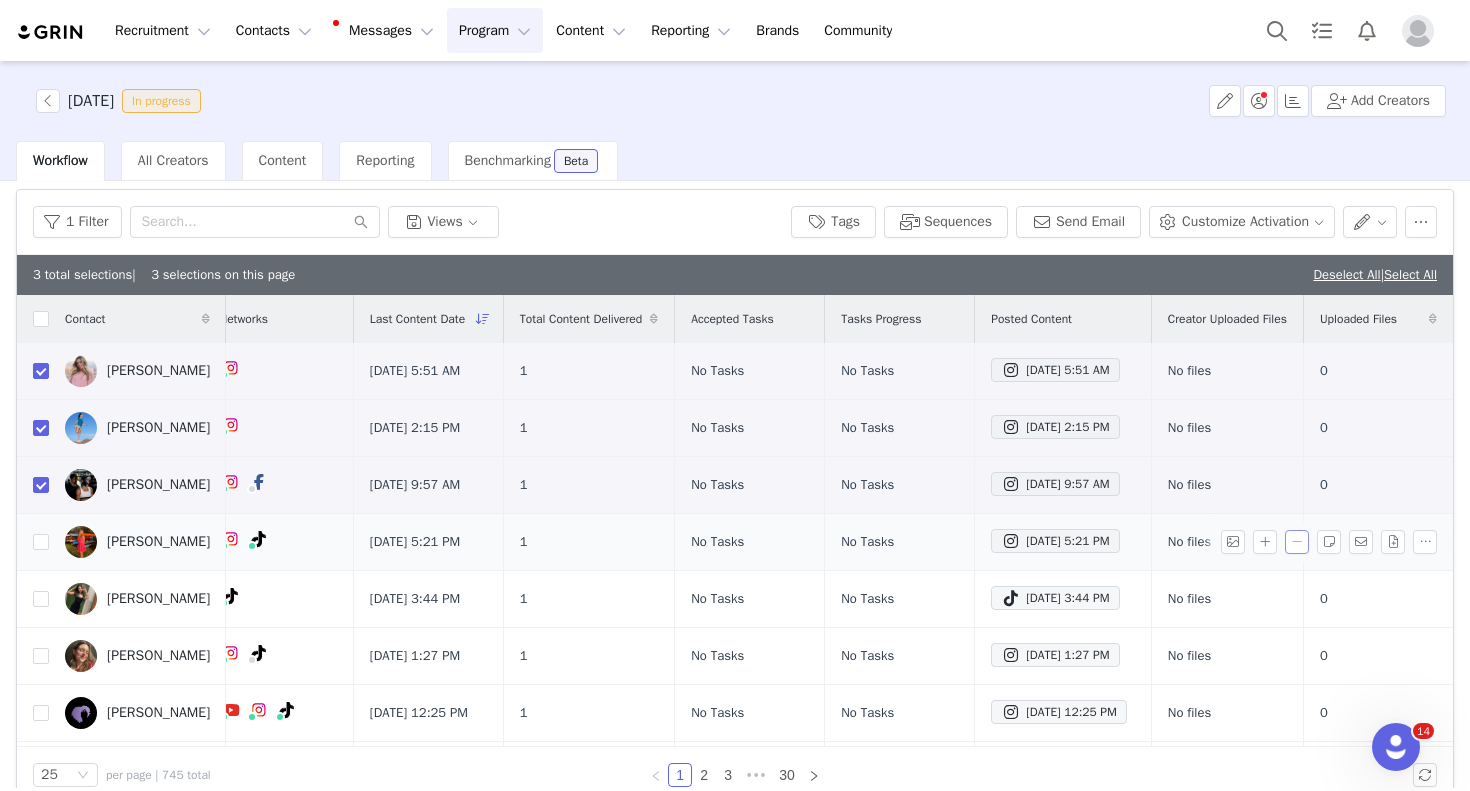 click at bounding box center [1297, 542] 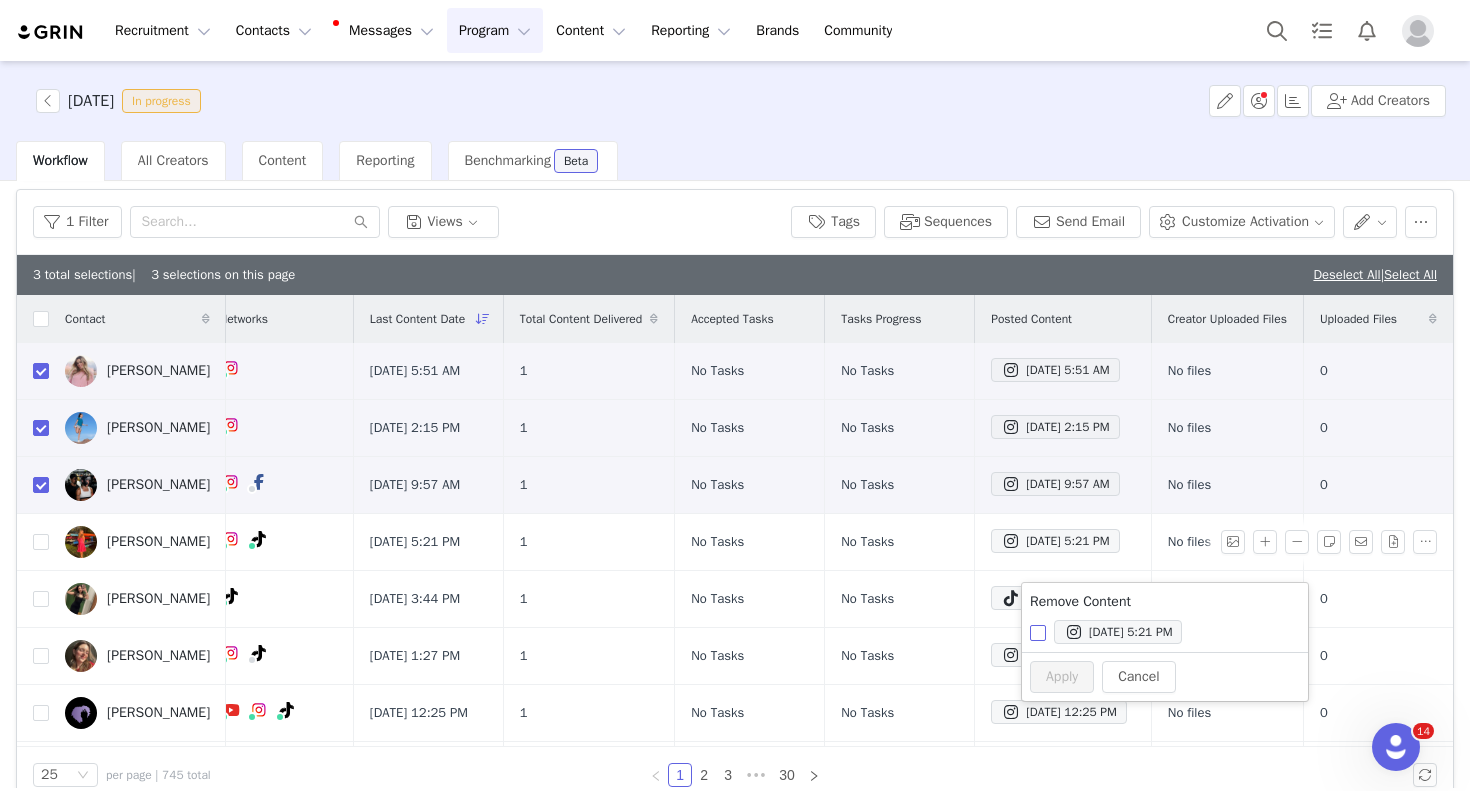 click on "[DATE] 5:21 PM" at bounding box center [1122, 633] 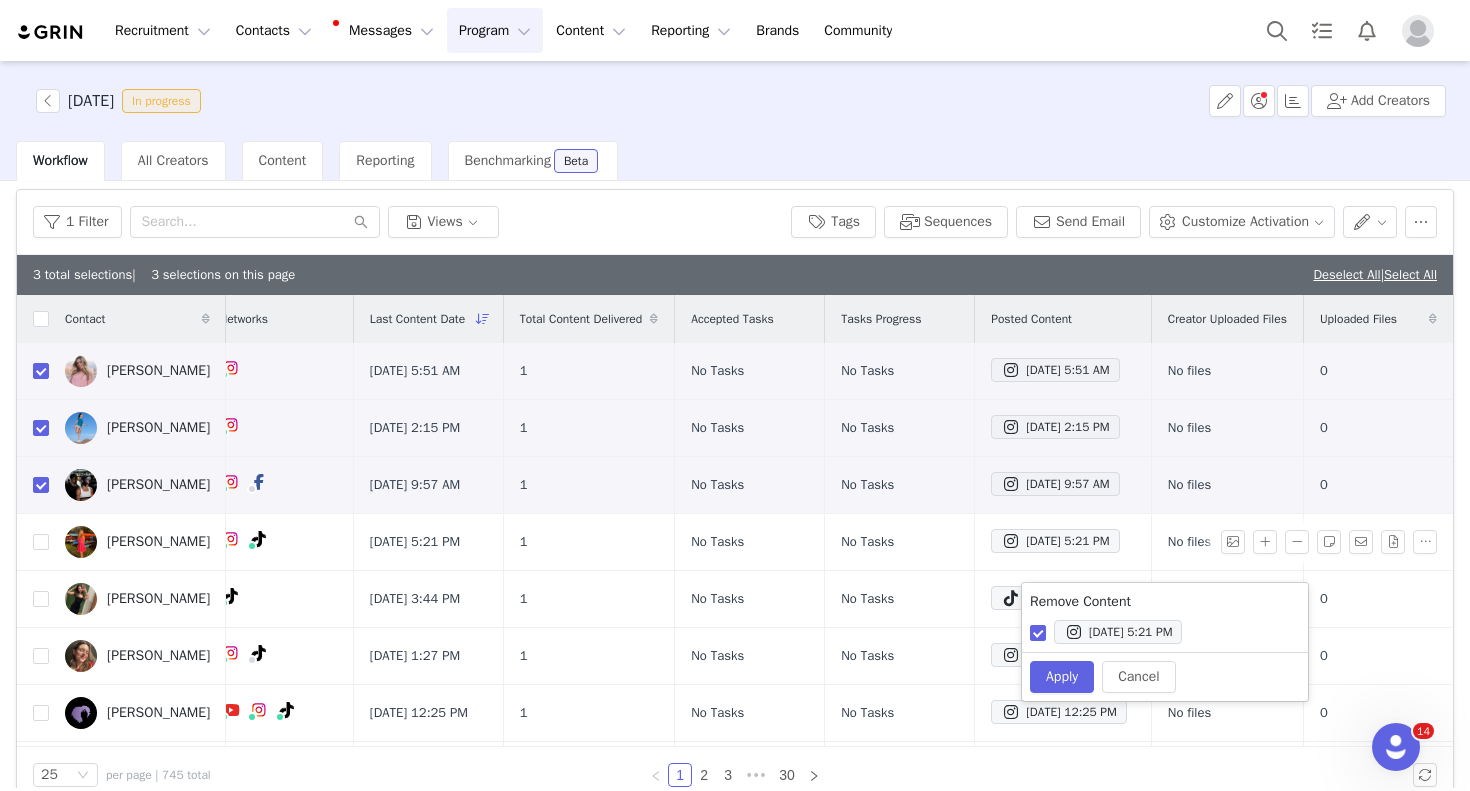 click on "Cancel Apply" at bounding box center (1165, 676) 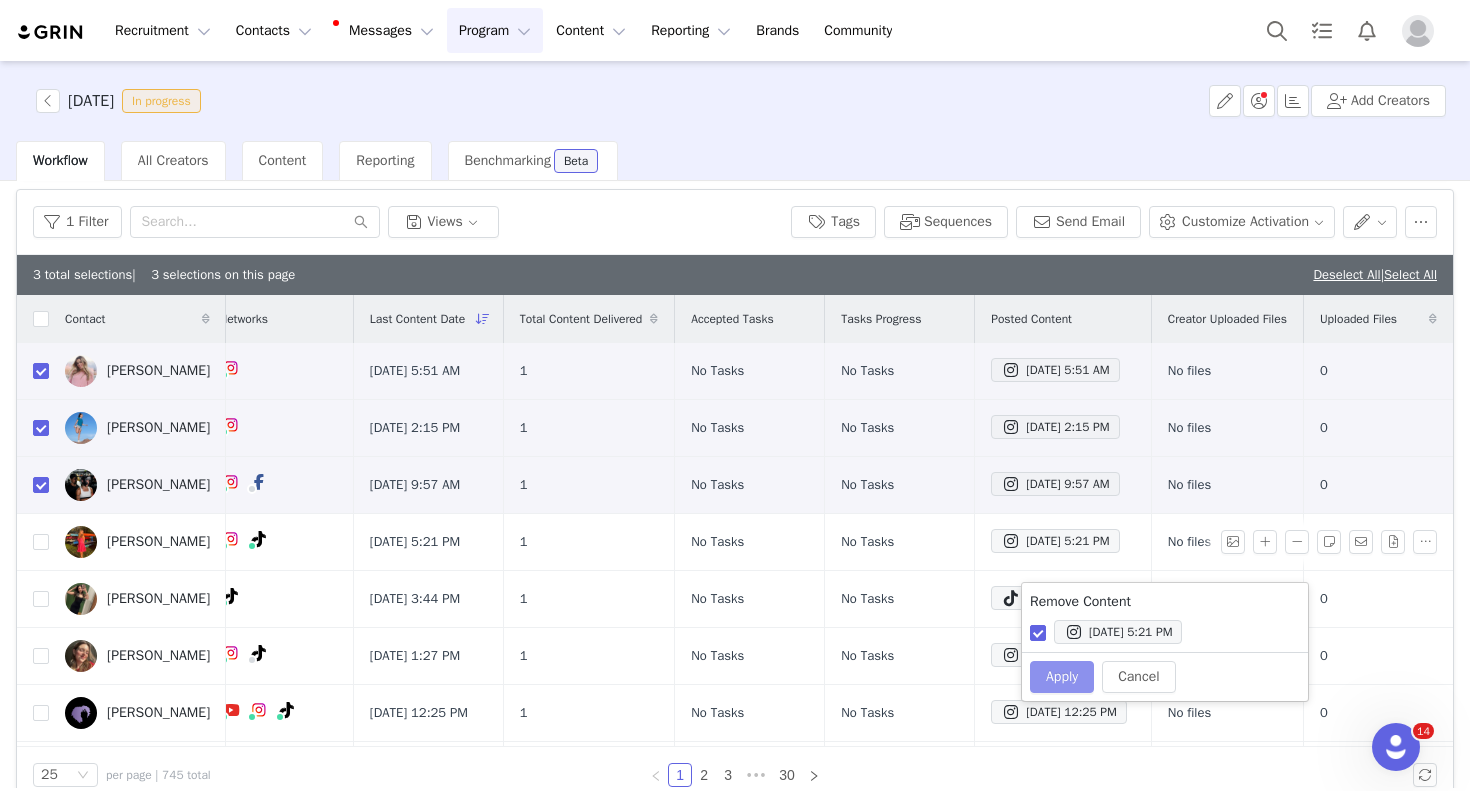 click on "Apply" at bounding box center [1062, 677] 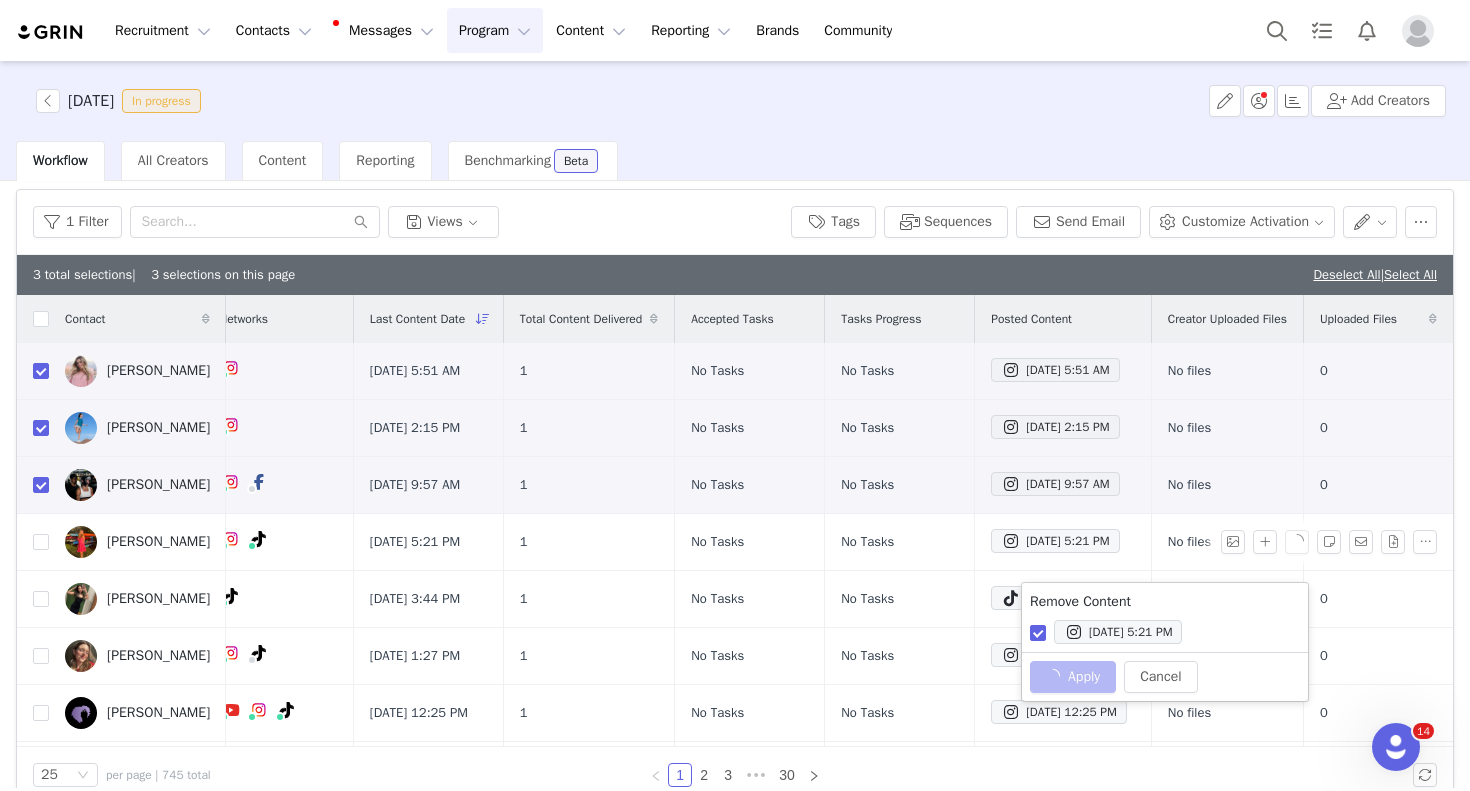 checkbox on "false" 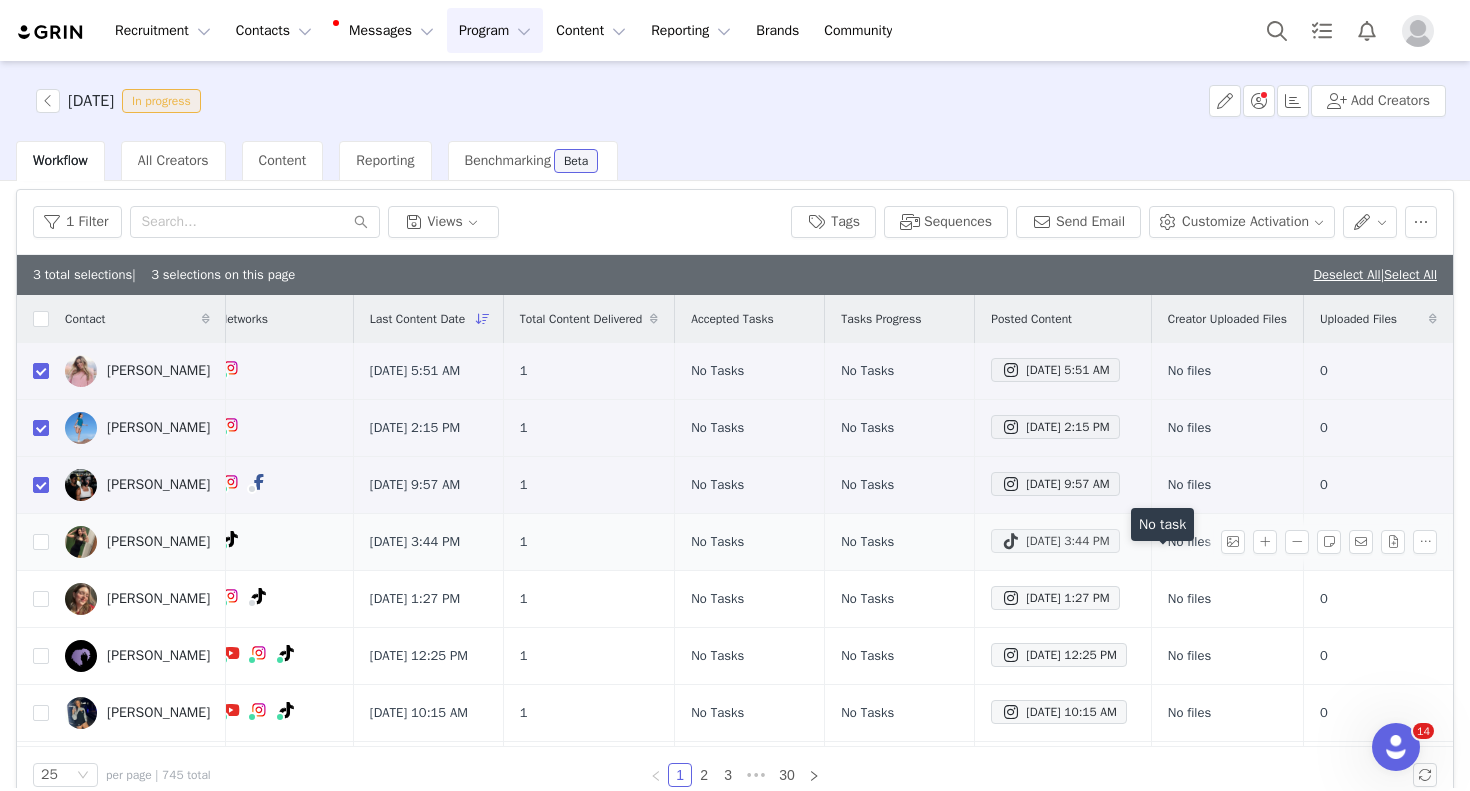scroll, scrollTop: 0, scrollLeft: 148, axis: horizontal 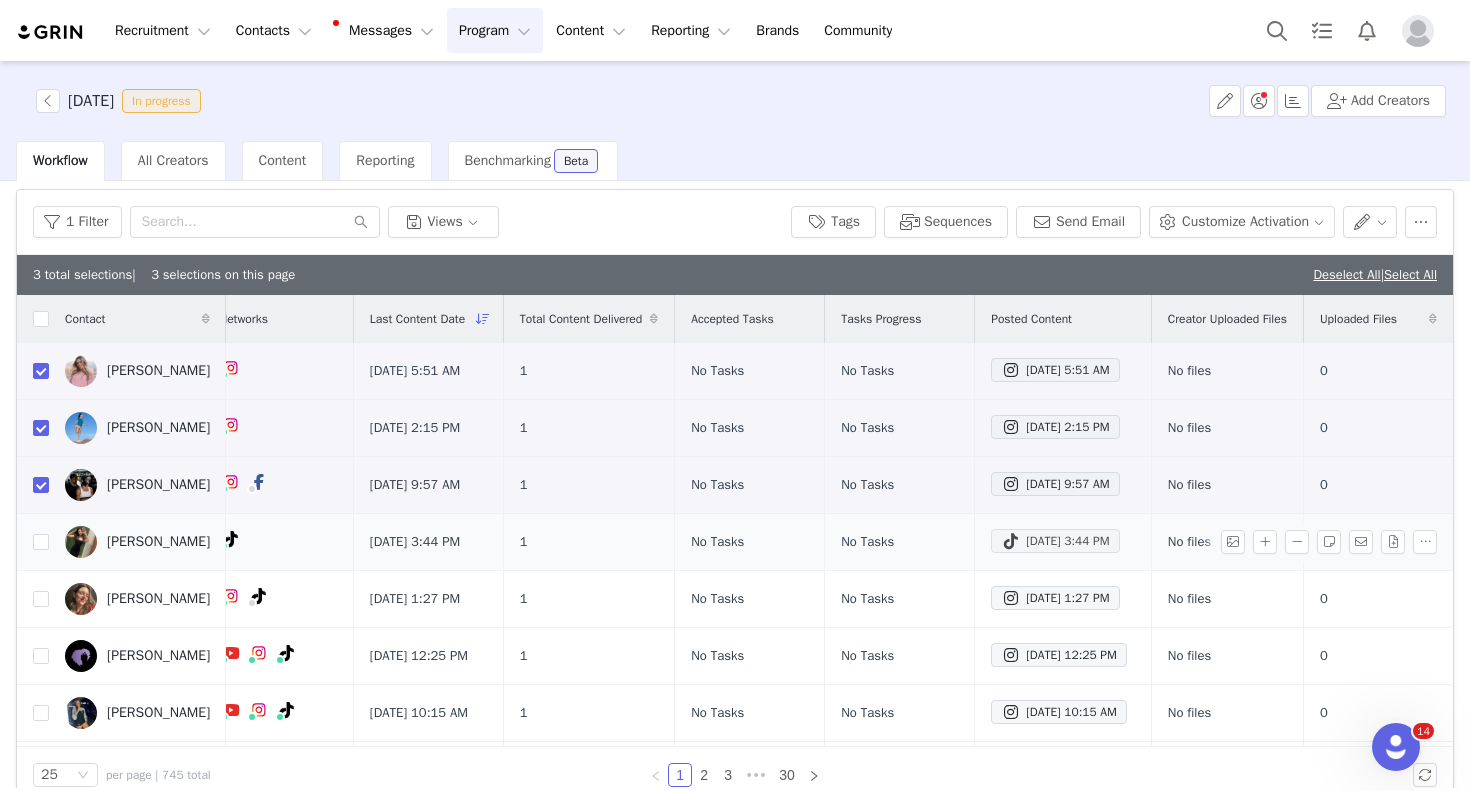 click on "[DATE] 3:44 PM" at bounding box center (1055, 541) 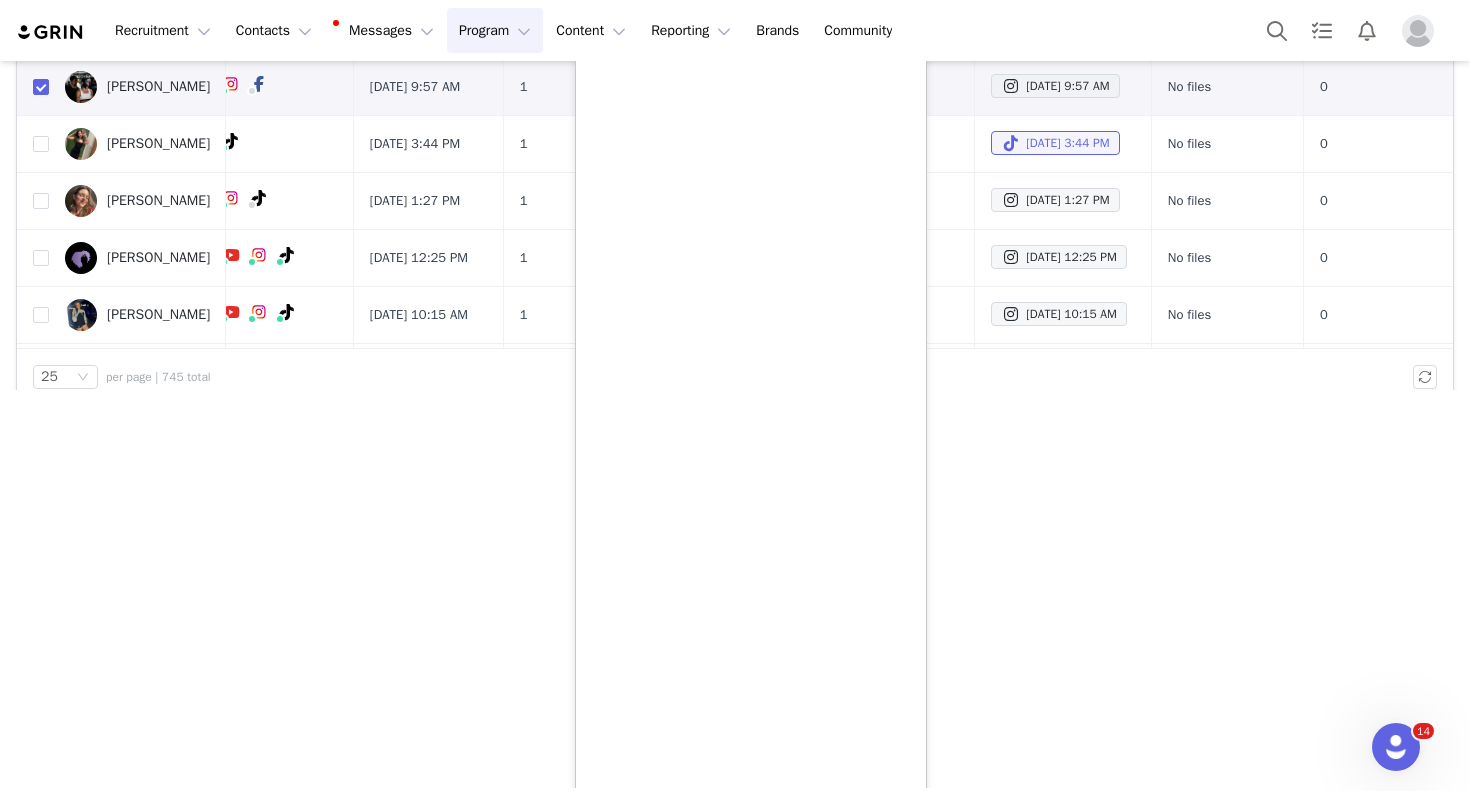 scroll, scrollTop: 401, scrollLeft: 0, axis: vertical 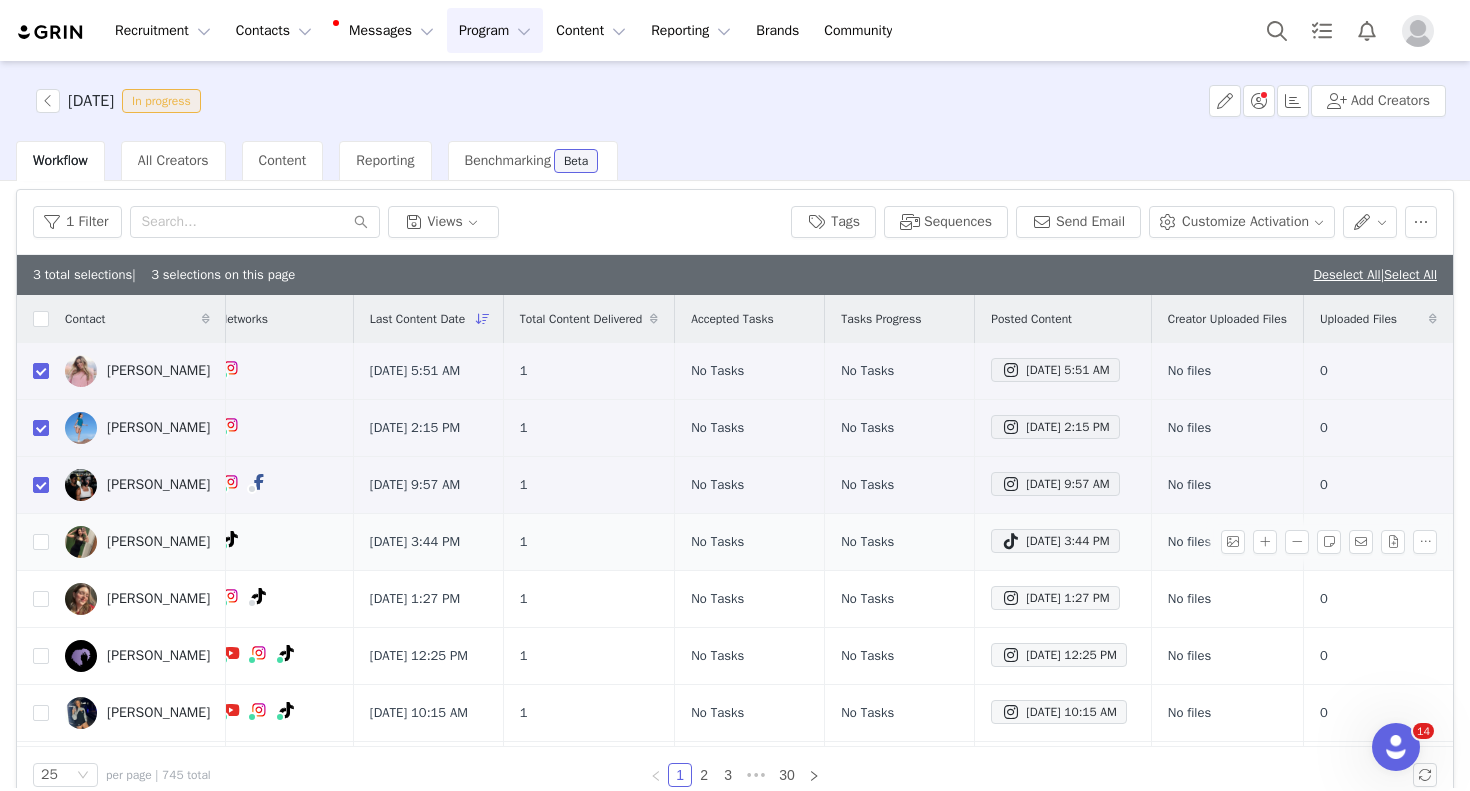 click on "Activate Creators Review Proposals Fulfill Products Track Progress View Declined  Filters   Filter Logic  And Or  Activated Date   ~   Content Date   ~   Content Progress  Select  Contact Tag  Select    Relationship Stage  Select  Archived  Select  Advanced Filters   + Add Field   Custom Field   Delete  Select Your Properties   Choose Custom Property JULY TASK COMPLETE Select  Is not  Select YES Apply Filters Clear All 1 Filter Views     Tags Sequences Send Email  Customize Activation      3 total selections     |    3 selections on this page  Deselect All     |     Select All  Contact   Networks   Last Content Date   Total Content Delivered   Accepted Tasks   Tasks Progress   Posted Content   Creator Uploaded Files   Uploaded Files   [PERSON_NAME]  [DATE] 5:51 AM 1 No Tasks No Tasks  [DATE] 5:51 AM      No files 0  [PERSON_NAME]  Instagram  (   @jackieikonomov   )   — Standard  Connected  — Account is discoverable. [DATE] 2:15 PM 1 No Tasks No Tasks  [DATE] 2:15 PM" at bounding box center (735, 468) 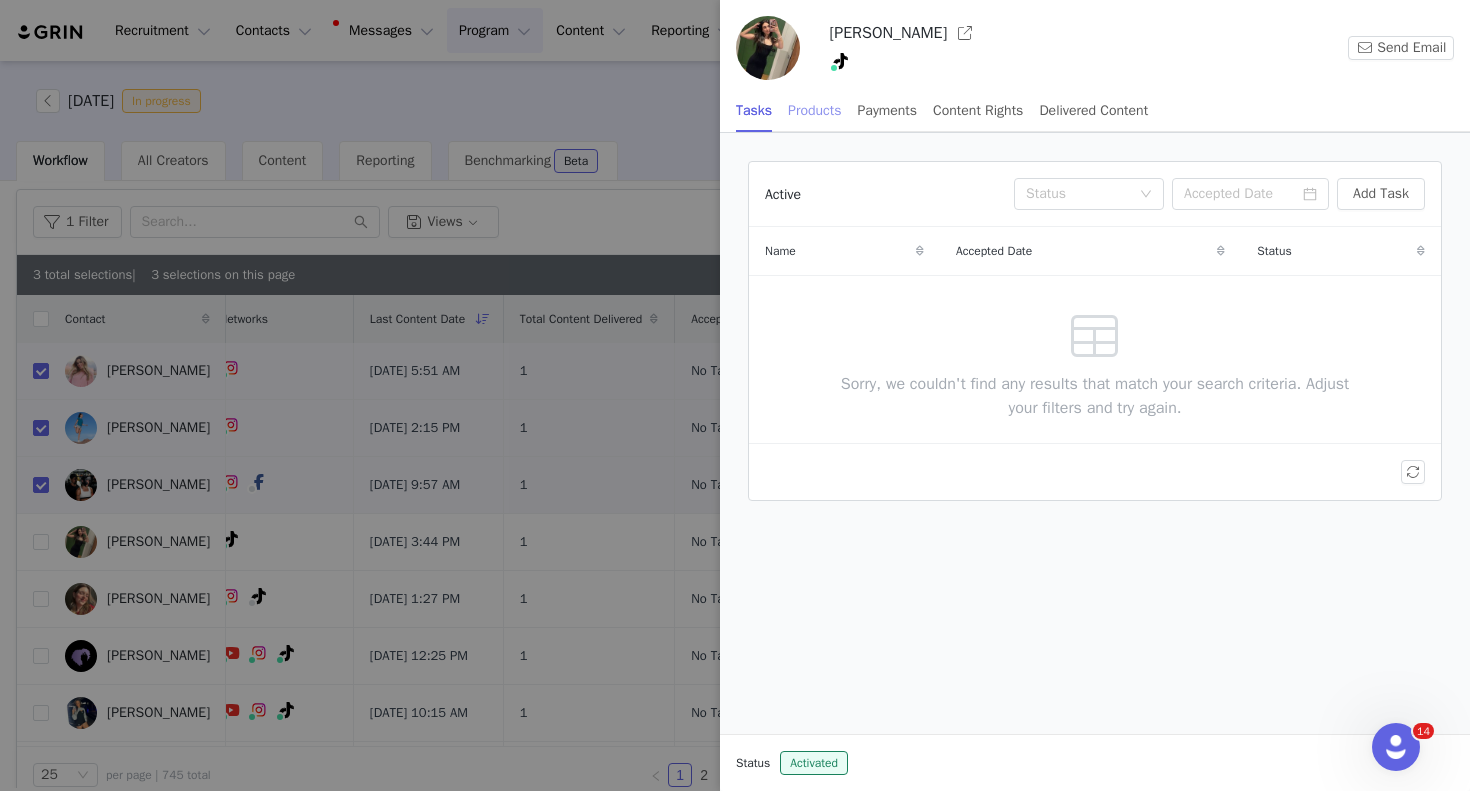 click on "Products" at bounding box center [814, 110] 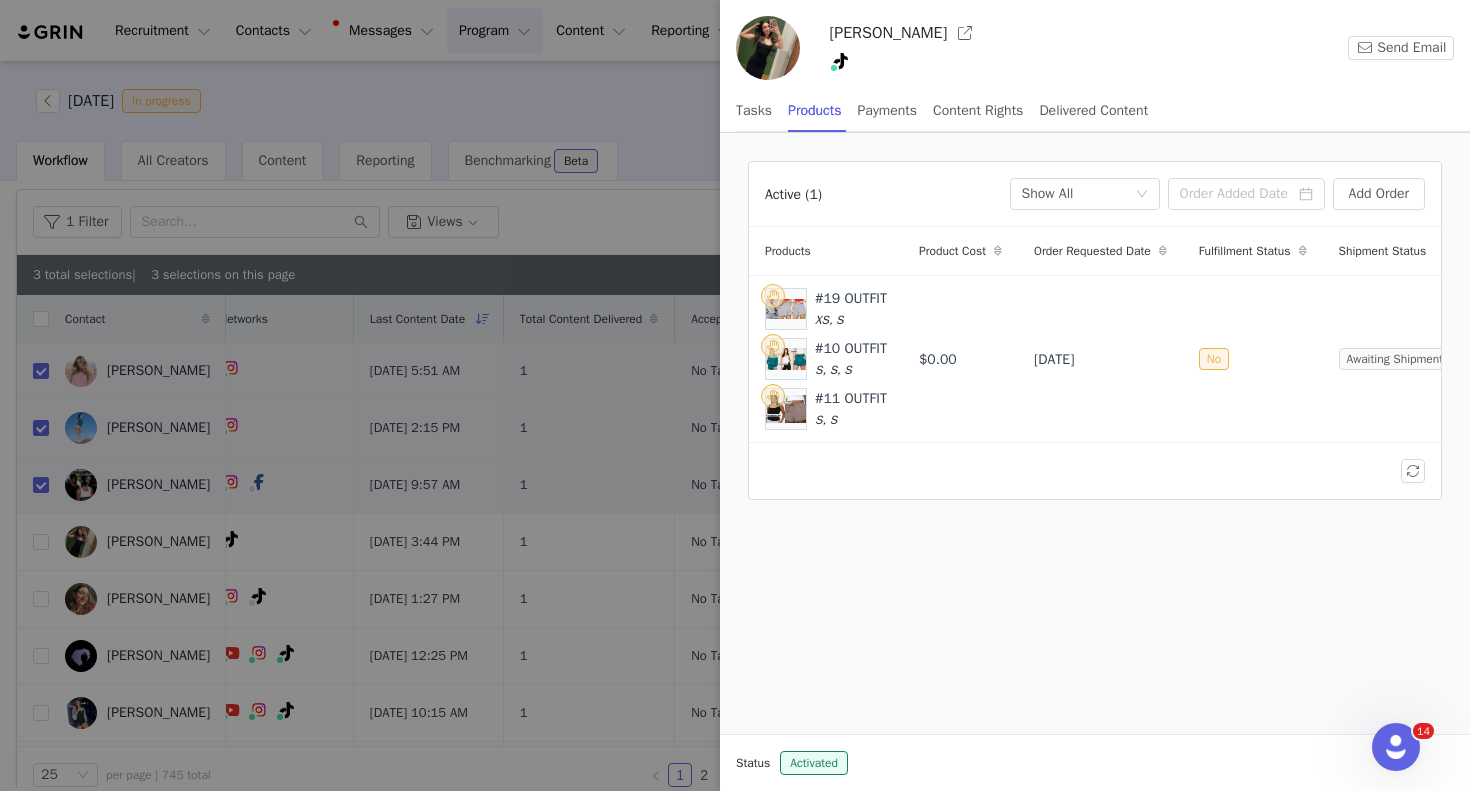 click at bounding box center (735, 395) 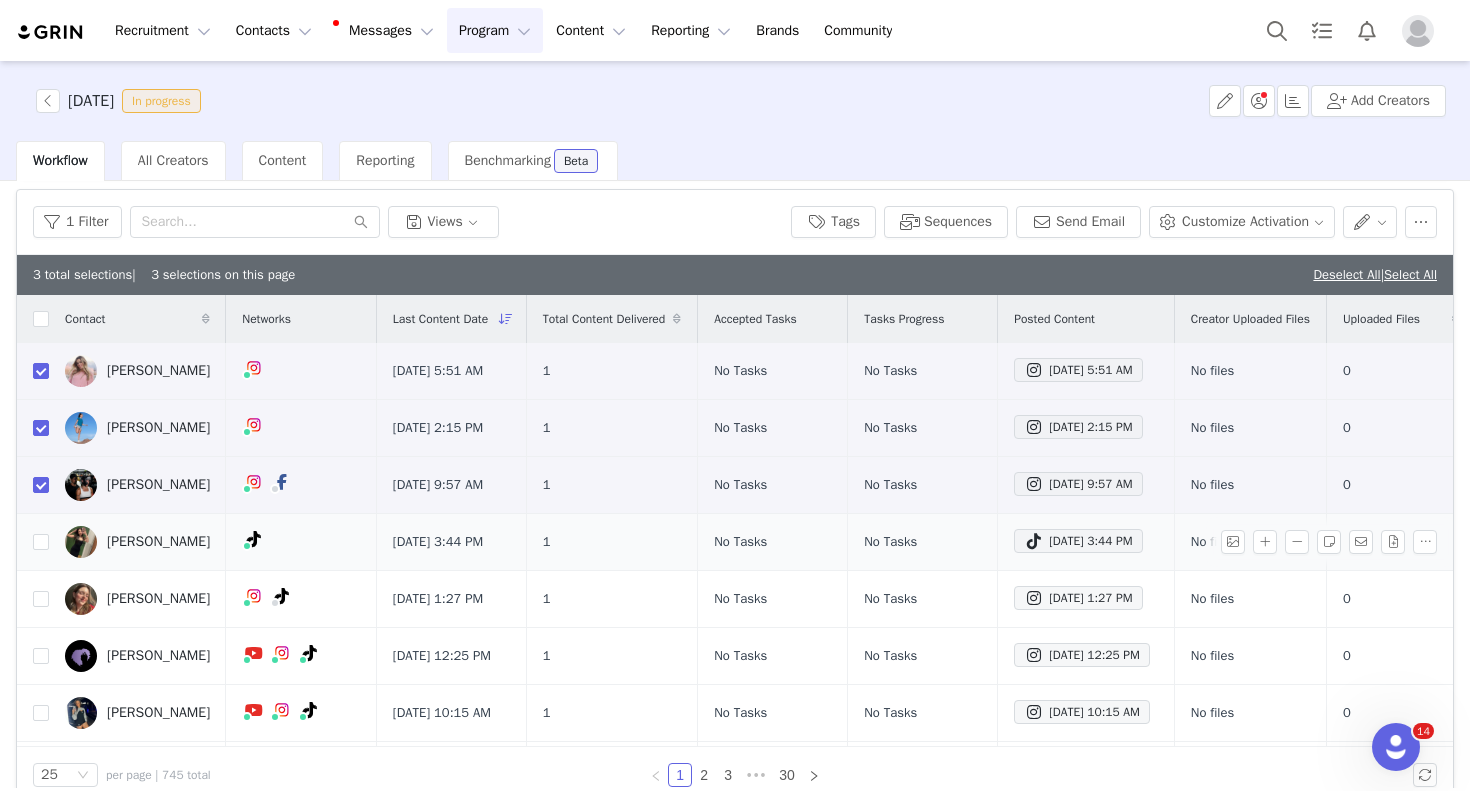 scroll, scrollTop: 0, scrollLeft: 148, axis: horizontal 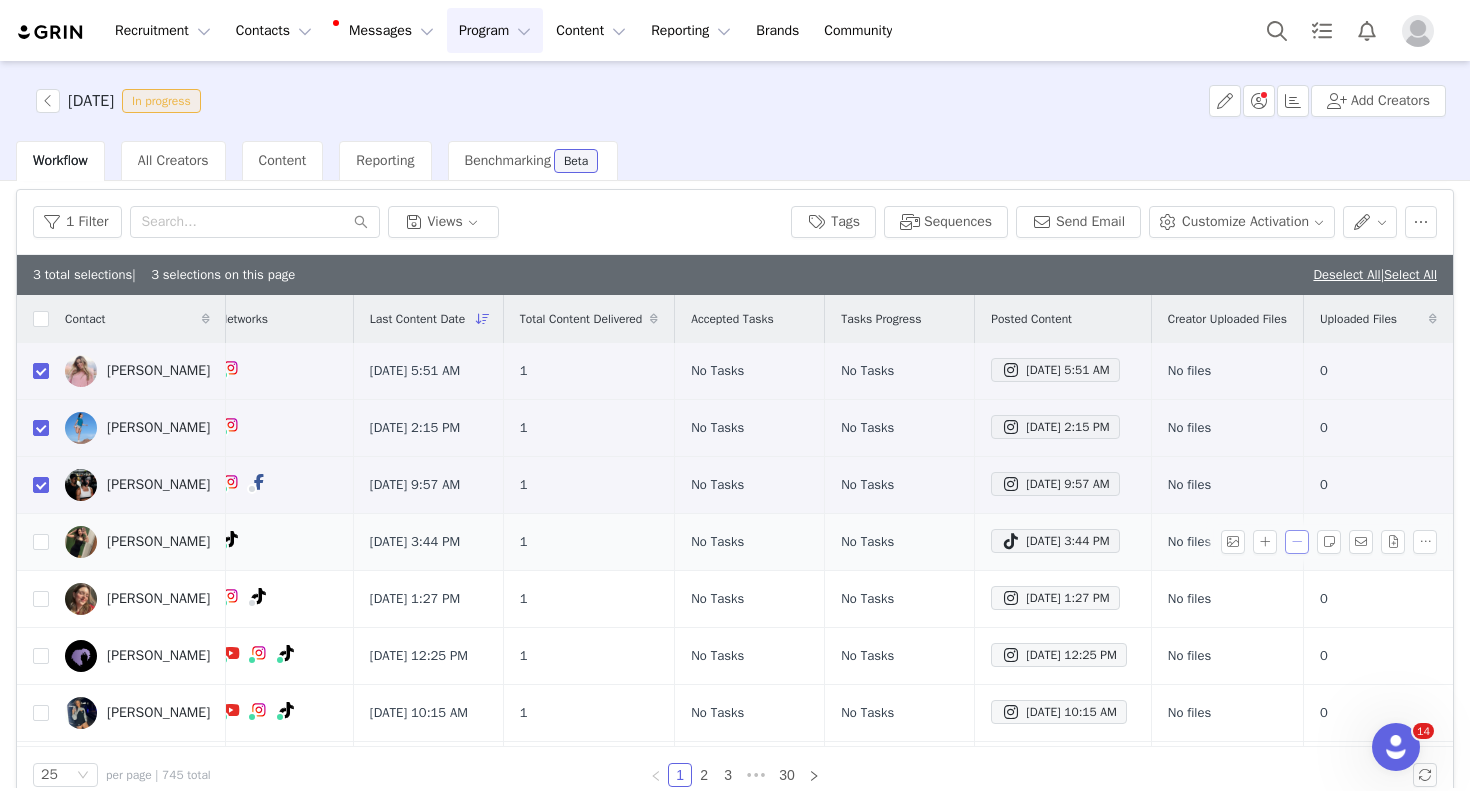click at bounding box center (1297, 542) 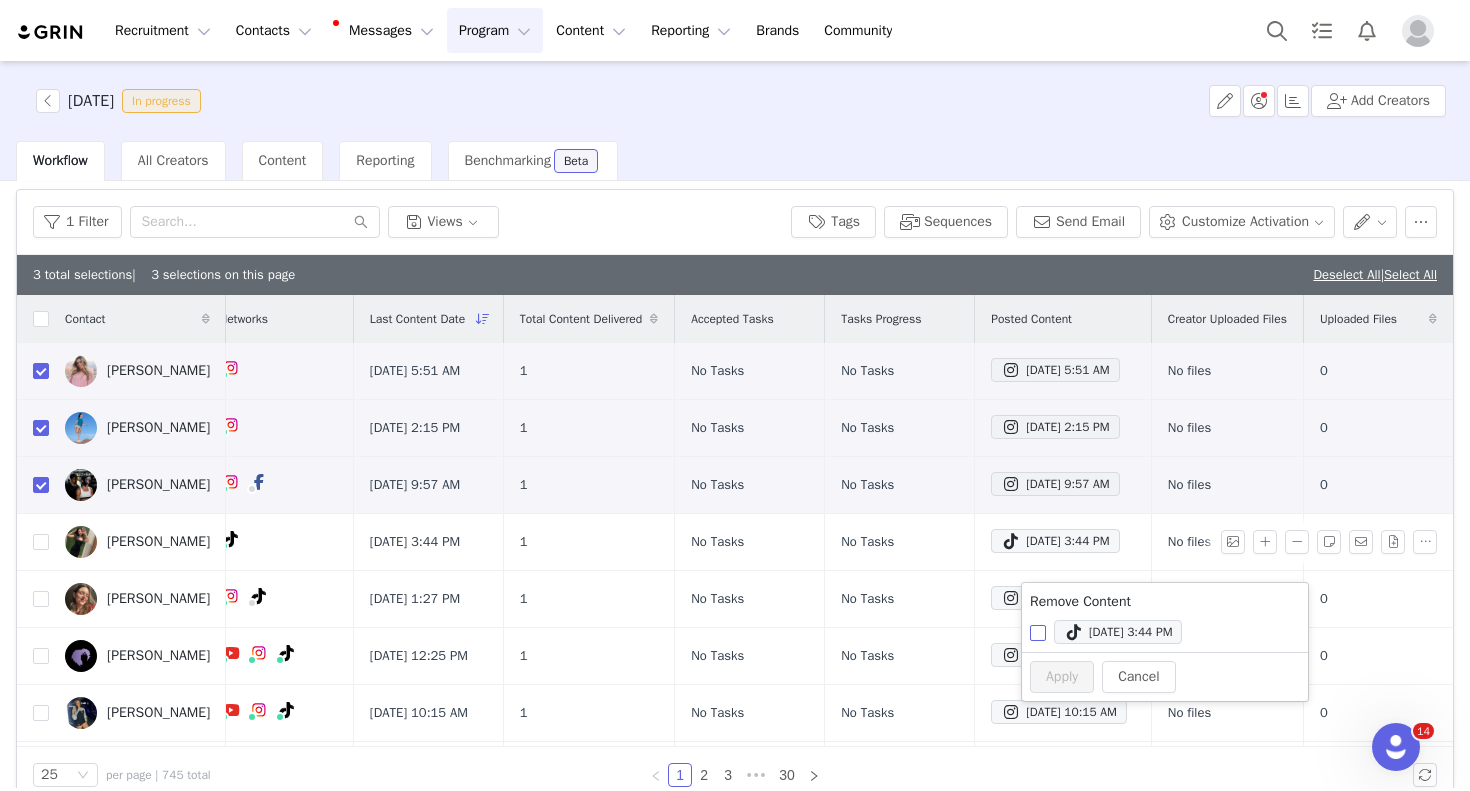click on "[DATE] 3:44 PM" at bounding box center [1038, 633] 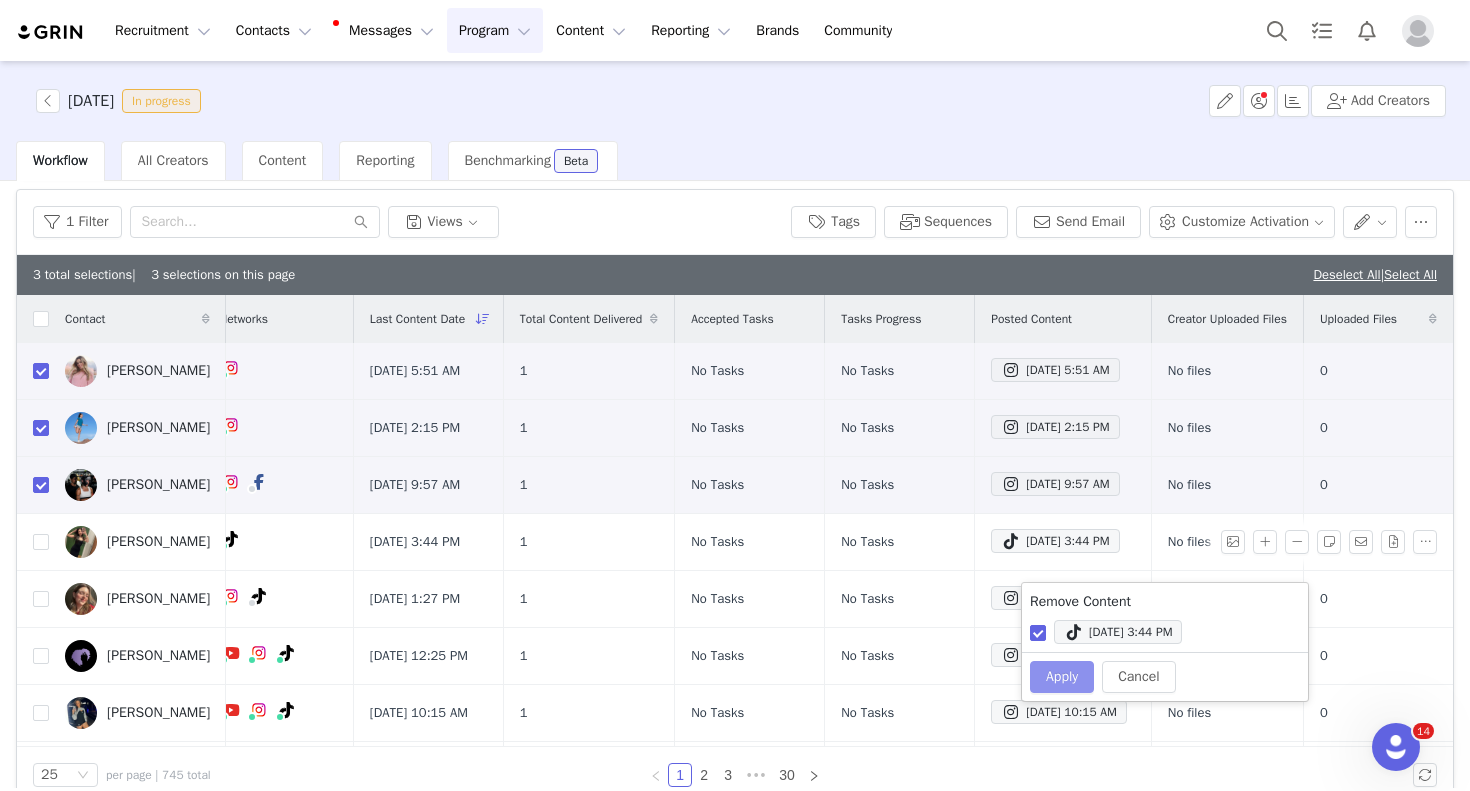 click on "Apply" at bounding box center (1062, 677) 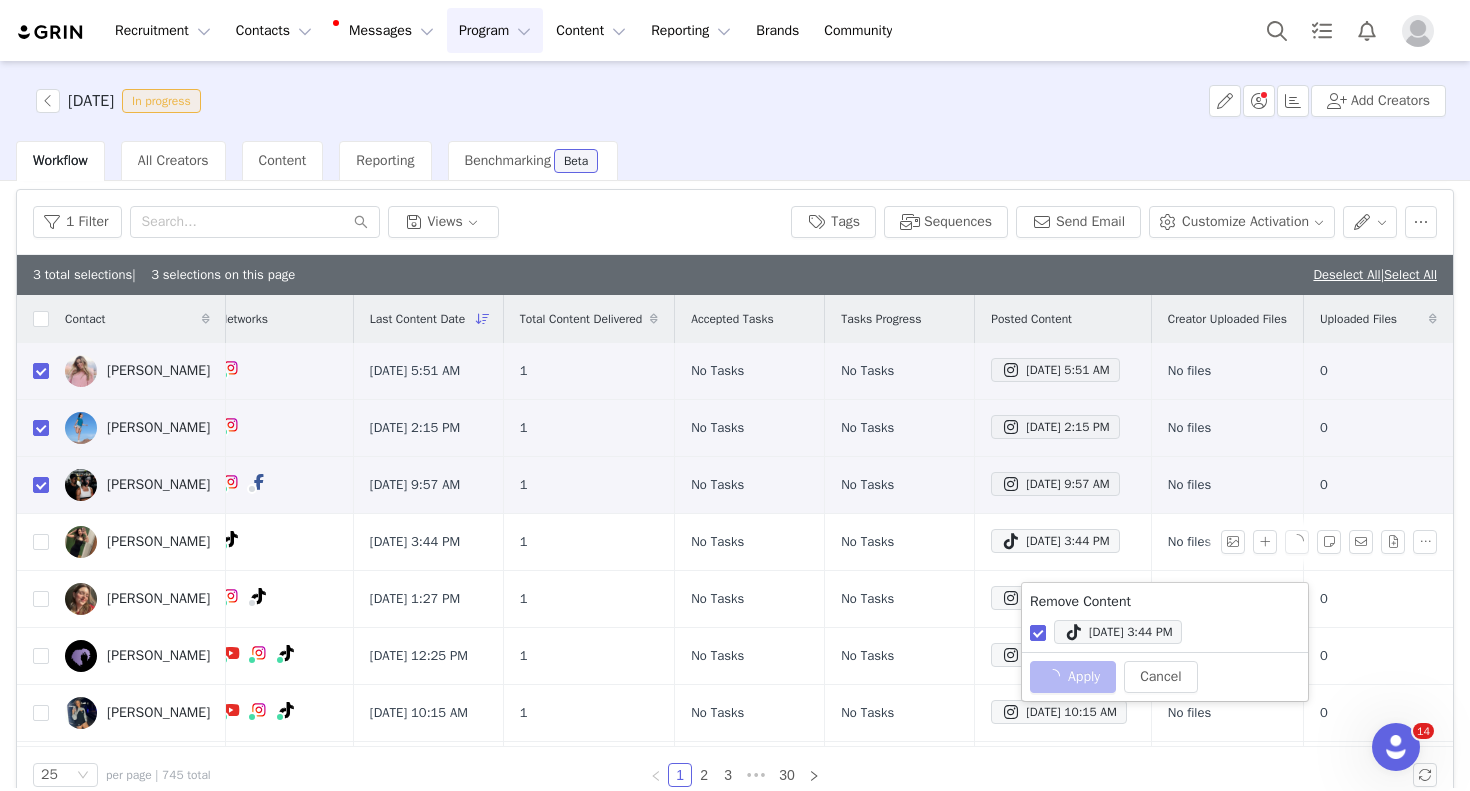 checkbox on "false" 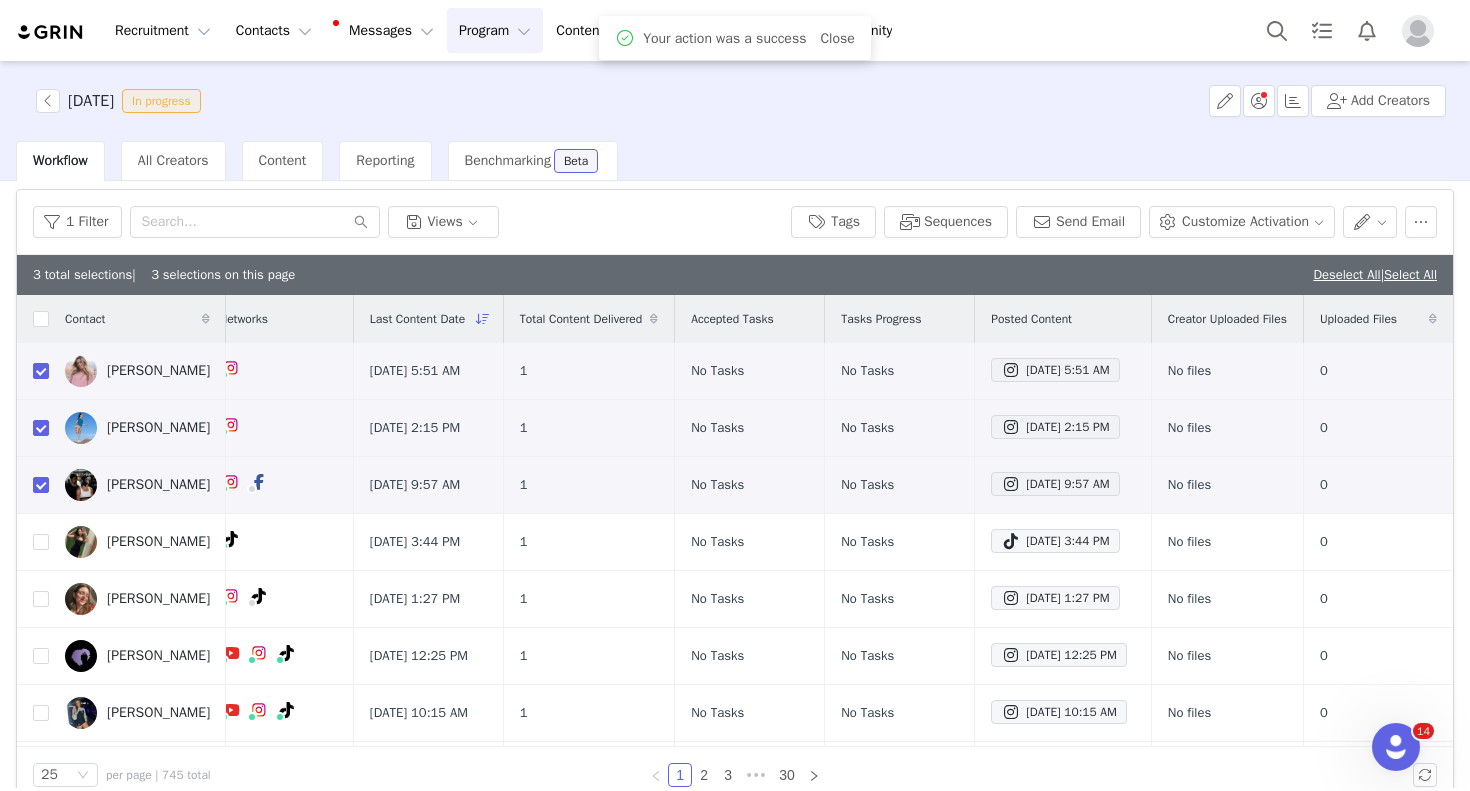 scroll, scrollTop: 0, scrollLeft: 0, axis: both 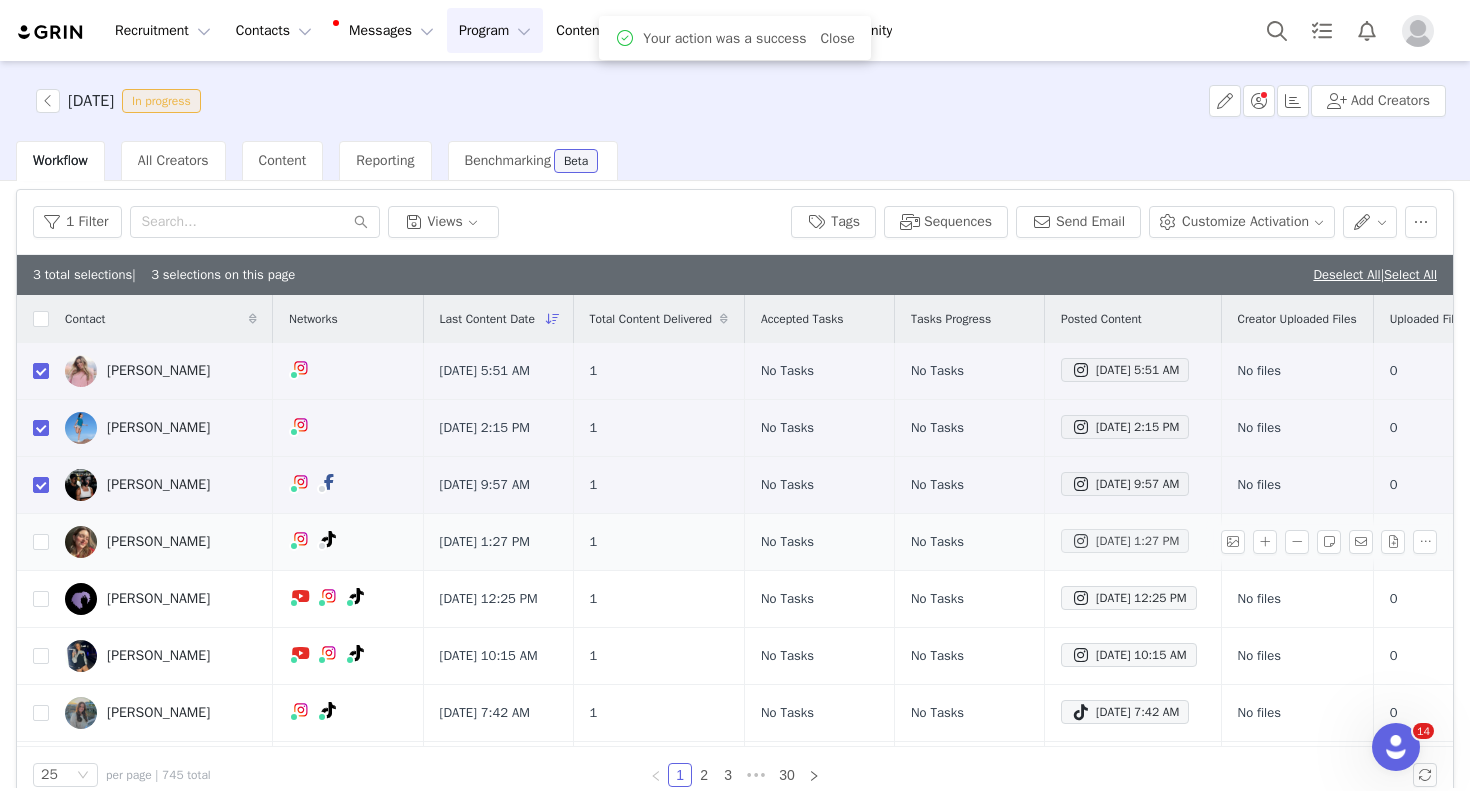 click on "[DATE] 1:27 PM" at bounding box center (1125, 541) 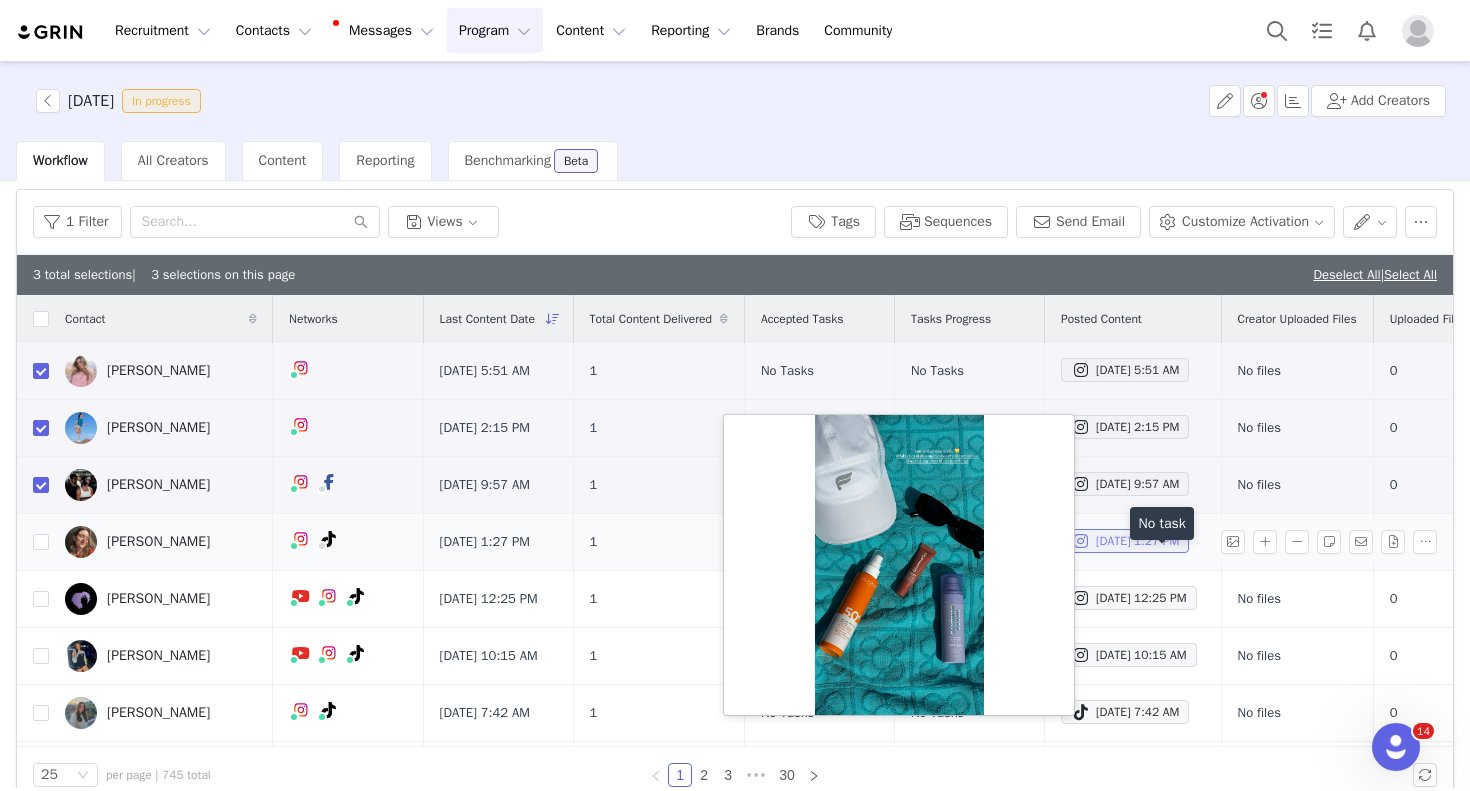 click on "[DATE] 1:27 PM" at bounding box center (1125, 541) 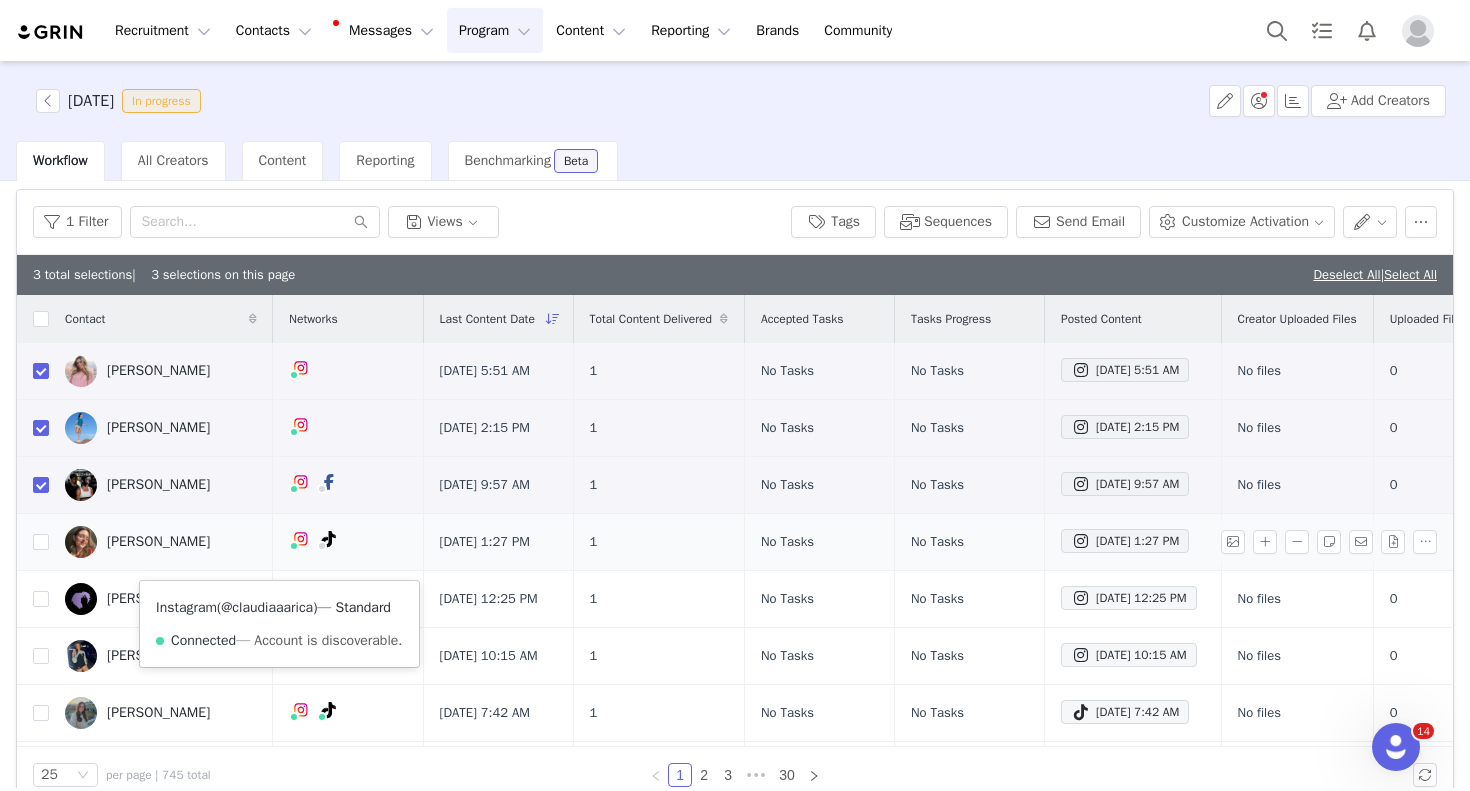 click on "@claudiaaarica" at bounding box center [267, 607] 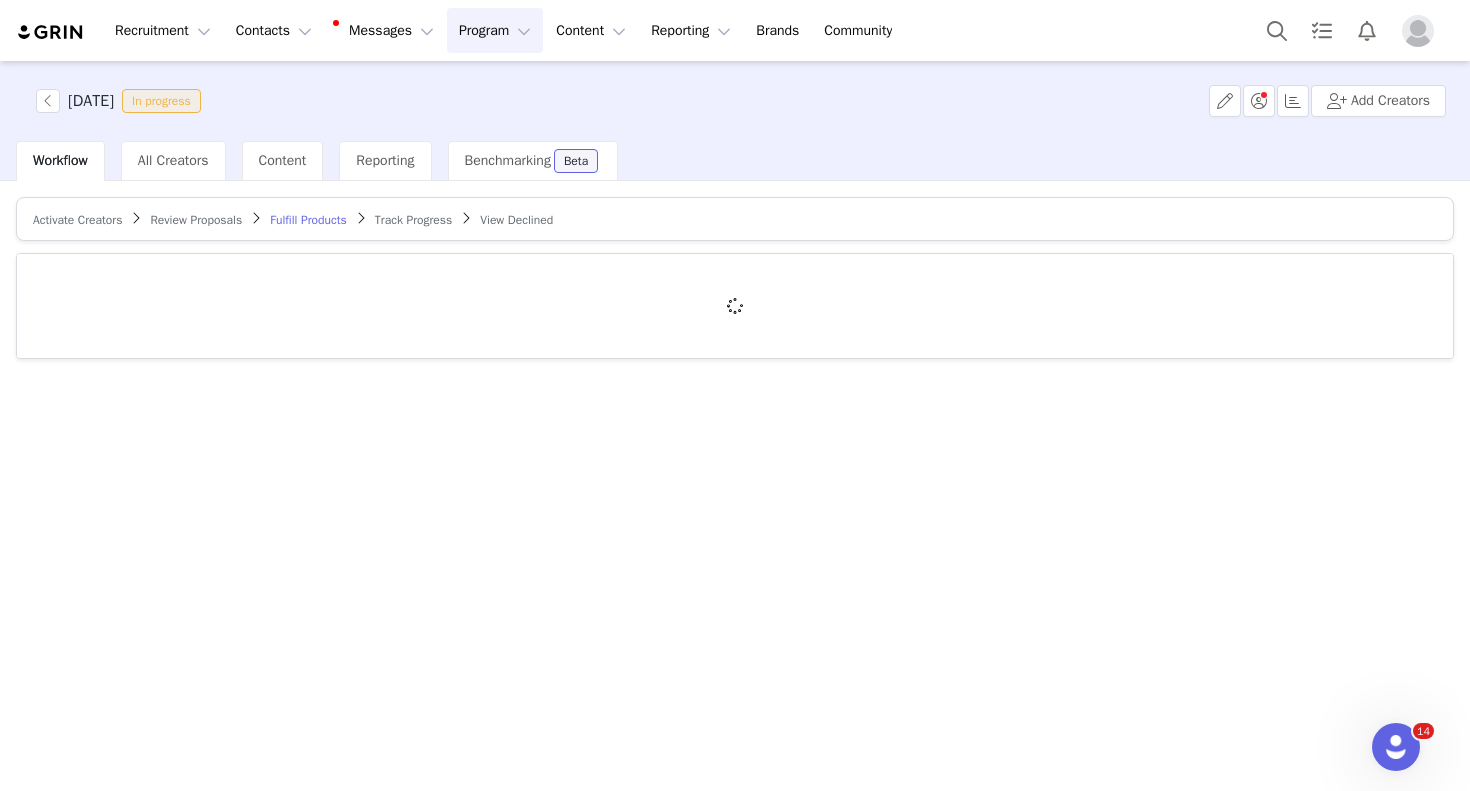 scroll, scrollTop: 0, scrollLeft: 0, axis: both 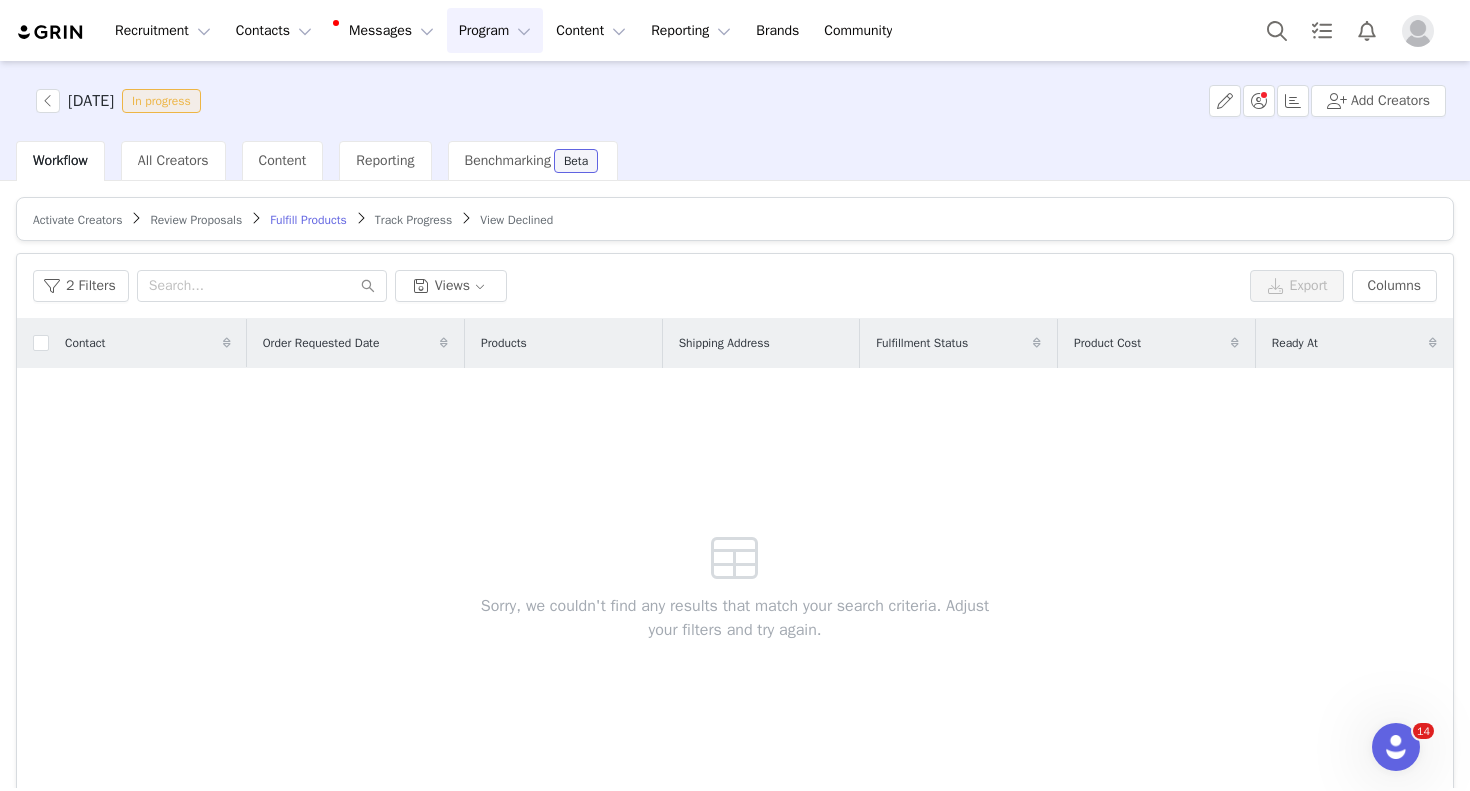 click on "Track Progress" at bounding box center [413, 220] 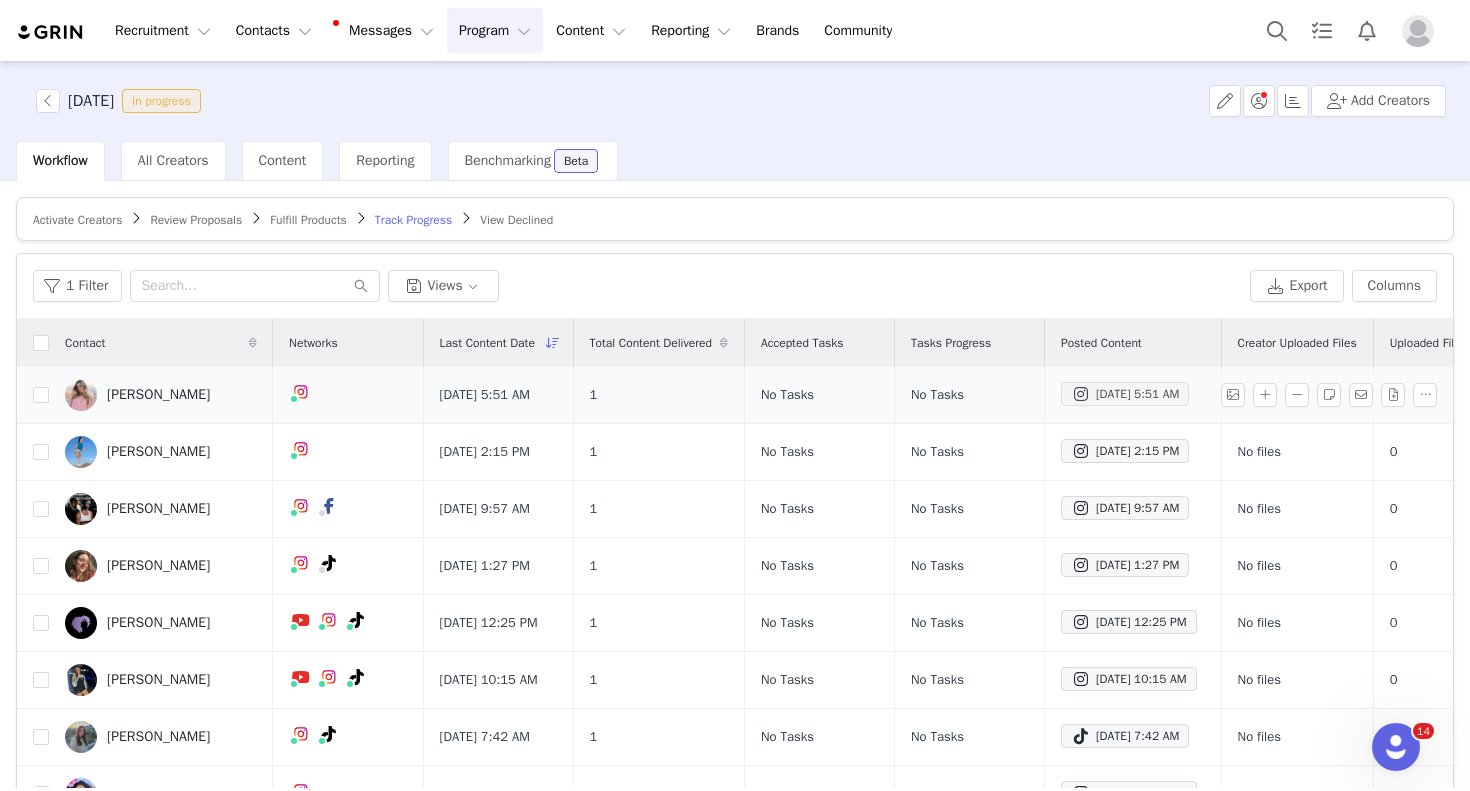 click on "[DATE] 5:51 AM" at bounding box center [1125, 394] 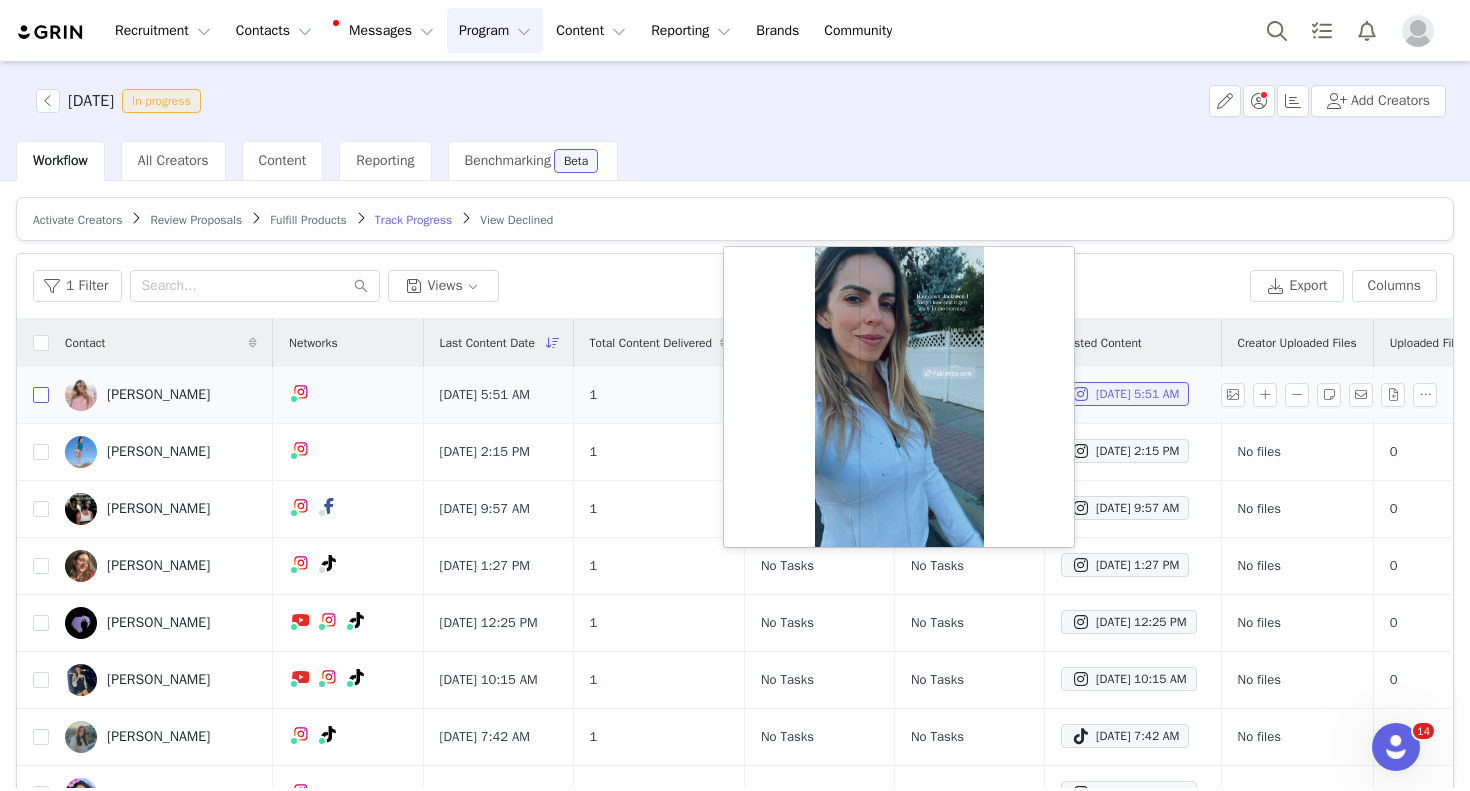 click at bounding box center (41, 395) 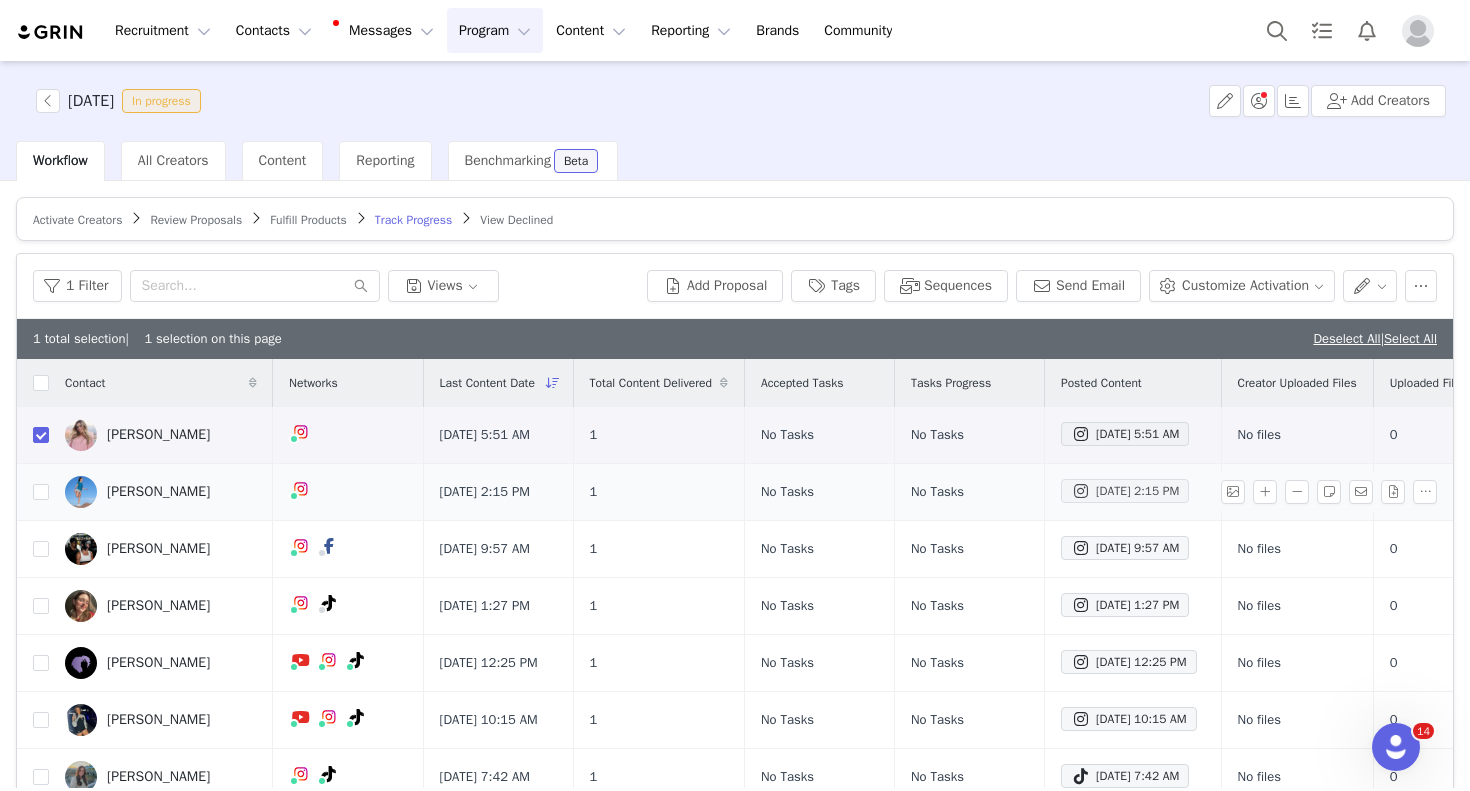 click on "[DATE] 2:15 PM" at bounding box center (1125, 491) 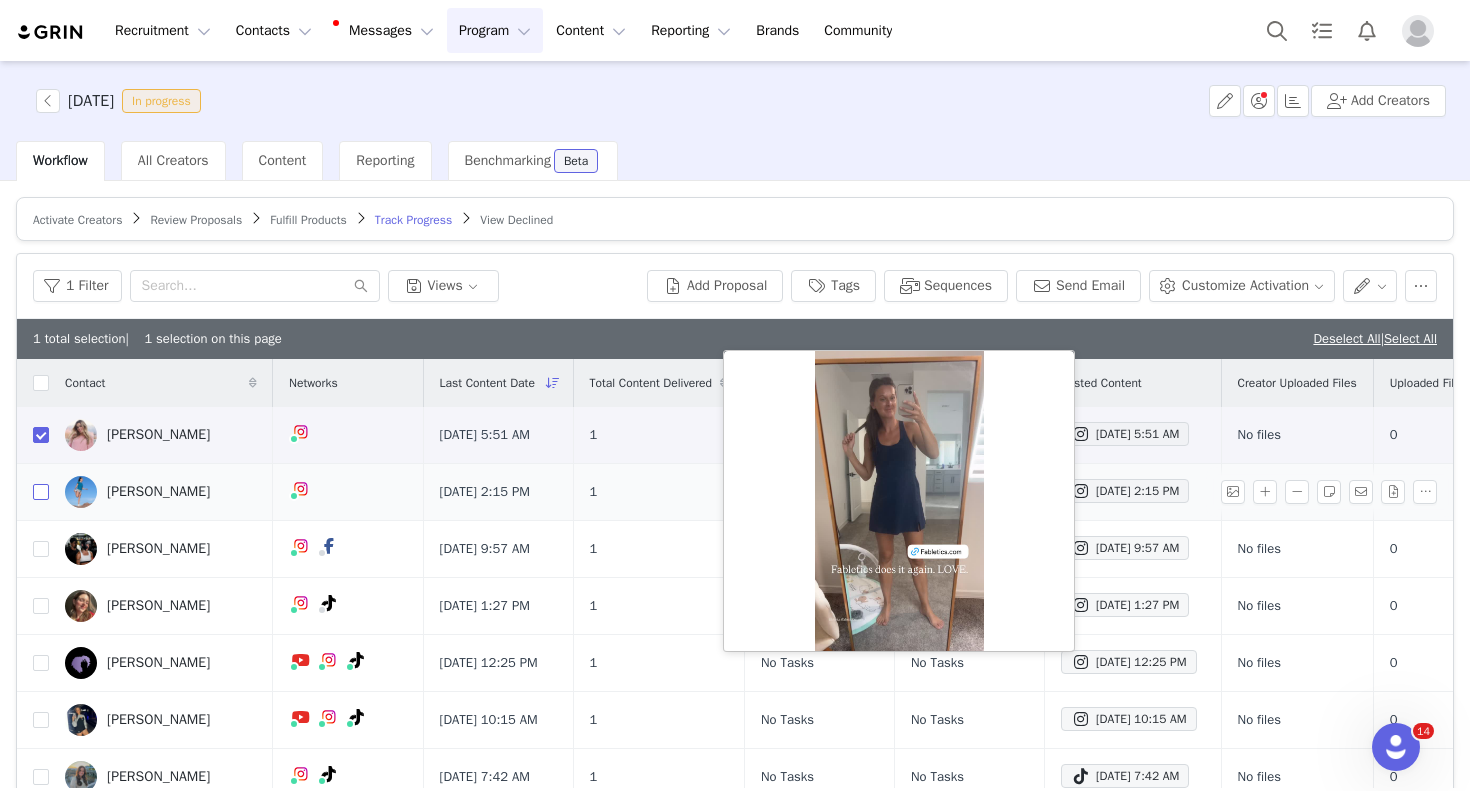 click at bounding box center [41, 492] 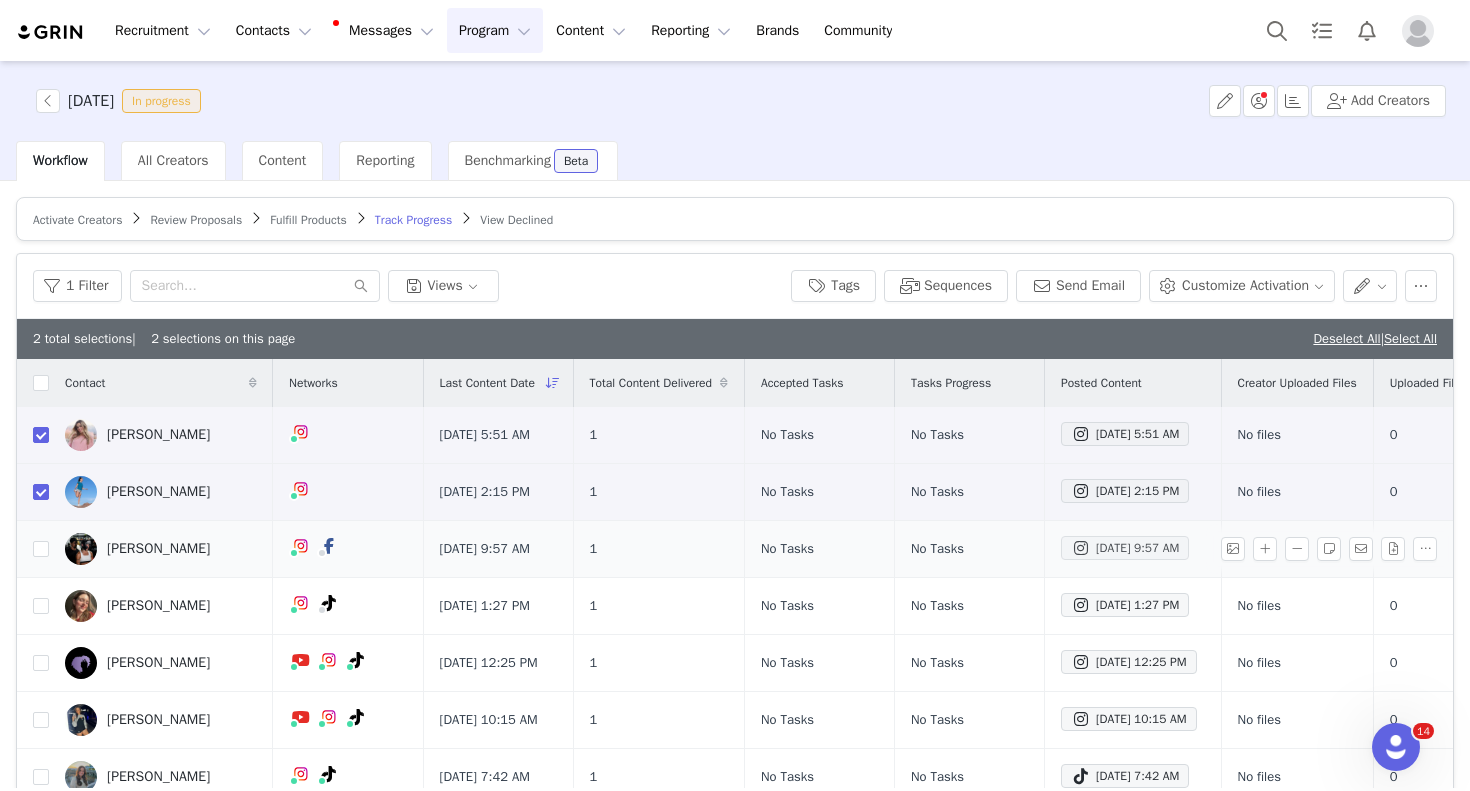 click on "[DATE] 9:57 AM" at bounding box center [1125, 548] 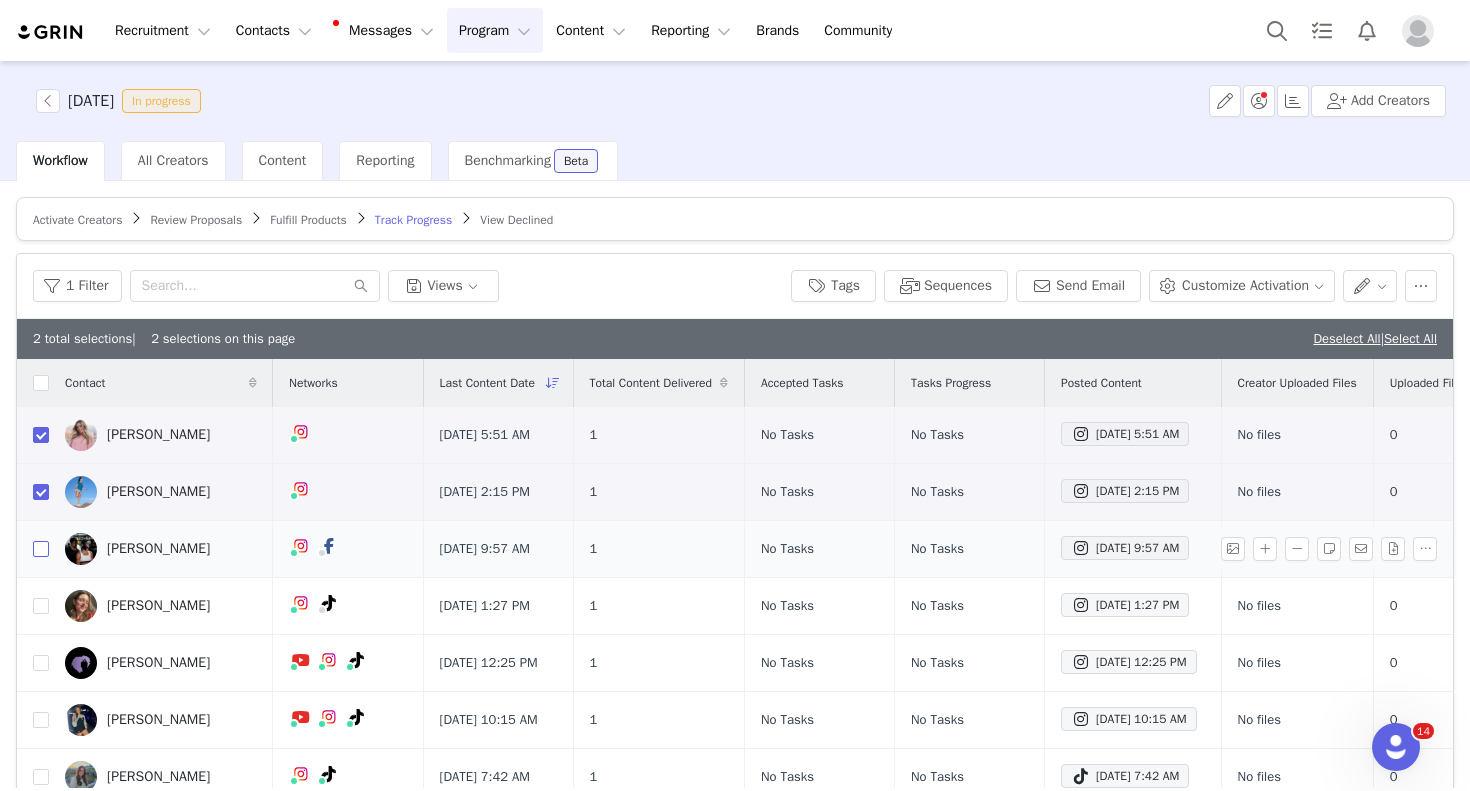 click at bounding box center [41, 549] 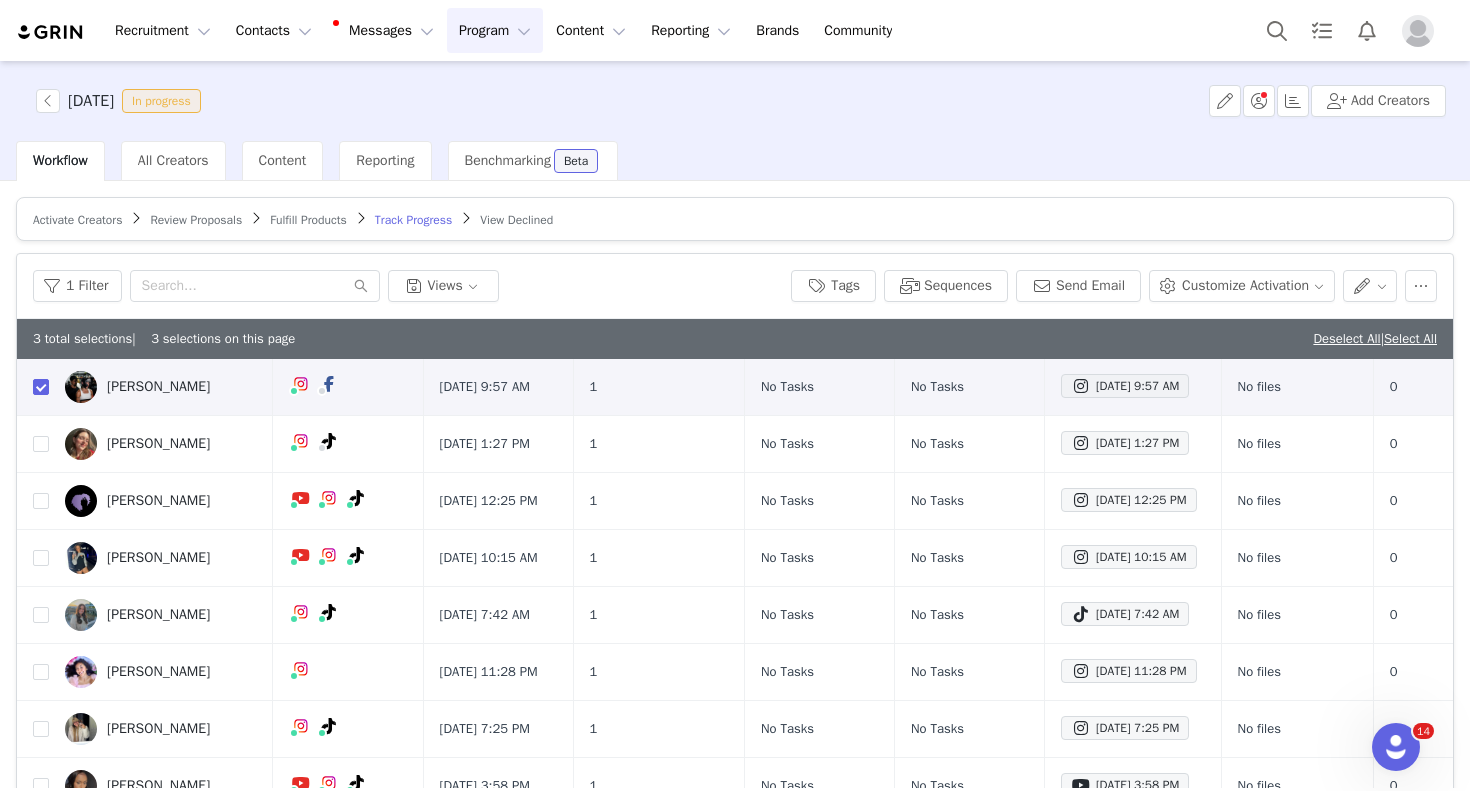 scroll, scrollTop: 164, scrollLeft: 0, axis: vertical 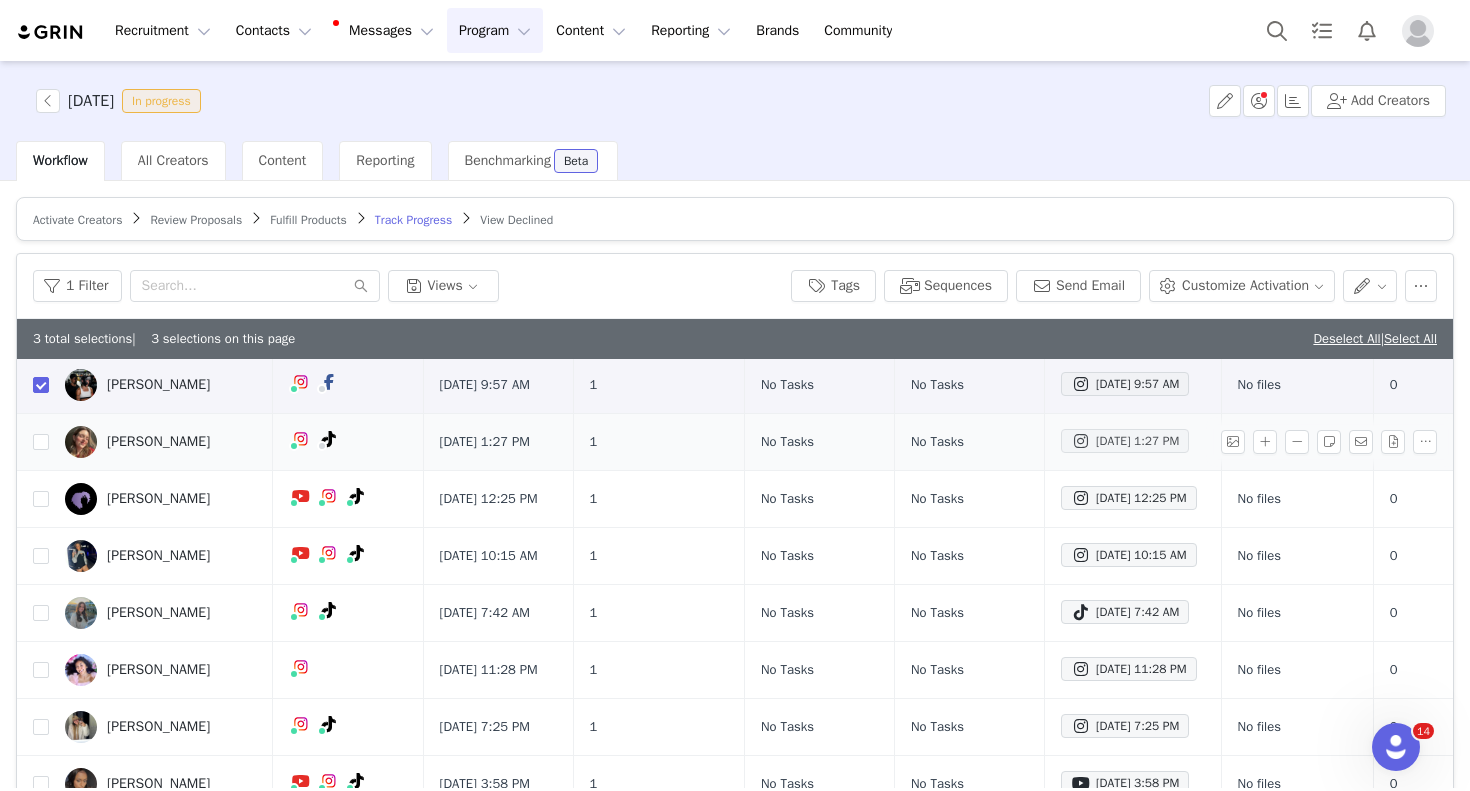 click on "[DATE] 1:27 PM" at bounding box center [1125, 441] 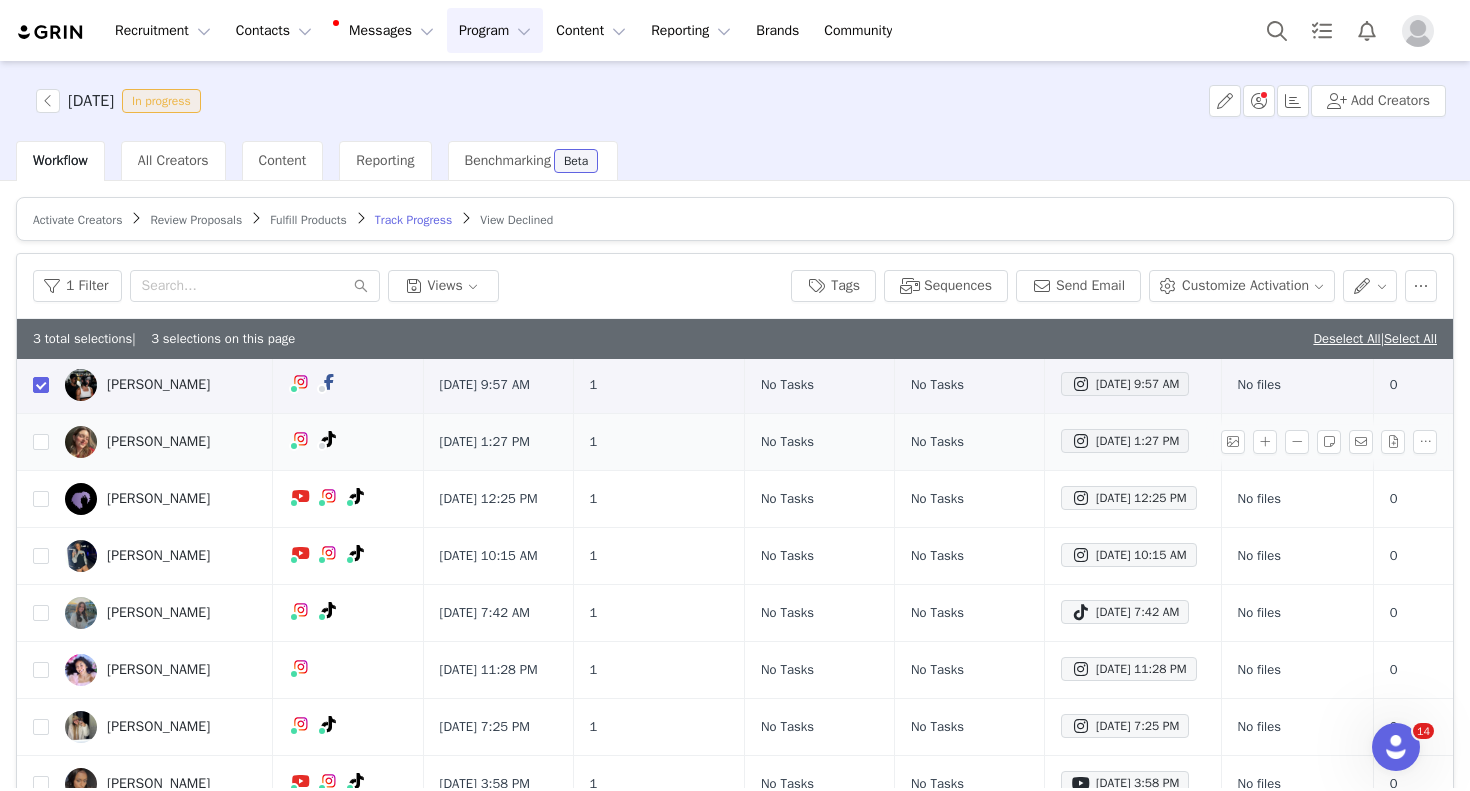 click on "[PERSON_NAME]" at bounding box center (158, 442) 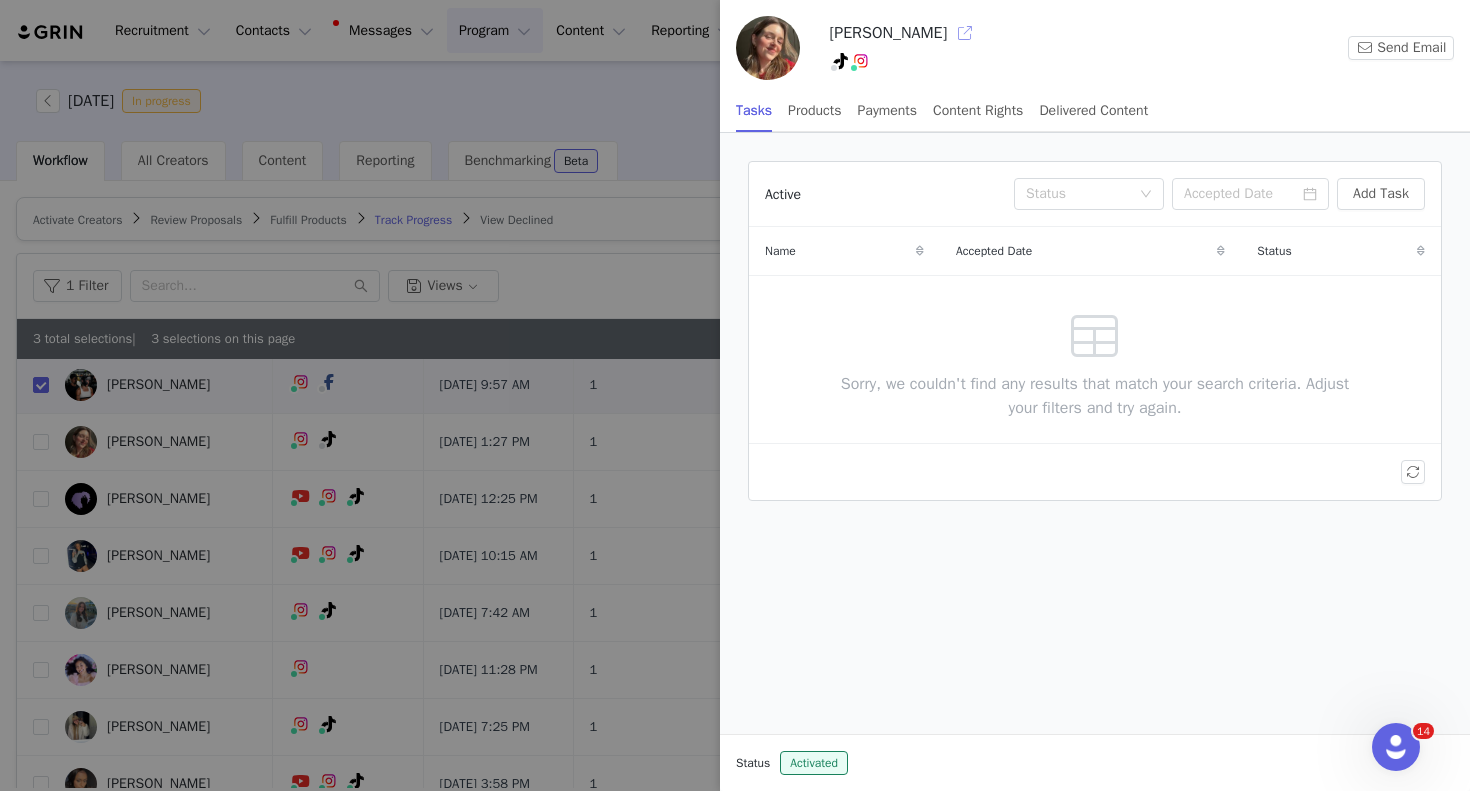 click at bounding box center (965, 33) 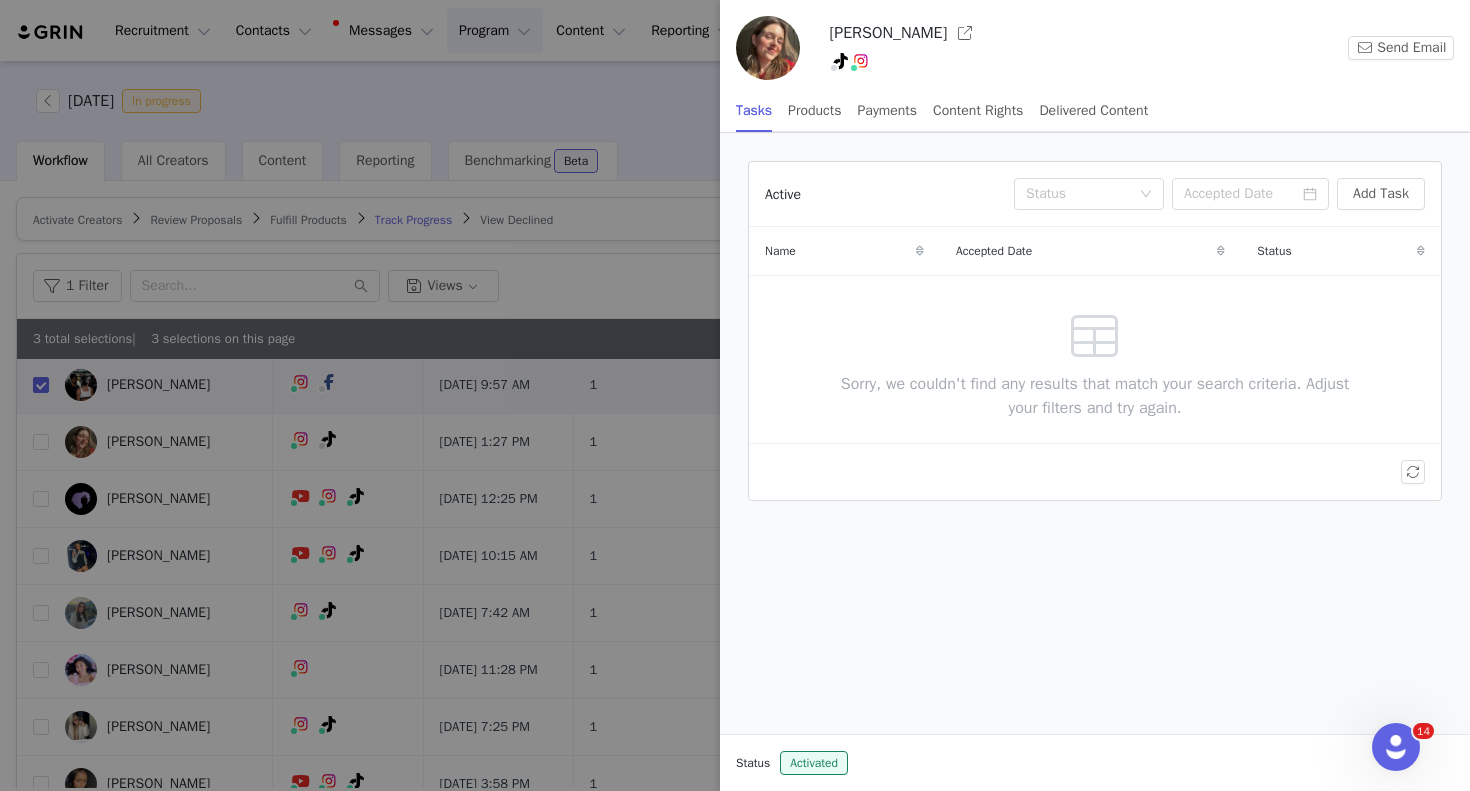 click at bounding box center (735, 395) 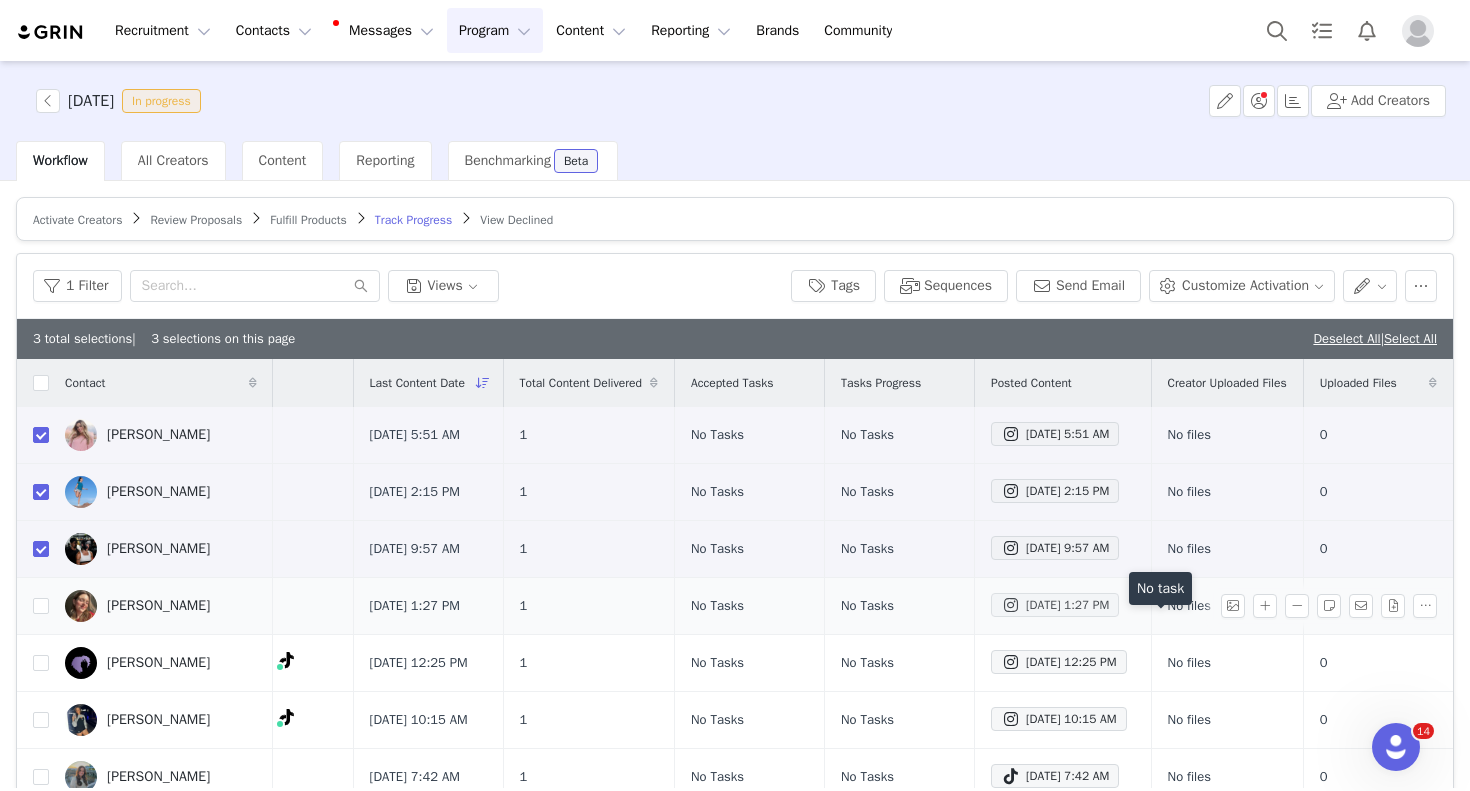 scroll, scrollTop: 0, scrollLeft: 148, axis: horizontal 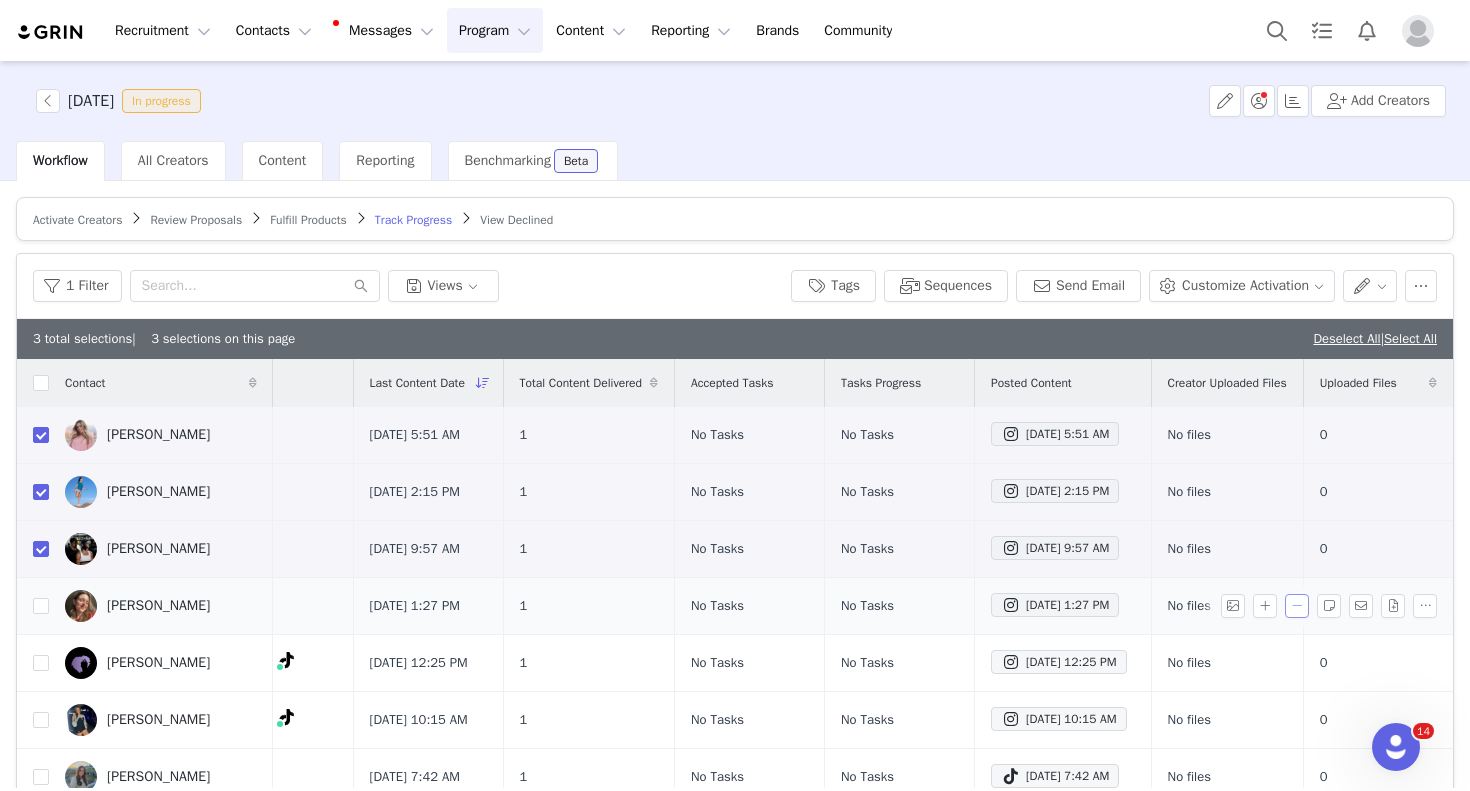 click at bounding box center [1297, 606] 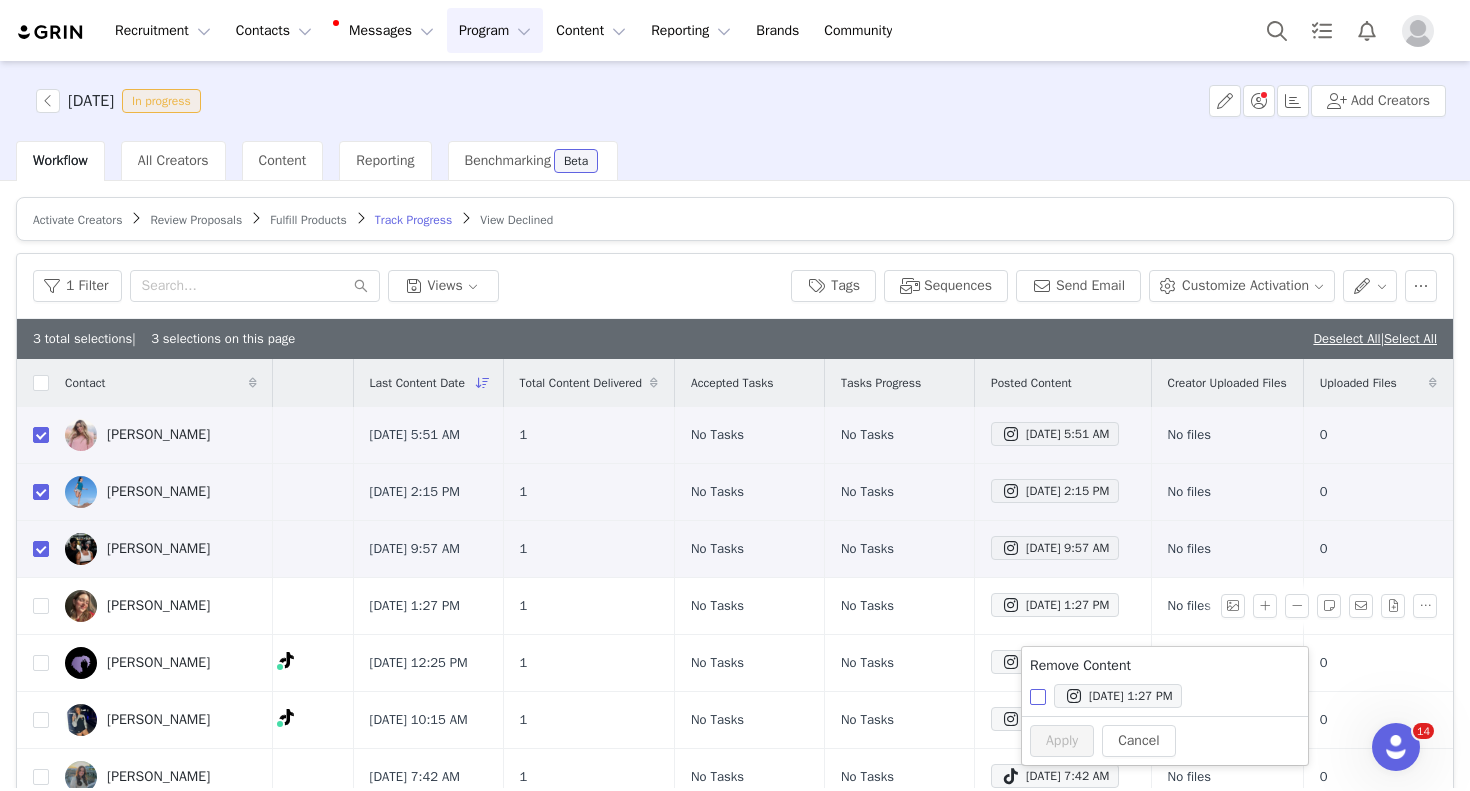 click on "[DATE] 1:27 PM" at bounding box center [1038, 697] 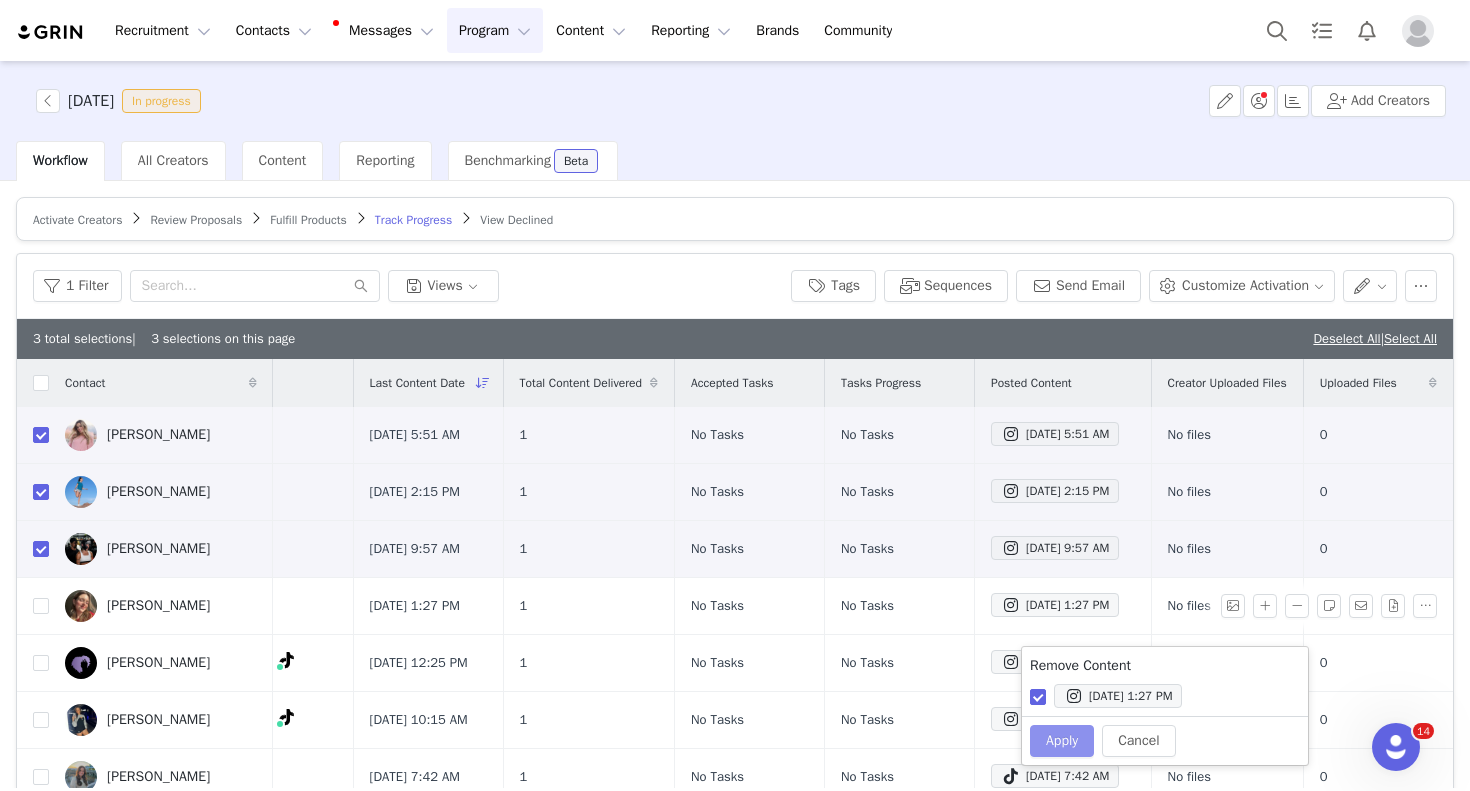 click on "Apply" at bounding box center [1062, 741] 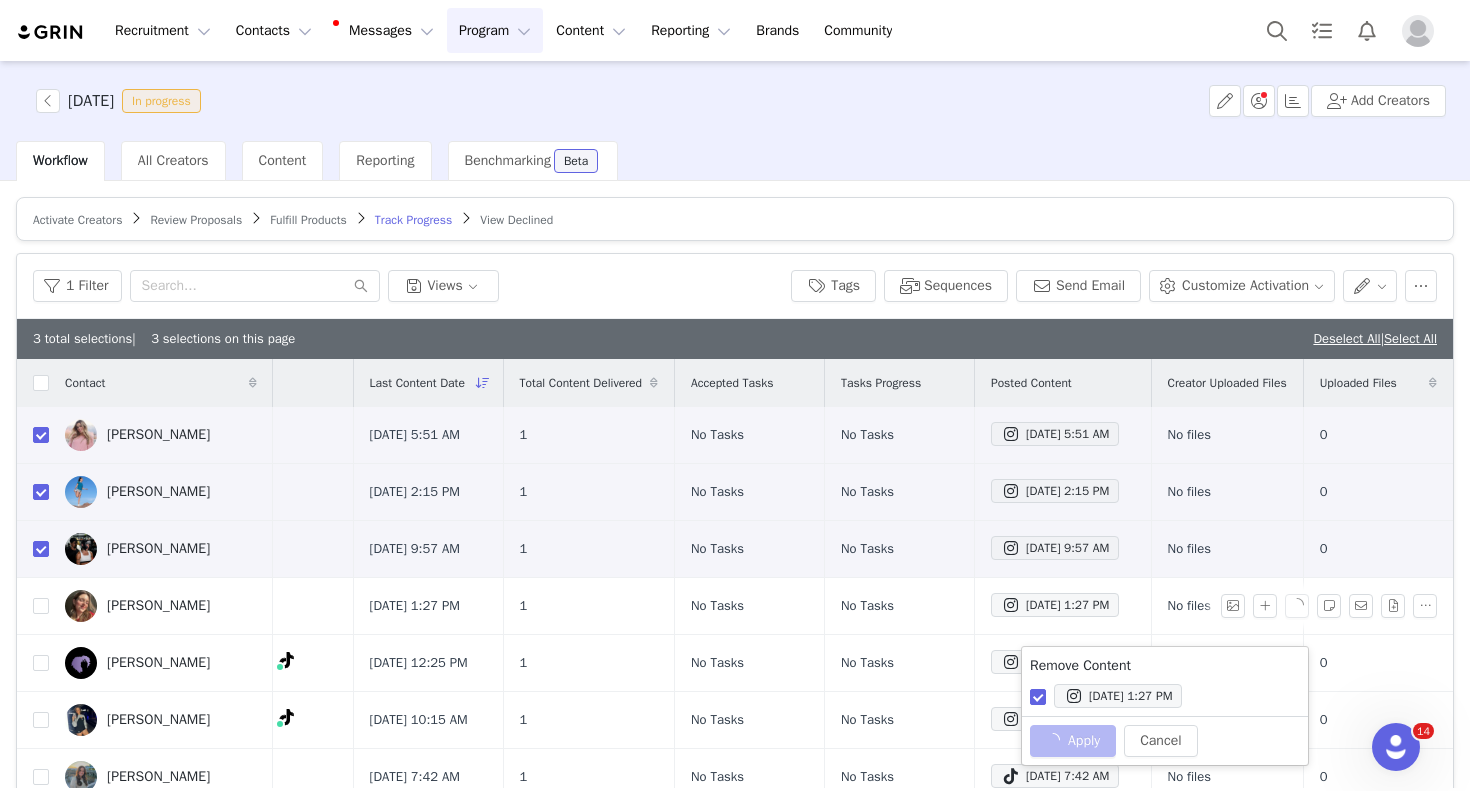 checkbox on "false" 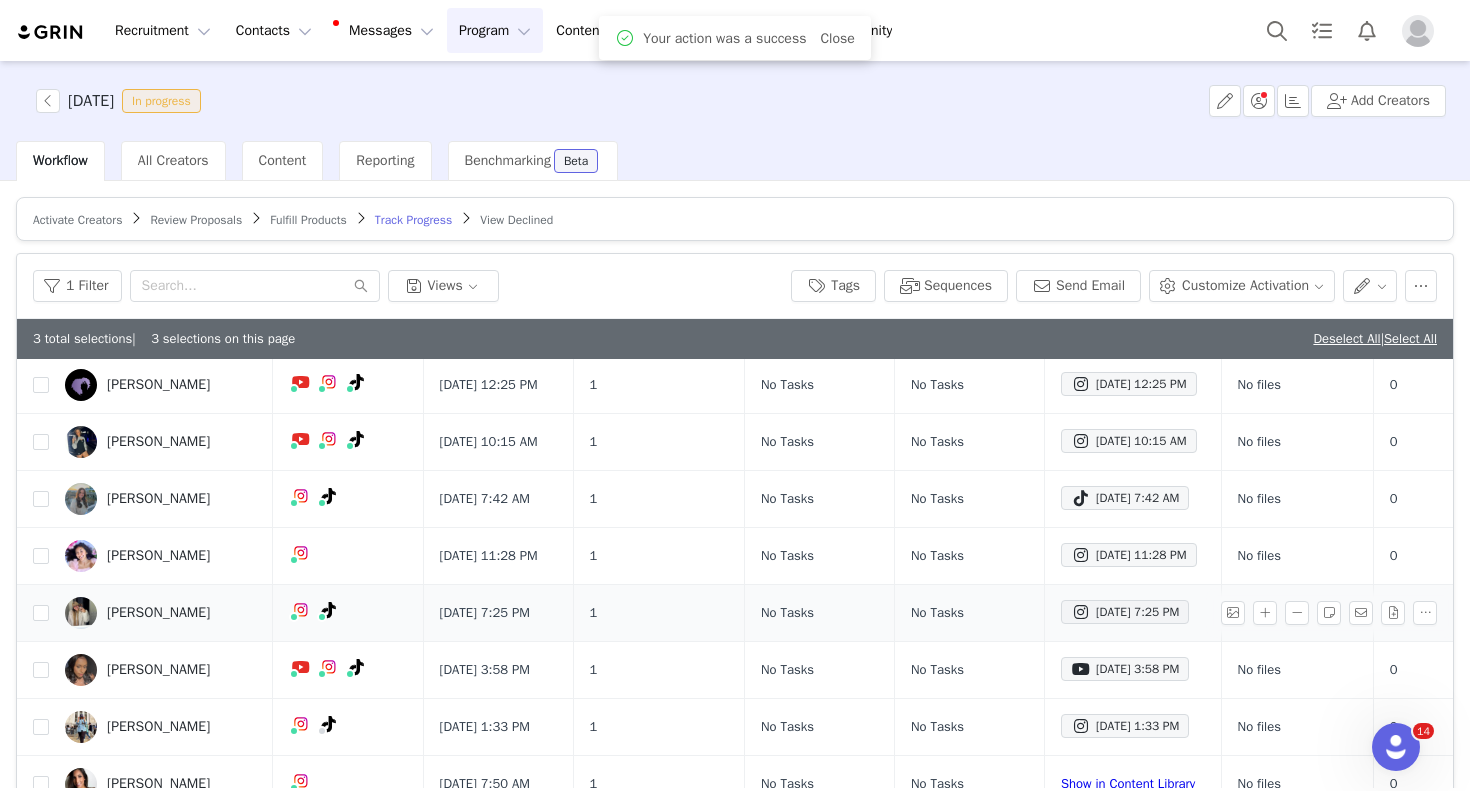 scroll, scrollTop: 219, scrollLeft: 0, axis: vertical 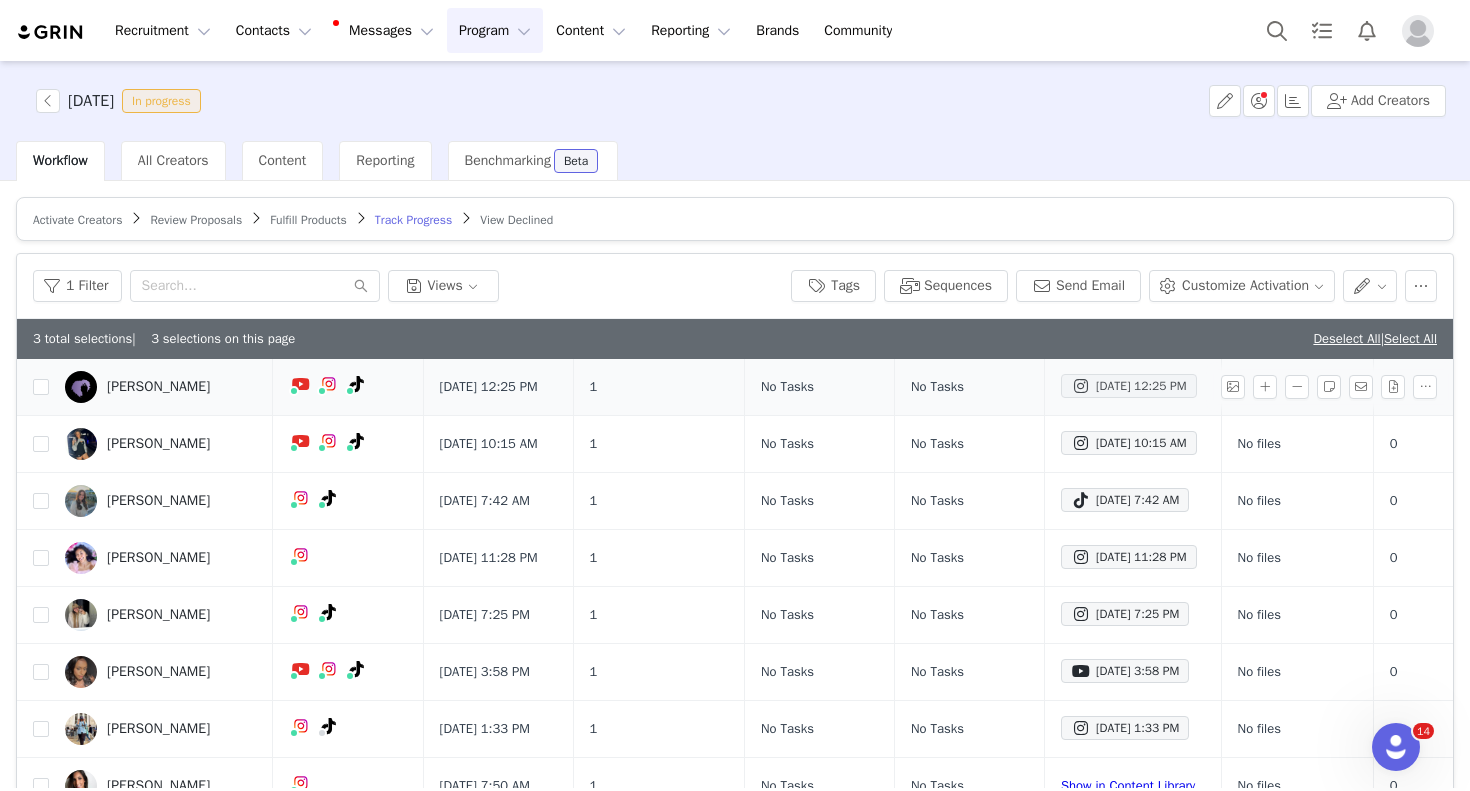 click on "[DATE] 12:25 PM" at bounding box center (1129, 386) 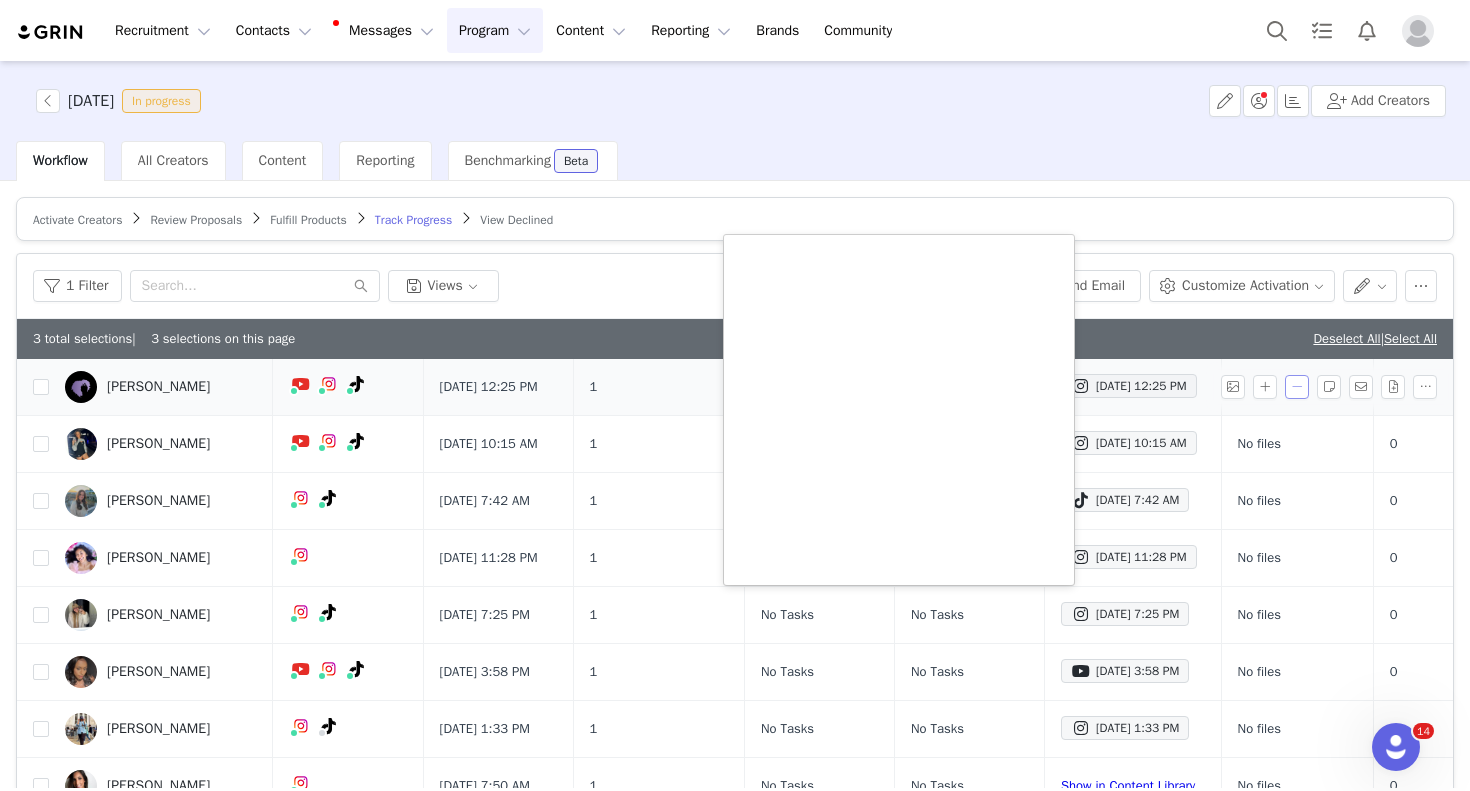 click at bounding box center [1297, 387] 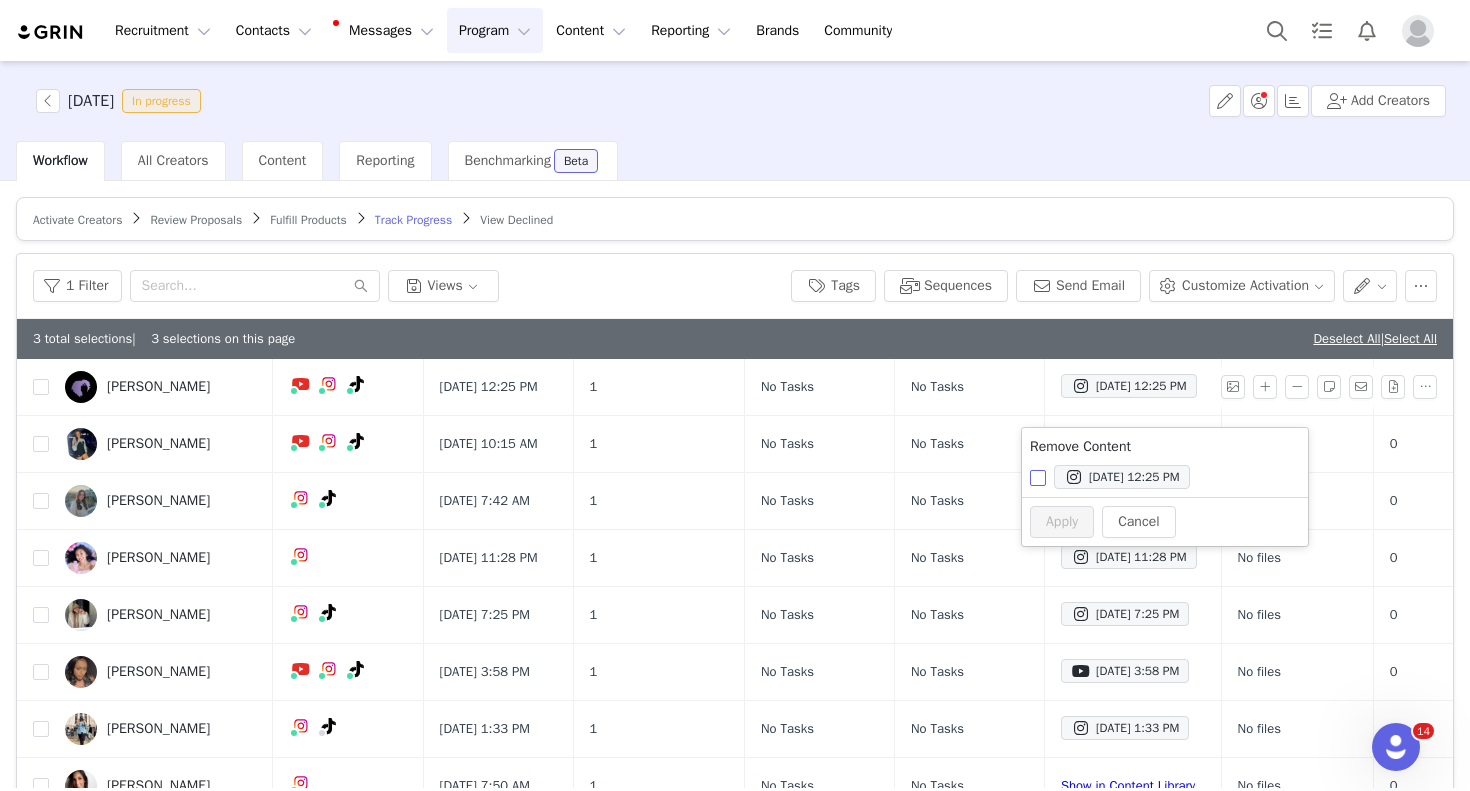 click on "[DATE] 12:25 PM" at bounding box center (1038, 478) 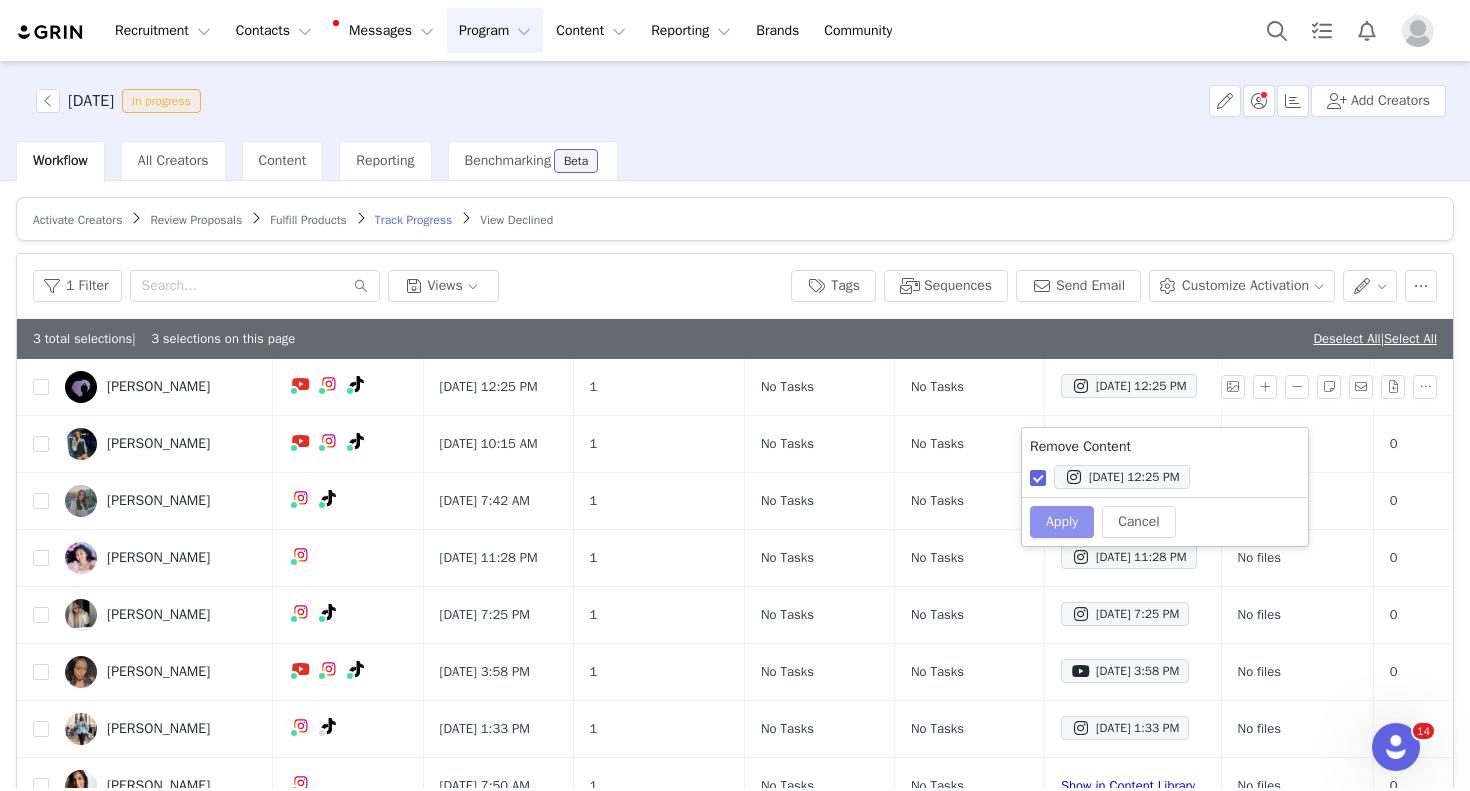 click on "Apply" at bounding box center (1062, 522) 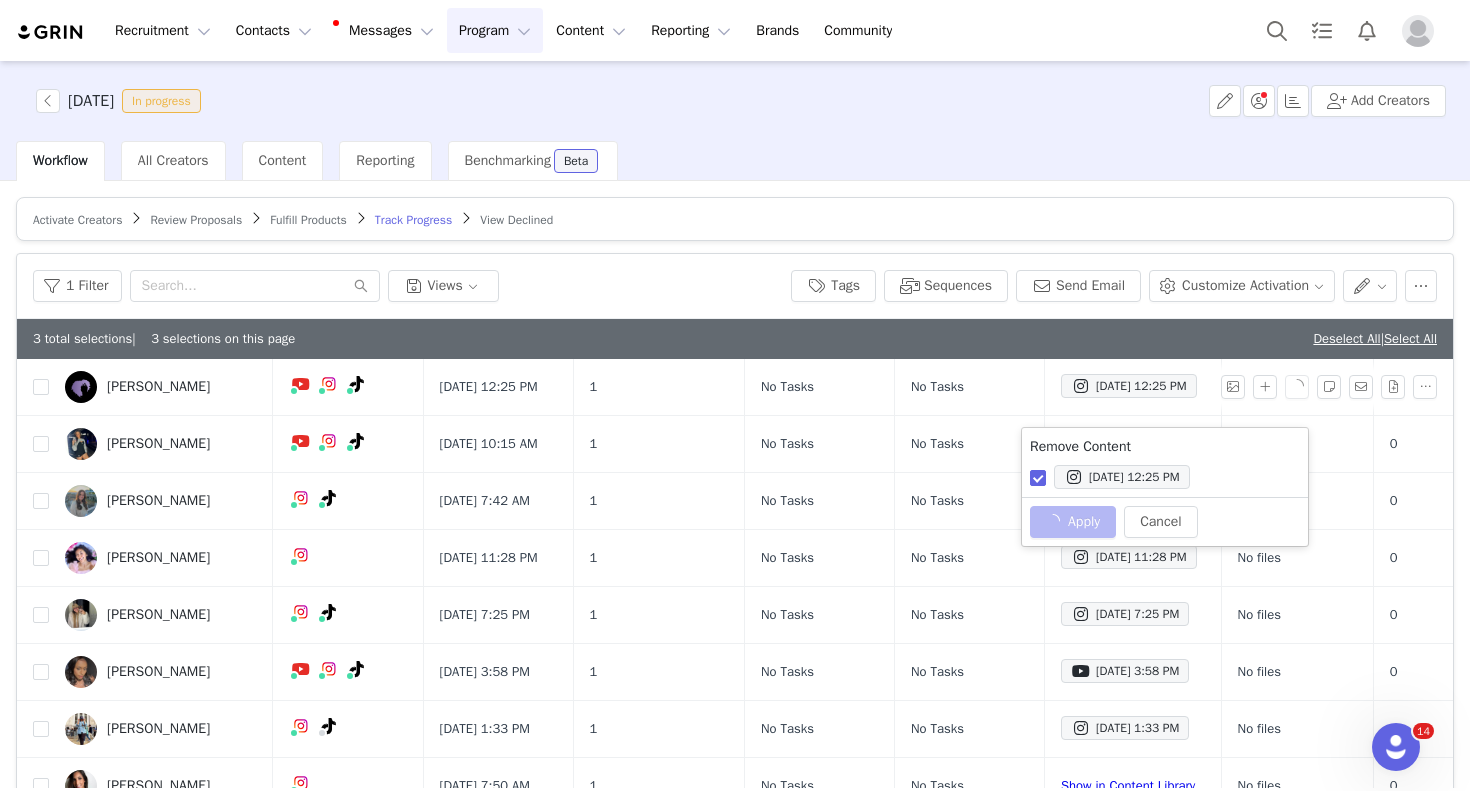 checkbox on "false" 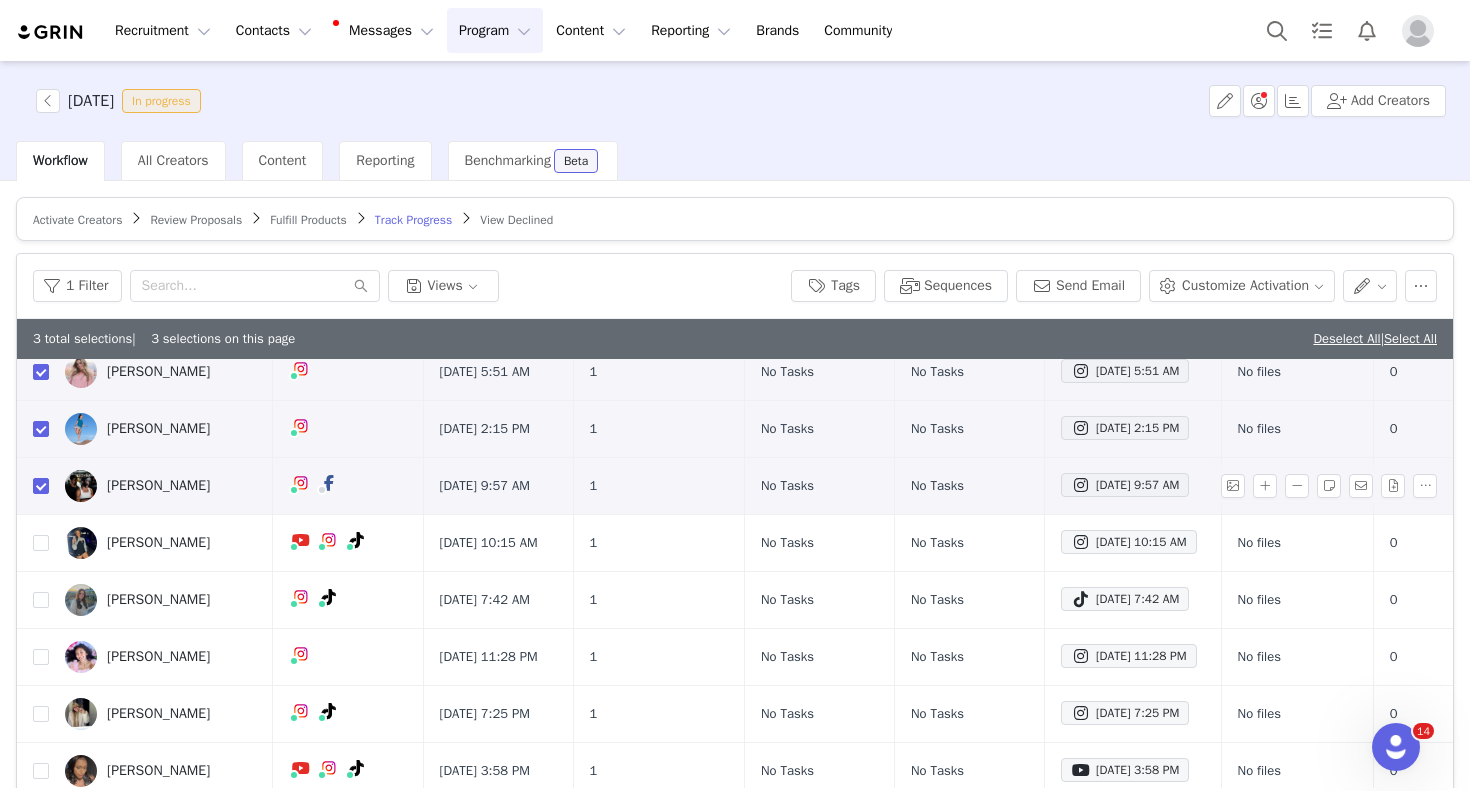 scroll, scrollTop: 67, scrollLeft: 0, axis: vertical 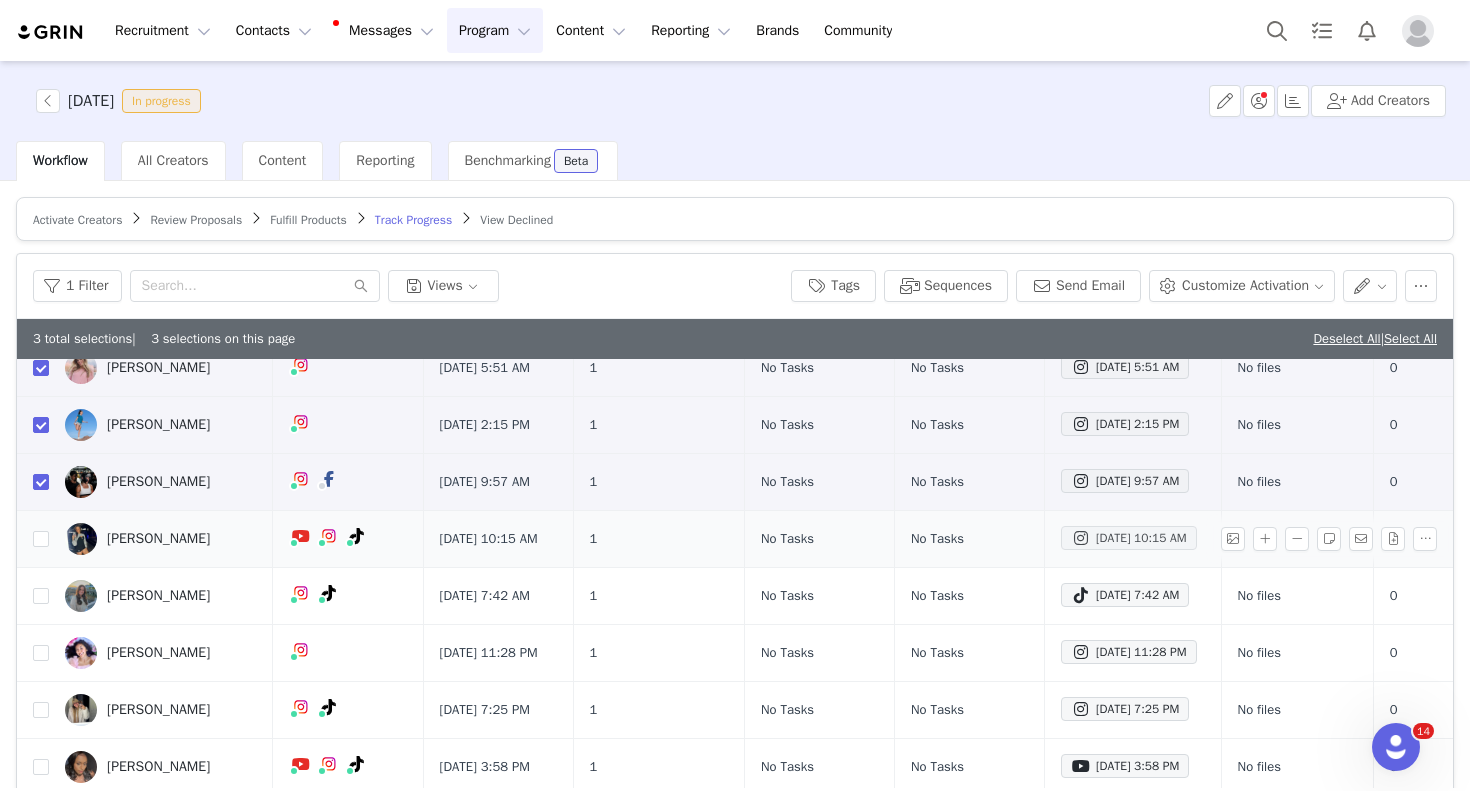 click on "[DATE] 10:15 AM" at bounding box center [1129, 538] 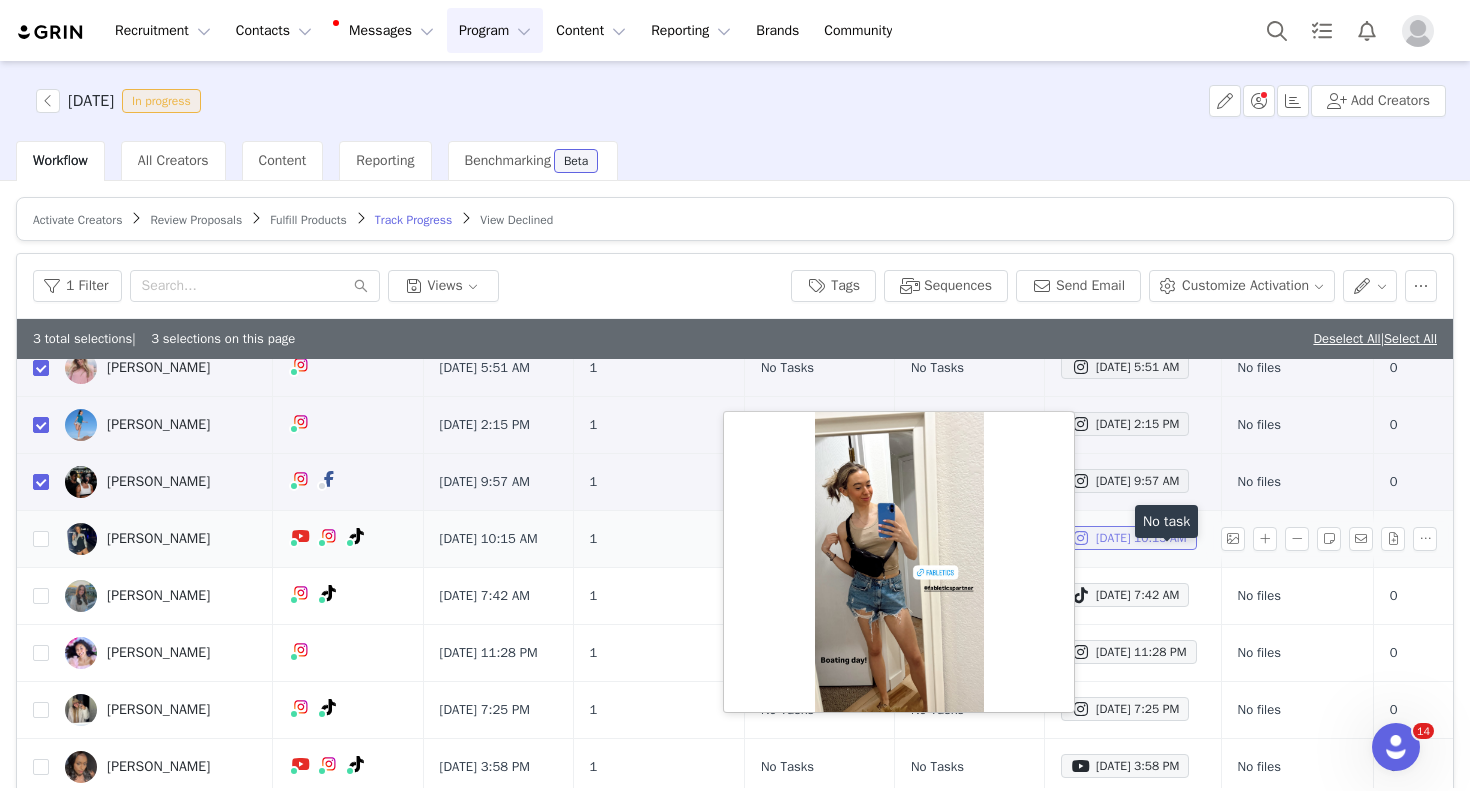 click on "[DATE] 10:15 AM" at bounding box center (1129, 538) 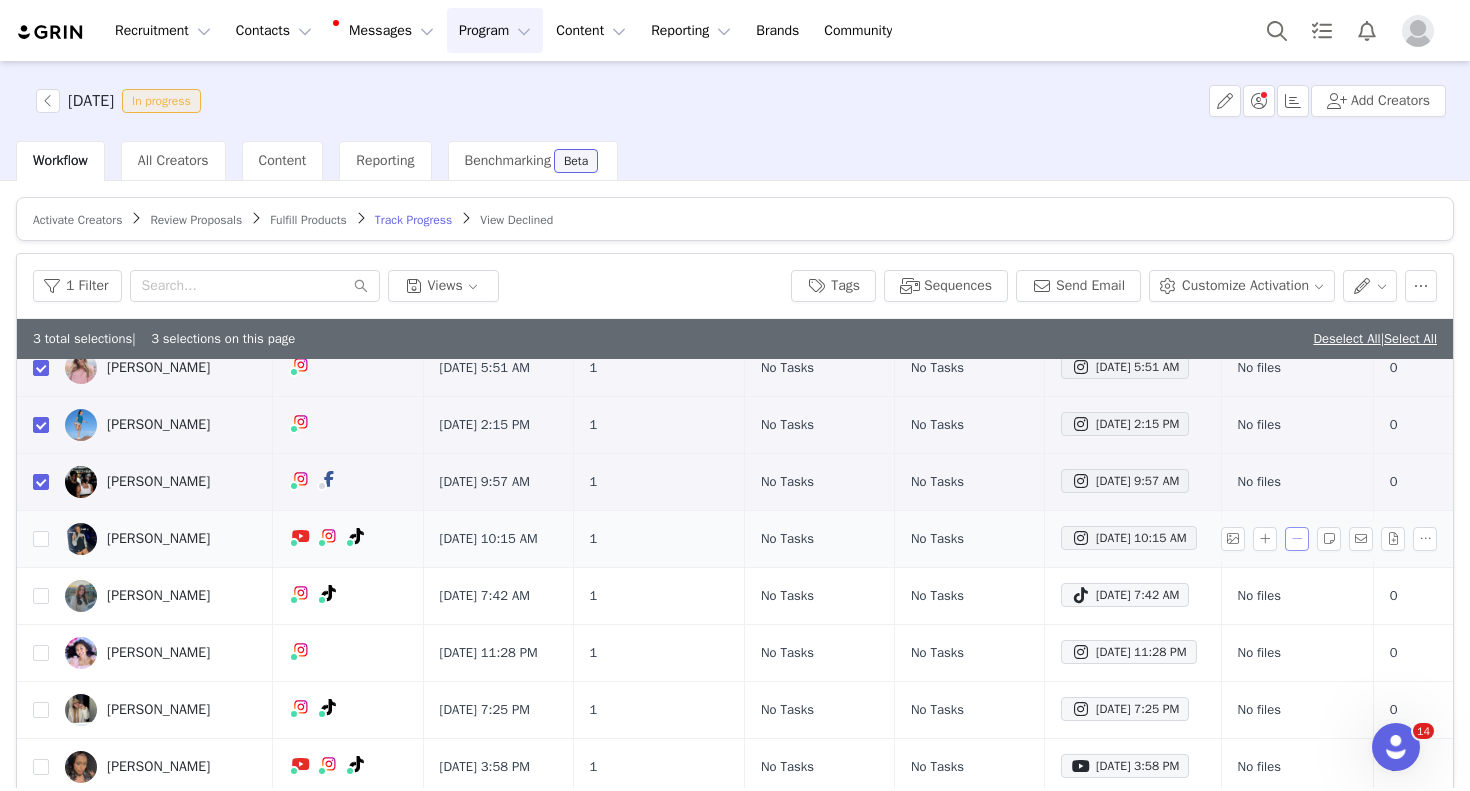 click at bounding box center (1297, 539) 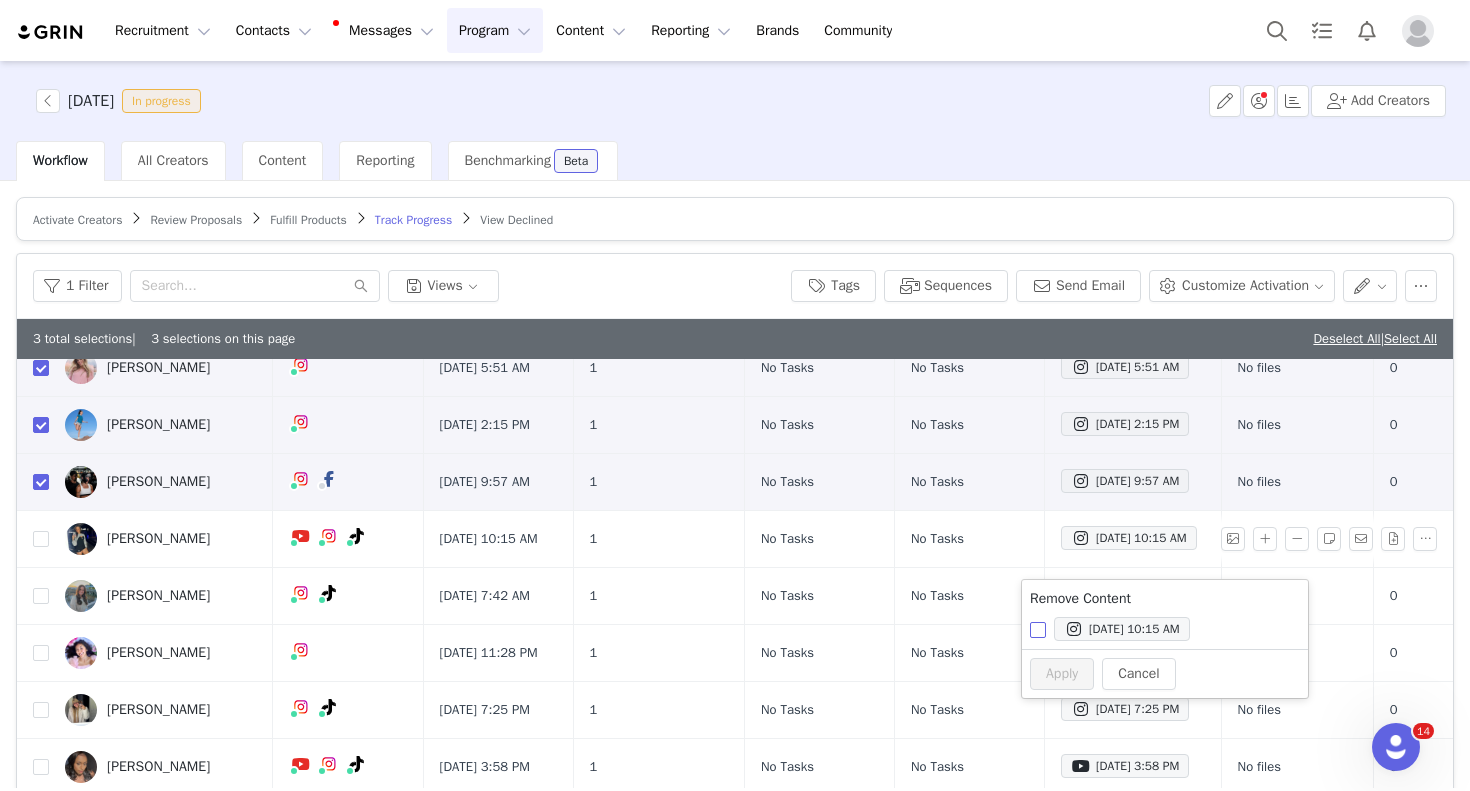 click on "[DATE] 10:15 AM" at bounding box center (1038, 630) 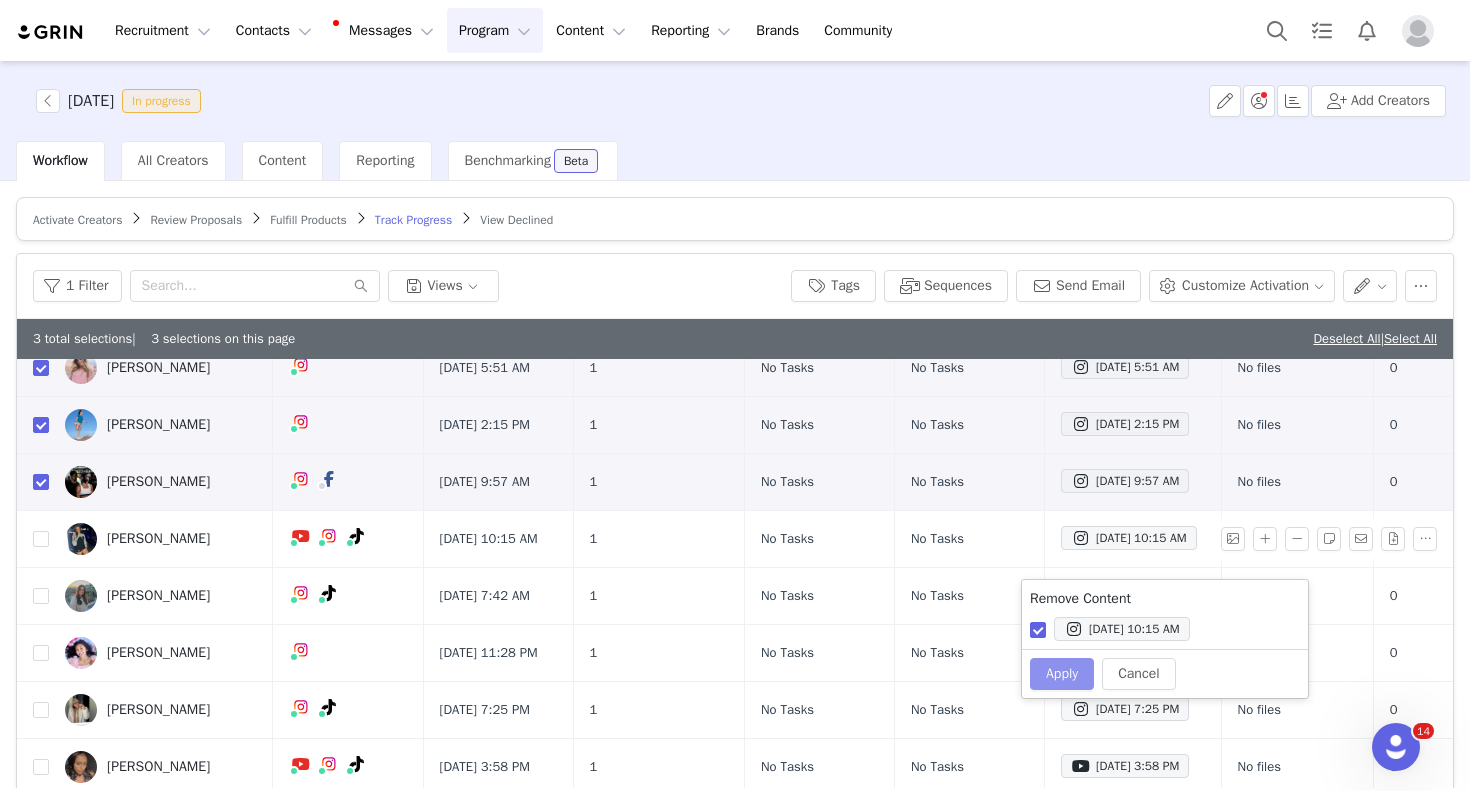click on "Apply" at bounding box center [1062, 674] 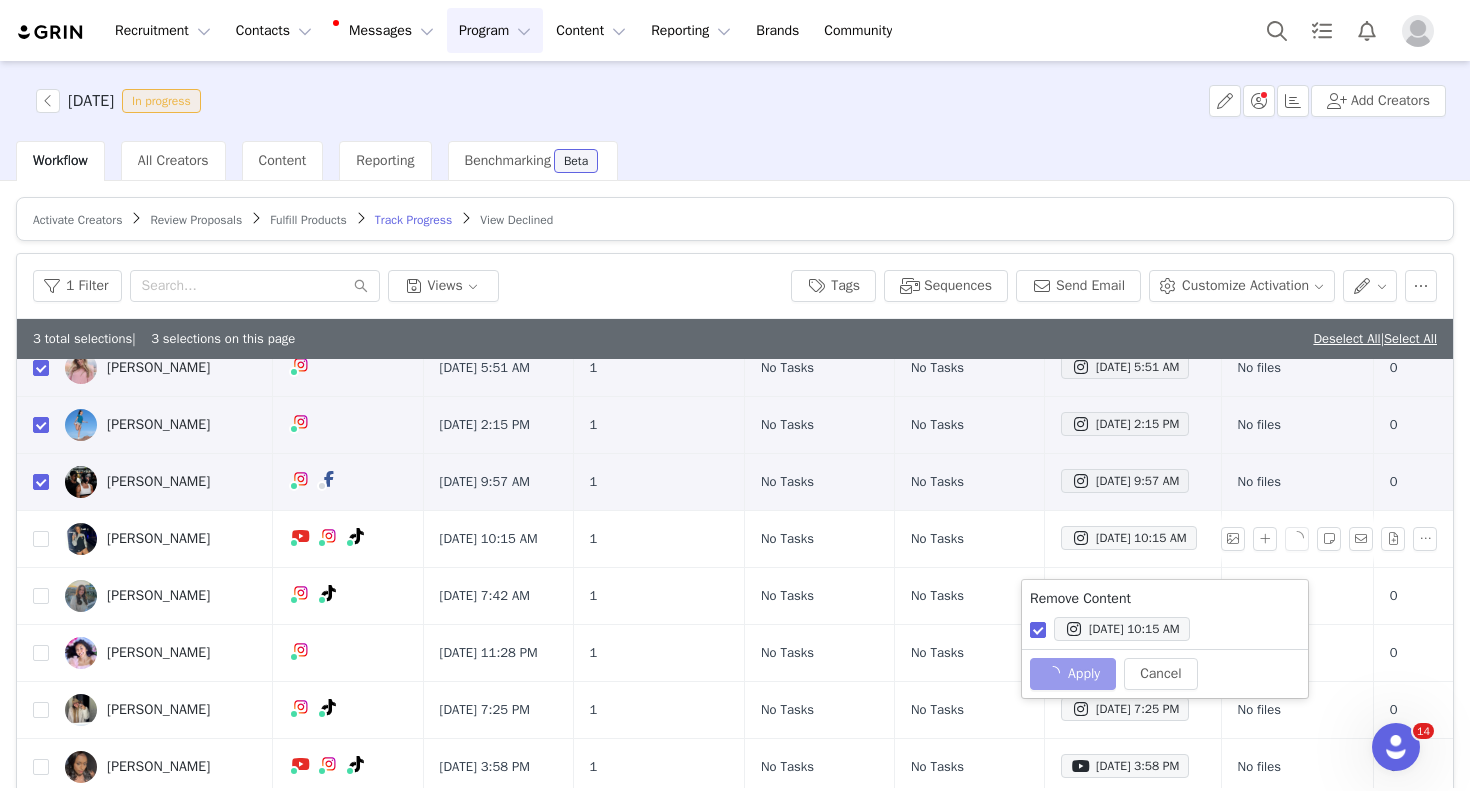 checkbox on "false" 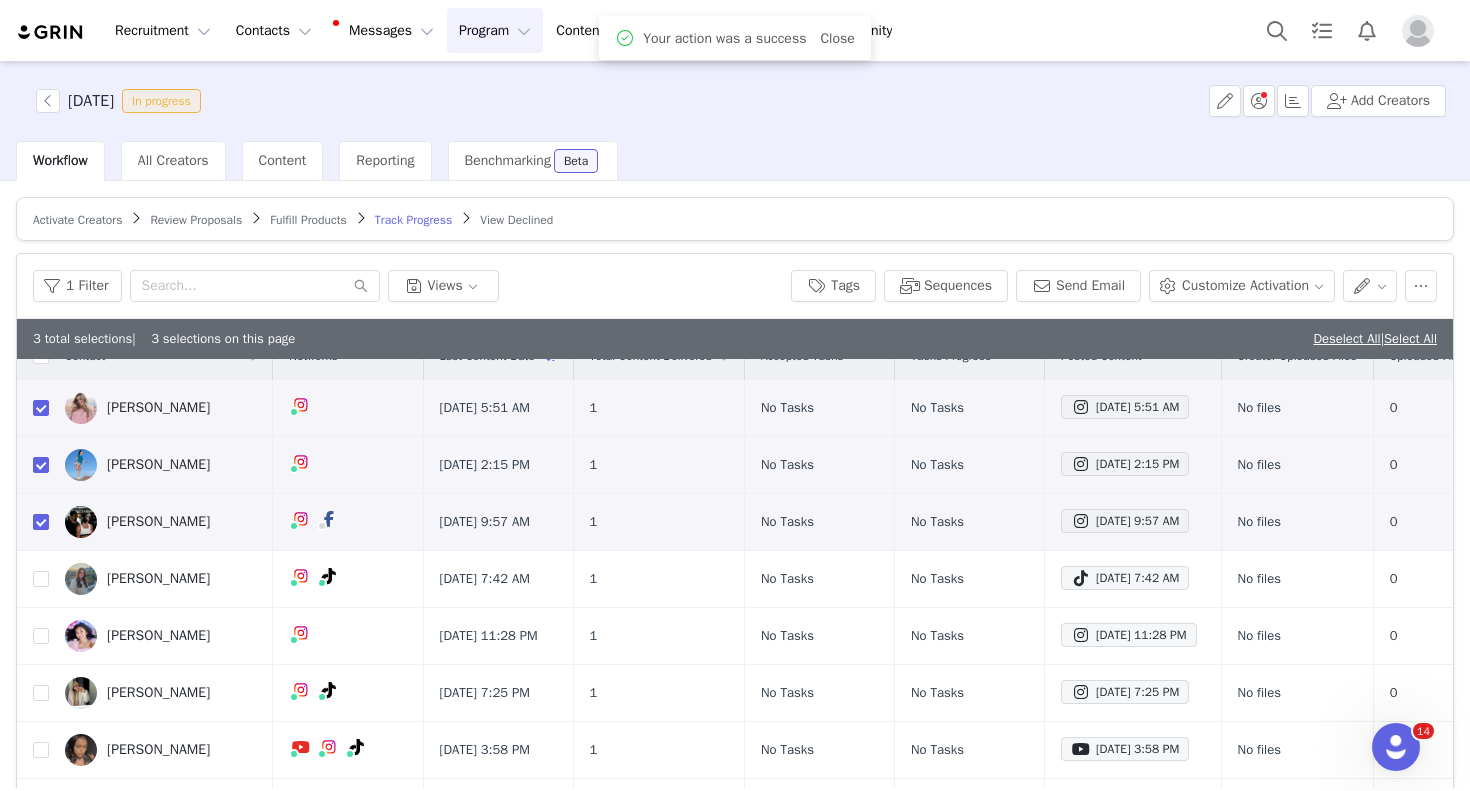 scroll, scrollTop: 109, scrollLeft: 0, axis: vertical 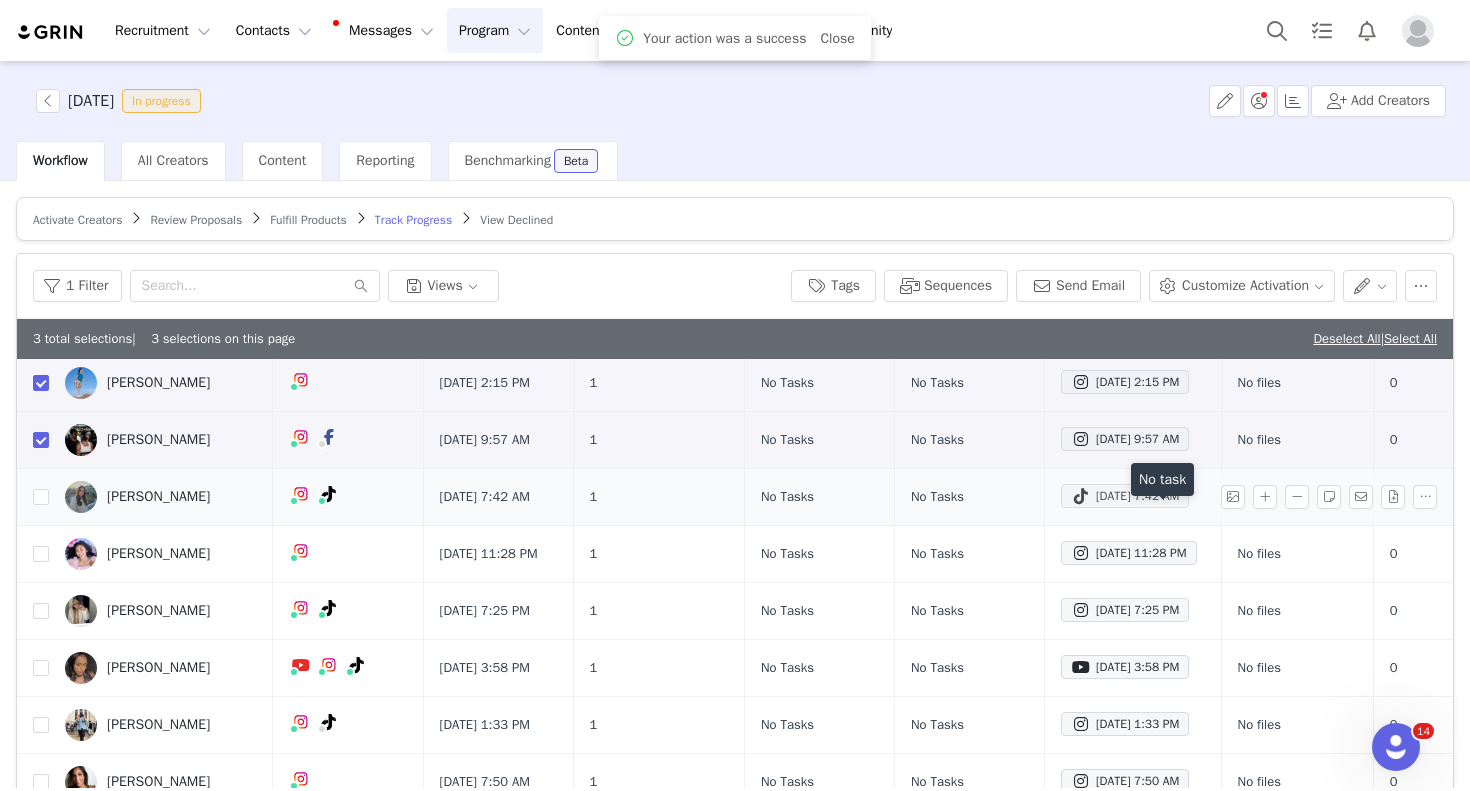 click on "[DATE] 7:42 AM" at bounding box center (1125, 496) 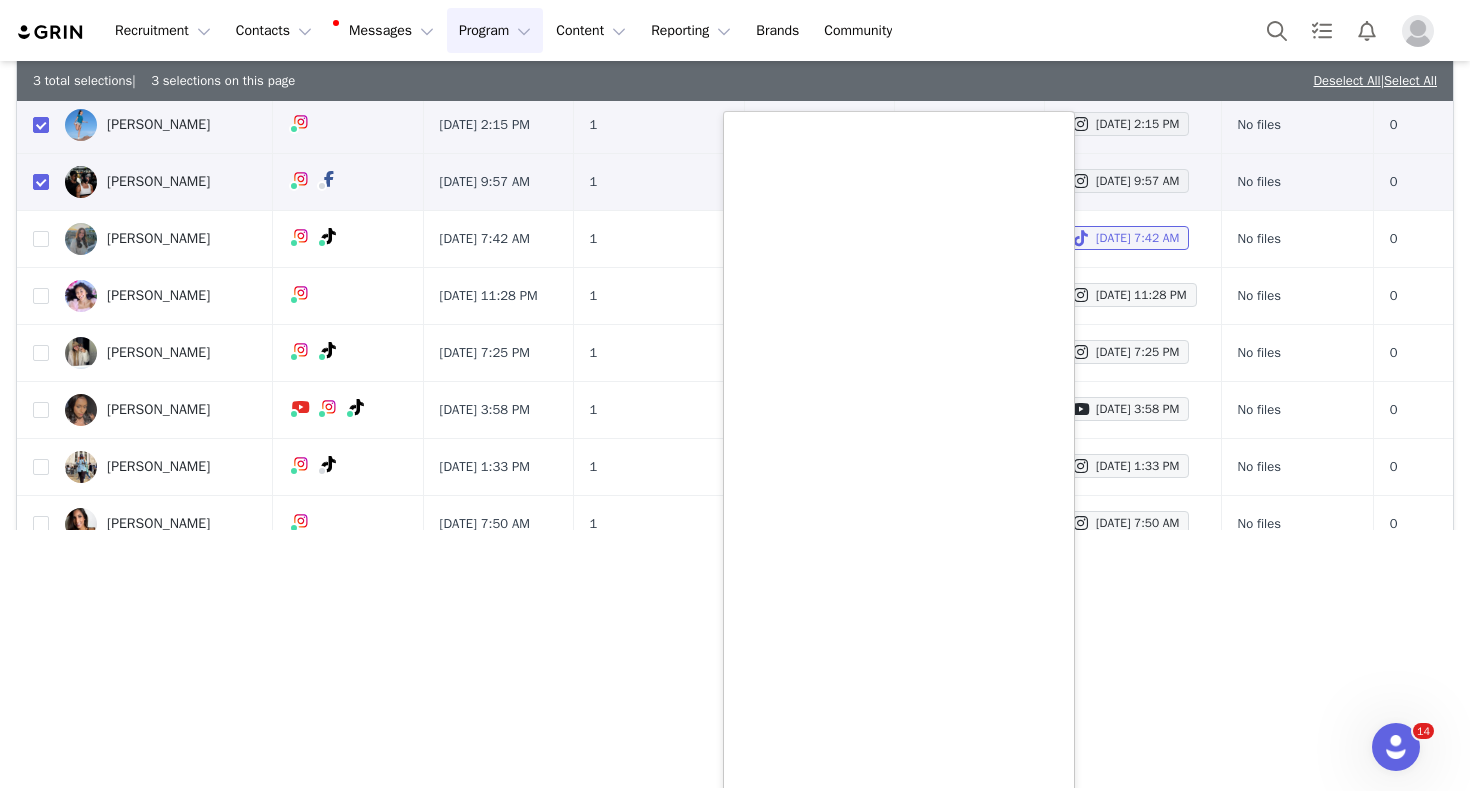 scroll, scrollTop: 259, scrollLeft: 0, axis: vertical 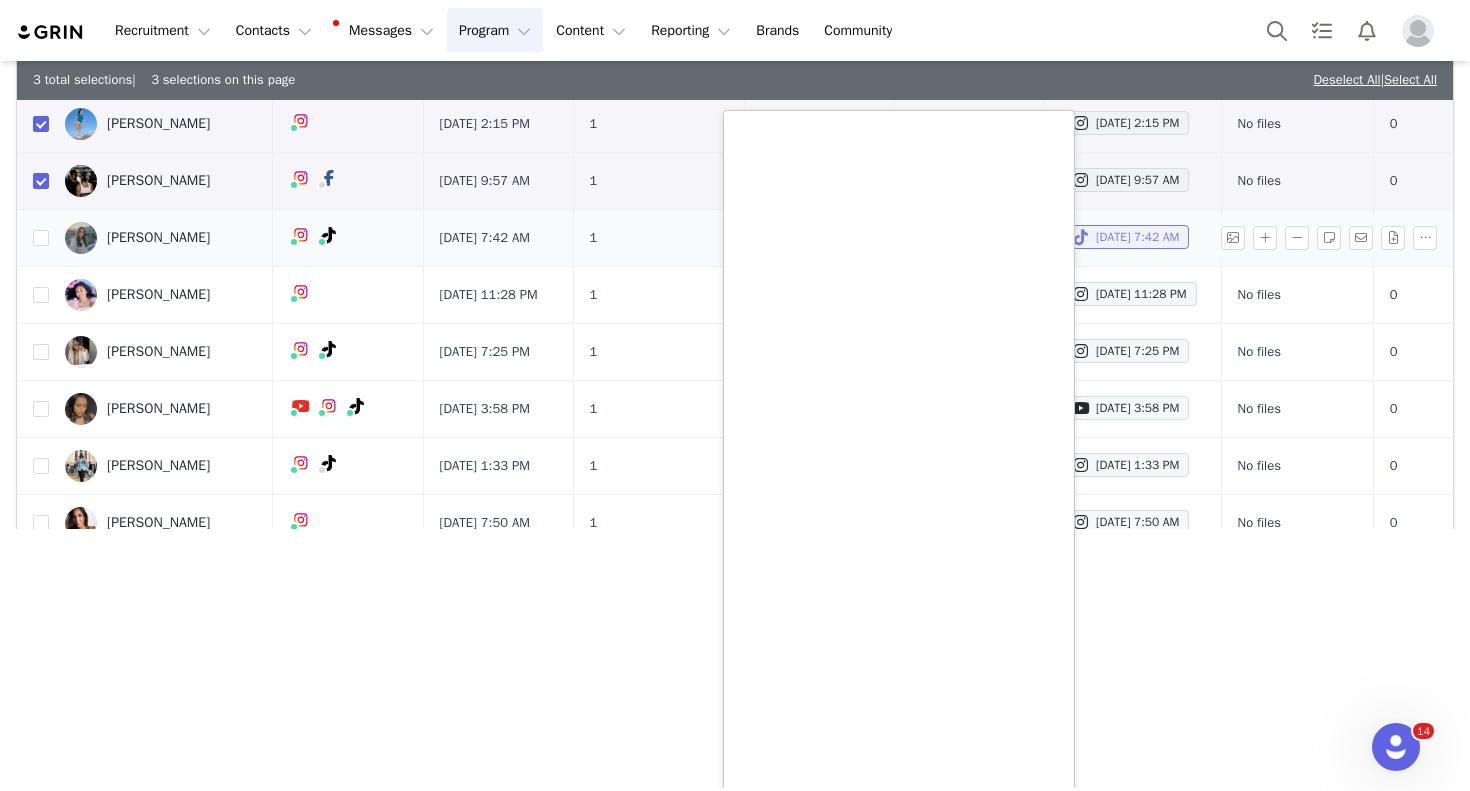 click on "[DATE] 7:42 AM" at bounding box center (1125, 237) 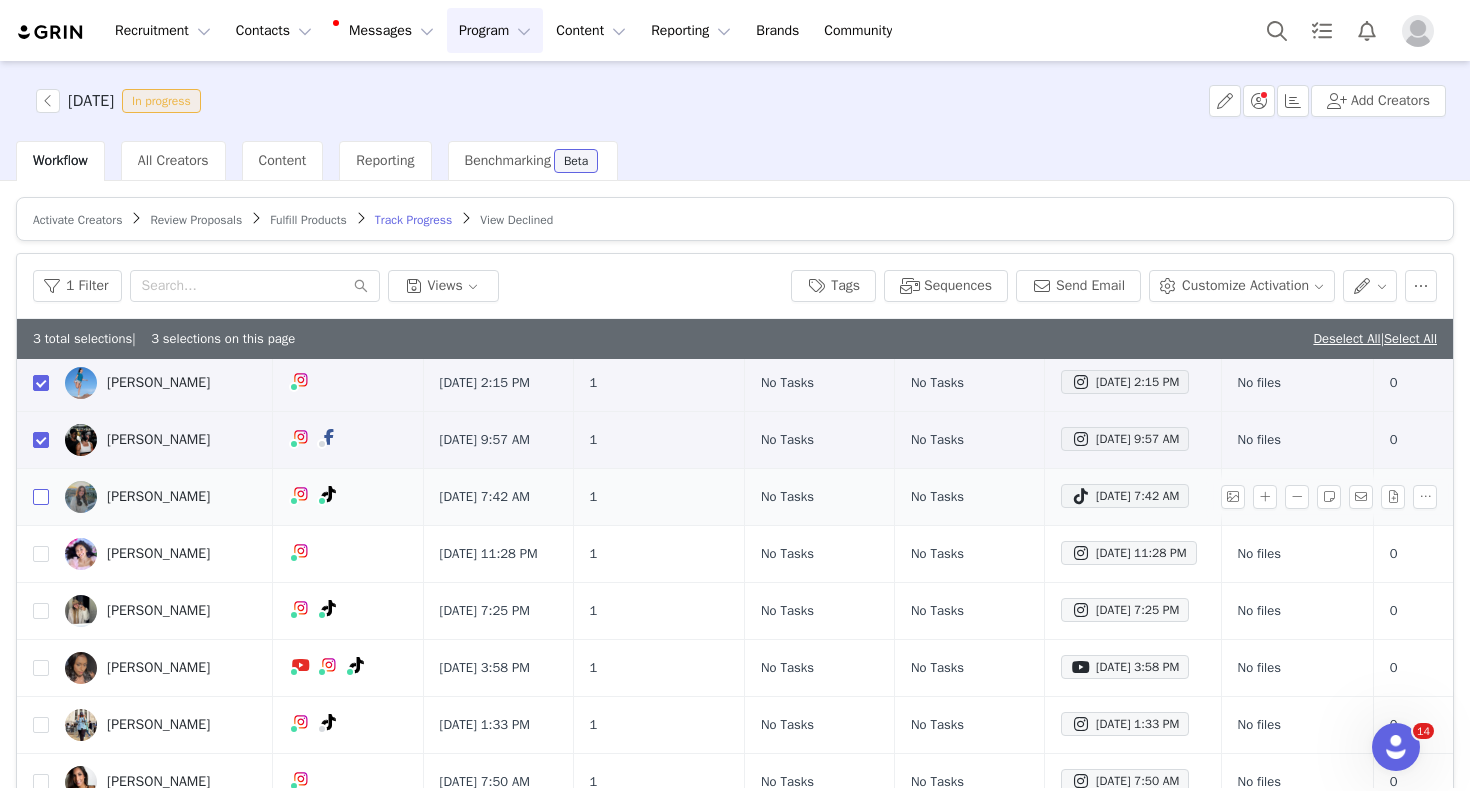click at bounding box center [41, 497] 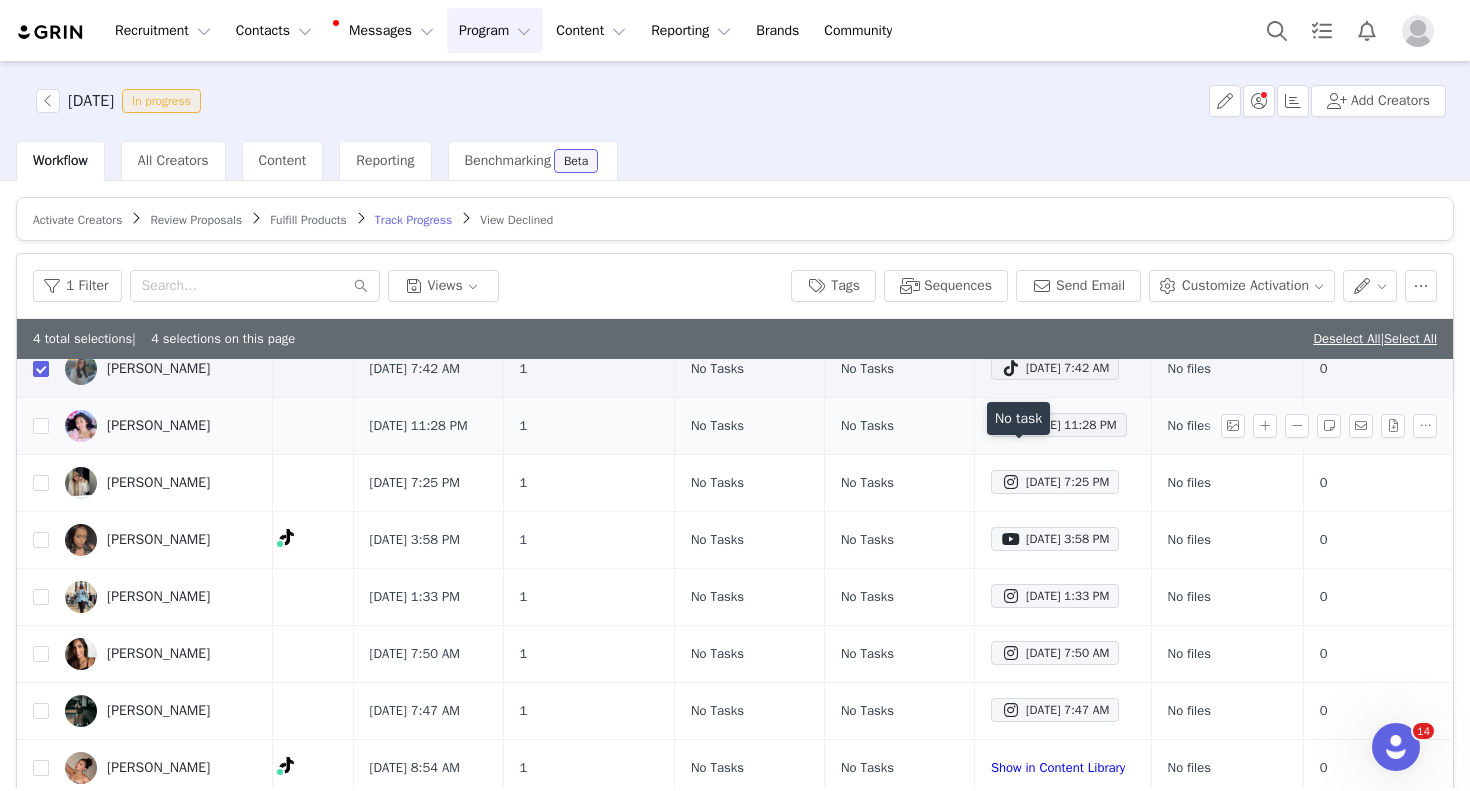 scroll, scrollTop: 241, scrollLeft: 147, axis: both 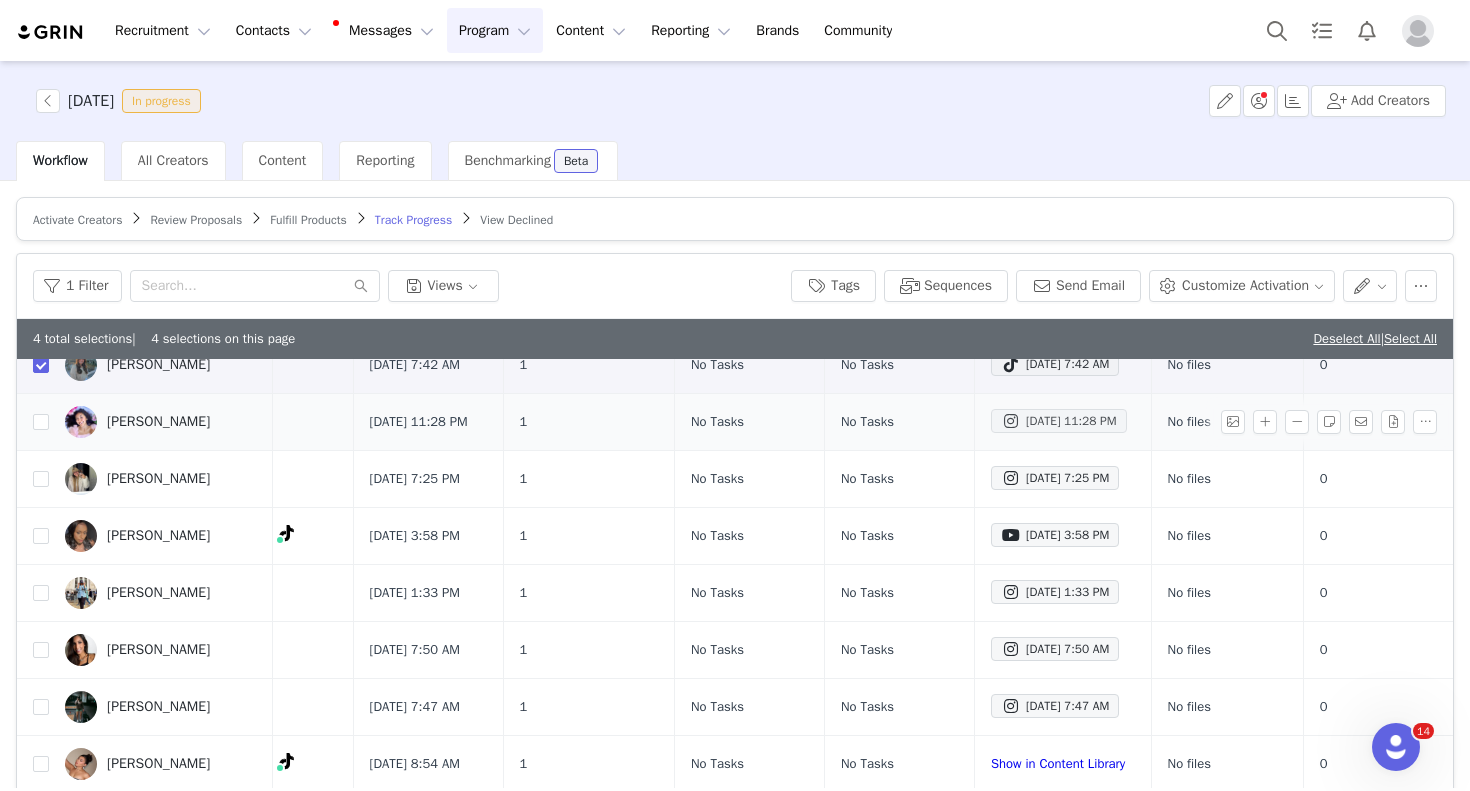 click on "[DATE] 11:28 PM" at bounding box center (1059, 421) 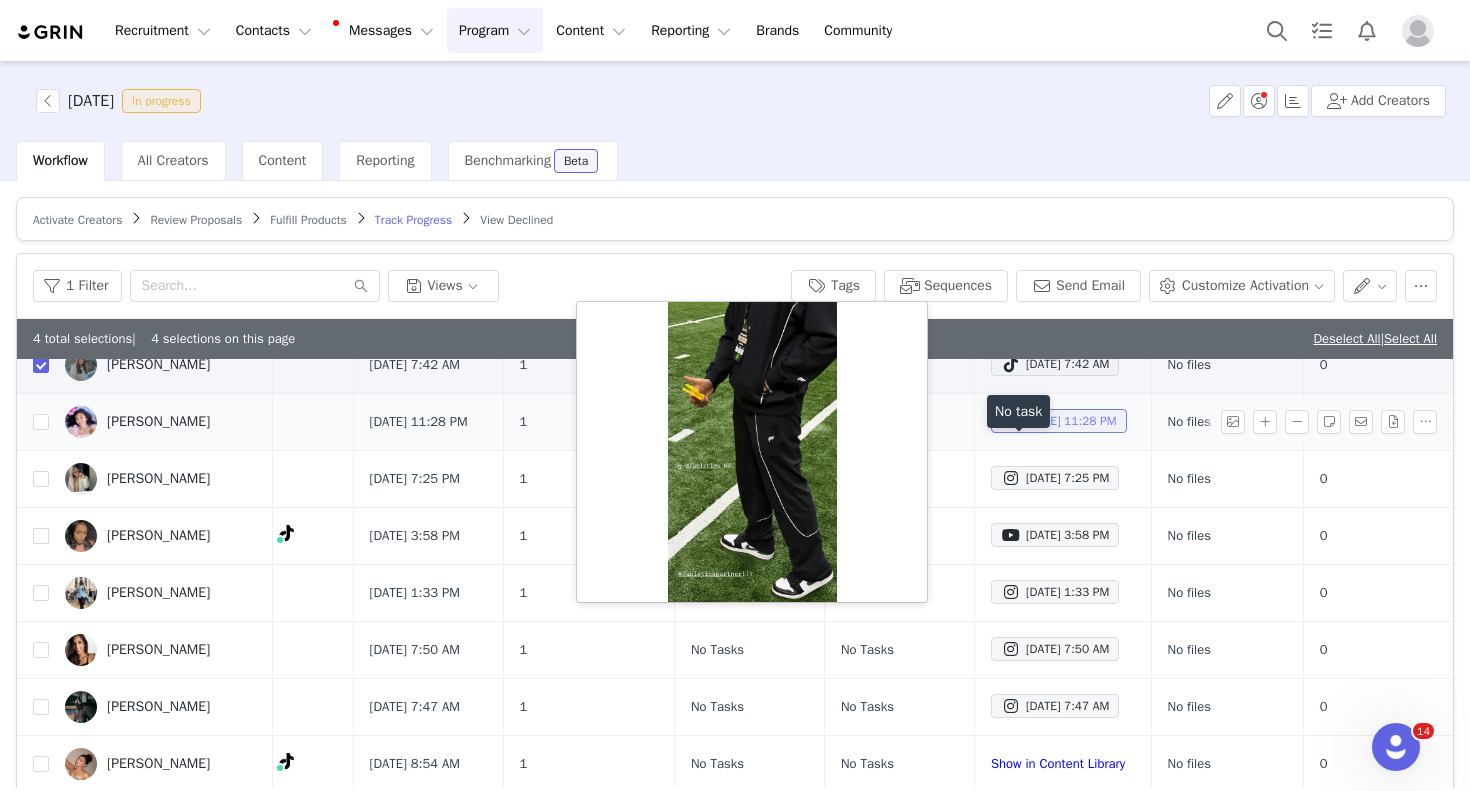 click on "[DATE] 11:28 PM" at bounding box center [1059, 421] 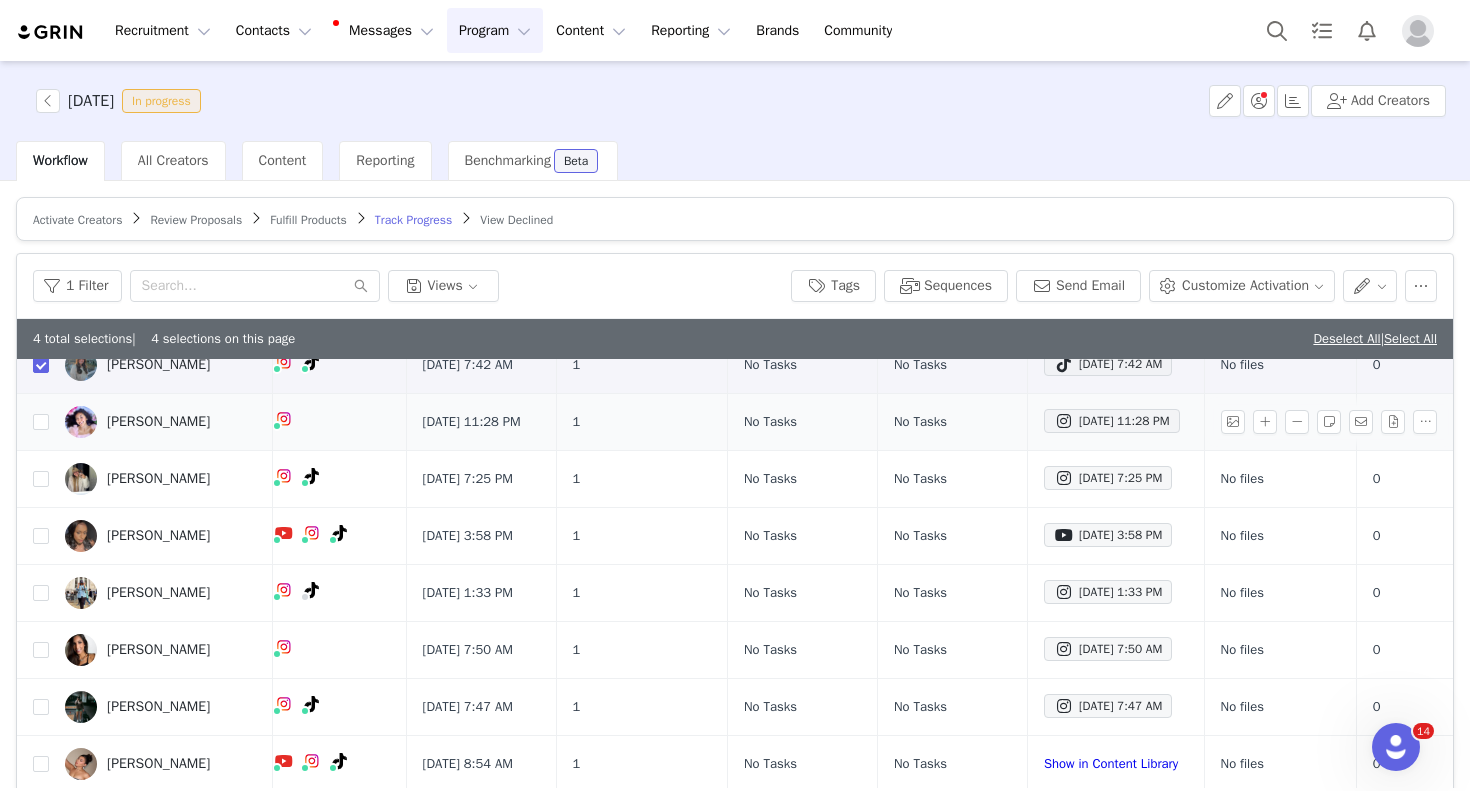 scroll, scrollTop: 241, scrollLeft: 0, axis: vertical 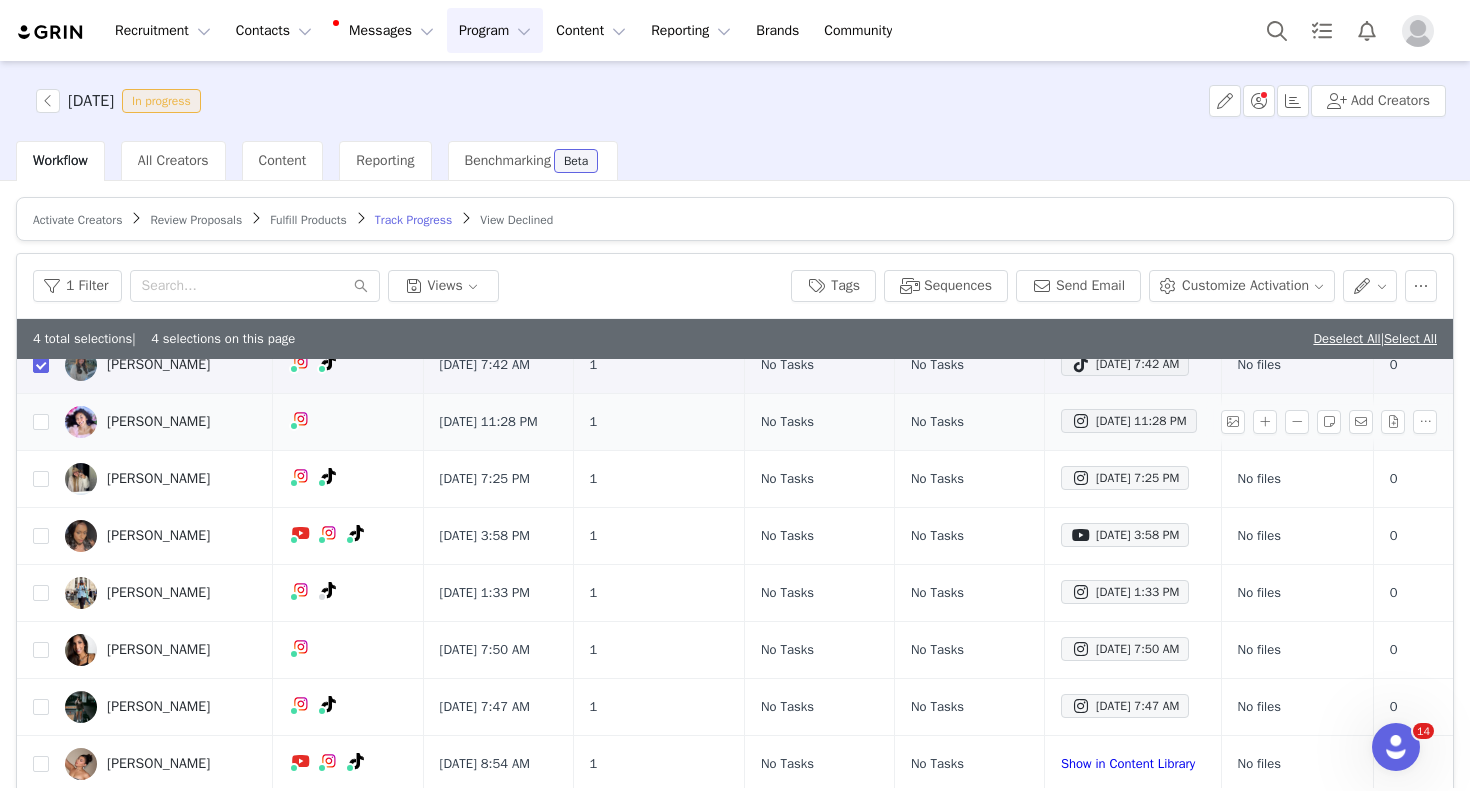 click on "[PERSON_NAME]" at bounding box center [158, 422] 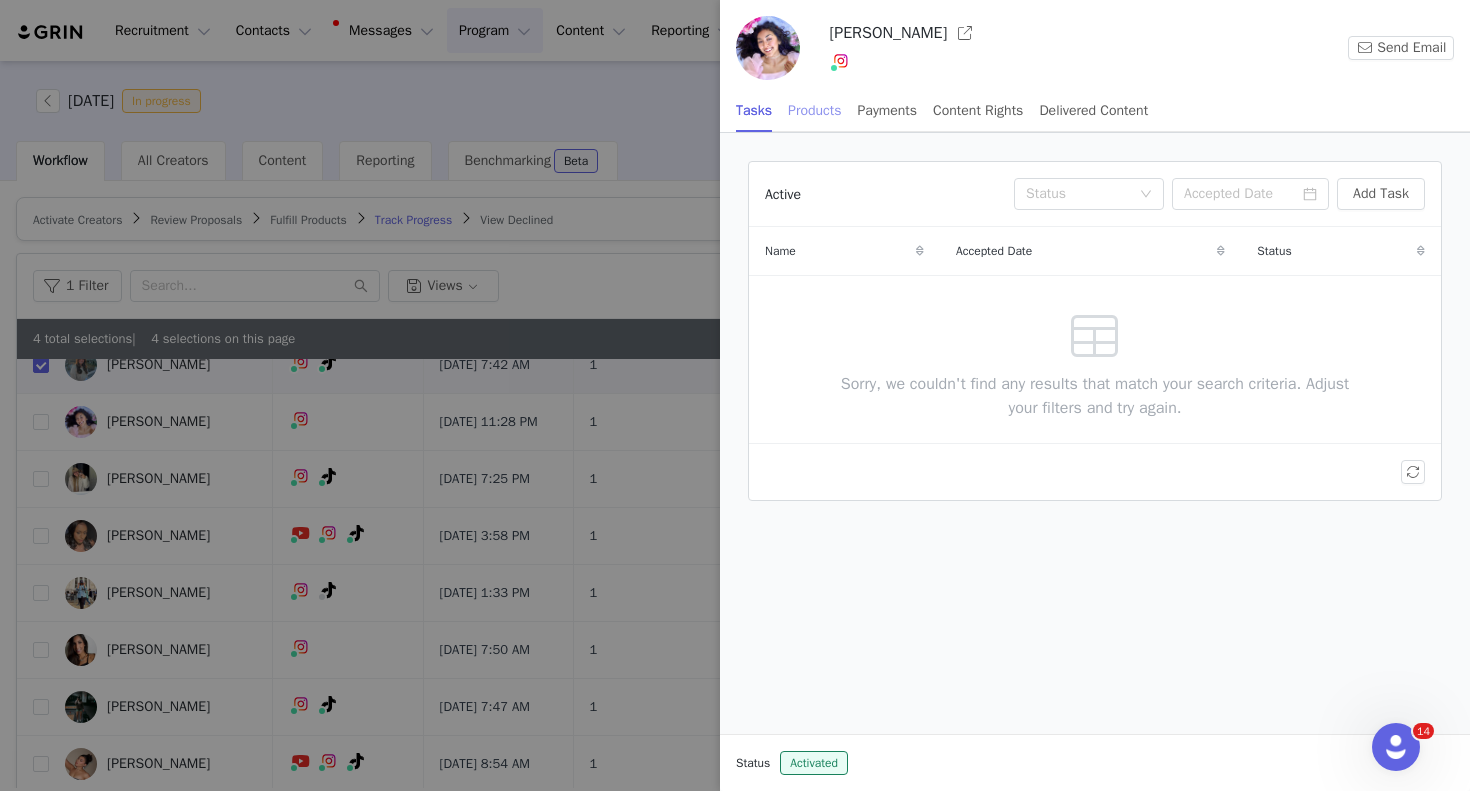 click on "Products" at bounding box center [814, 110] 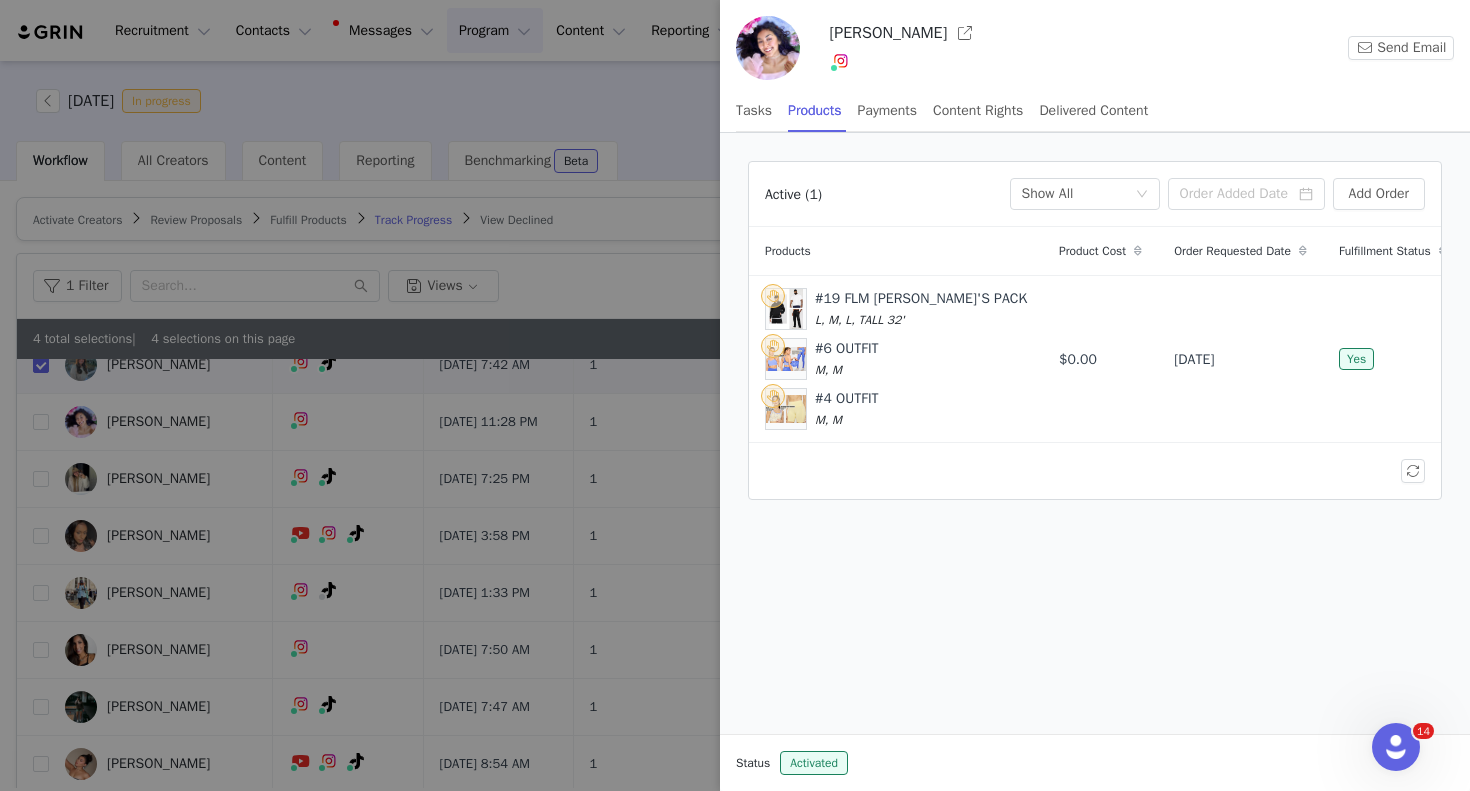 click at bounding box center [735, 395] 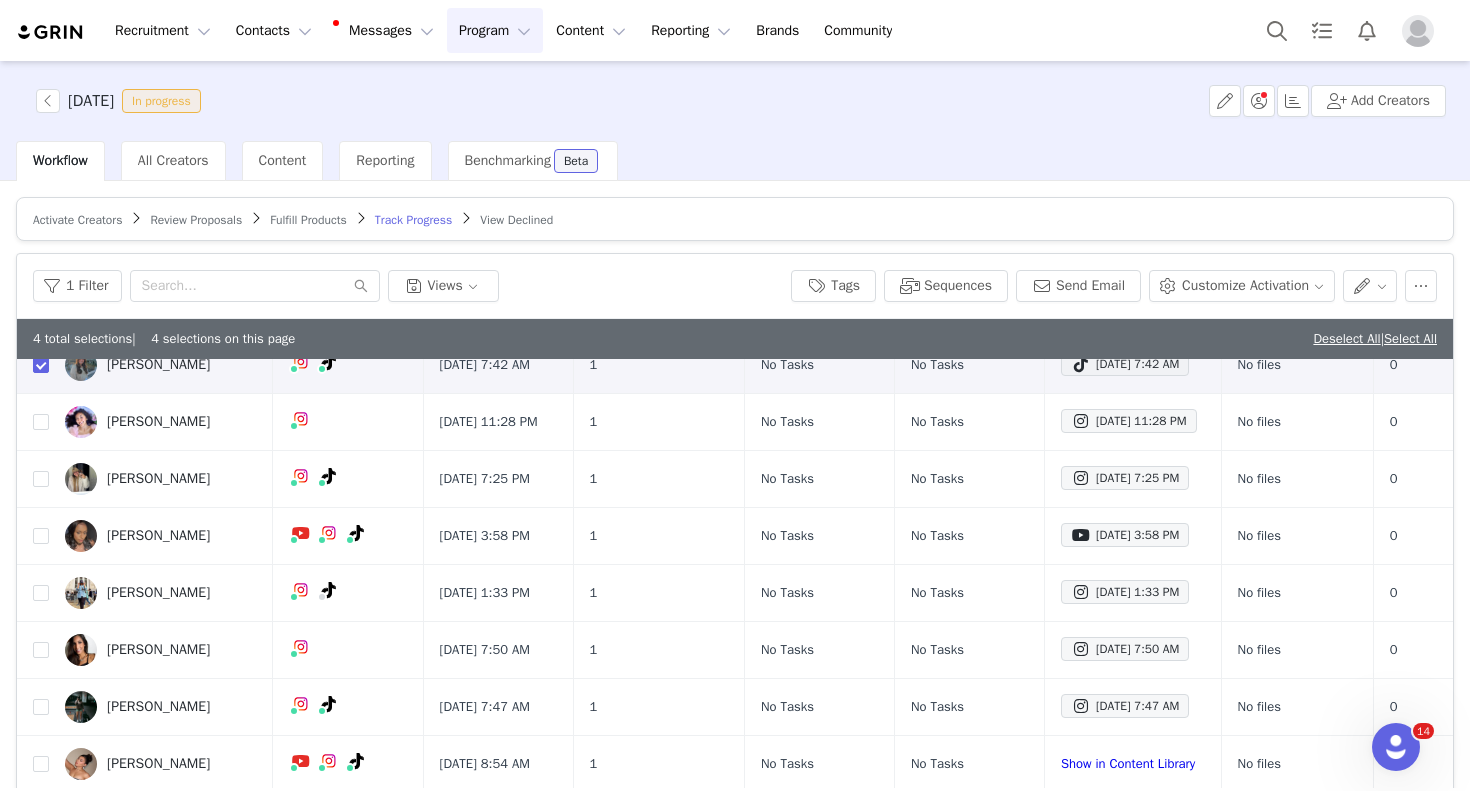 scroll, scrollTop: 0, scrollLeft: 0, axis: both 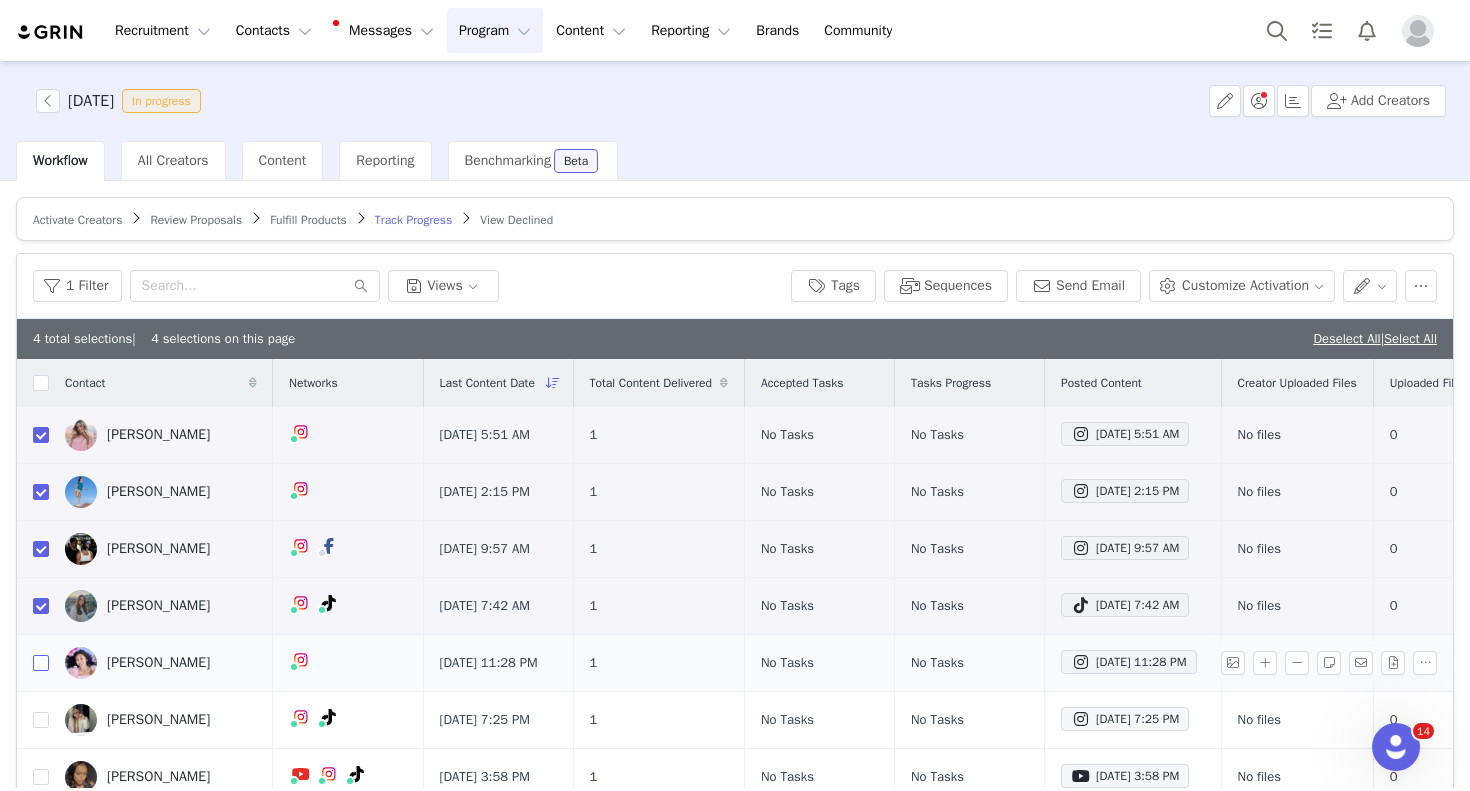 click at bounding box center [41, 663] 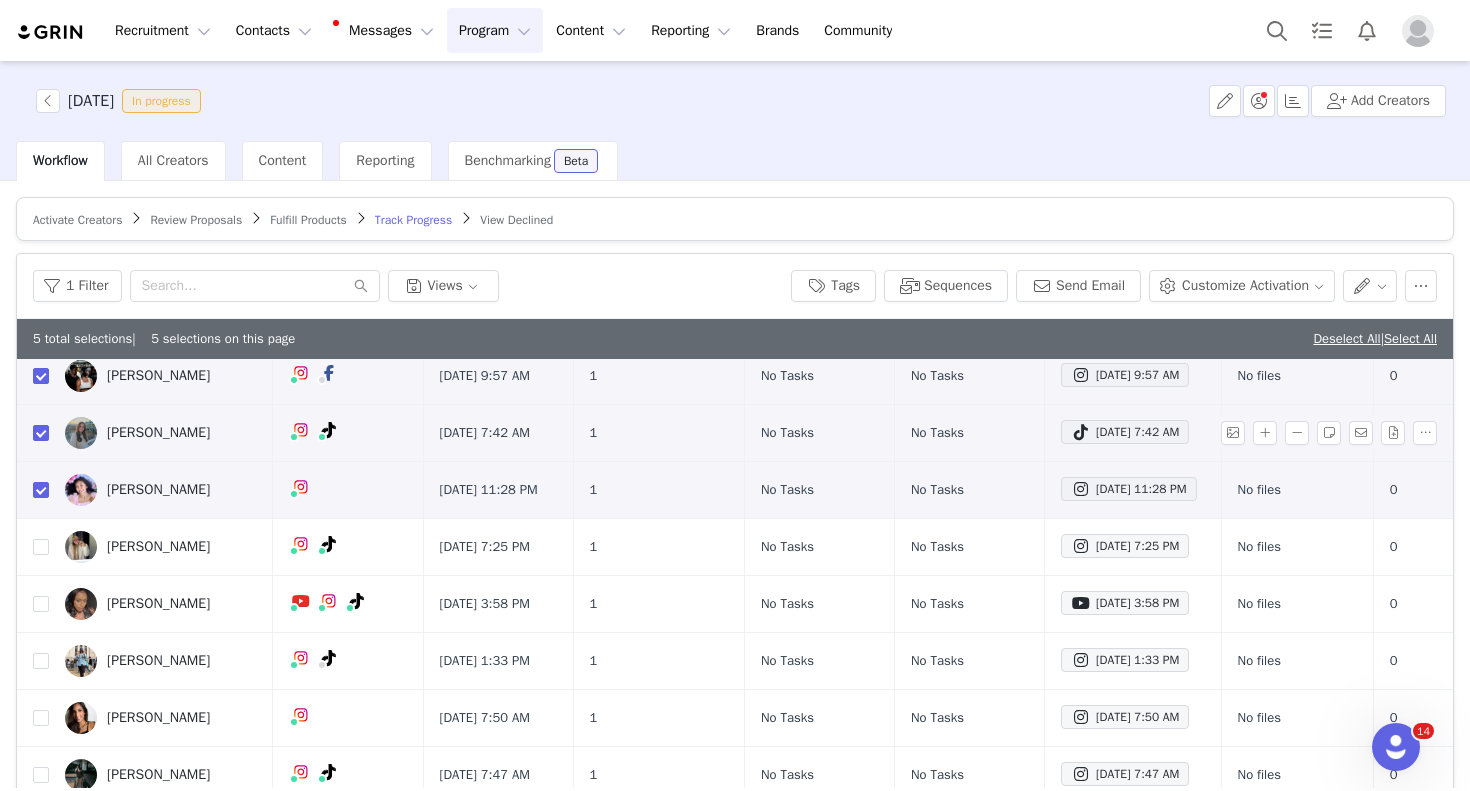 scroll, scrollTop: 217, scrollLeft: 0, axis: vertical 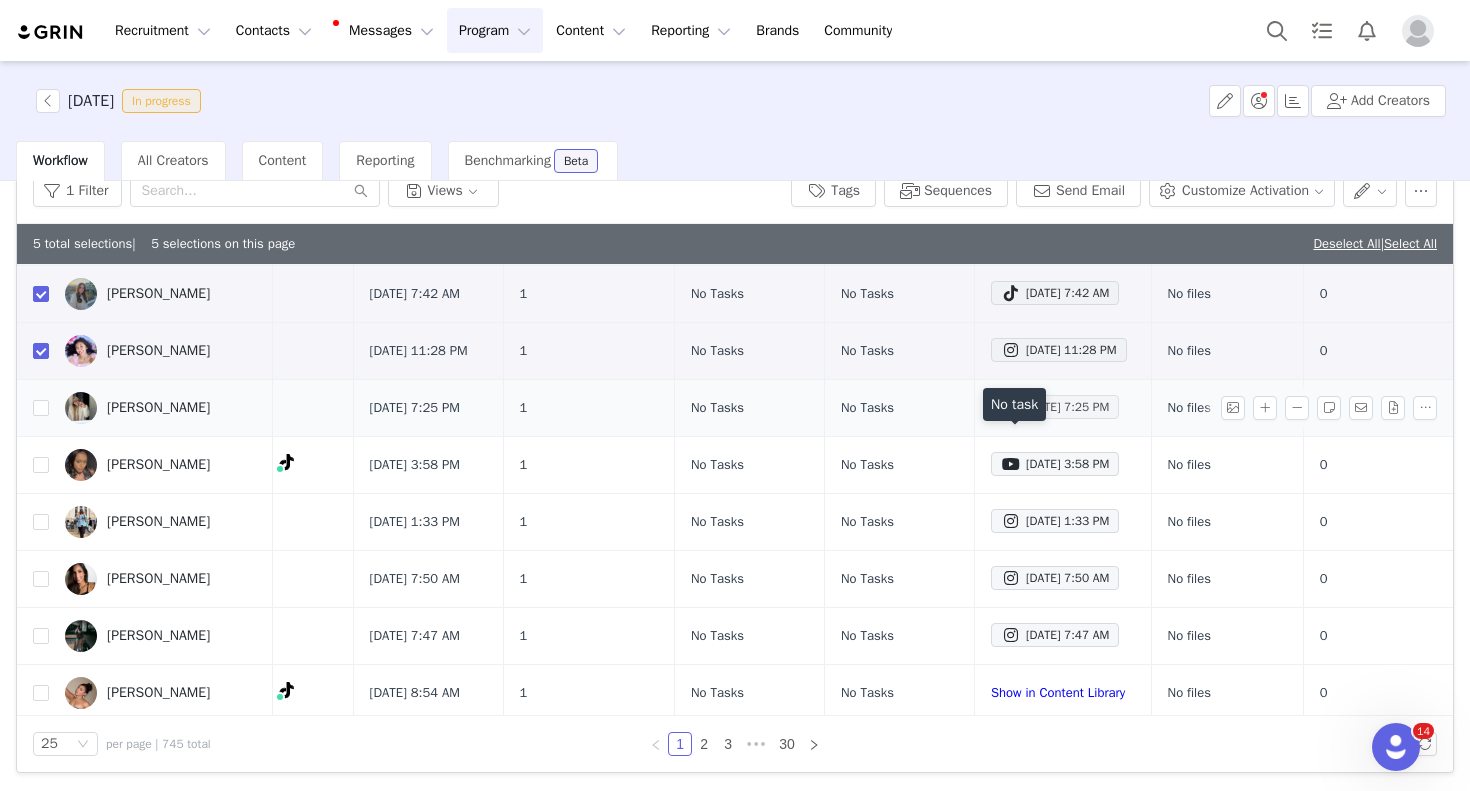 click on "[DATE] 7:25 PM" at bounding box center (1055, 407) 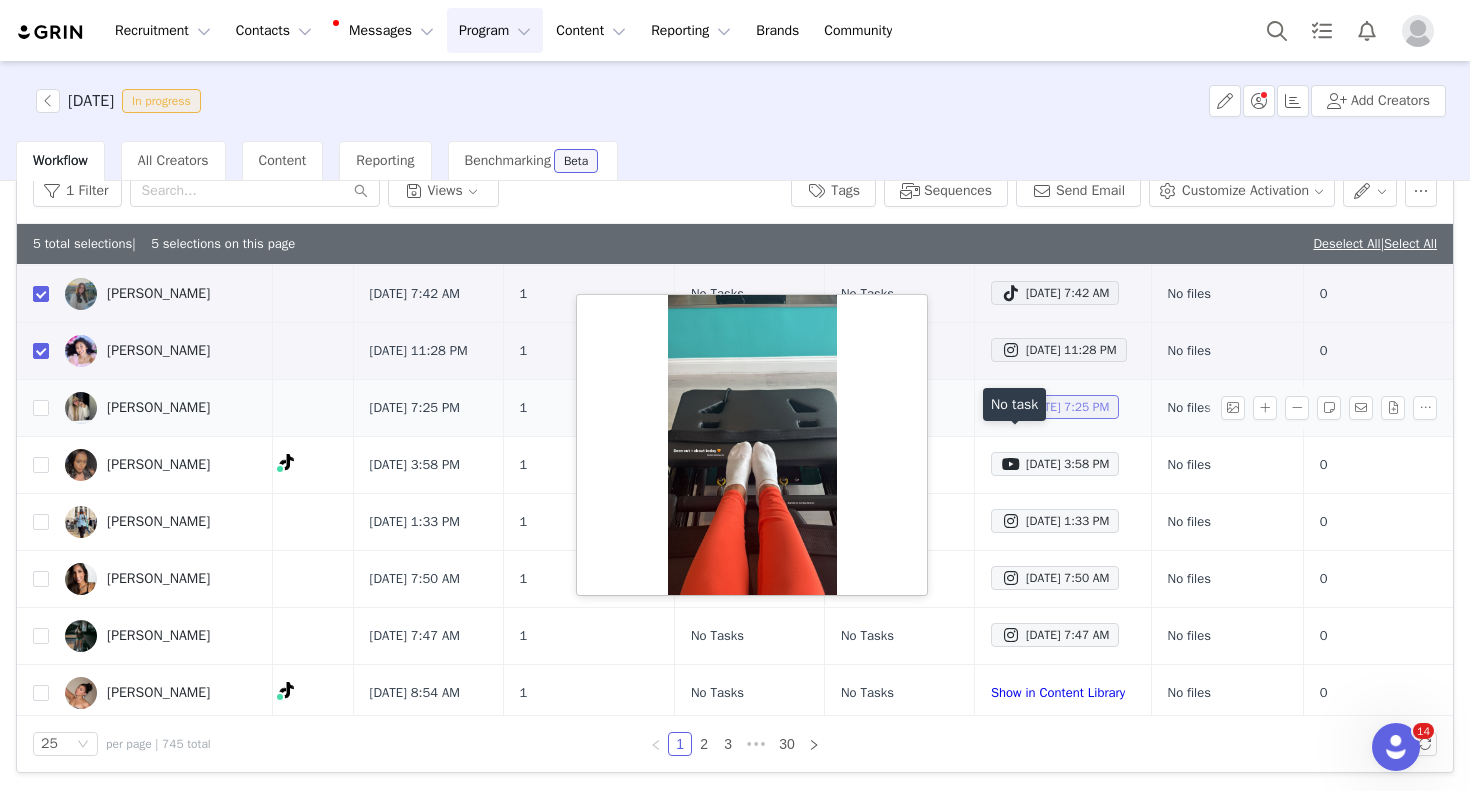 click on "[DATE] 7:25 PM" at bounding box center (1055, 407) 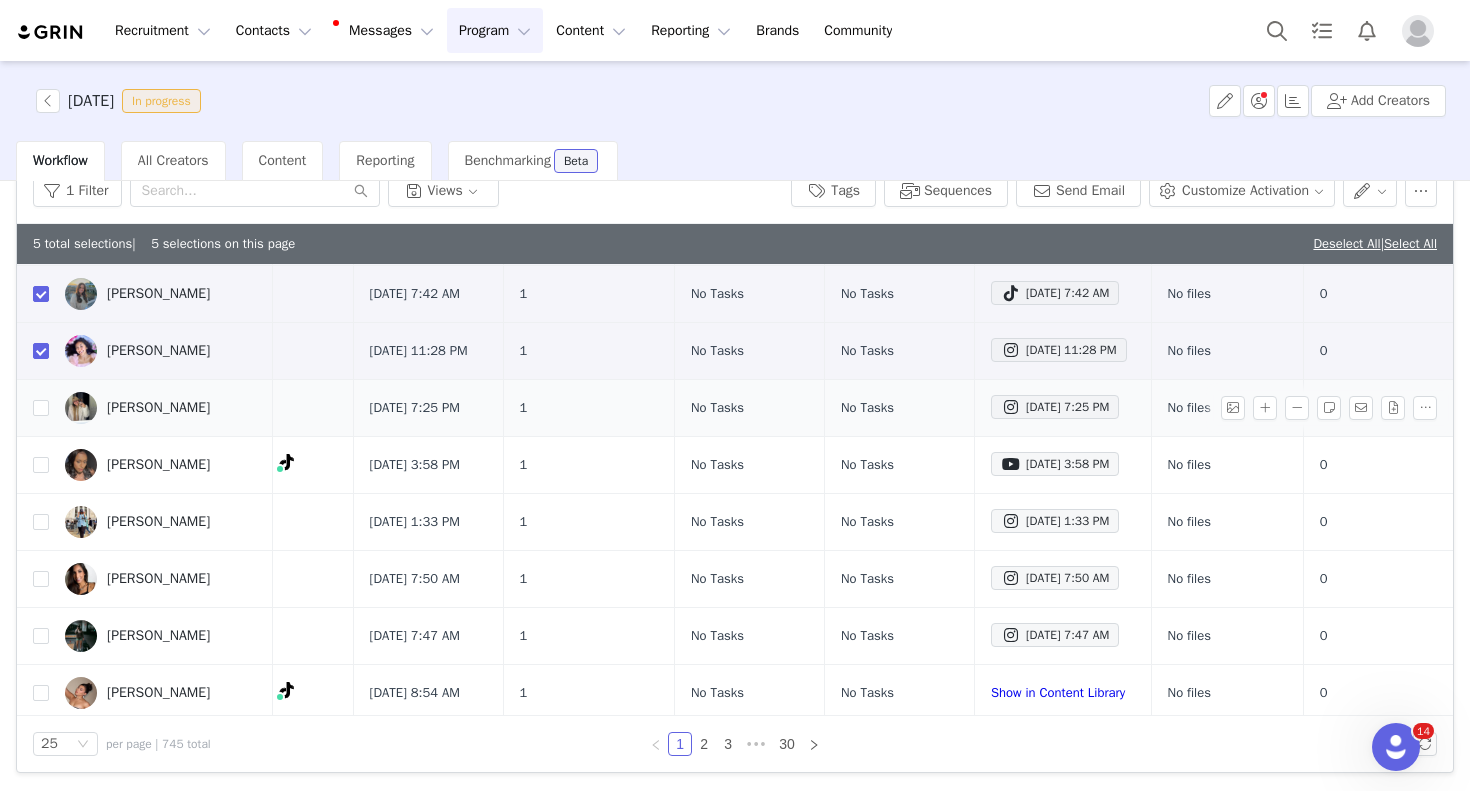 scroll, scrollTop: 217, scrollLeft: 0, axis: vertical 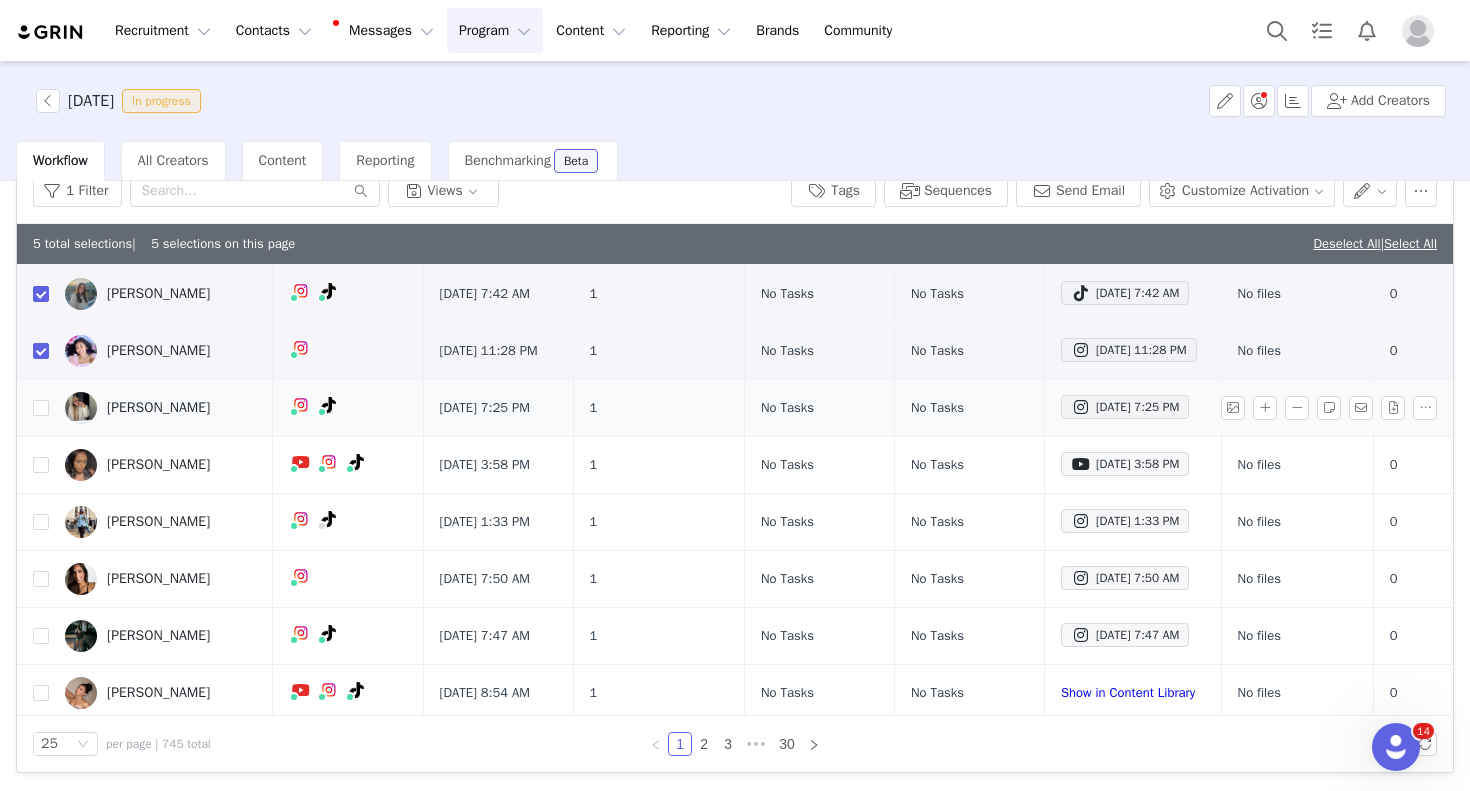 click on "[PERSON_NAME]" at bounding box center [158, 408] 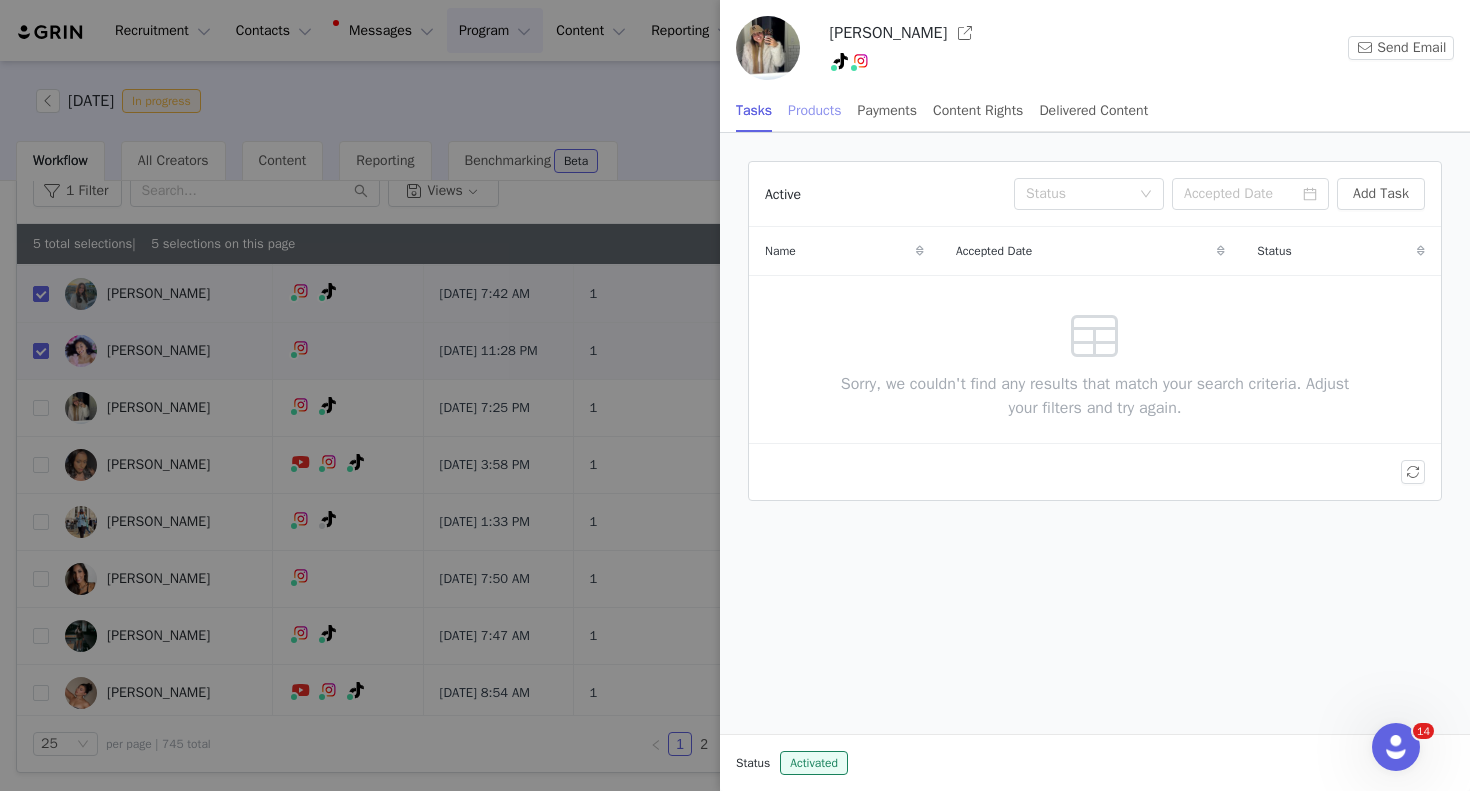 click on "Products" at bounding box center [814, 110] 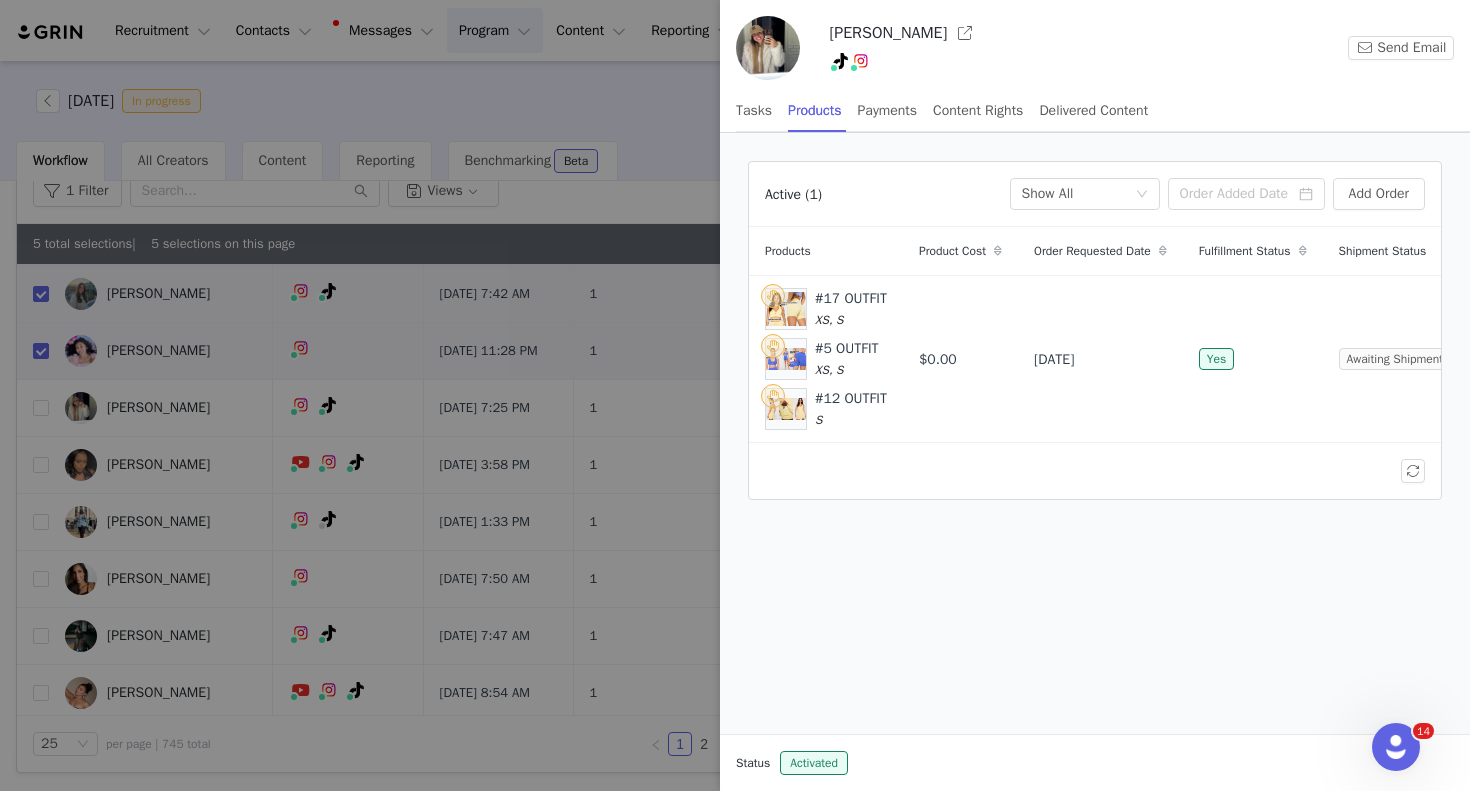 click at bounding box center [735, 395] 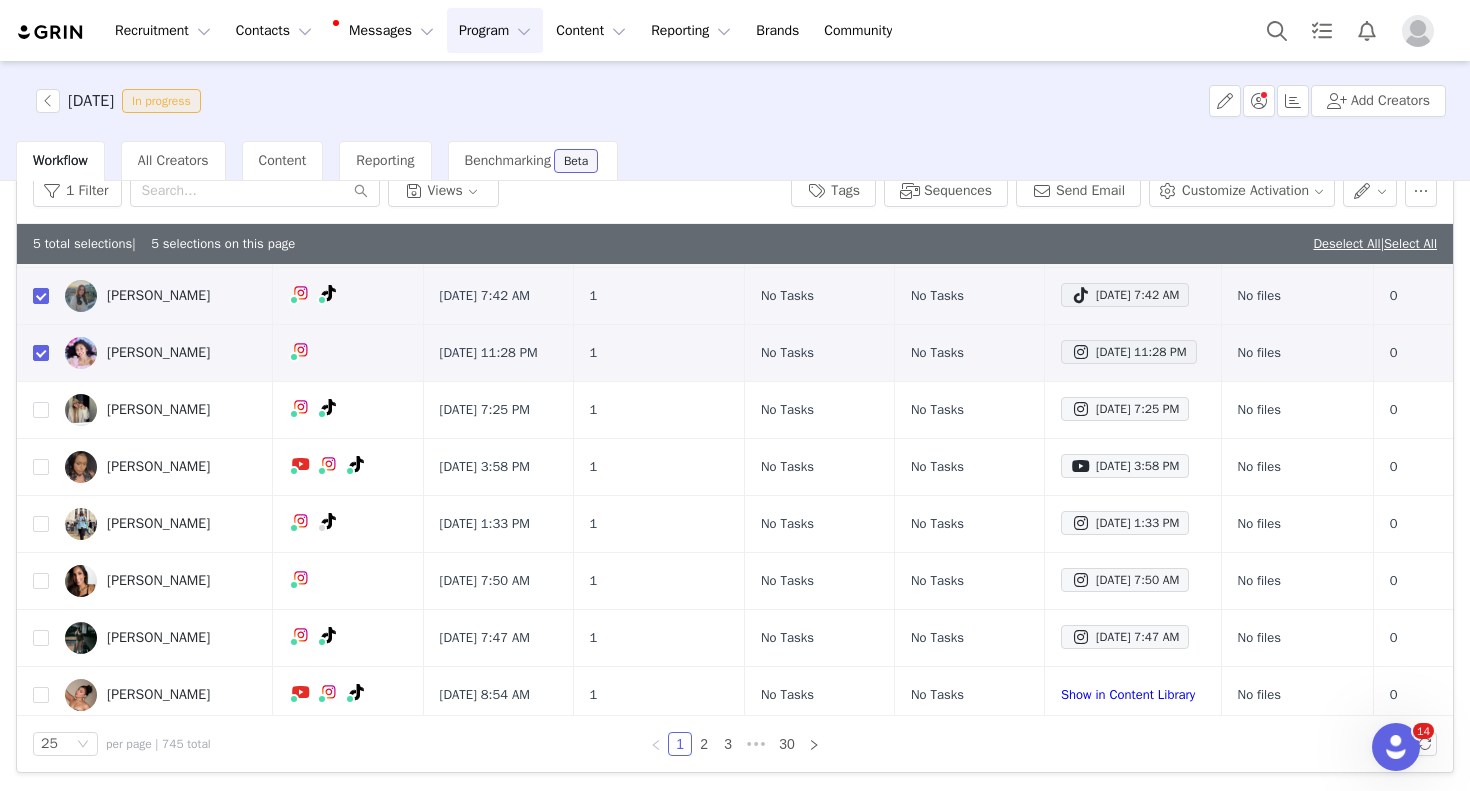 scroll, scrollTop: 218, scrollLeft: 0, axis: vertical 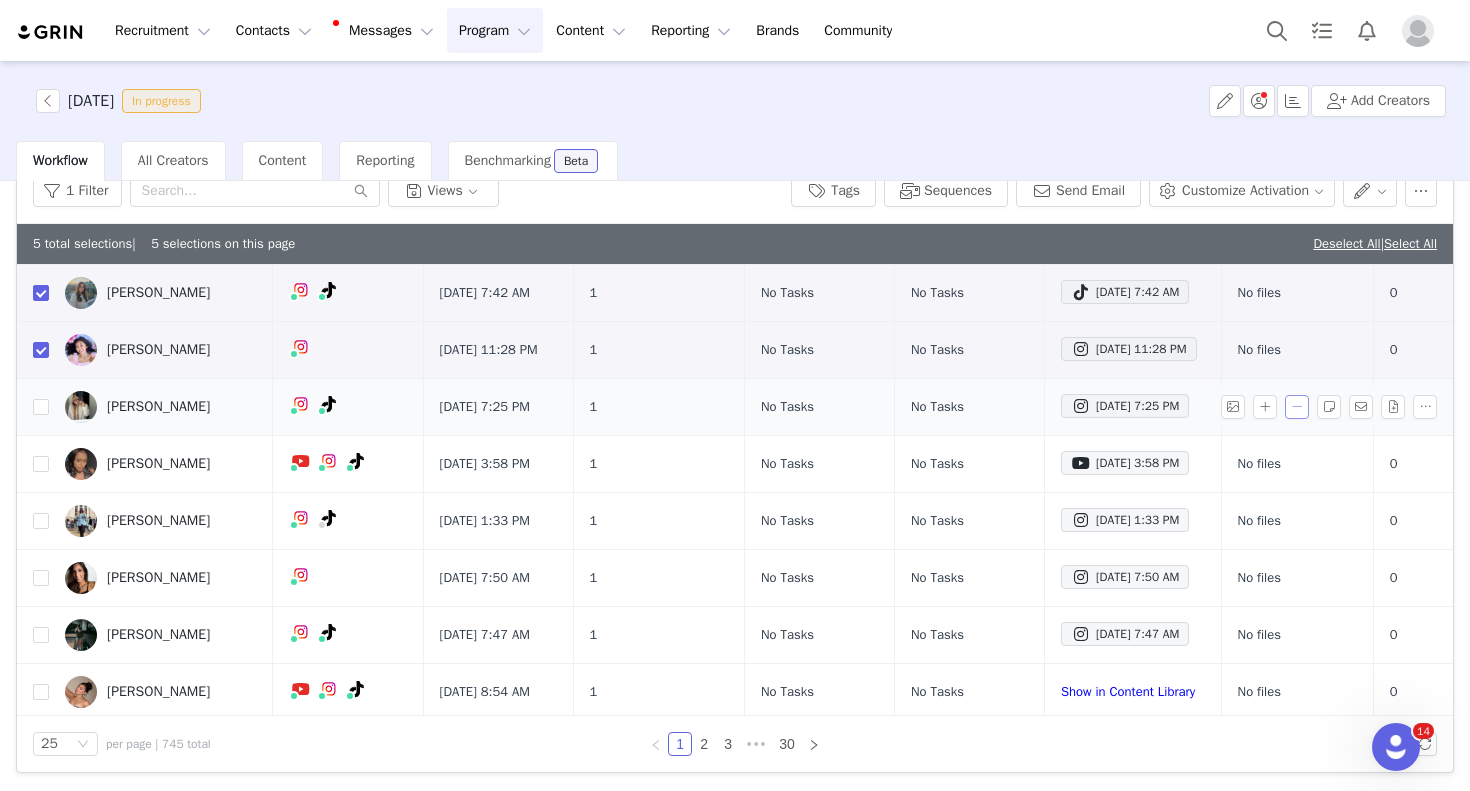 click at bounding box center (1297, 407) 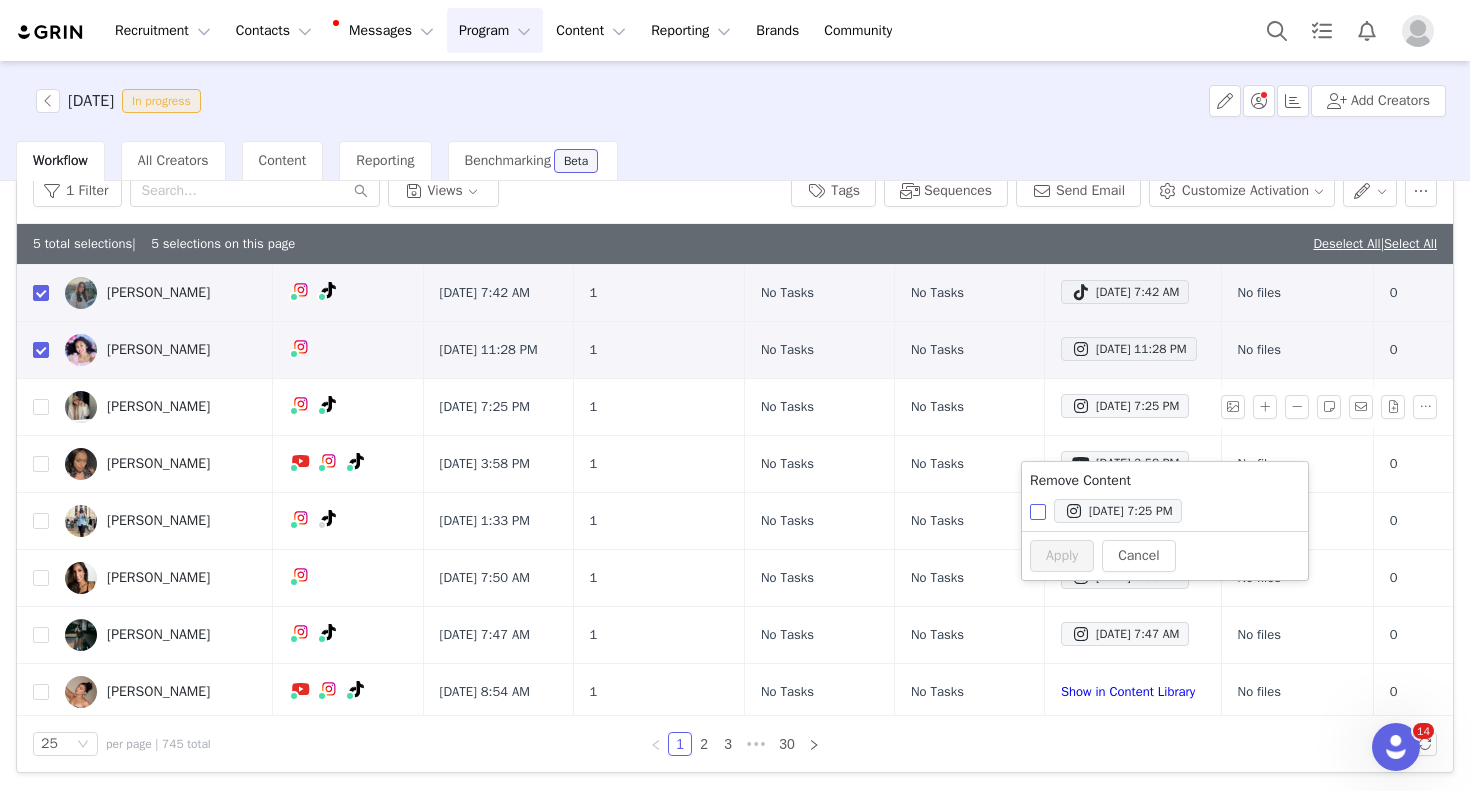 click on "[DATE] 7:25 PM" at bounding box center (1038, 512) 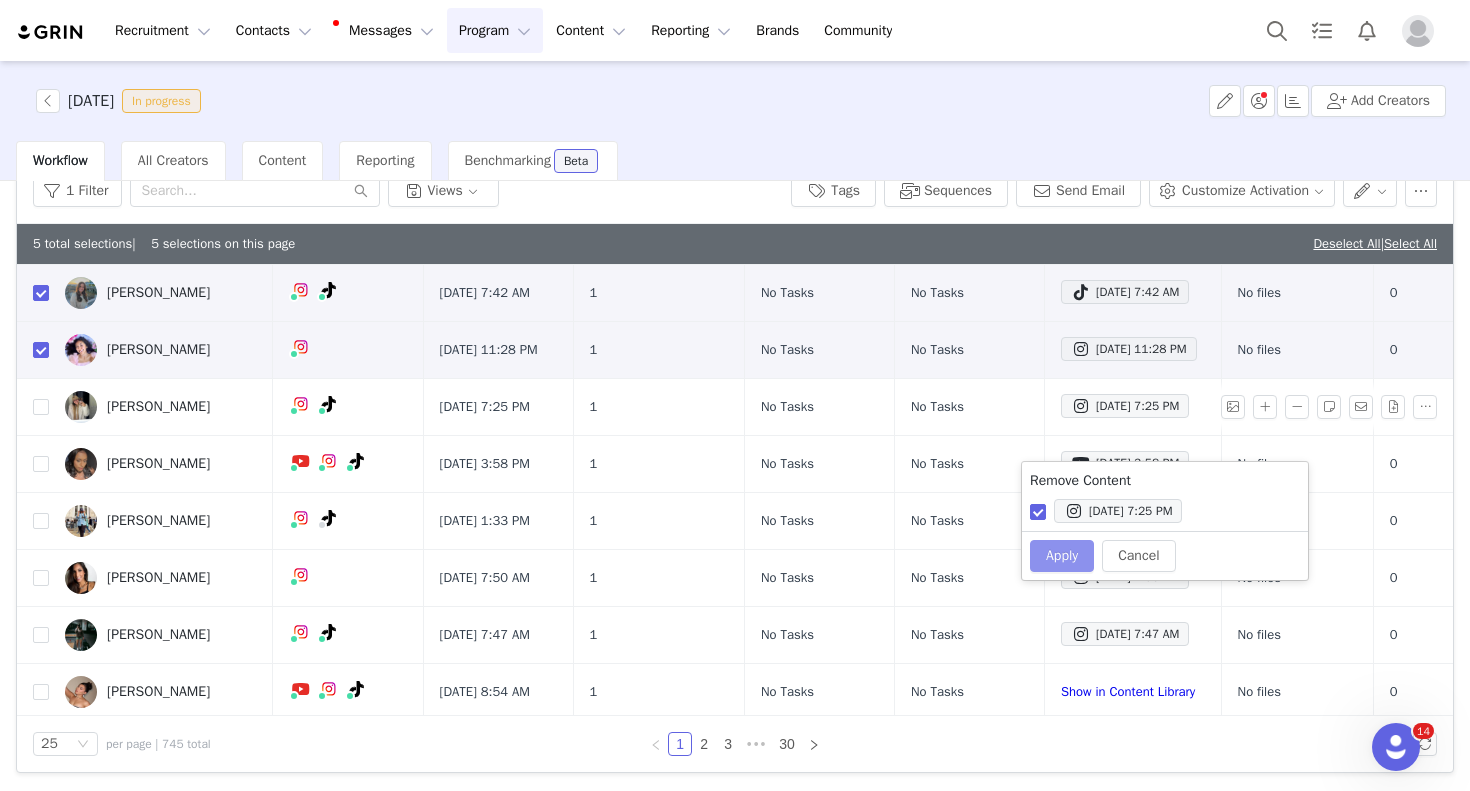 click on "Apply" at bounding box center (1062, 556) 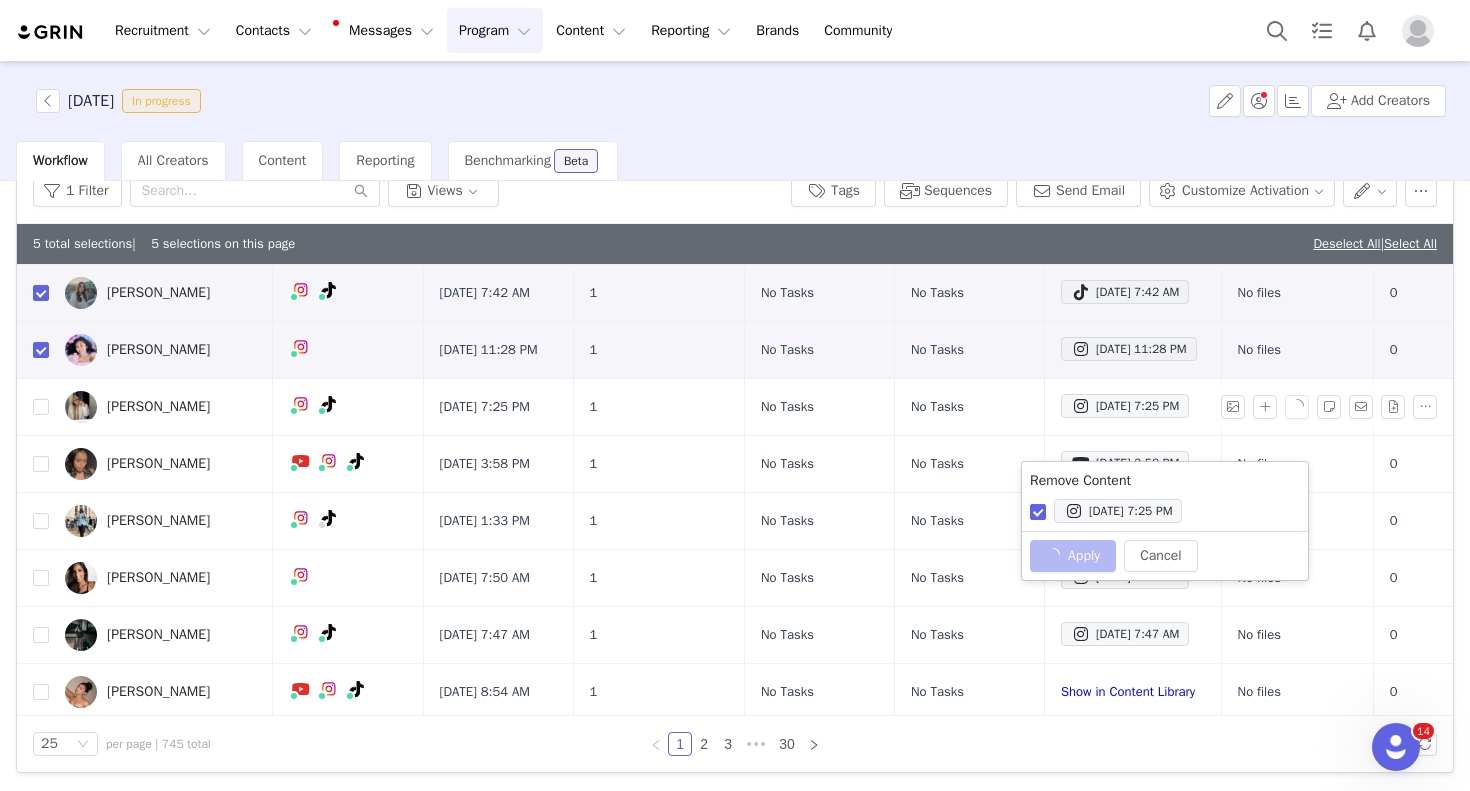 checkbox on "false" 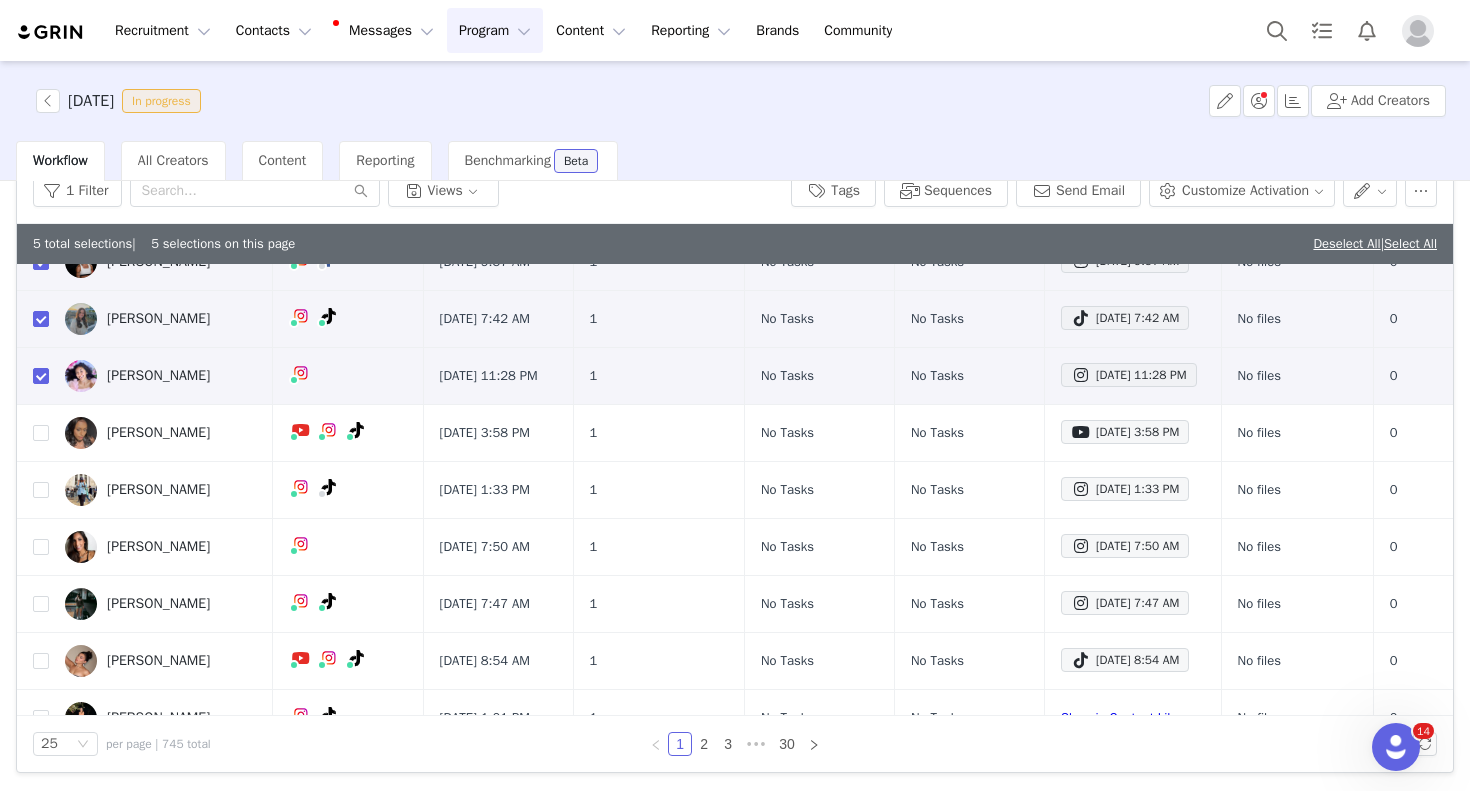 scroll, scrollTop: 196, scrollLeft: 0, axis: vertical 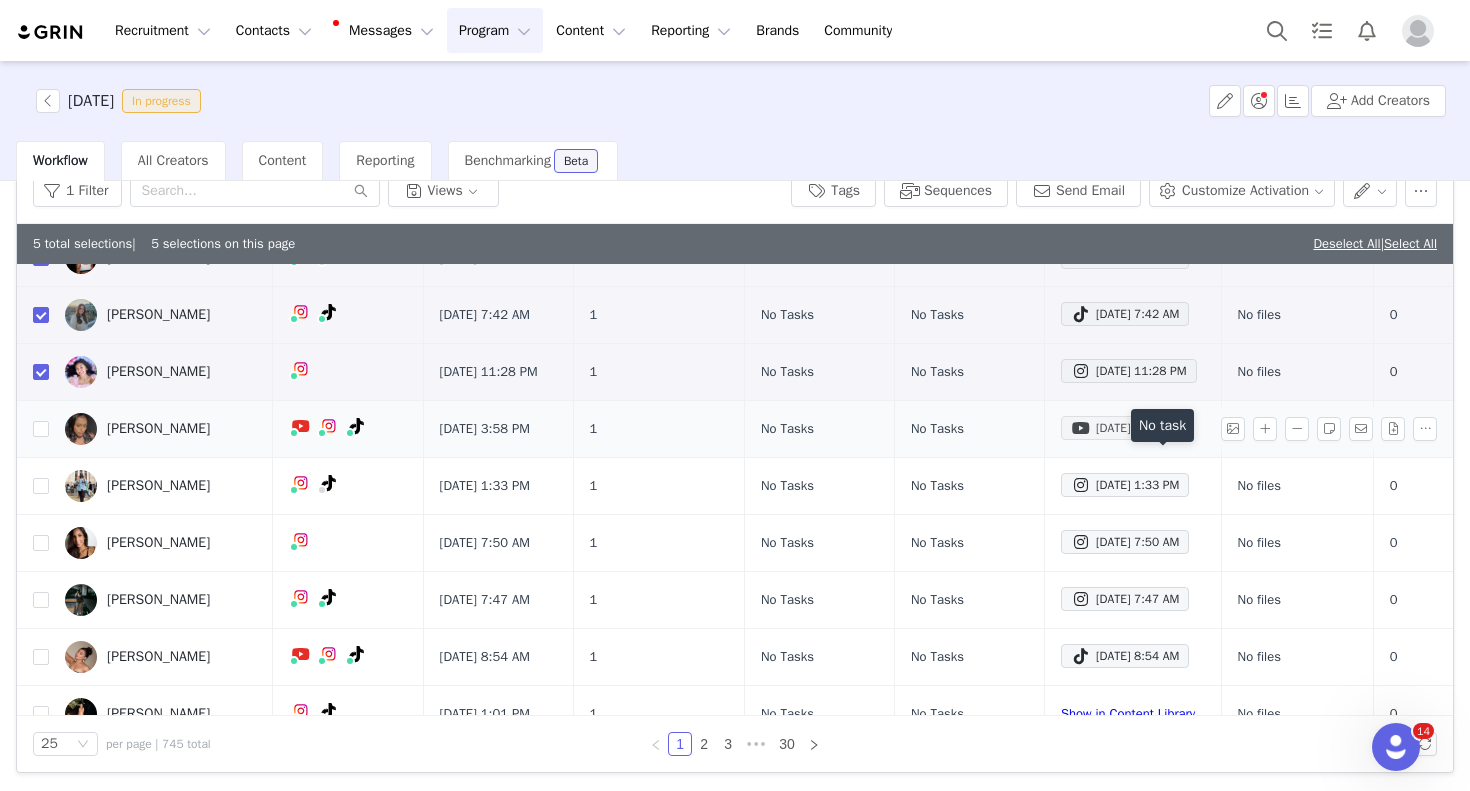 click on "[DATE] 3:58 PM" at bounding box center [1125, 428] 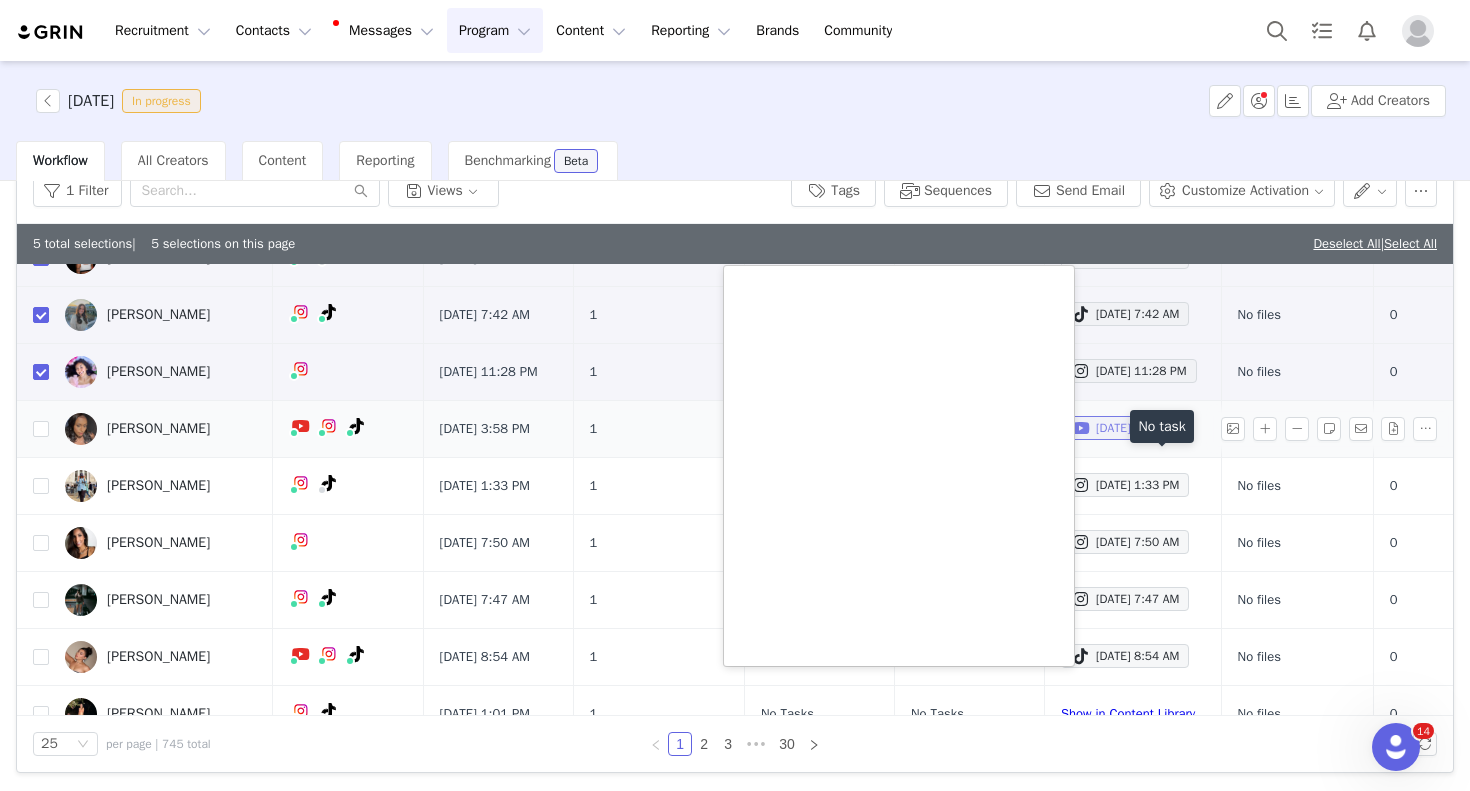 click on "[DATE] 3:58 PM" at bounding box center (1125, 428) 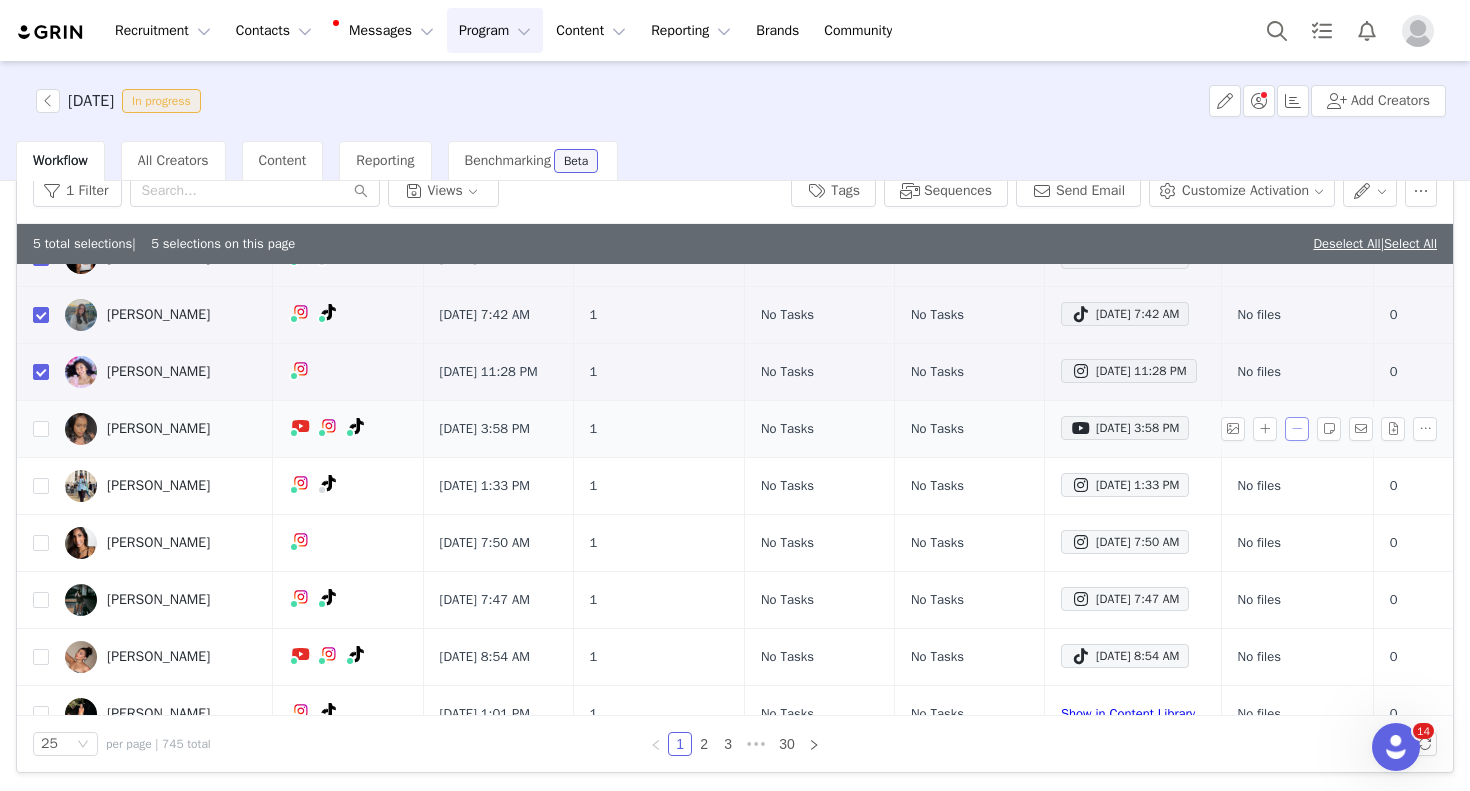 click at bounding box center [1297, 429] 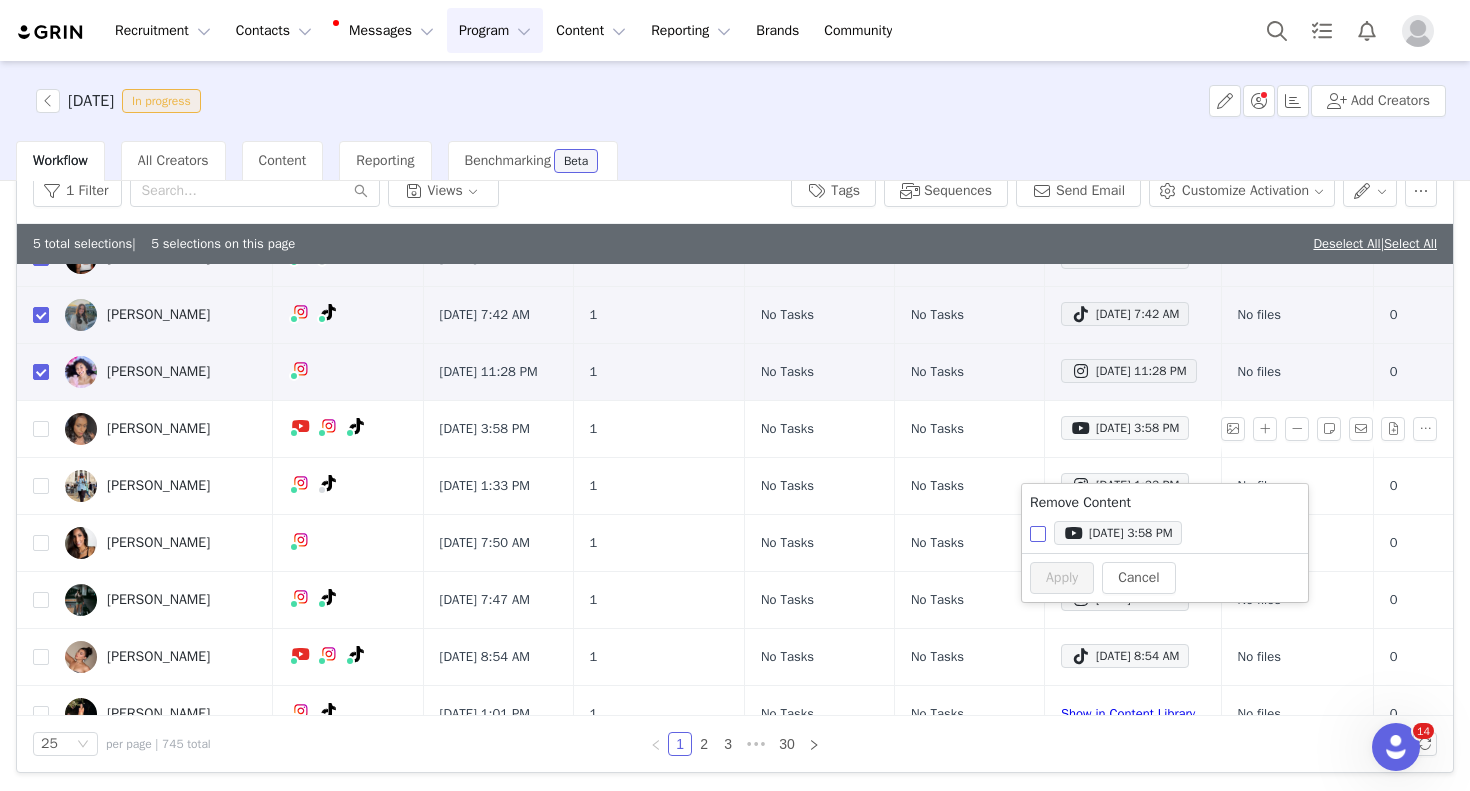 click on "[DATE] 3:58 PM" at bounding box center (1114, 533) 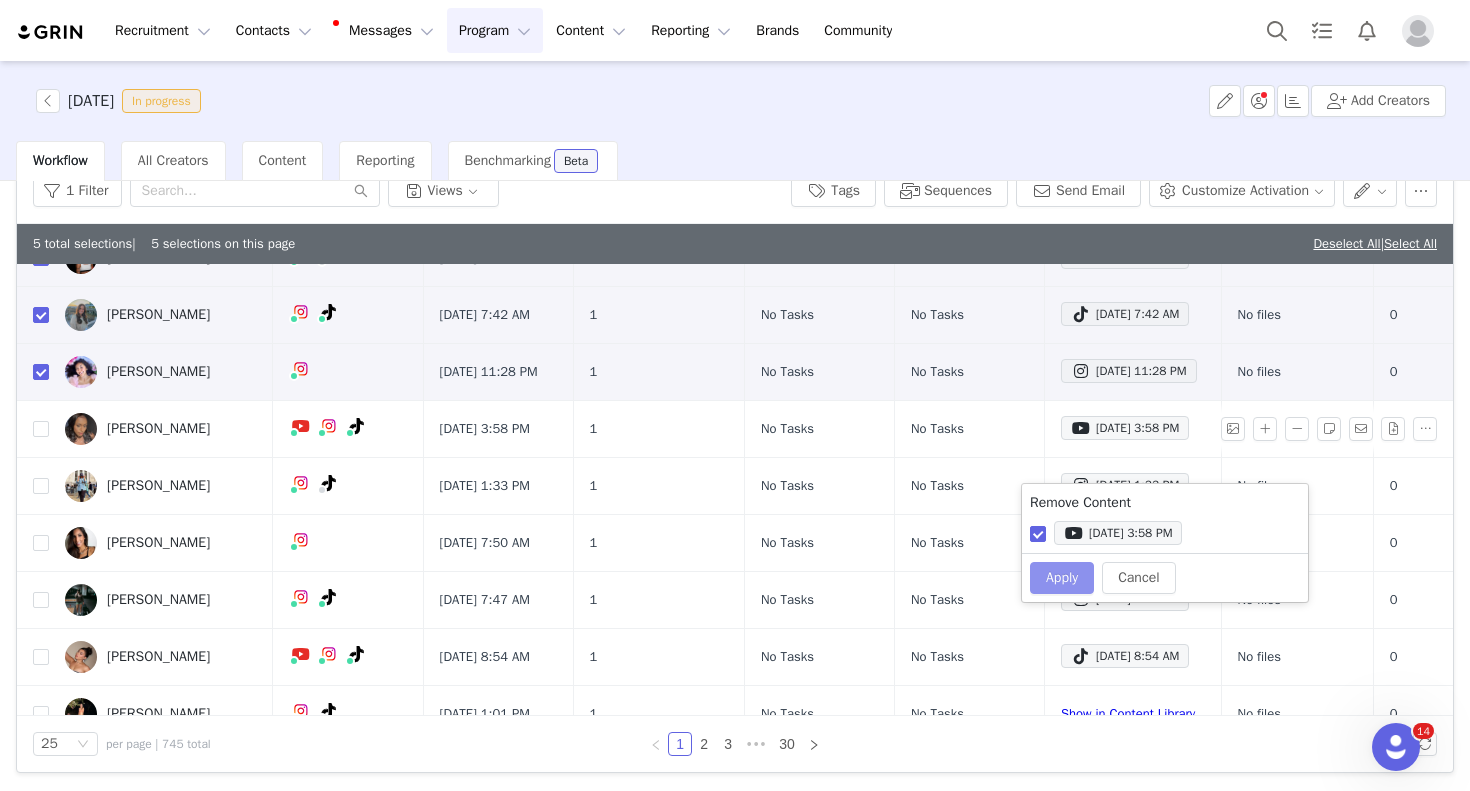 click on "Apply" at bounding box center [1062, 578] 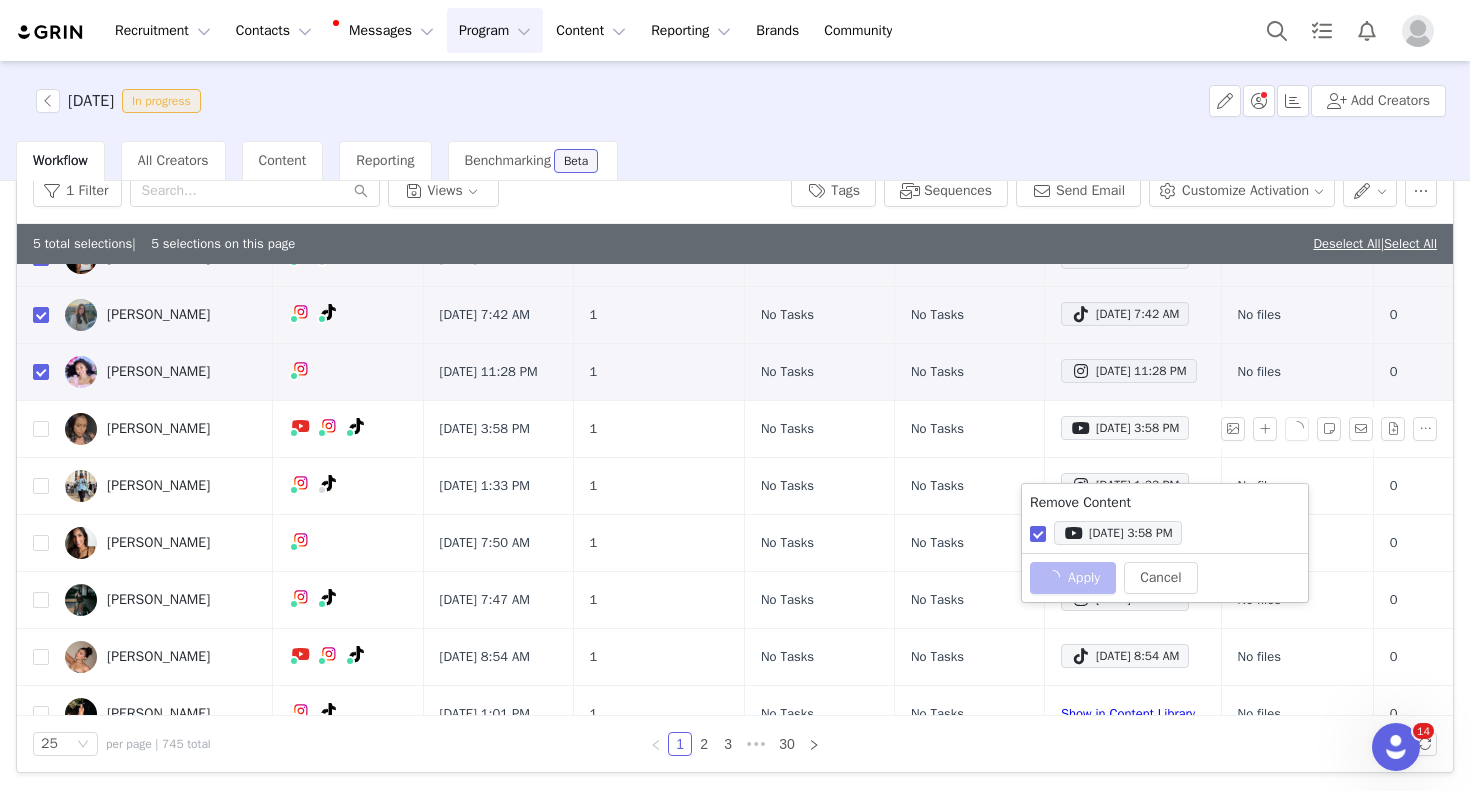 checkbox on "false" 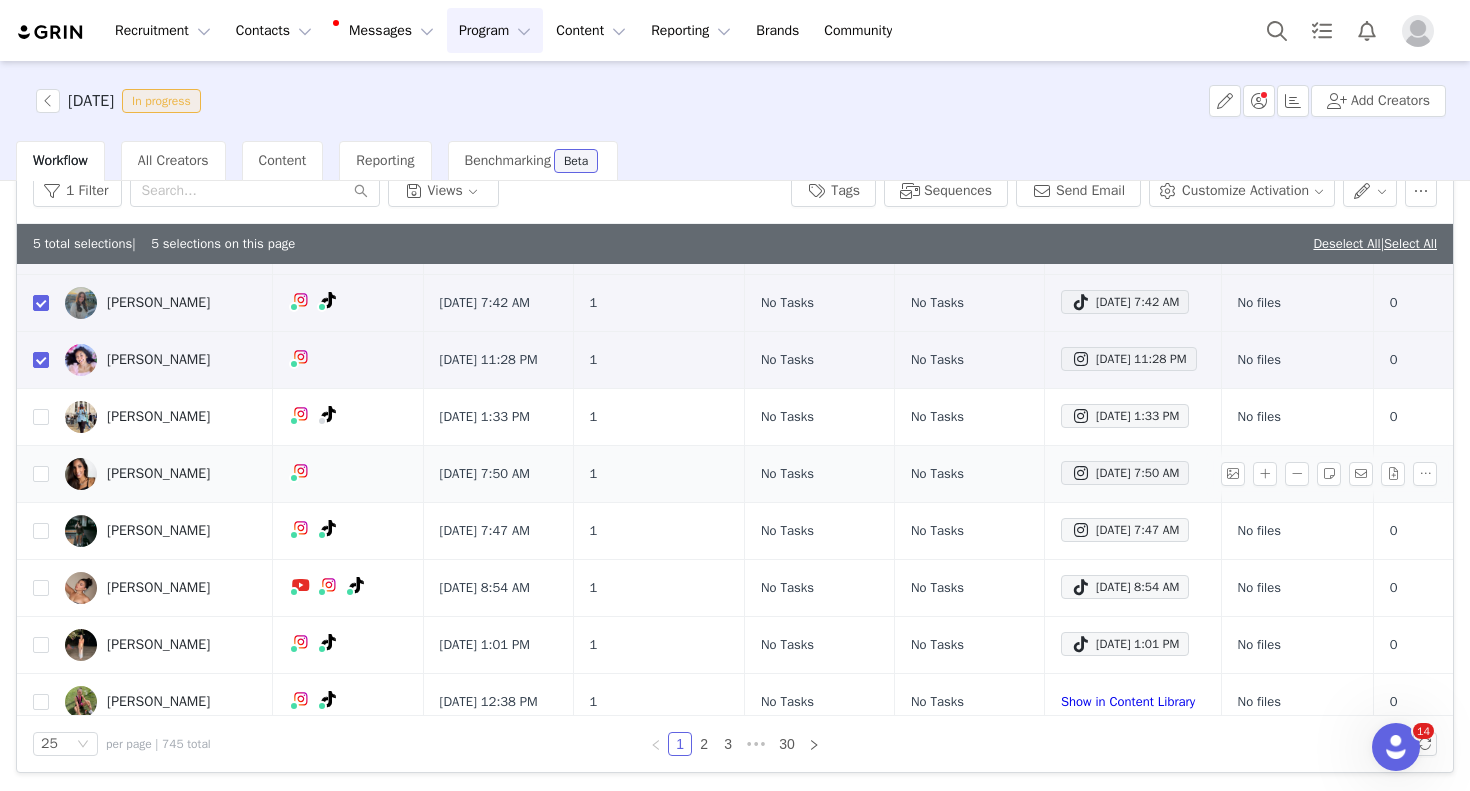scroll, scrollTop: 225, scrollLeft: 0, axis: vertical 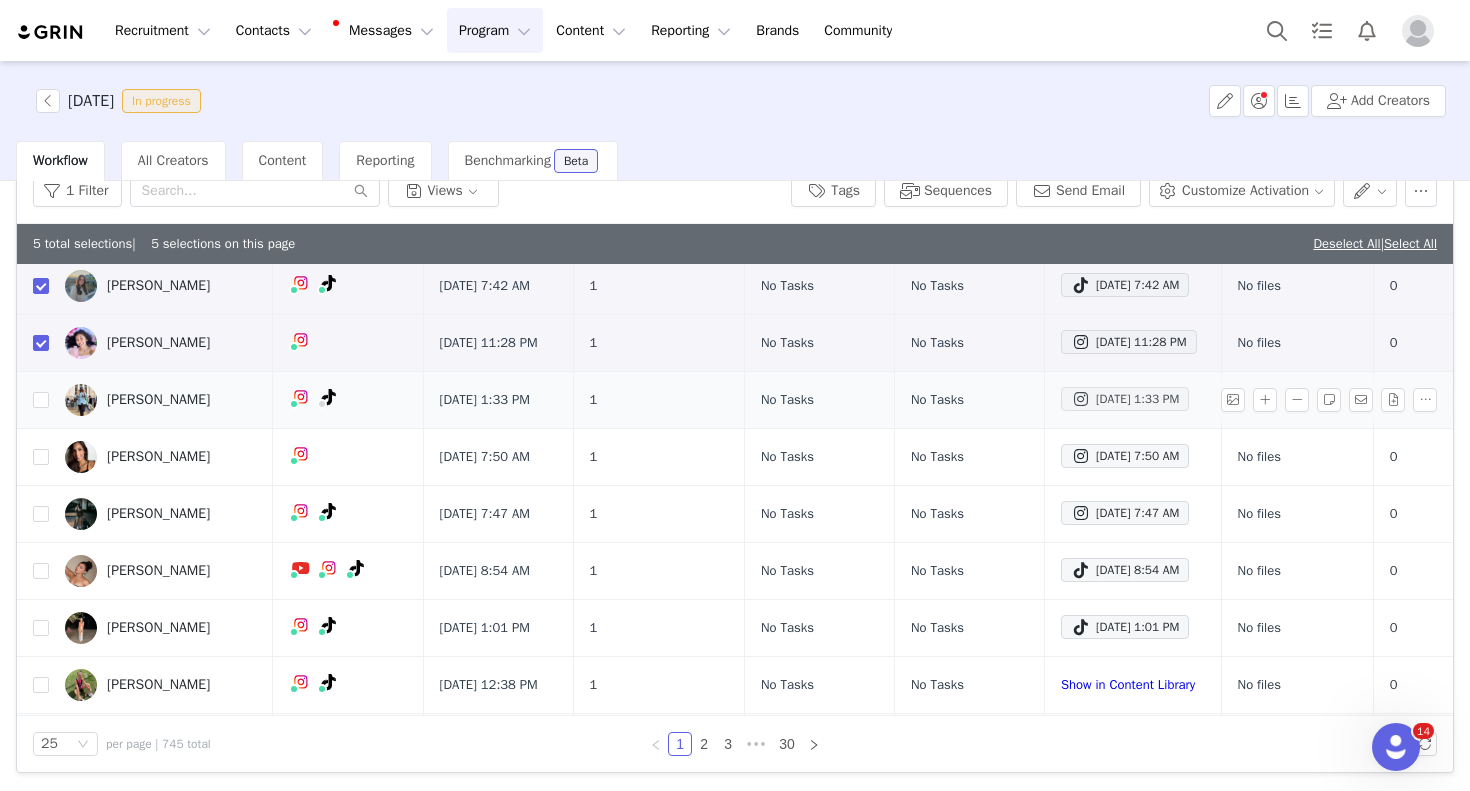 click on "[DATE] 1:33 PM" at bounding box center [1125, 399] 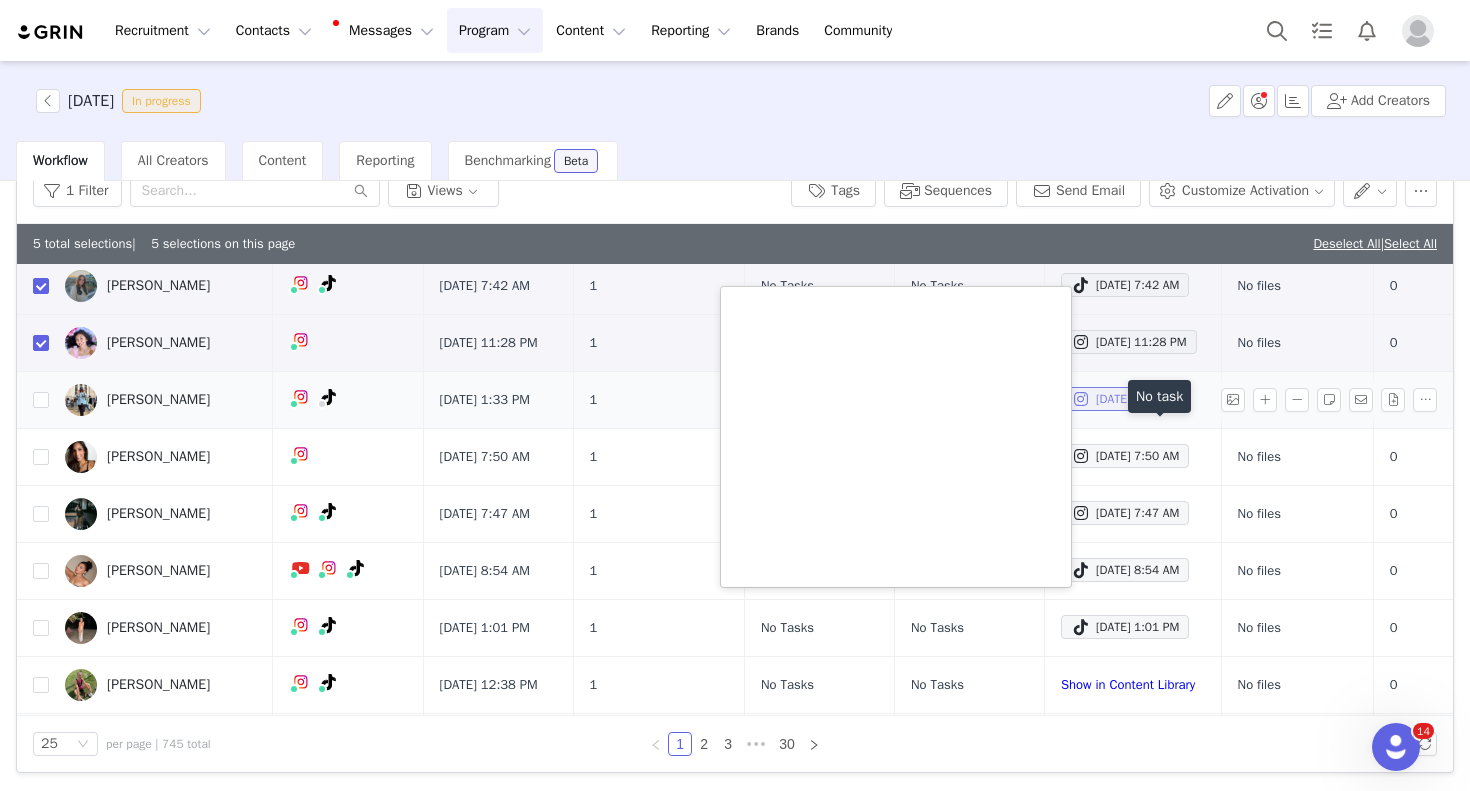 click on "[DATE] 1:33 PM" at bounding box center [1125, 399] 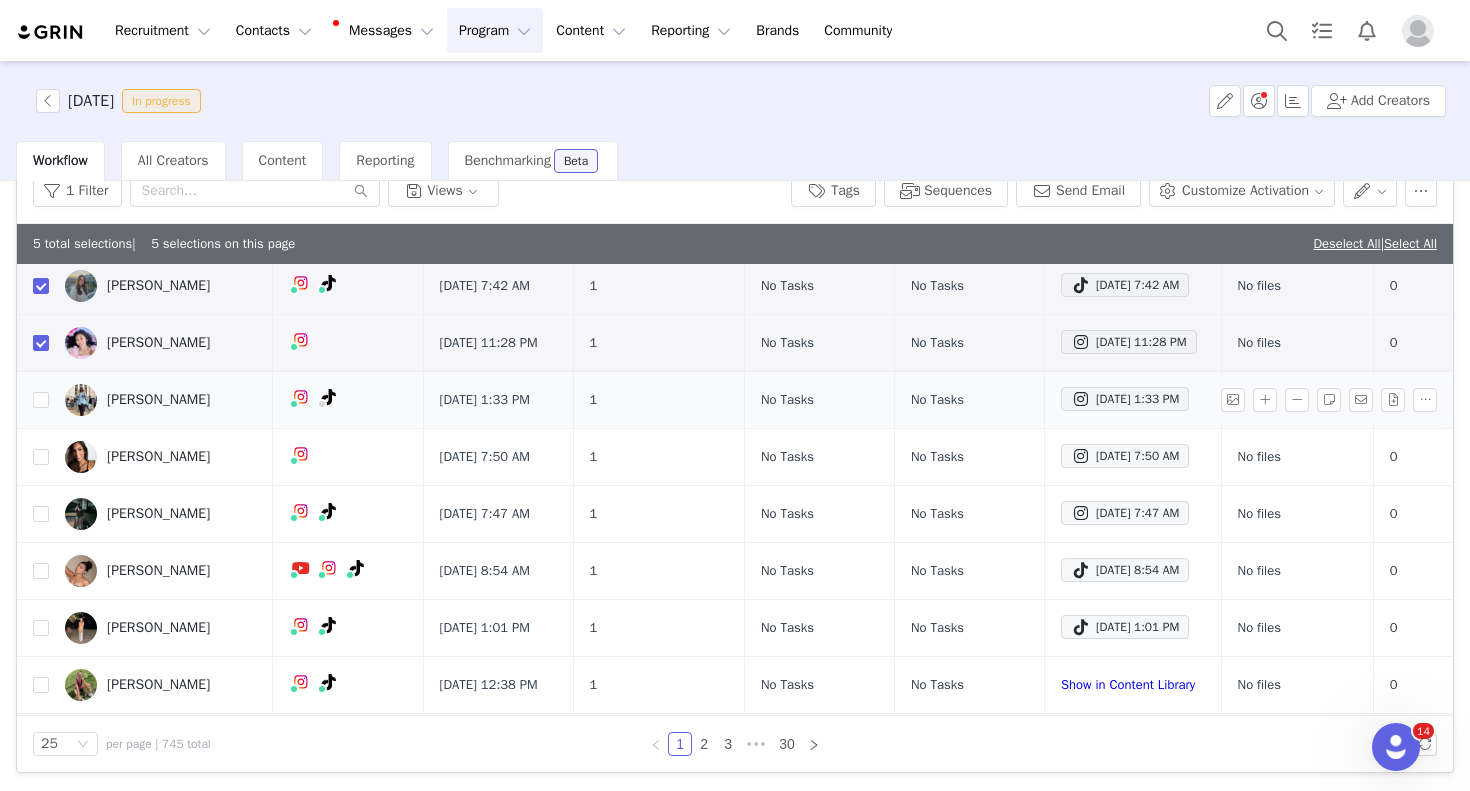 click on "[PERSON_NAME]" at bounding box center [158, 400] 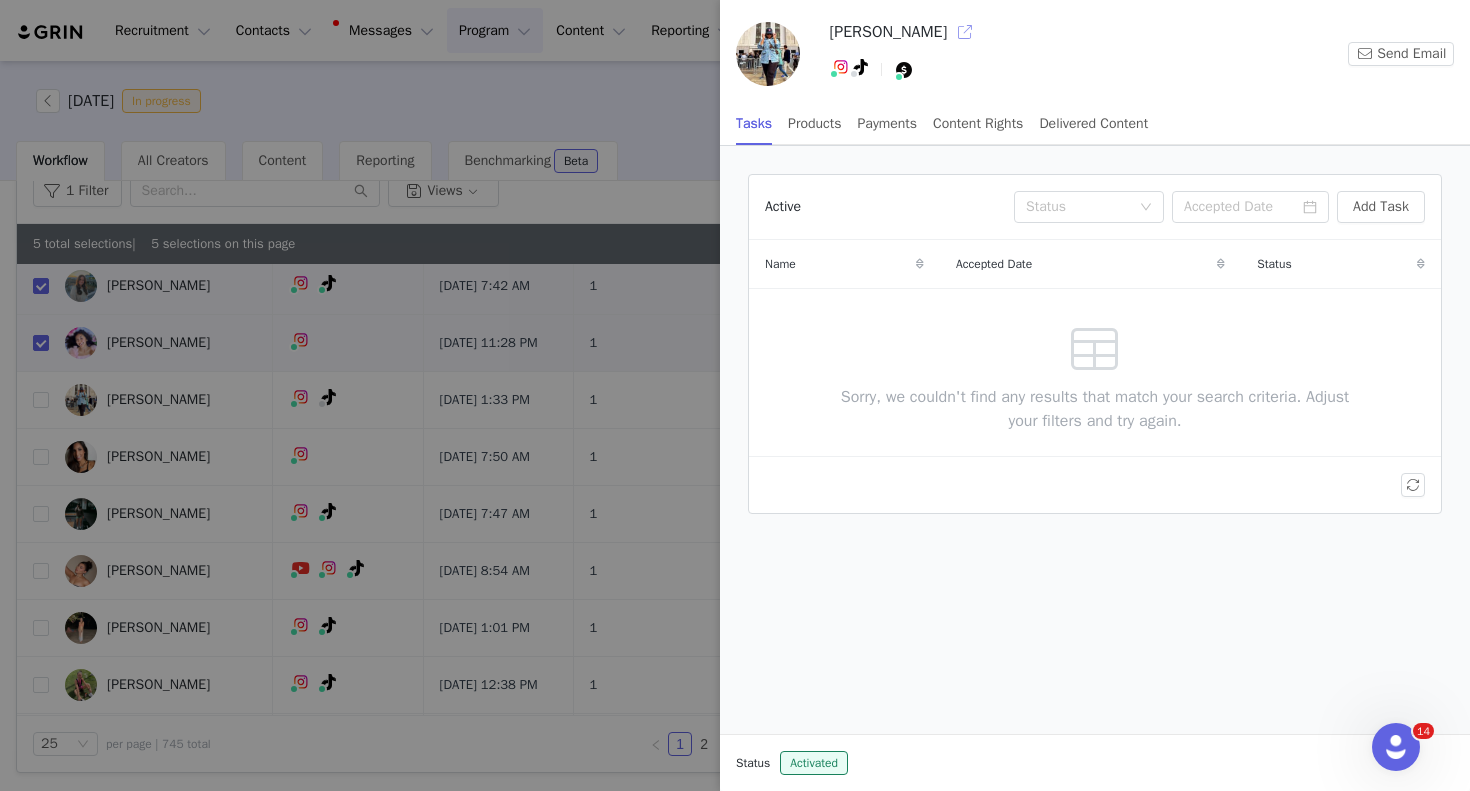 click at bounding box center [965, 32] 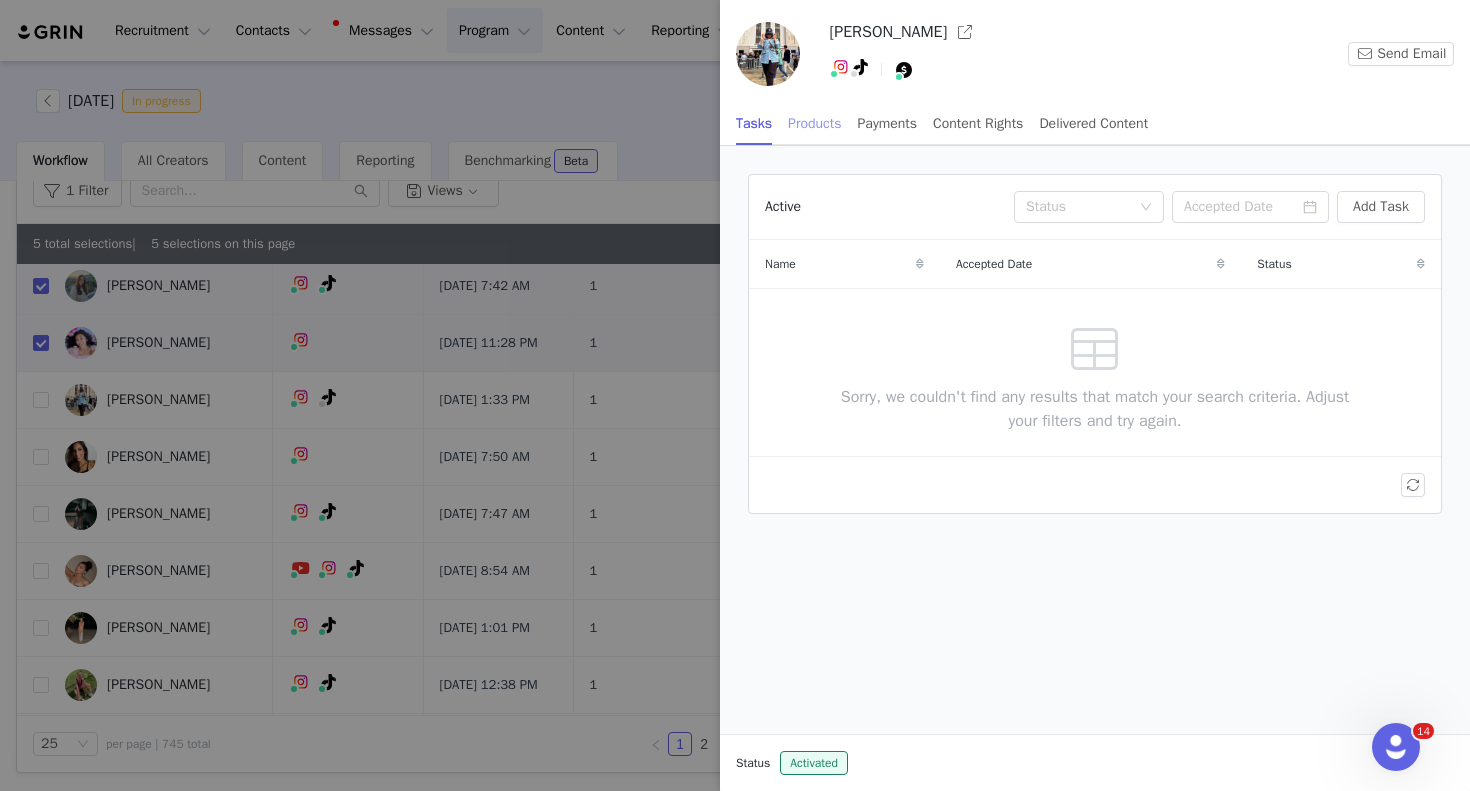 click on "Products" at bounding box center [814, 123] 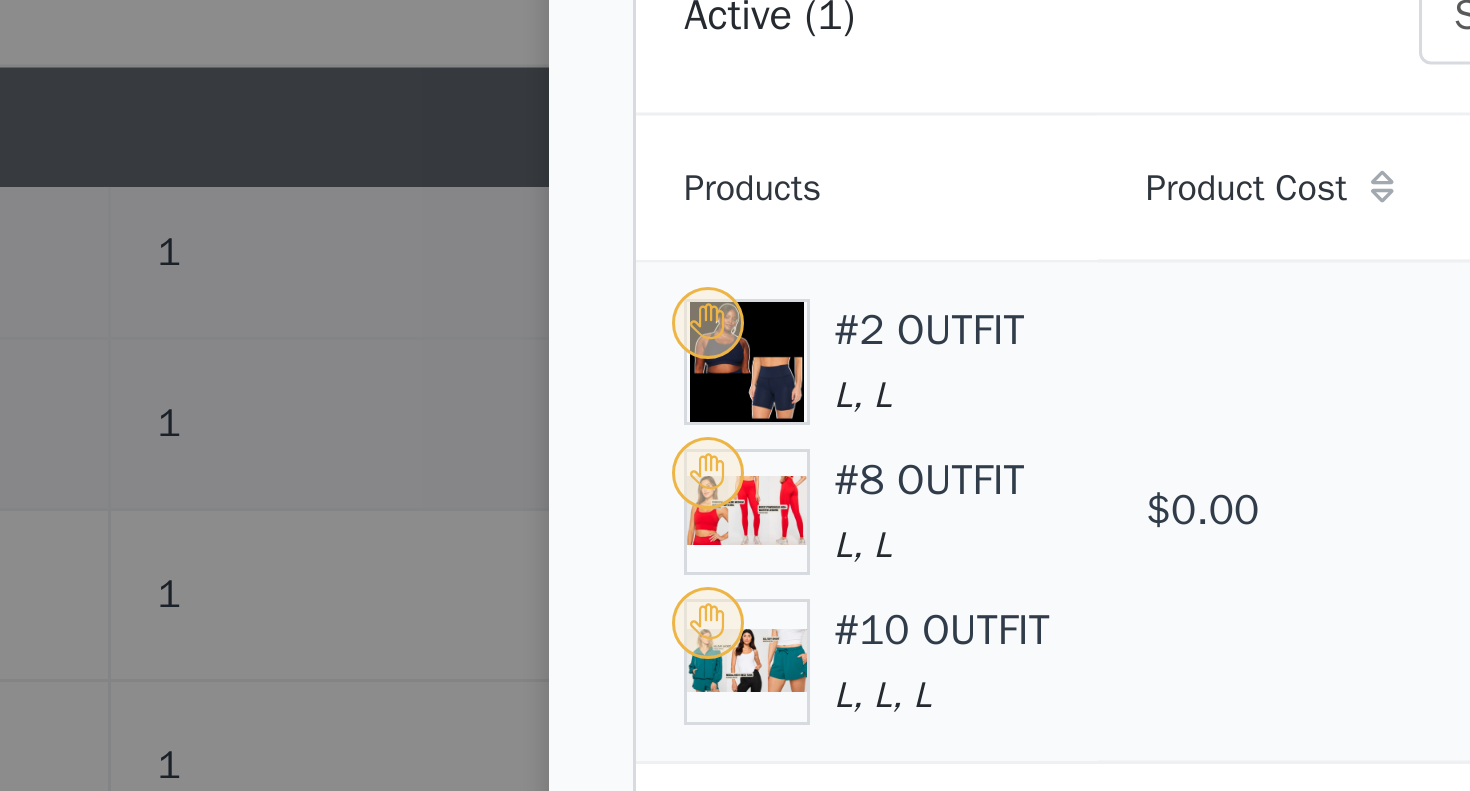 click at bounding box center (786, 322) 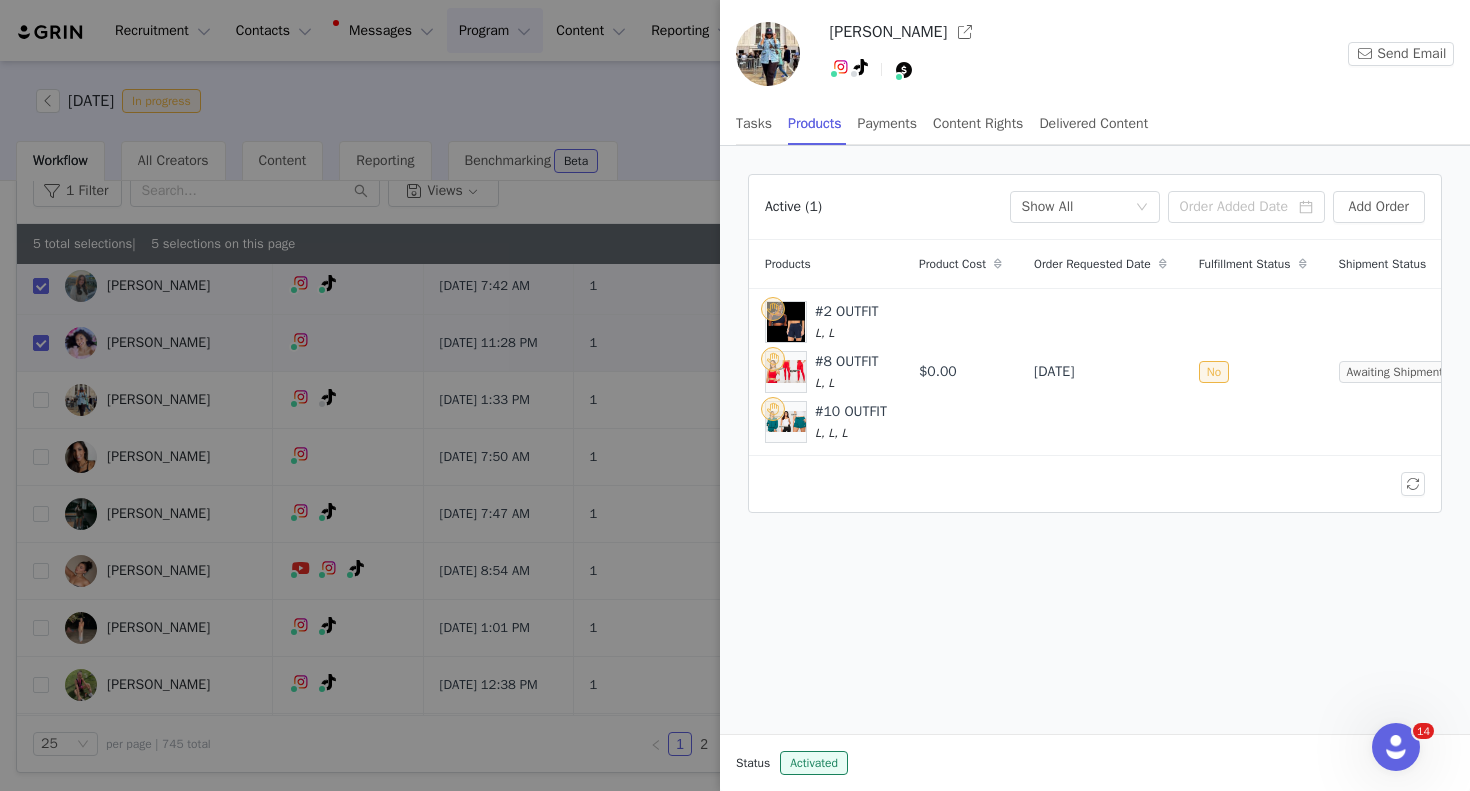 click at bounding box center (735, 395) 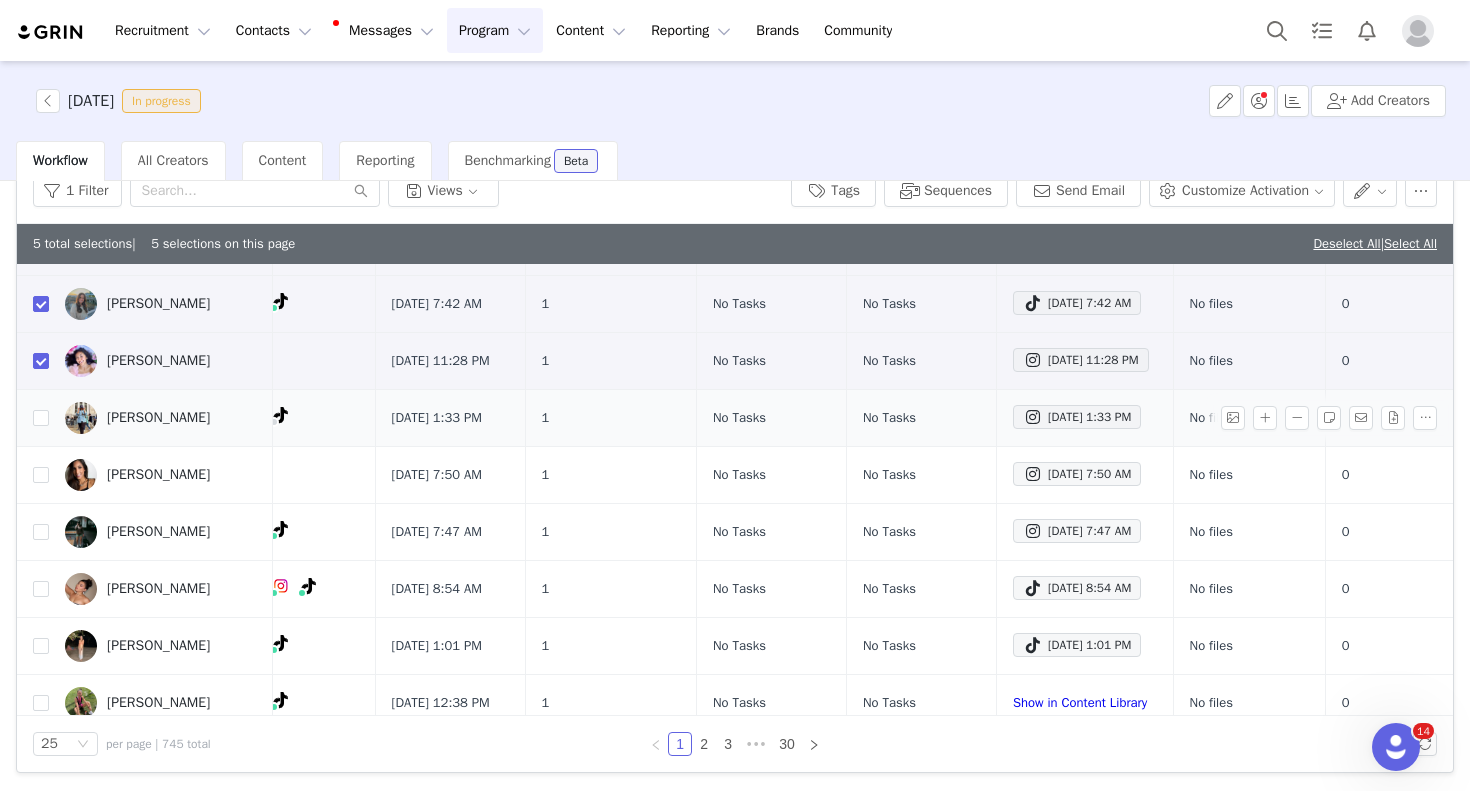 scroll, scrollTop: 207, scrollLeft: 144, axis: both 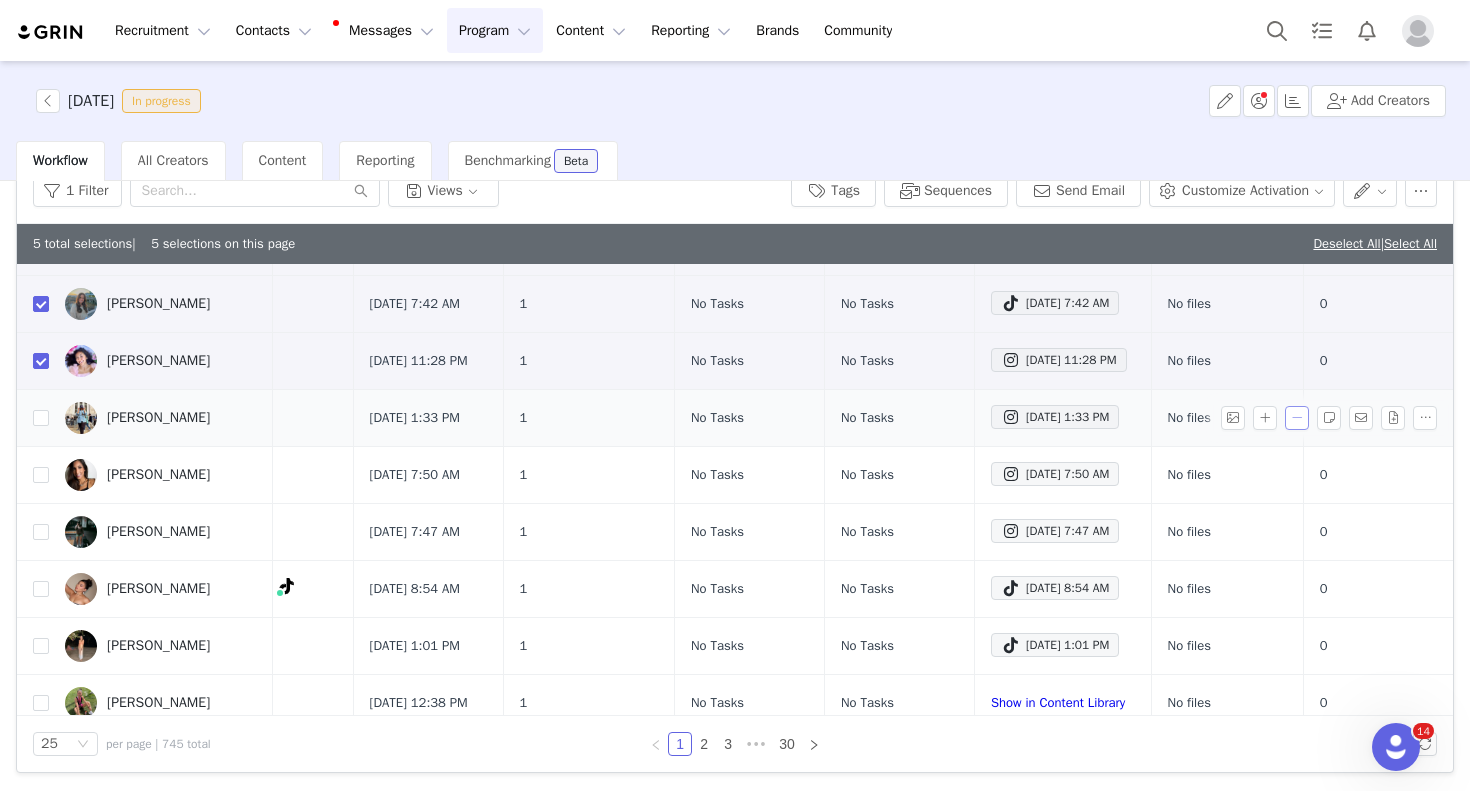 click at bounding box center (1297, 418) 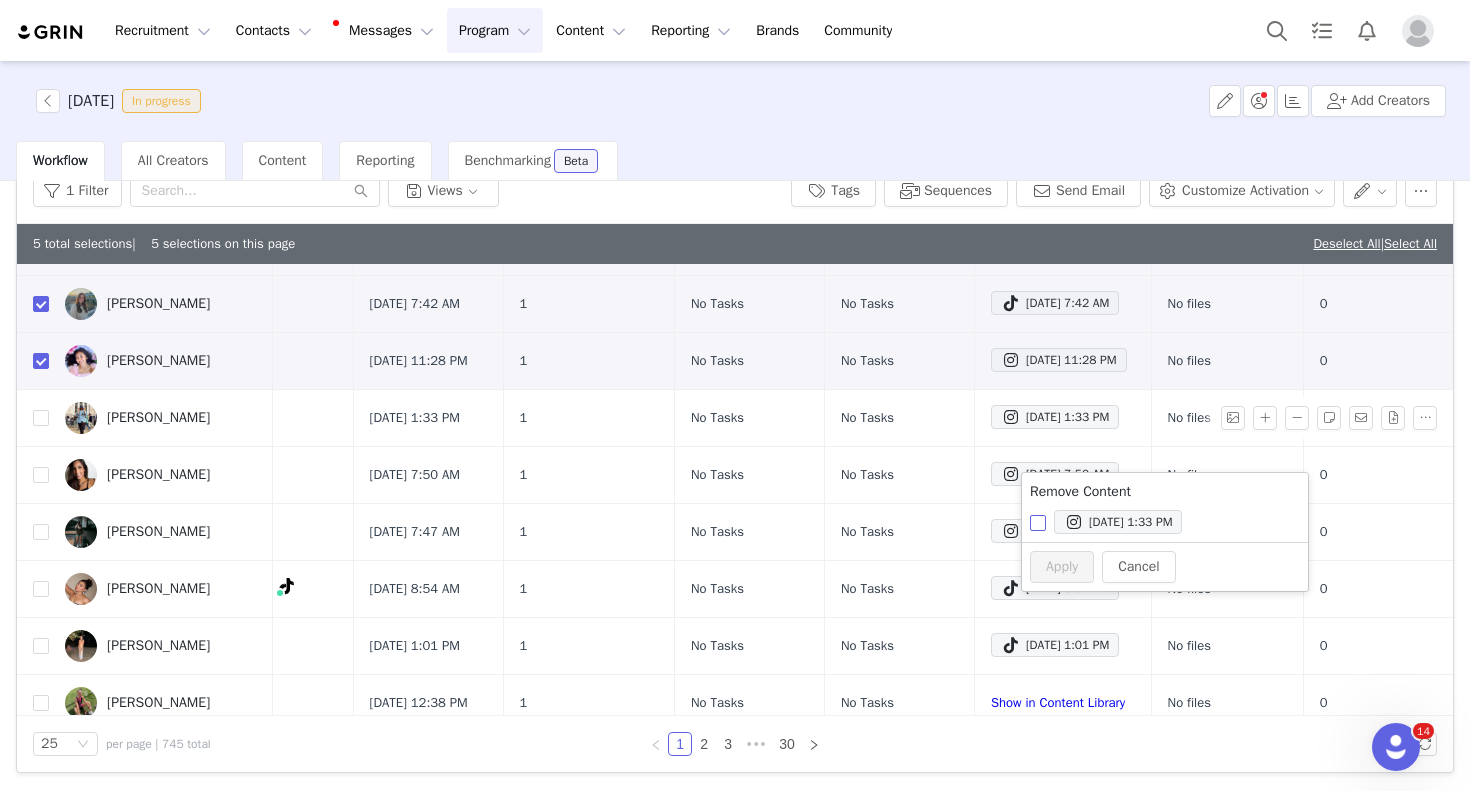 click on "[DATE] 1:33 PM" at bounding box center (1038, 523) 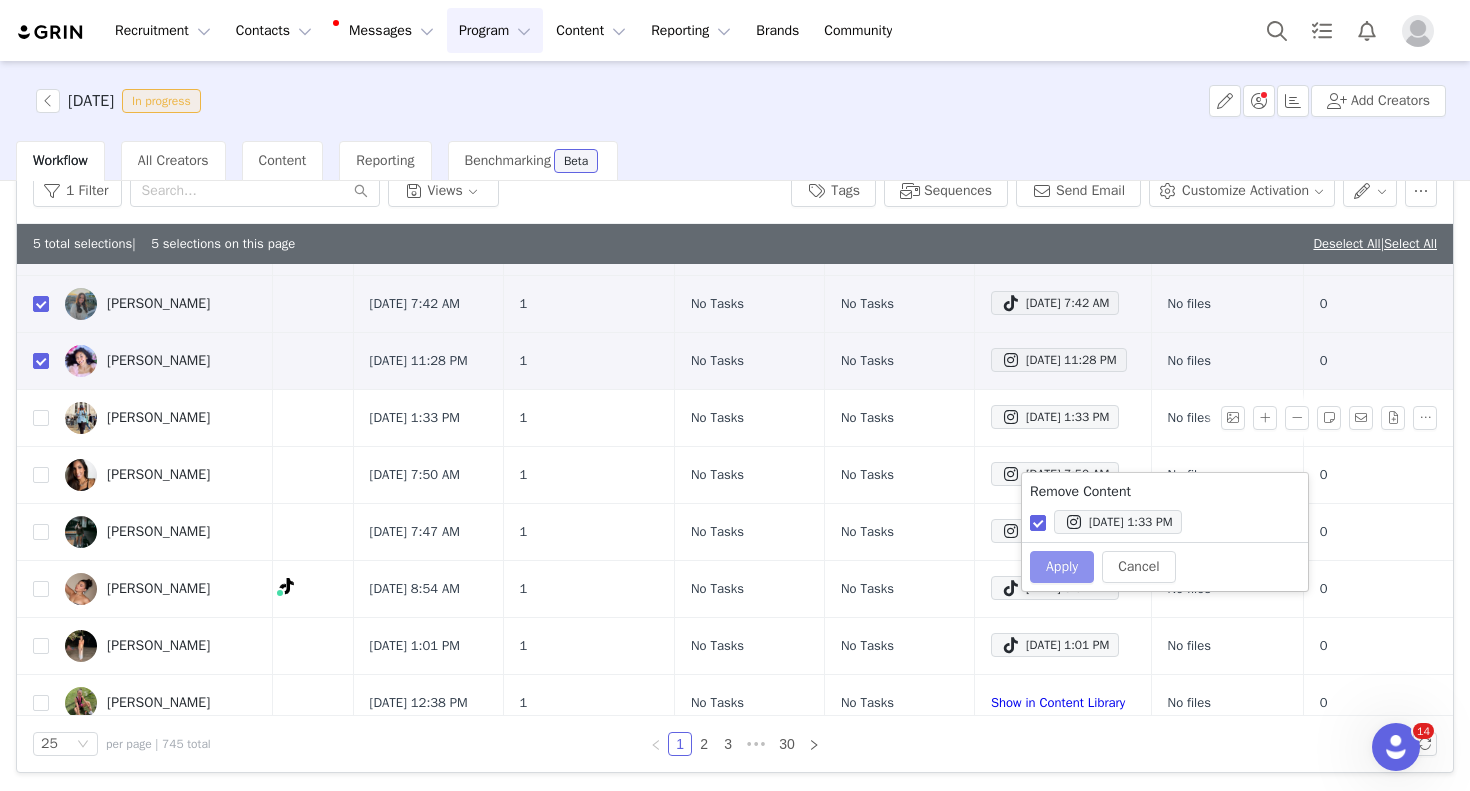 click on "Apply" at bounding box center [1062, 567] 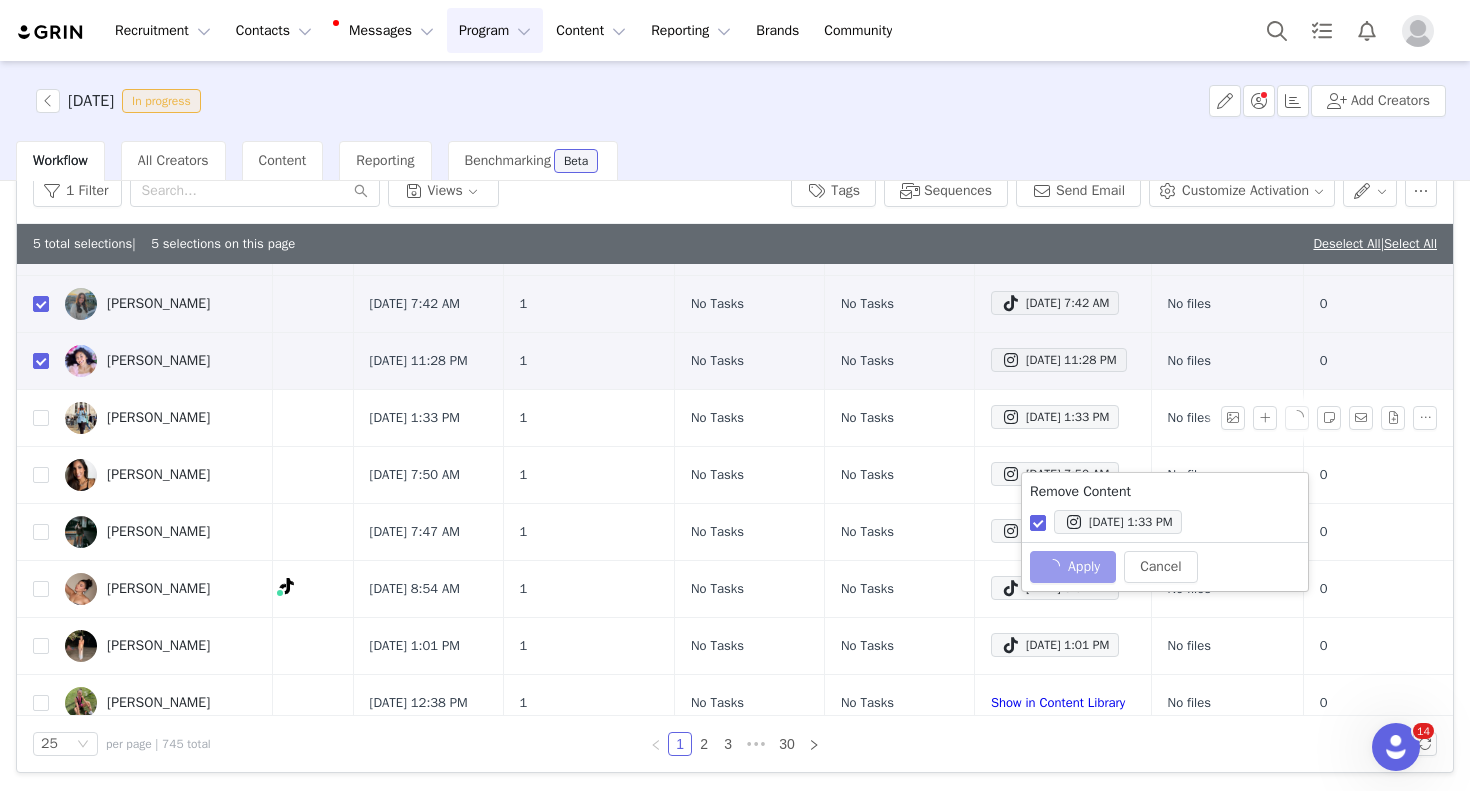 checkbox on "false" 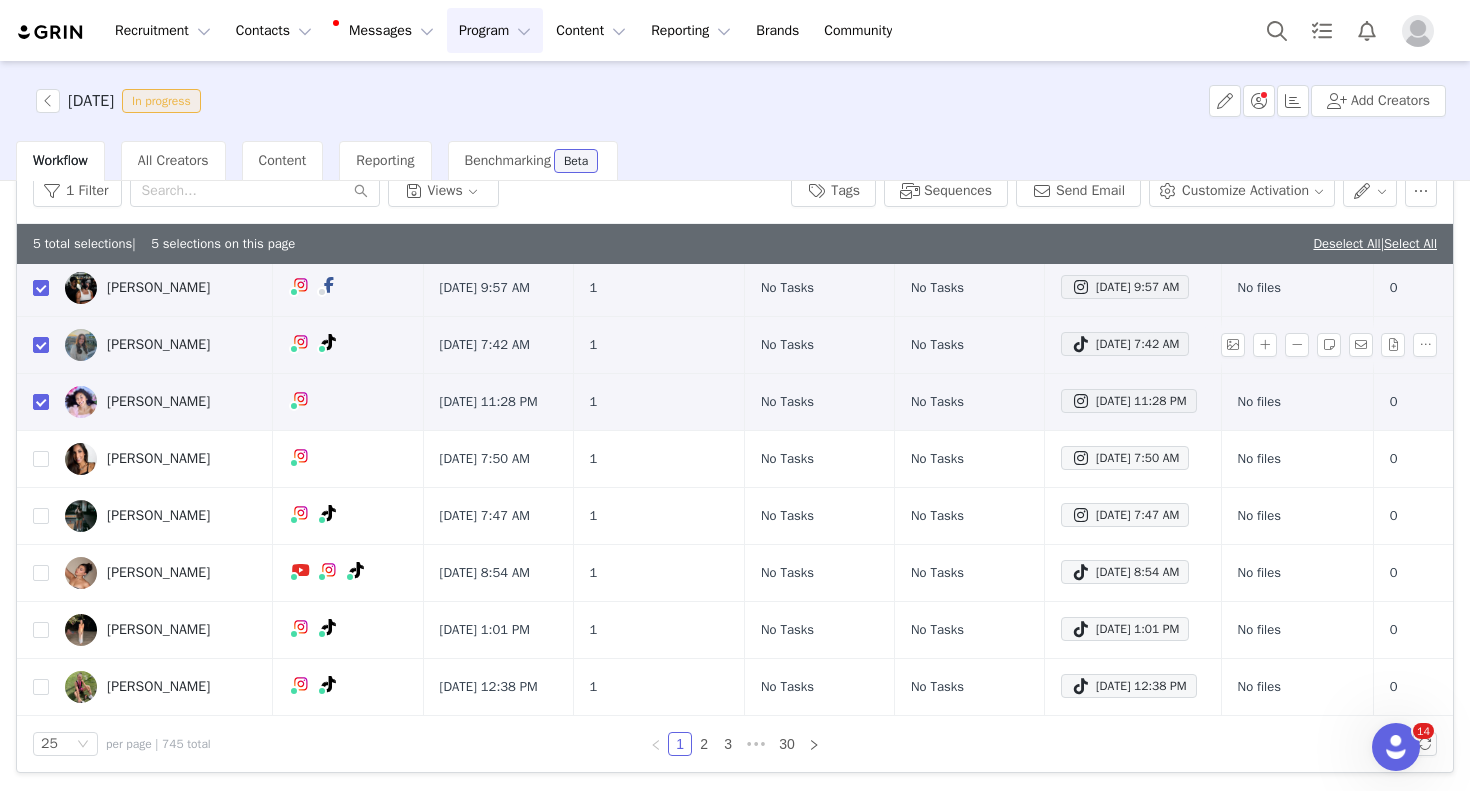 scroll, scrollTop: 172, scrollLeft: 0, axis: vertical 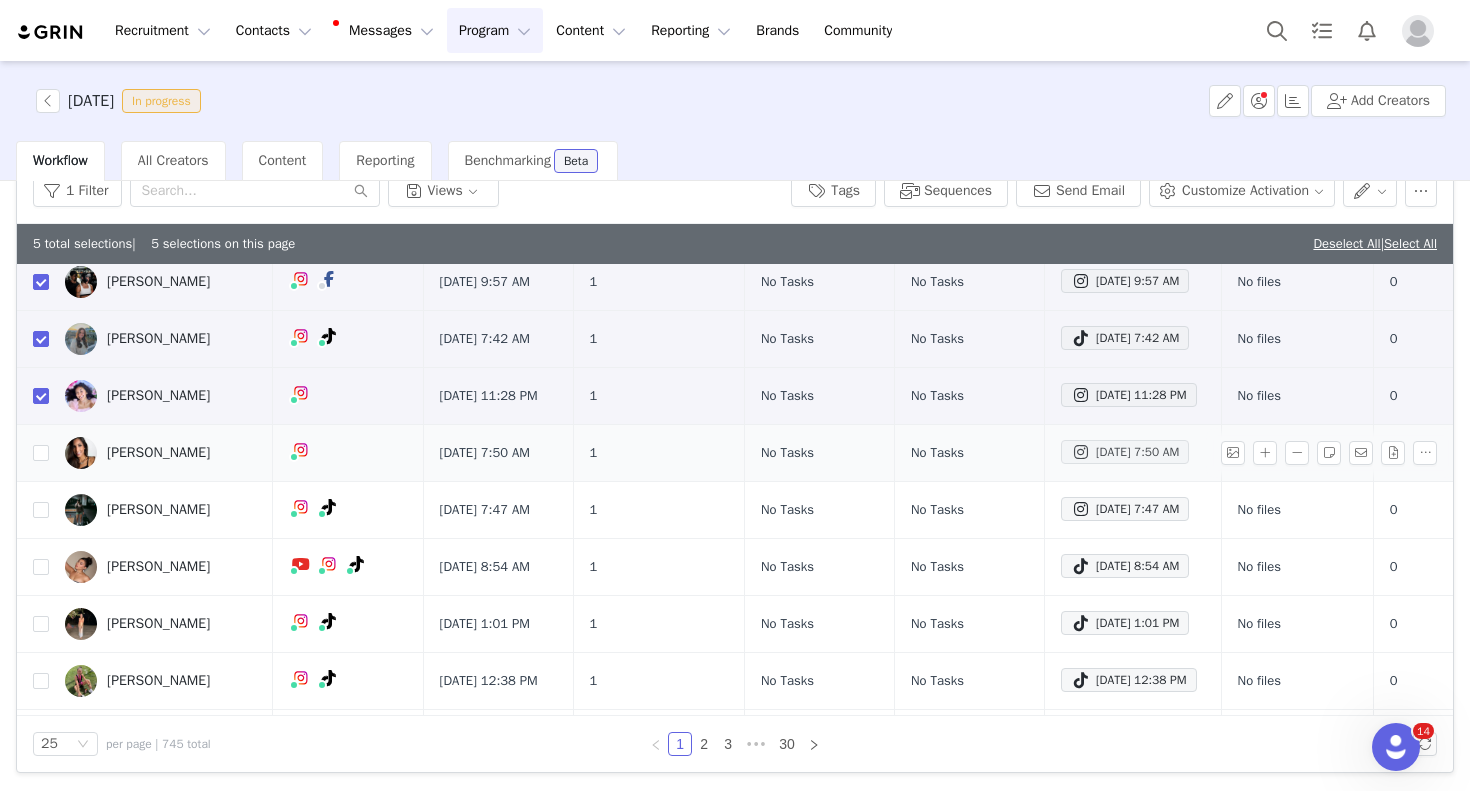 click on "[DATE] 7:50 AM" at bounding box center [1125, 452] 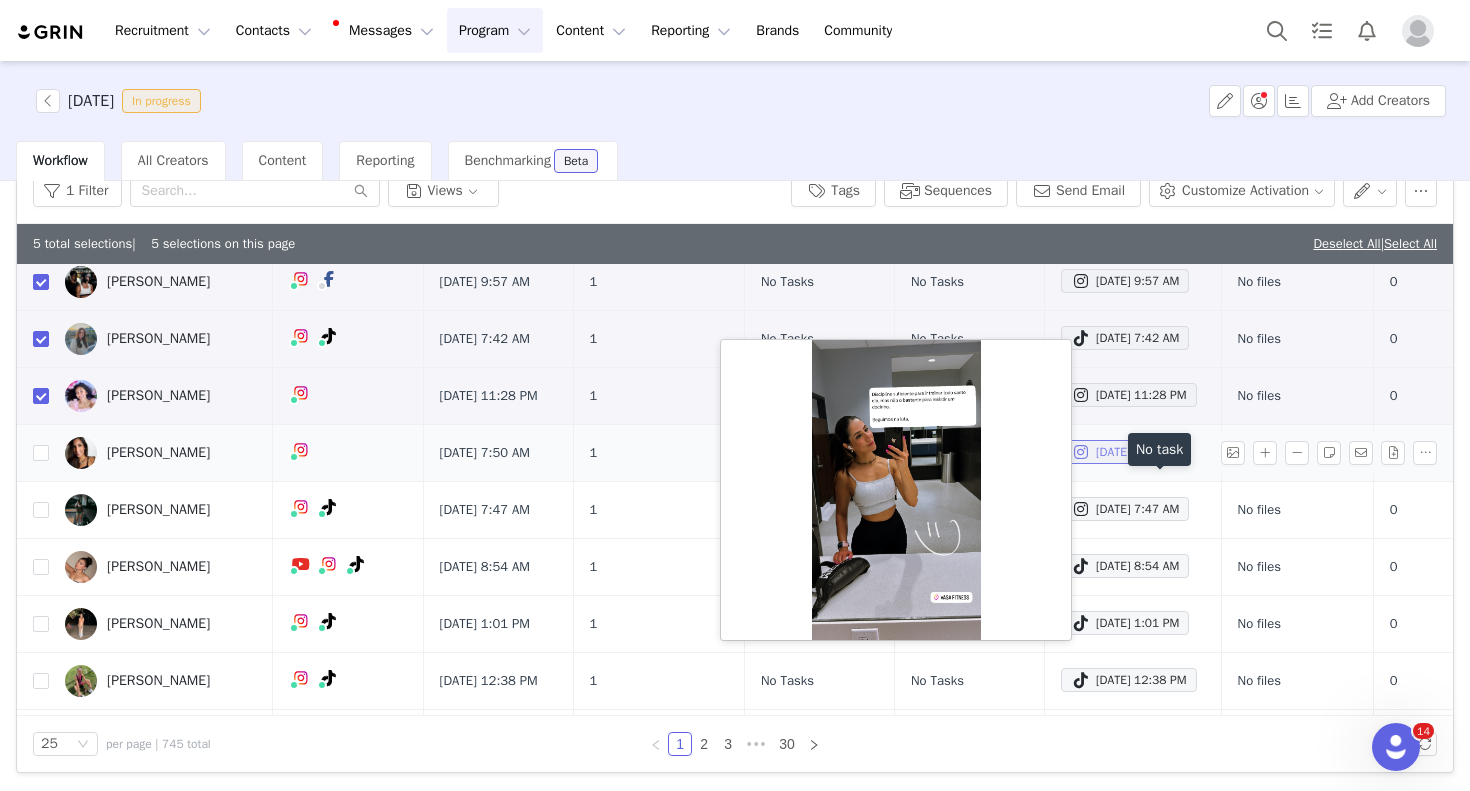 click on "[DATE] 7:50 AM" at bounding box center [1125, 452] 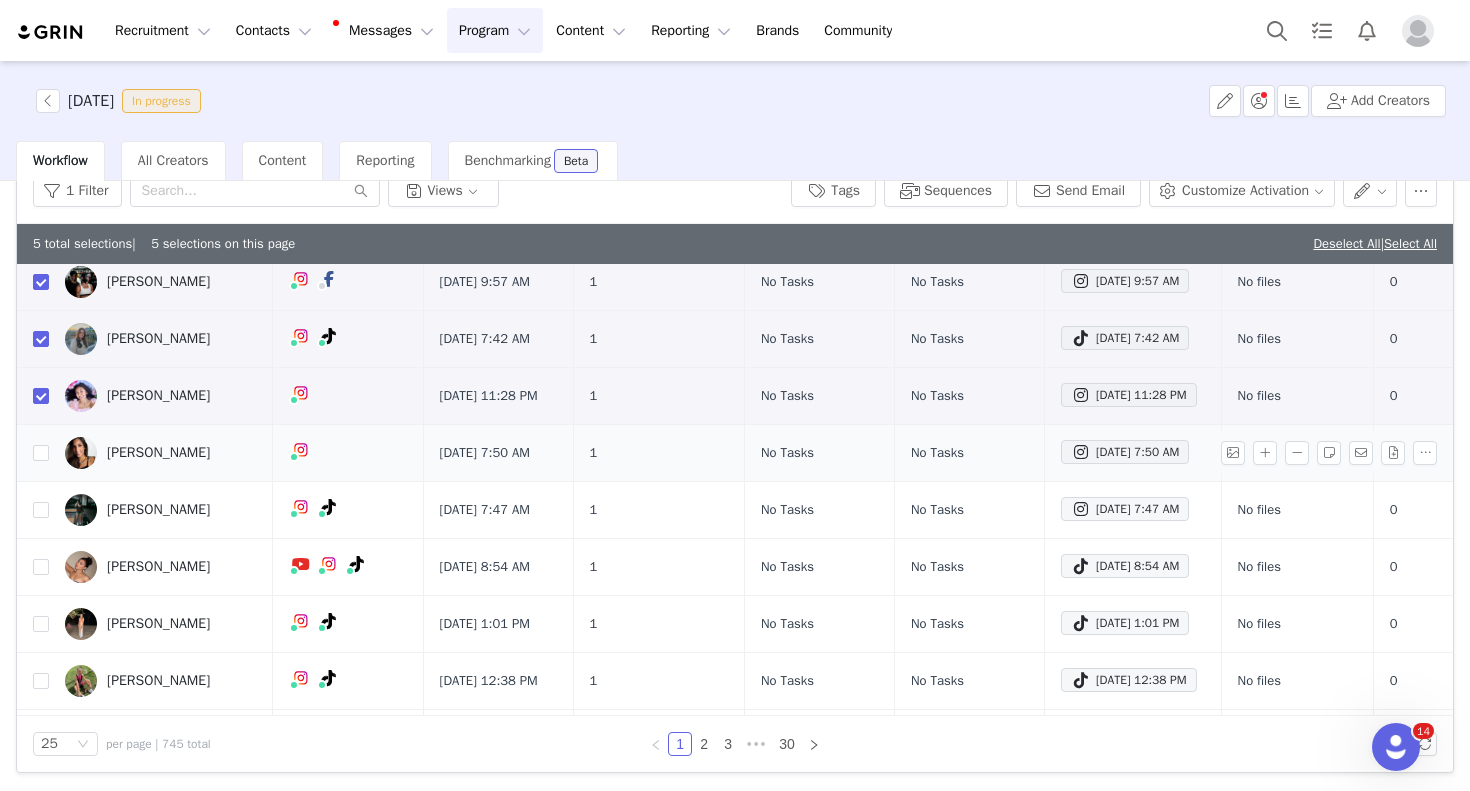 click on "[PERSON_NAME]" at bounding box center (158, 453) 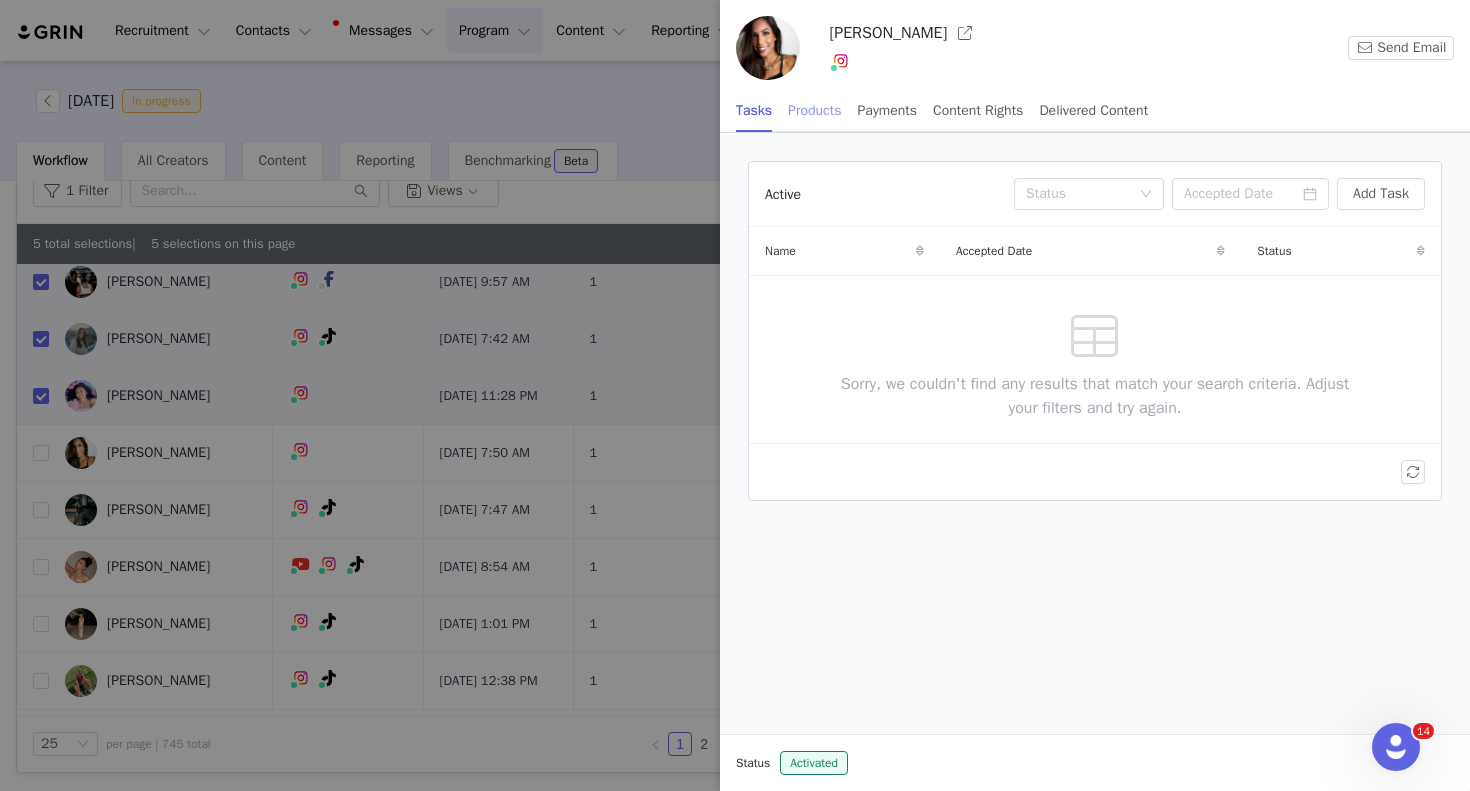 click on "Products" at bounding box center [814, 110] 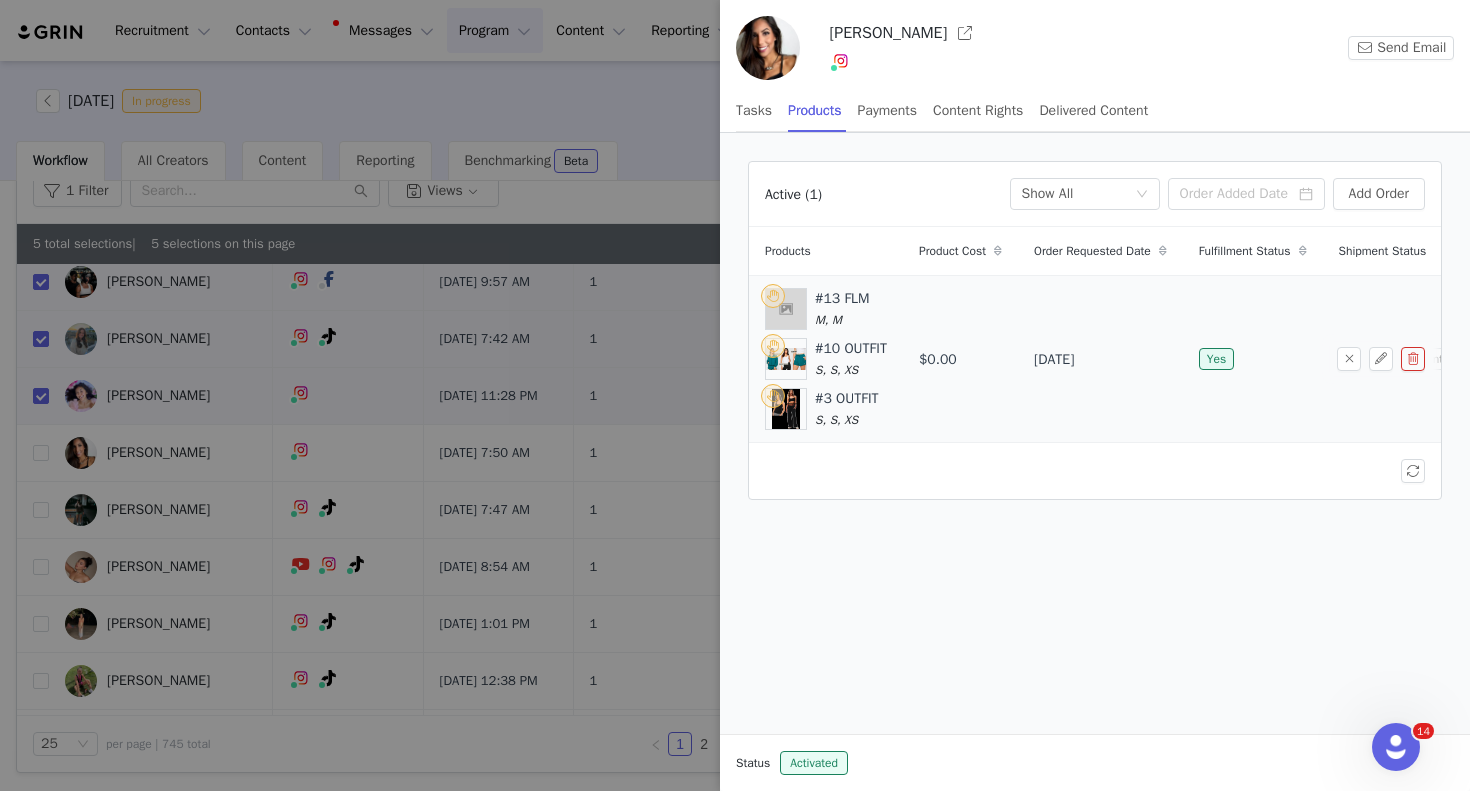 click at bounding box center [786, 309] 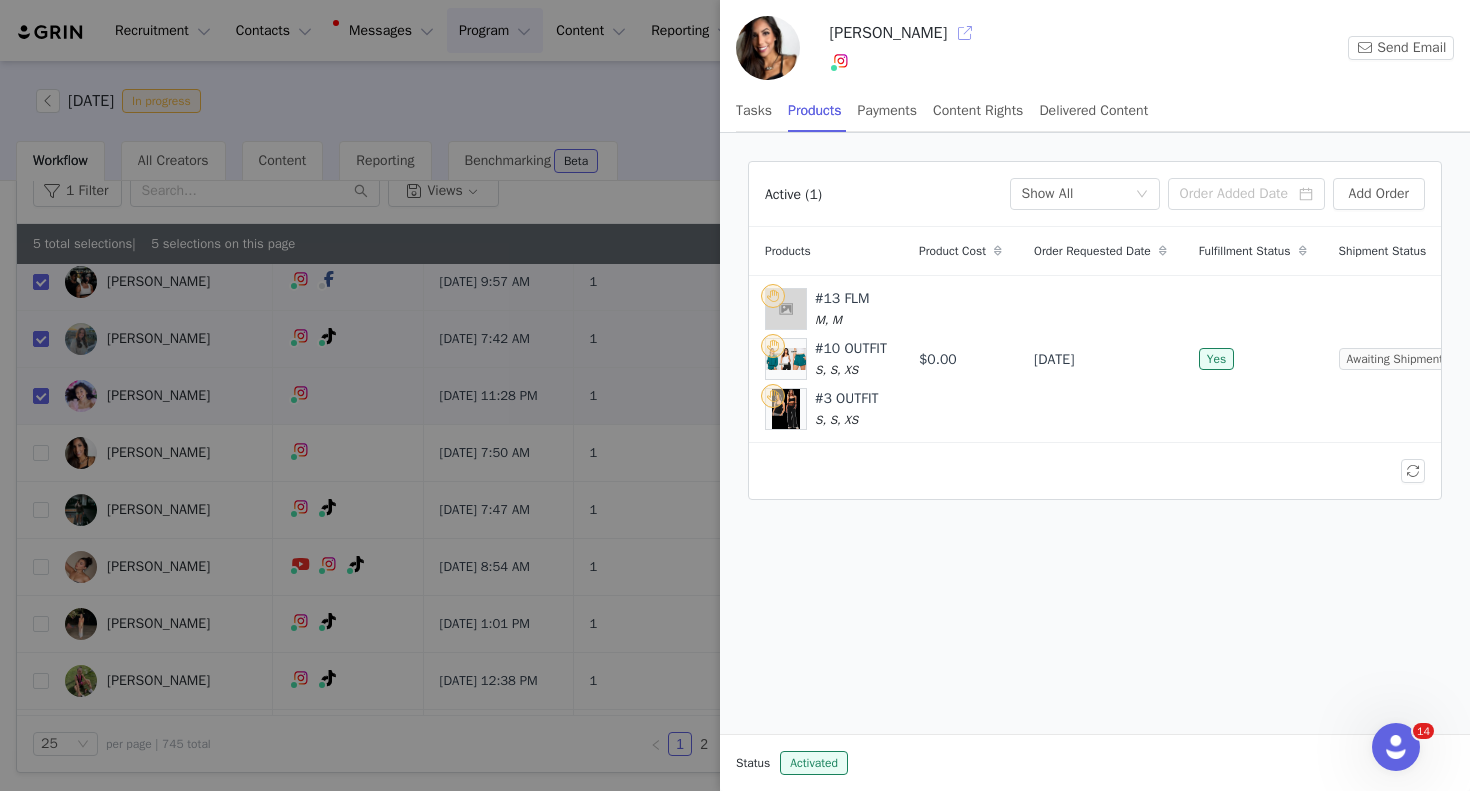 click at bounding box center [965, 33] 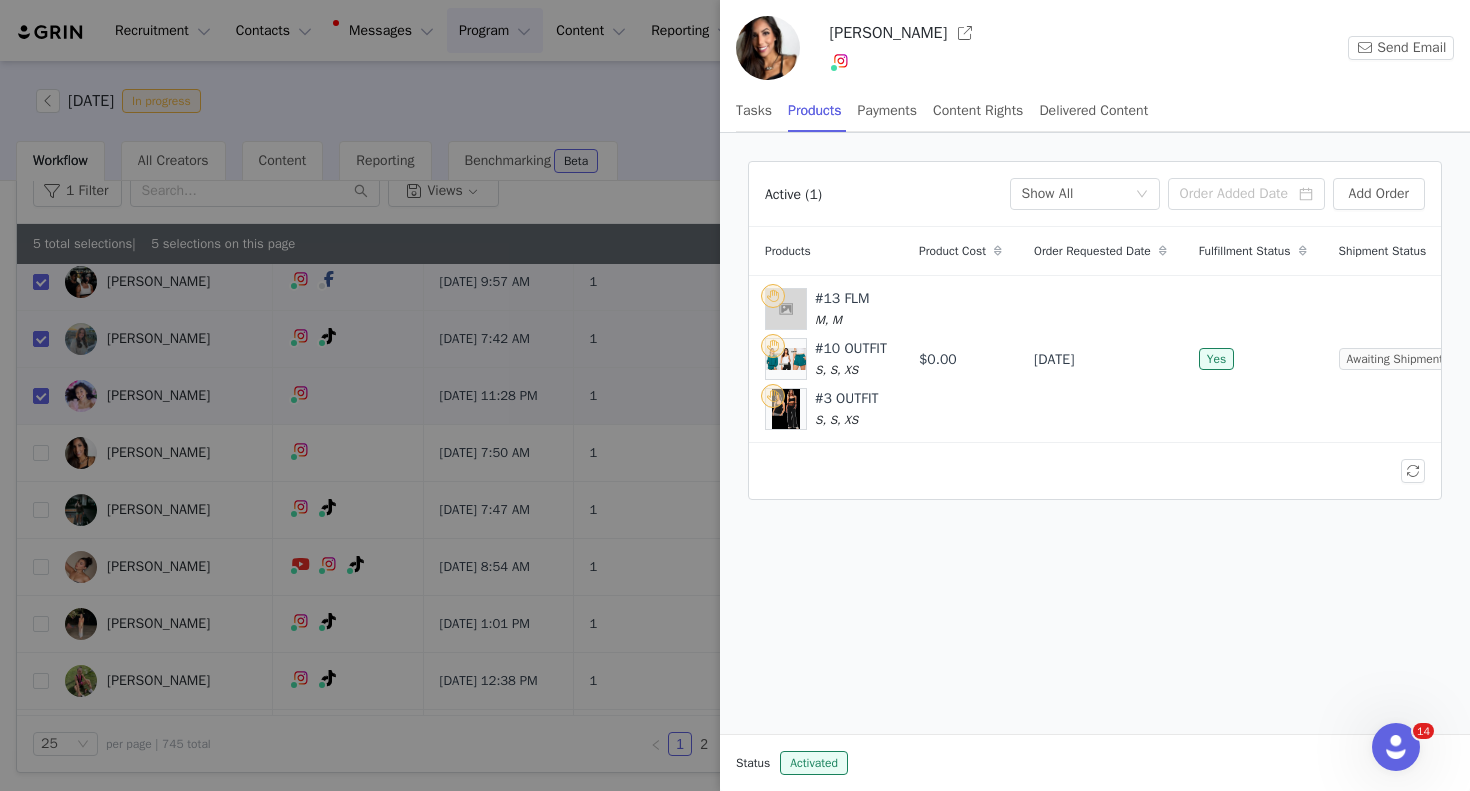 click at bounding box center [735, 395] 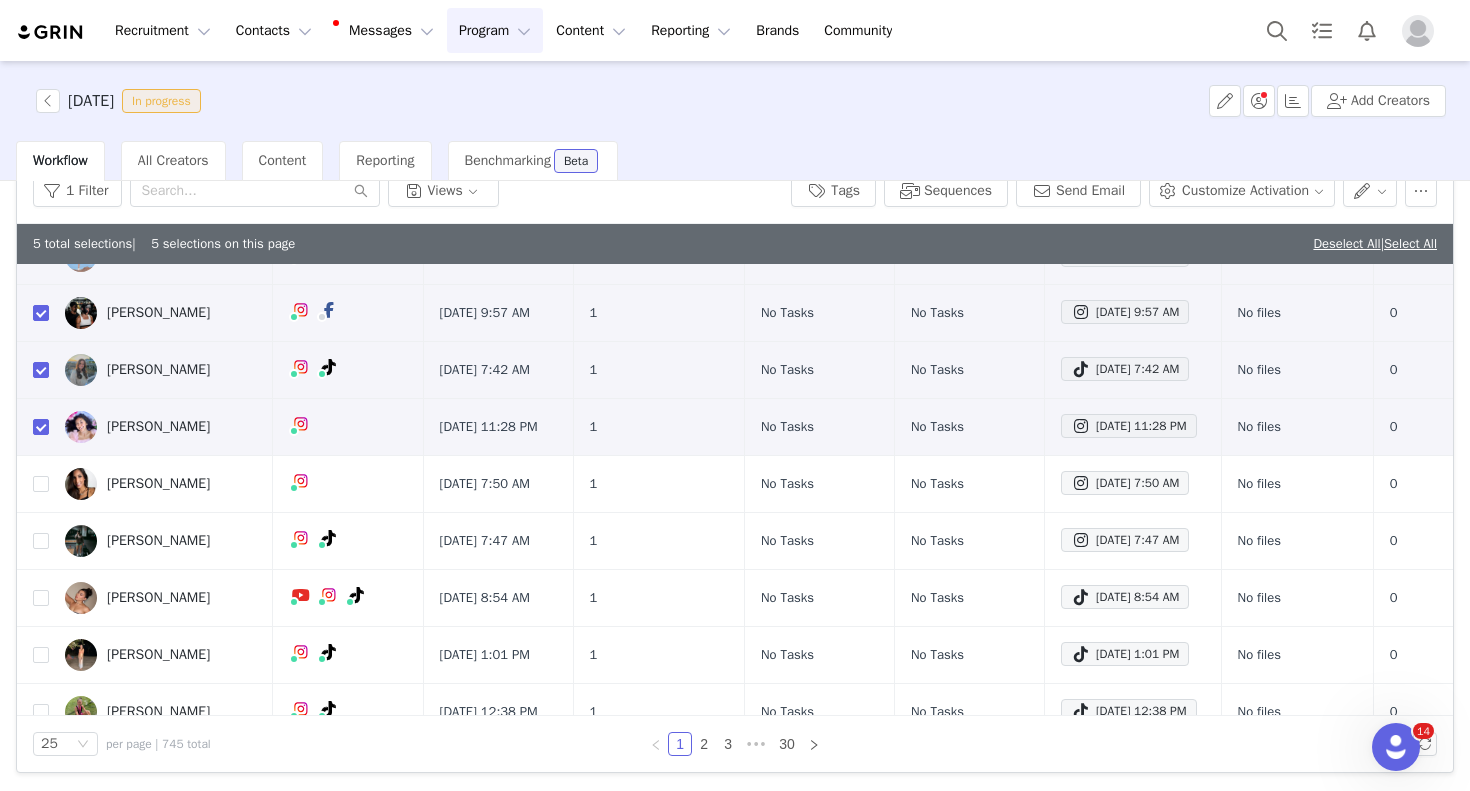 scroll, scrollTop: 250, scrollLeft: 0, axis: vertical 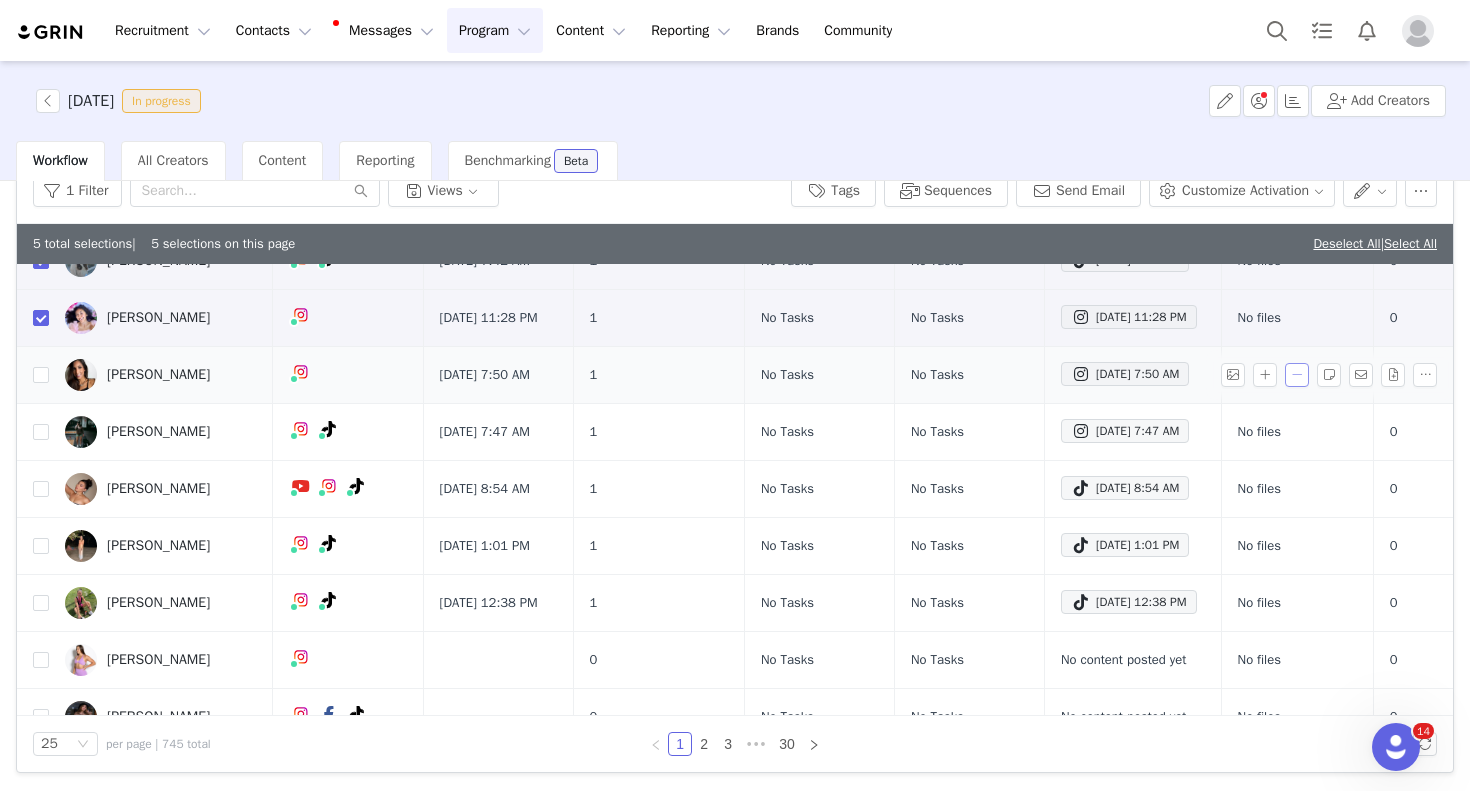 click at bounding box center [1297, 375] 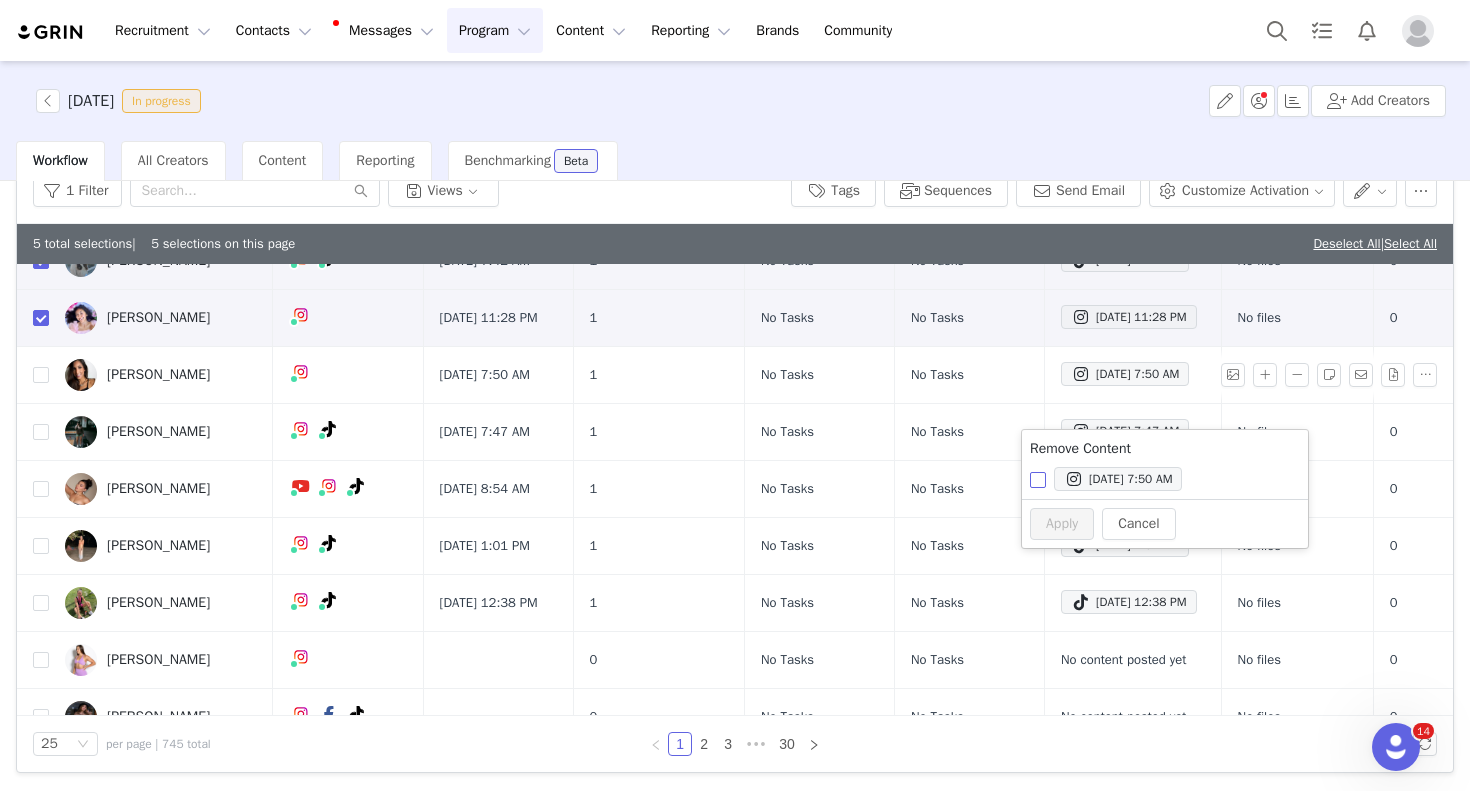 click on "[DATE] 7:50 AM" at bounding box center (1038, 480) 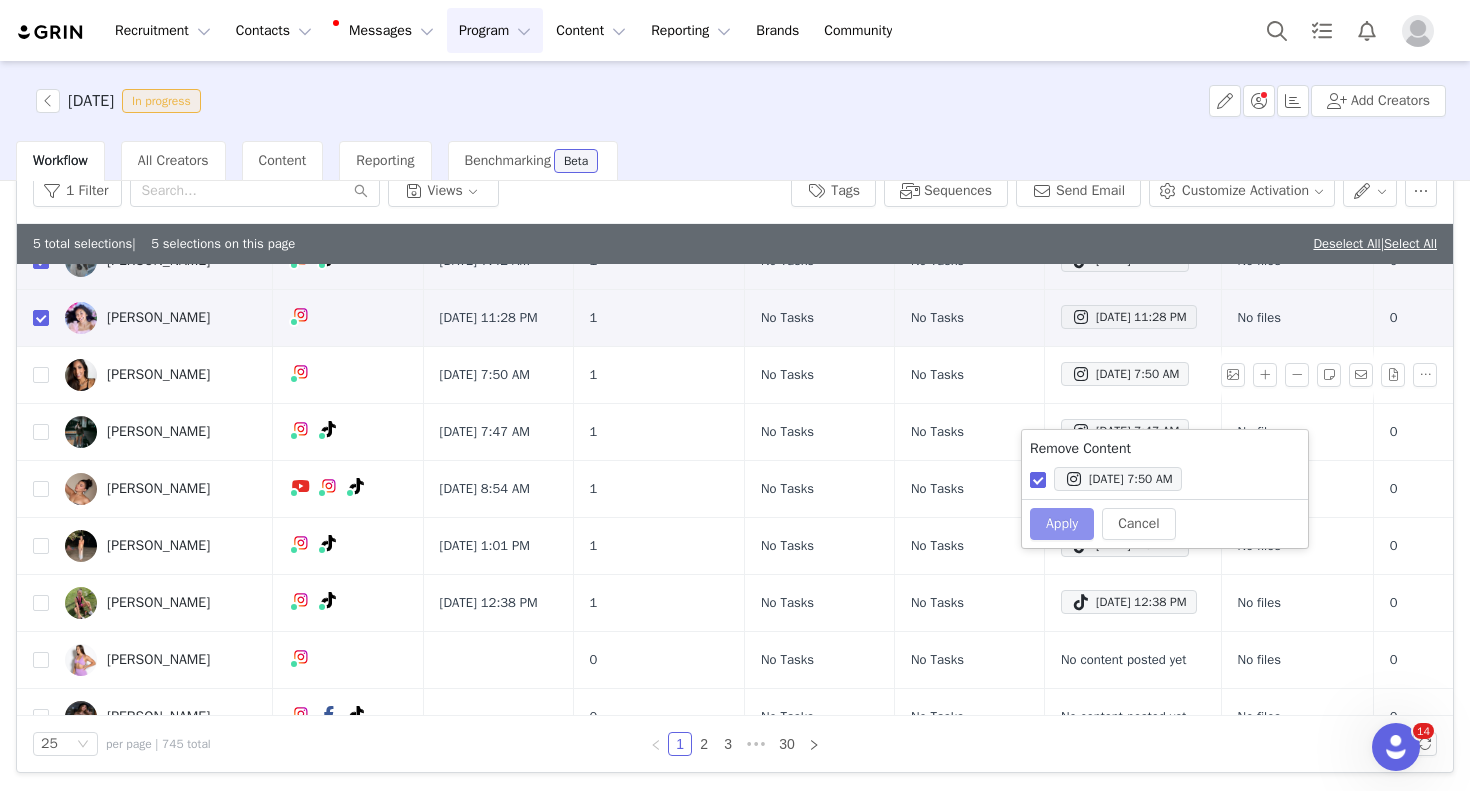 click on "Apply" at bounding box center (1062, 524) 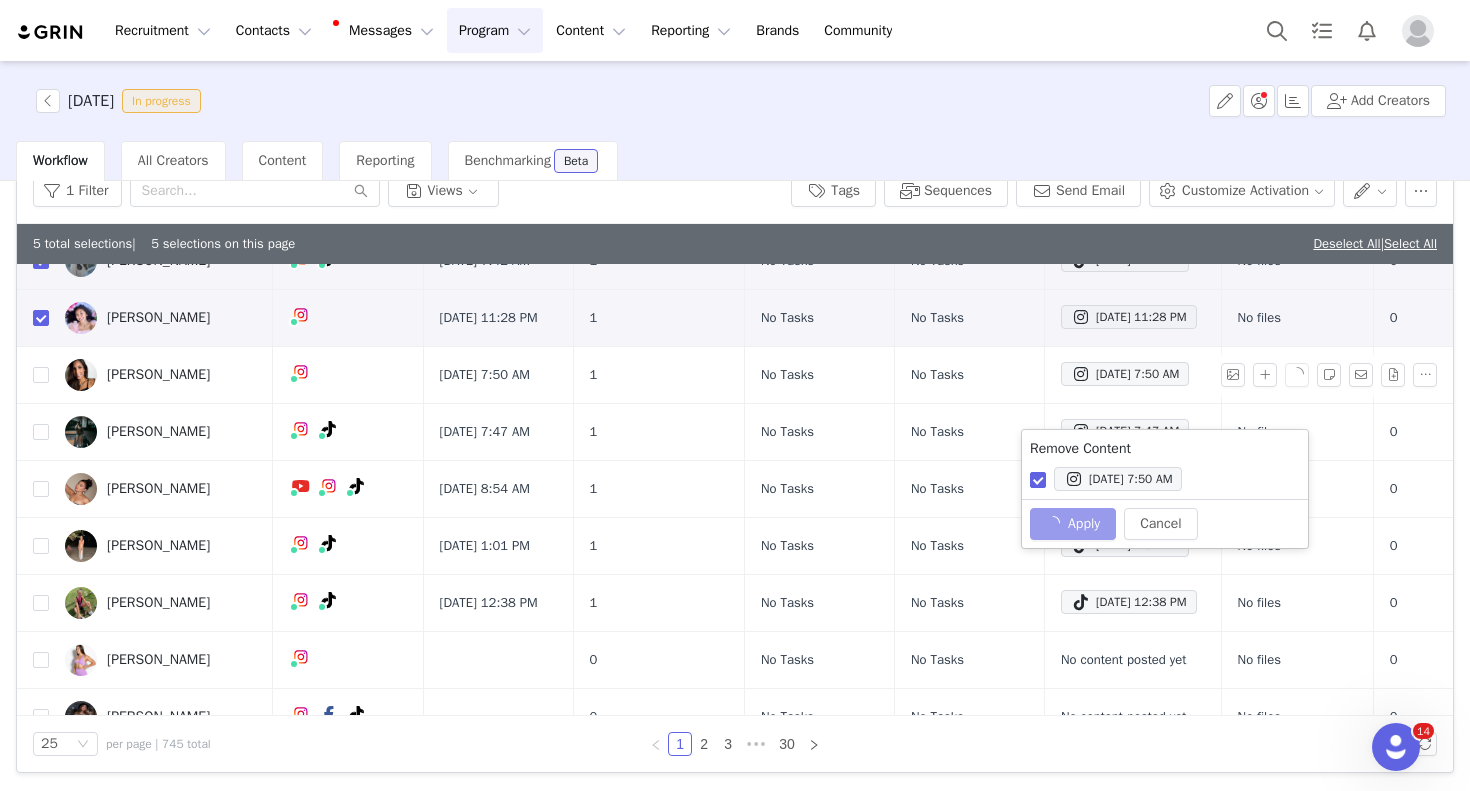 checkbox on "false" 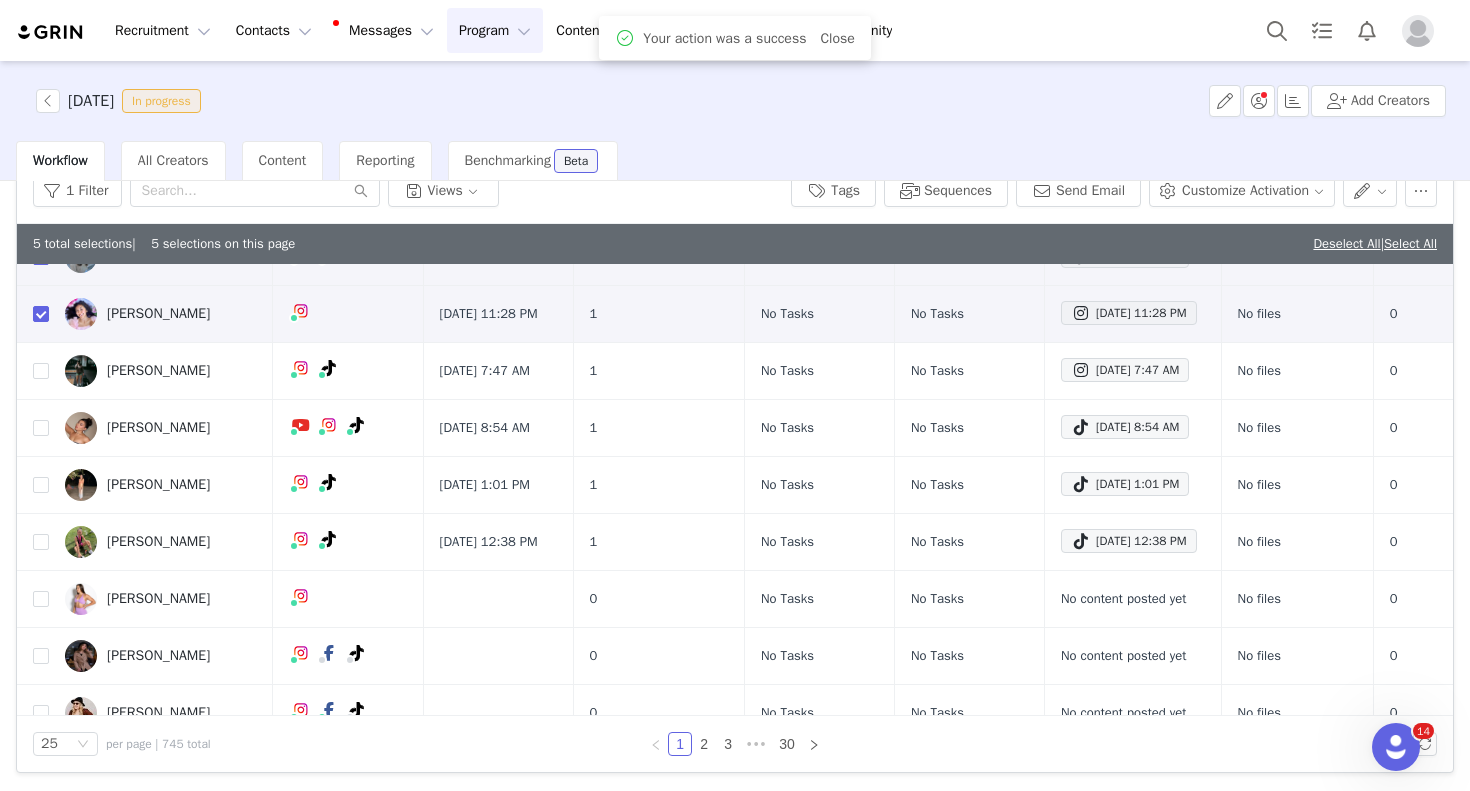 scroll, scrollTop: 256, scrollLeft: 0, axis: vertical 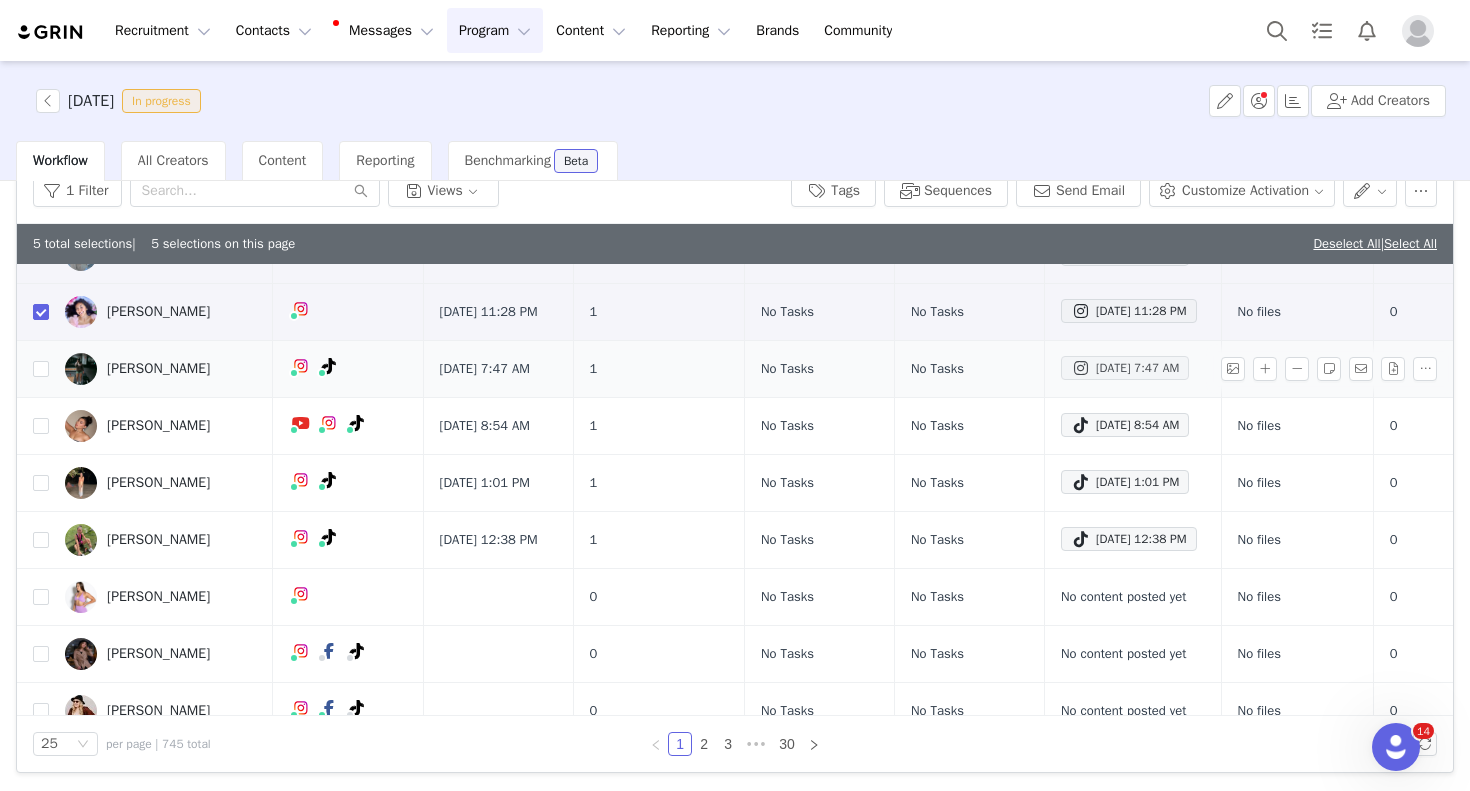 click on "[DATE] 7:47 AM" at bounding box center (1125, 368) 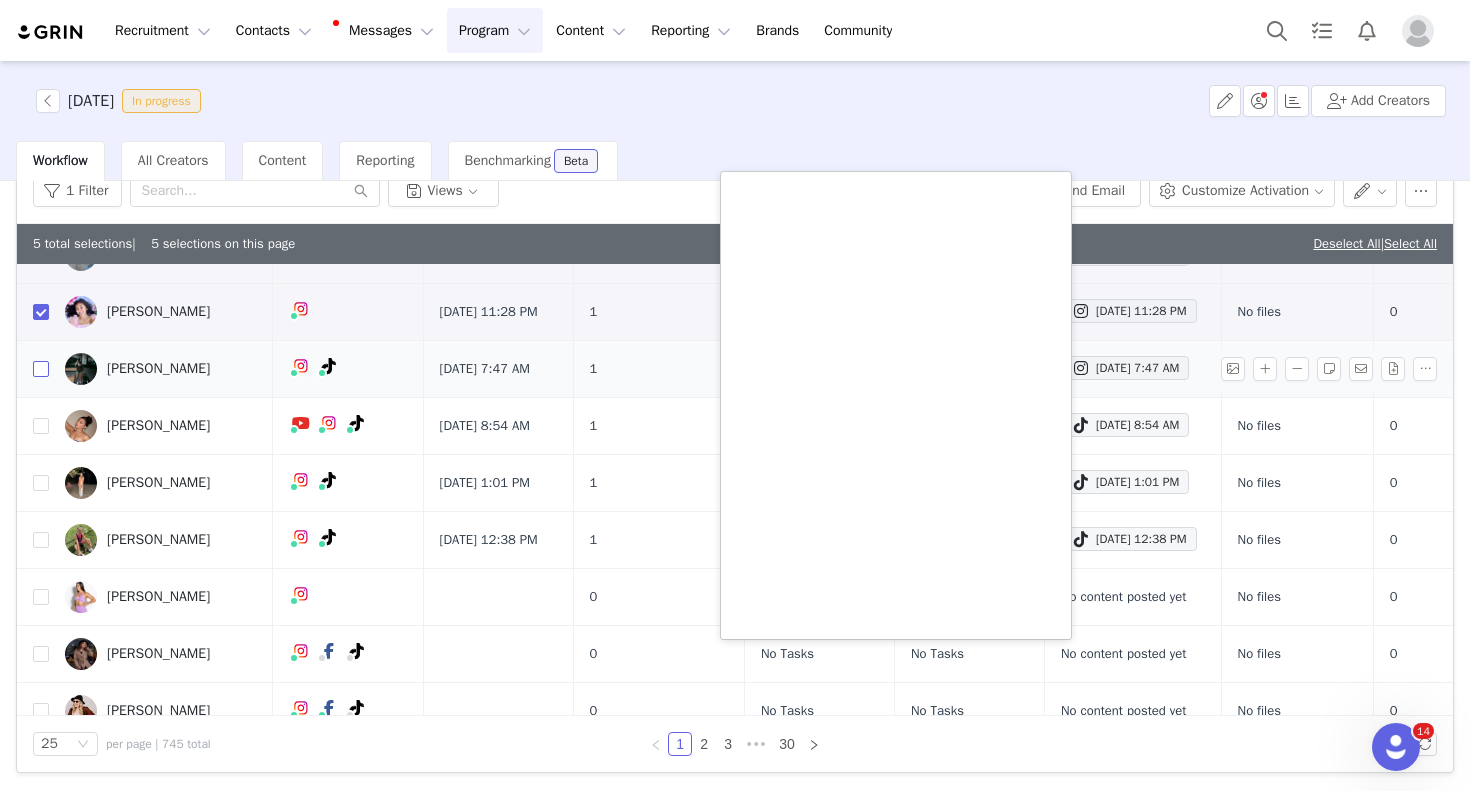 click at bounding box center [41, 369] 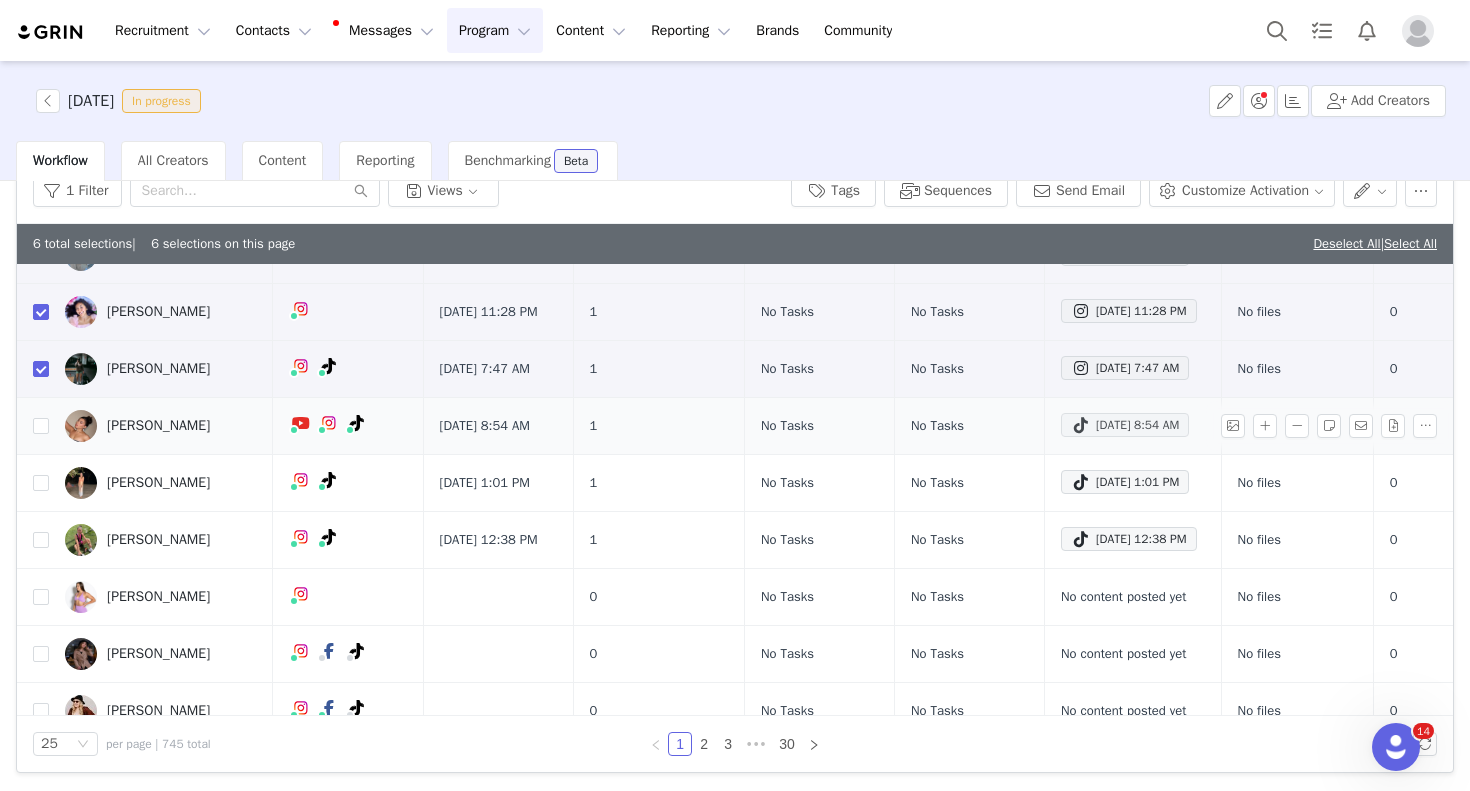 click on "[DATE] 8:54 AM" at bounding box center (1125, 425) 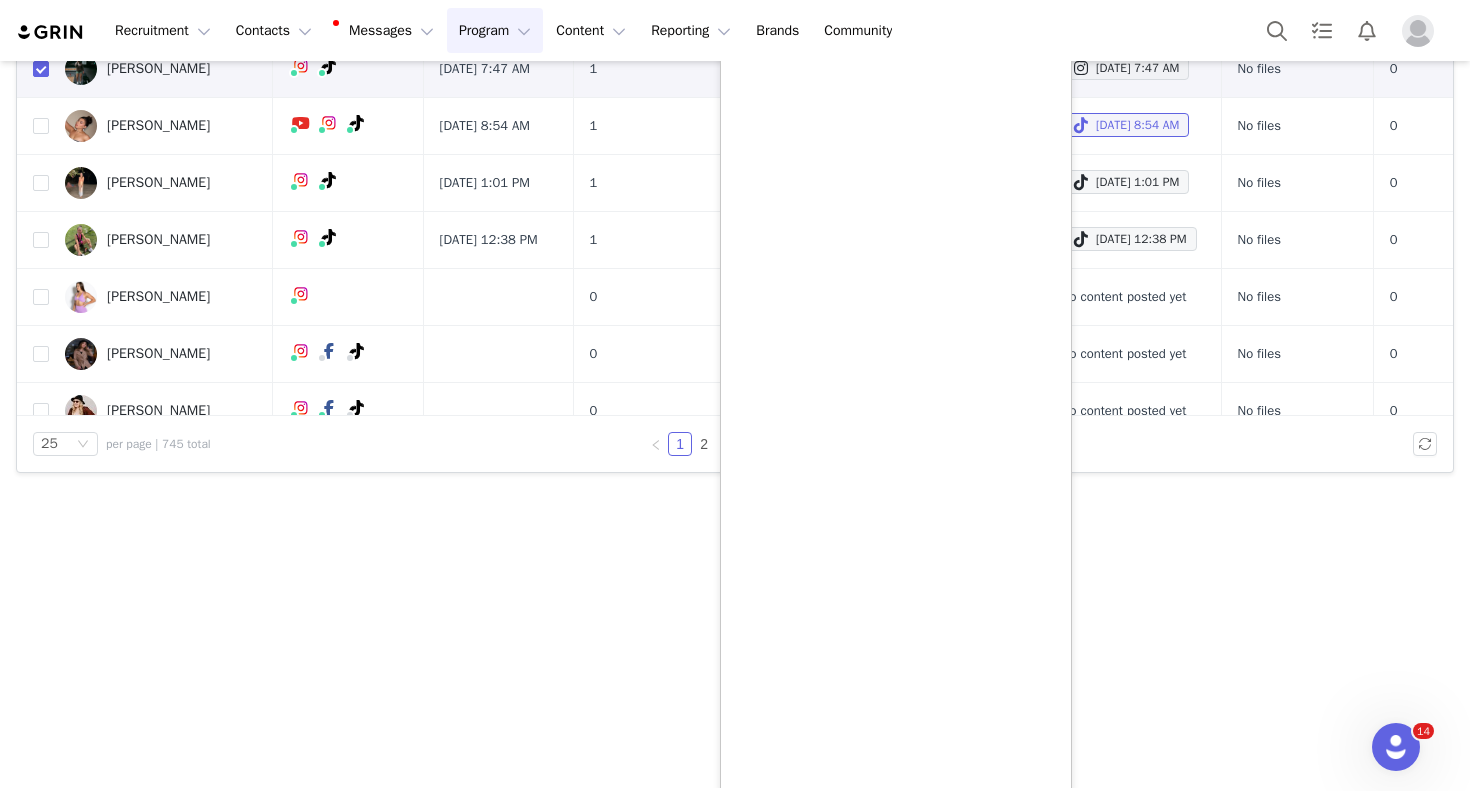 scroll, scrollTop: 244, scrollLeft: 0, axis: vertical 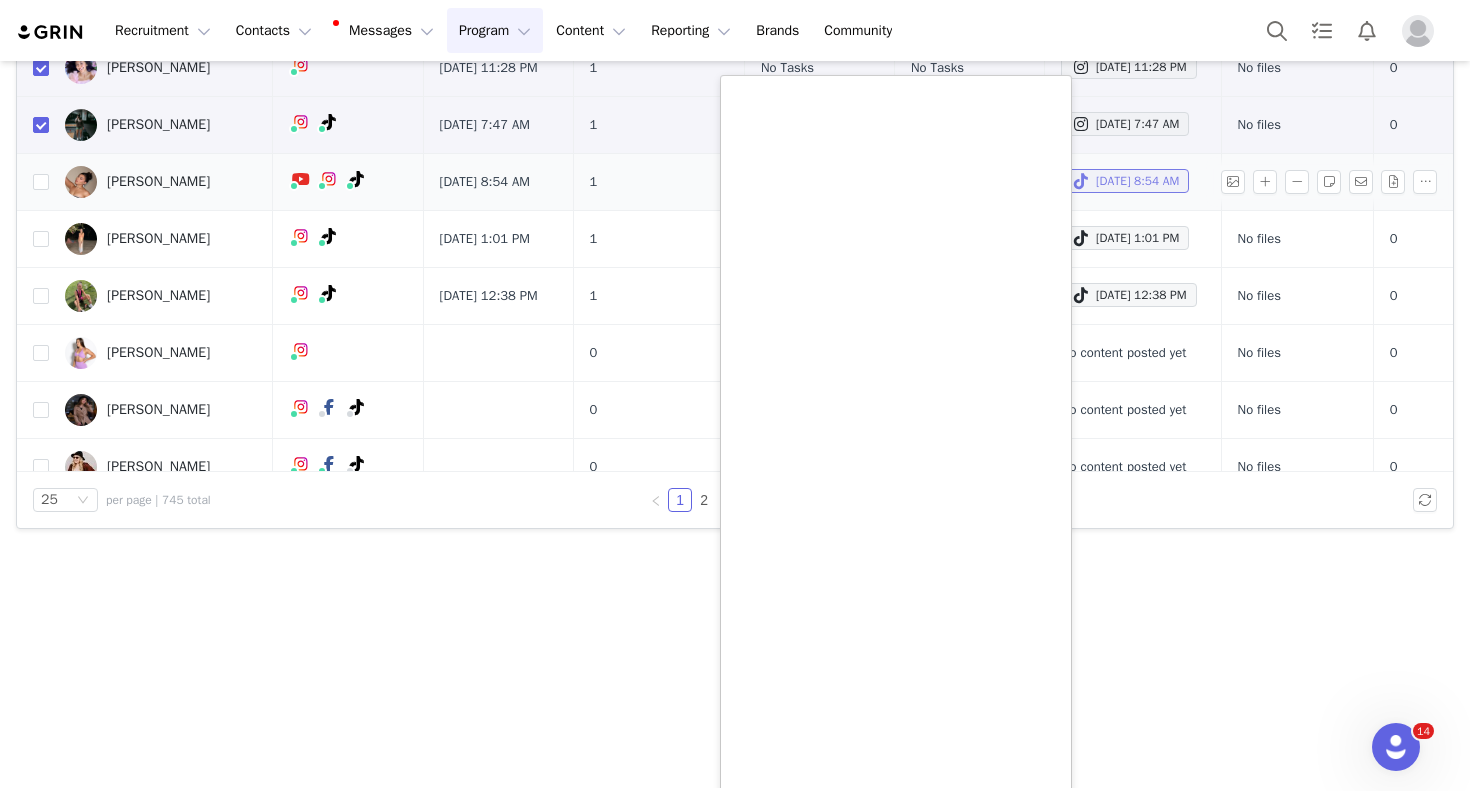click on "[DATE] 8:54 AM" at bounding box center (1125, 181) 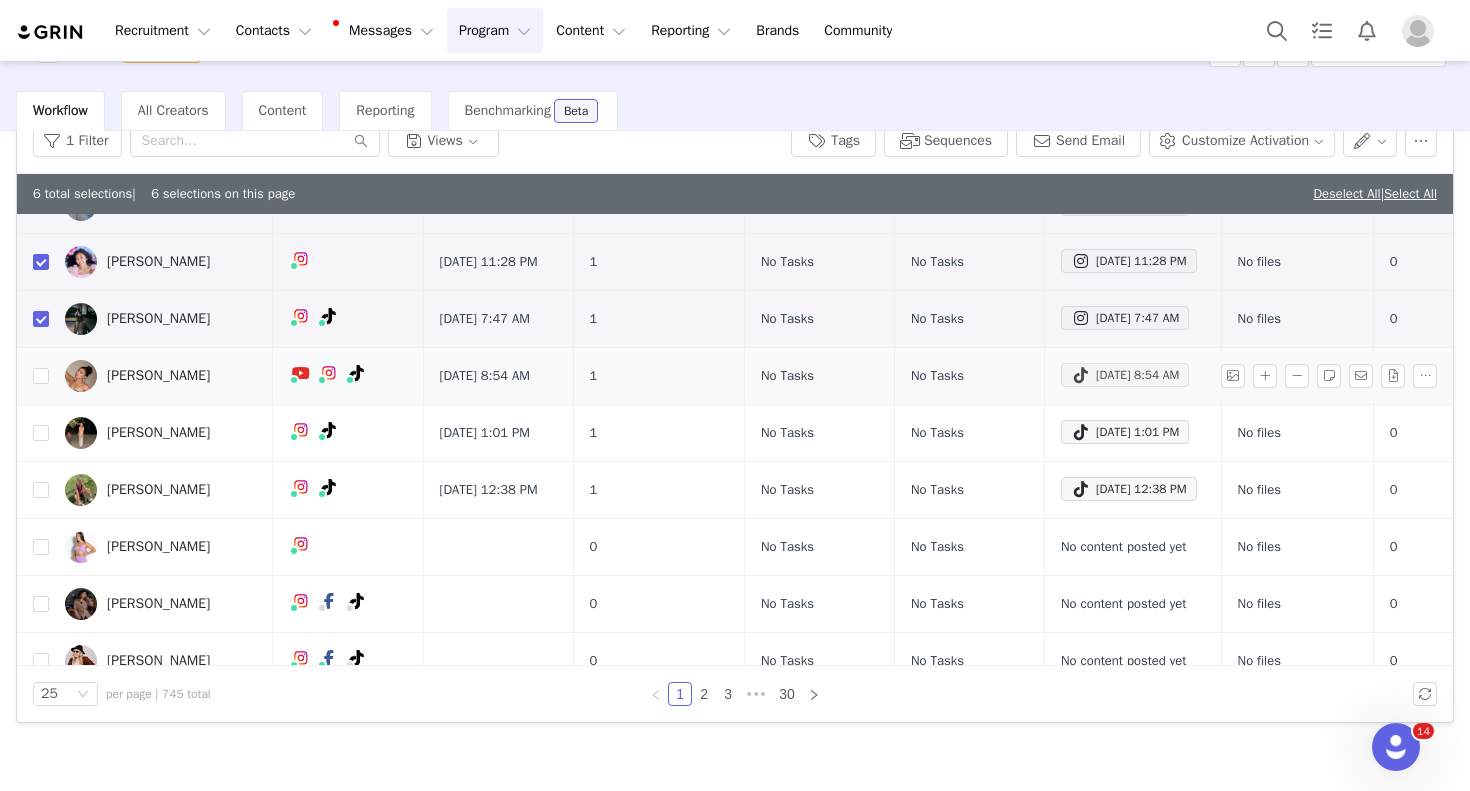 scroll, scrollTop: 0, scrollLeft: 0, axis: both 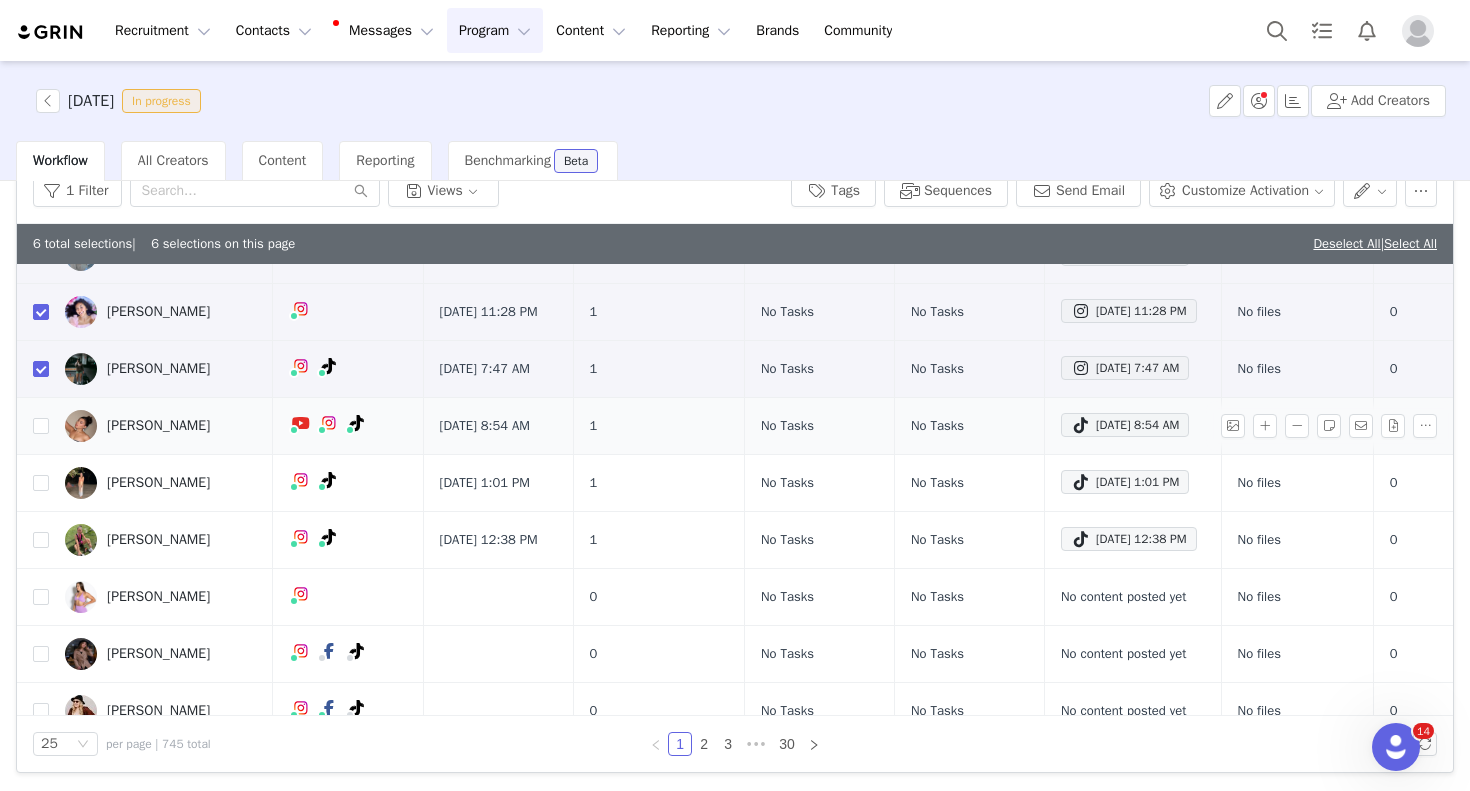 click on "[PERSON_NAME]" at bounding box center (158, 426) 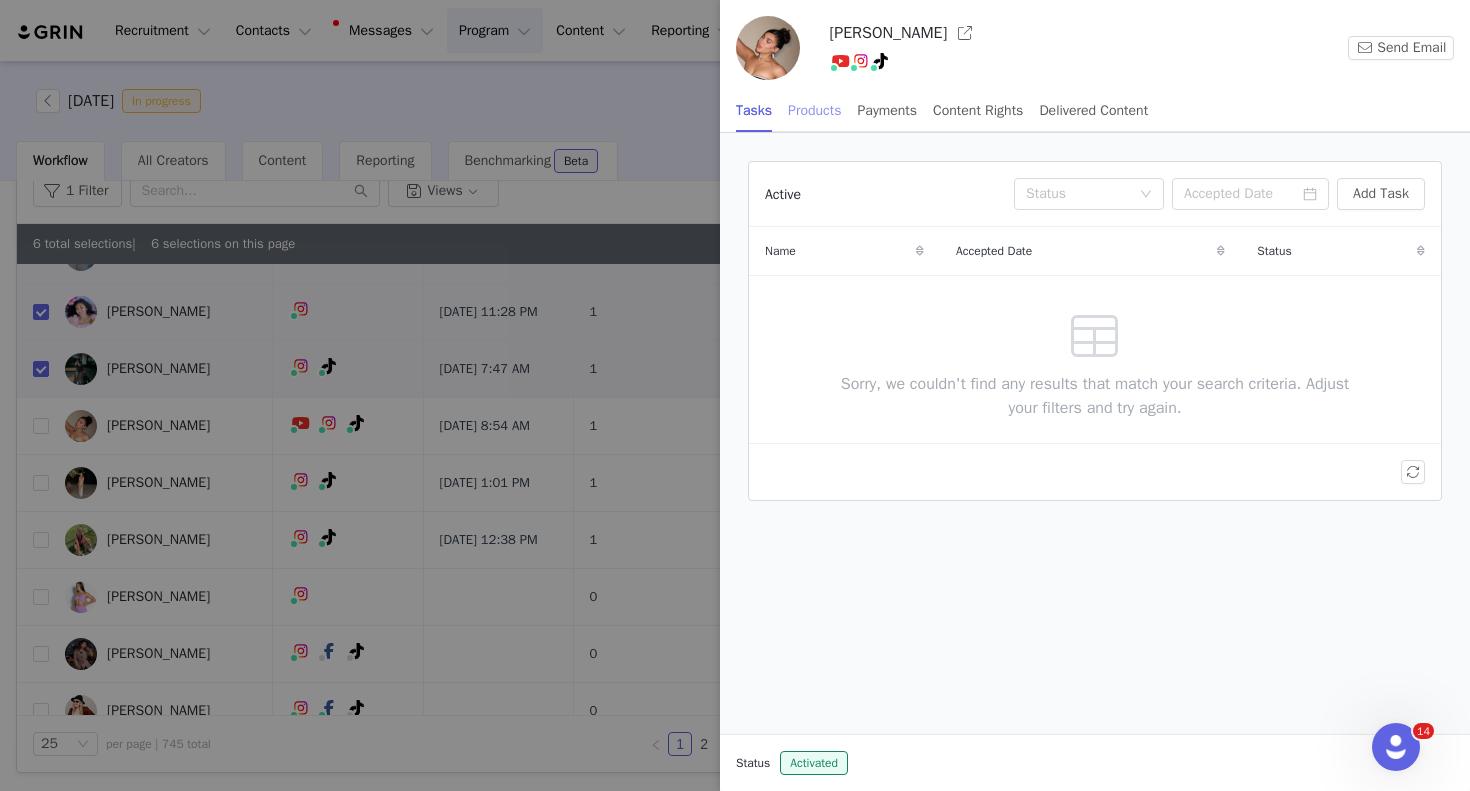 click on "Products" at bounding box center [814, 110] 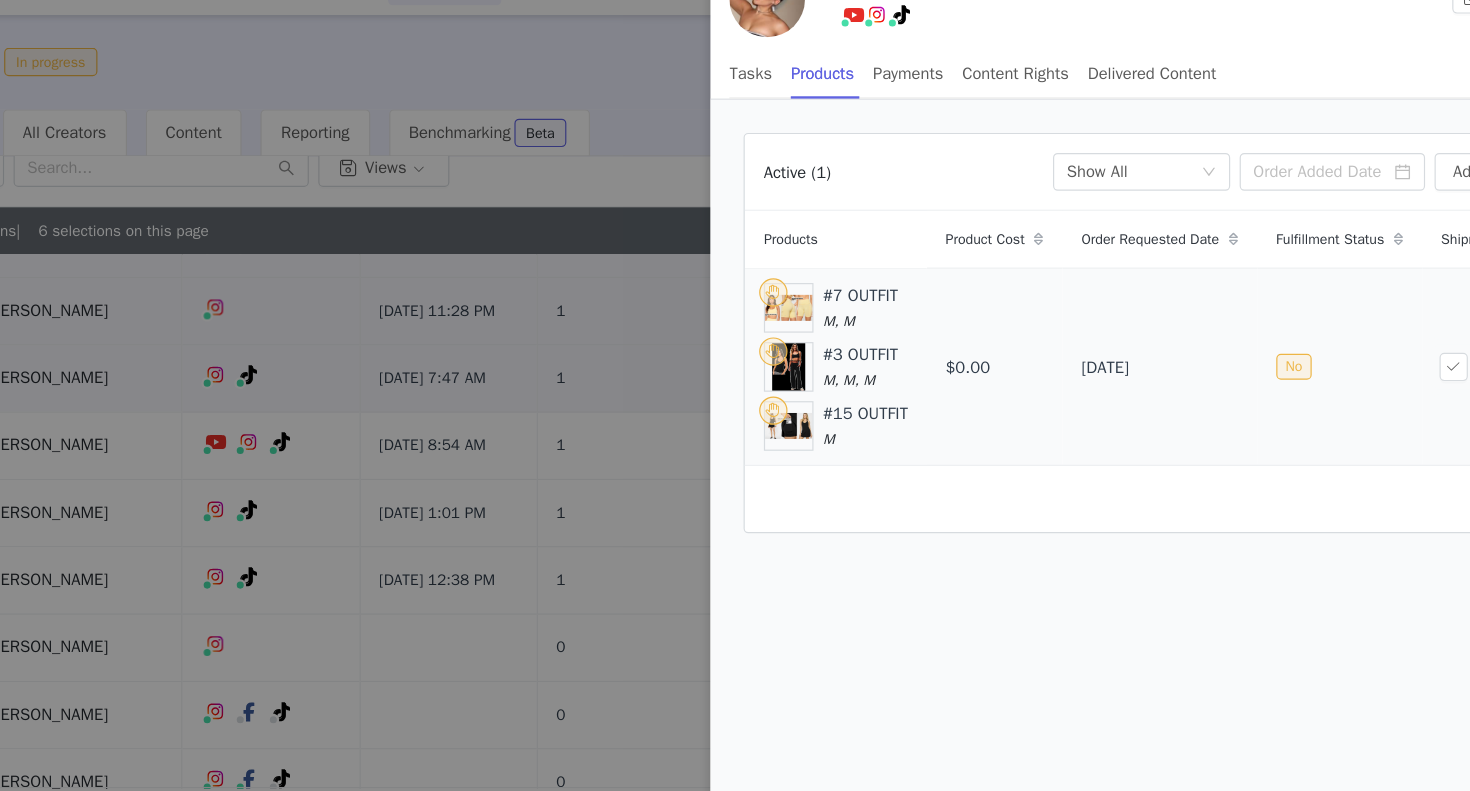 click at bounding box center (786, 409) 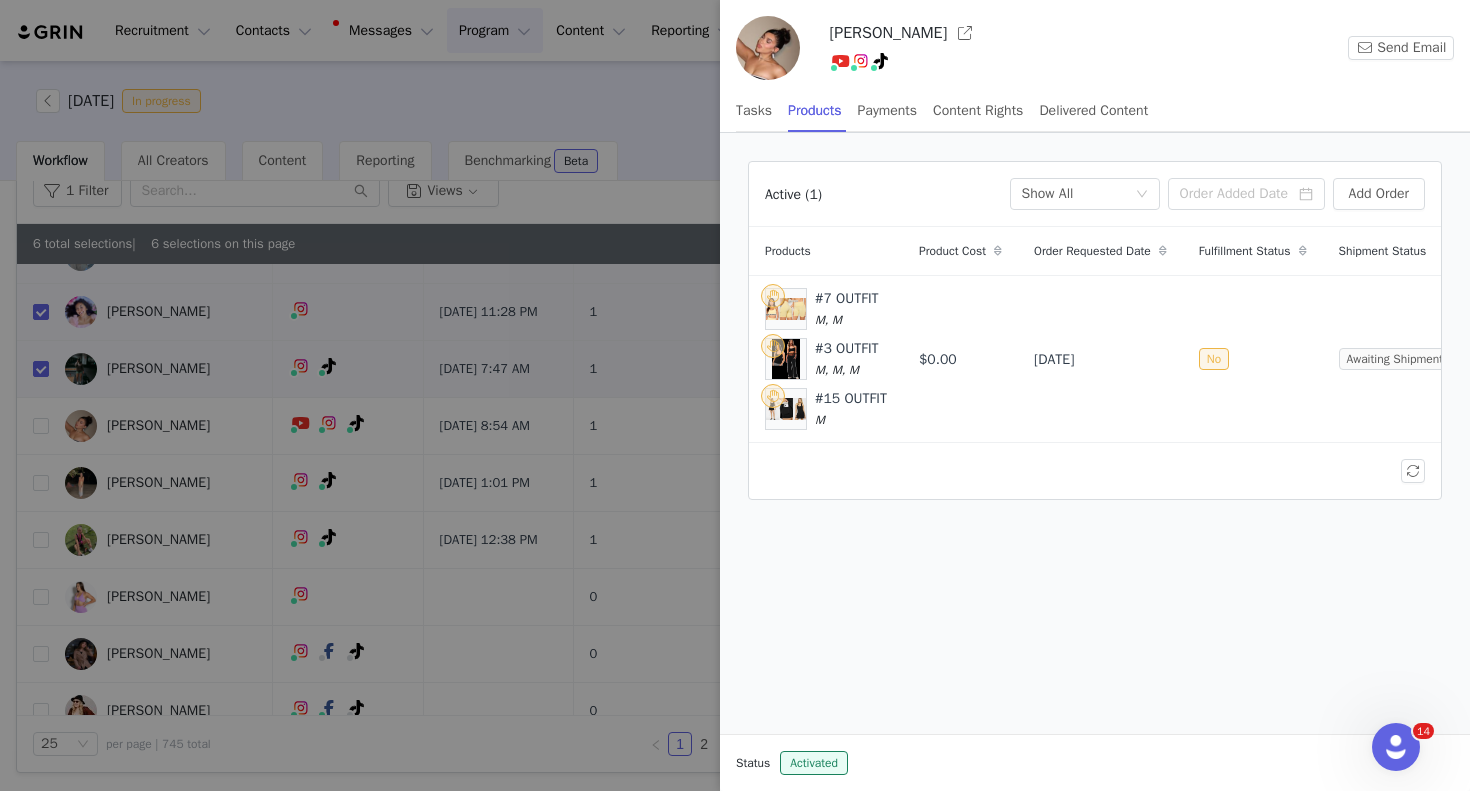 click at bounding box center [735, 395] 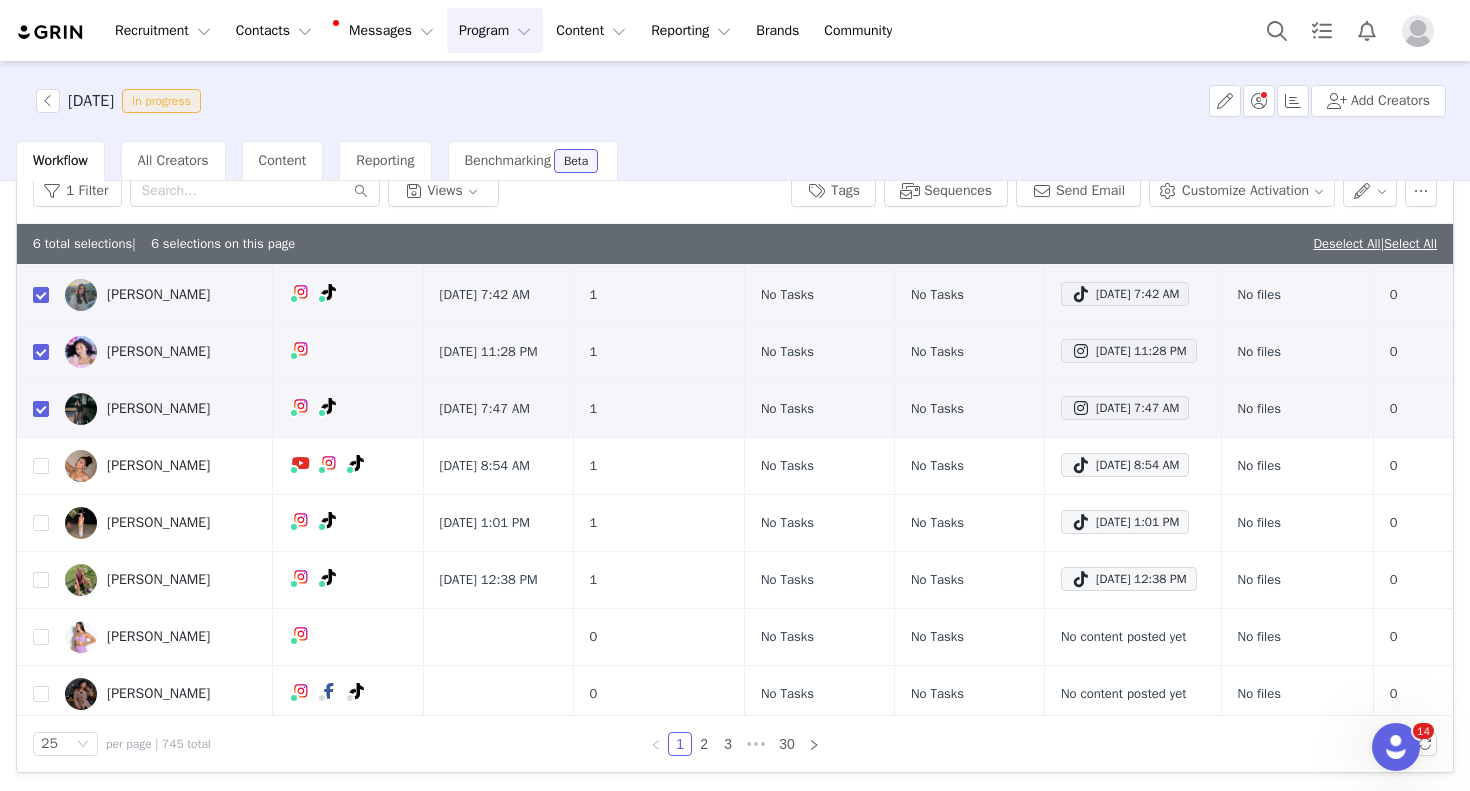 scroll, scrollTop: 245, scrollLeft: 0, axis: vertical 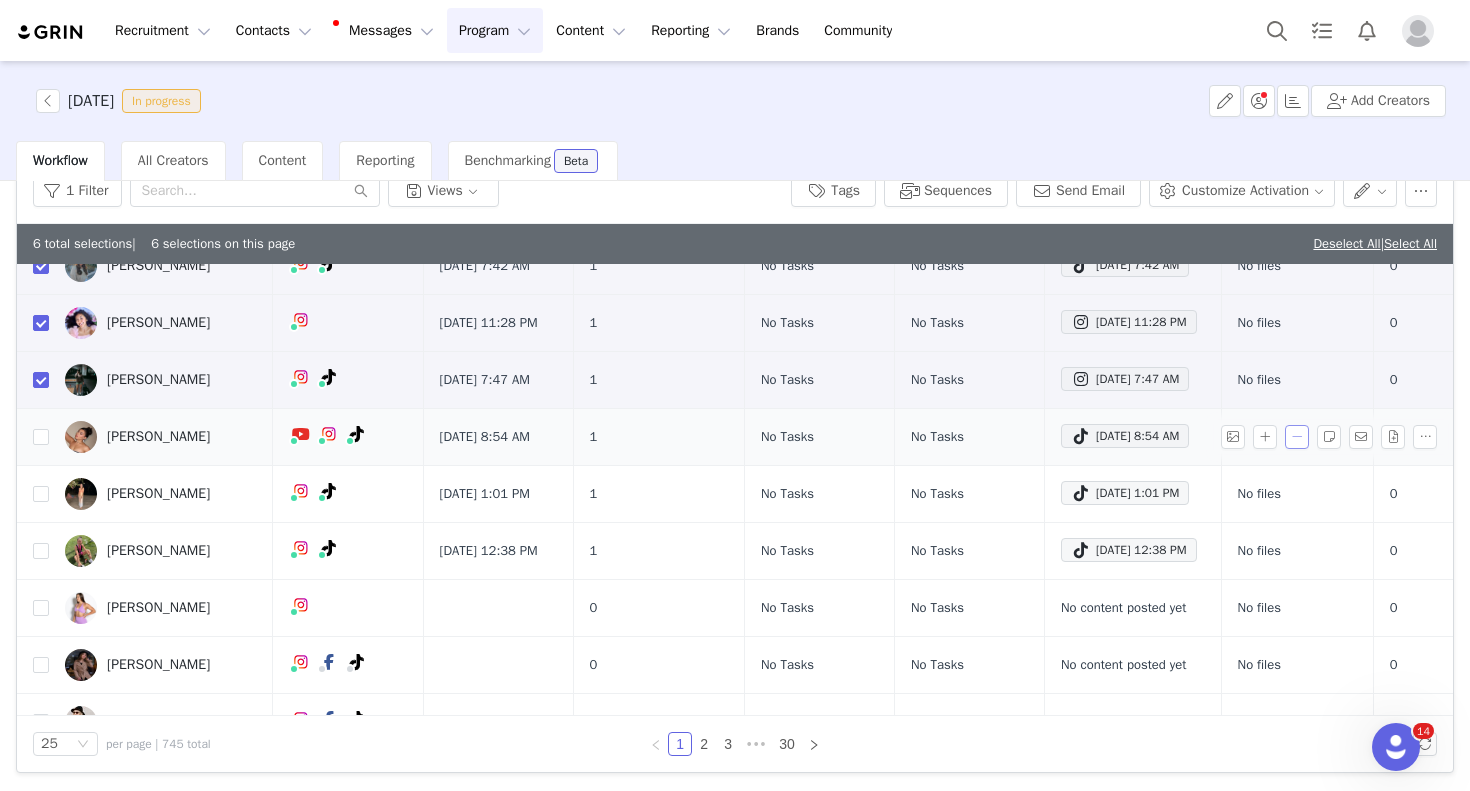 click at bounding box center [1297, 437] 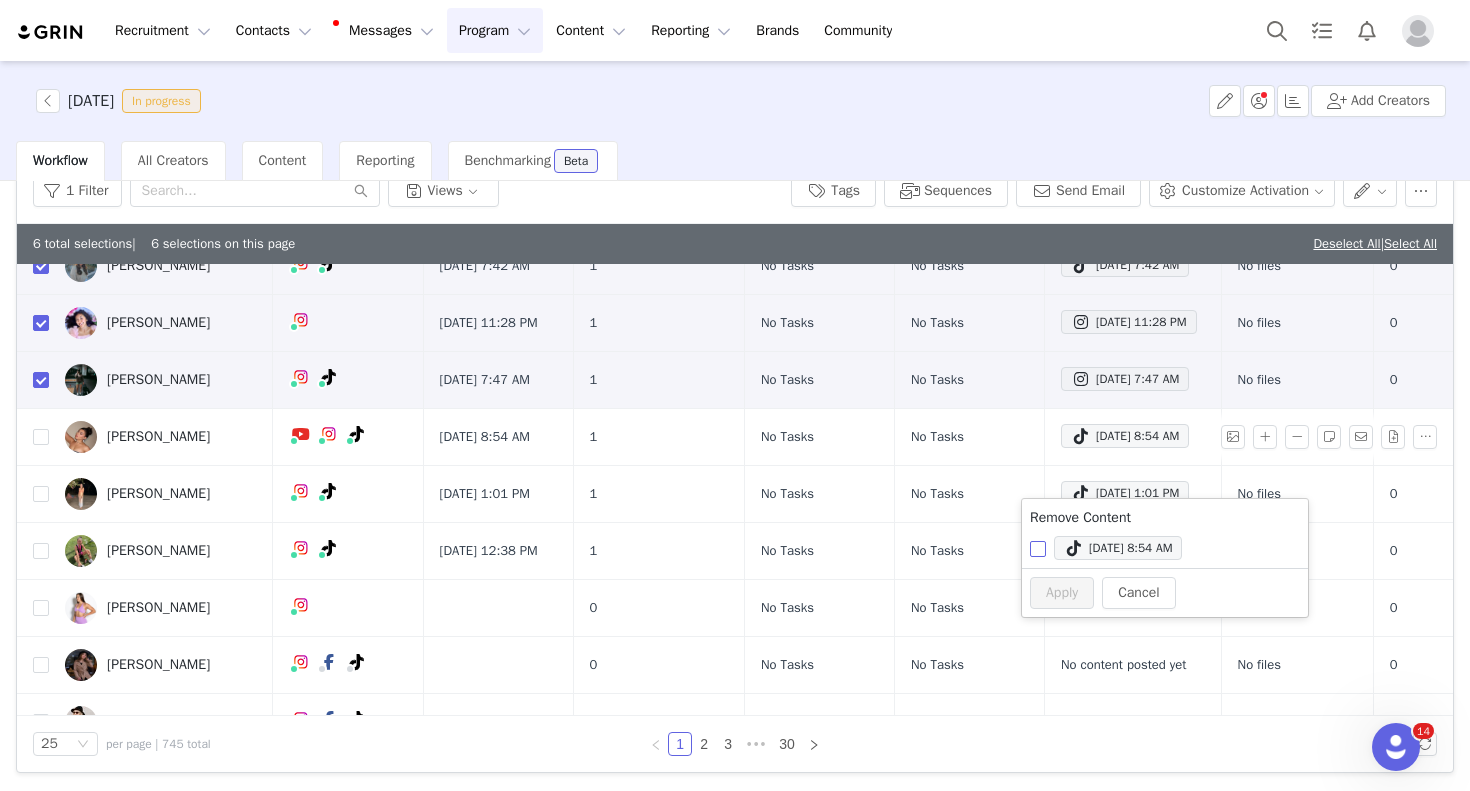 click on "[DATE] 8:54 AM" at bounding box center (1038, 549) 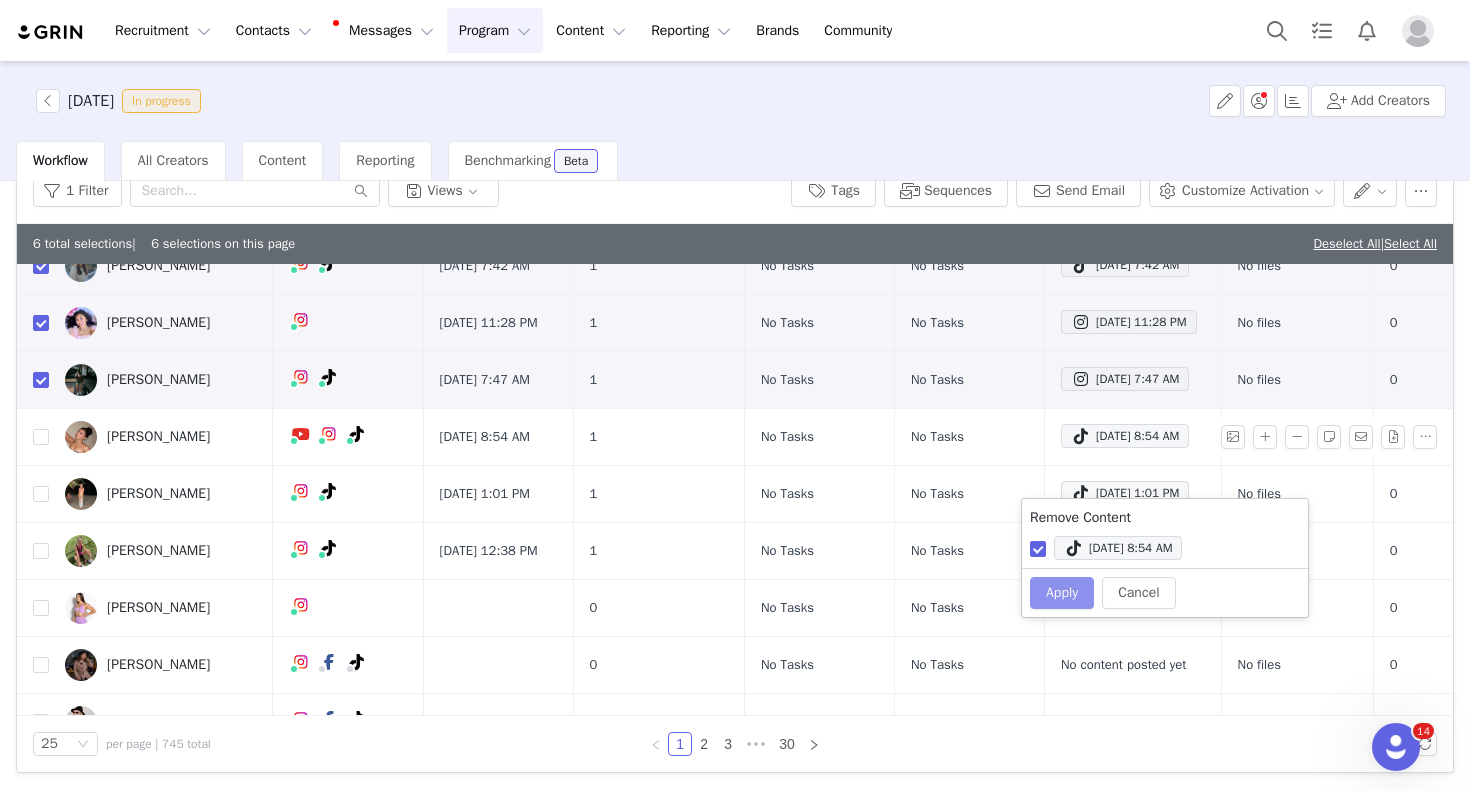 click on "Apply" at bounding box center [1062, 593] 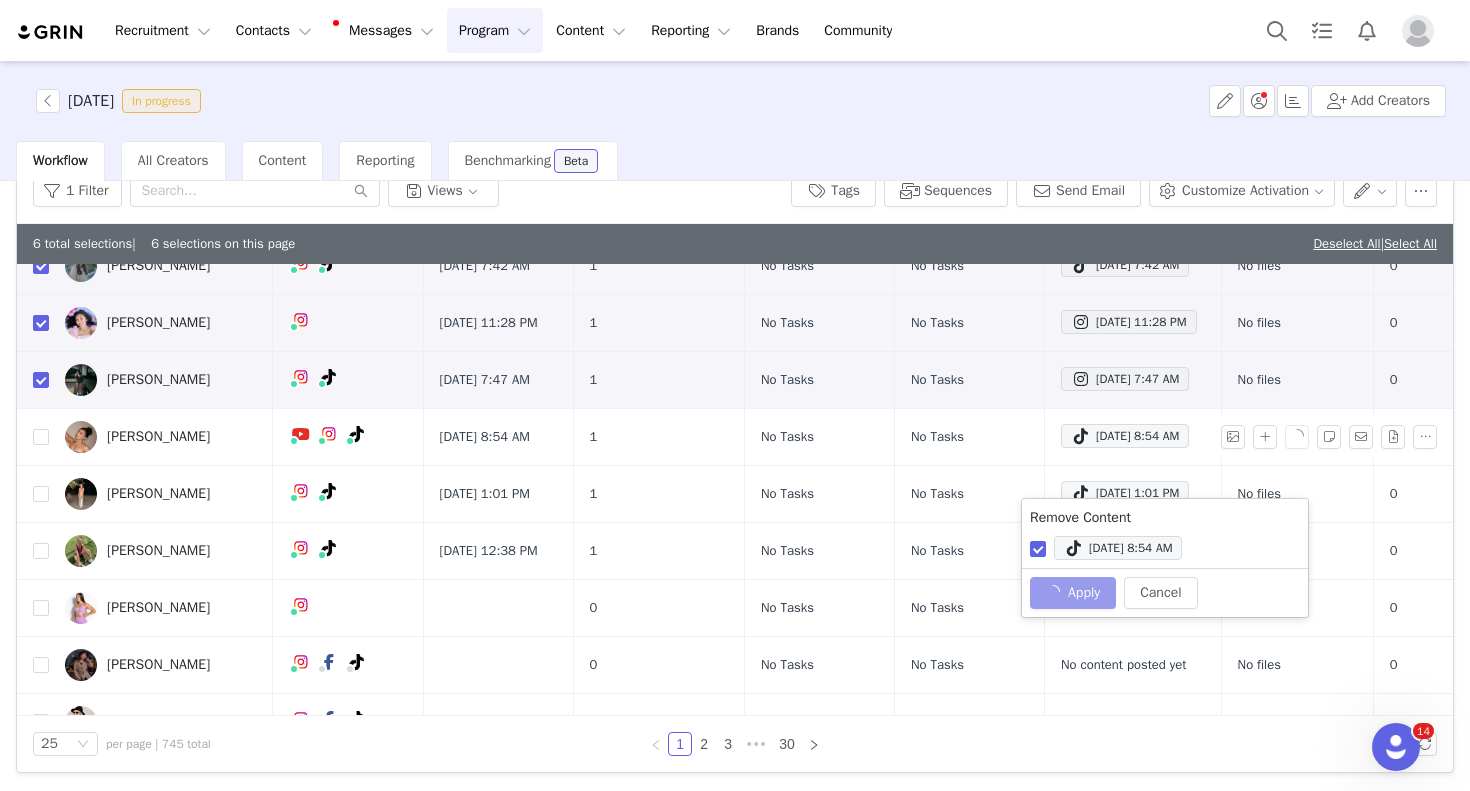 checkbox on "false" 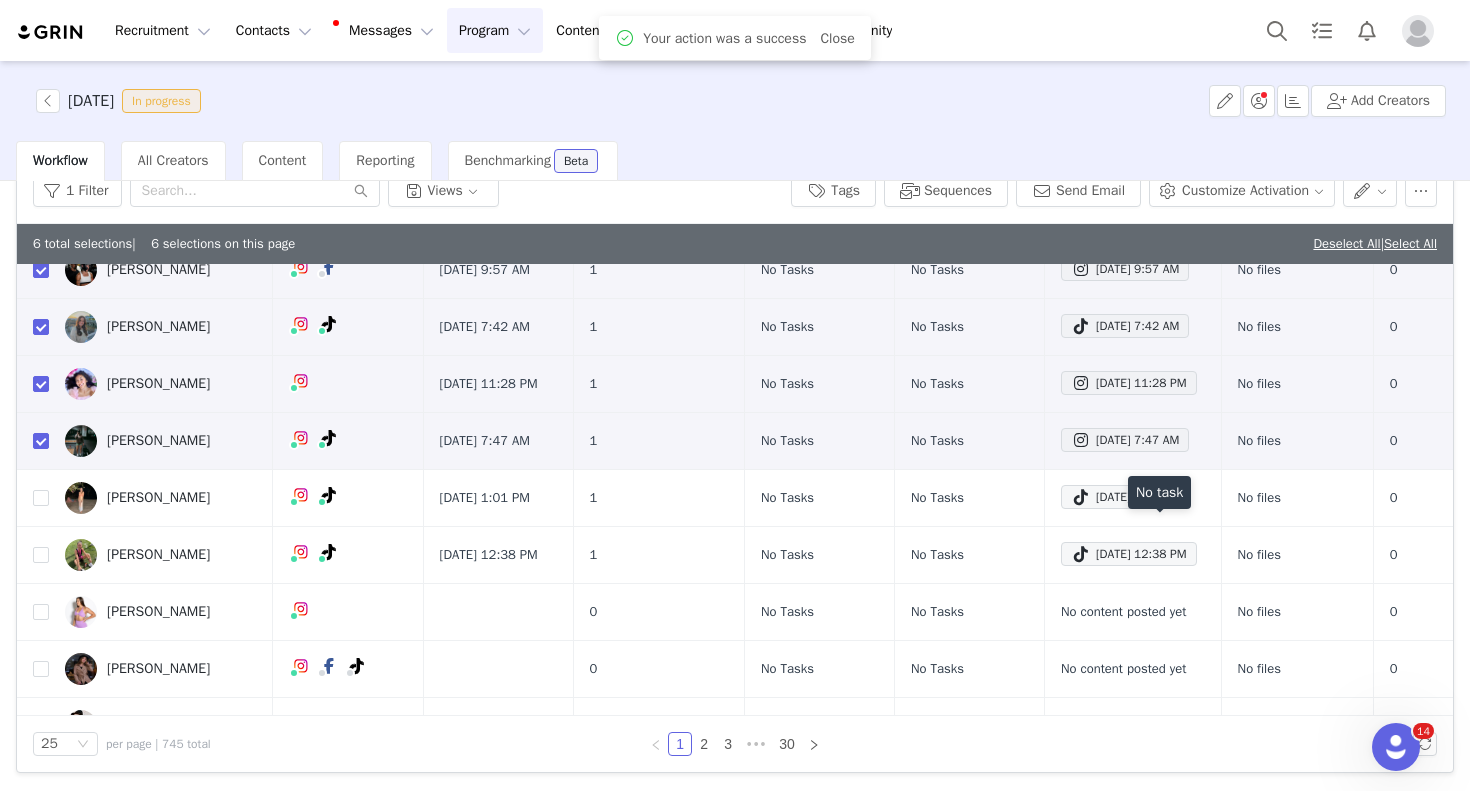 scroll, scrollTop: 249, scrollLeft: 0, axis: vertical 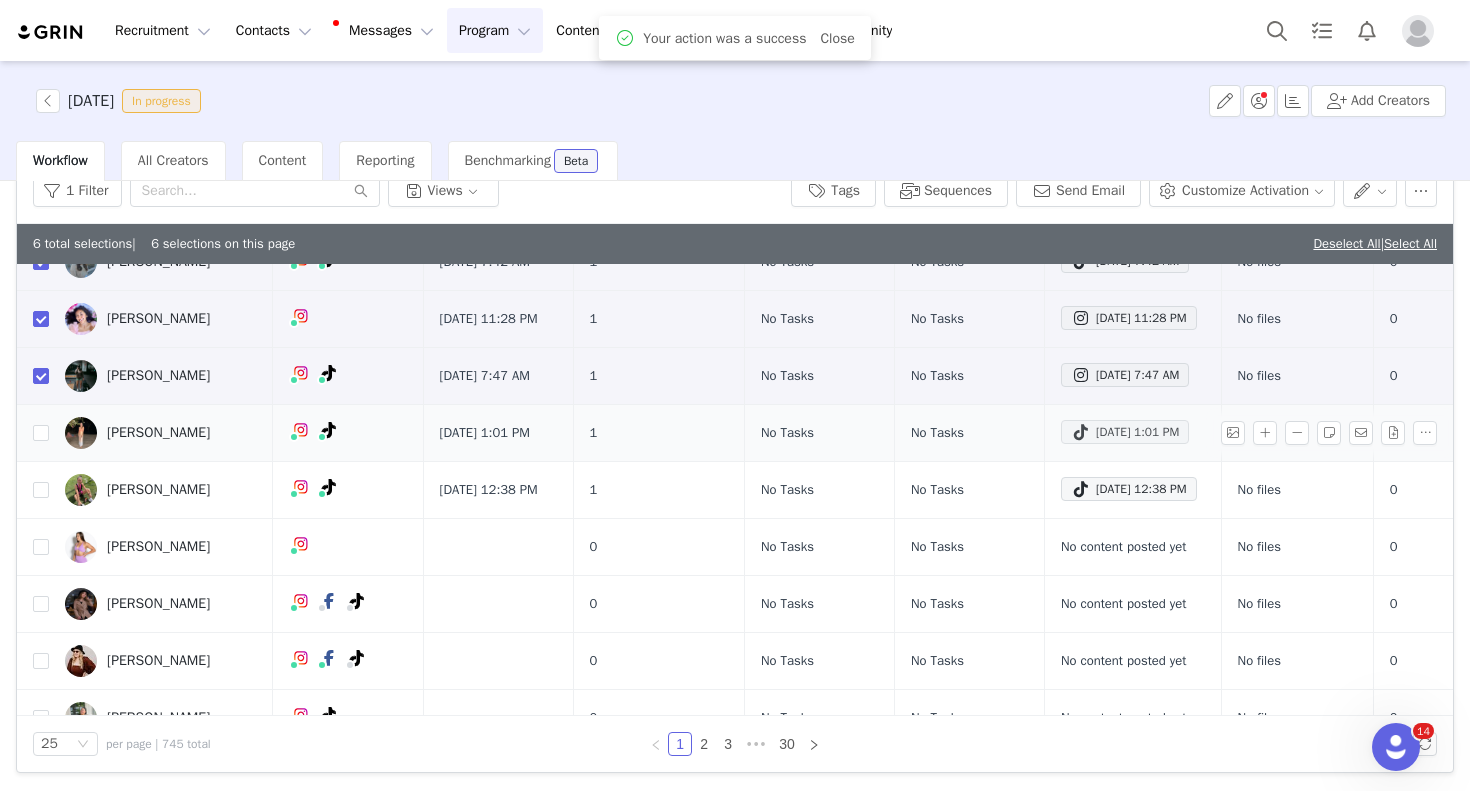 click at bounding box center (1081, 432) 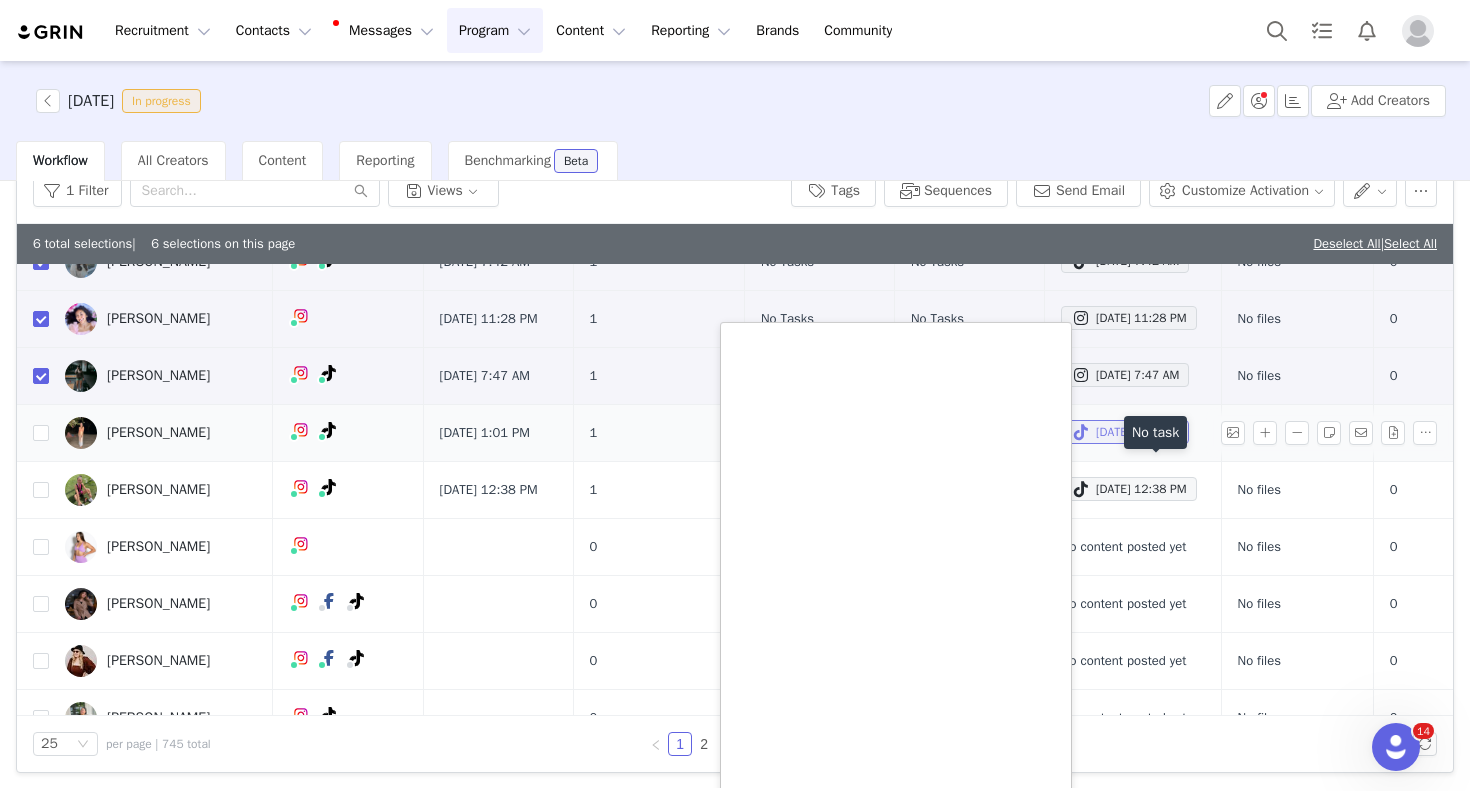 click at bounding box center [1081, 432] 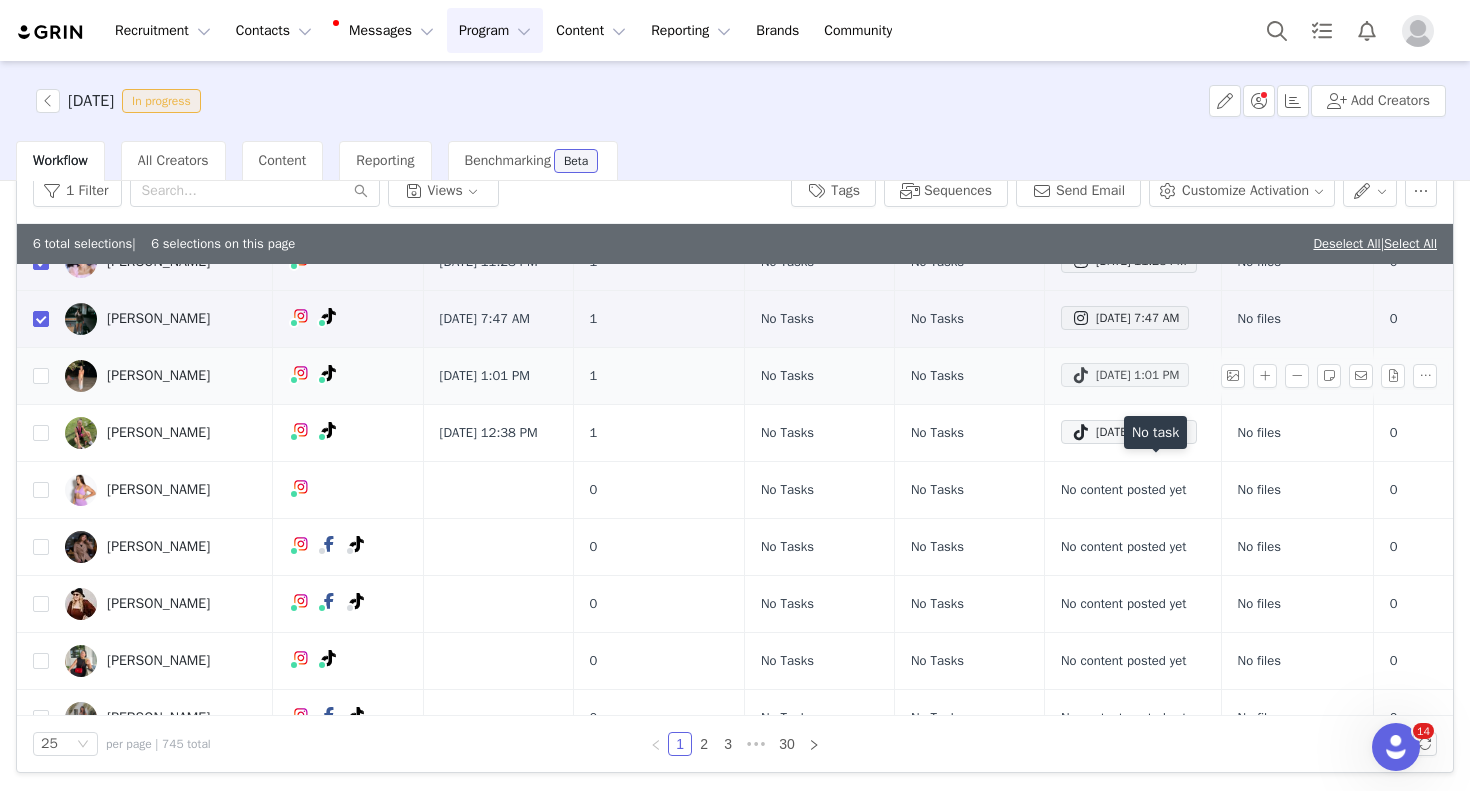 scroll, scrollTop: 320, scrollLeft: 0, axis: vertical 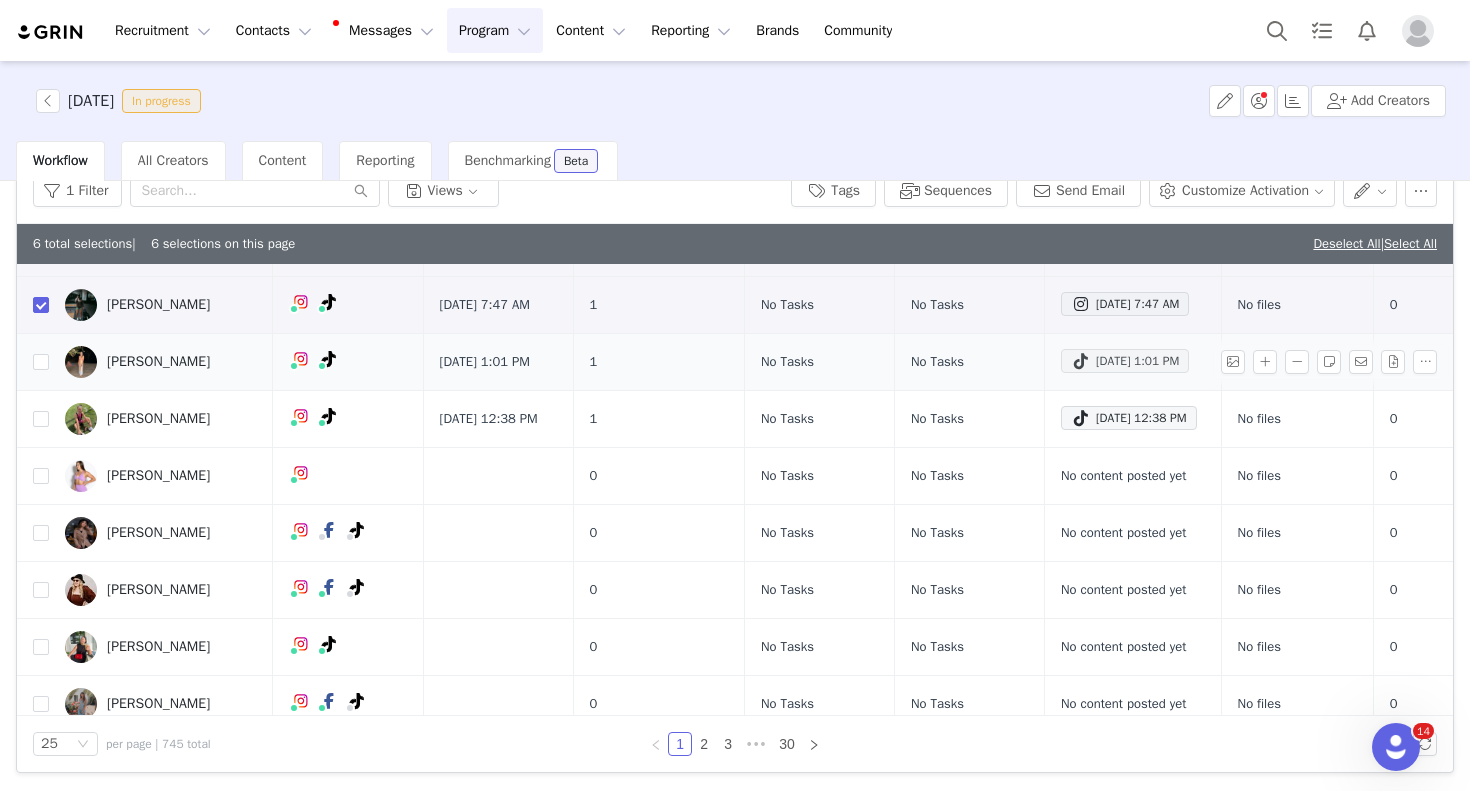 click at bounding box center (1081, 361) 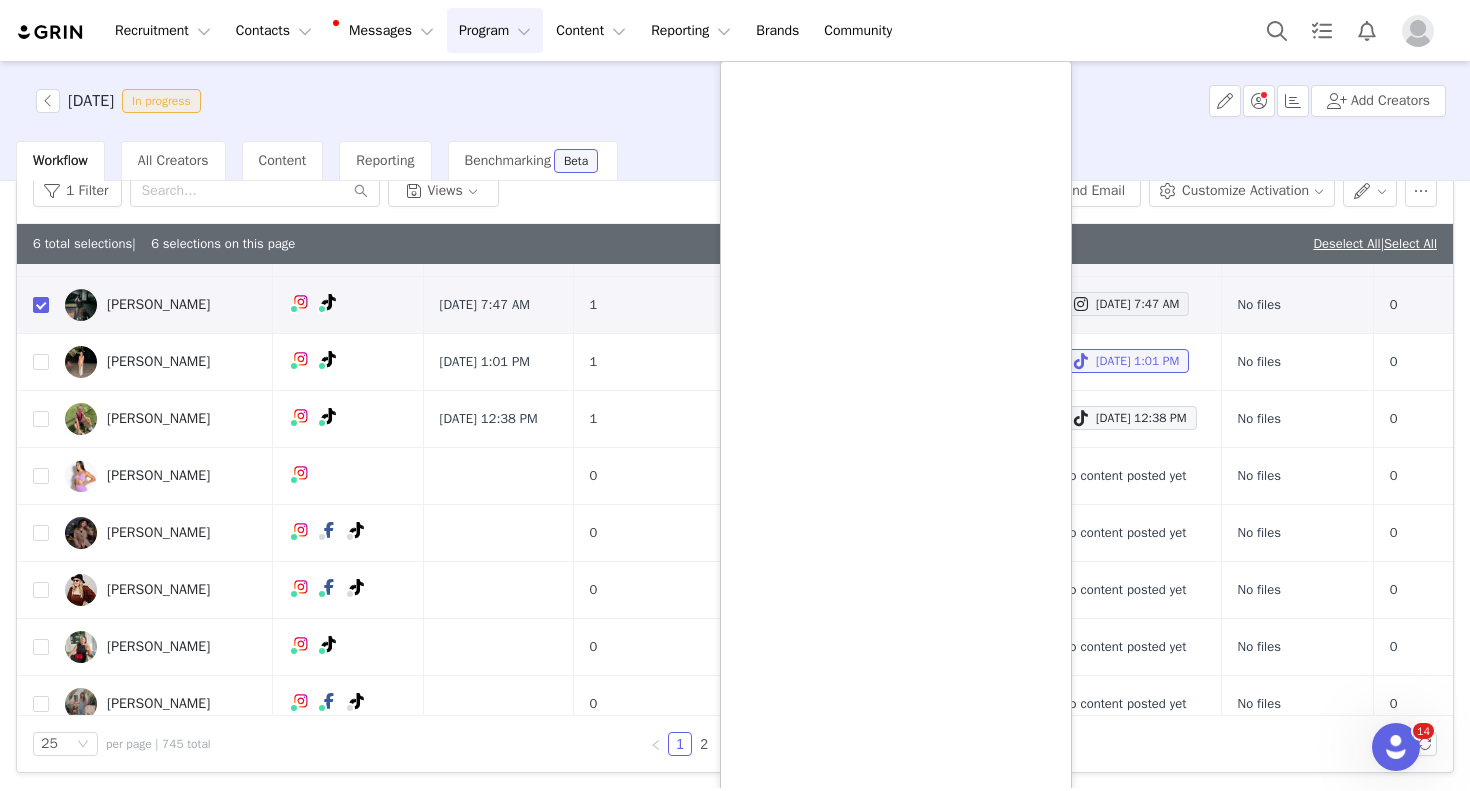 scroll, scrollTop: 50, scrollLeft: 0, axis: vertical 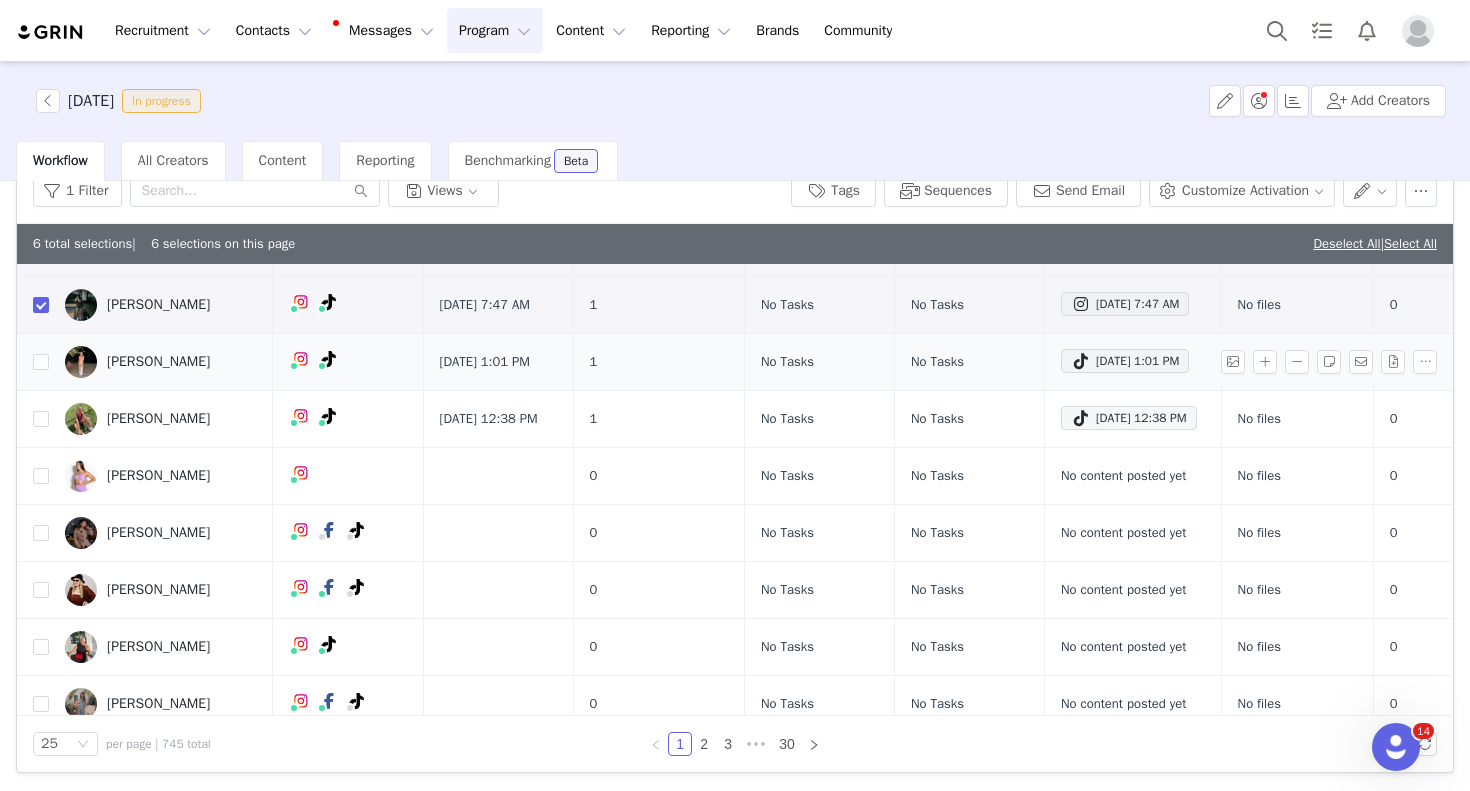click on "[PERSON_NAME]  [DATE] 5:51 AM 1 No Tasks No Tasks  [DATE] 5:51 AM      No files 0  [PERSON_NAME]  [DATE] 2:15 PM 1 No Tasks No Tasks  [DATE] 2:15 PM      No files 0  [PERSON_NAME]  [DATE] 9:57 AM 1 No Tasks No Tasks  [DATE] 9:57 AM      No files 0  [PERSON_NAME]  Instagram  (   @taaaylorjohnson   )   — Standard  Connected  — Account is discoverable. [DATE] 7:42 AM 1 No Tasks No Tasks  [DATE] 7:42 AM      No files 0  [PERSON_NAME]  [DATE] 11:28 PM 1 No Tasks No Tasks  [DATE] 11:28 PM      No files 0  [PERSON_NAME]  [DATE] 7:47 AM 1 No Tasks No Tasks  [DATE] 7:47 AM      No files 0  [PERSON_NAME]  [DATE] 1:01 PM 1 No Tasks No Tasks  [DATE] 1:01 PM      No files 0  [PERSON_NAME]  [DATE] 12:38 PM 1 No Tasks No Tasks  [DATE] 12:38 PM      No files 0  [PERSON_NAME]  Instagram  (   @kelleysfit   )   — Standard  Connected  — Account is discoverable. 0 No Tasks No Tasks  No content posted yet  No files 0 0 No Tasks 0 0" at bounding box center [770, 718] 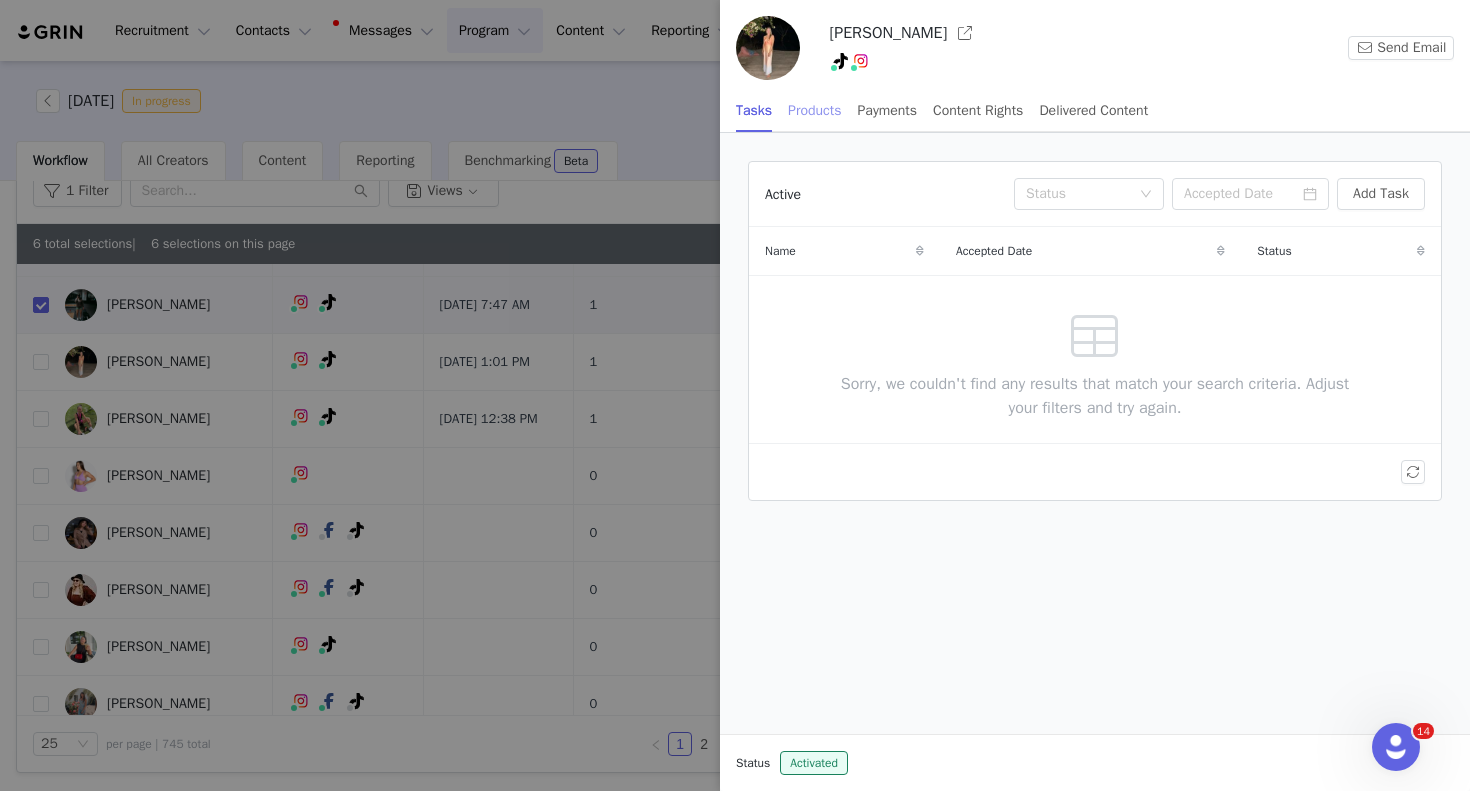 click on "Products" at bounding box center (814, 110) 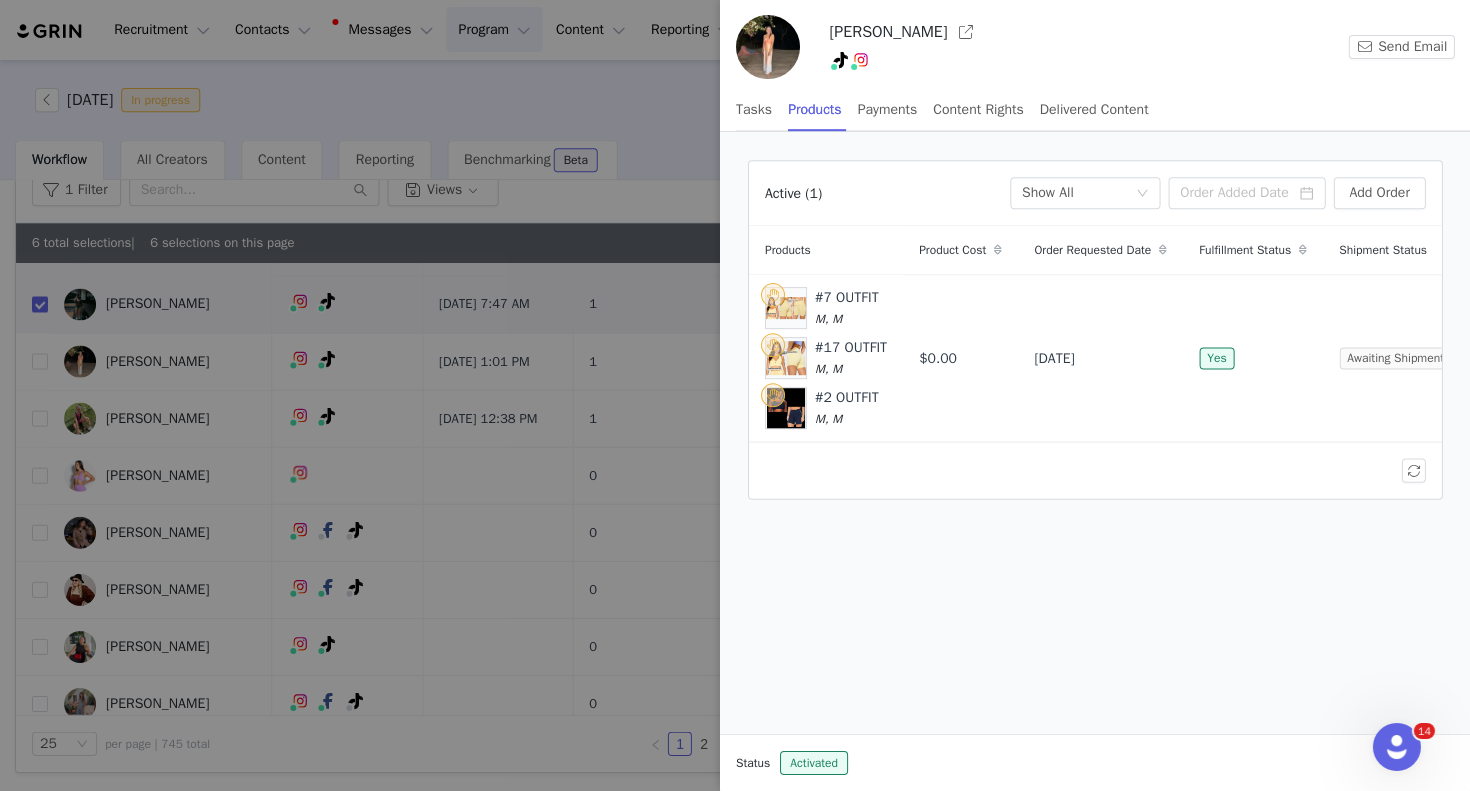 scroll, scrollTop: 0, scrollLeft: 0, axis: both 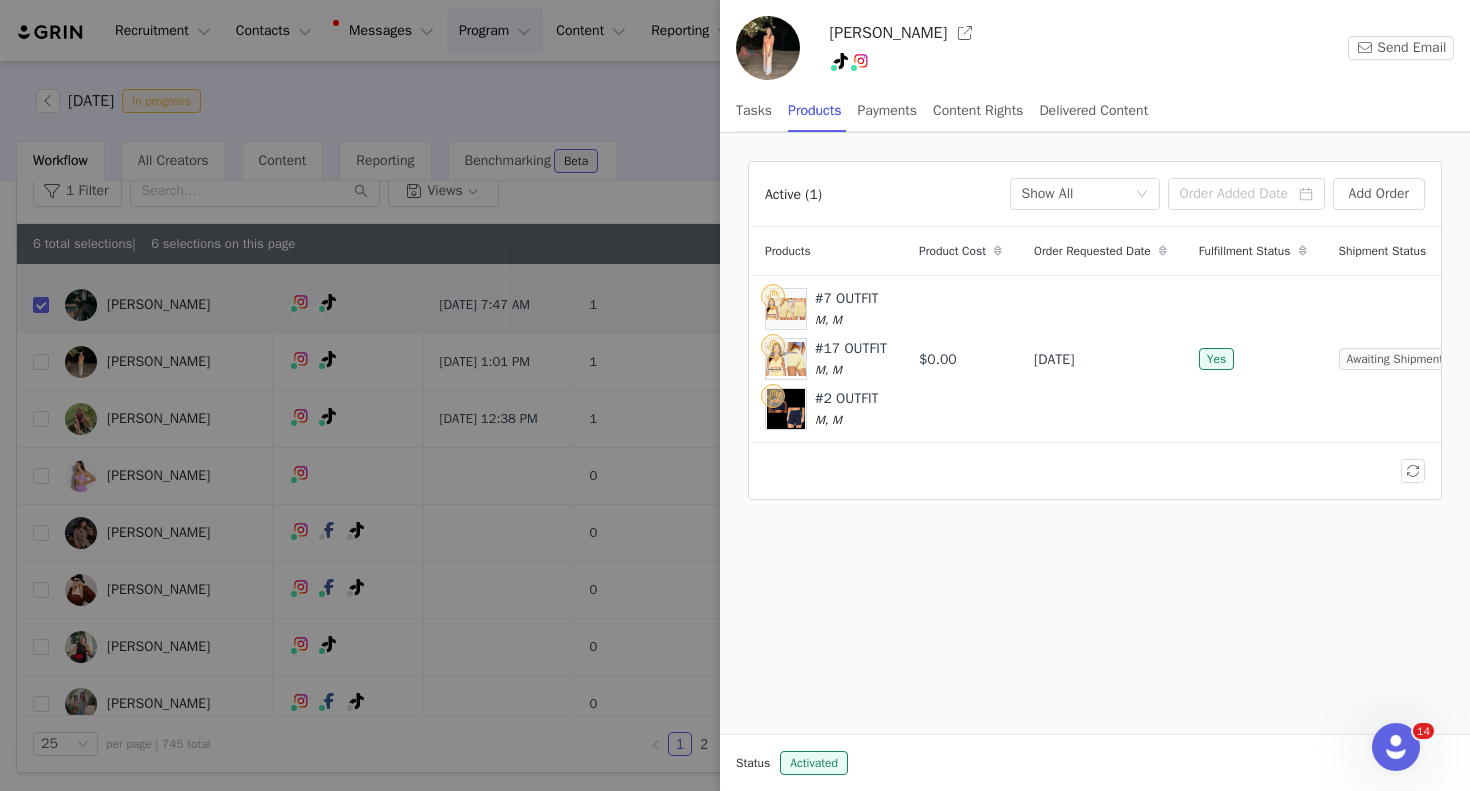 click at bounding box center (735, 395) 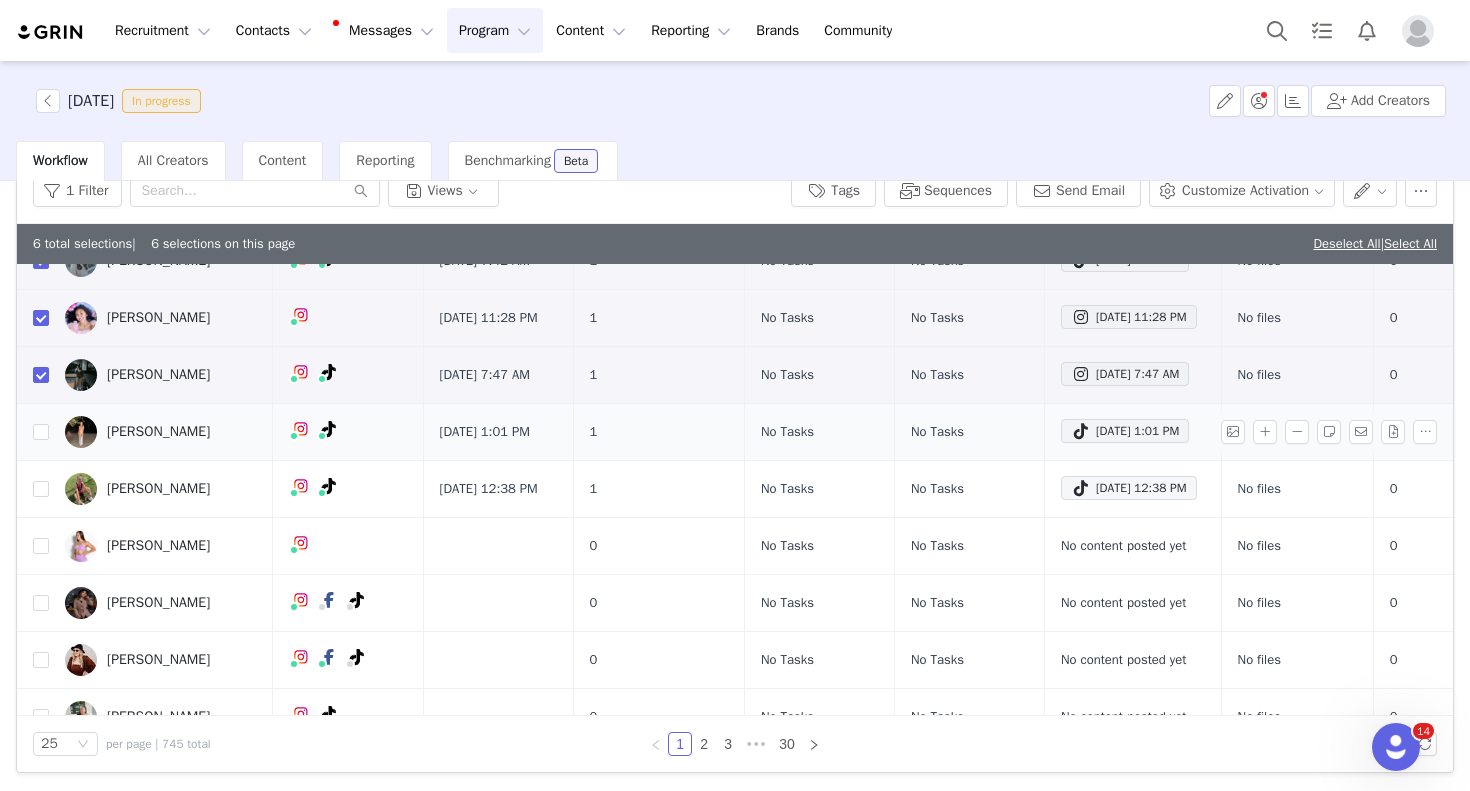 scroll, scrollTop: 250, scrollLeft: 144, axis: both 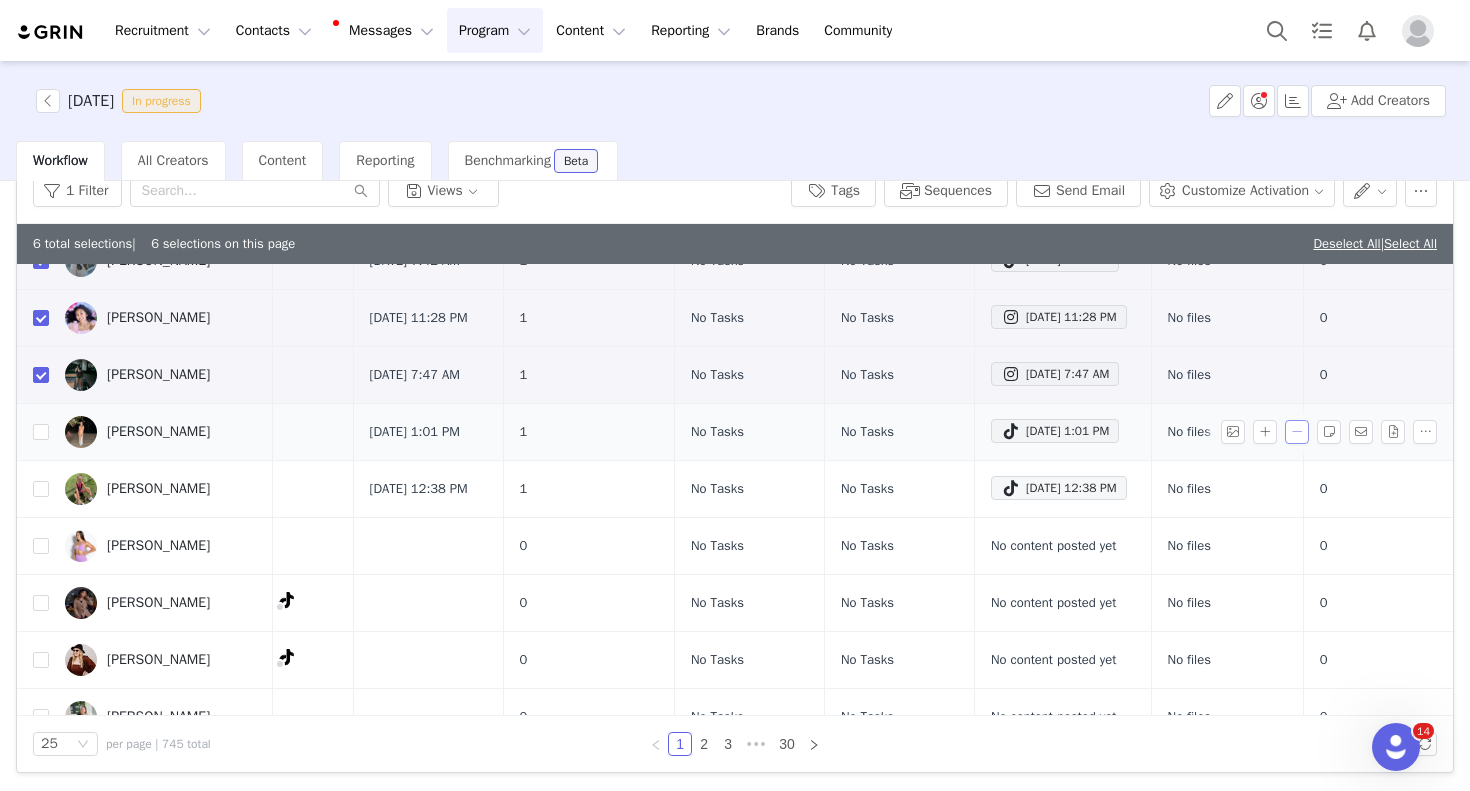 click at bounding box center (1297, 432) 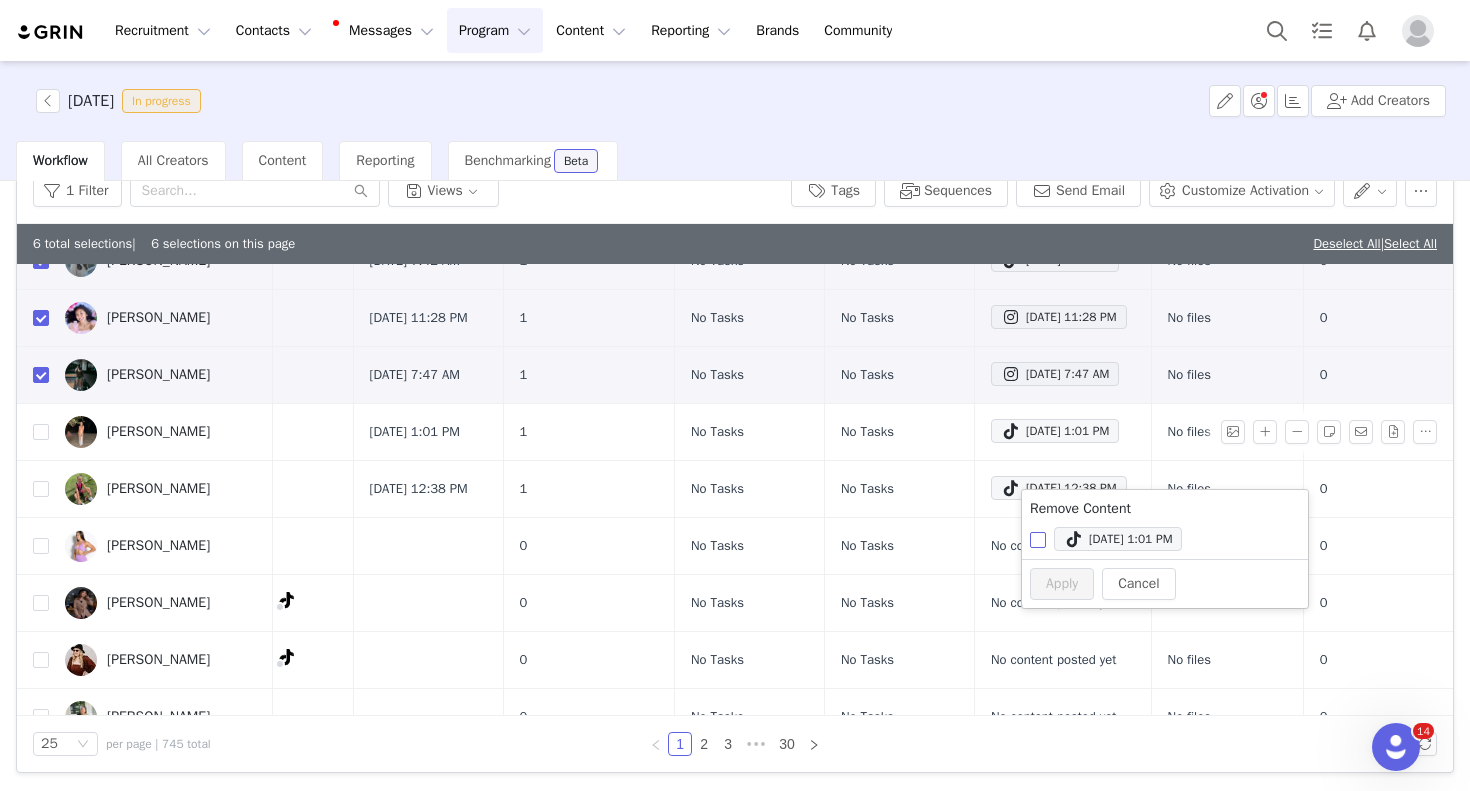 click on "[DATE] 1:01 PM" at bounding box center (1038, 540) 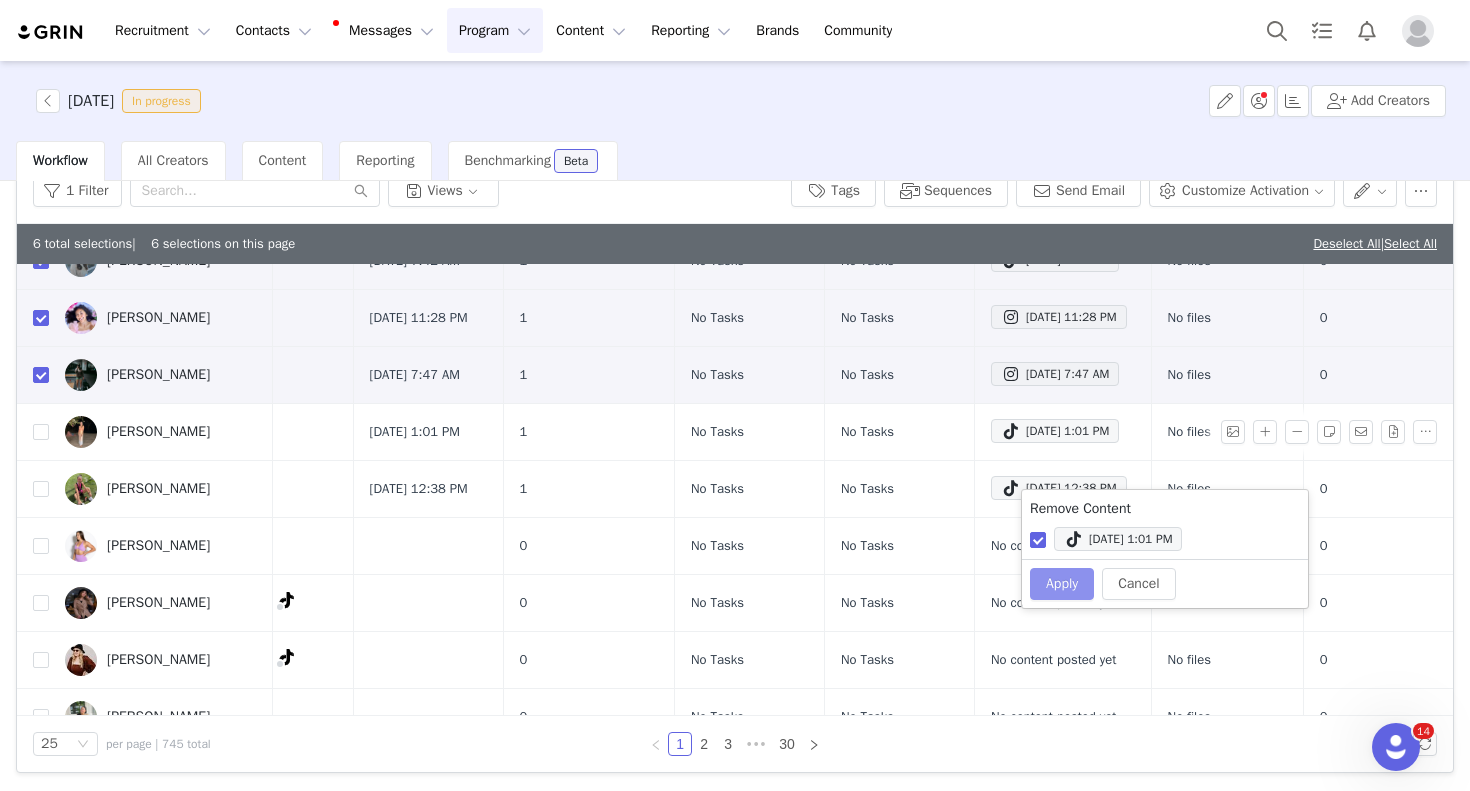 click on "Apply" at bounding box center (1062, 584) 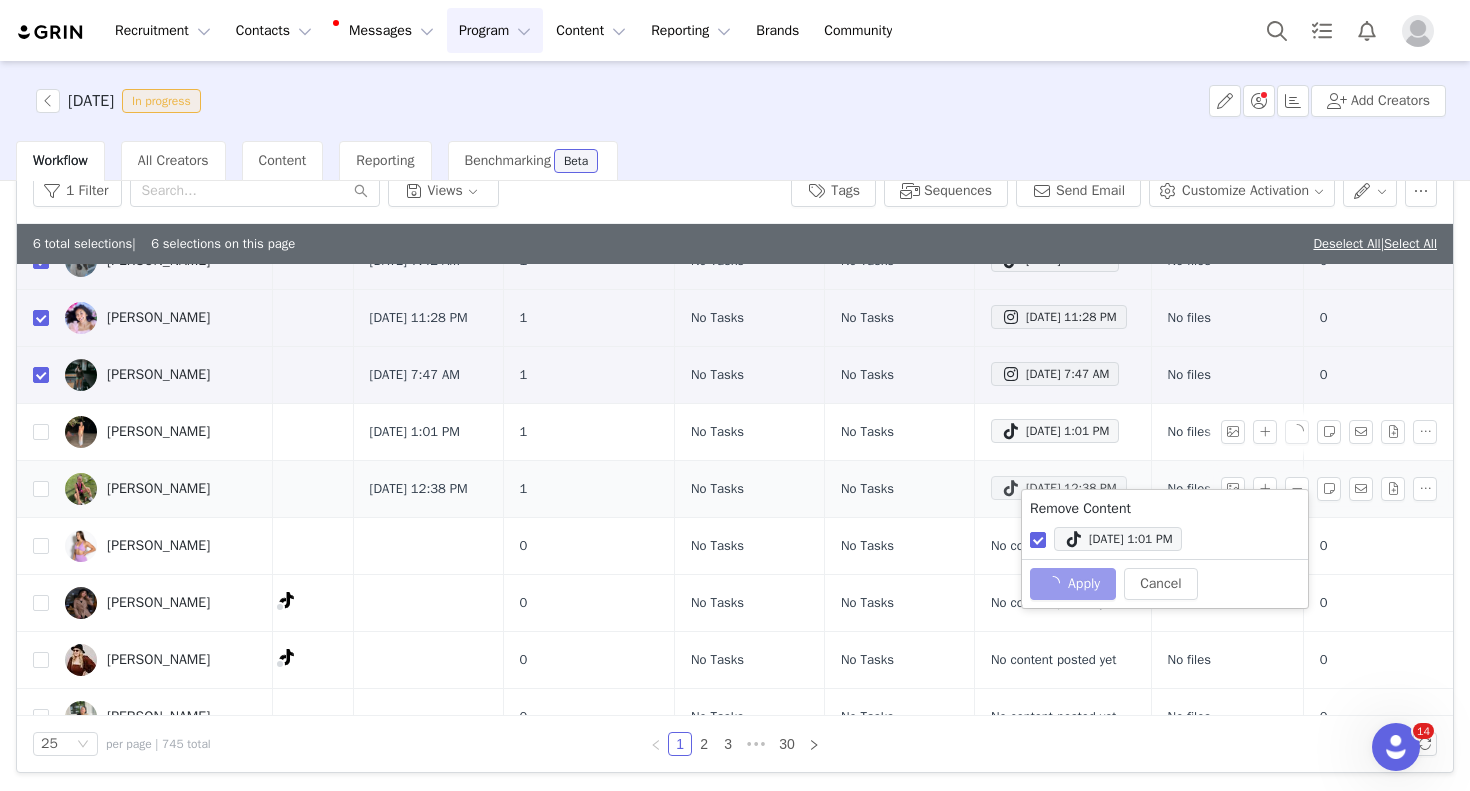 checkbox on "false" 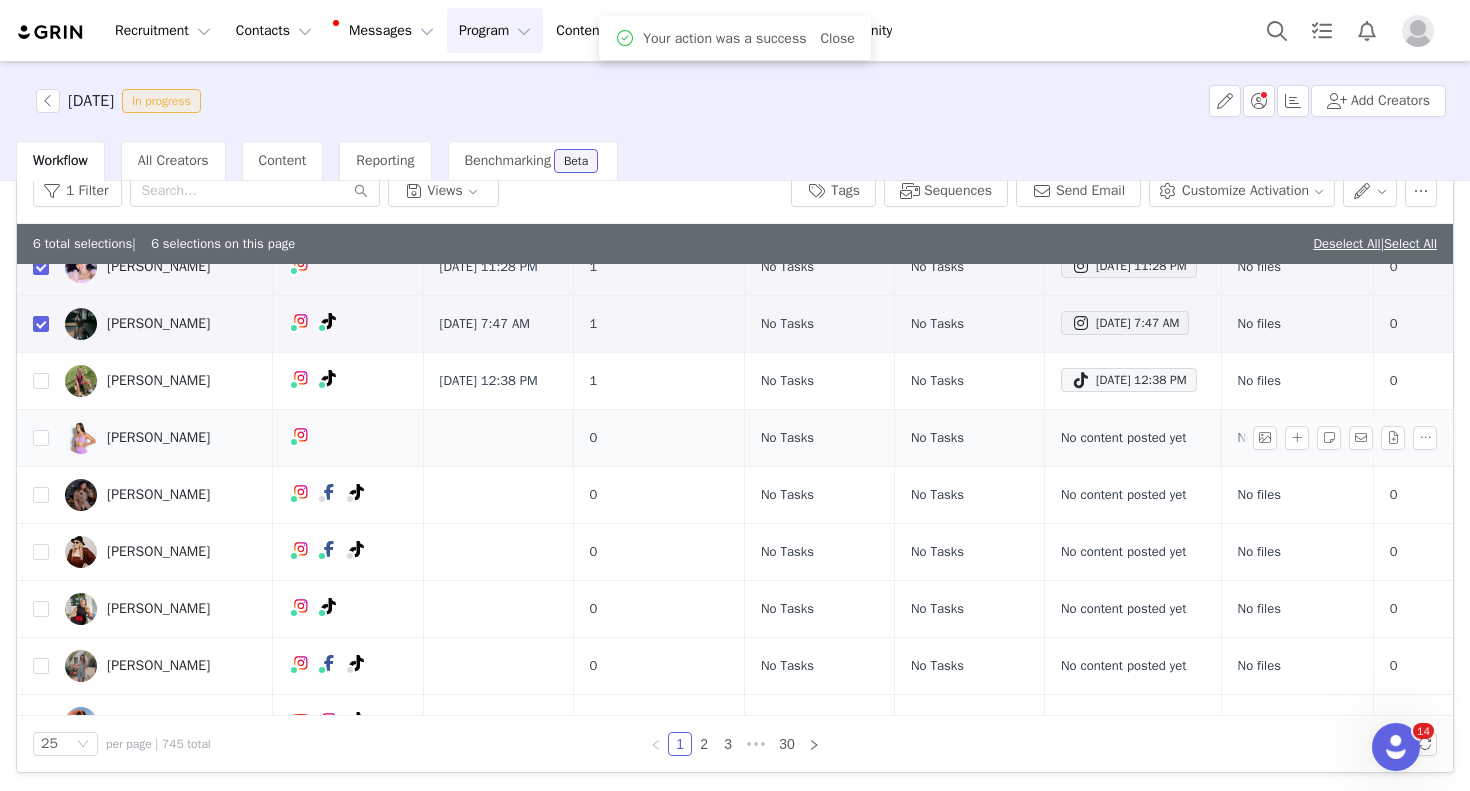 scroll, scrollTop: 361, scrollLeft: 0, axis: vertical 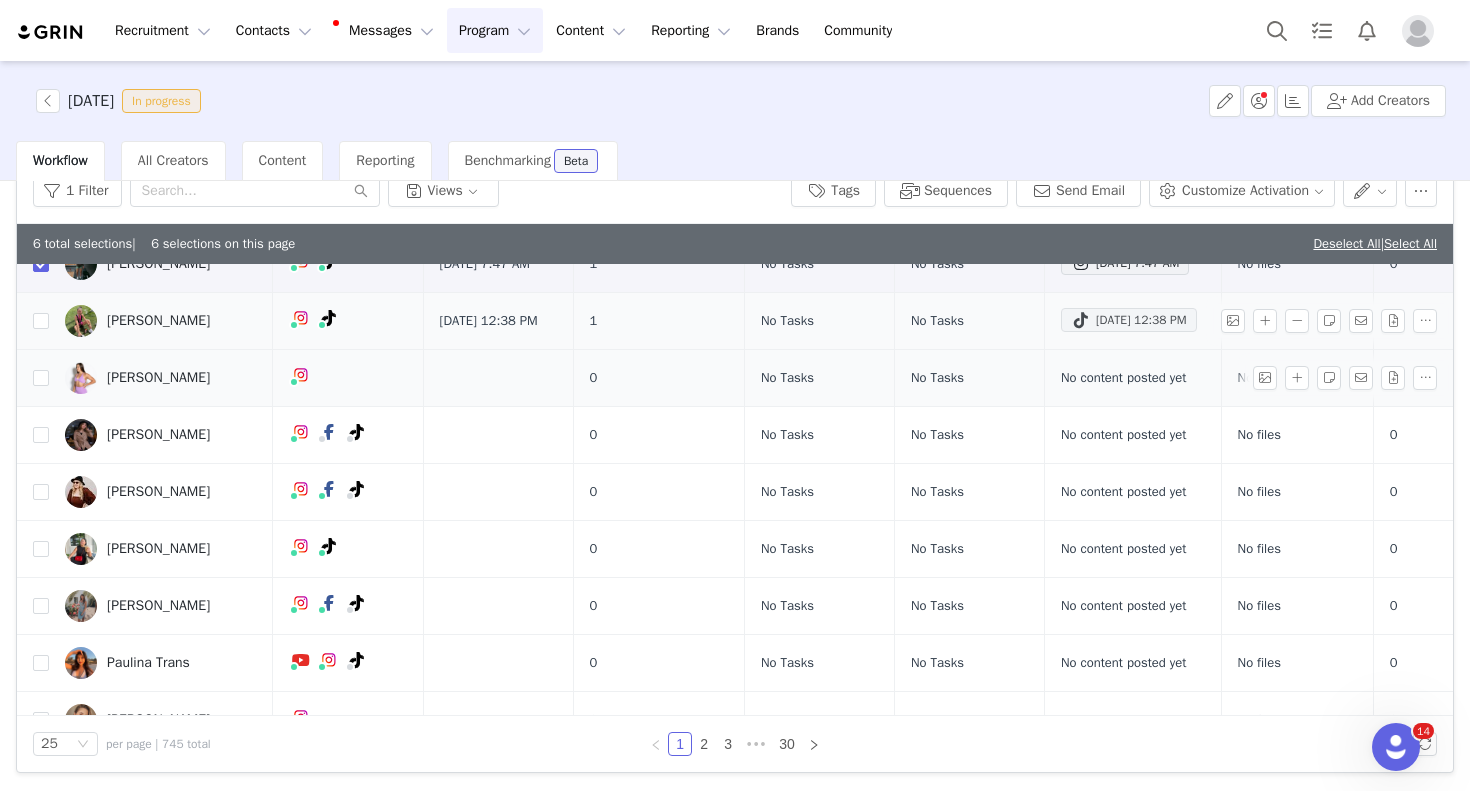 click on "[DATE] 12:38 PM" at bounding box center (1129, 320) 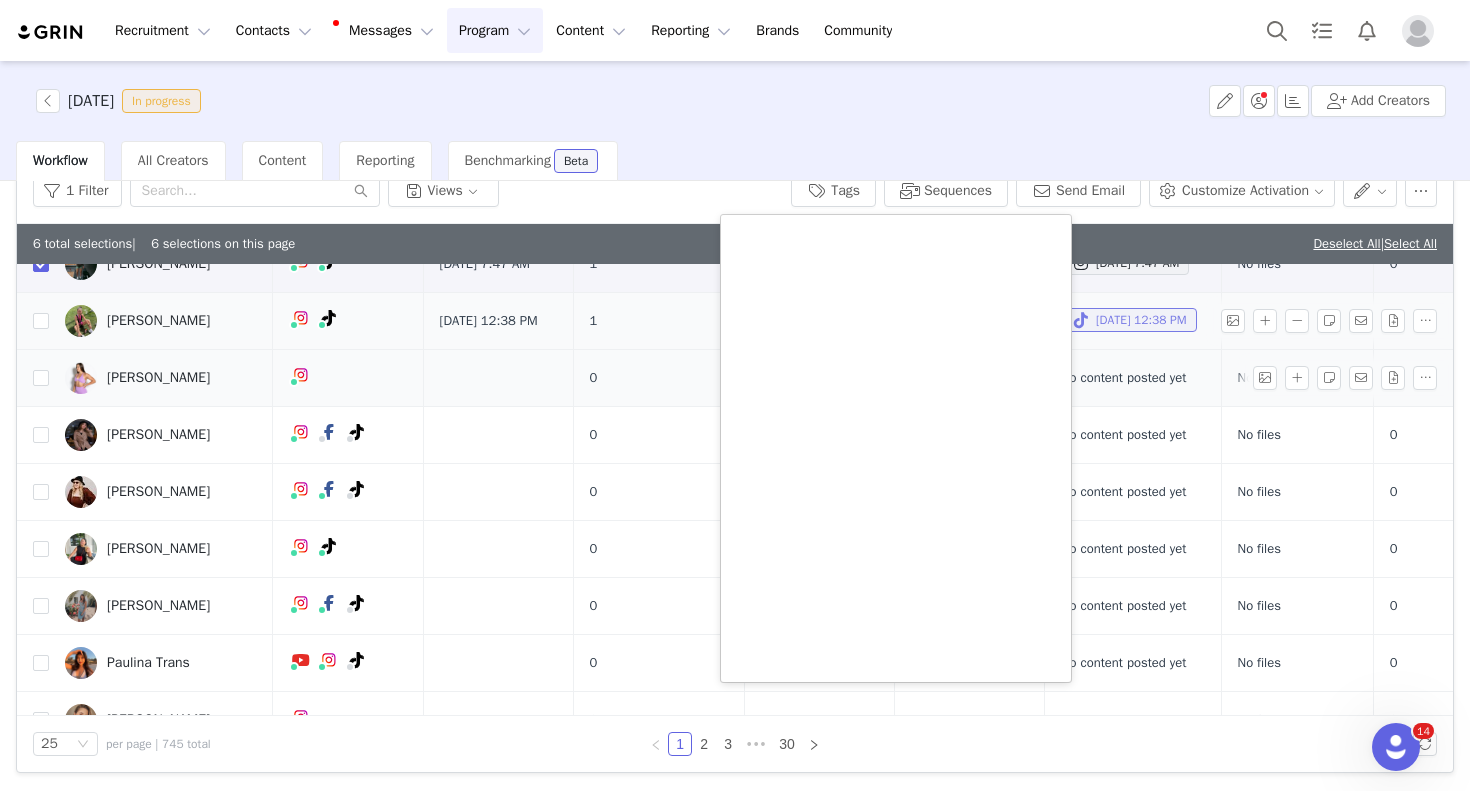 click on "[DATE] 12:38 PM" at bounding box center [1129, 320] 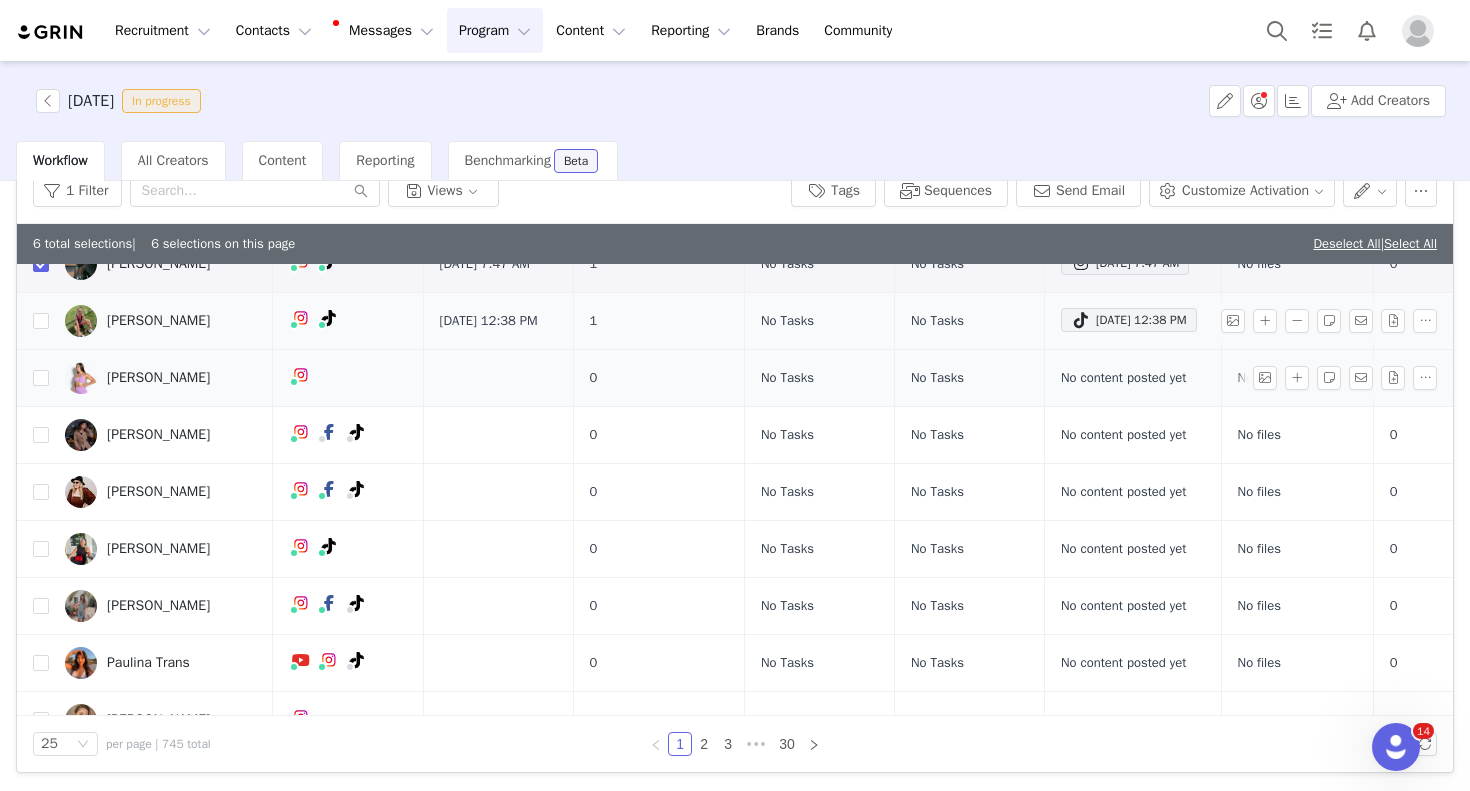 click on "[PERSON_NAME]" at bounding box center (158, 321) 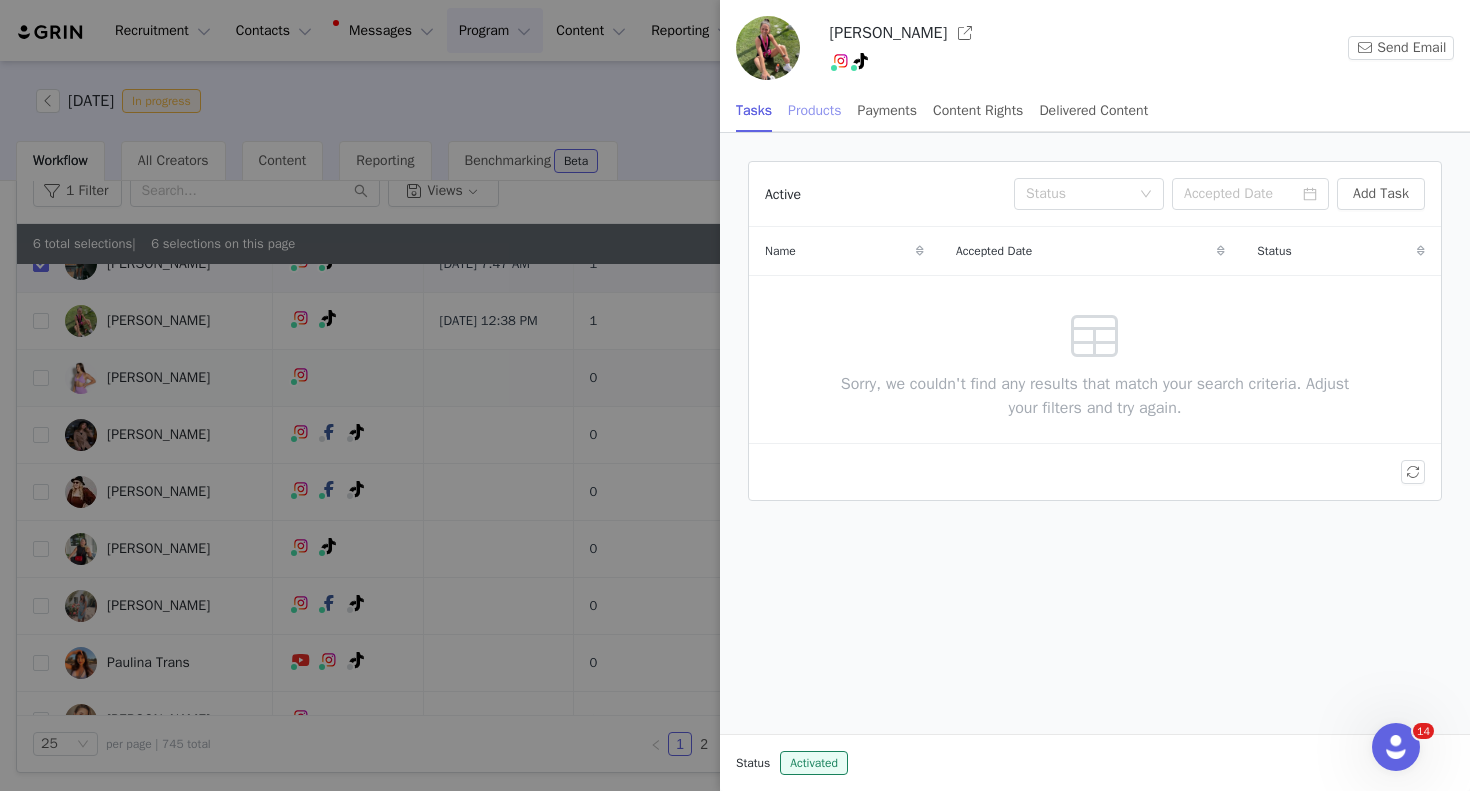click on "Products" at bounding box center [814, 110] 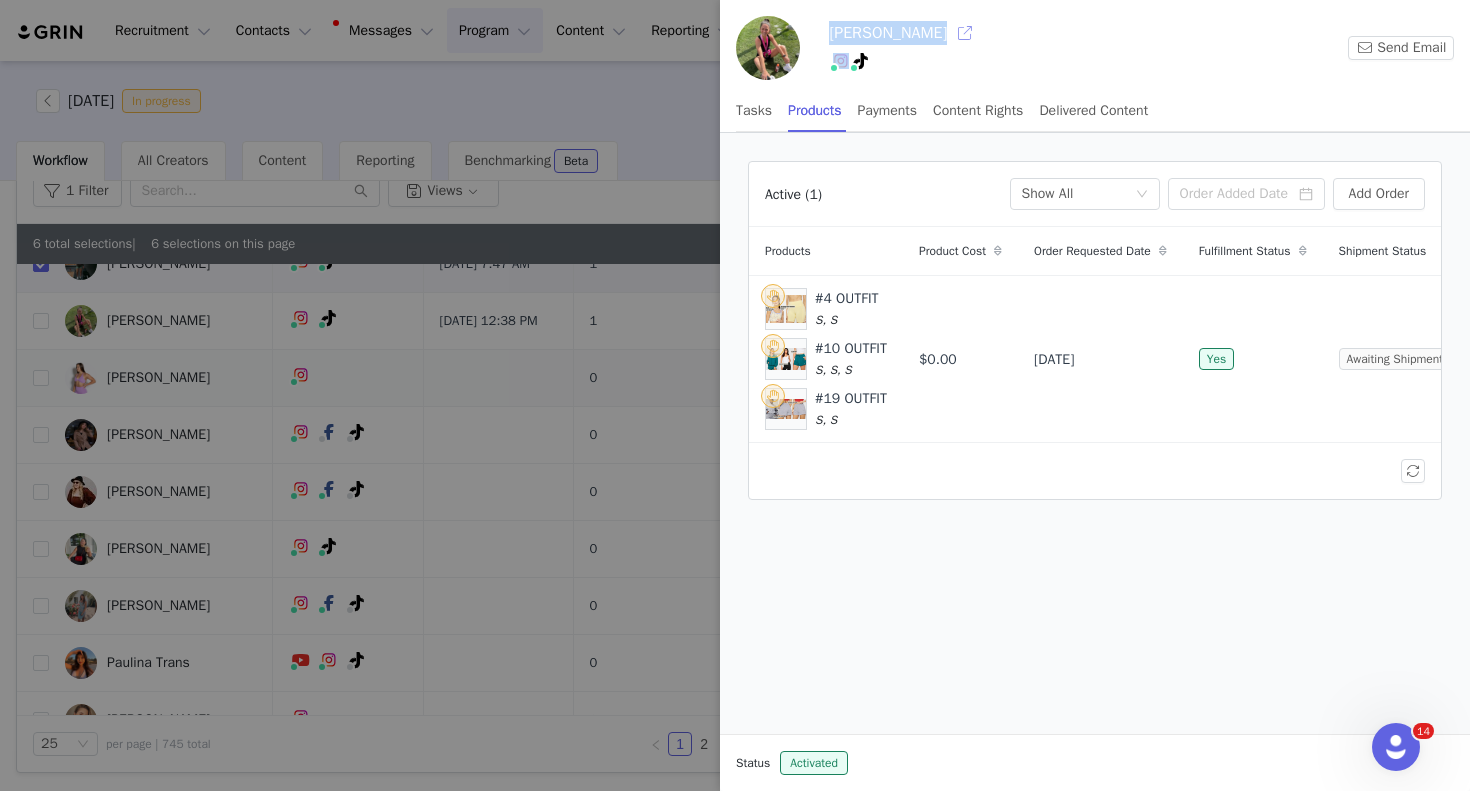 drag, startPoint x: 831, startPoint y: 36, endPoint x: 929, endPoint y: 26, distance: 98.50888 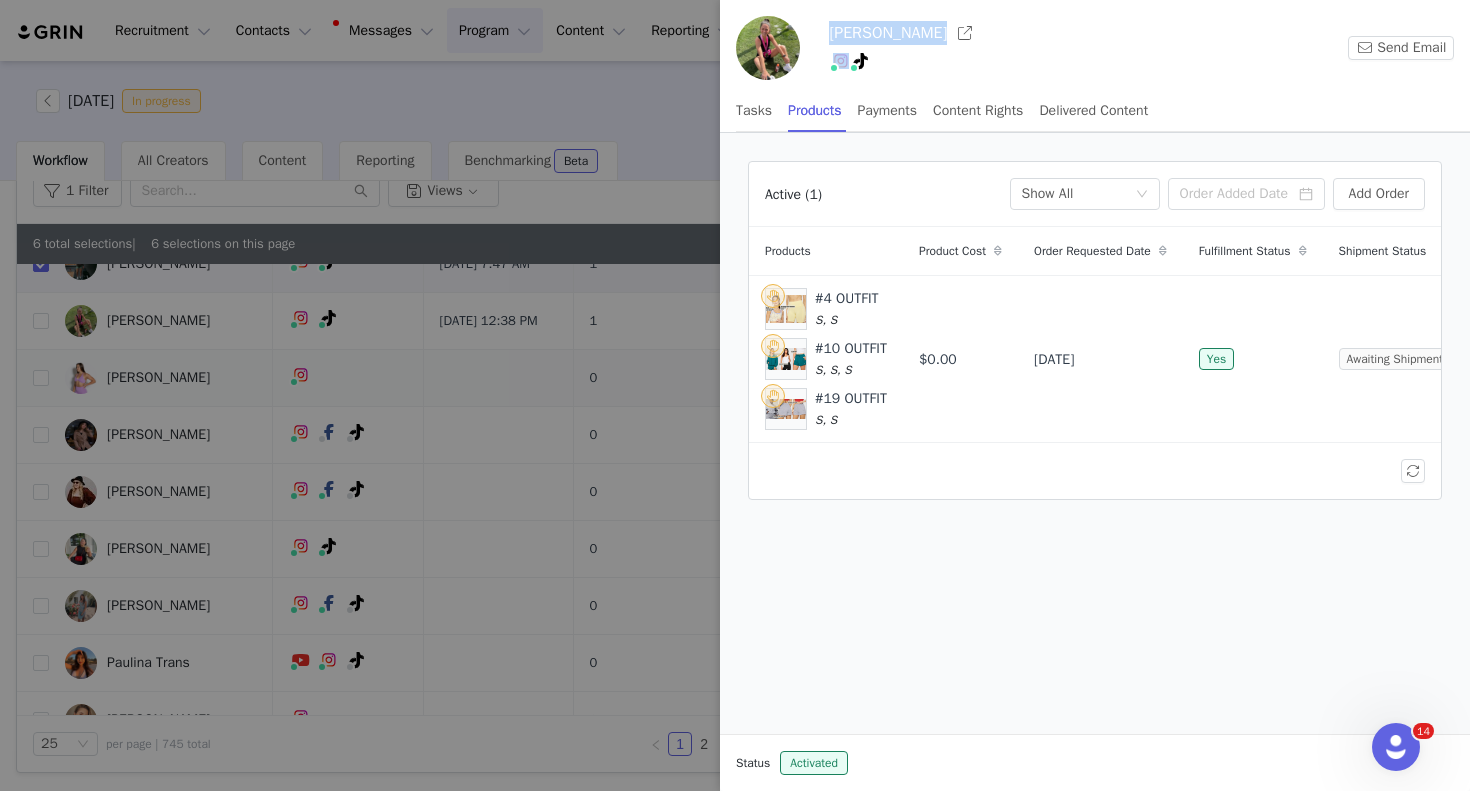 copy on "[PERSON_NAME]" 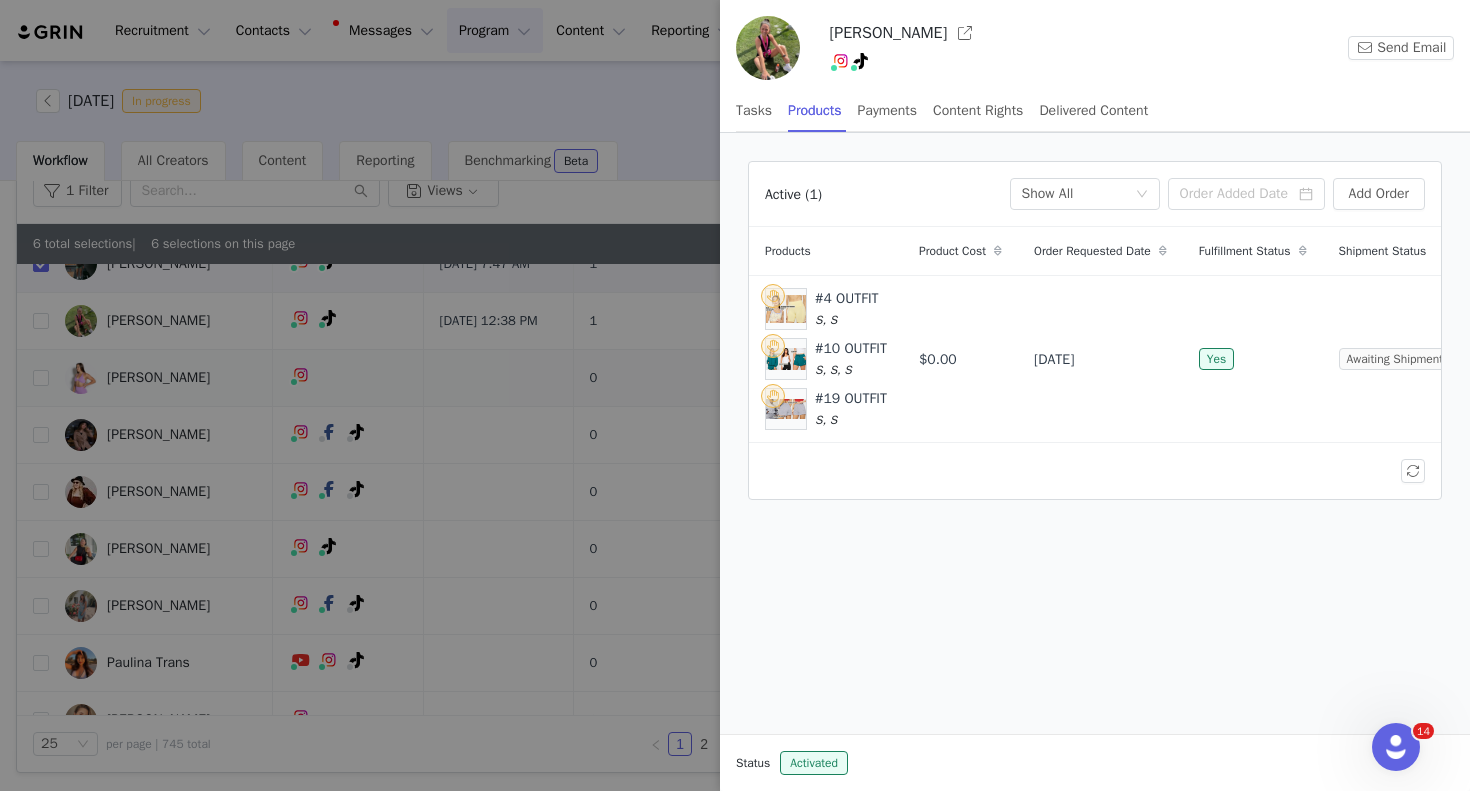 click at bounding box center (735, 395) 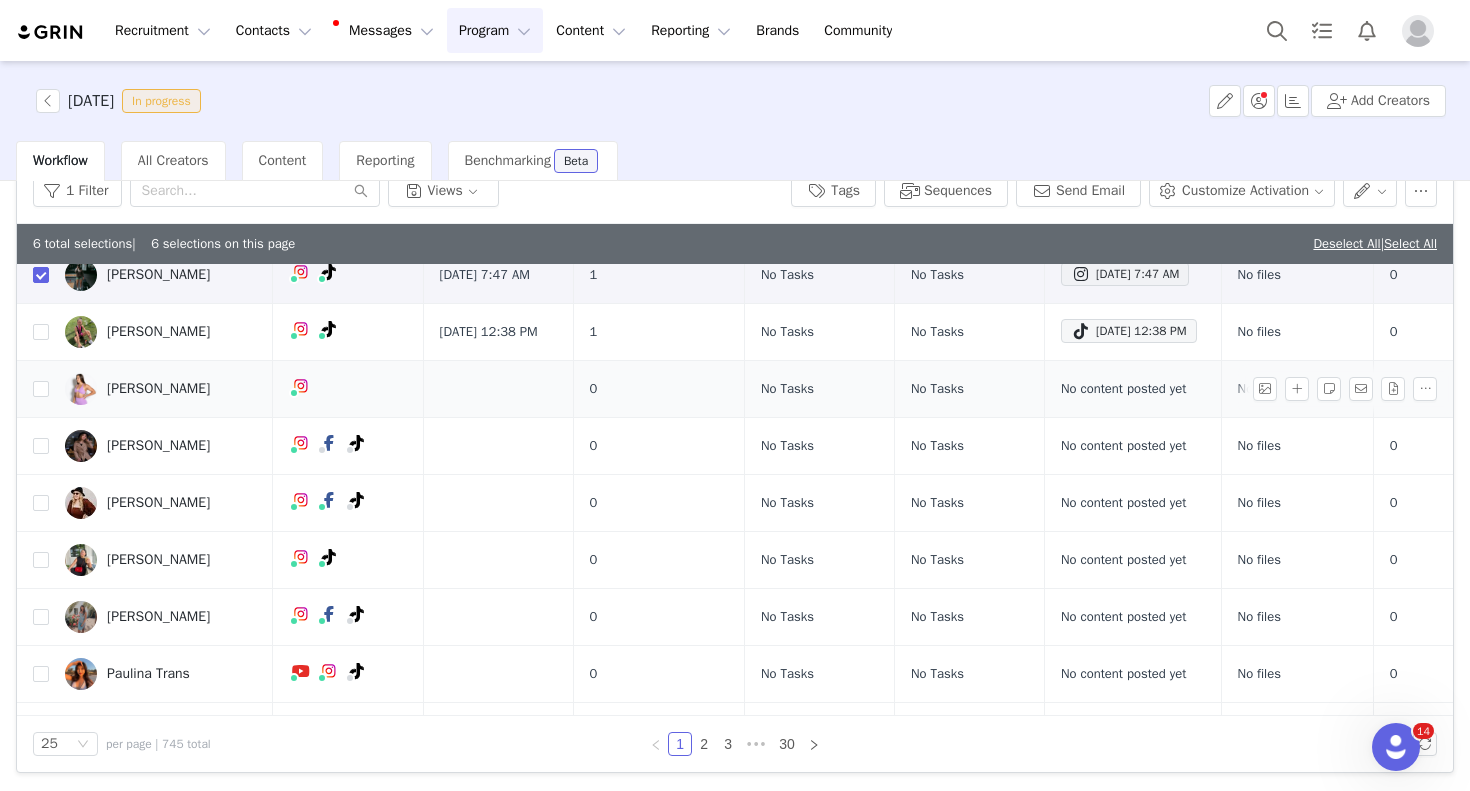 scroll, scrollTop: 347, scrollLeft: 0, axis: vertical 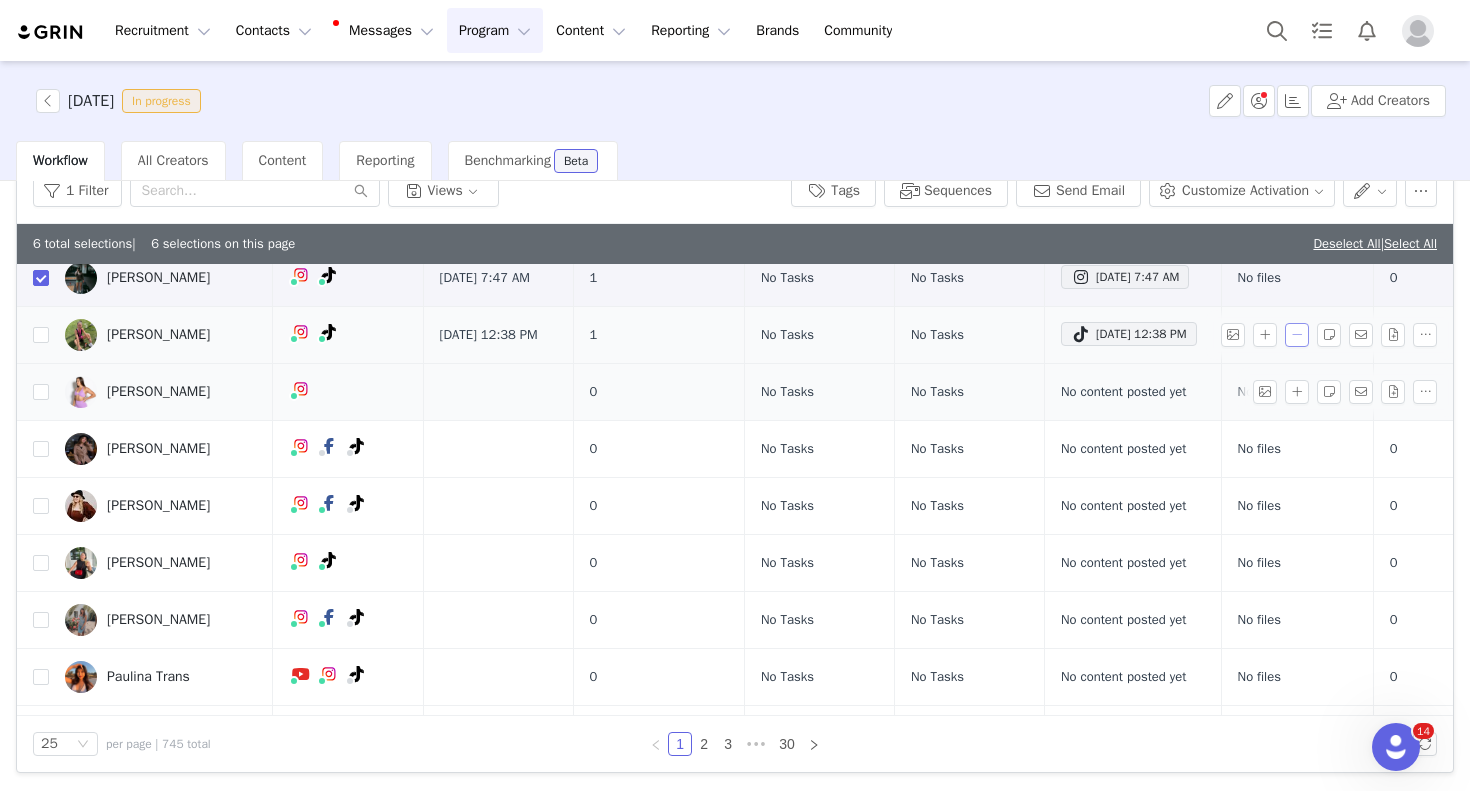 click at bounding box center [1297, 335] 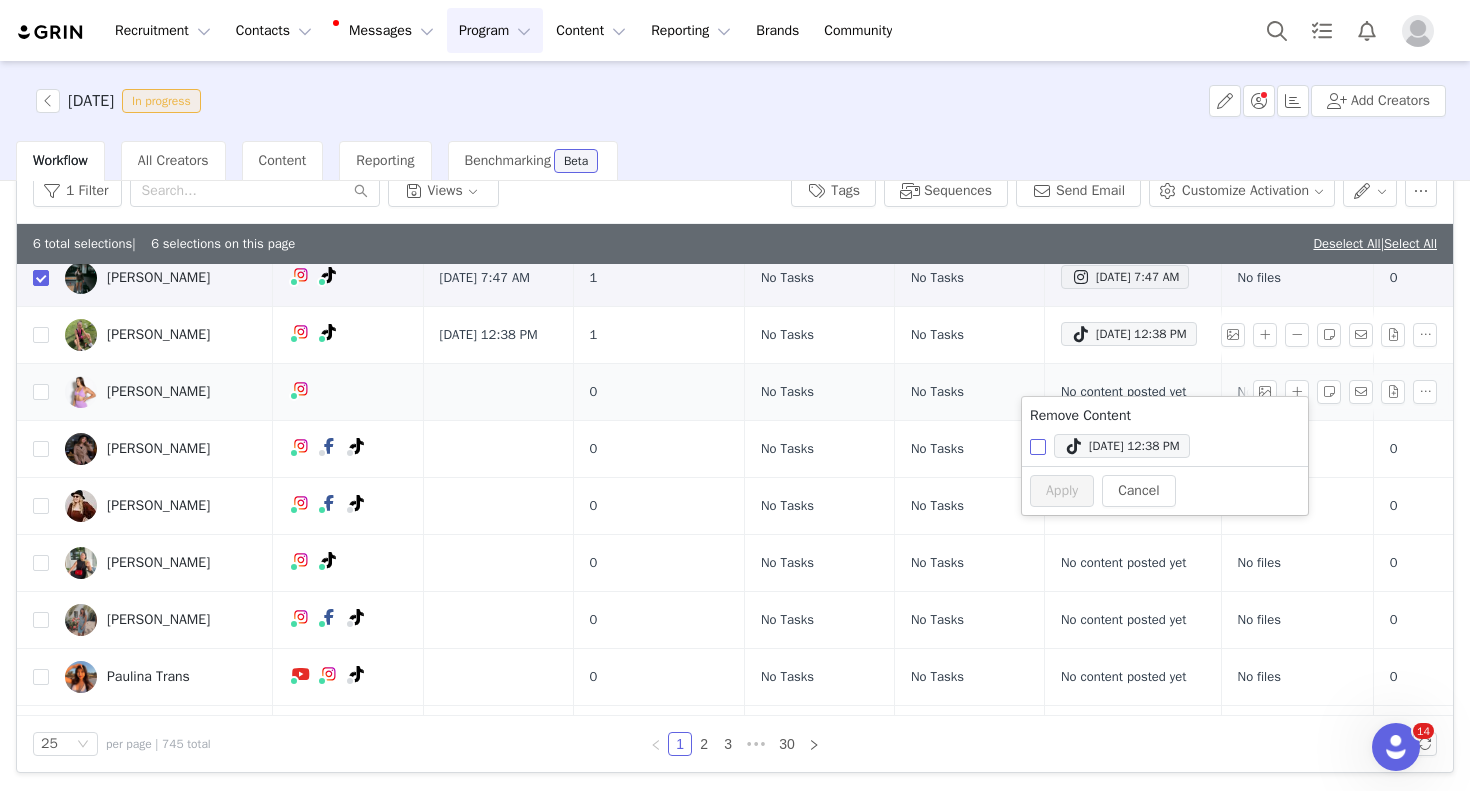 click on "[DATE] 12:38 PM" at bounding box center (1038, 447) 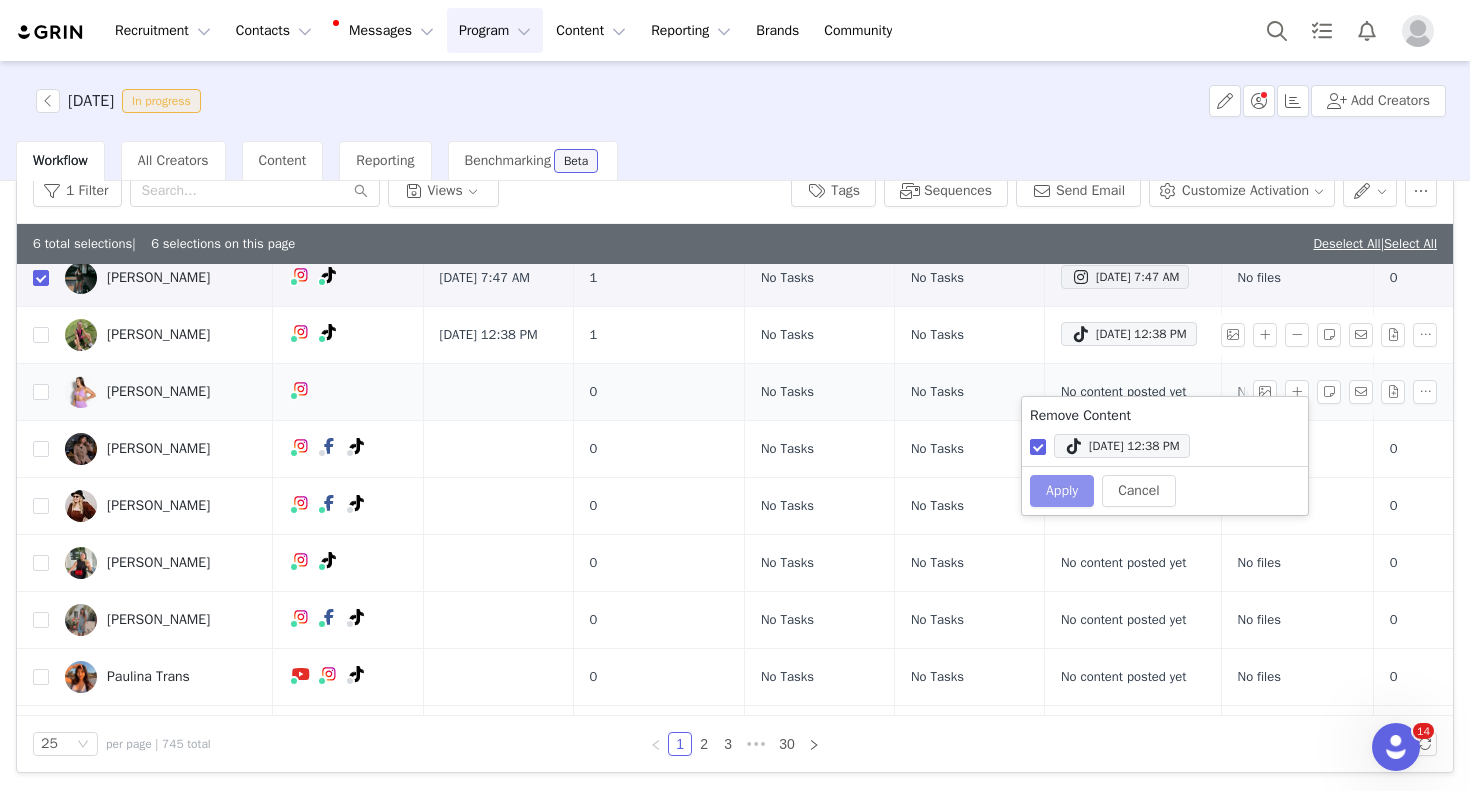 click on "Apply" at bounding box center (1062, 491) 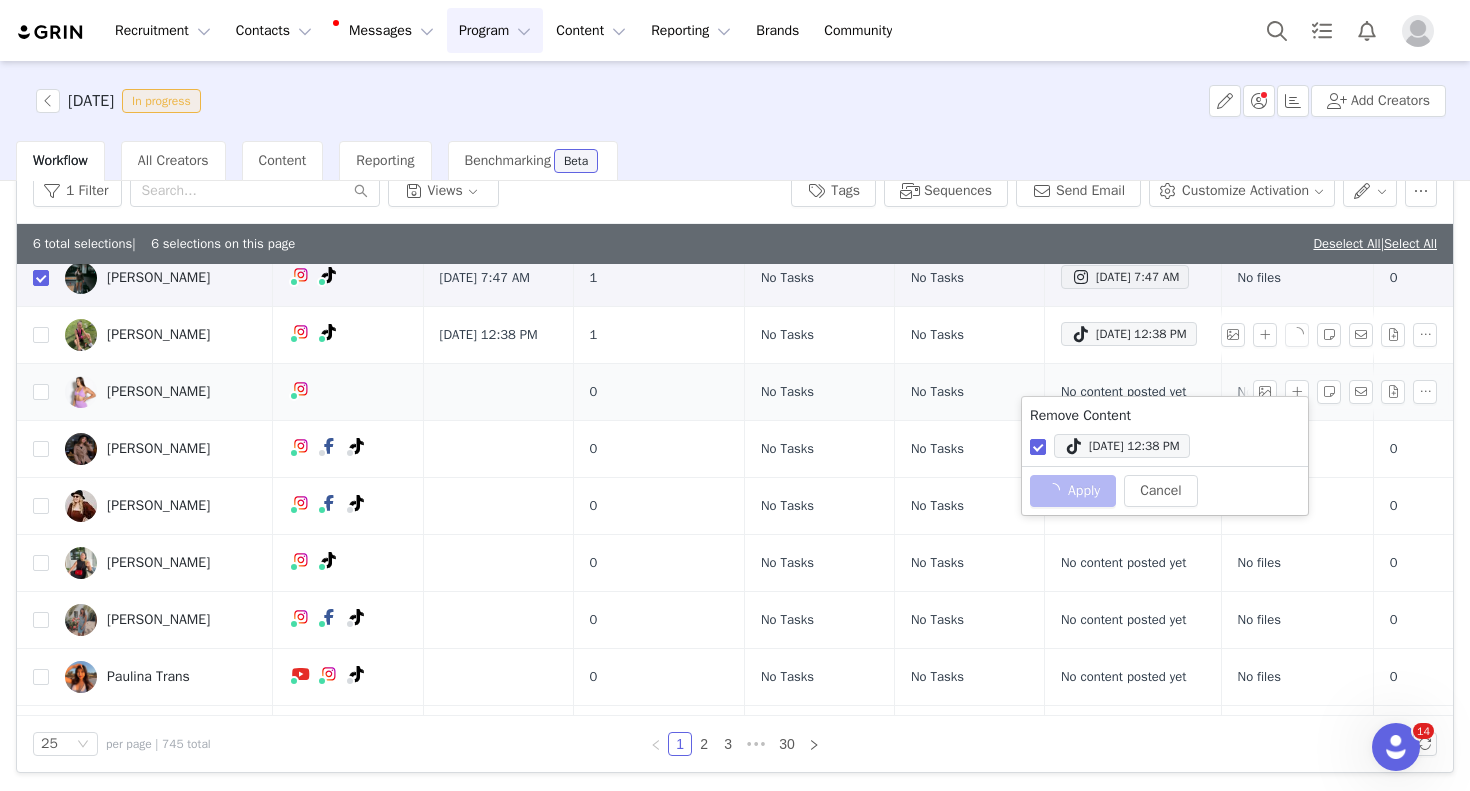 checkbox on "false" 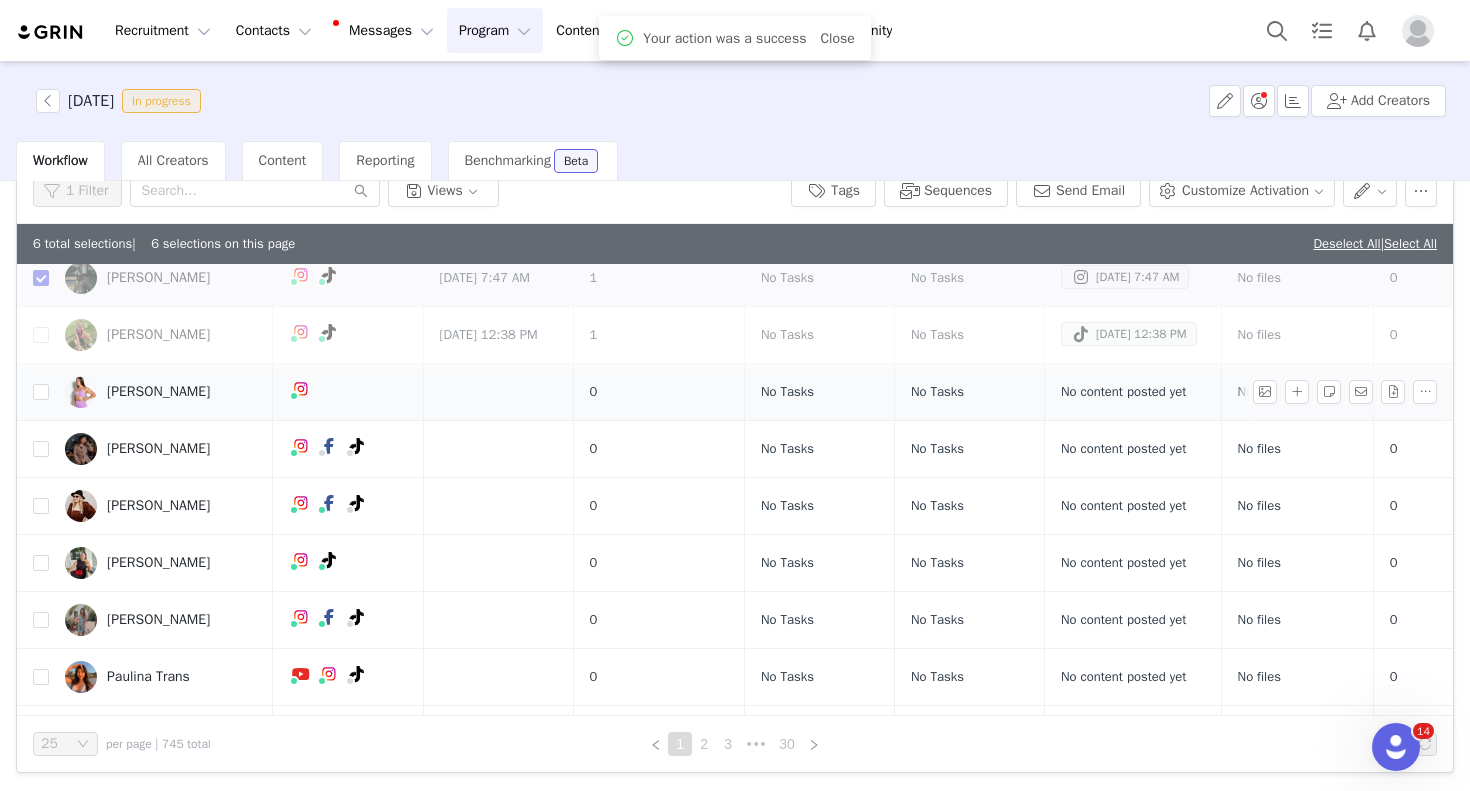 scroll, scrollTop: 0, scrollLeft: 0, axis: both 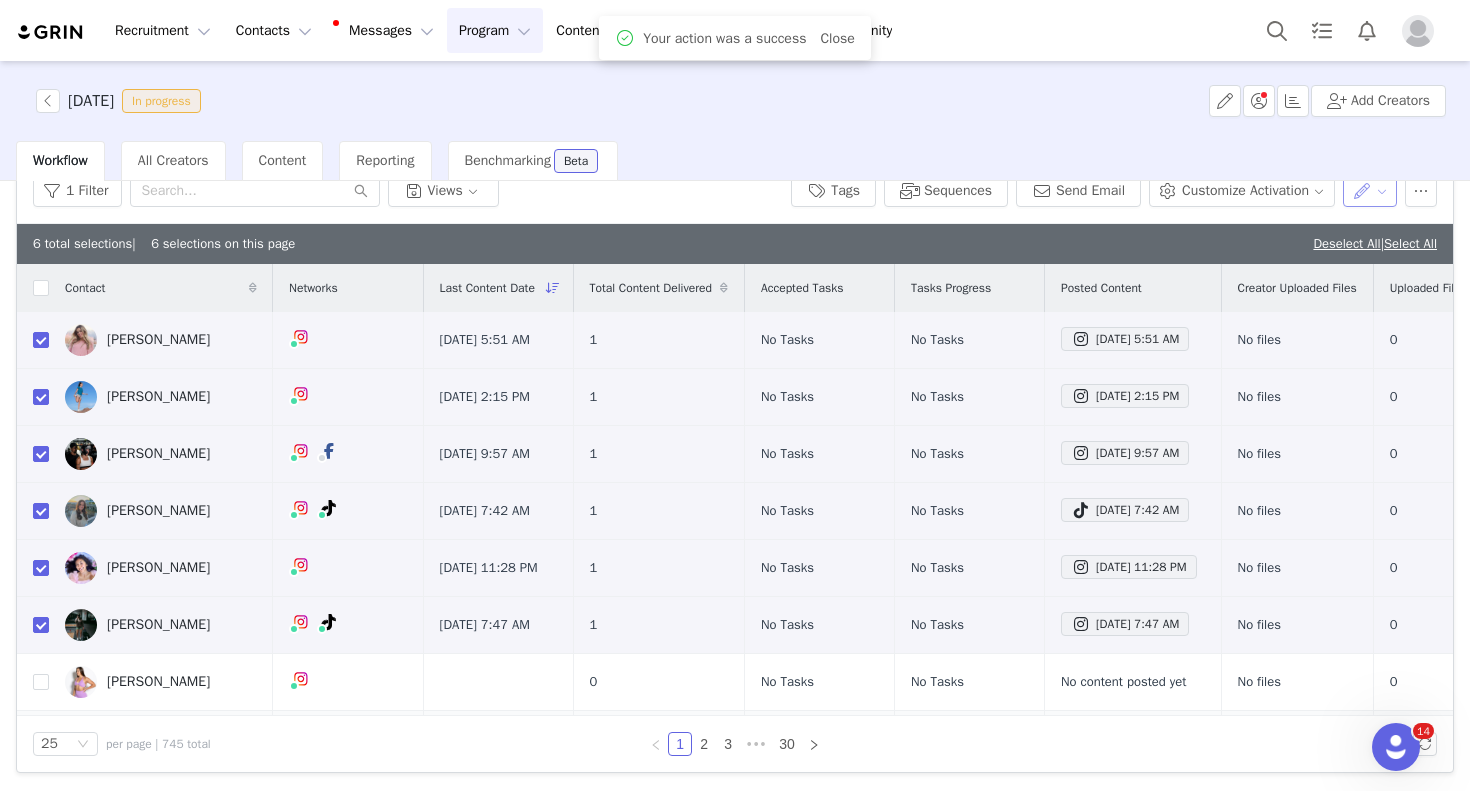 click at bounding box center (1370, 191) 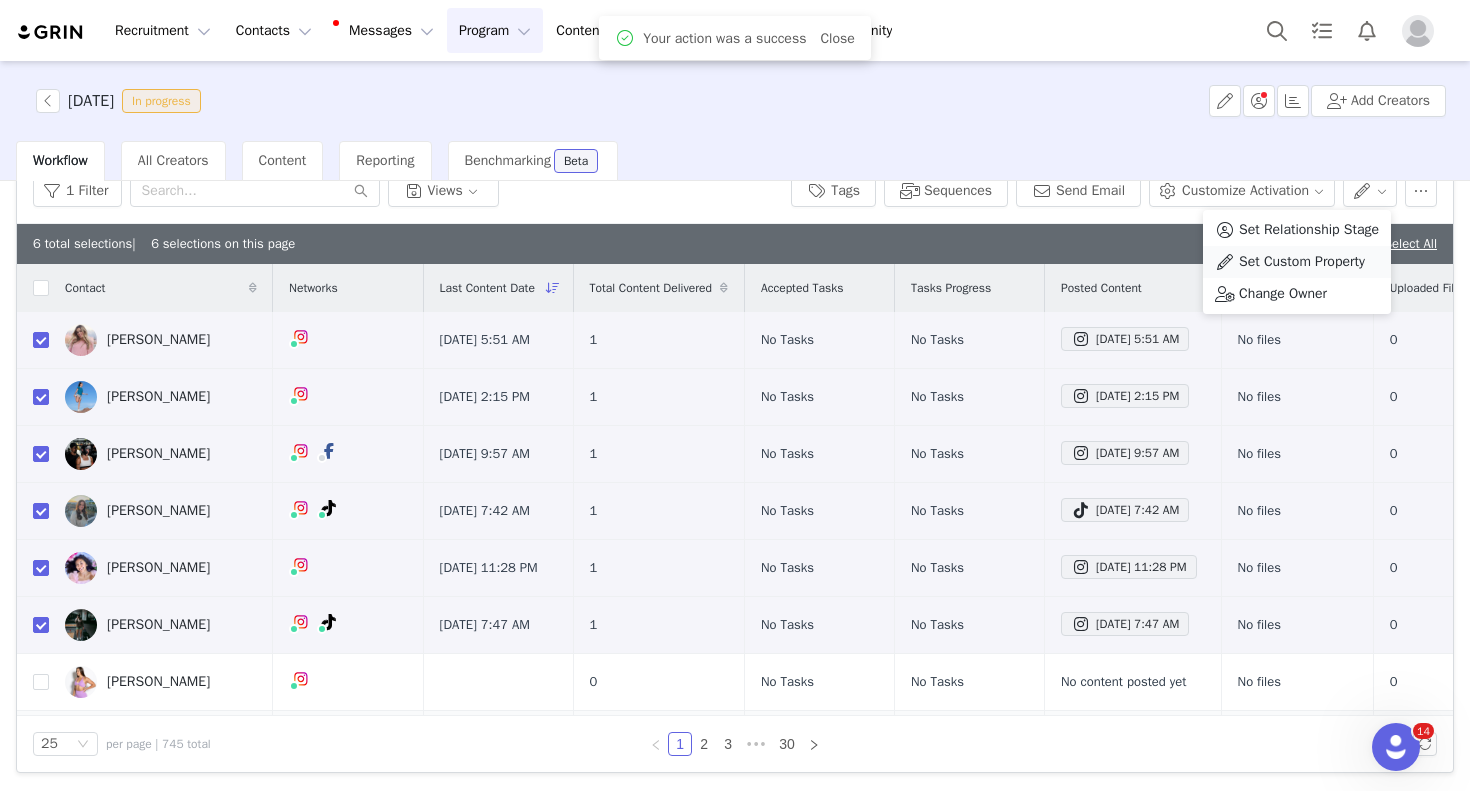 click on "Set Custom Property" at bounding box center [1297, 262] 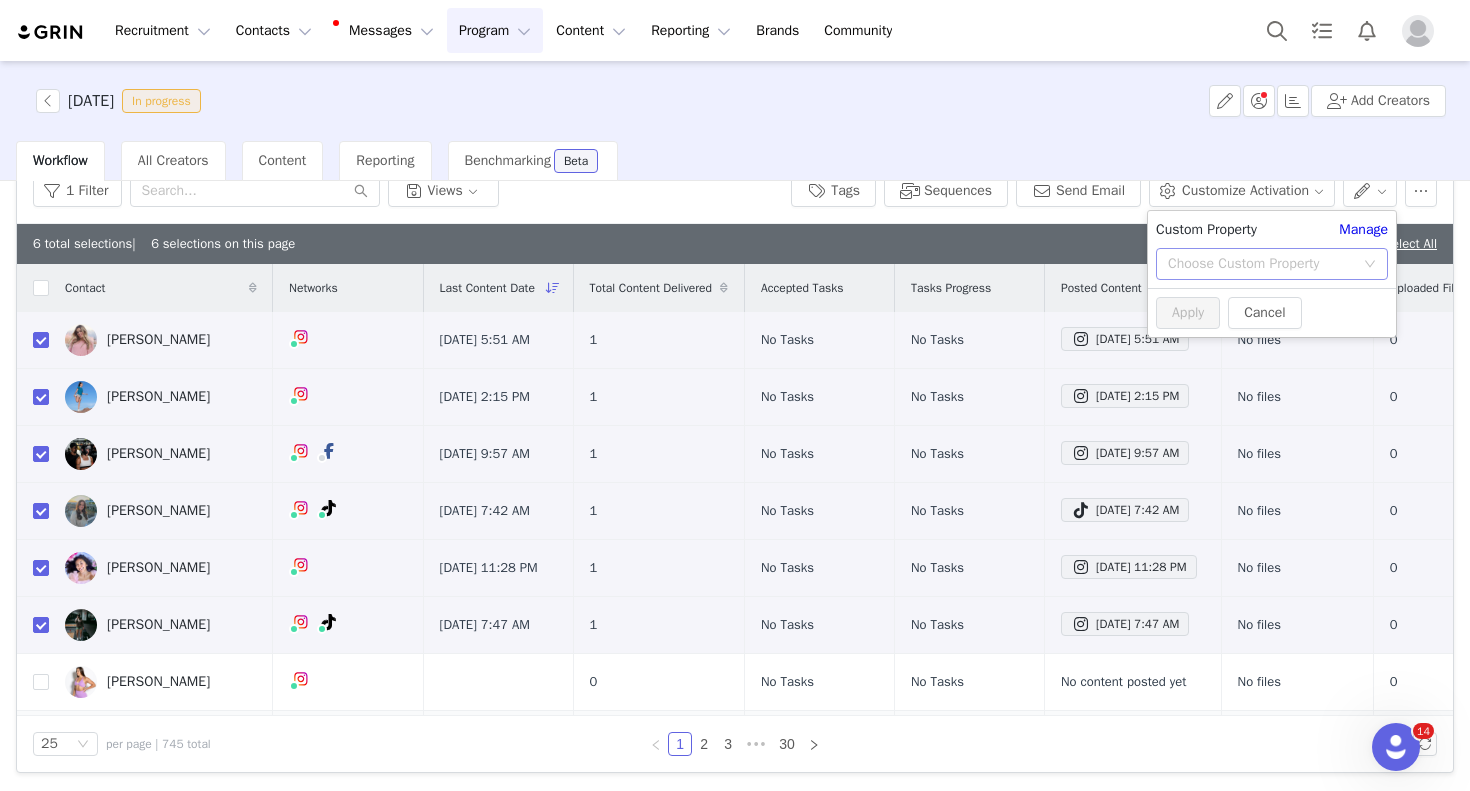 click on "Choose Custom Property" at bounding box center (1261, 264) 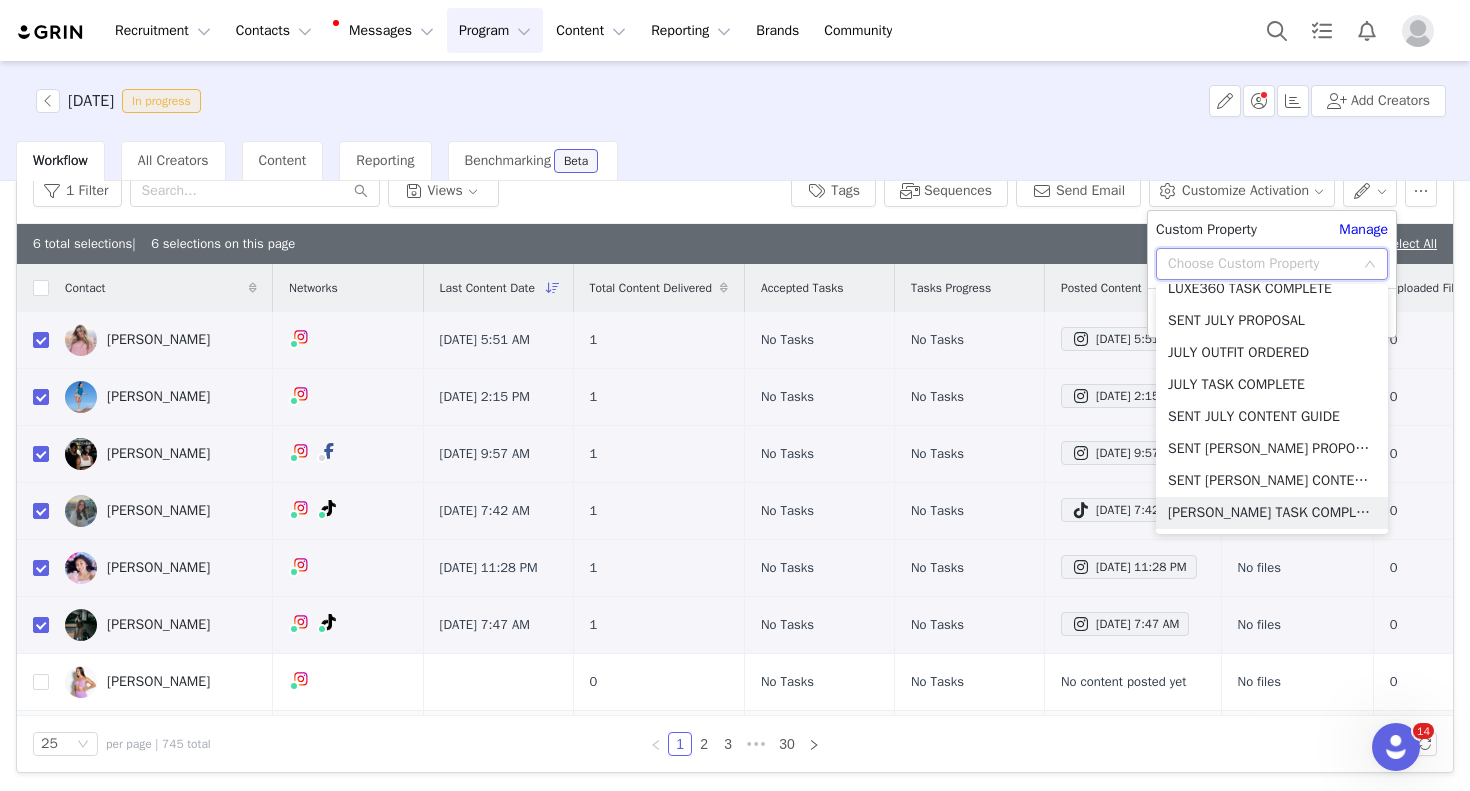 scroll, scrollTop: 1290, scrollLeft: 0, axis: vertical 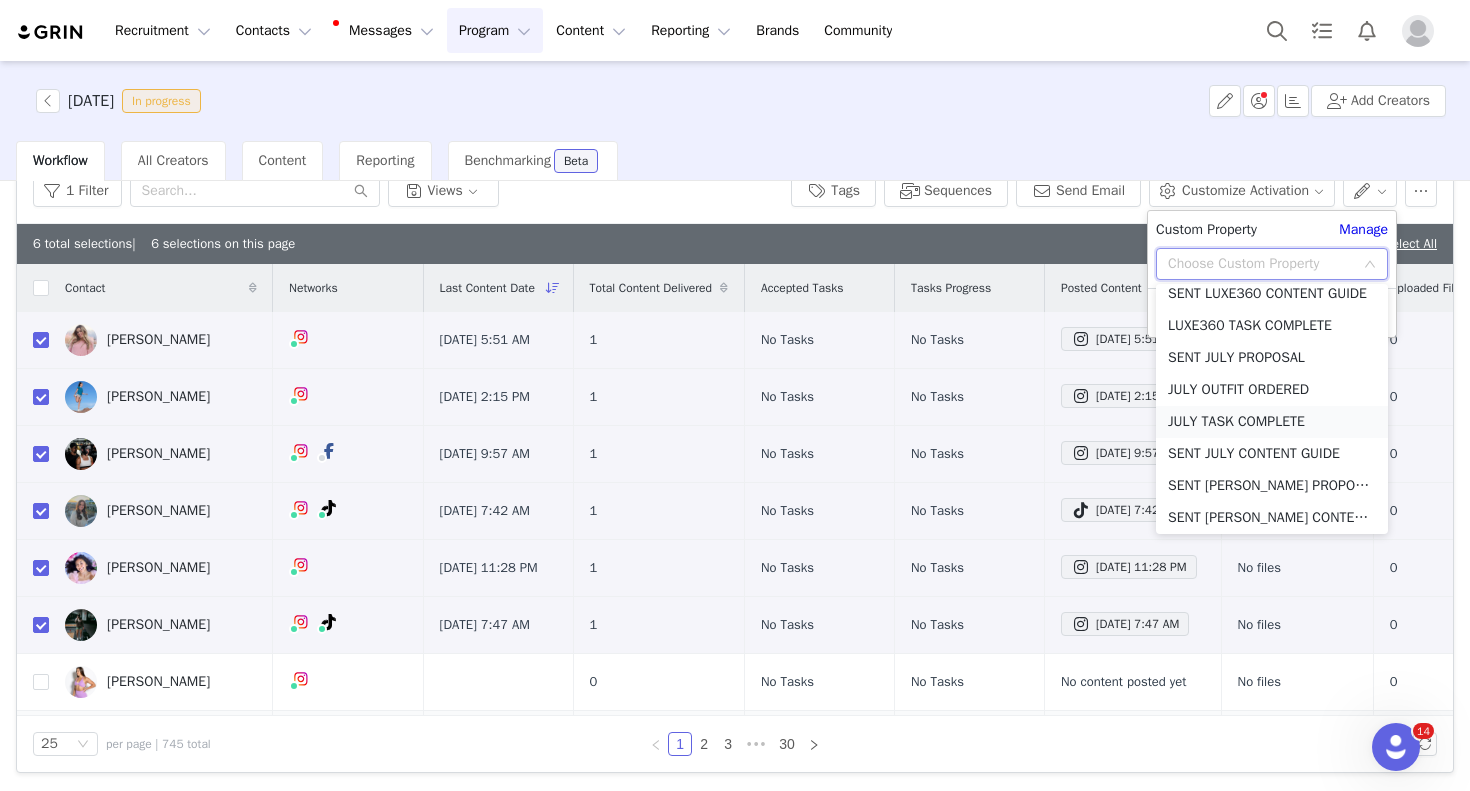 click on "JULY TASK COMPLETE" at bounding box center [1272, 422] 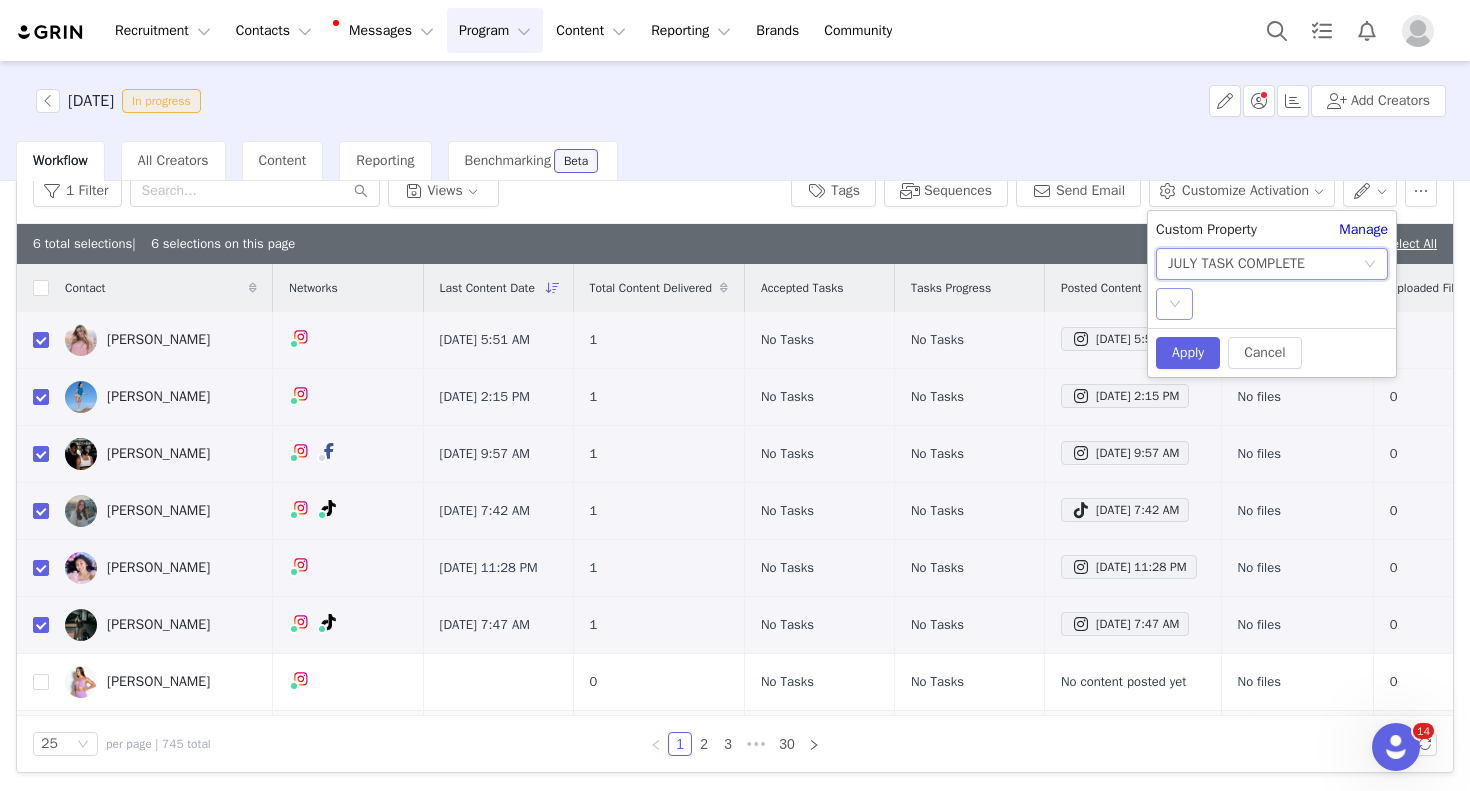 click 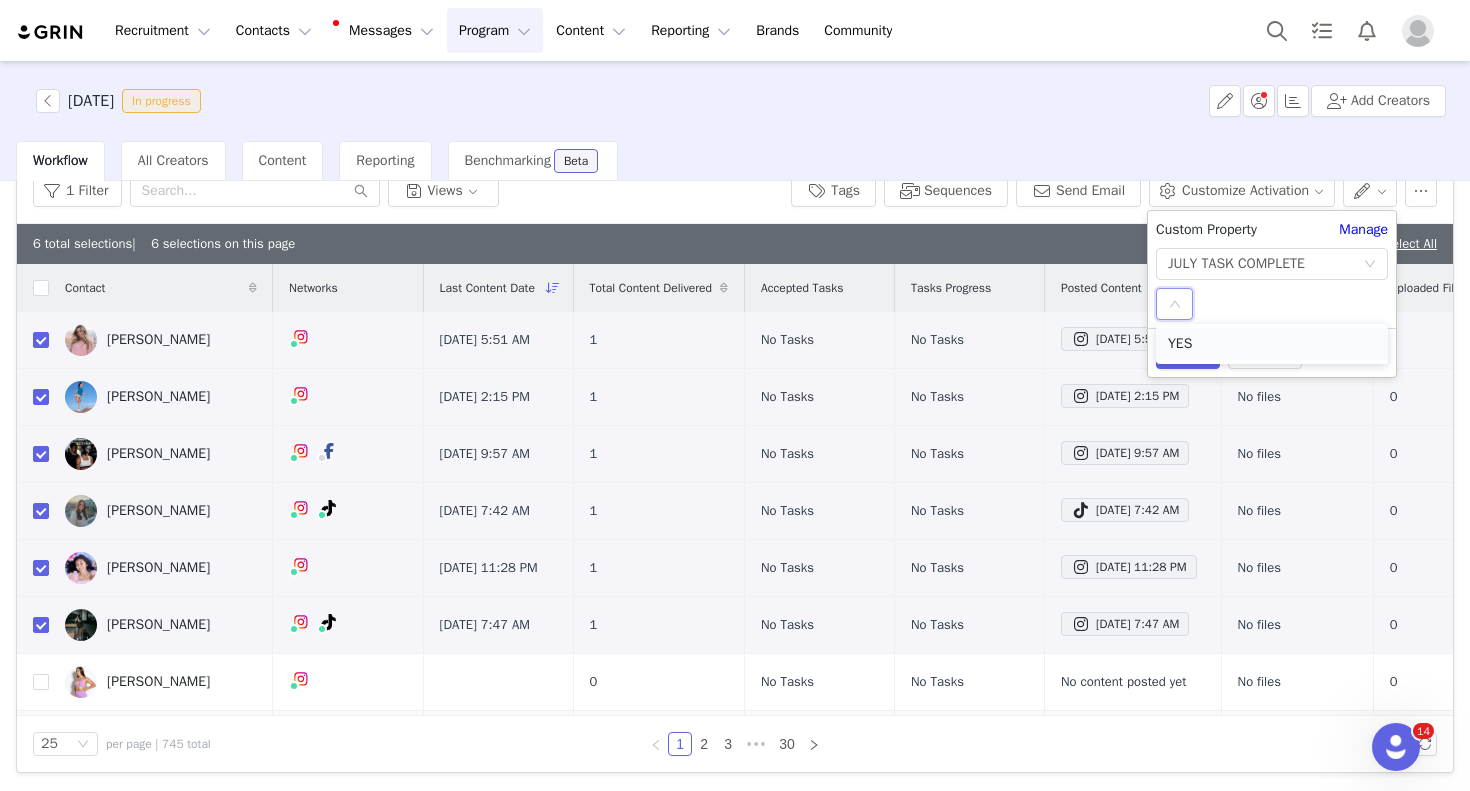 click on "YES" at bounding box center (1272, 344) 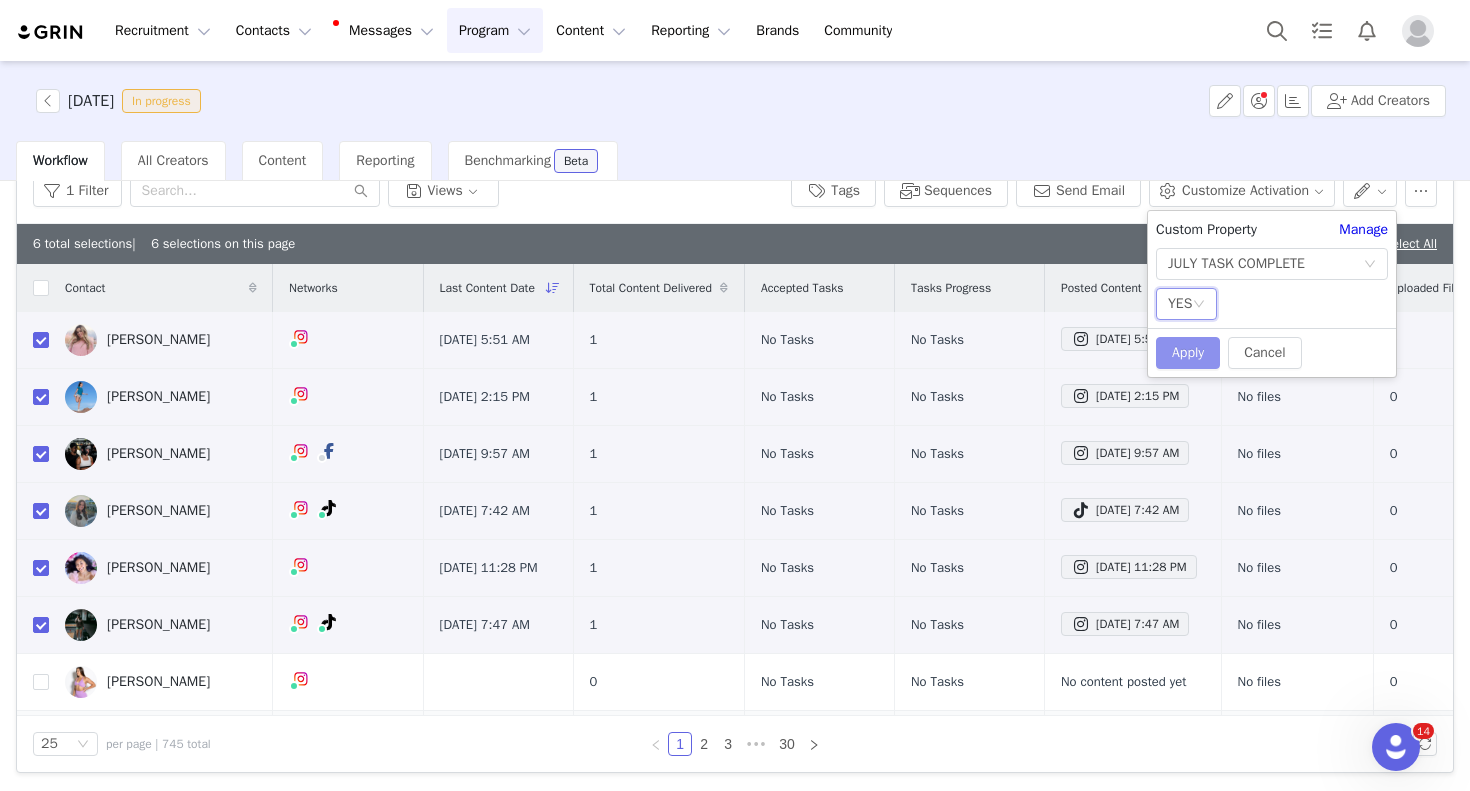 click on "Apply" at bounding box center [1188, 353] 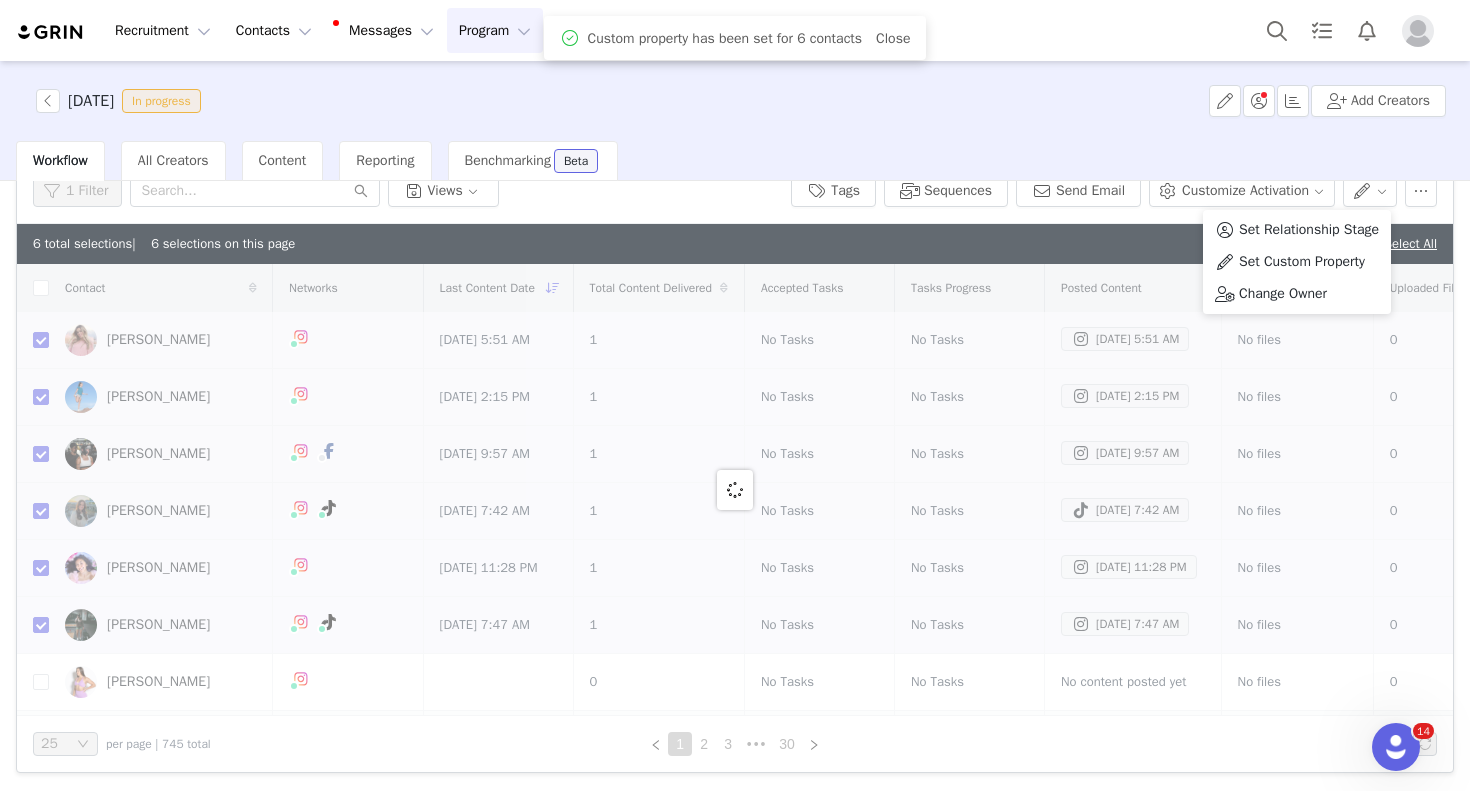 checkbox on "false" 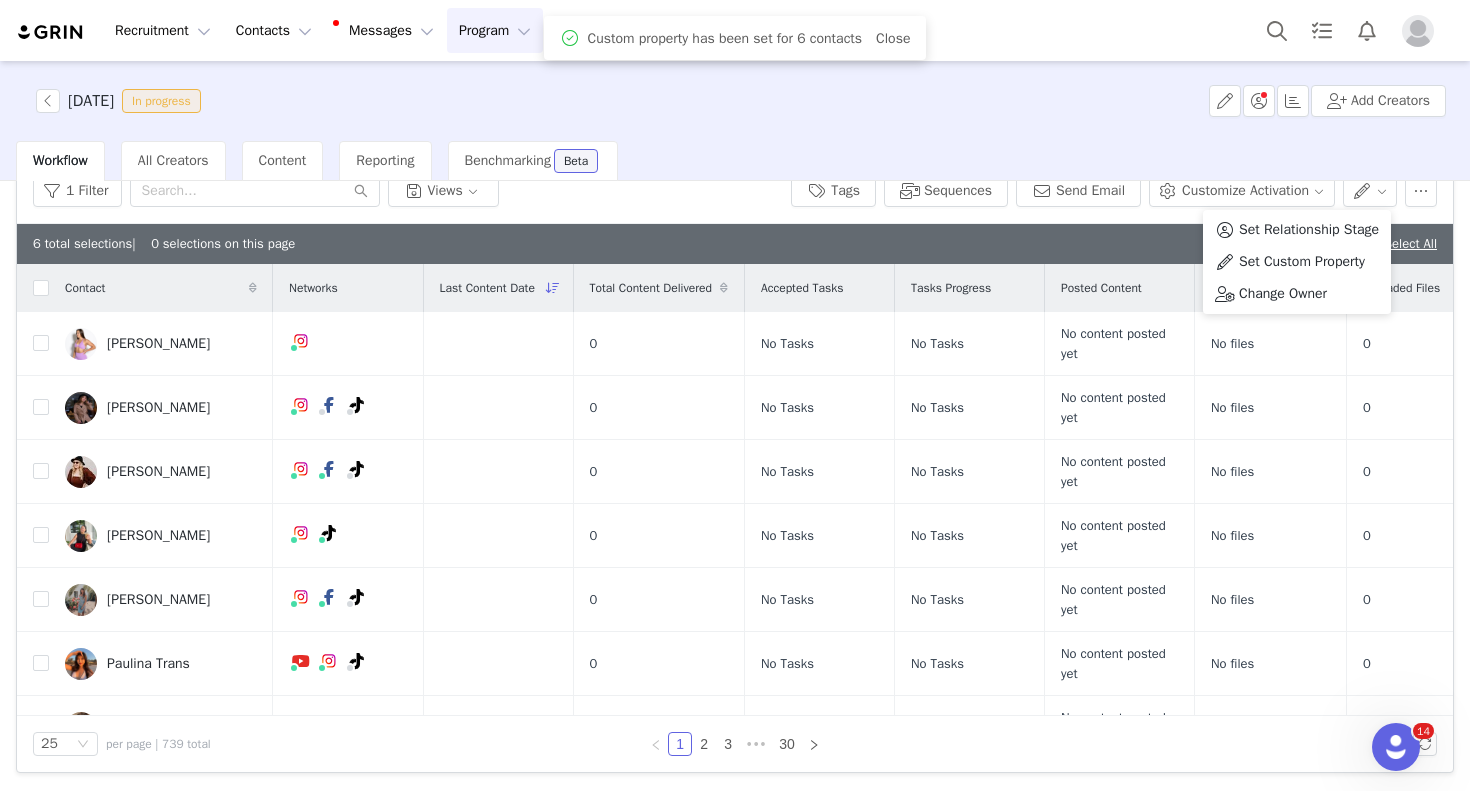 click on "6 total selections     |    0 selections on this page  Deselect All     |     Select All" at bounding box center [735, 244] 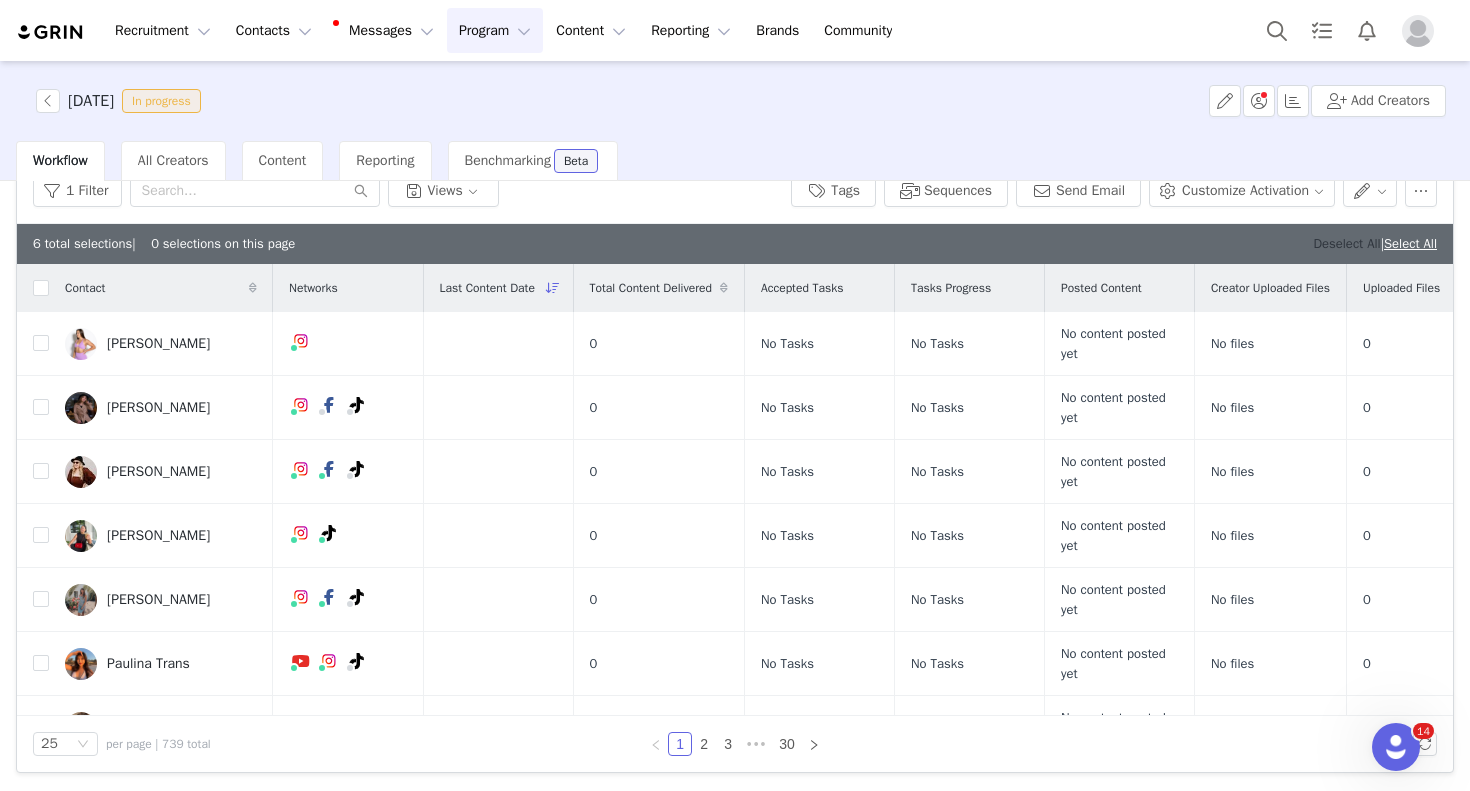 click on "Deselect All" at bounding box center (1346, 243) 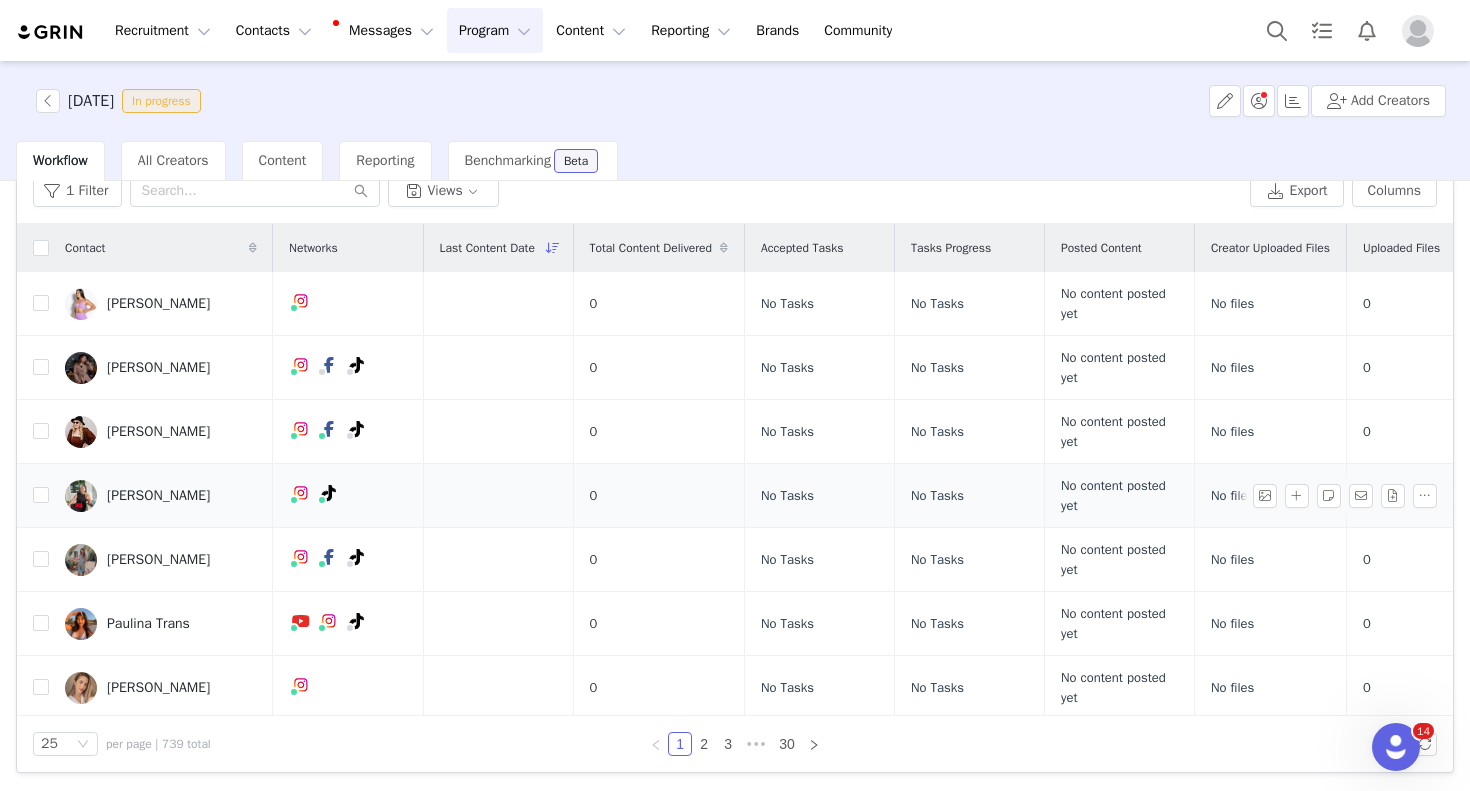 scroll, scrollTop: 0, scrollLeft: 0, axis: both 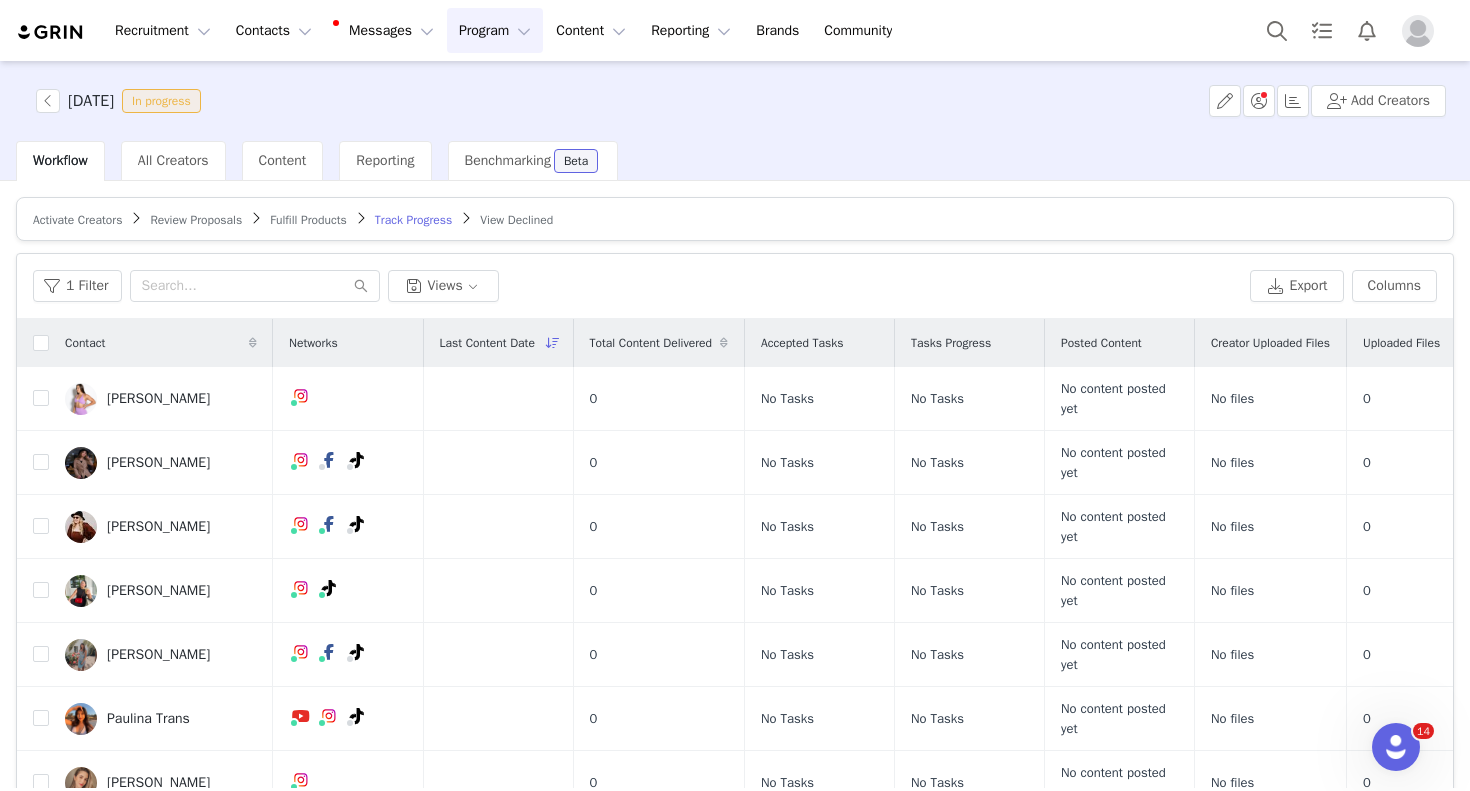 click on "Fulfill Products" at bounding box center (308, 220) 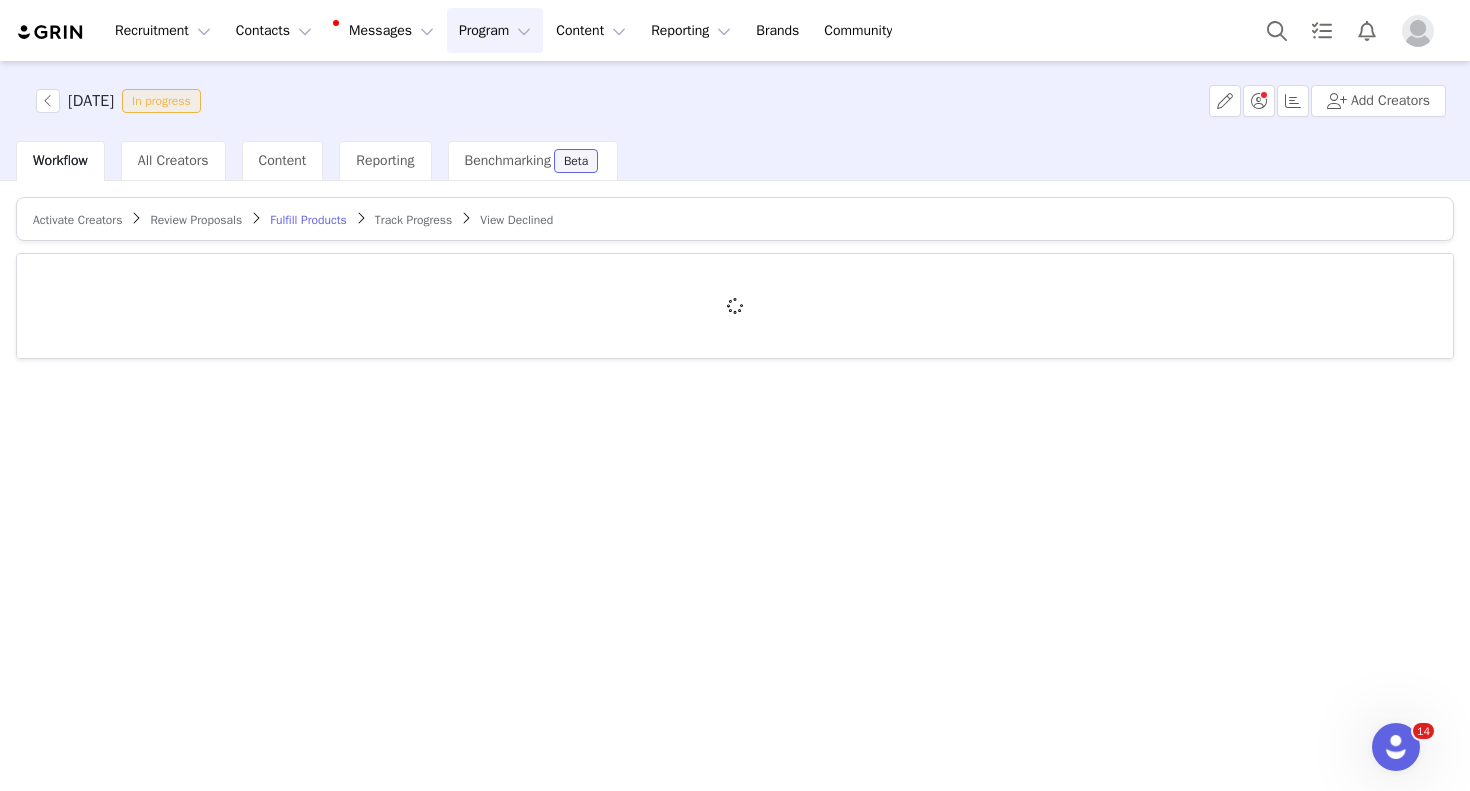 click on "Track Progress" at bounding box center [413, 220] 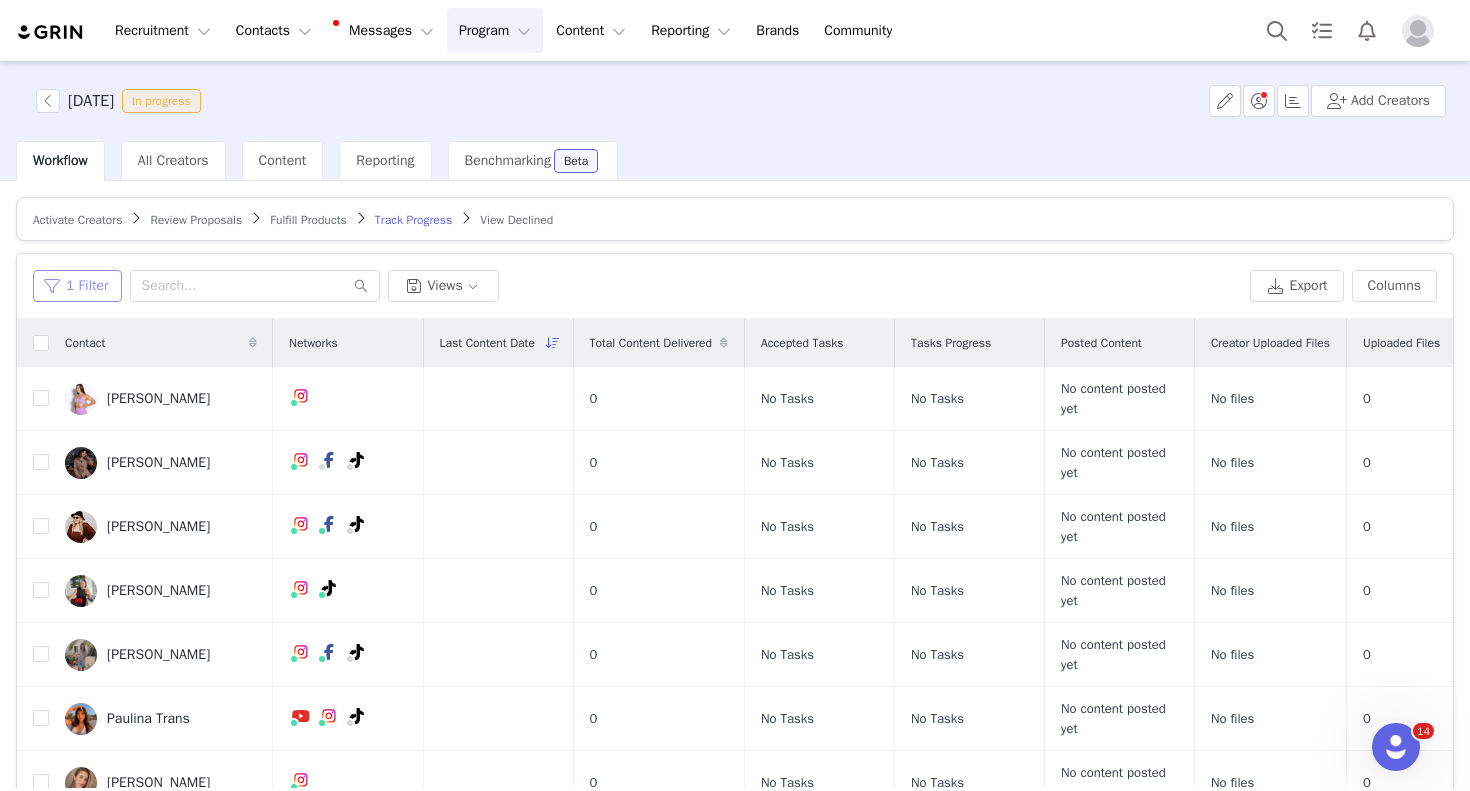 click on "1 Filter" at bounding box center [77, 286] 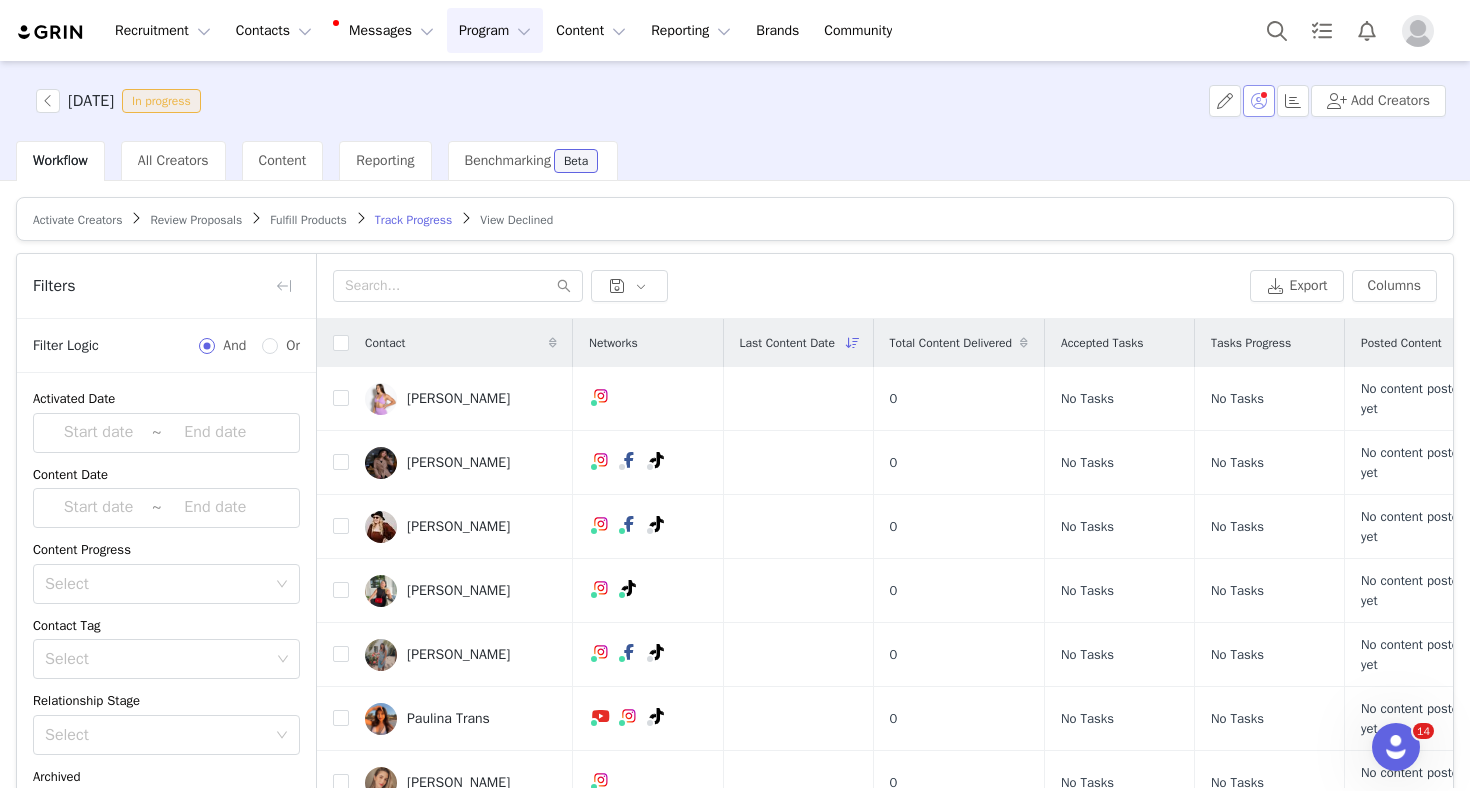 click at bounding box center (1259, 101) 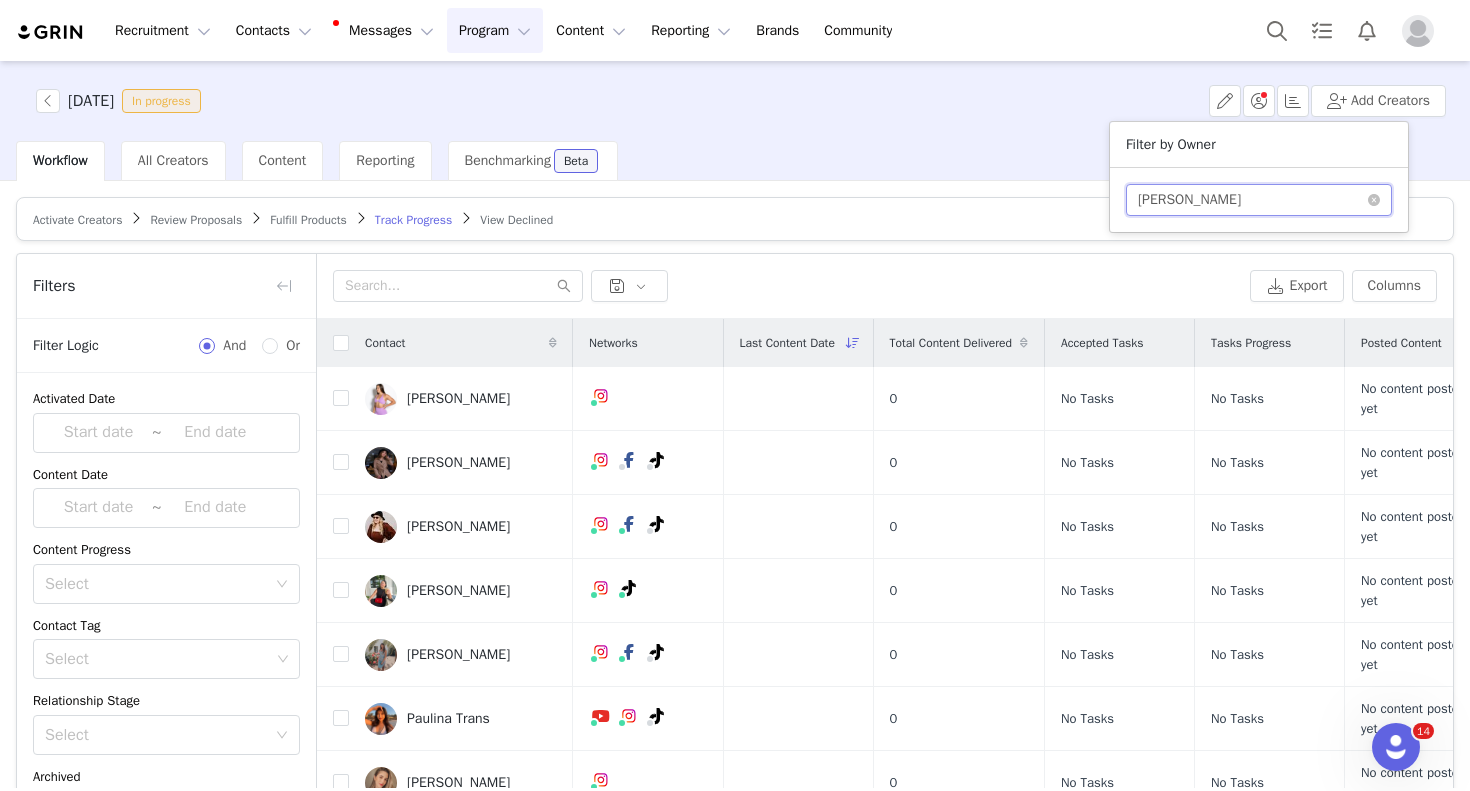 click on "Select Owner  [PERSON_NAME]" at bounding box center (1252, 200) 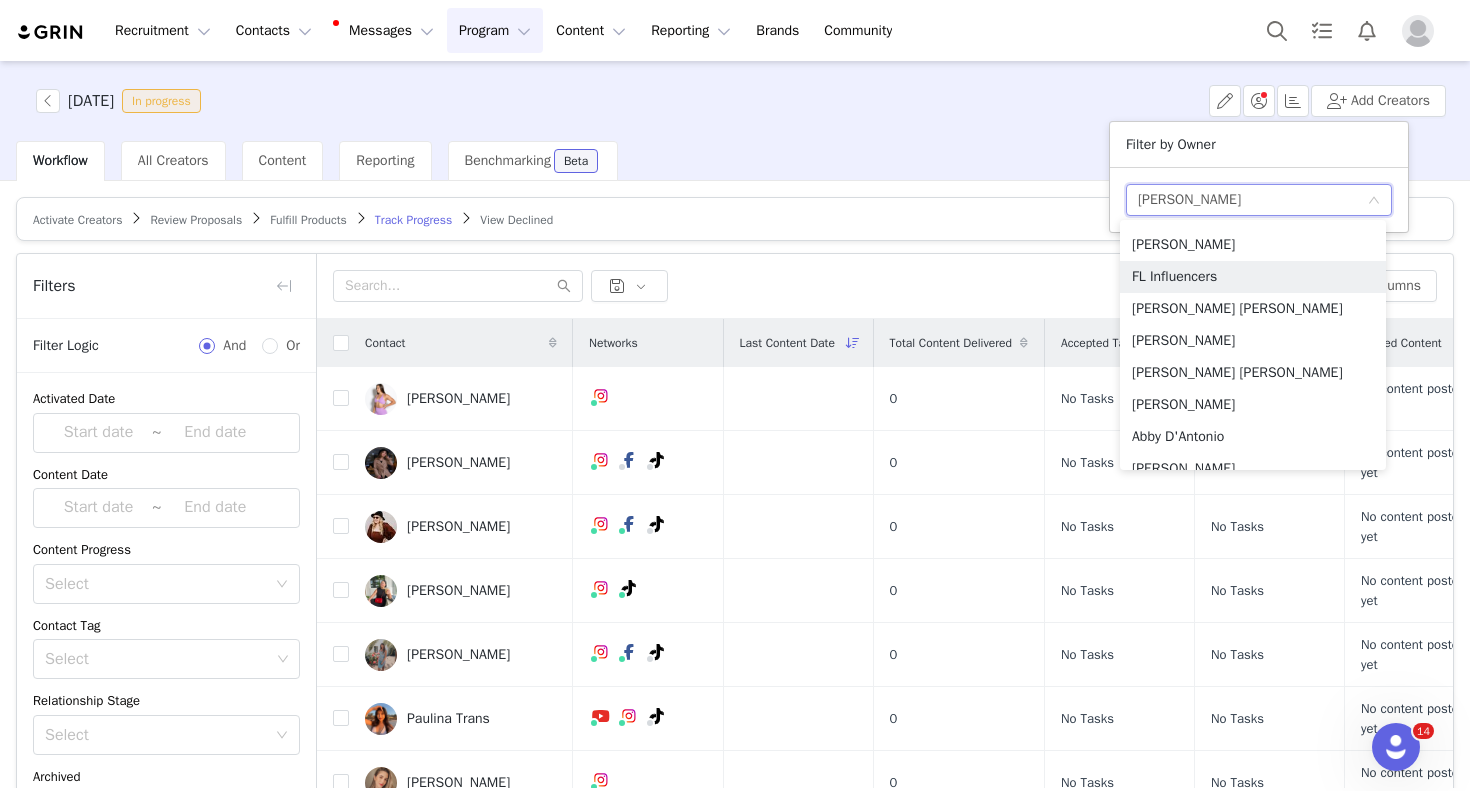scroll, scrollTop: 236, scrollLeft: 0, axis: vertical 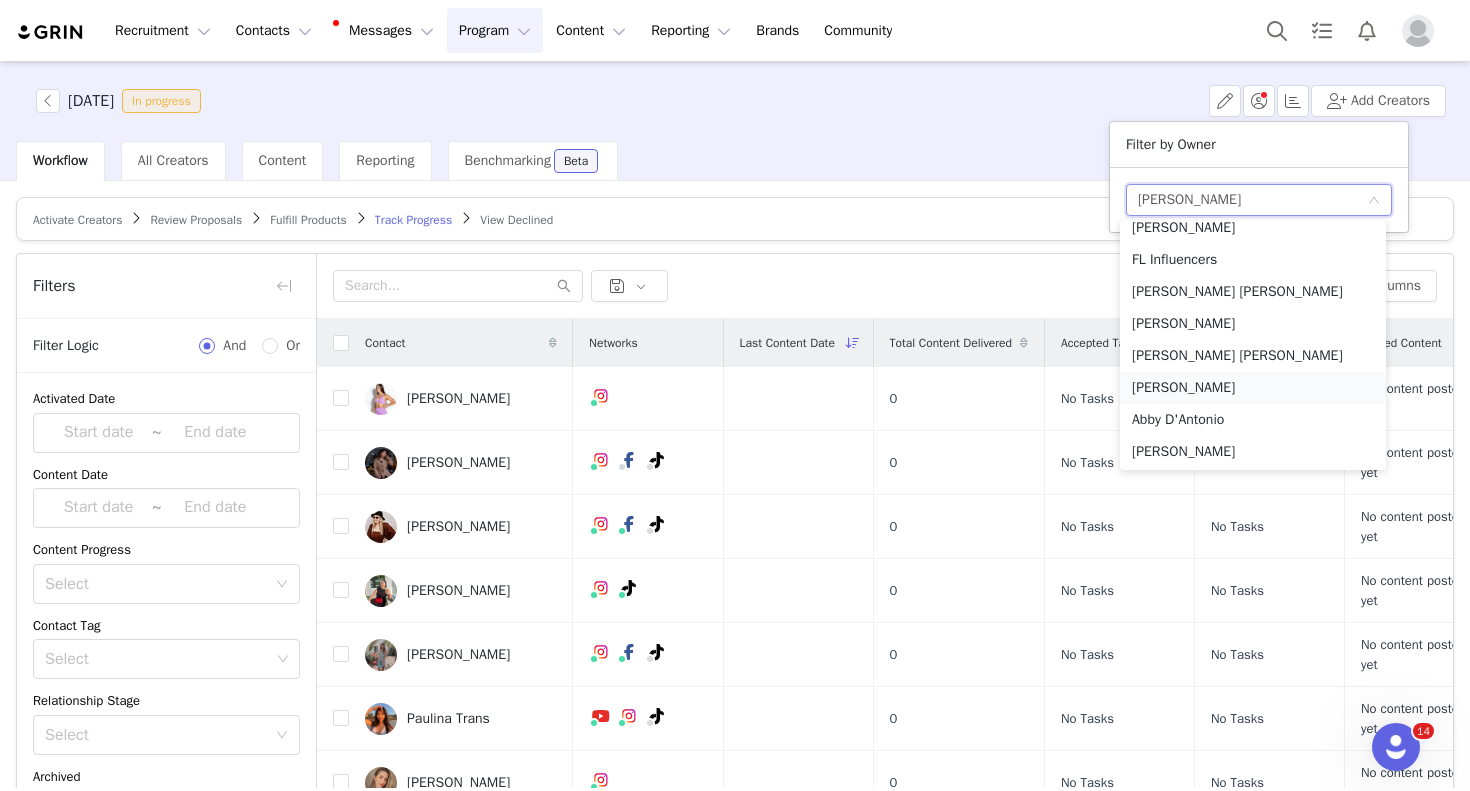 click on "[PERSON_NAME]" at bounding box center [1253, 388] 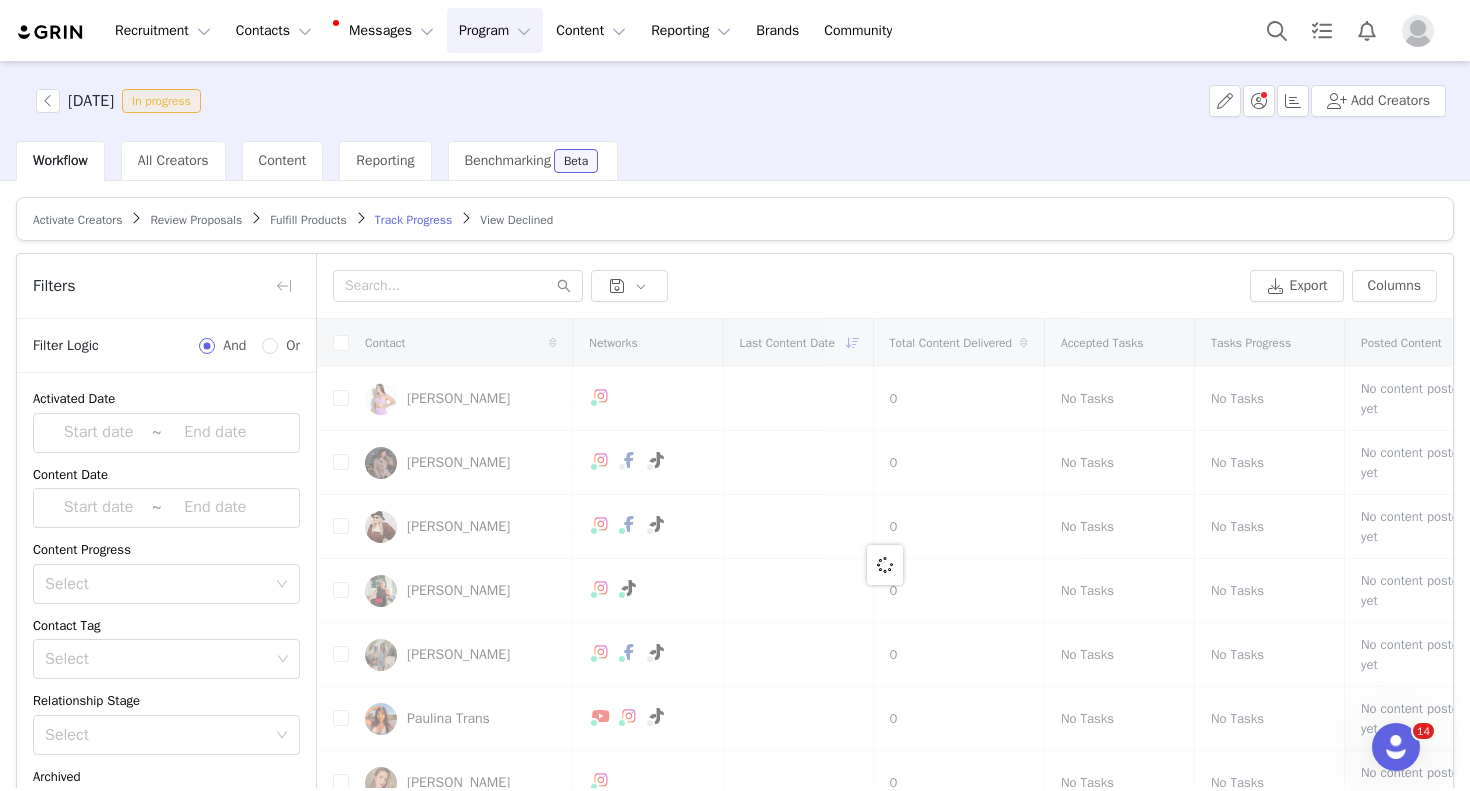click on "Activate Creators Review Proposals Fulfill Products Track Progress View Declined  Filters   Filter Logic  And Or  Activated Date   ~   Content Date   ~   Content Progress  Select  Contact Tag  Select    Relationship Stage  Select  Archived  Select  Advanced Filters   + Add Field  Apply Filters Clear All     Export     Columns  Contact   Networks   Last Content Date   Total Content Delivered   Accepted Tasks   Tasks Progress   Posted Content   Creator Uploaded Files   Uploaded Files   [PERSON_NAME]  0 No Tasks No Tasks  No content posted yet  No files 0  [PERSON_NAME]  0 No Tasks No Tasks  No content posted yet  No files 0  [PERSON_NAME]  0 No Tasks No Tasks  No content posted yet  No files 0  [PERSON_NAME]  0 No Tasks No Tasks  No content posted yet  No files 0  [PERSON_NAME]  0 No Tasks No Tasks  No content posted yet  No files 0  [PERSON_NAME] Trans  0 No Tasks No Tasks  No content posted yet  No files 0  [PERSON_NAME]  0 No Tasks No Tasks  No content posted yet  No files 0  [PERSON_NAME]  0 0 0" at bounding box center [735, 532] 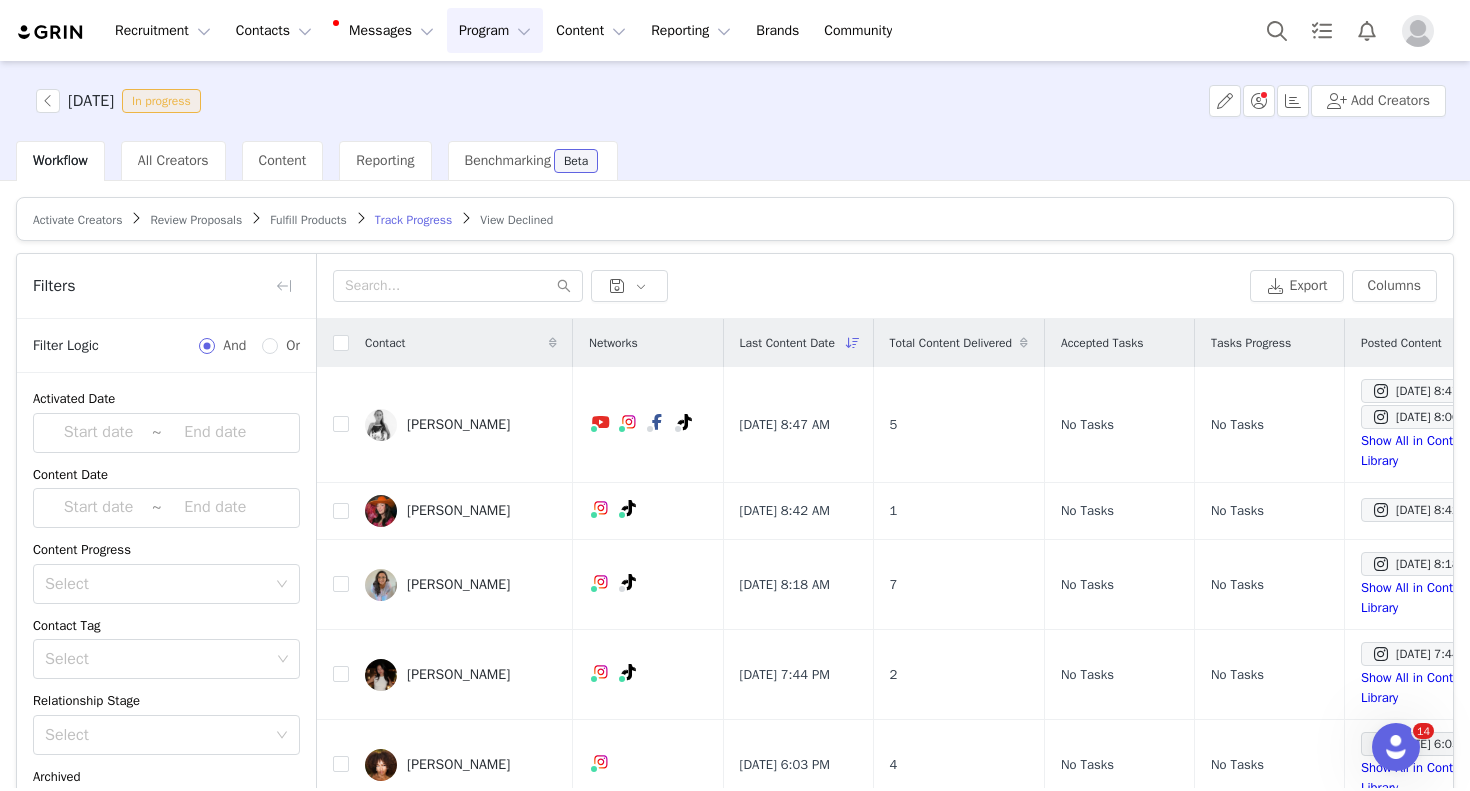 scroll, scrollTop: 117, scrollLeft: 0, axis: vertical 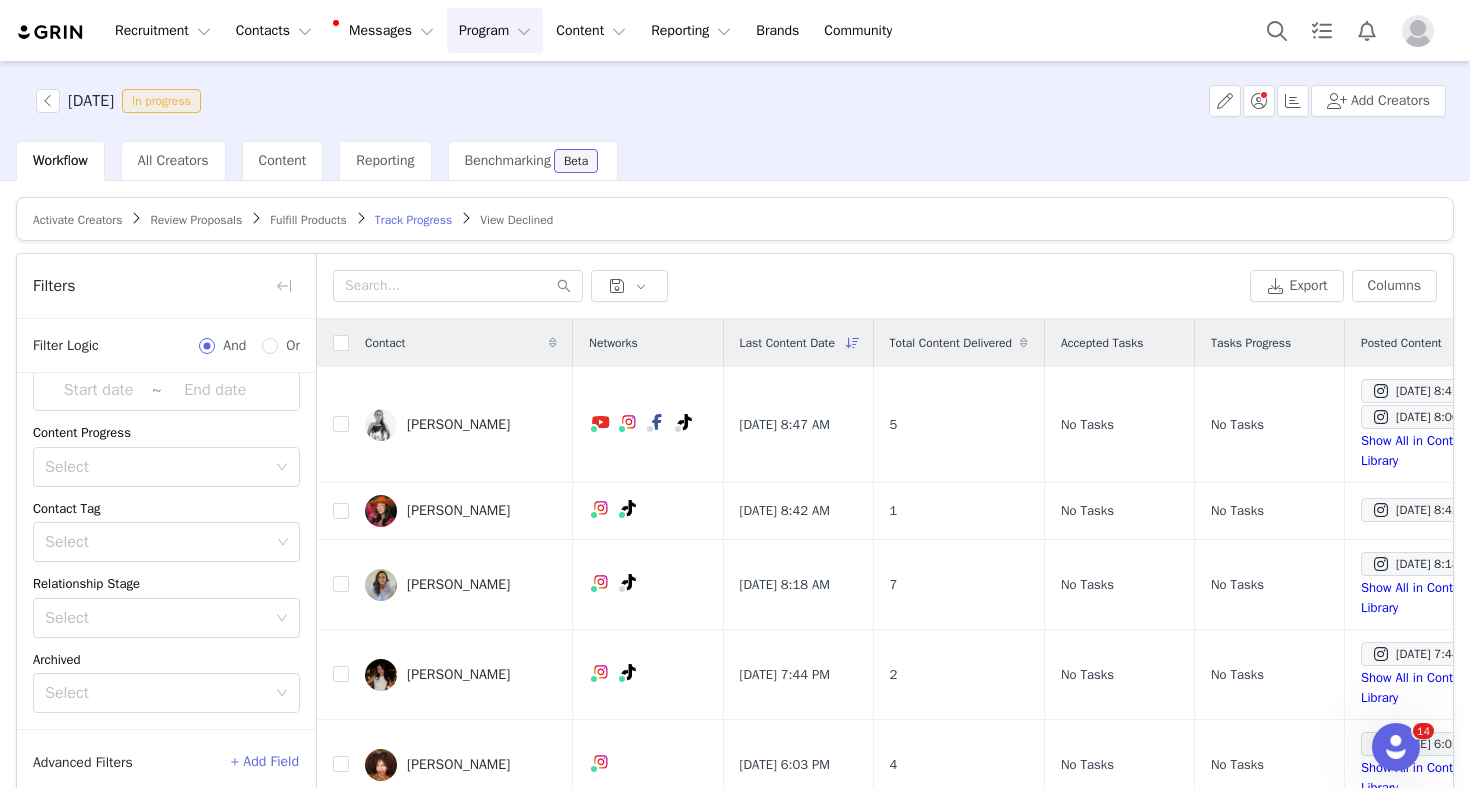 click on "+ Add Field" at bounding box center [265, 762] 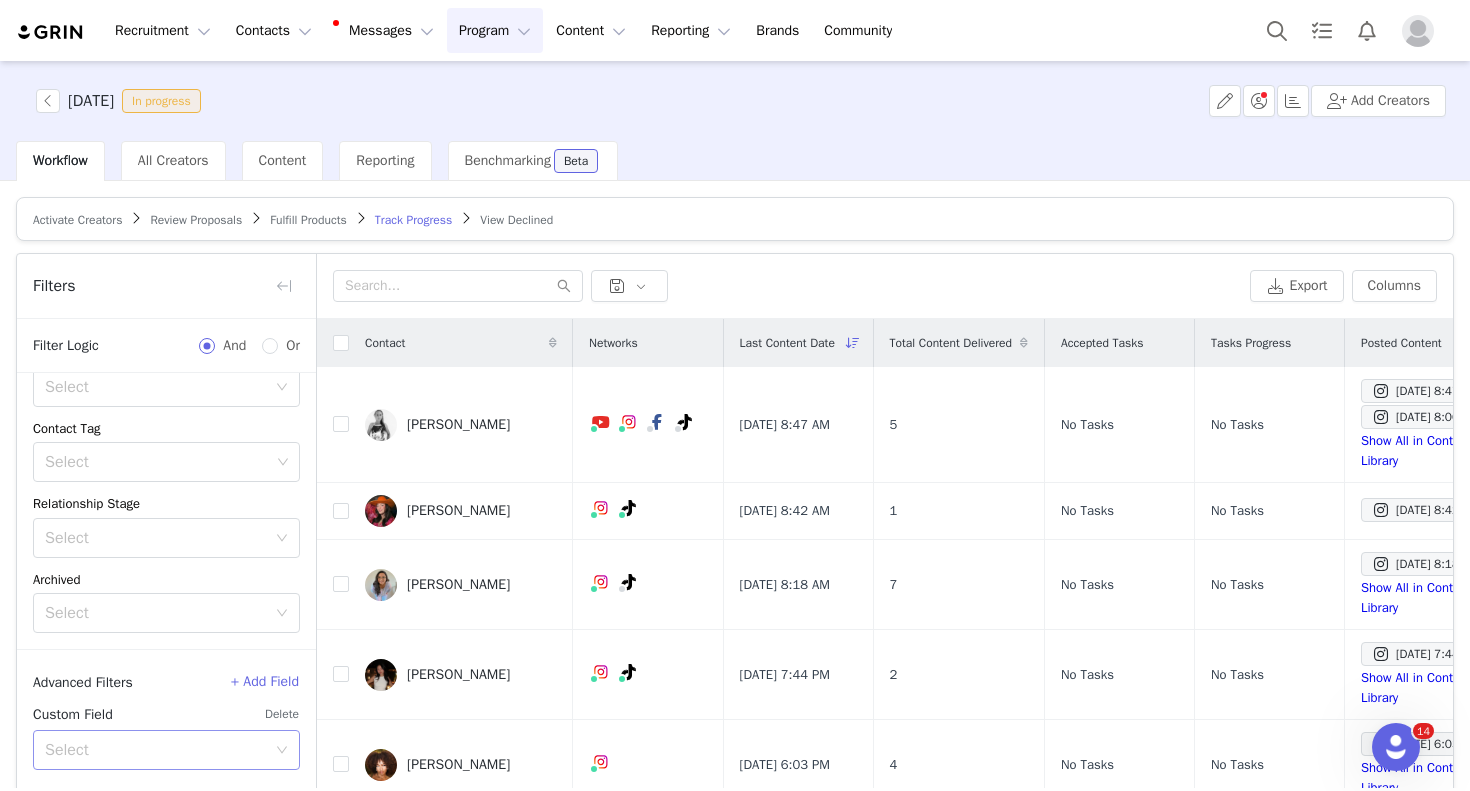click on "Select" at bounding box center [155, 750] 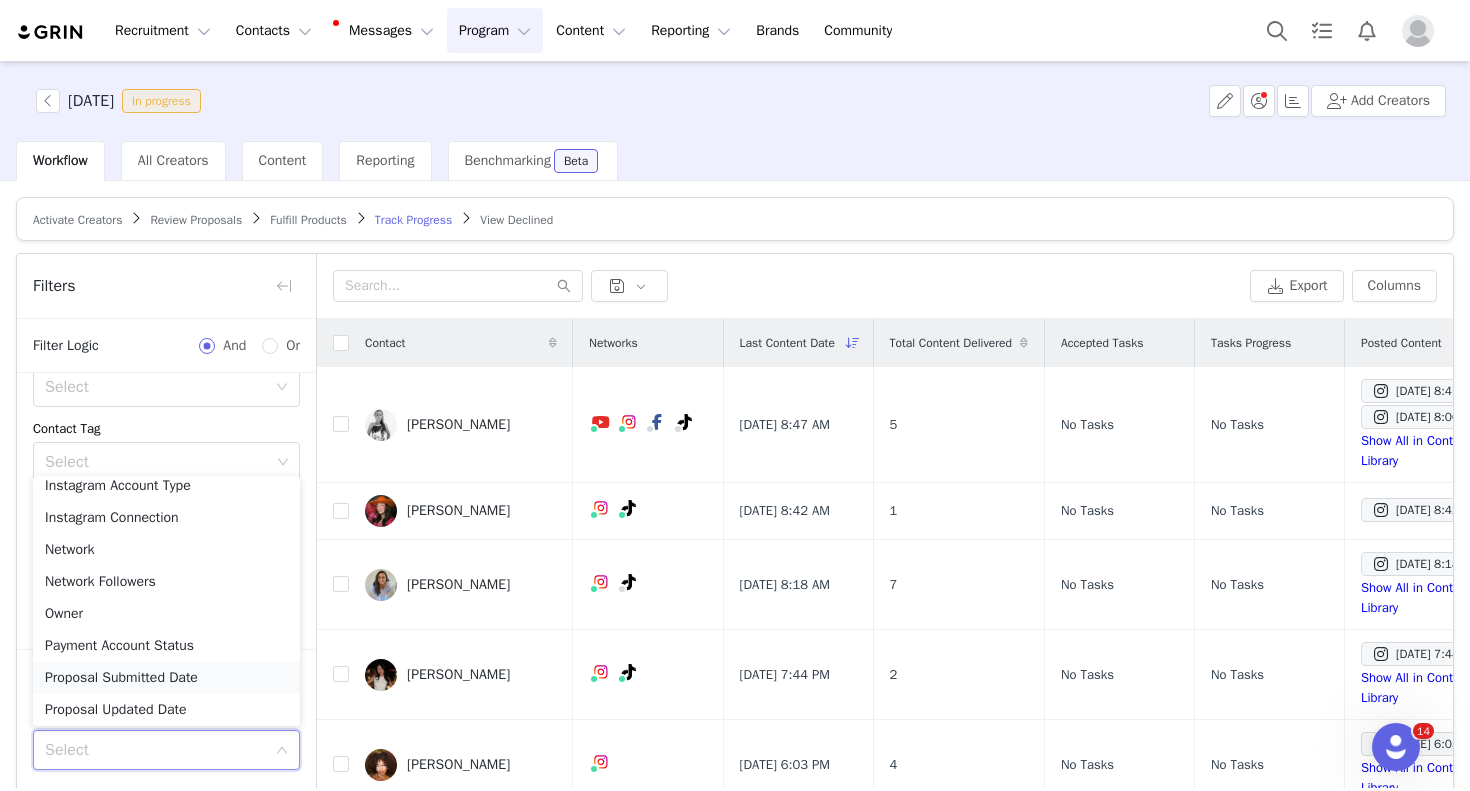 scroll, scrollTop: 1262, scrollLeft: 0, axis: vertical 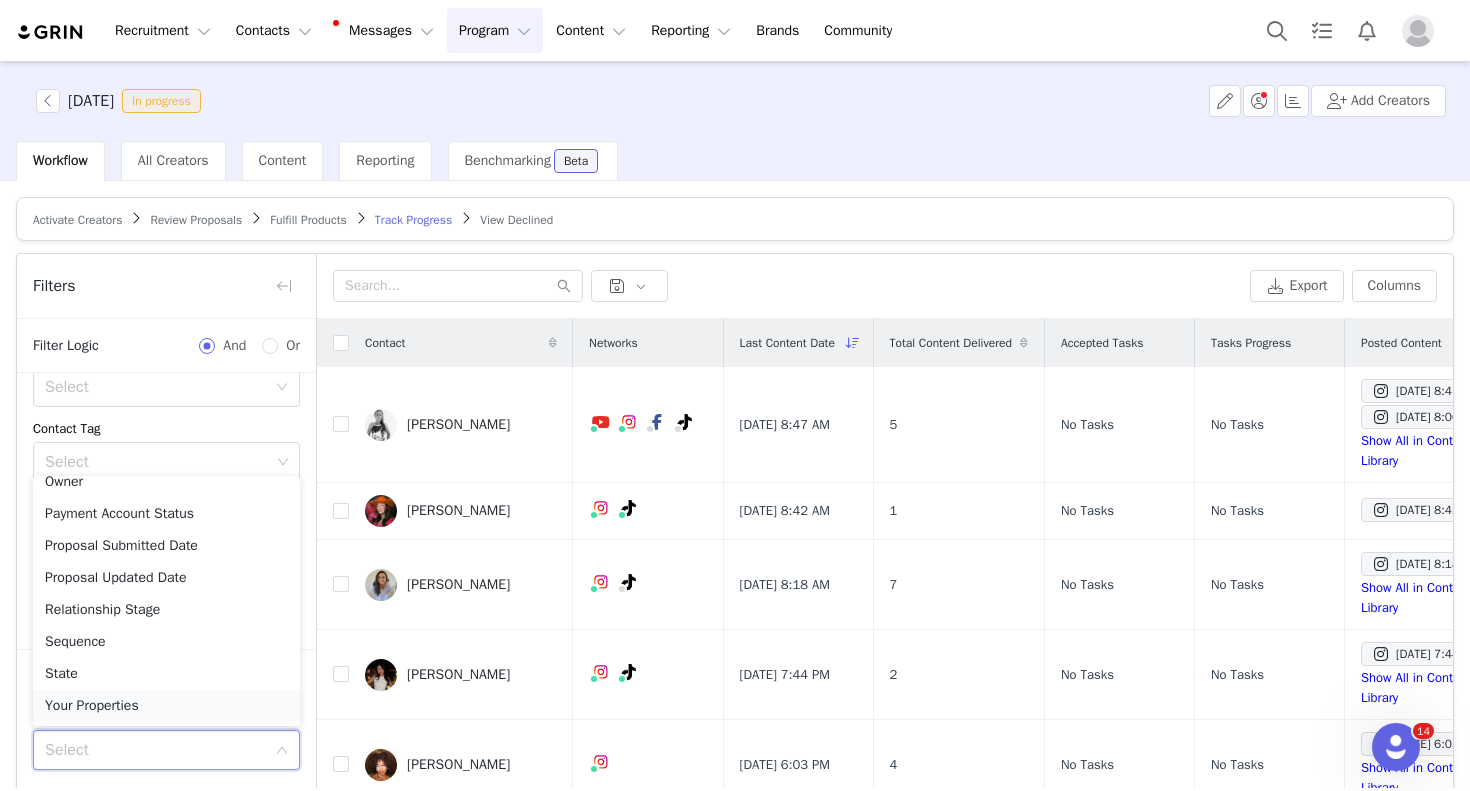 click on "Your Properties" at bounding box center [166, 706] 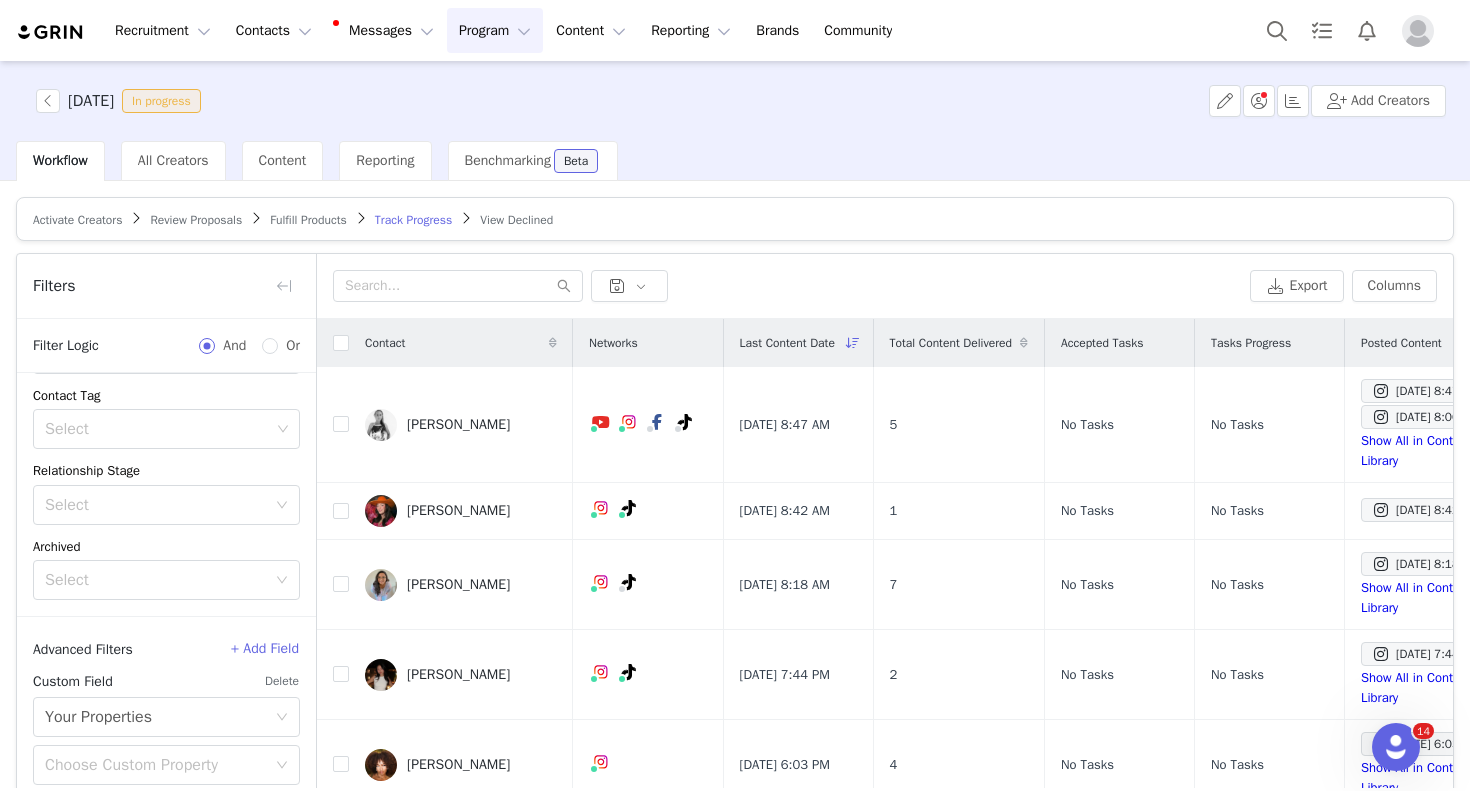 scroll, scrollTop: 293, scrollLeft: 0, axis: vertical 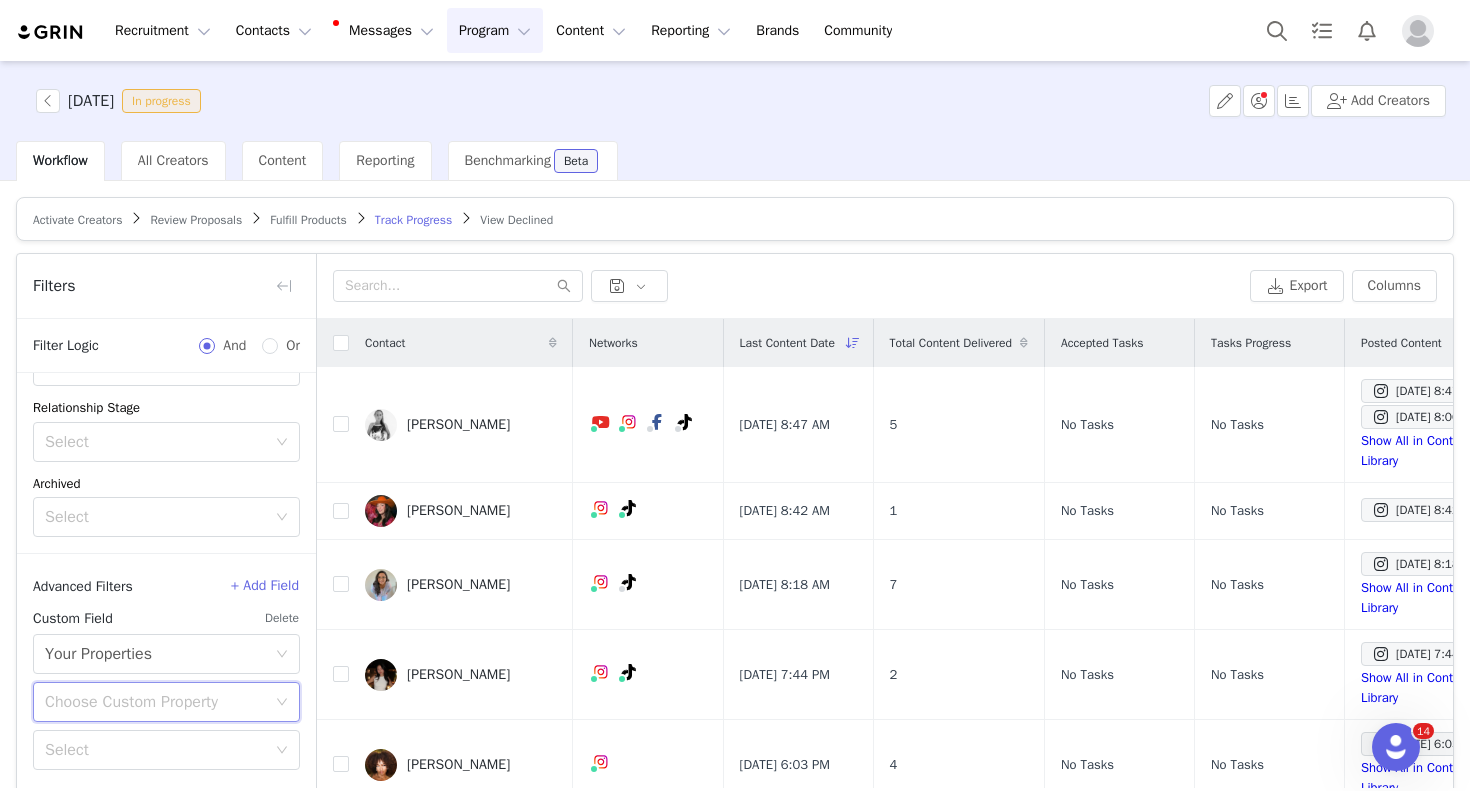 click on "Choose Custom Property" at bounding box center (160, 702) 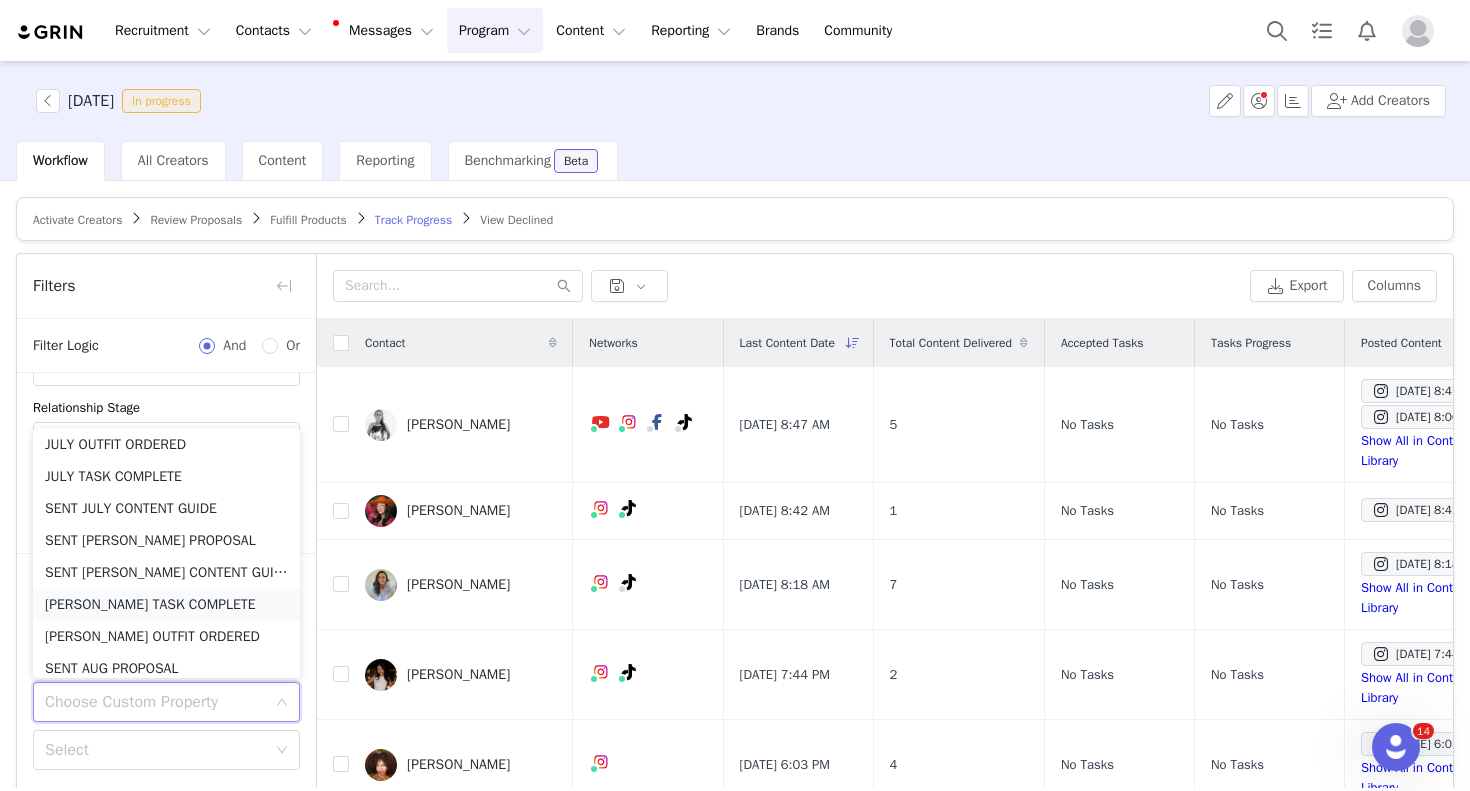 scroll, scrollTop: 1318, scrollLeft: 0, axis: vertical 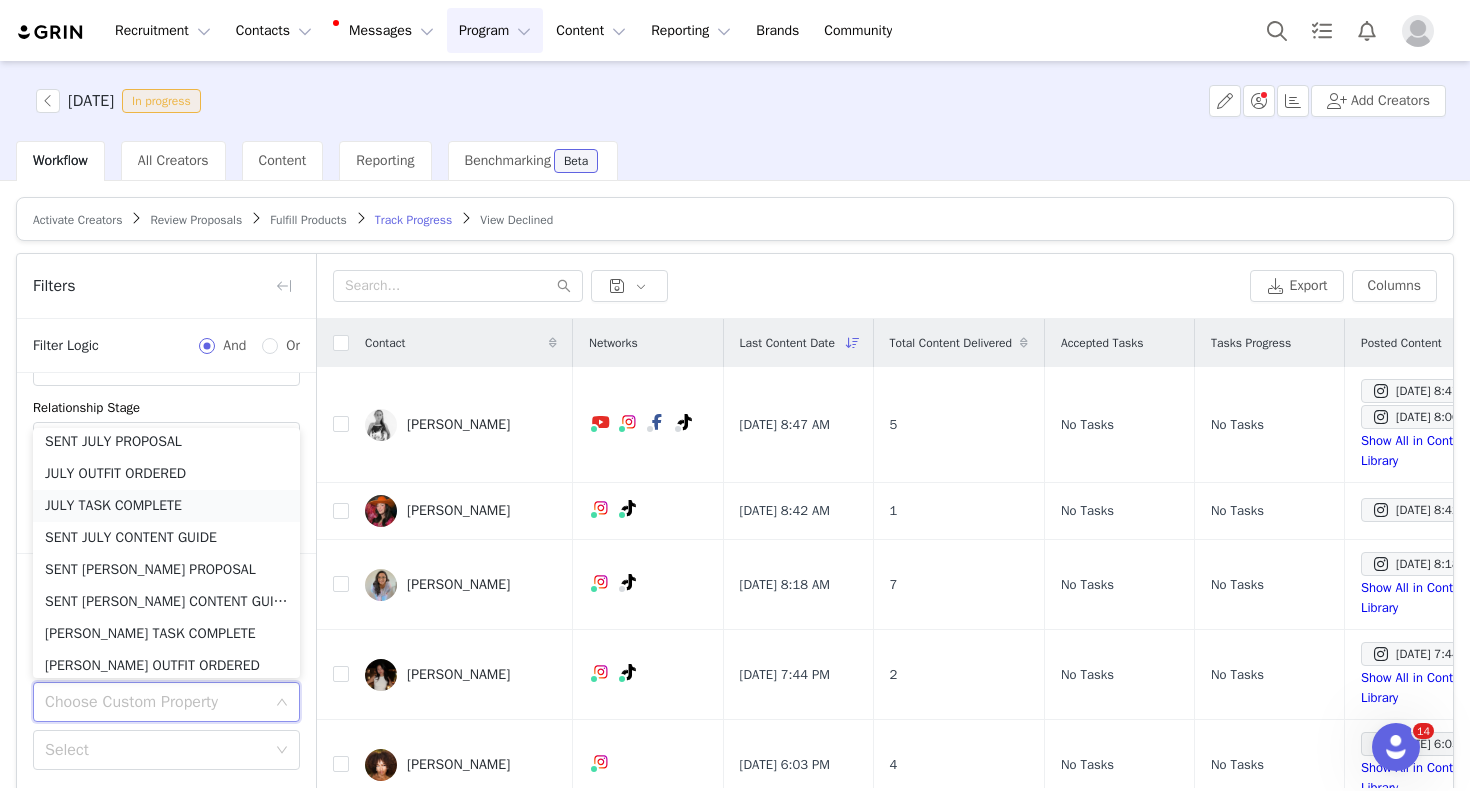 click on "JULY TASK COMPLETE" at bounding box center [166, 506] 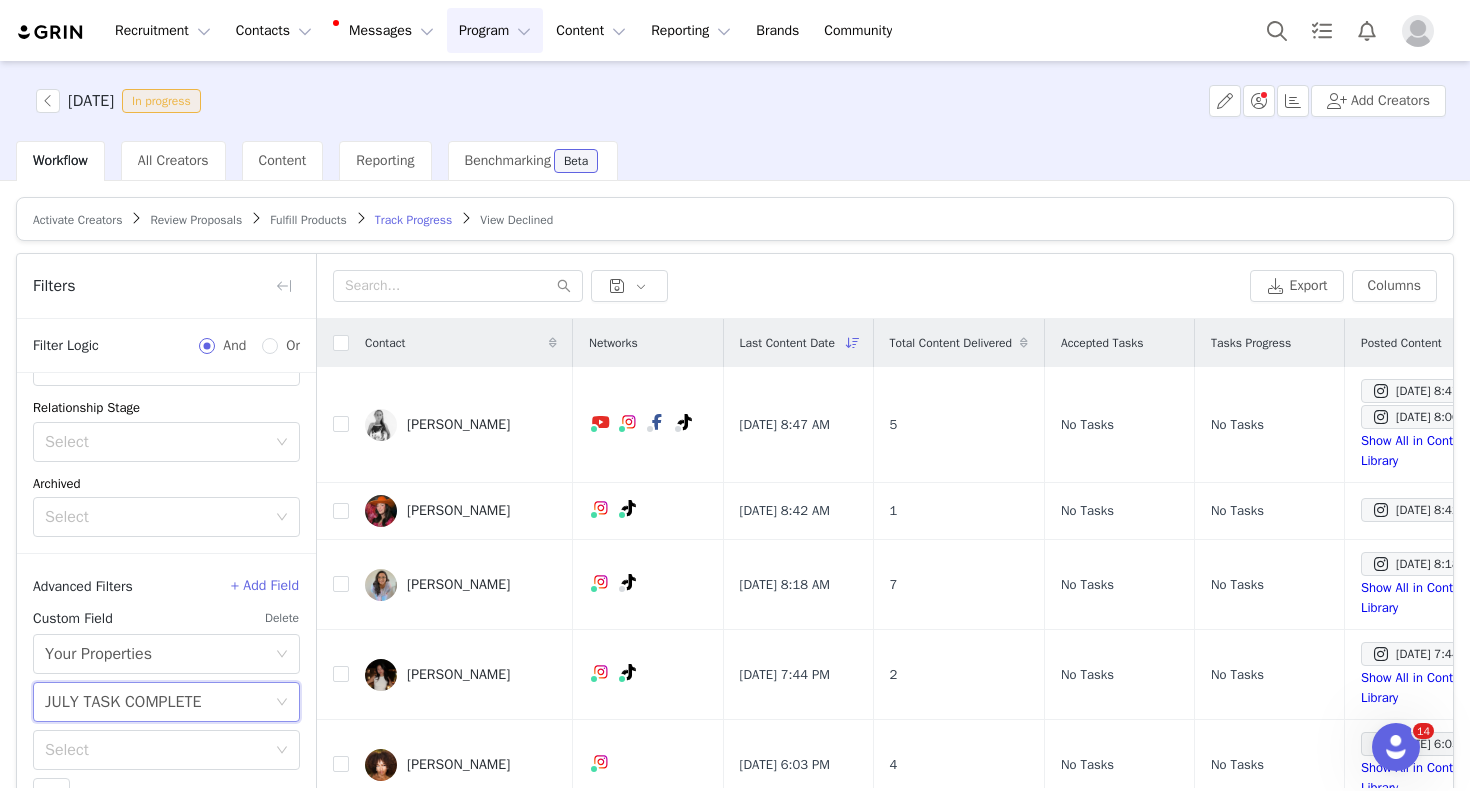 scroll, scrollTop: 333, scrollLeft: 0, axis: vertical 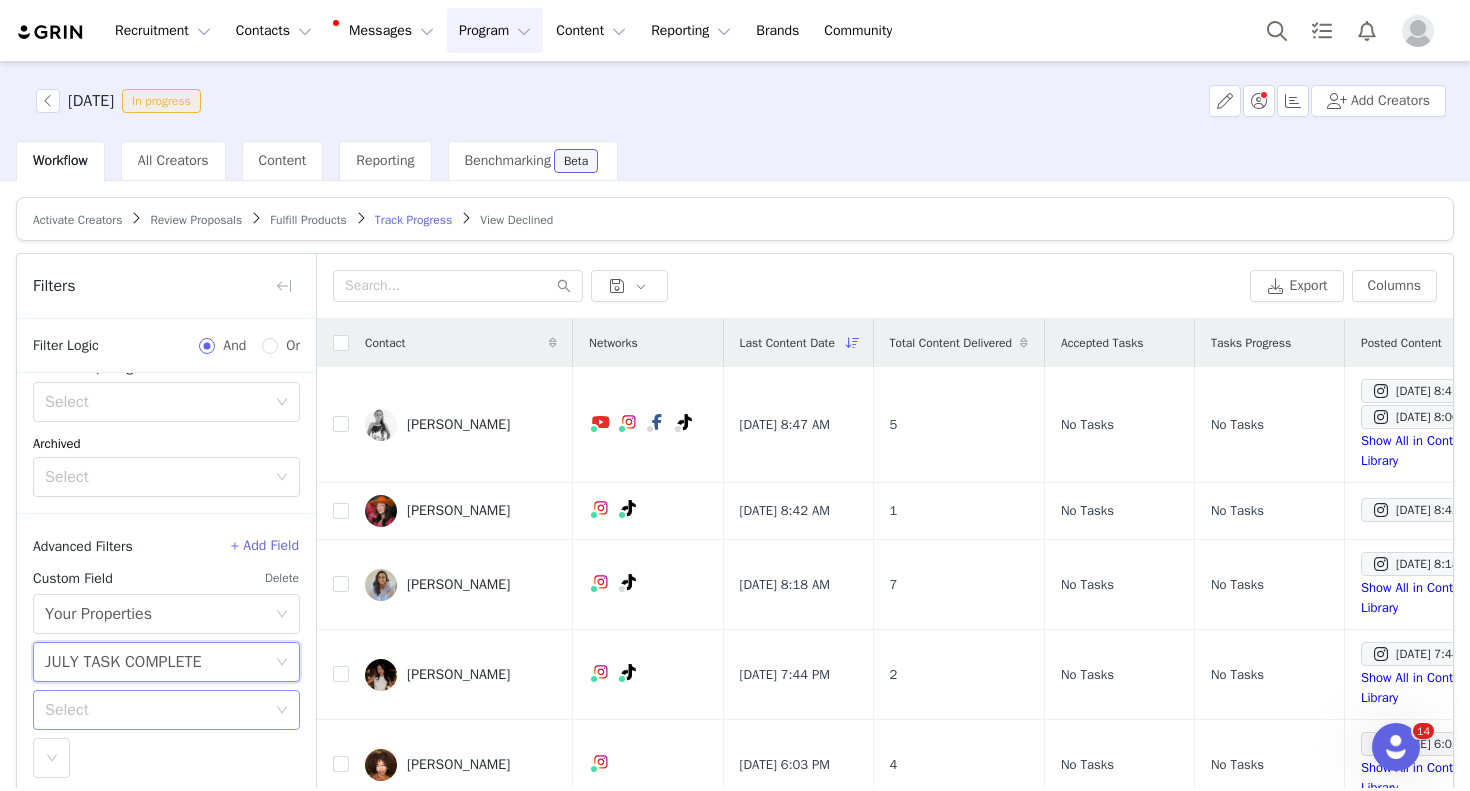 click on "Select" at bounding box center [155, 710] 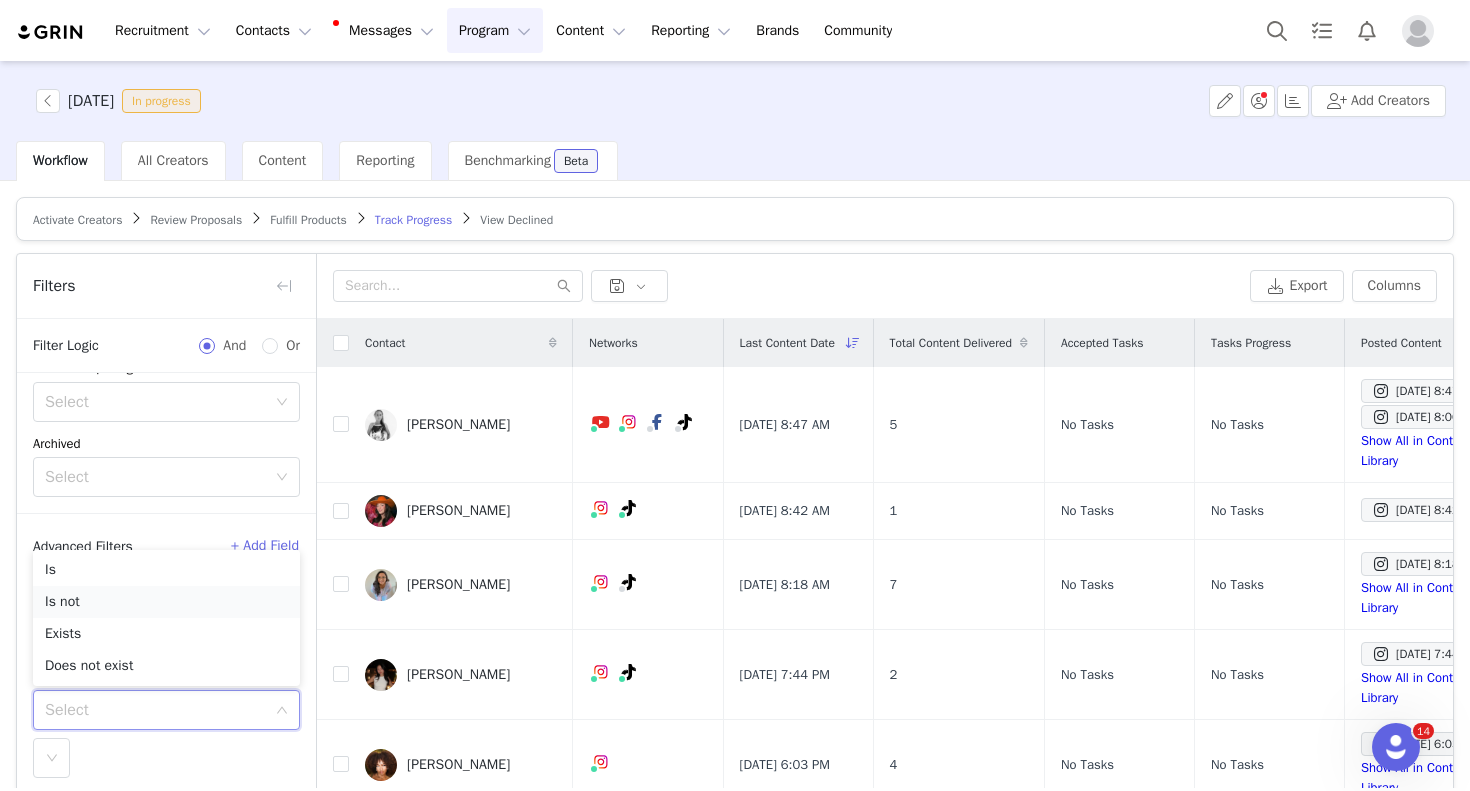 click on "Is not" at bounding box center (166, 602) 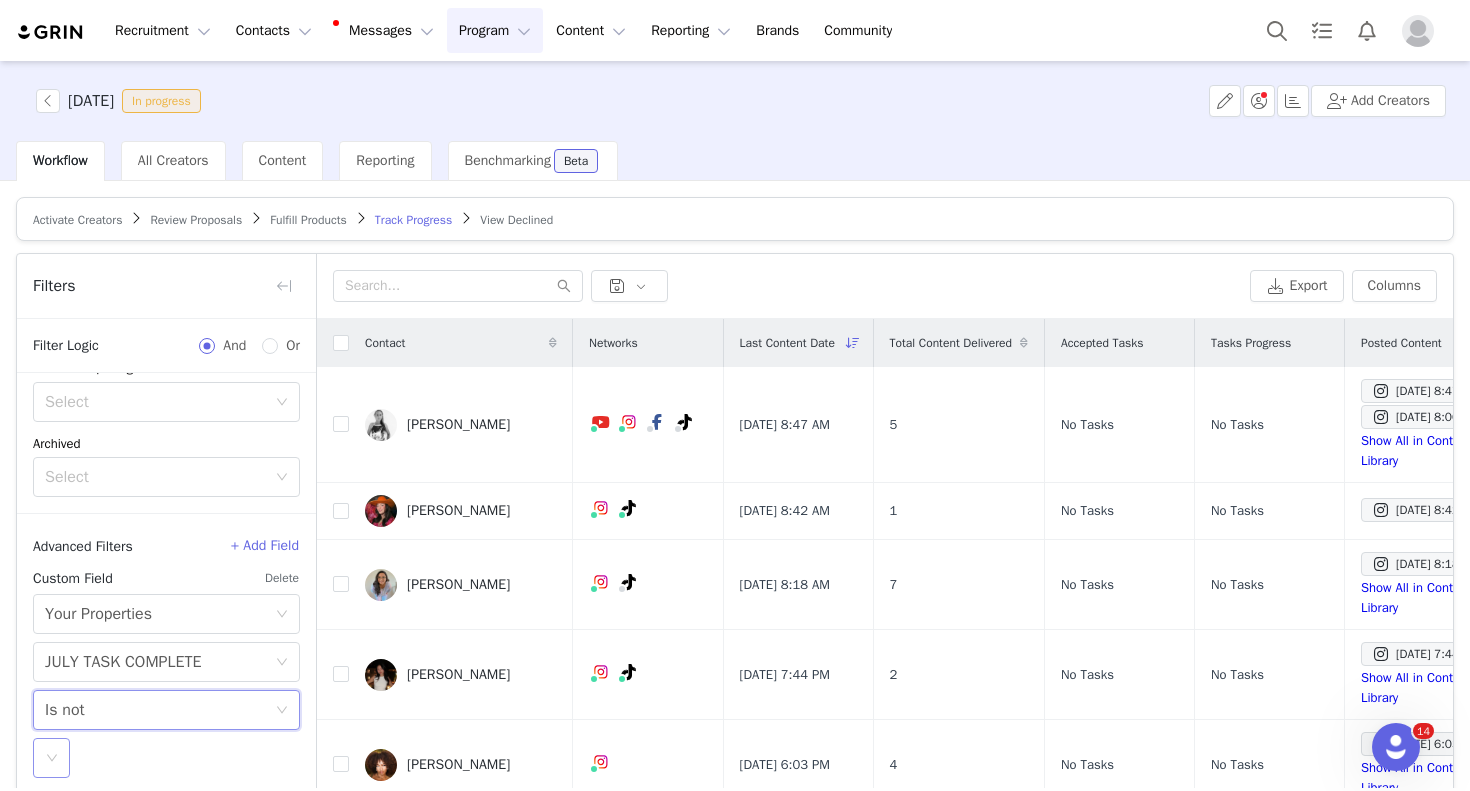 click on "Select" at bounding box center (51, 758) 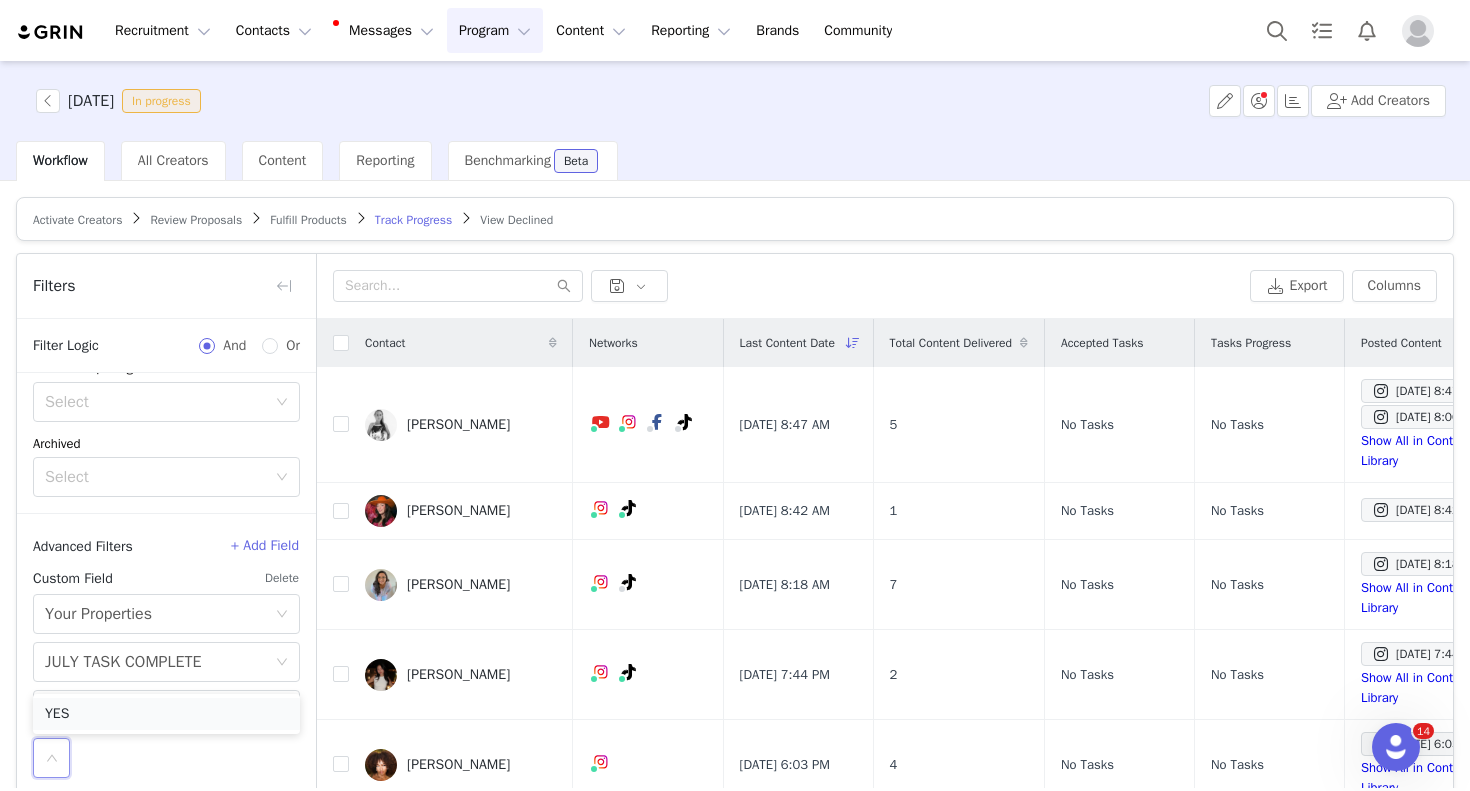 click on "YES" at bounding box center [166, 714] 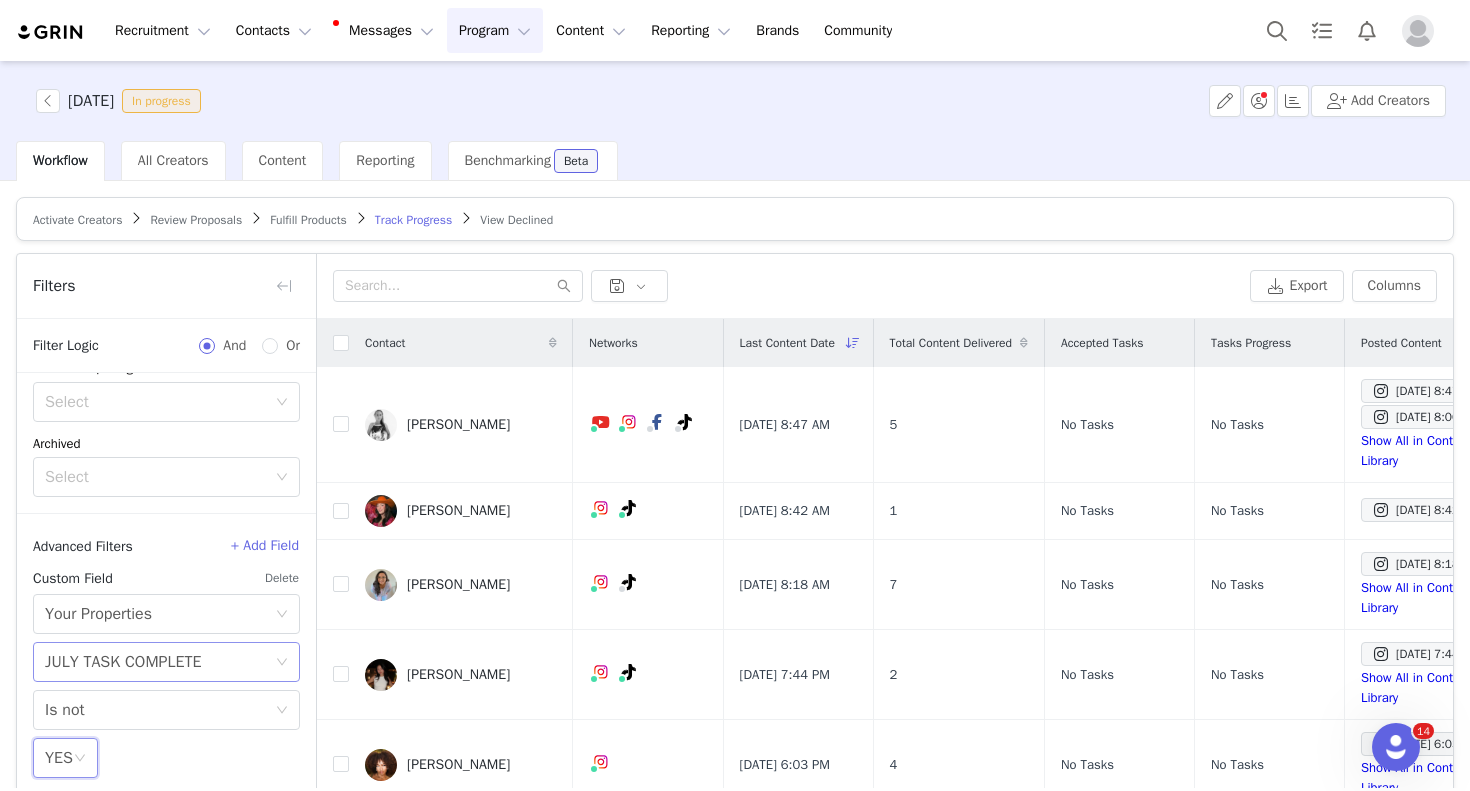 scroll, scrollTop: 95, scrollLeft: 0, axis: vertical 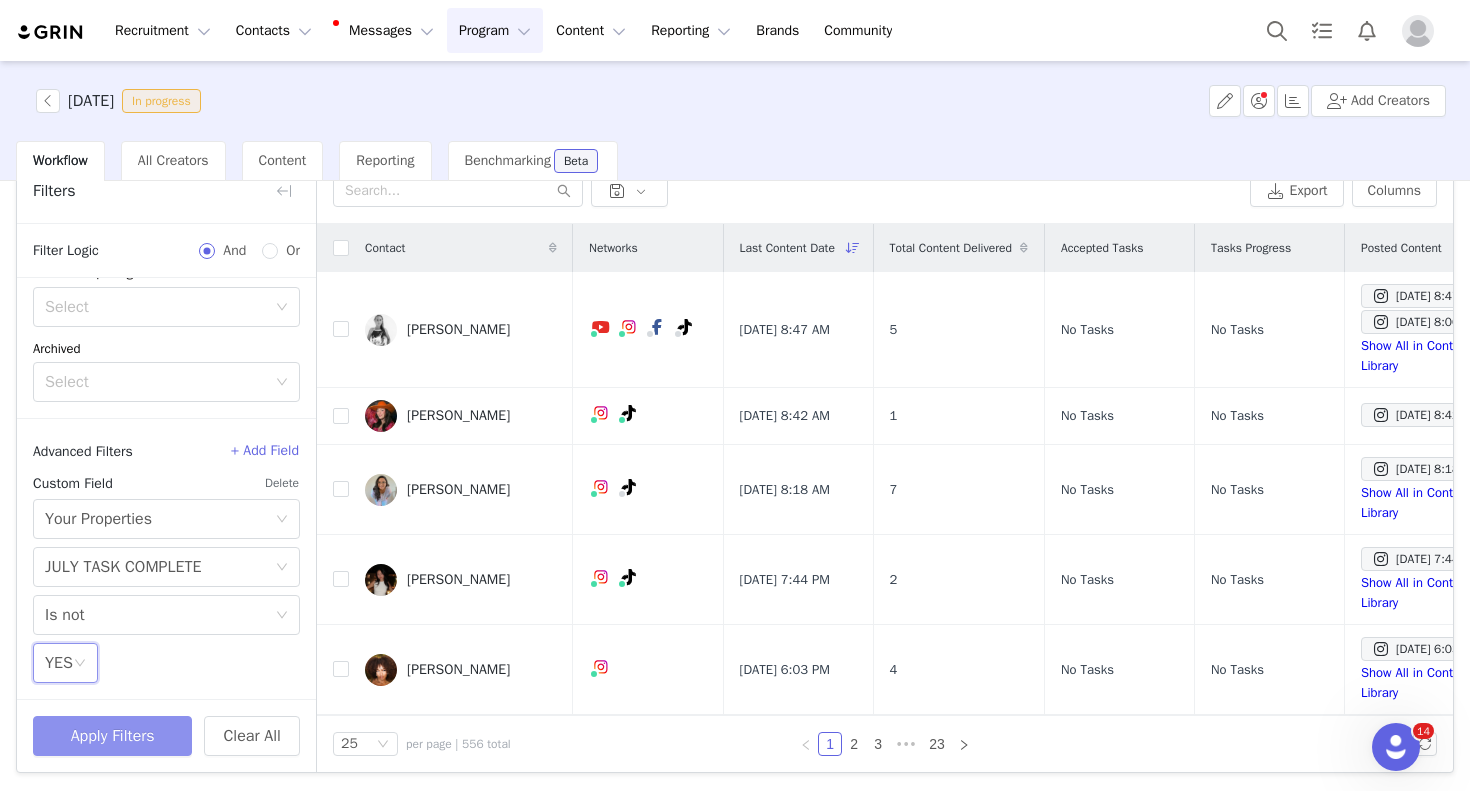 click on "Apply Filters" at bounding box center (112, 736) 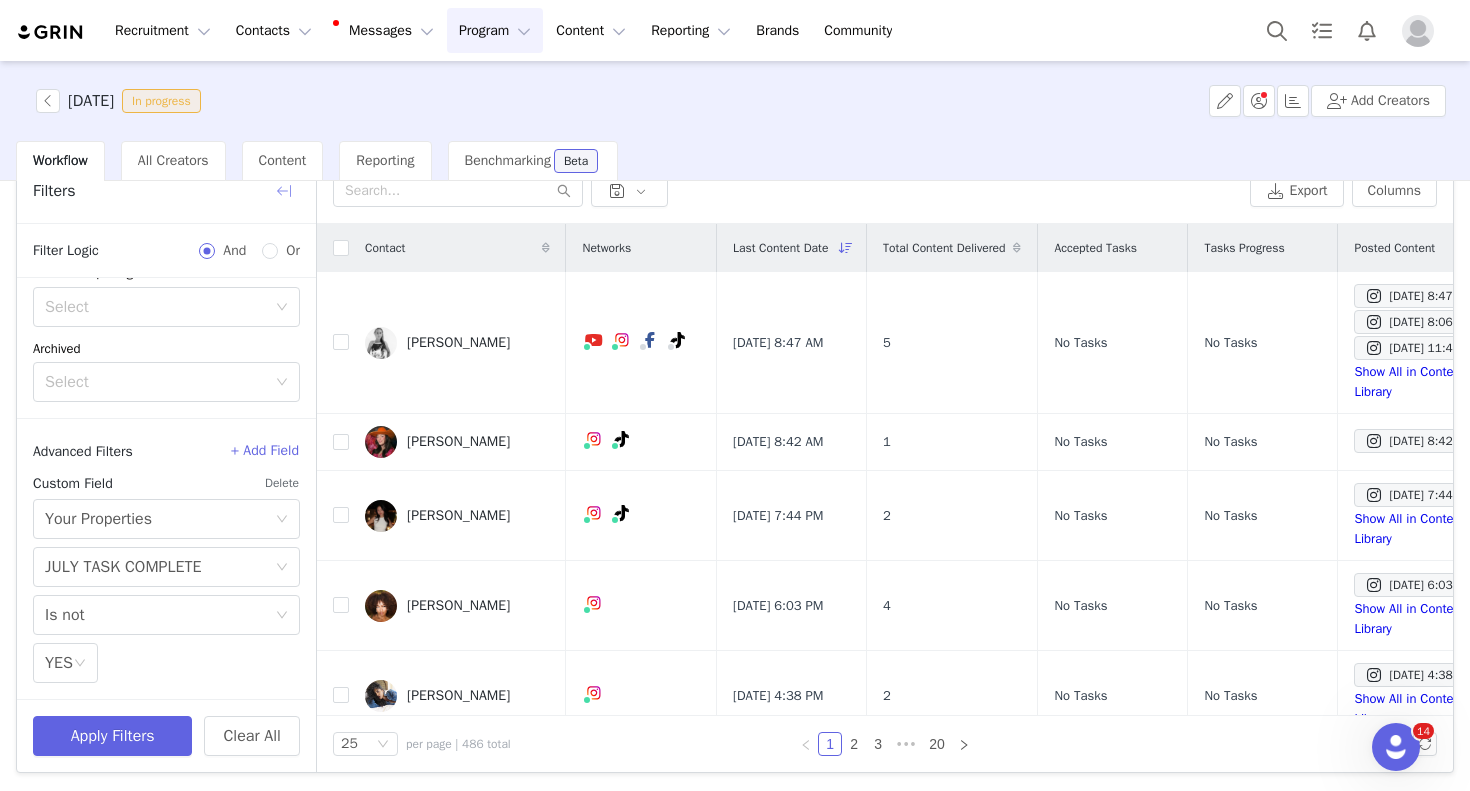 click at bounding box center [284, 191] 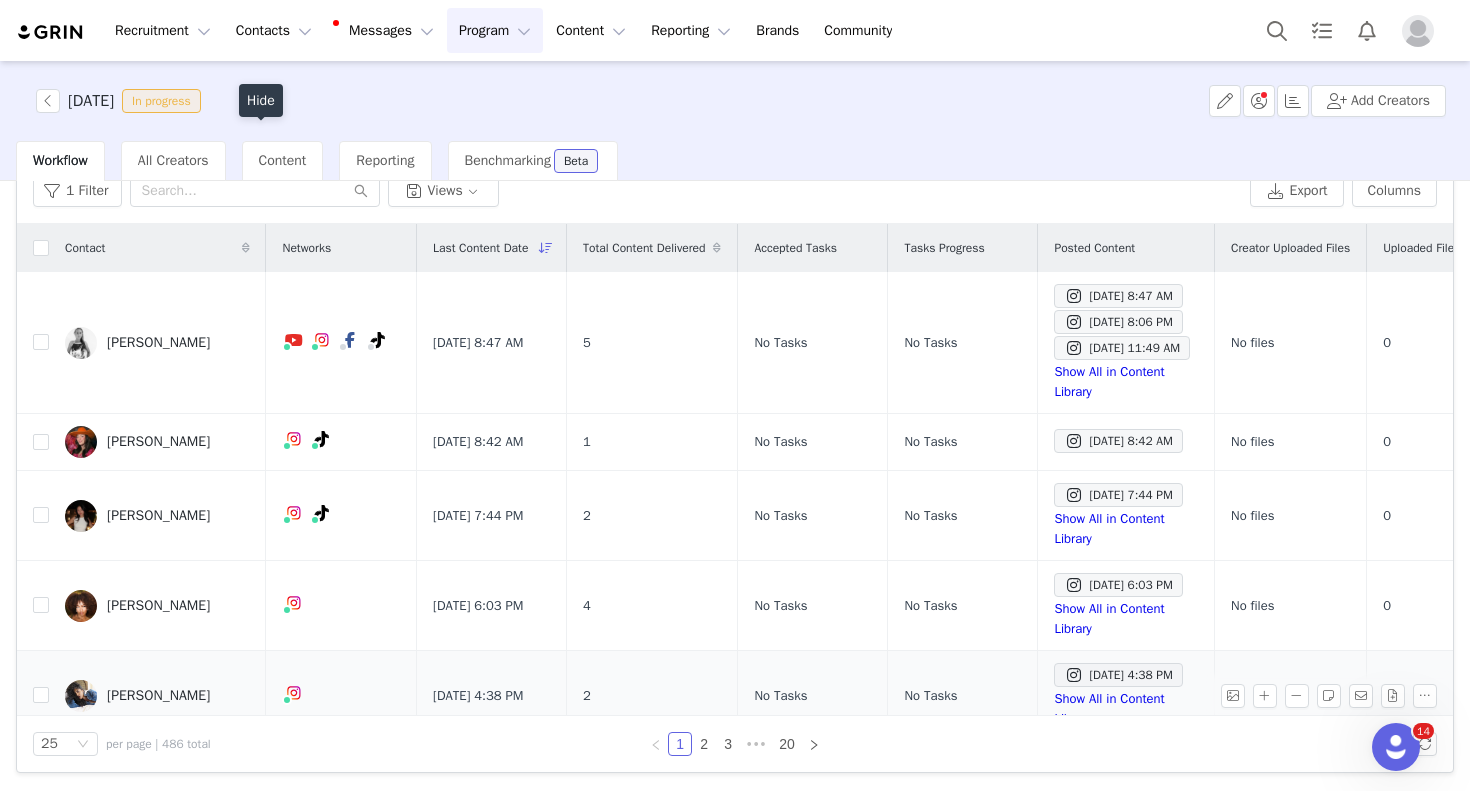 scroll, scrollTop: 419, scrollLeft: 0, axis: vertical 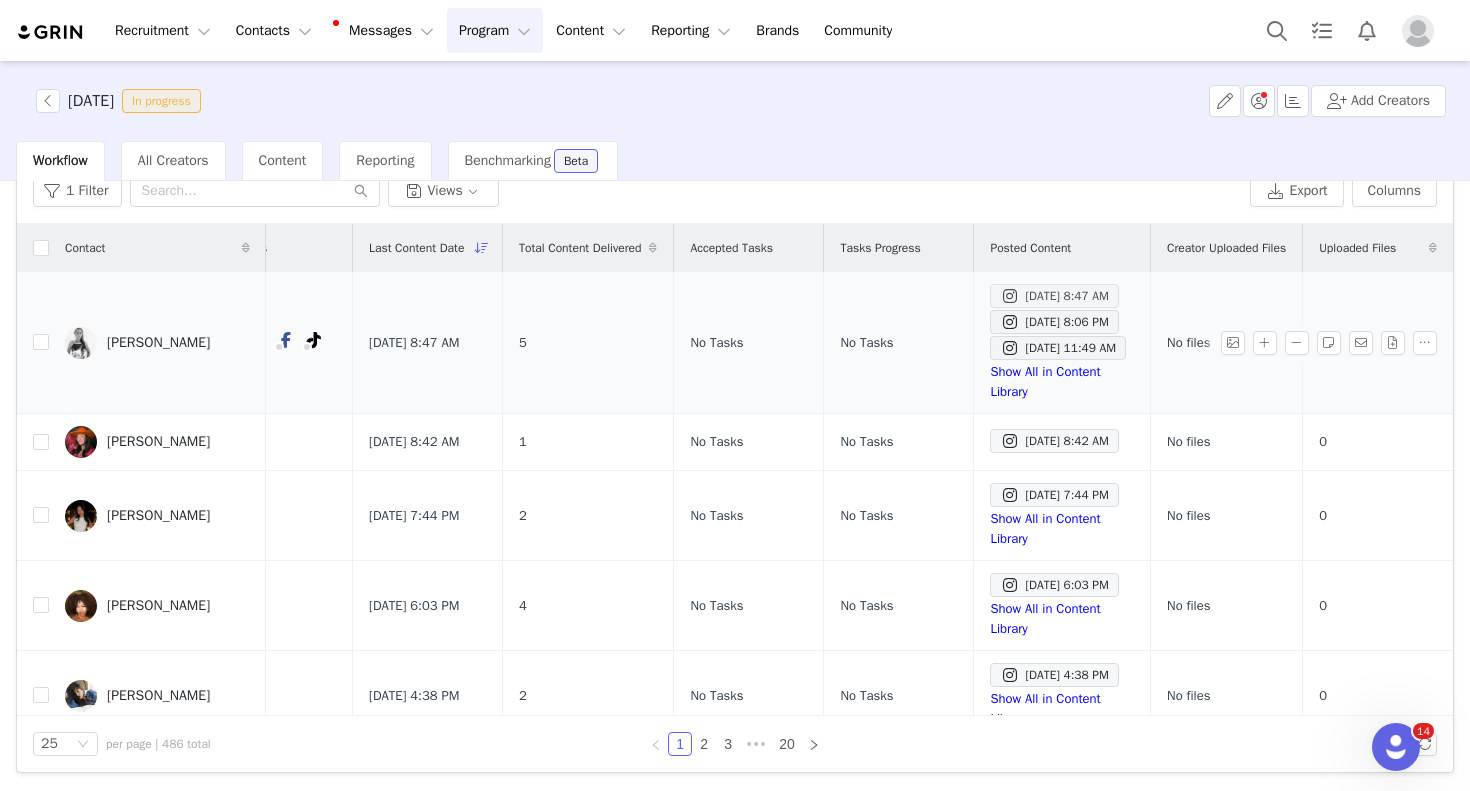 click on "[DATE] 8:47 AM" at bounding box center [1054, 296] 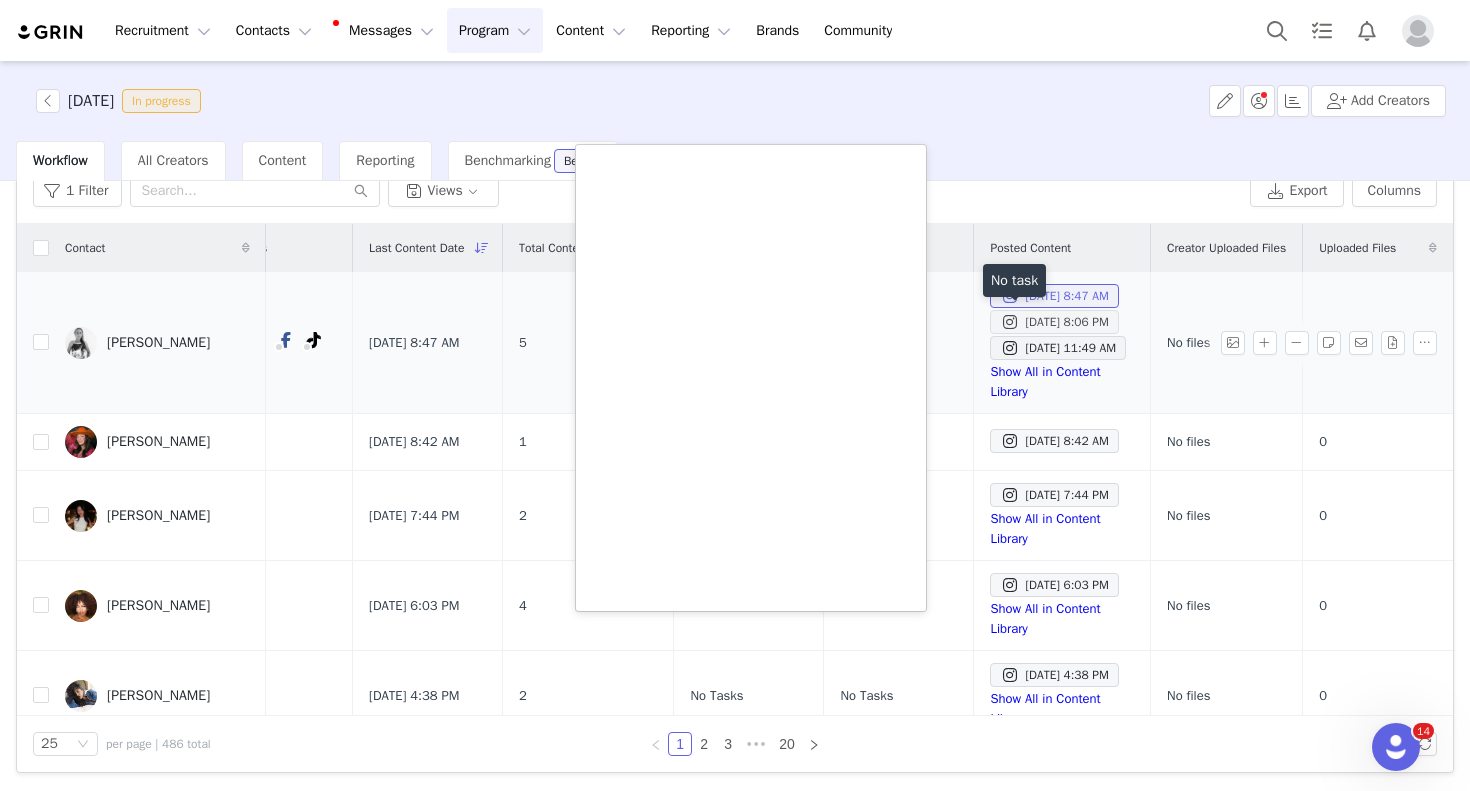 click on "[DATE] 8:06 PM" at bounding box center (1054, 322) 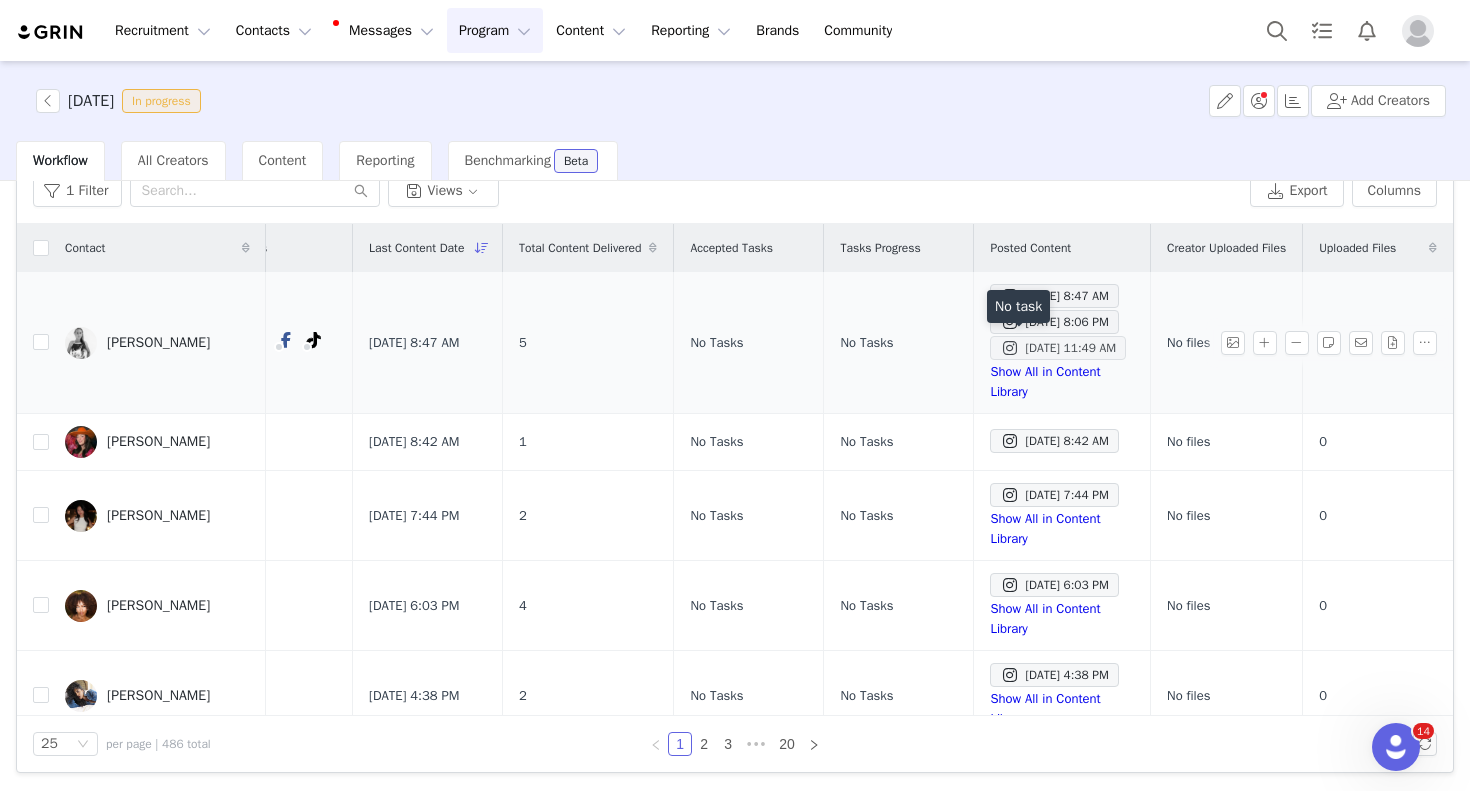 click on "[DATE] 11:49 AM" at bounding box center (1058, 348) 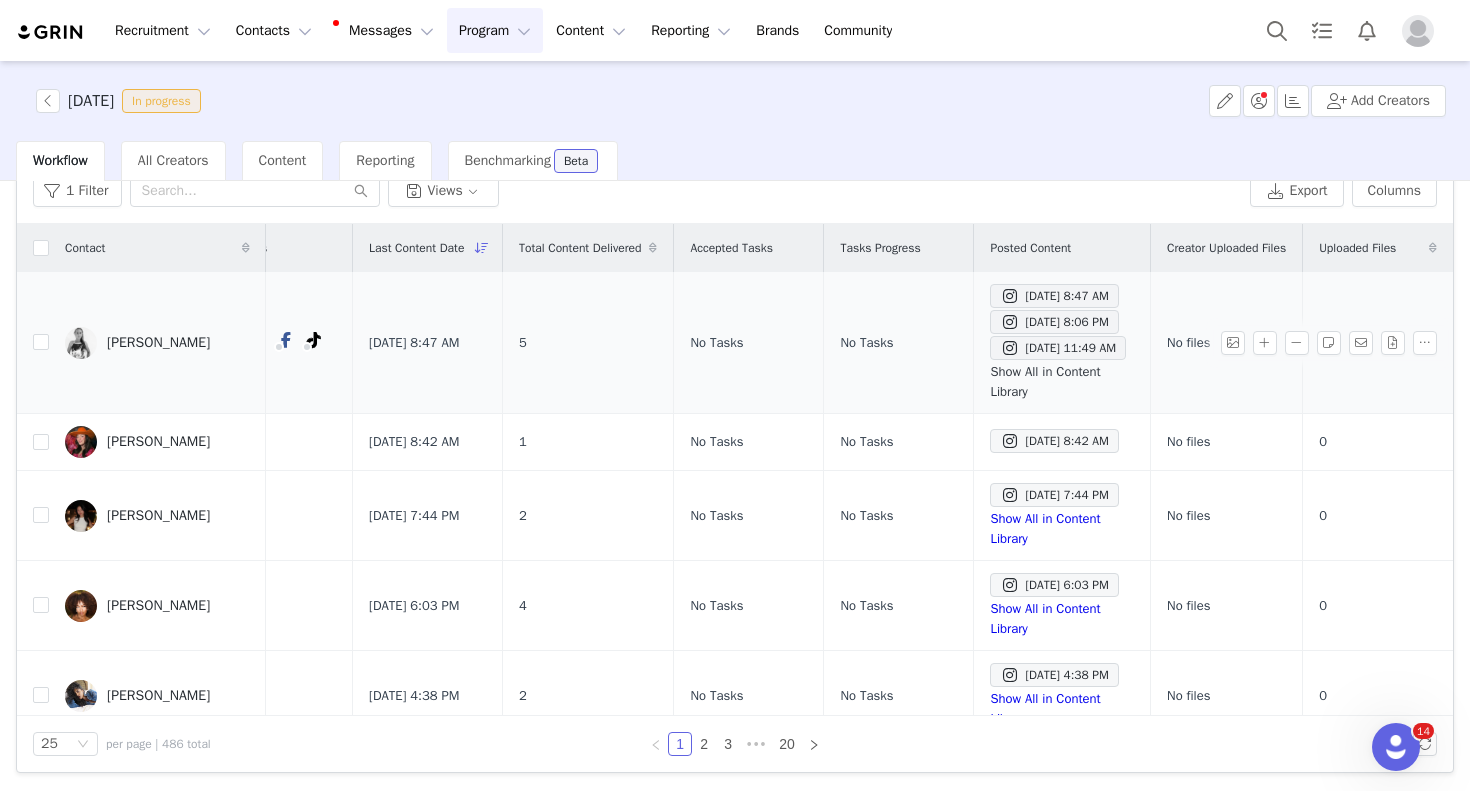 click on "Show All in Content Library" at bounding box center [1045, 381] 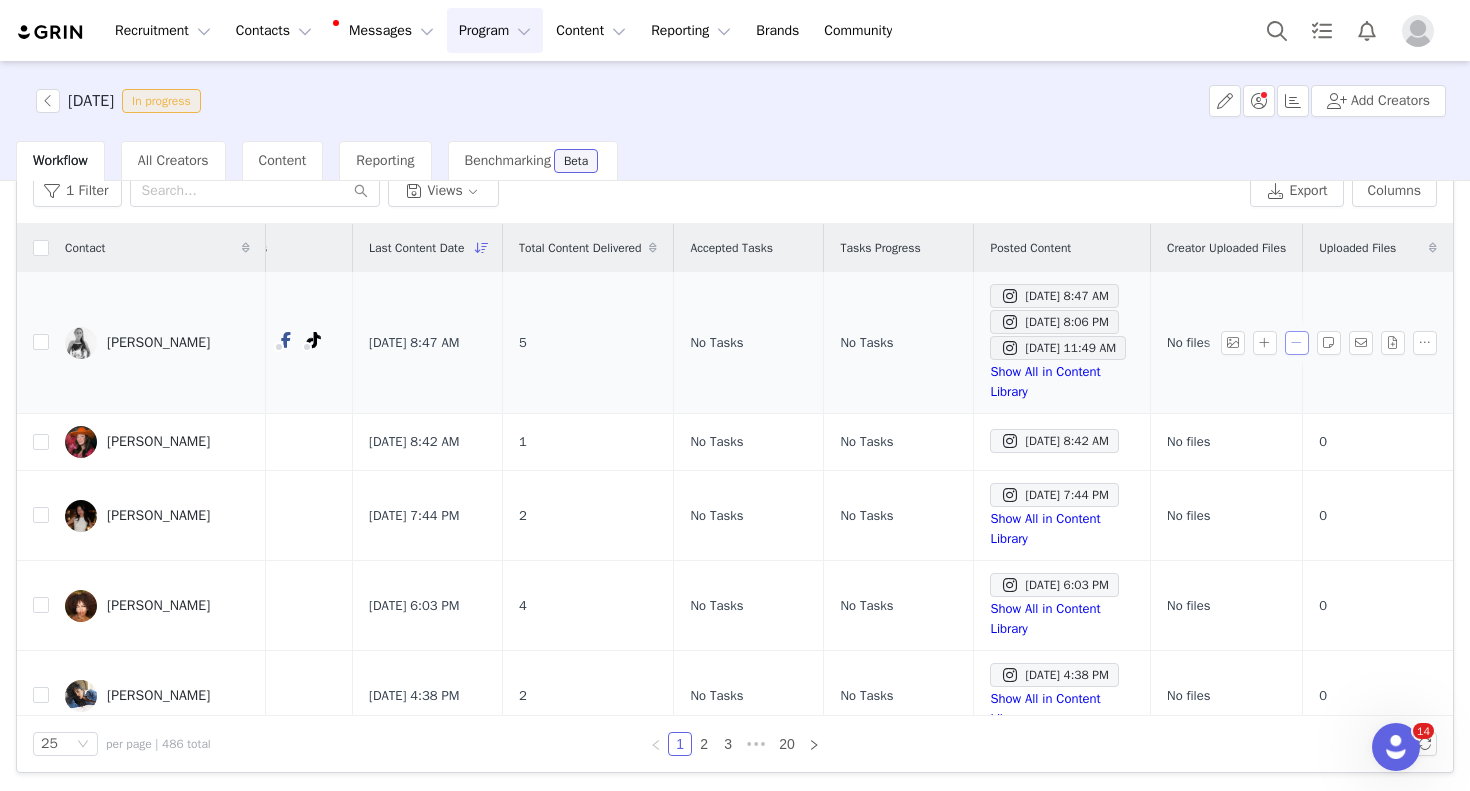 click at bounding box center [1297, 343] 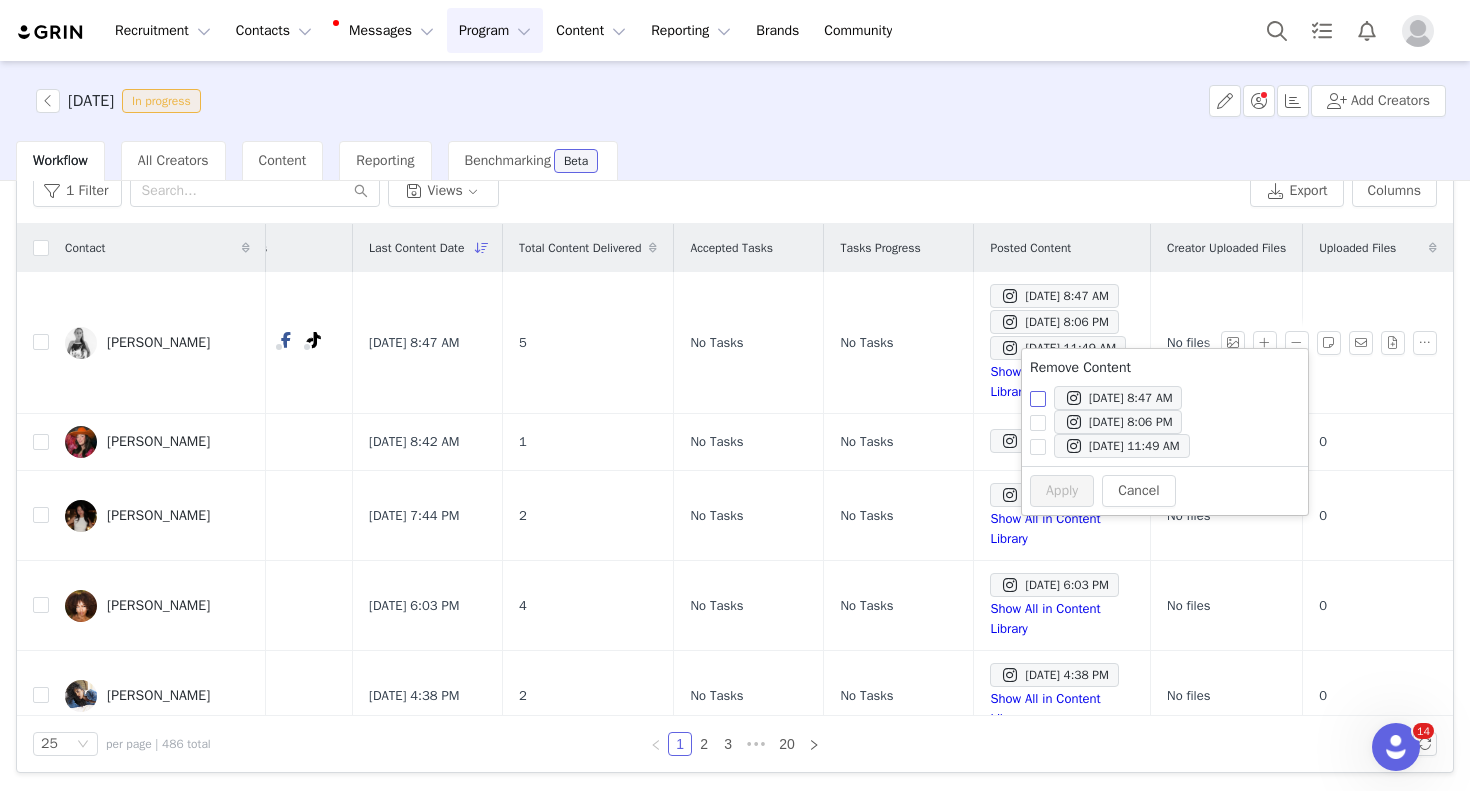 click on "[DATE] 8:47 AM" at bounding box center [1038, 399] 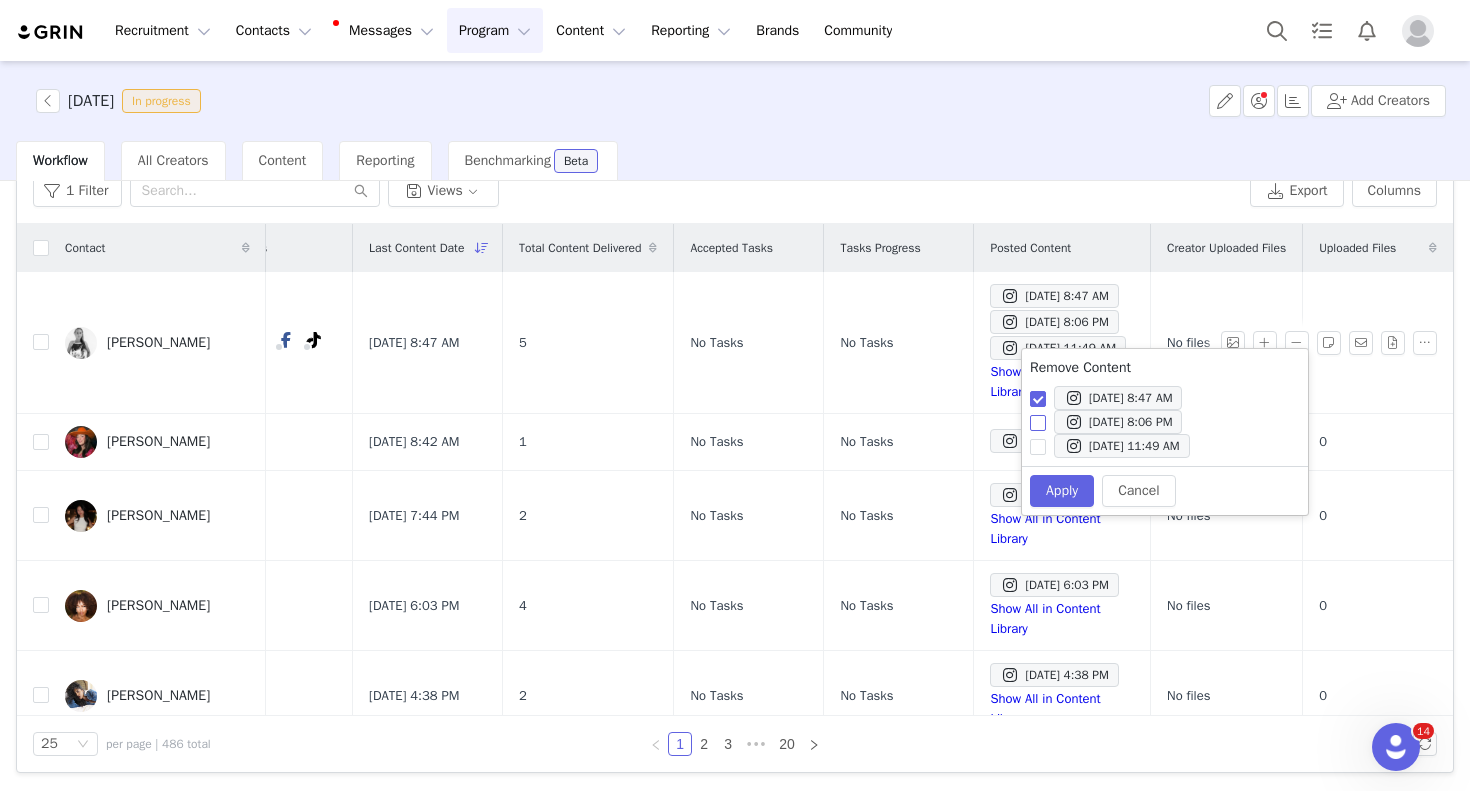 click on "[DATE] 8:06 PM" at bounding box center [1038, 423] 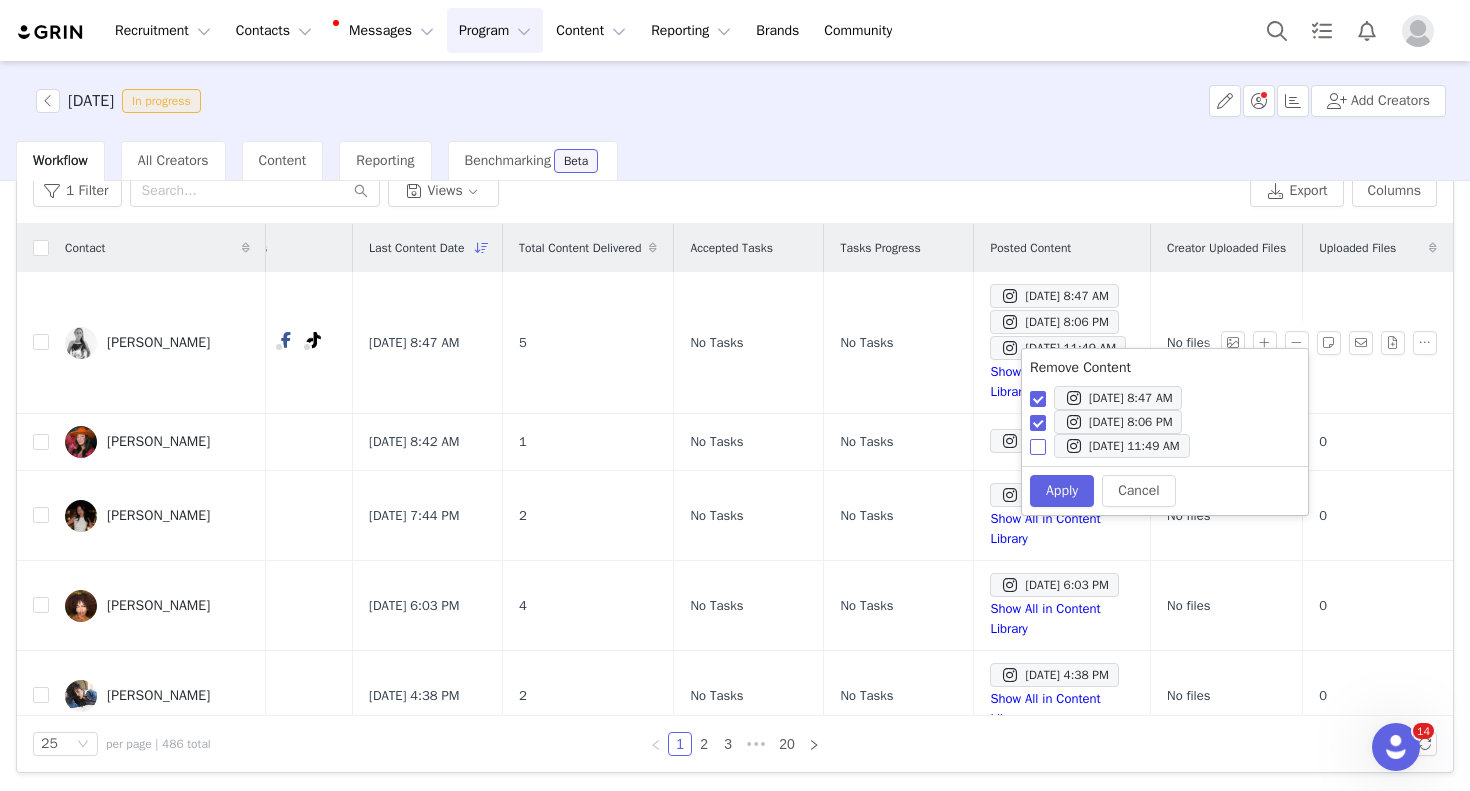 click on "[DATE] 11:49 AM" at bounding box center [1038, 447] 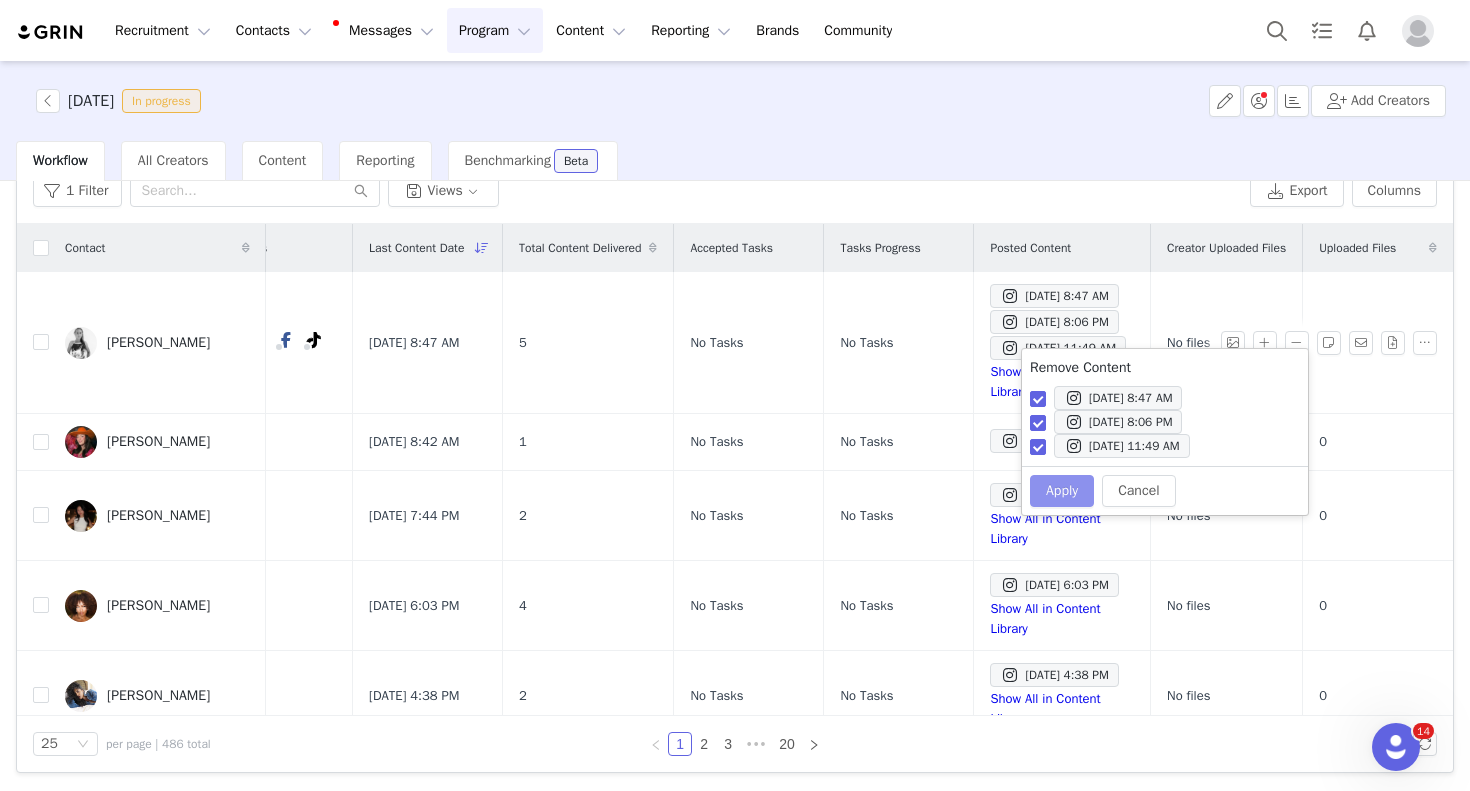 click on "Apply" at bounding box center [1062, 491] 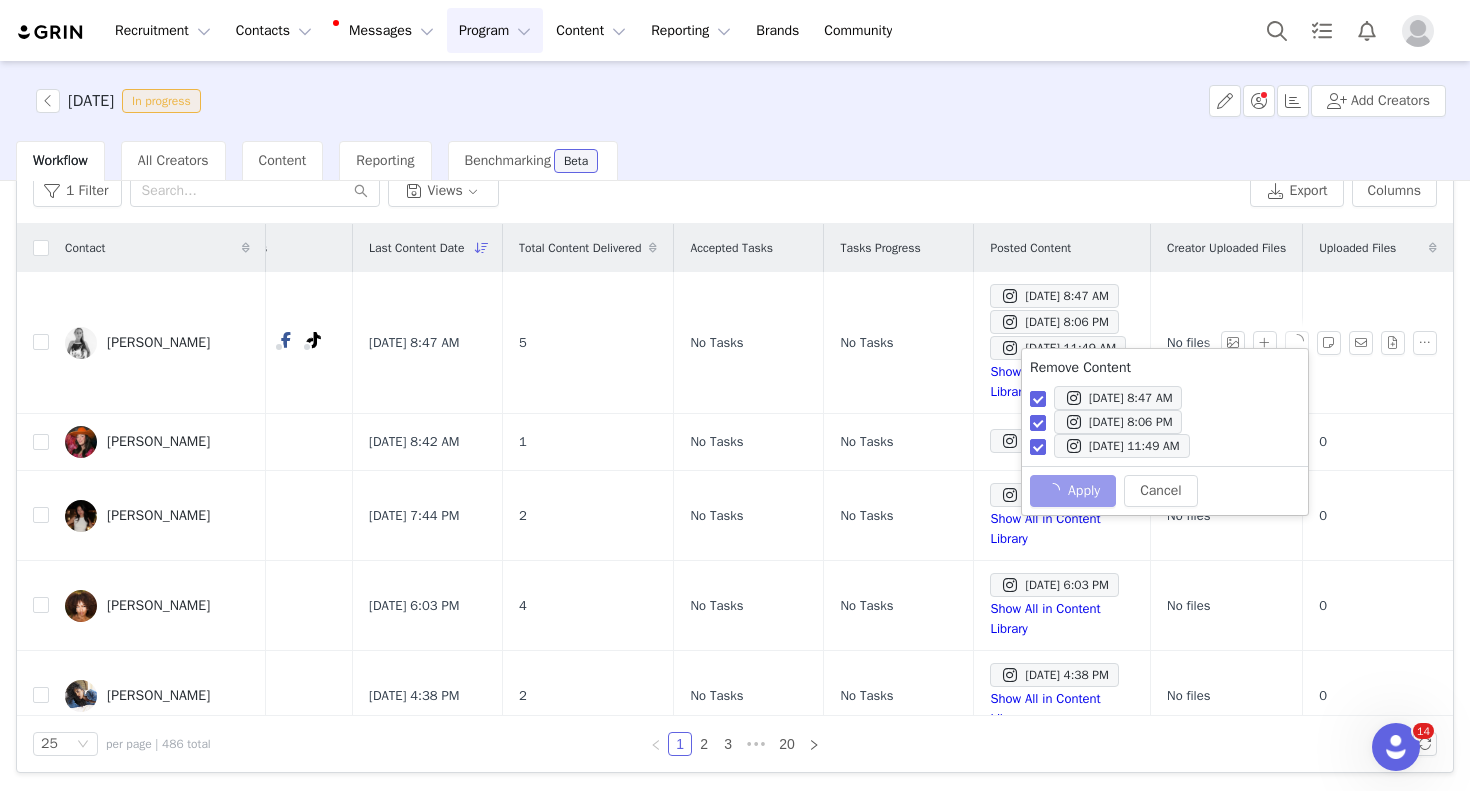 checkbox on "false" 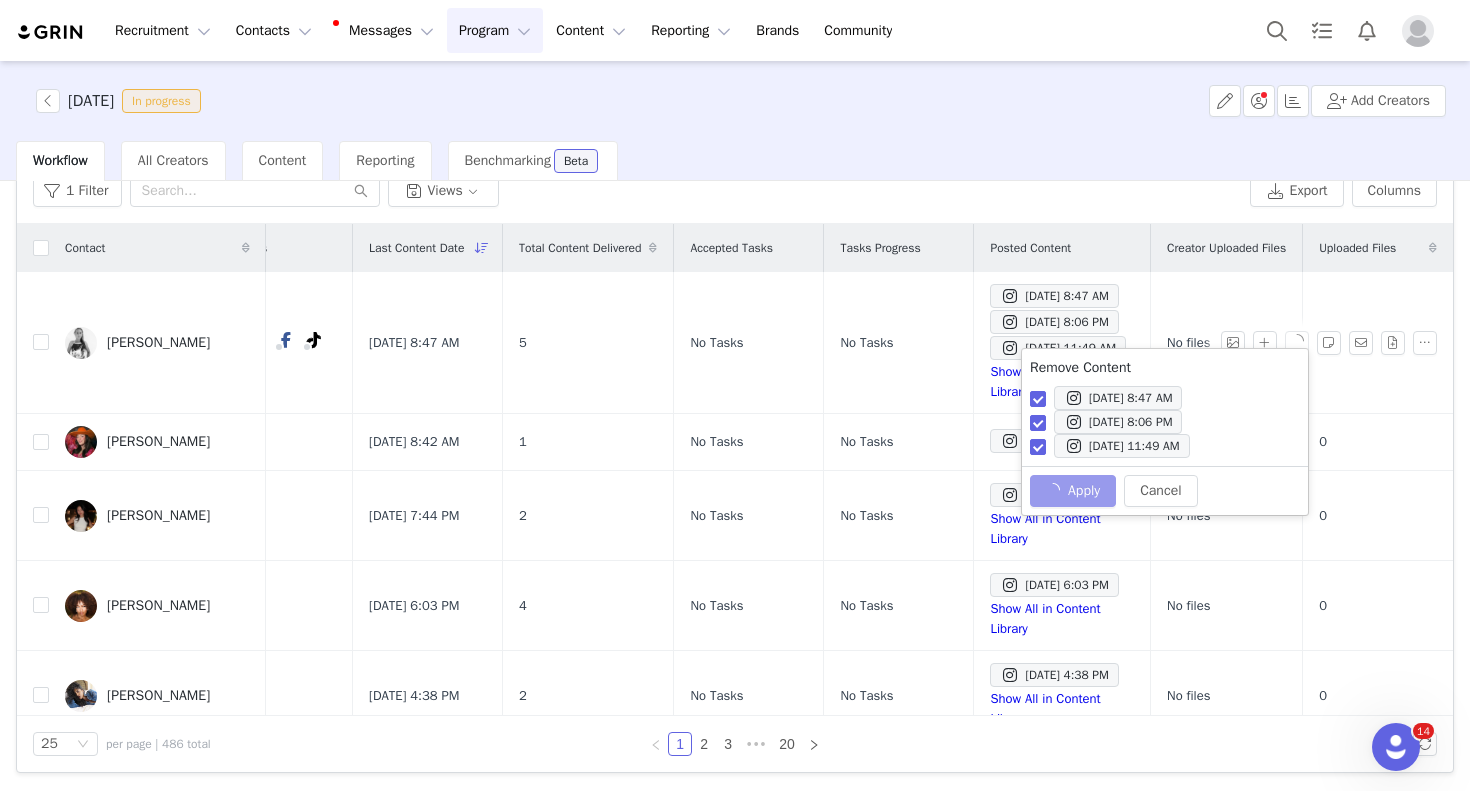 checkbox on "false" 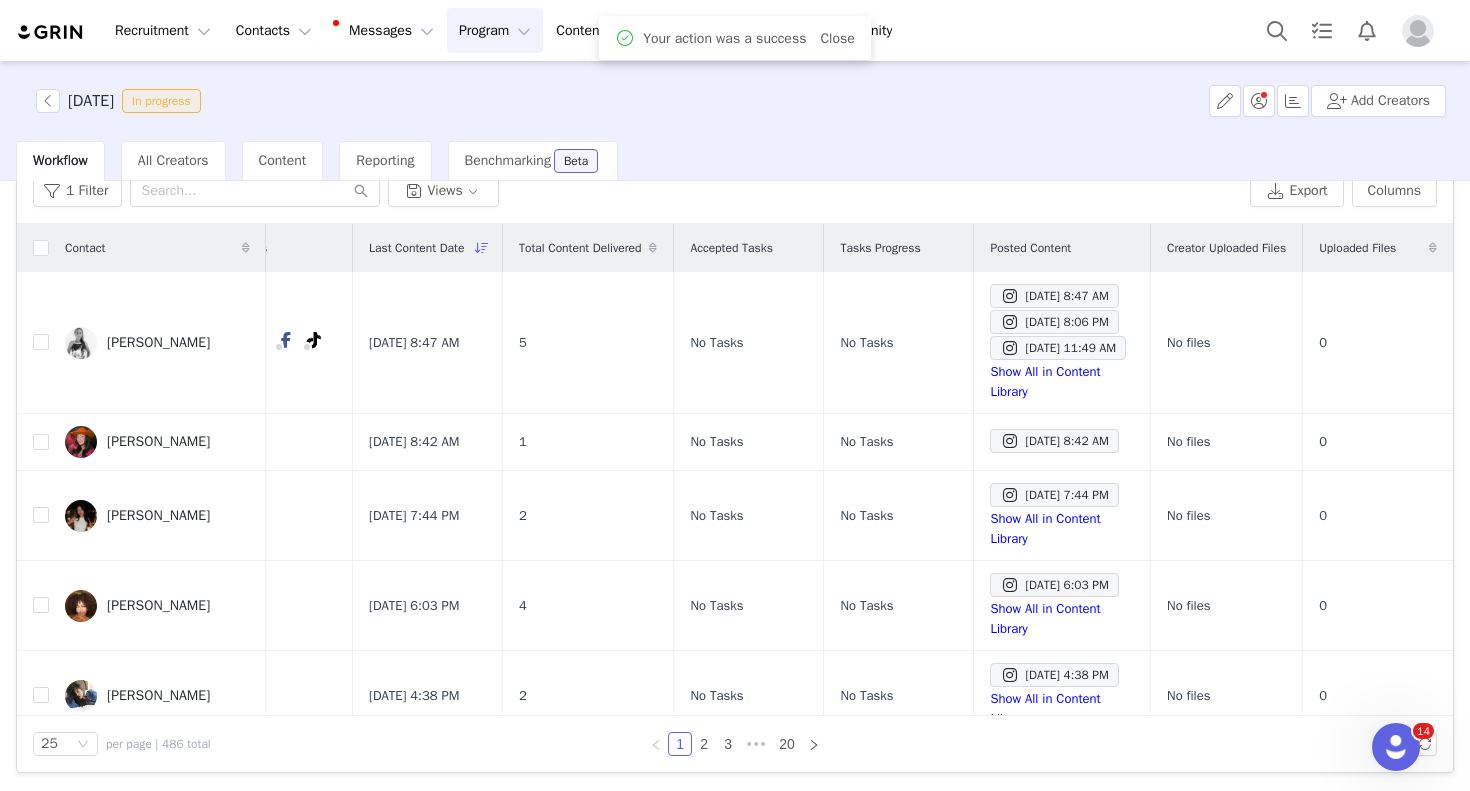 scroll, scrollTop: 0, scrollLeft: 0, axis: both 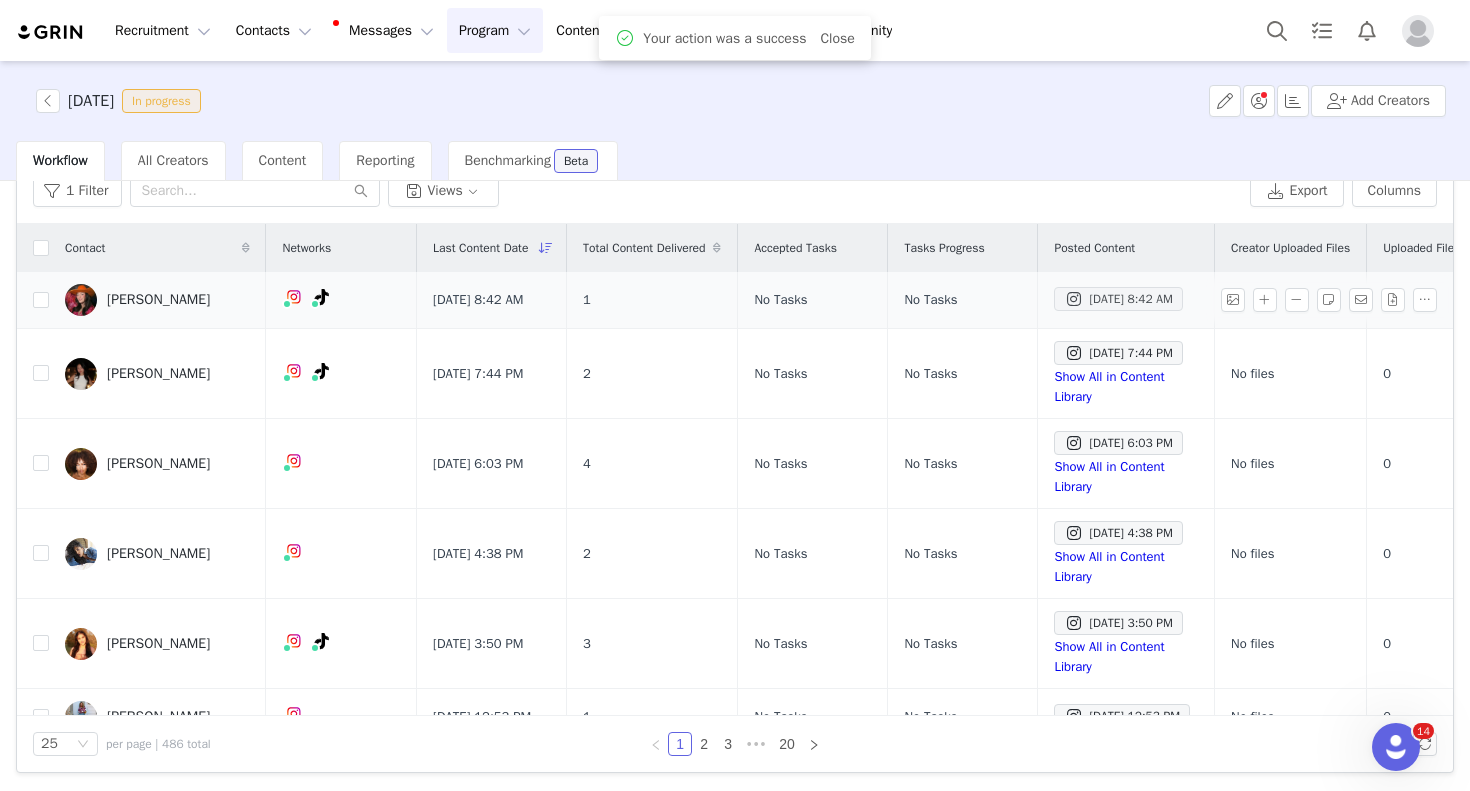 click on "[DATE] 8:42 AM" at bounding box center (1118, 299) 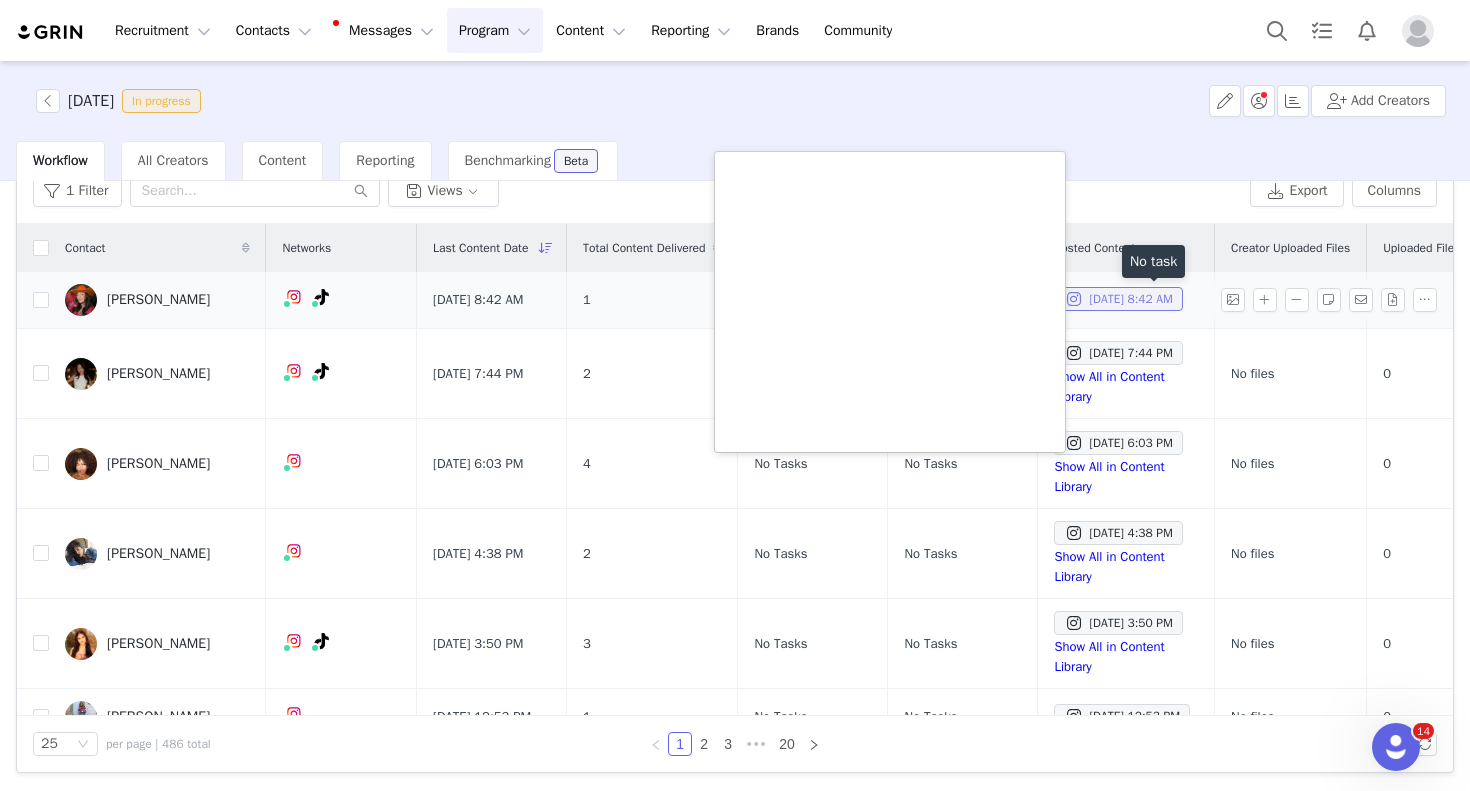 click on "[DATE] 8:42 AM" at bounding box center (1118, 299) 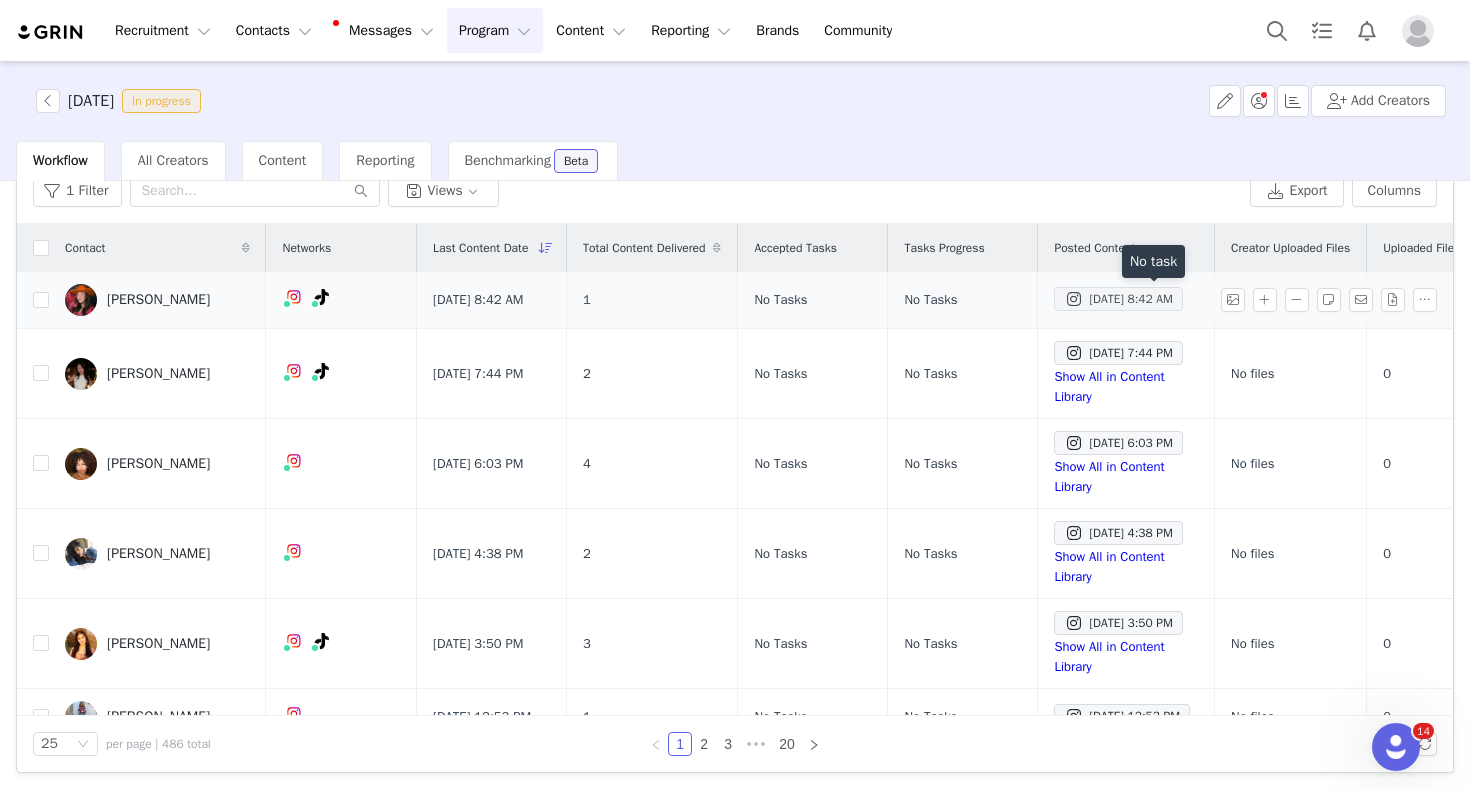 click on "[DATE] 8:42 AM" at bounding box center (1118, 299) 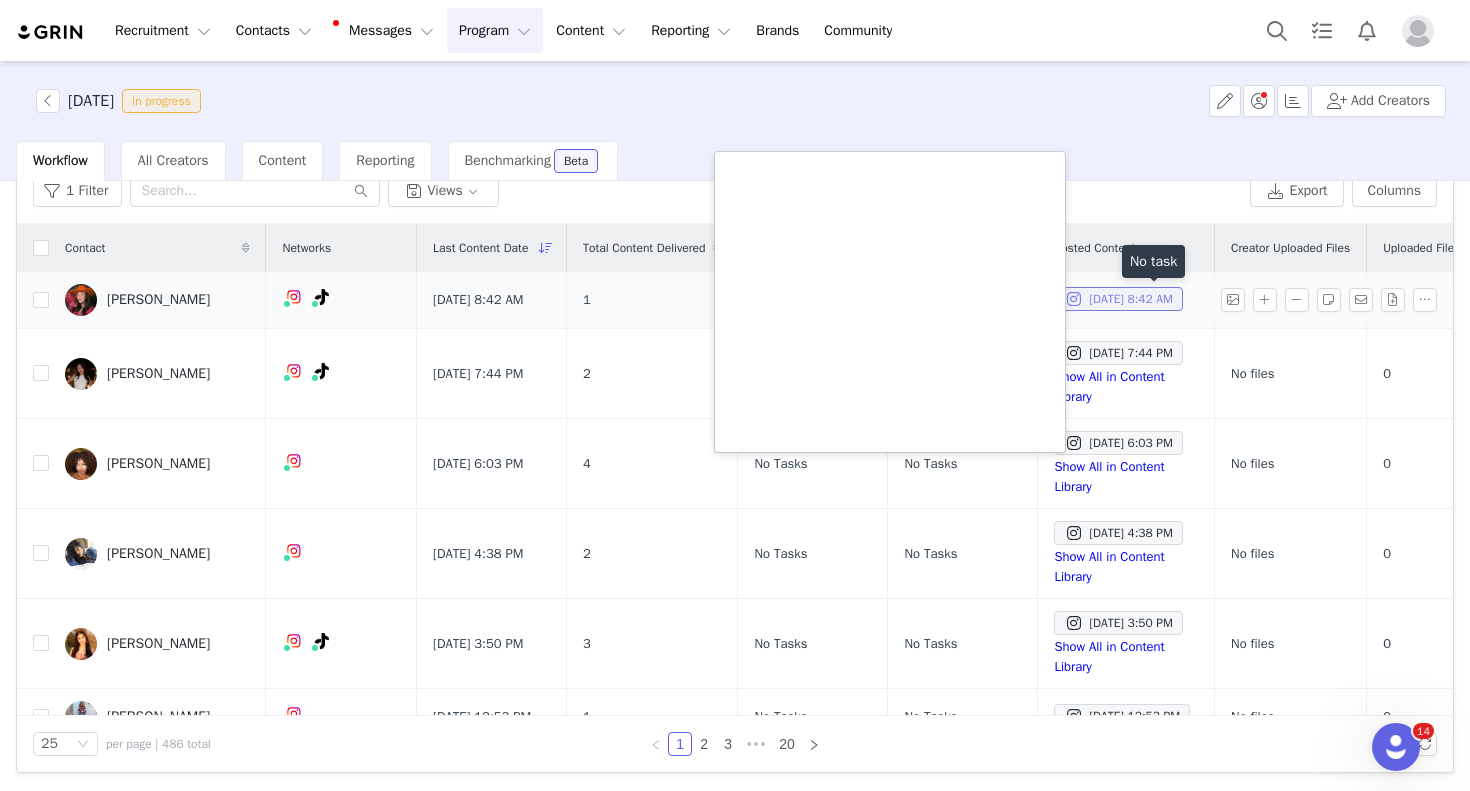 click on "[DATE] 8:42 AM" at bounding box center (1118, 299) 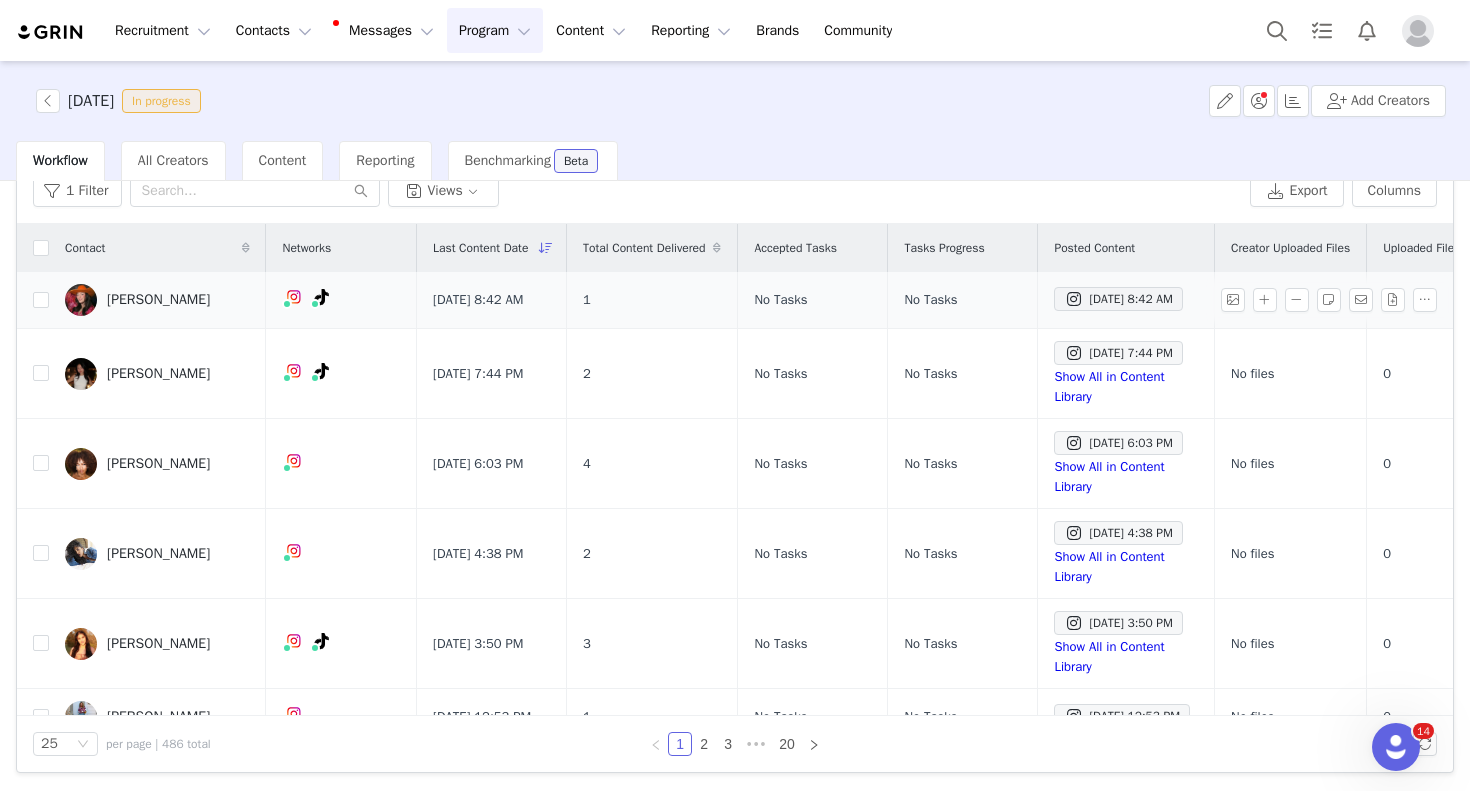 click on "[PERSON_NAME]" at bounding box center [158, 300] 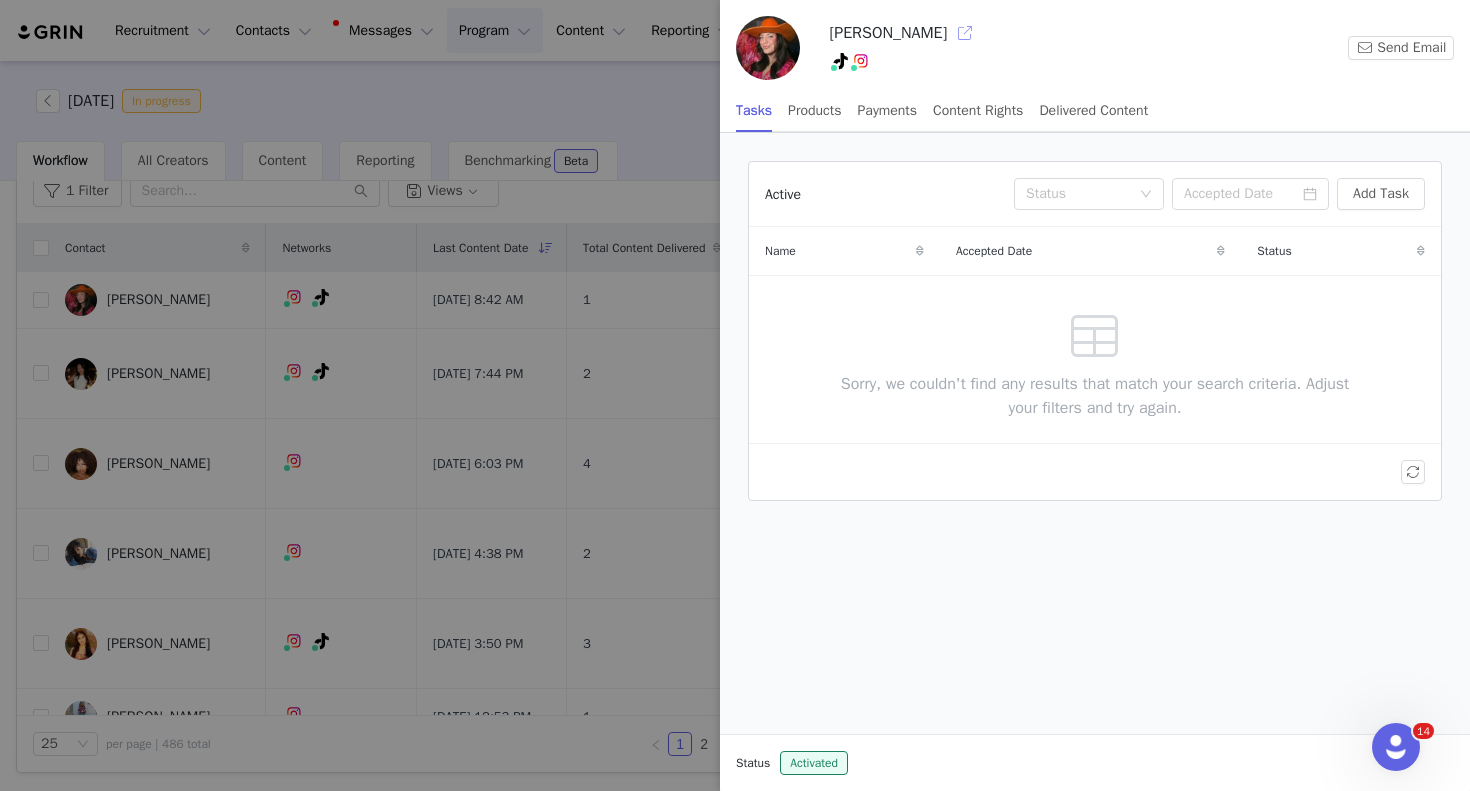 click at bounding box center (965, 33) 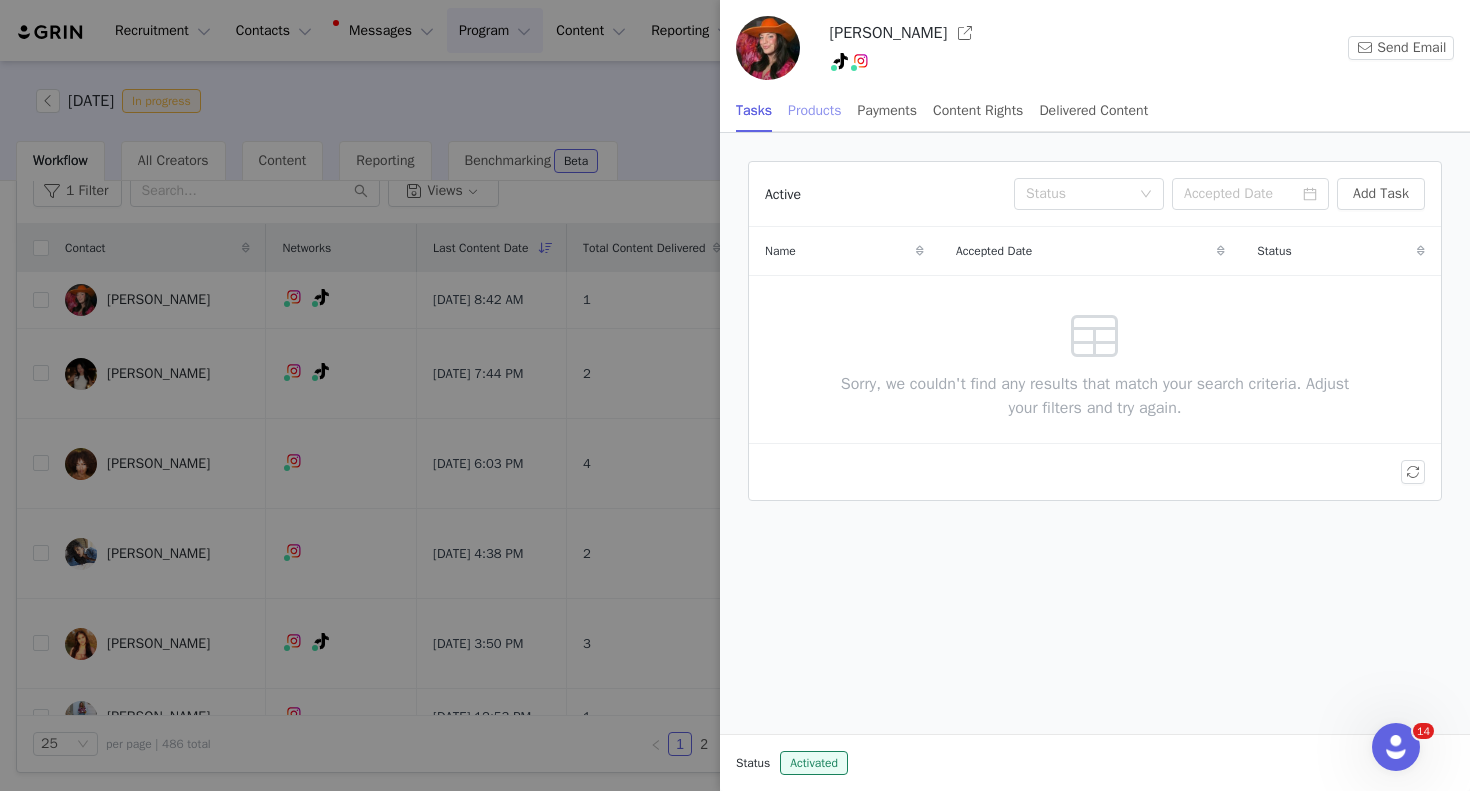 click on "Products" at bounding box center (814, 110) 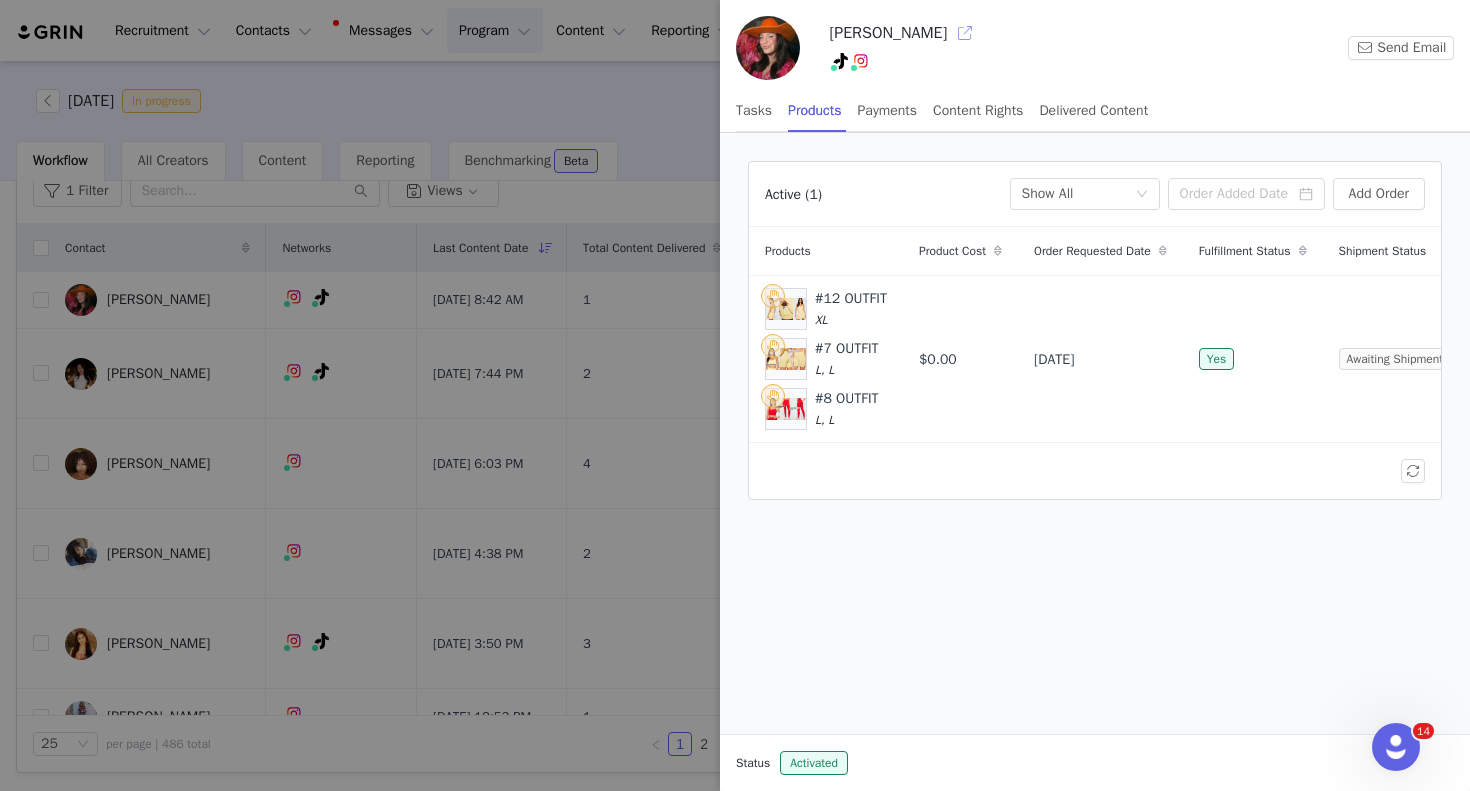 click at bounding box center [965, 33] 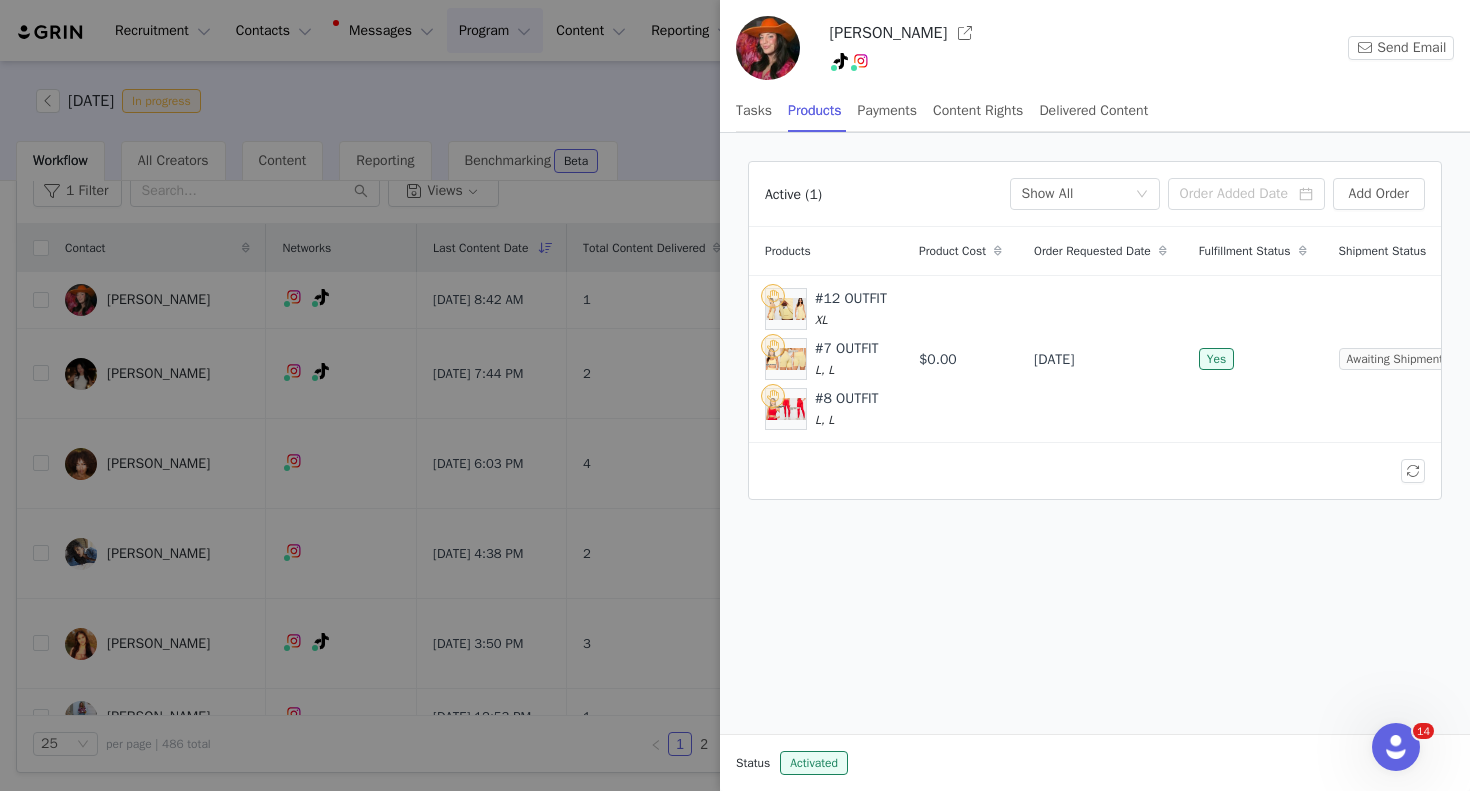 click at bounding box center [735, 395] 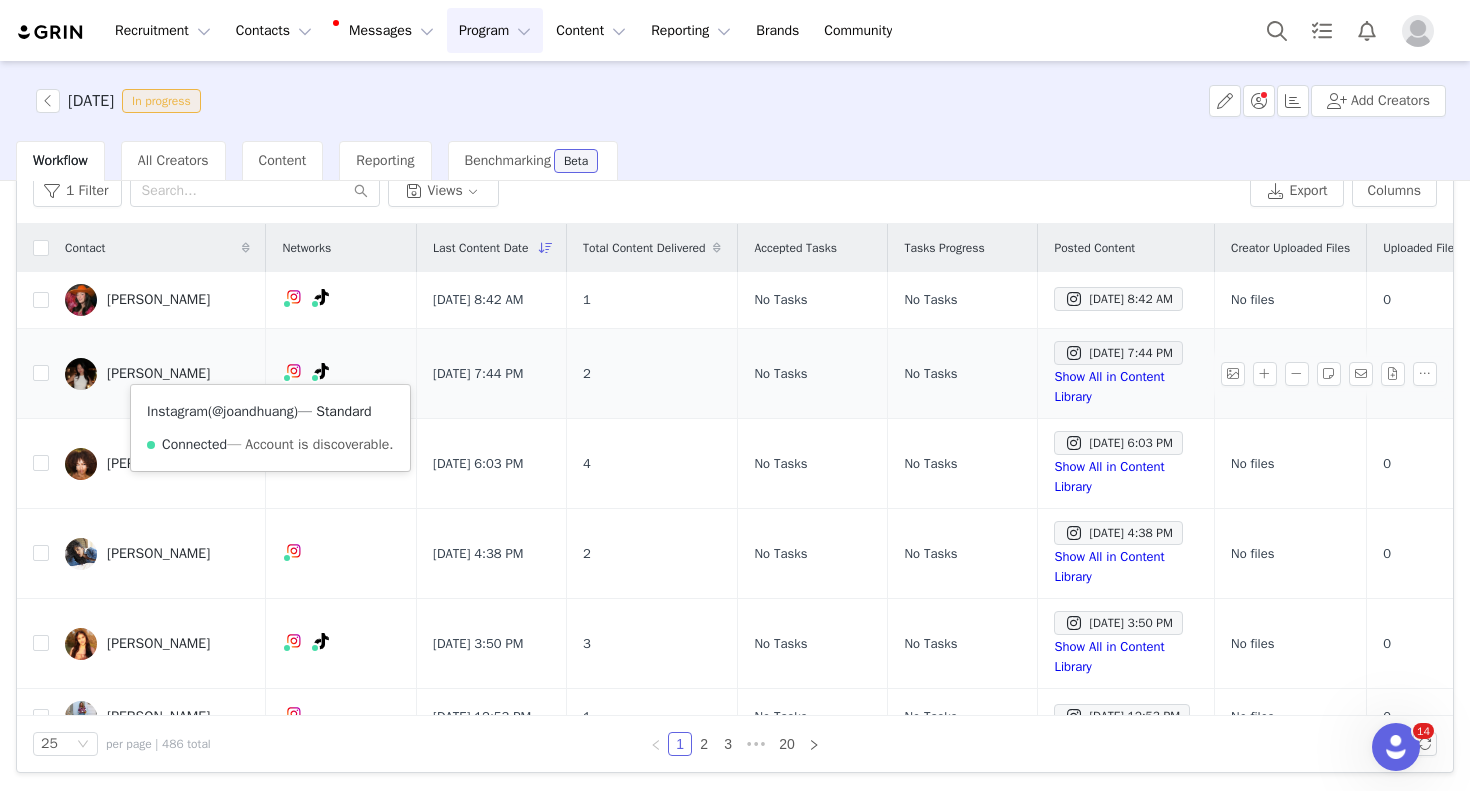 click on "@joandhuang" at bounding box center (253, 411) 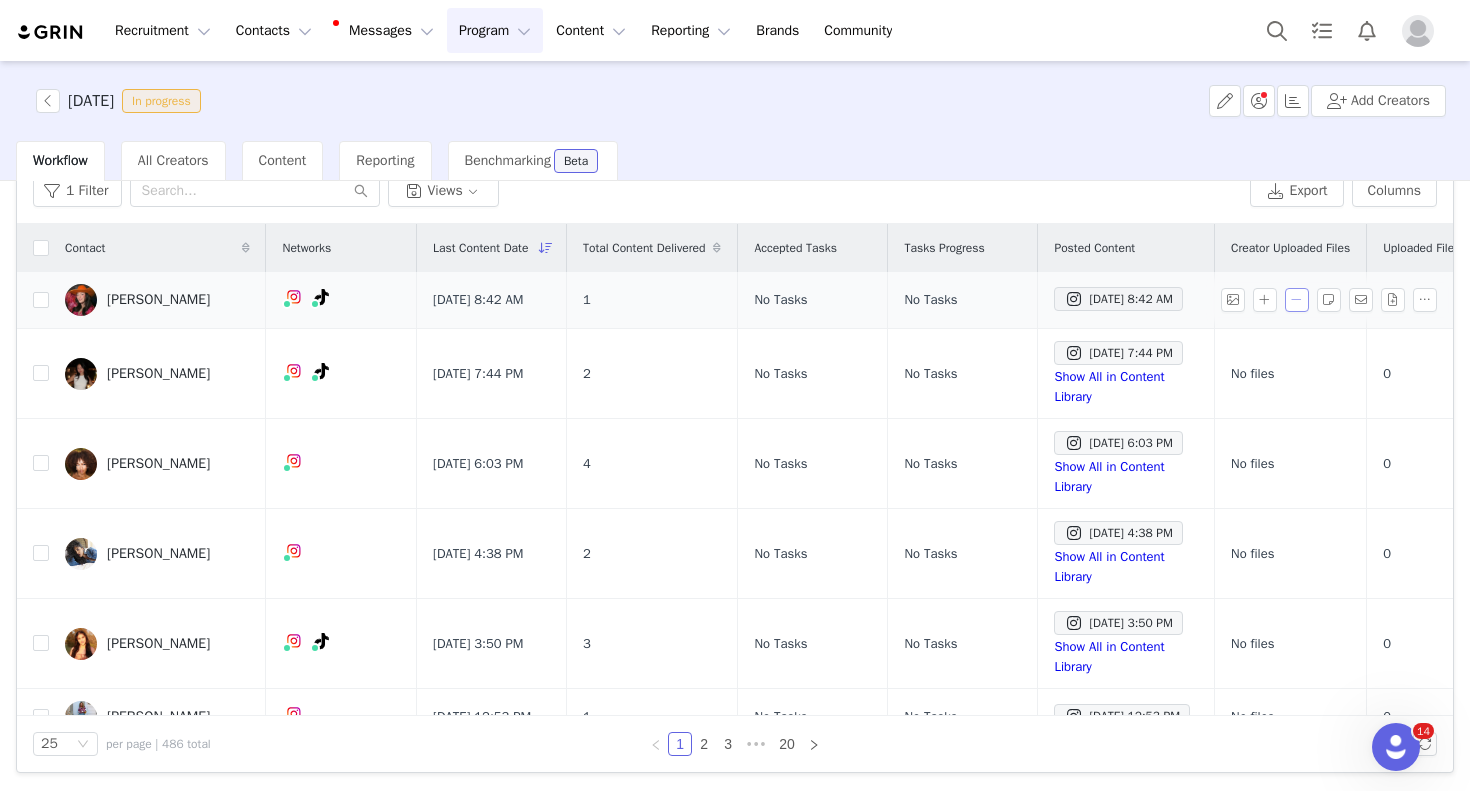 click at bounding box center (1297, 300) 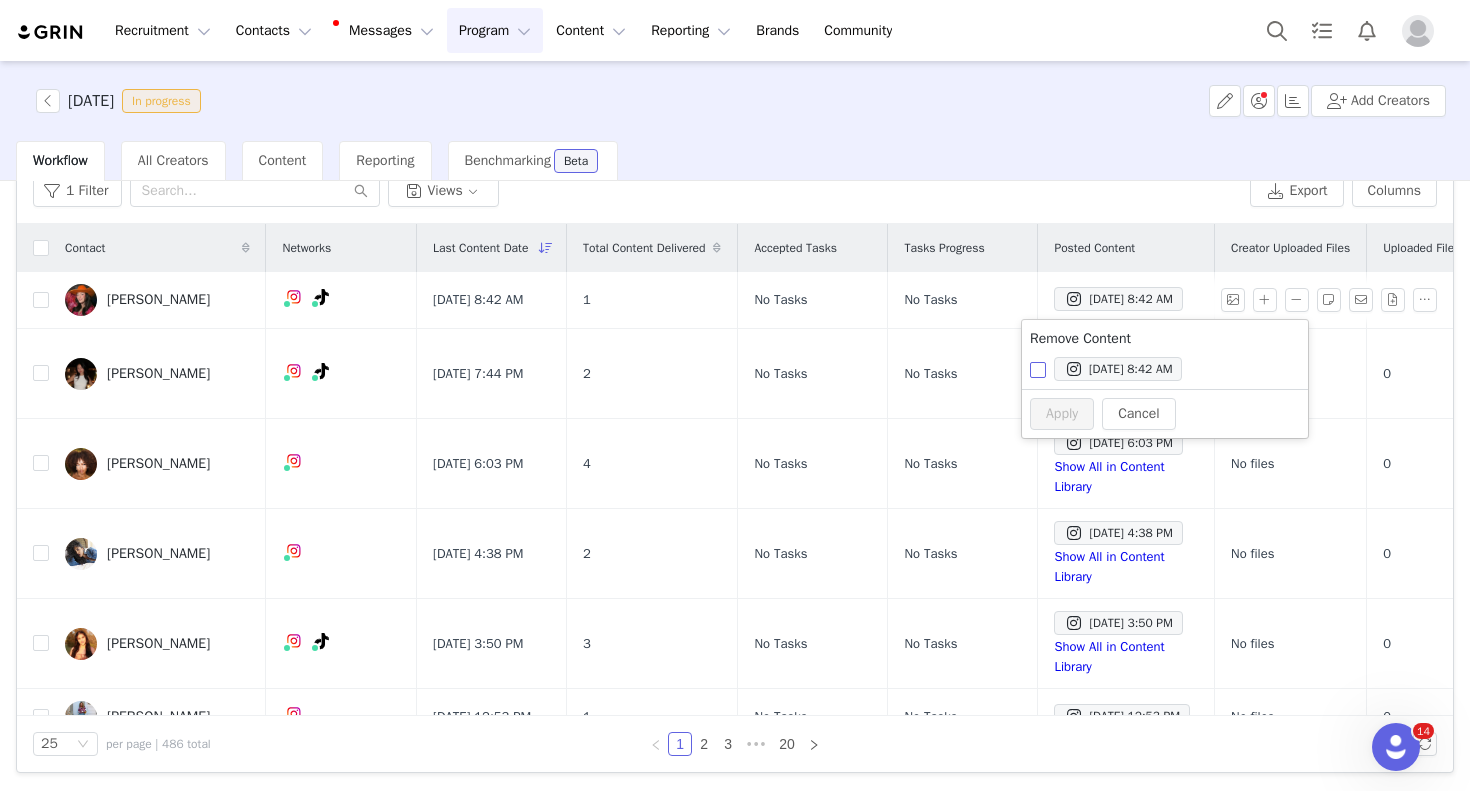 click on "[DATE] 8:42 AM" at bounding box center (1114, 369) 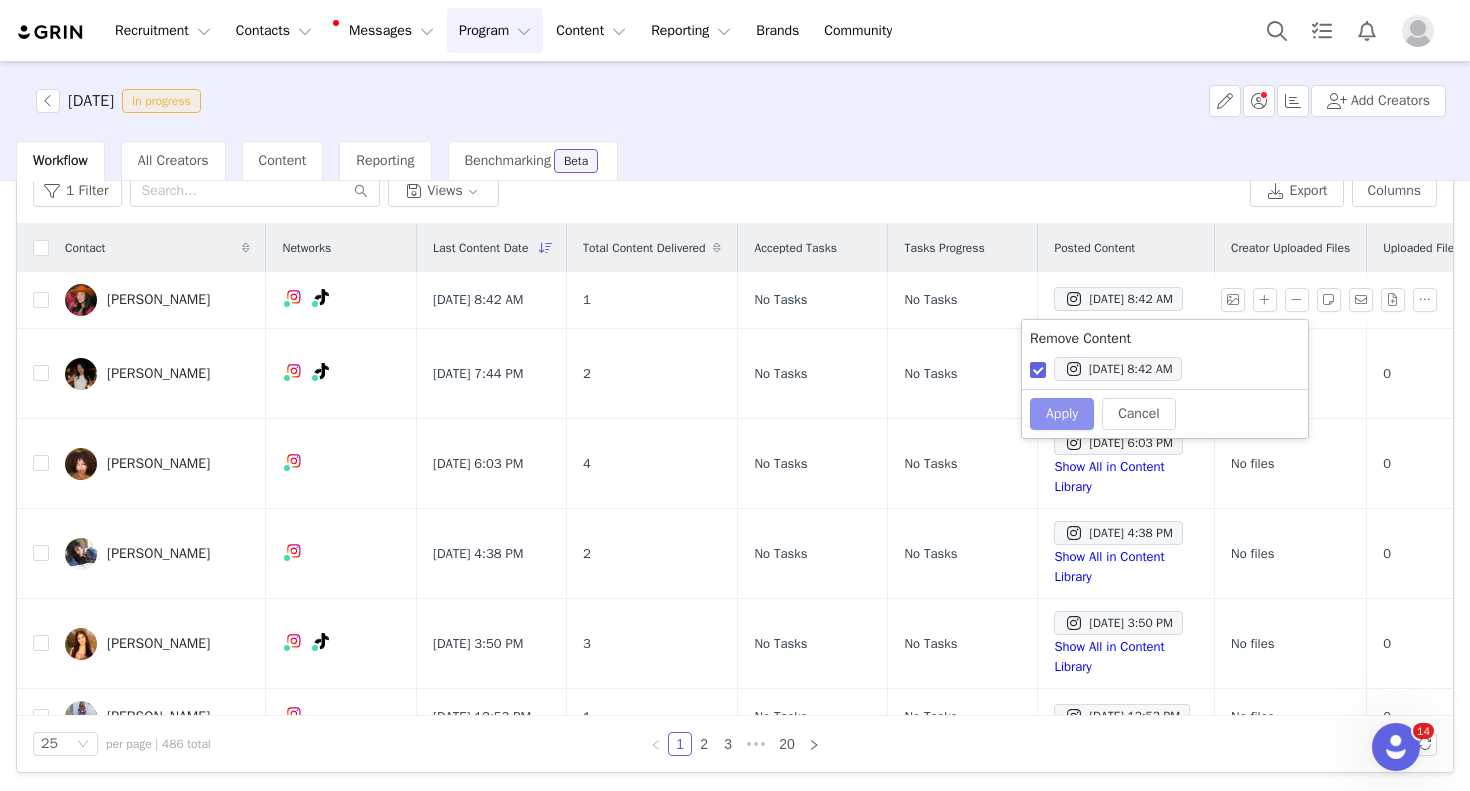 click on "Apply" at bounding box center [1062, 414] 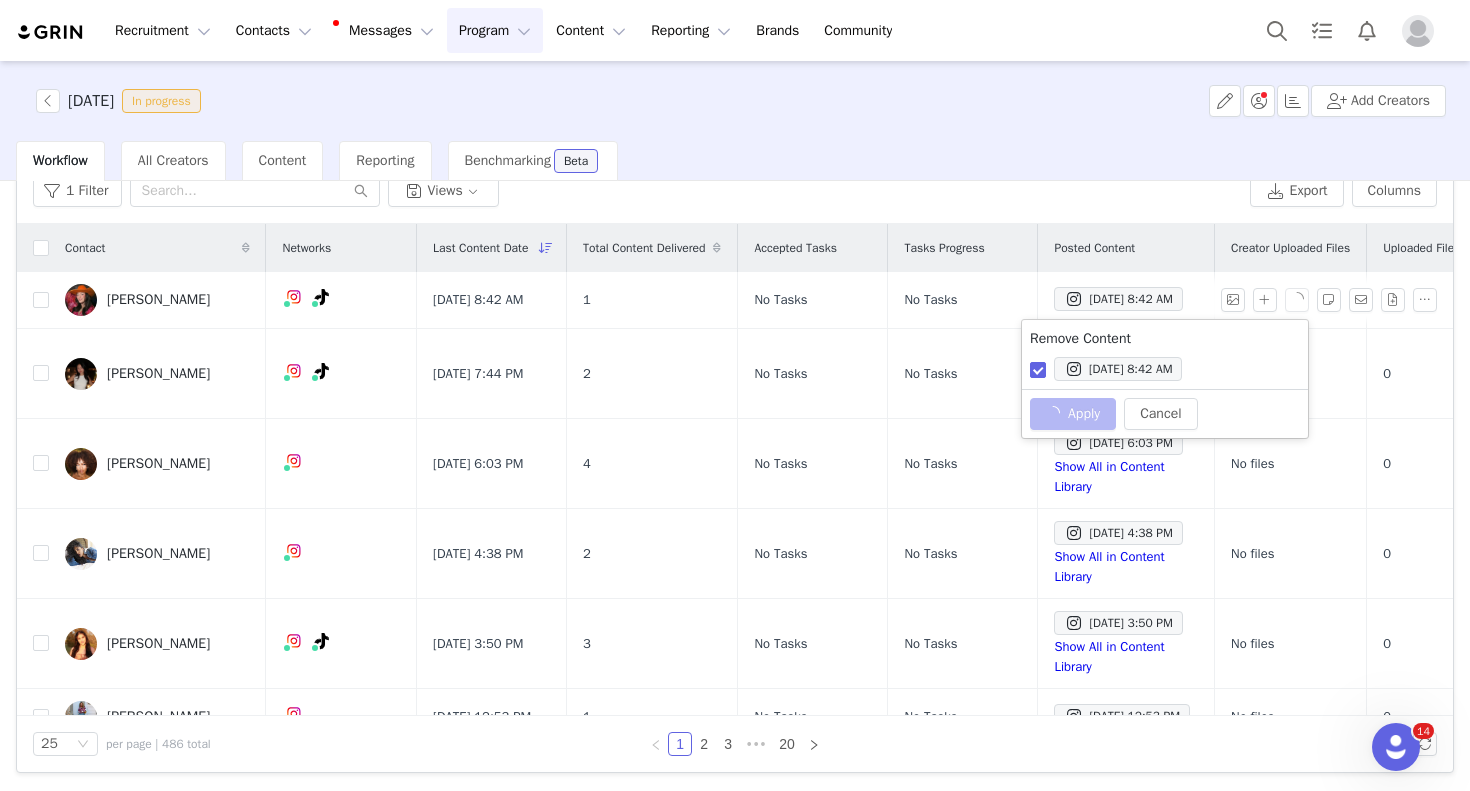 checkbox on "false" 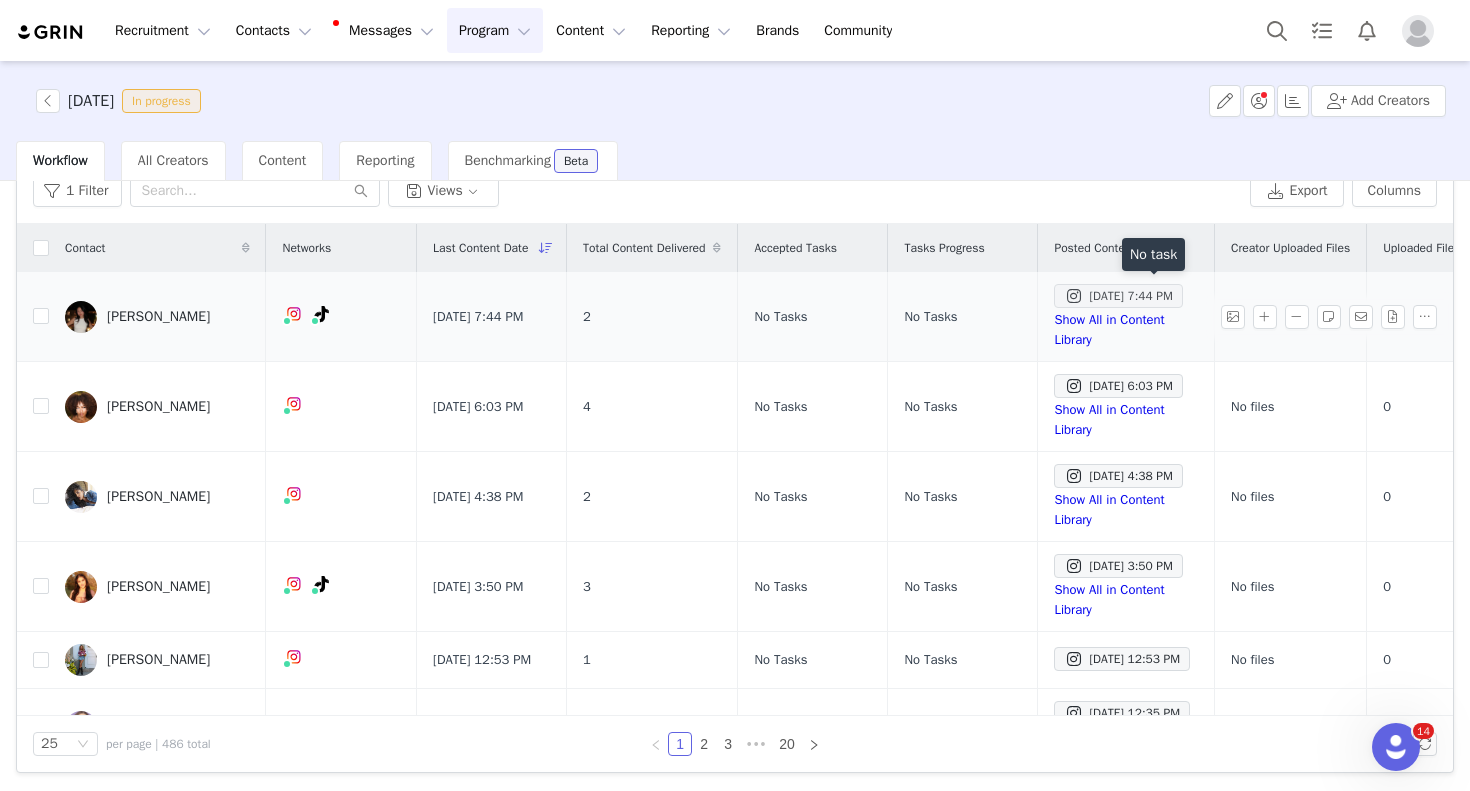 click on "[DATE] 7:44 PM" at bounding box center [1118, 296] 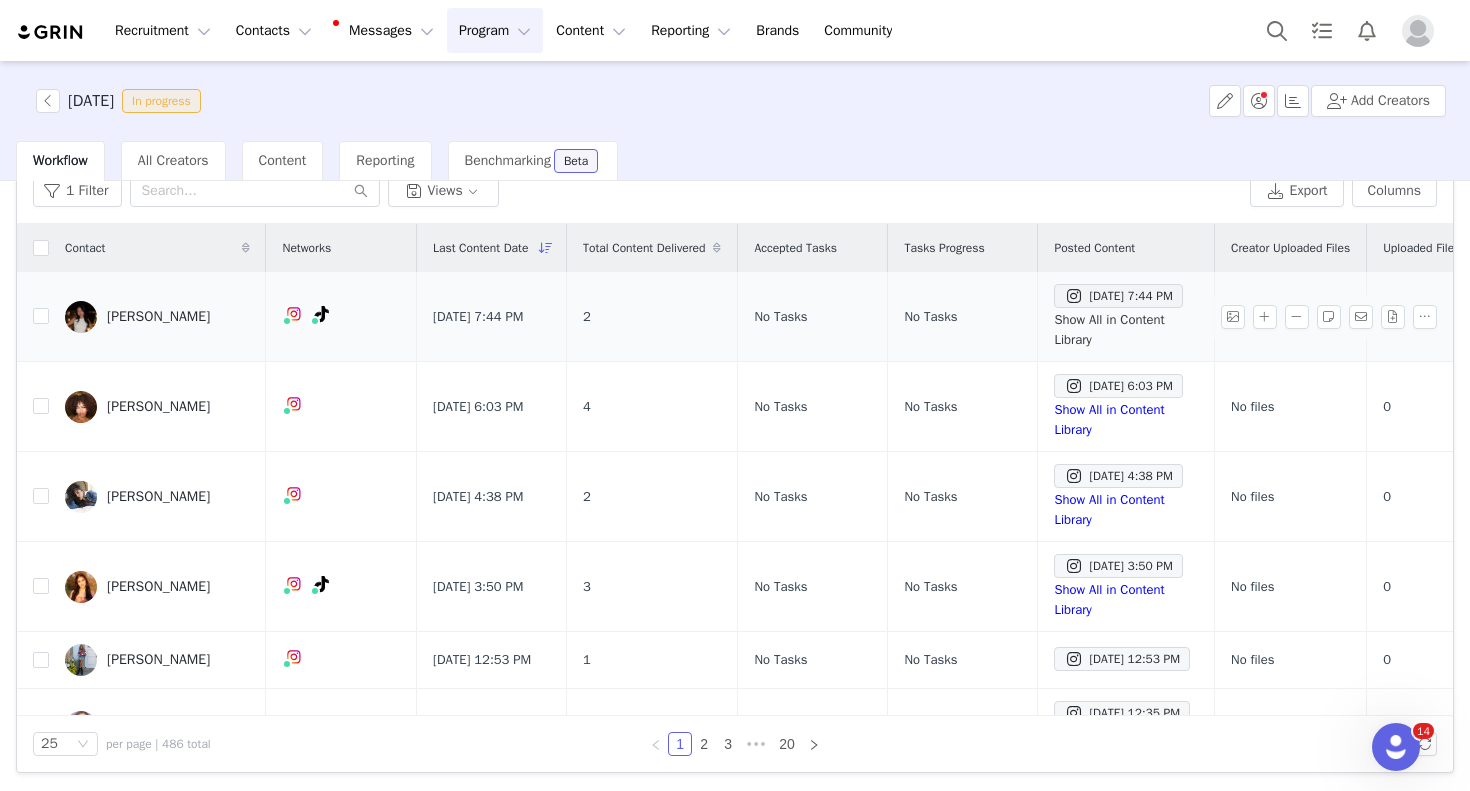 click on "Show All in Content Library" at bounding box center (1109, 329) 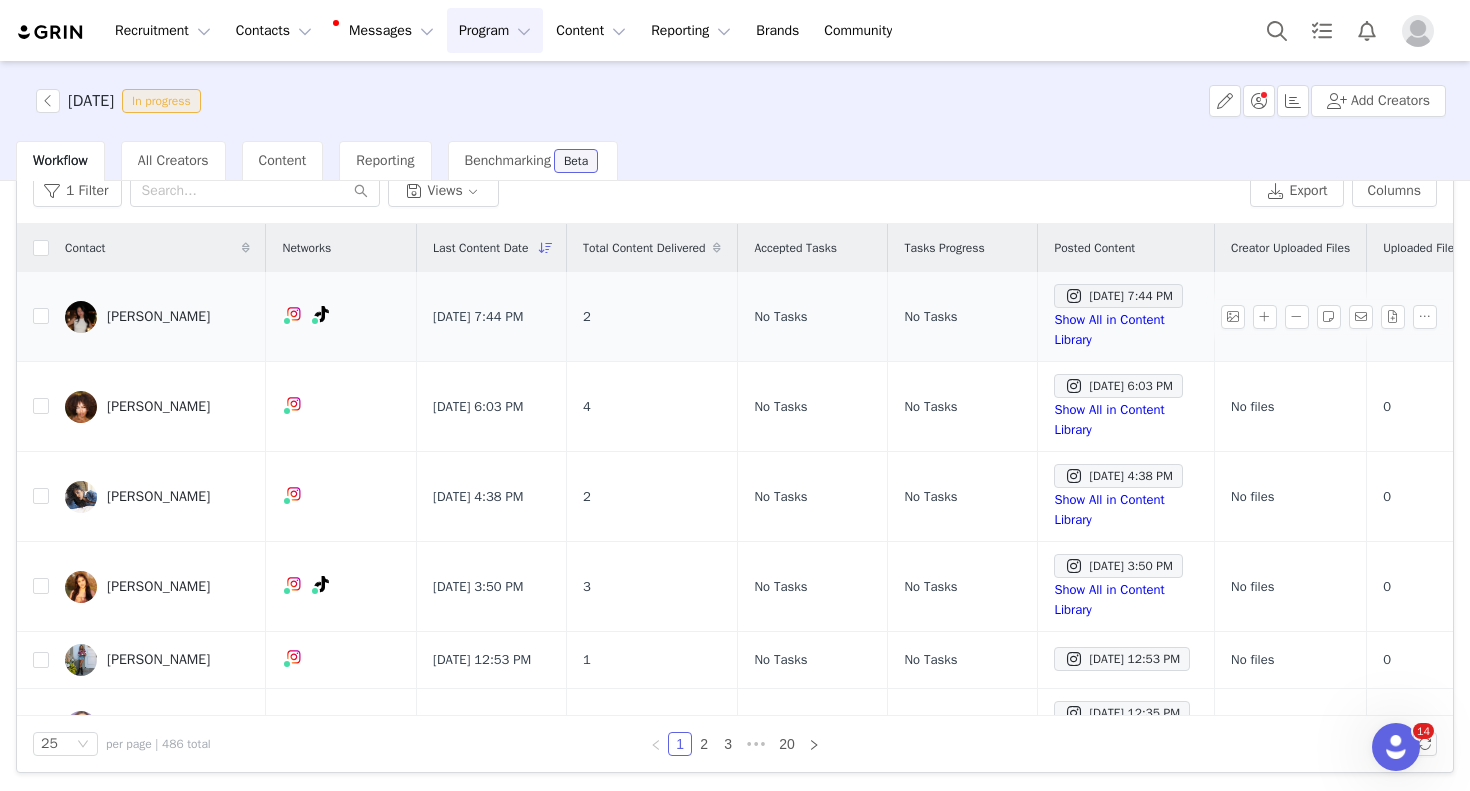 click on "[PERSON_NAME]" at bounding box center [158, 317] 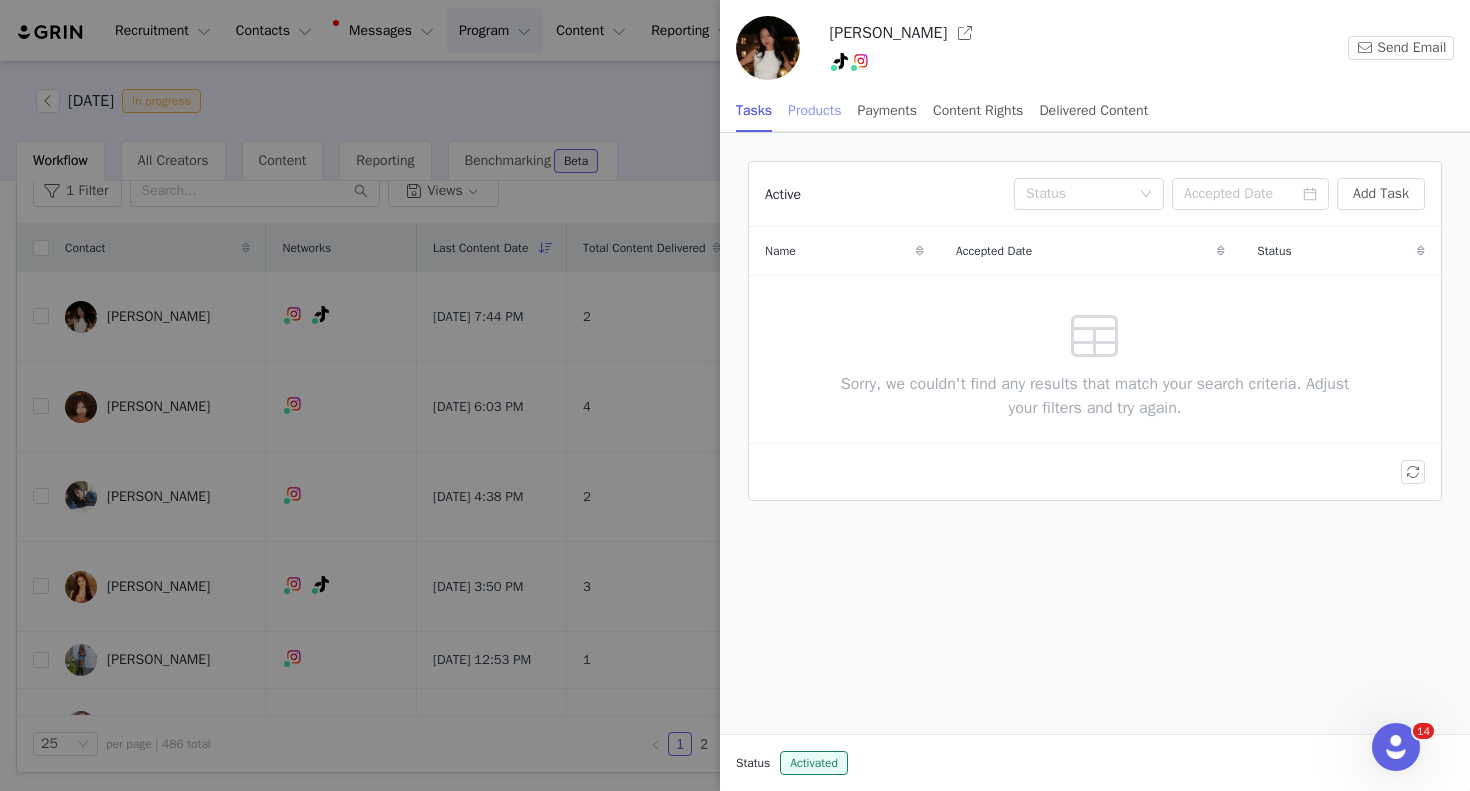 click on "Products" at bounding box center [814, 110] 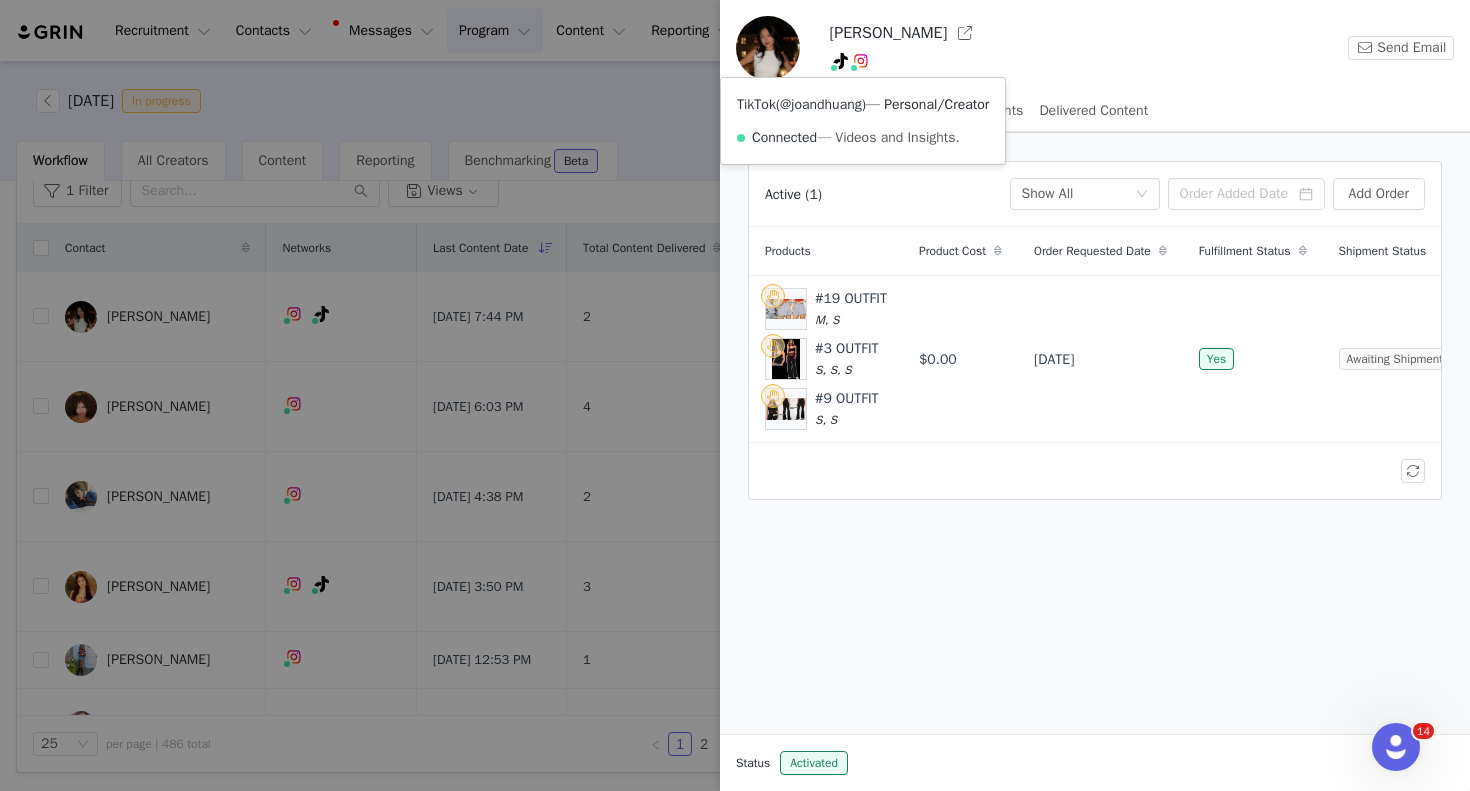click on "@joandhuang" at bounding box center (821, 104) 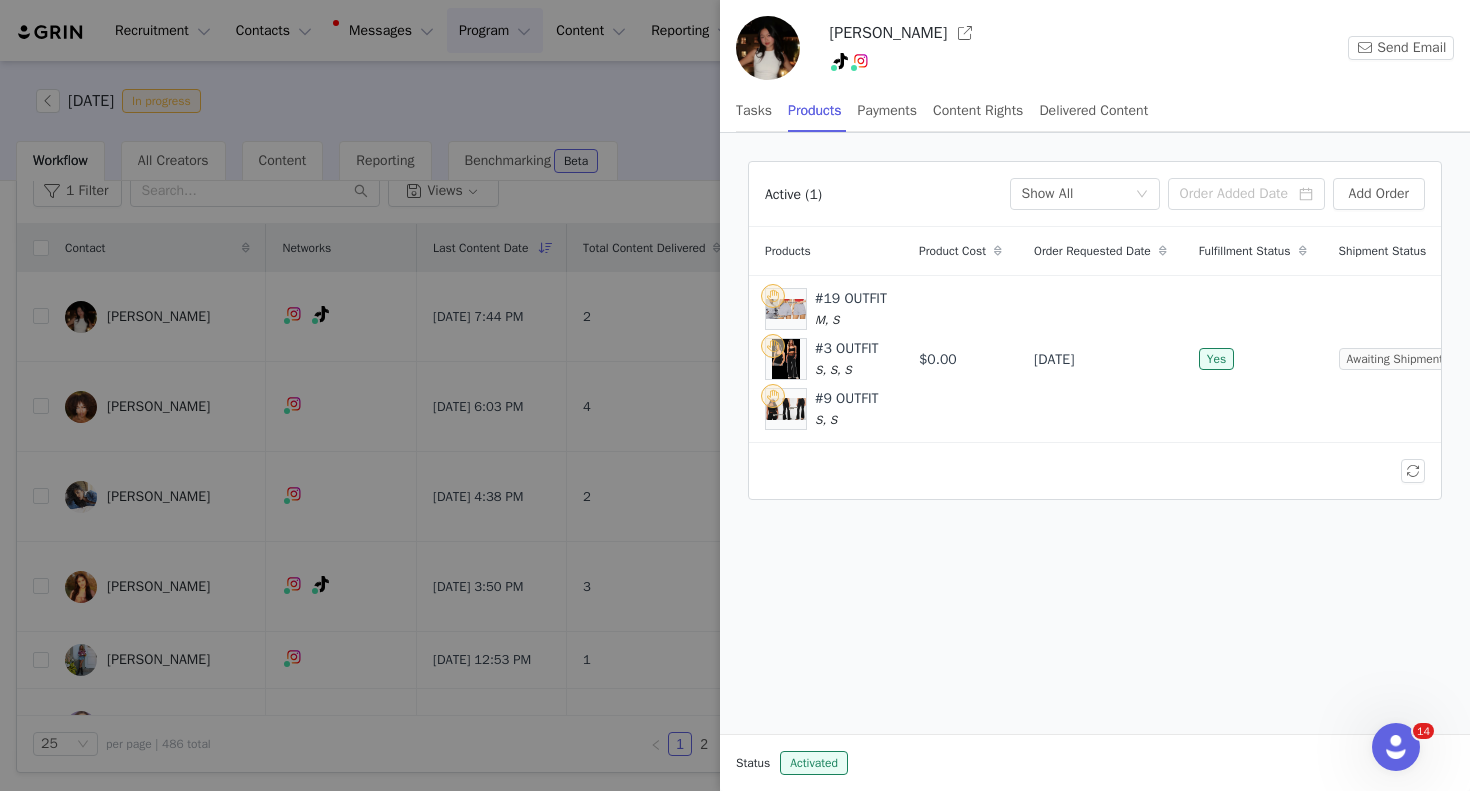 click at bounding box center (735, 395) 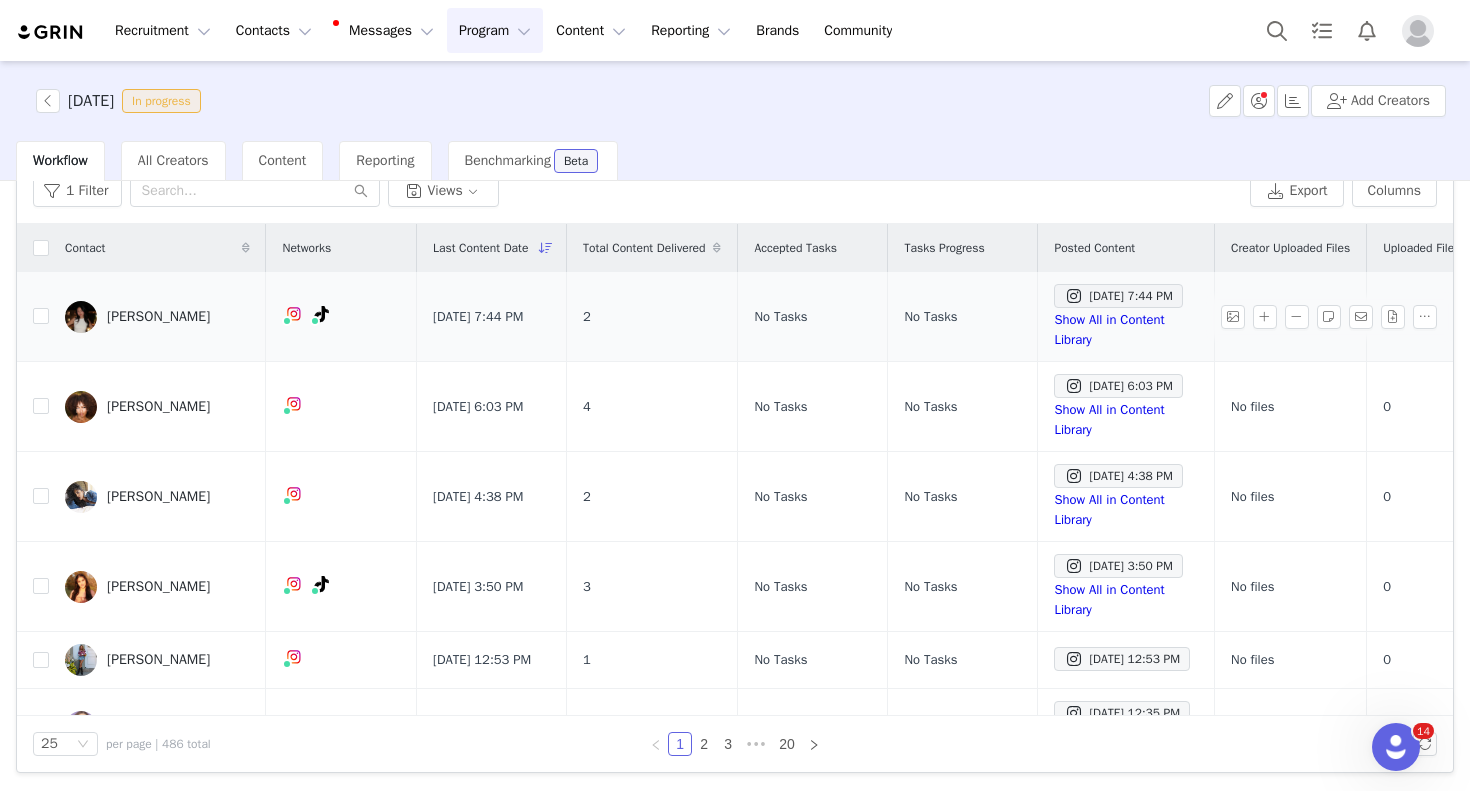 scroll, scrollTop: 0, scrollLeft: 139, axis: horizontal 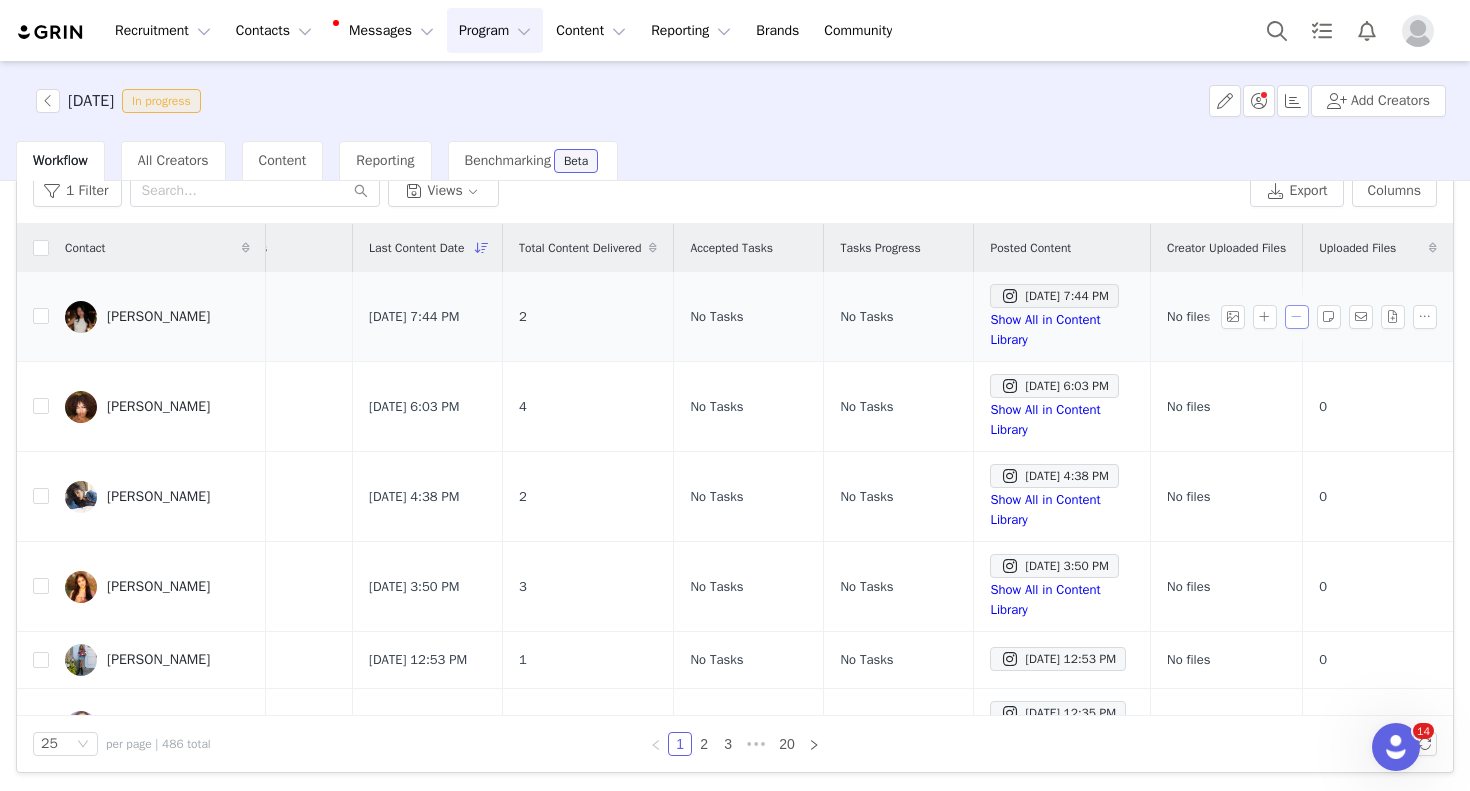 click at bounding box center (1297, 317) 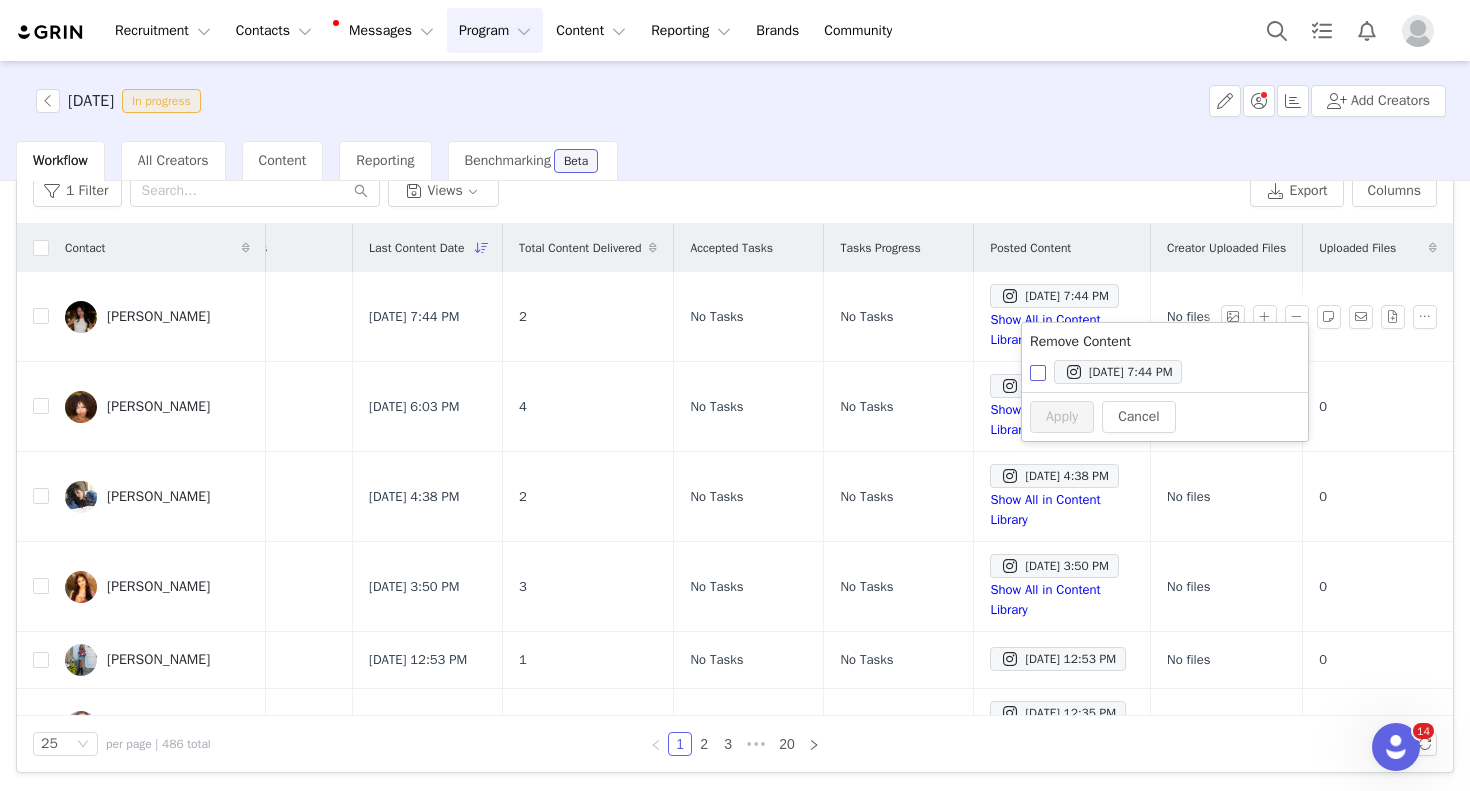 click on "[DATE] 7:44 PM" at bounding box center (1038, 373) 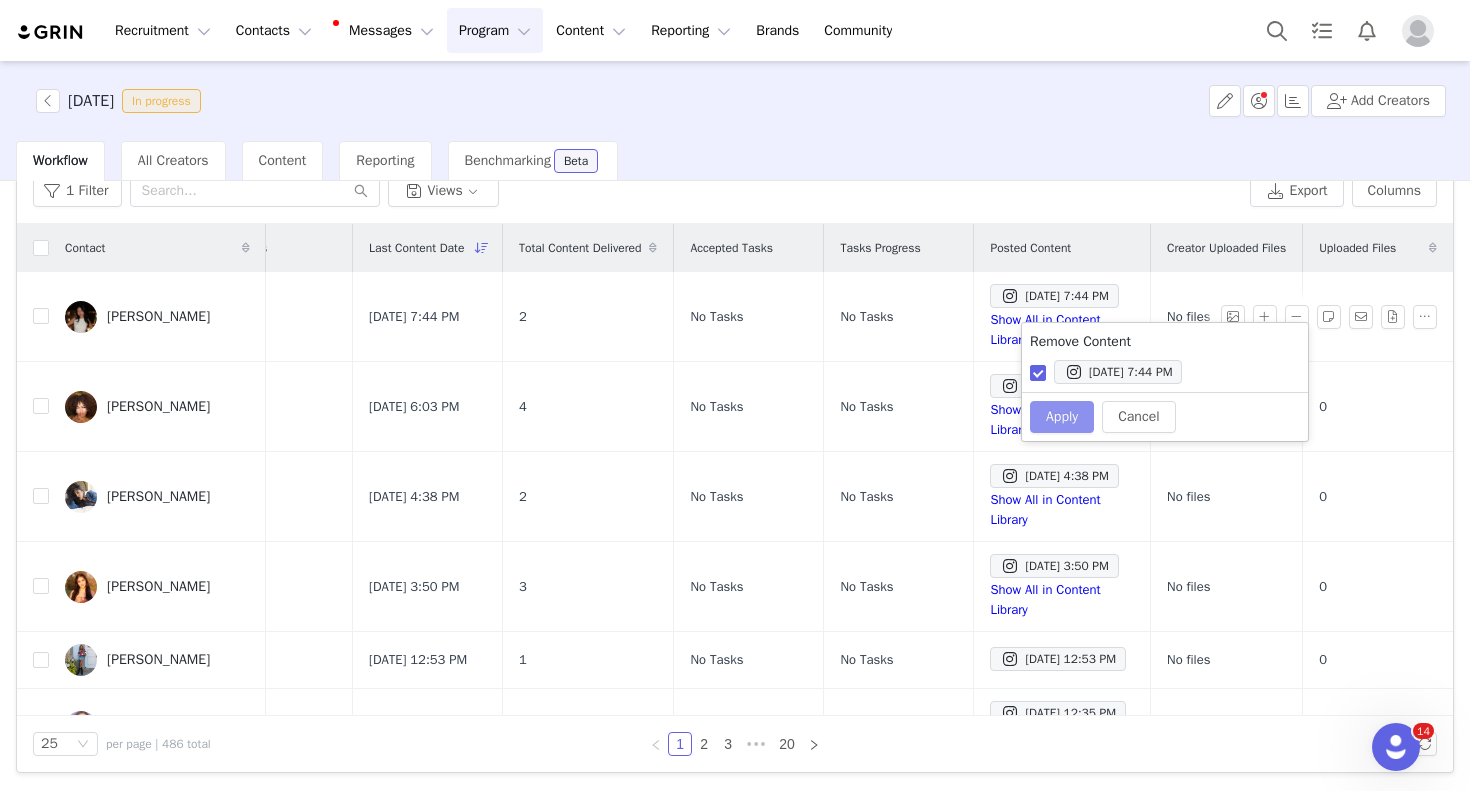 click on "Apply" at bounding box center (1062, 417) 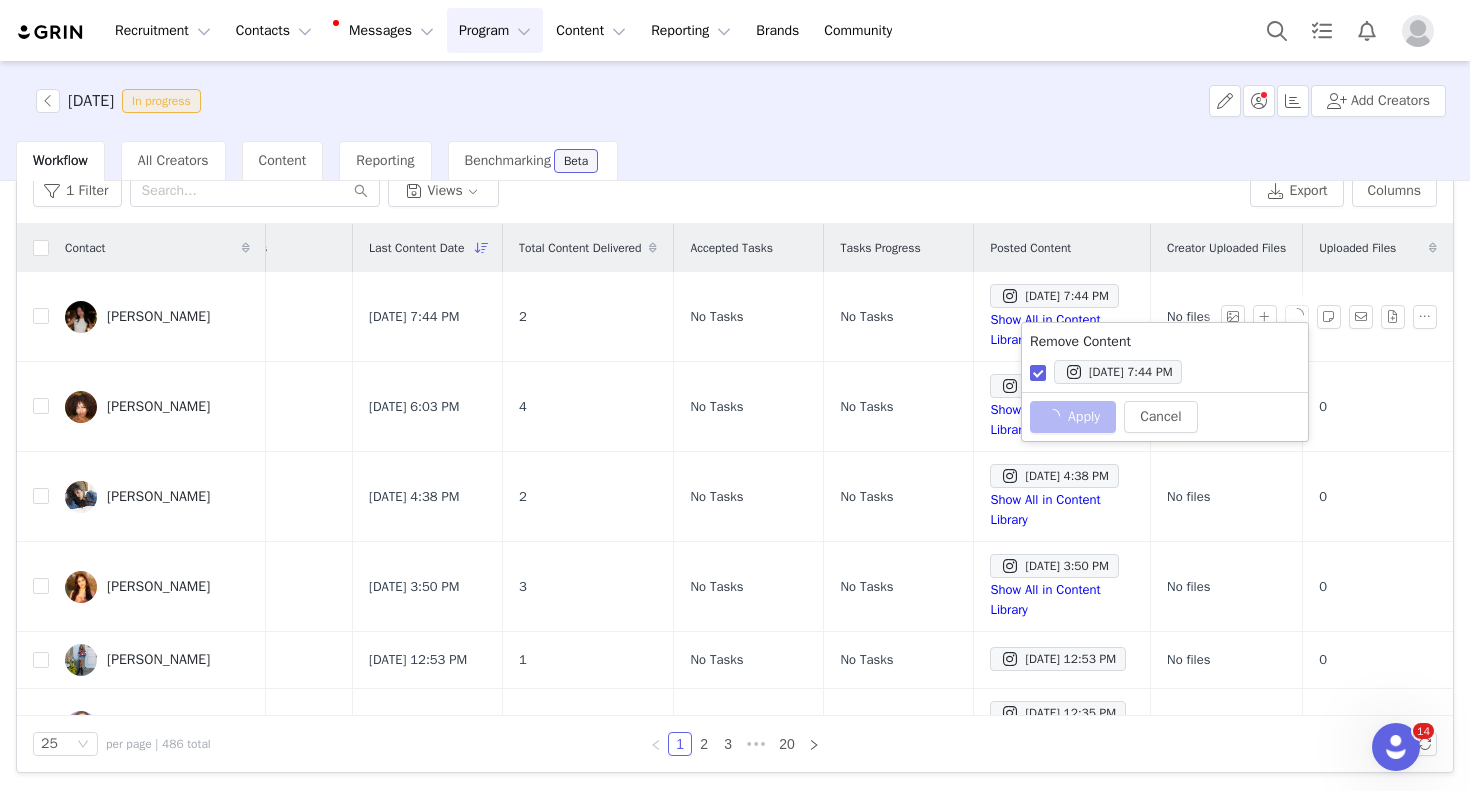 checkbox on "false" 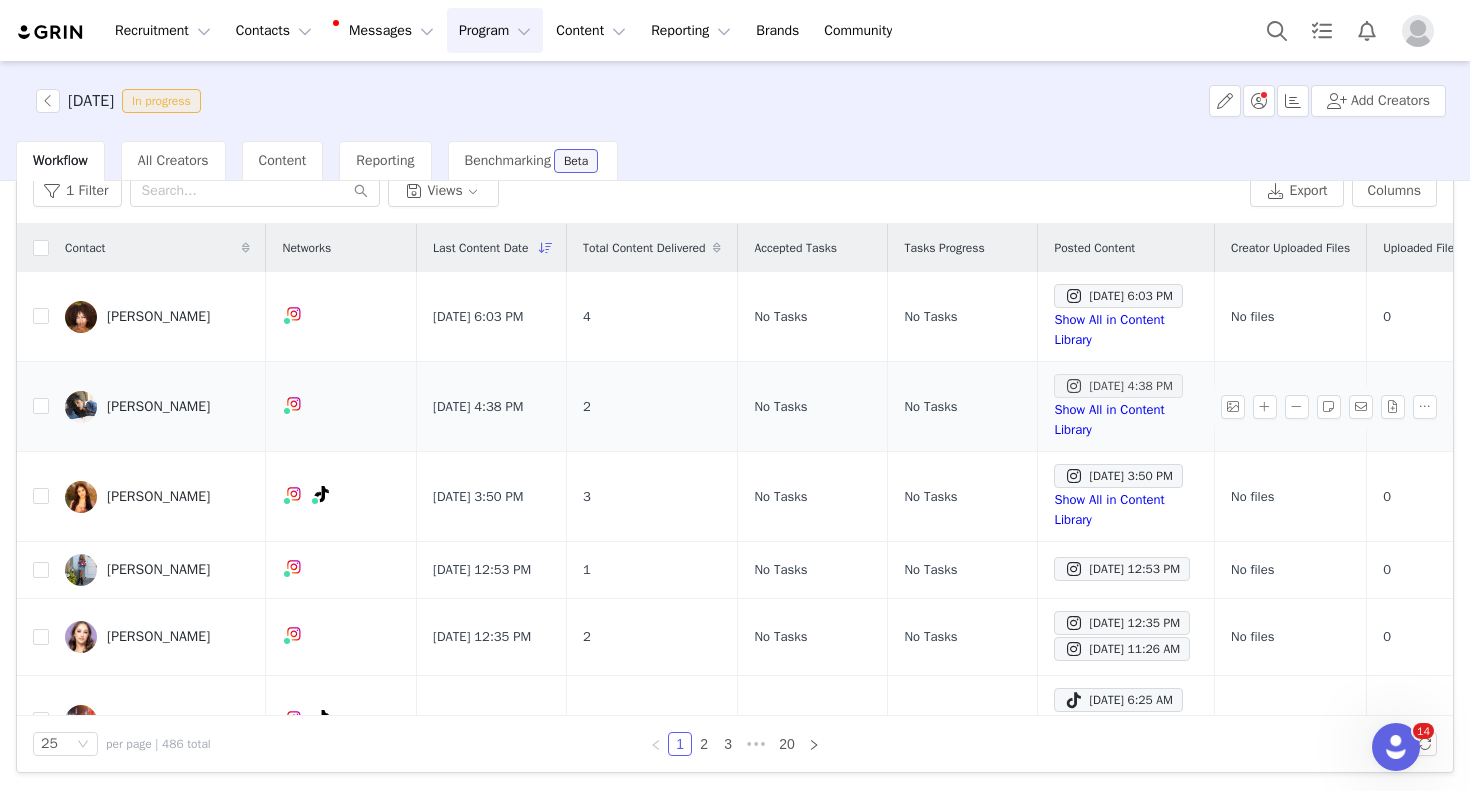 scroll, scrollTop: 0, scrollLeft: 139, axis: horizontal 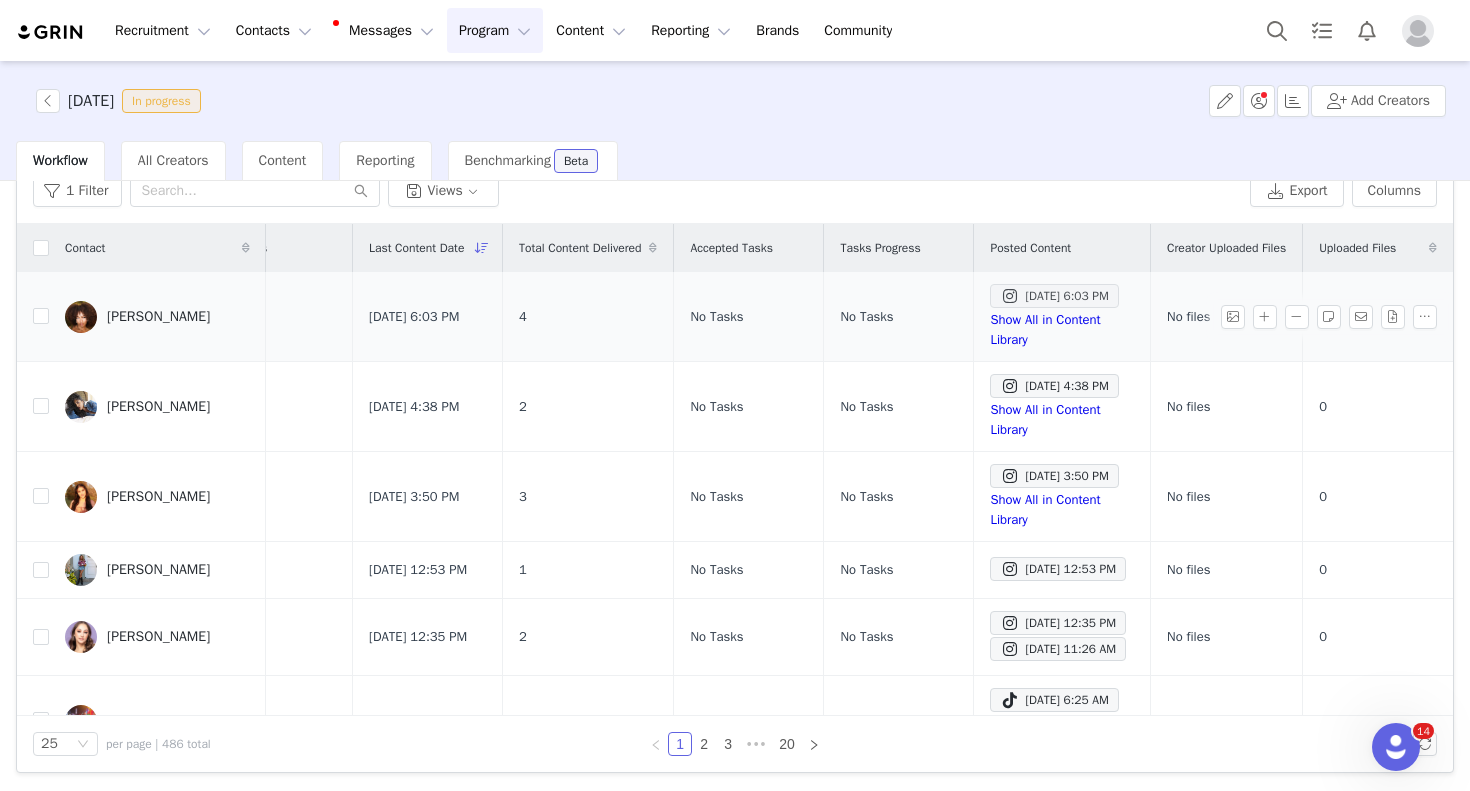 click on "[DATE] 6:03 PM" at bounding box center (1054, 296) 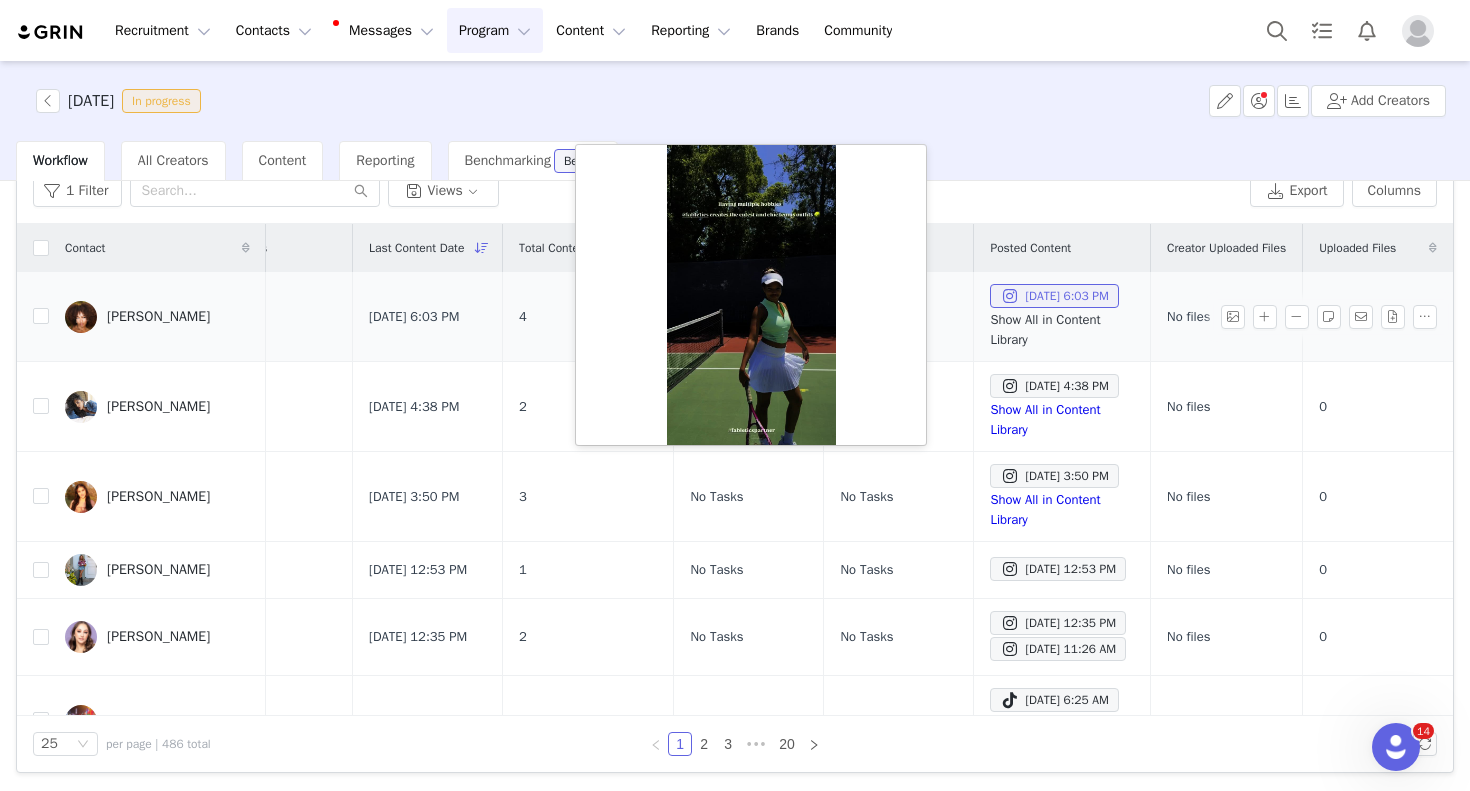 click on "Show All in Content Library" at bounding box center [1045, 329] 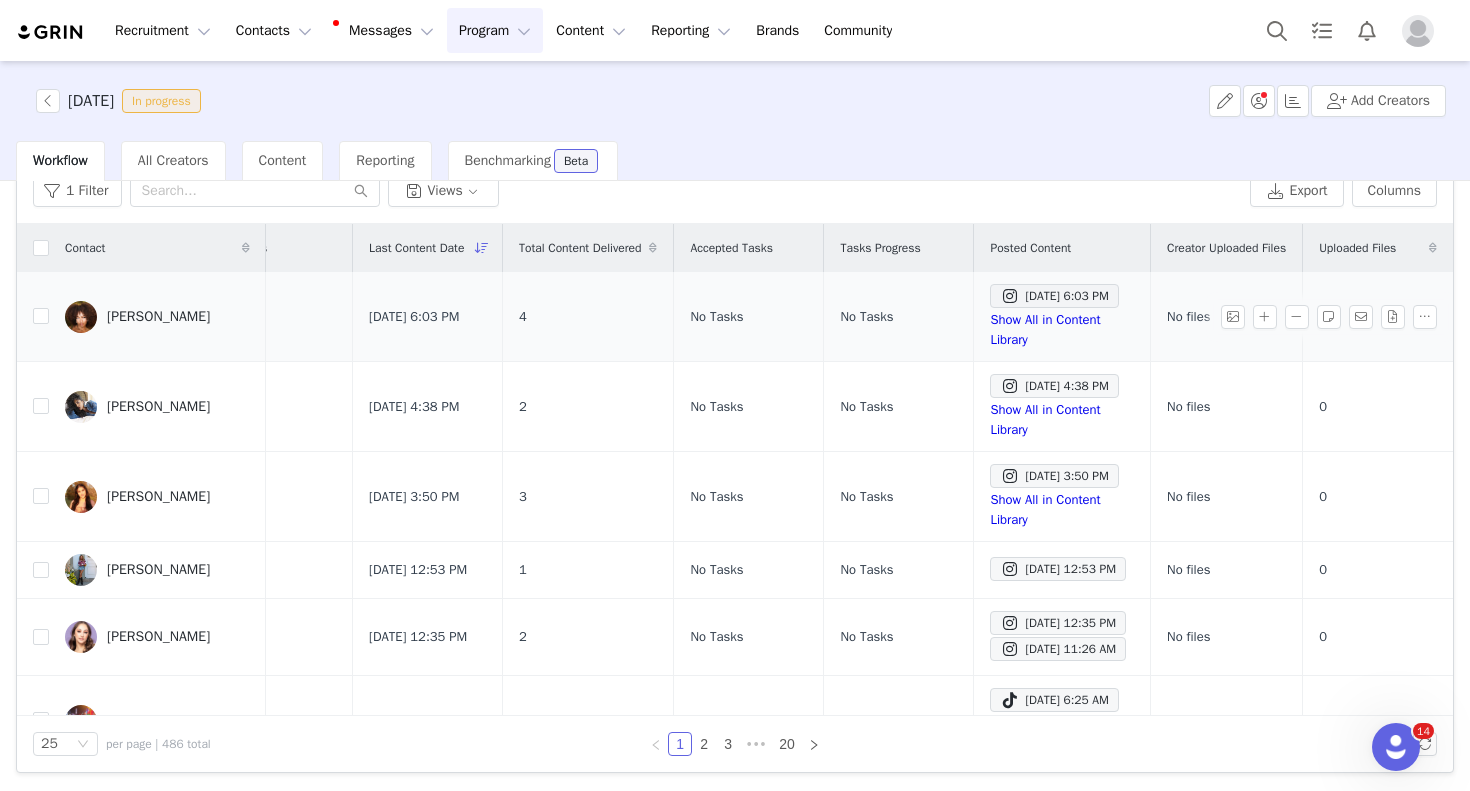 click on "[PERSON_NAME]" at bounding box center (158, 317) 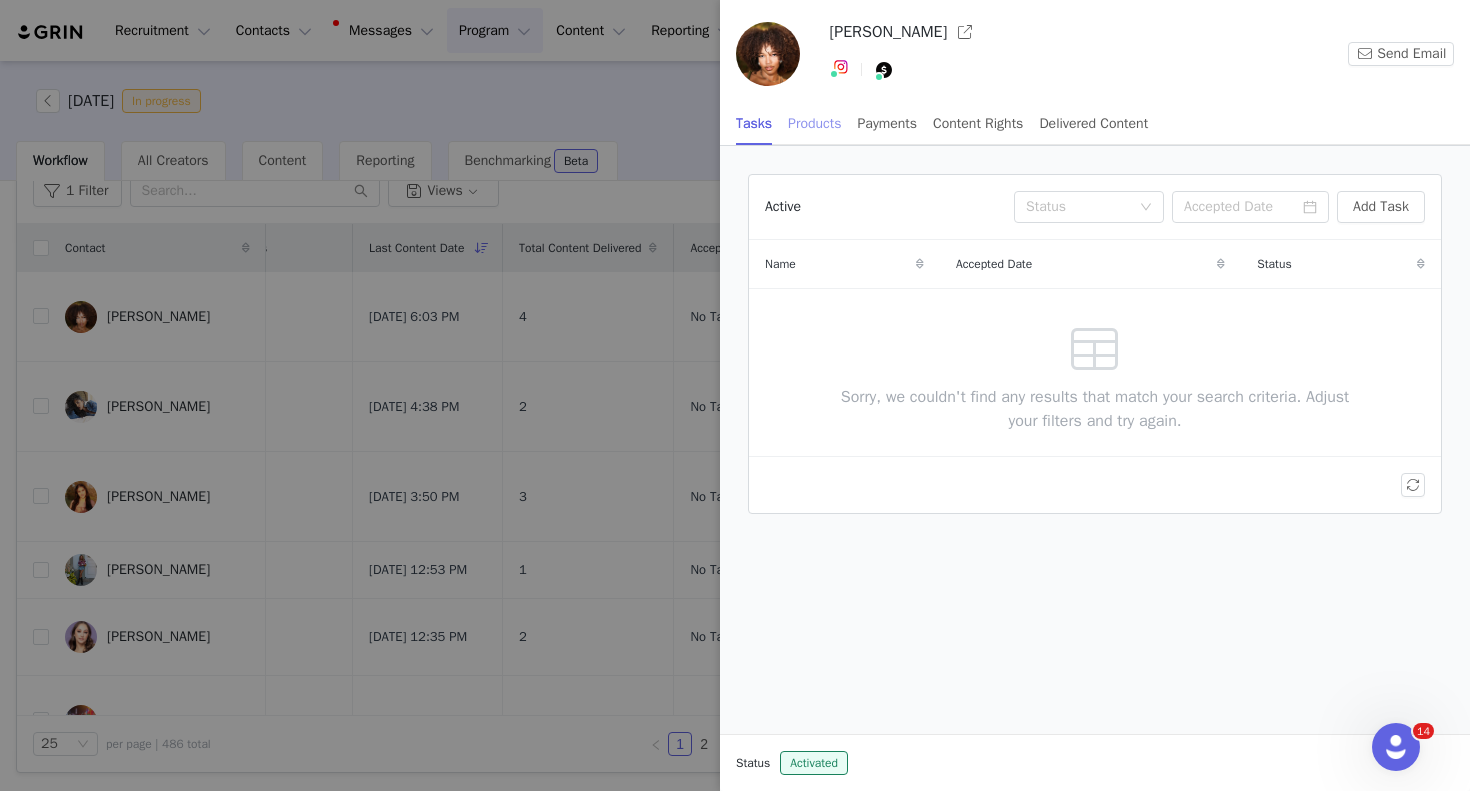 click on "Products" at bounding box center (814, 123) 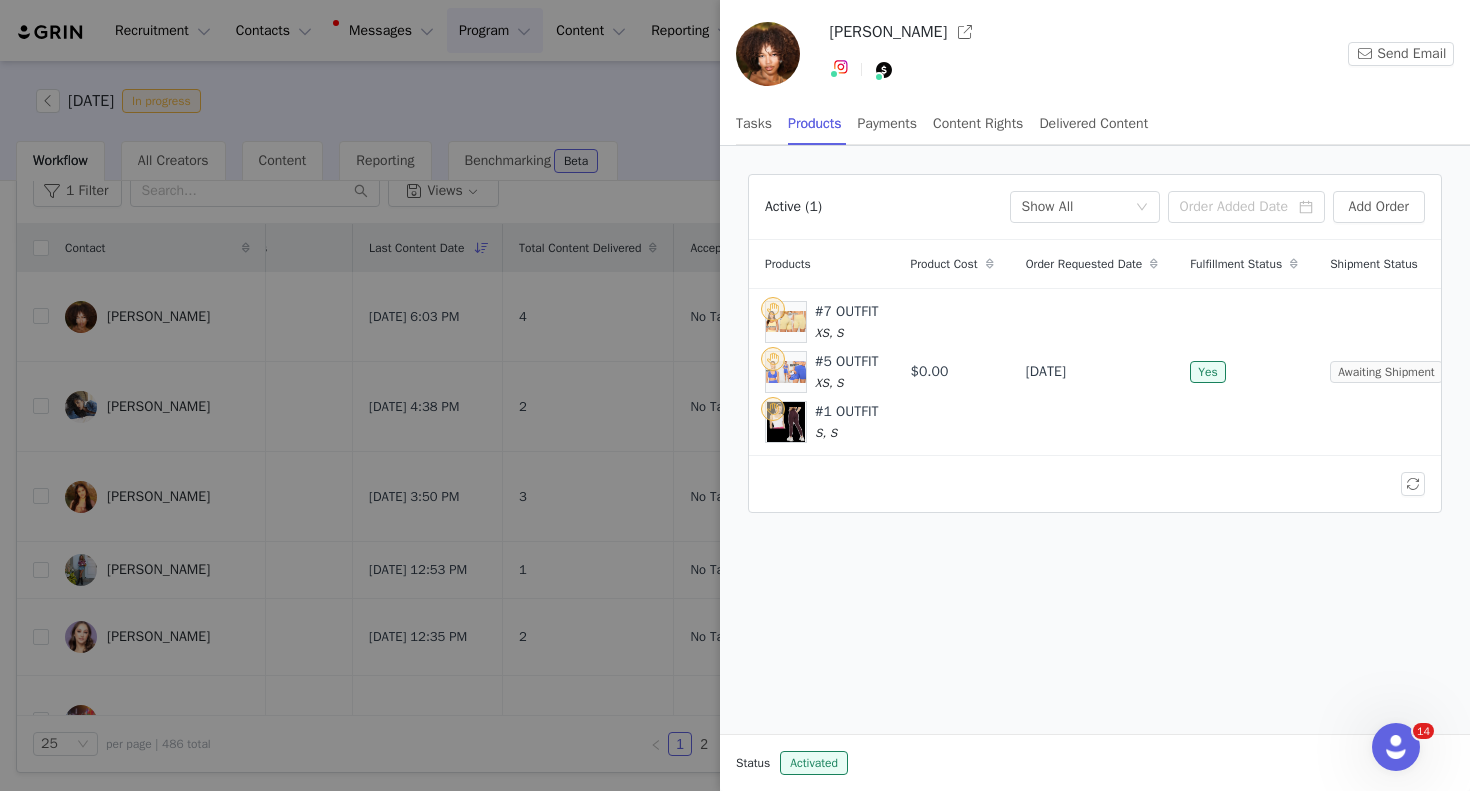 click at bounding box center [735, 395] 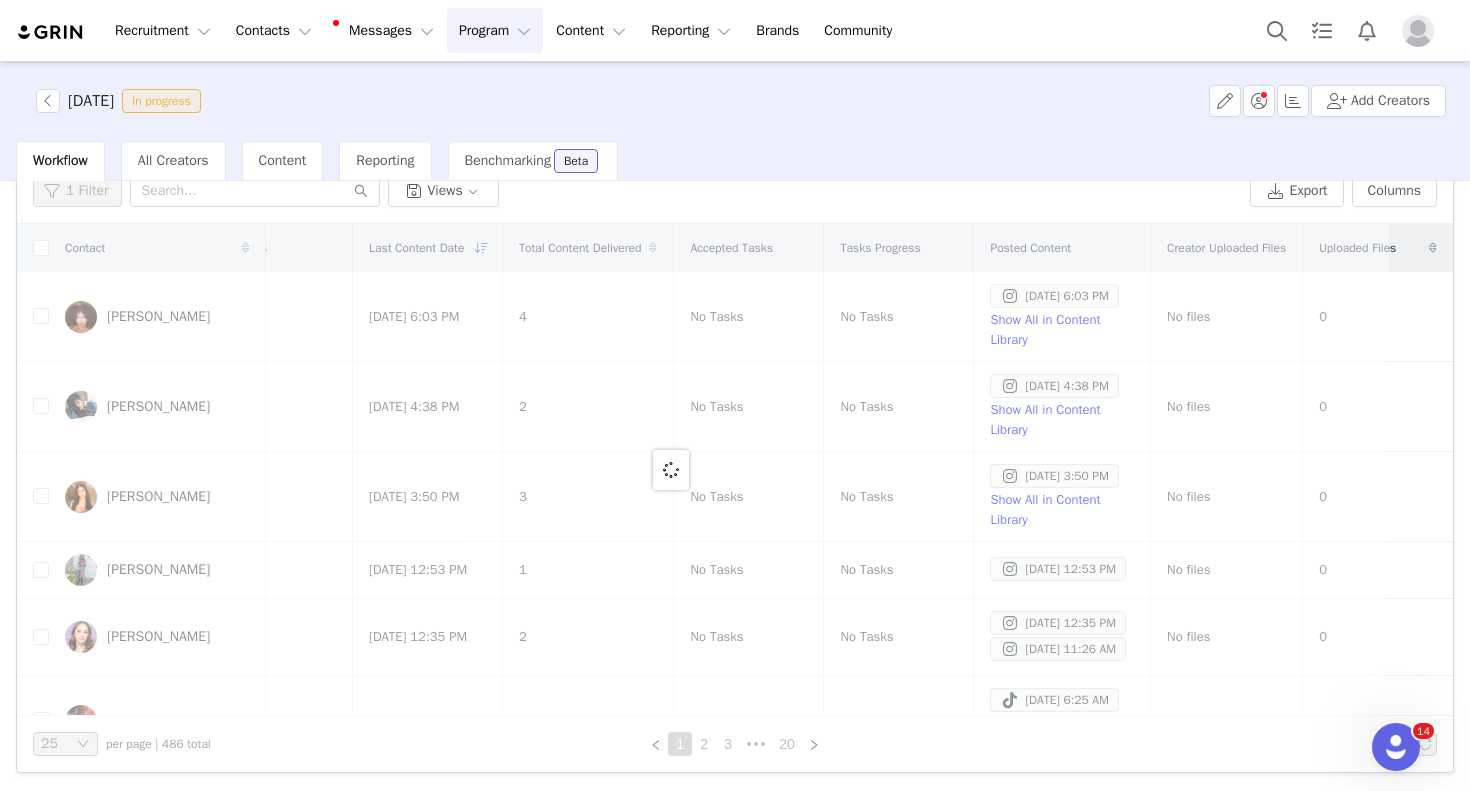 scroll, scrollTop: 0, scrollLeft: 0, axis: both 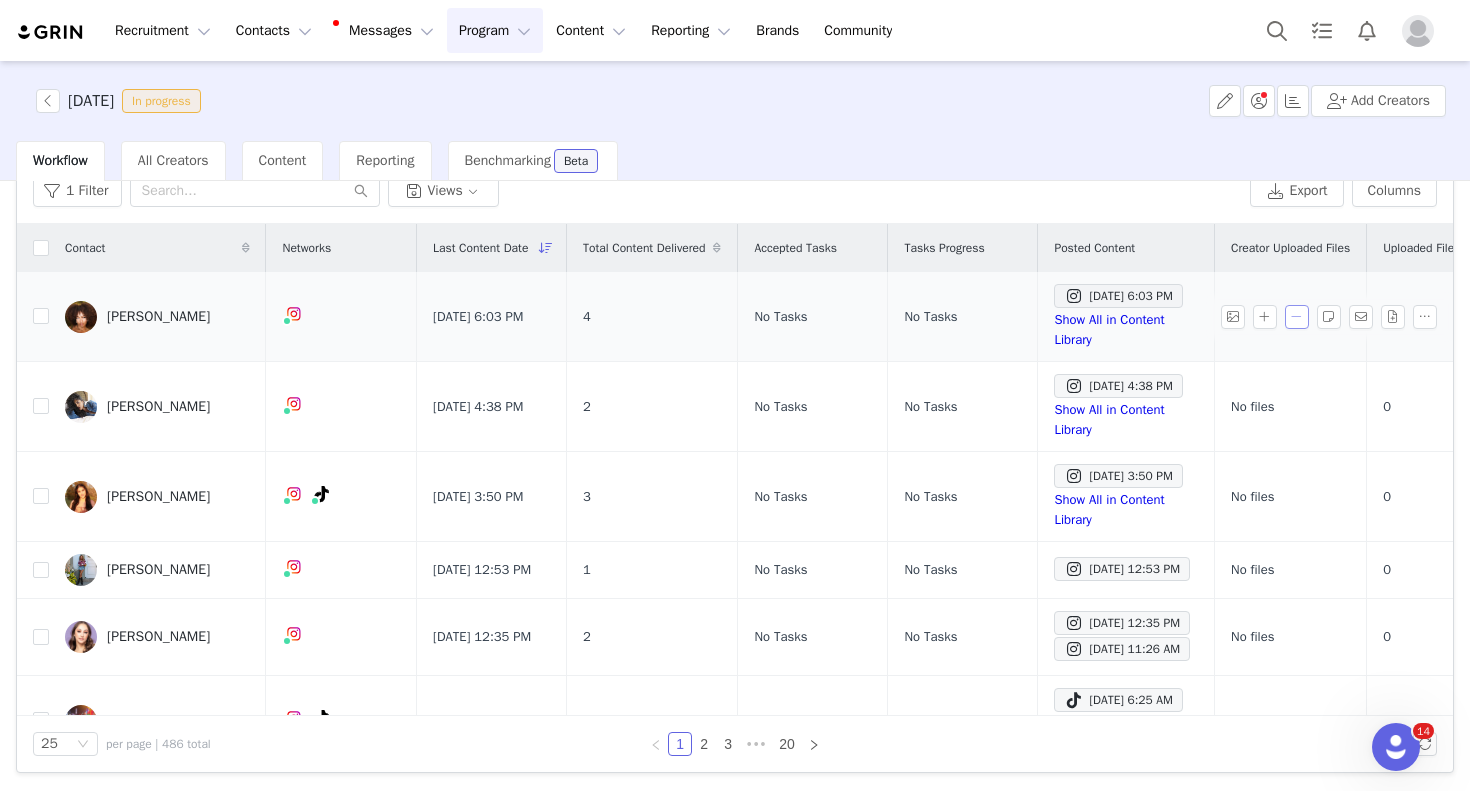click at bounding box center [1297, 317] 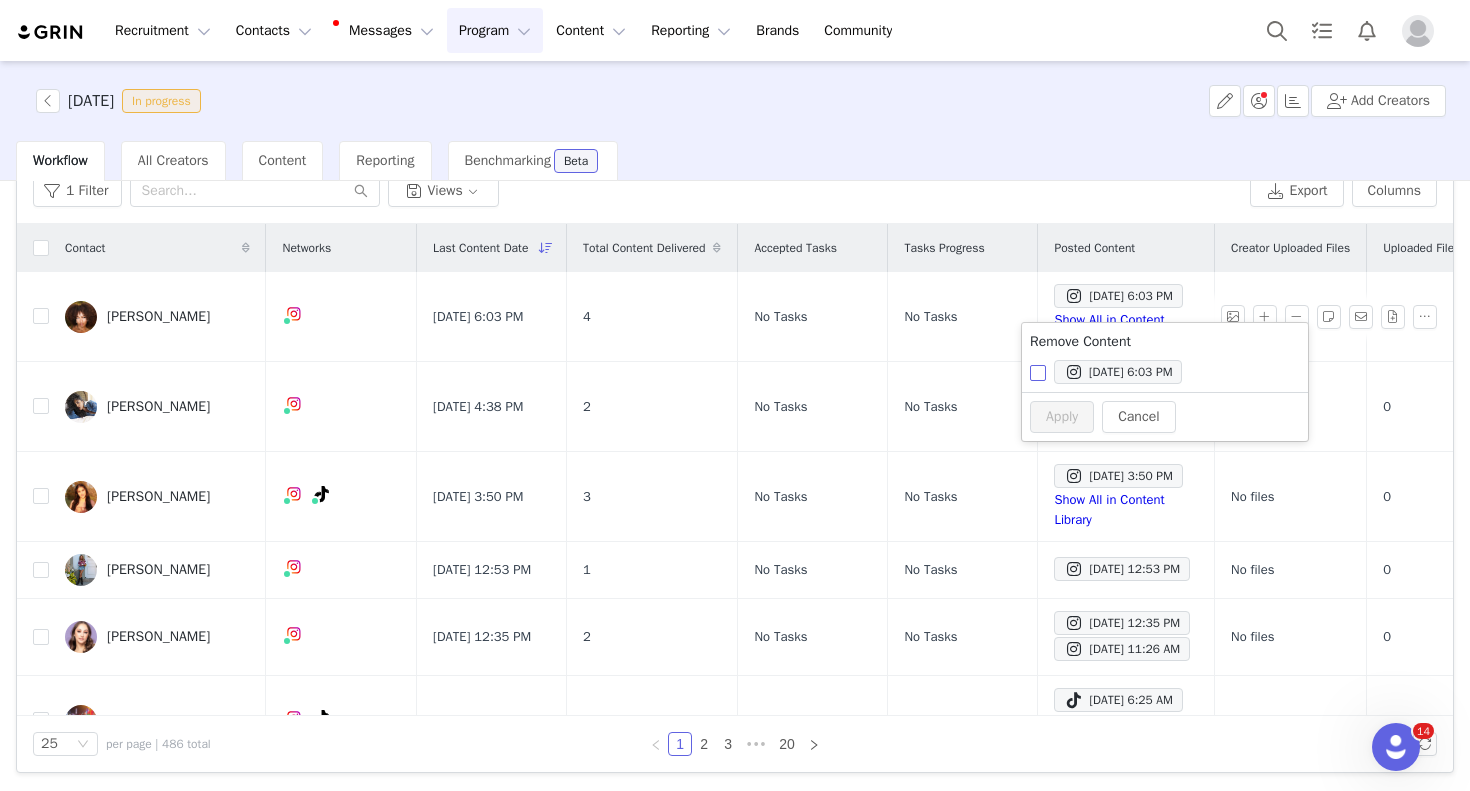 click on "[DATE] 6:03 PM" at bounding box center [1122, 373] 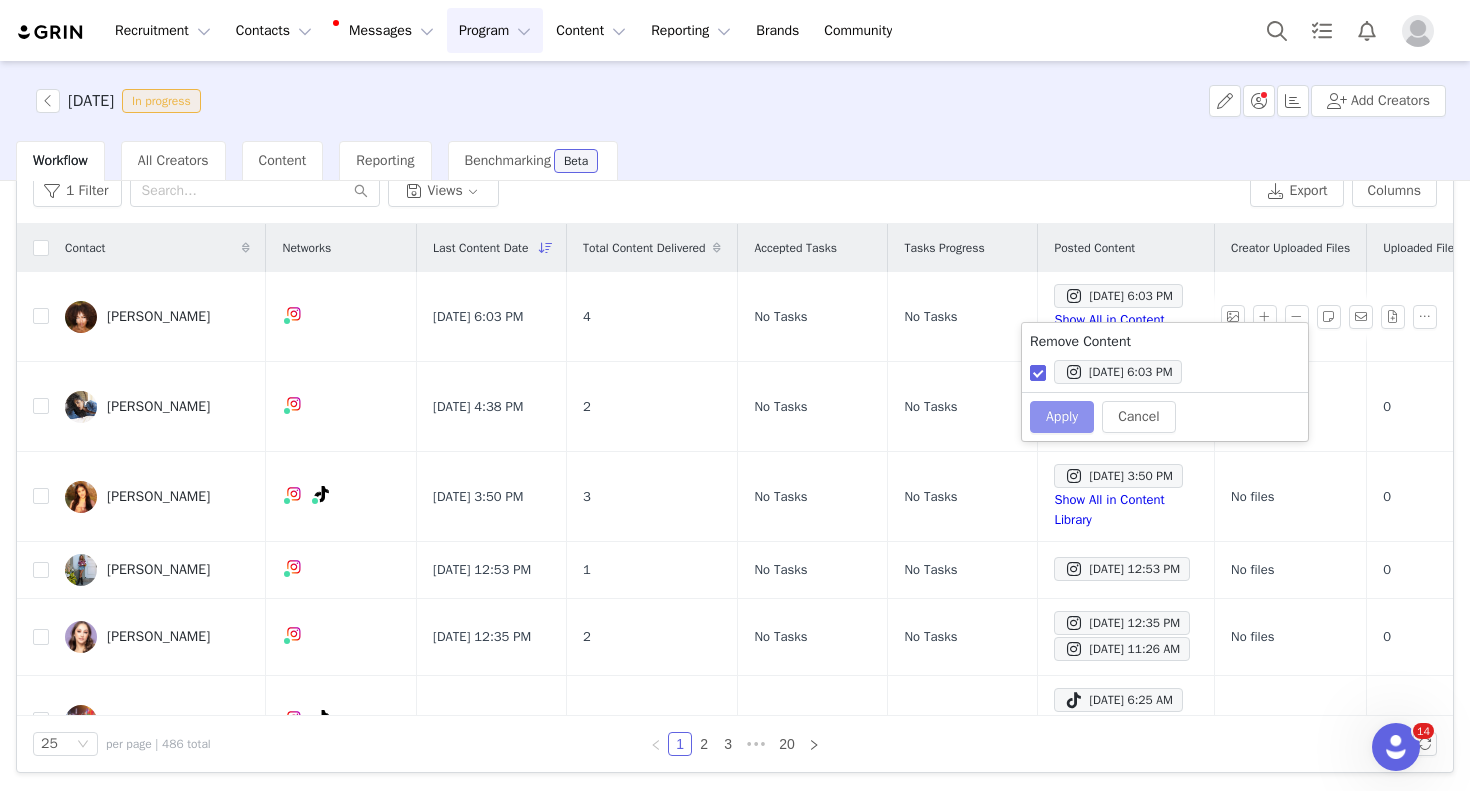 click on "Apply" at bounding box center [1062, 417] 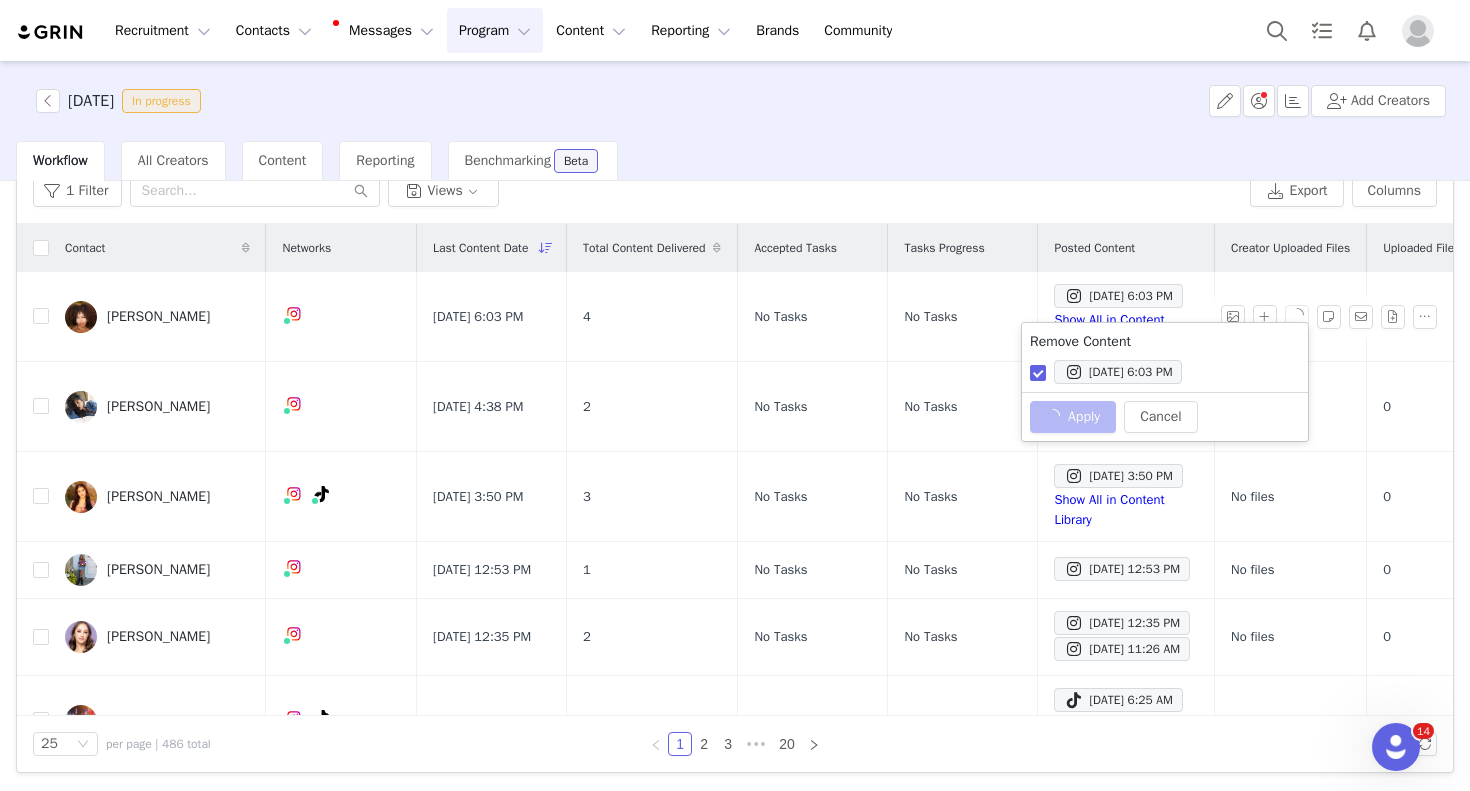 checkbox on "false" 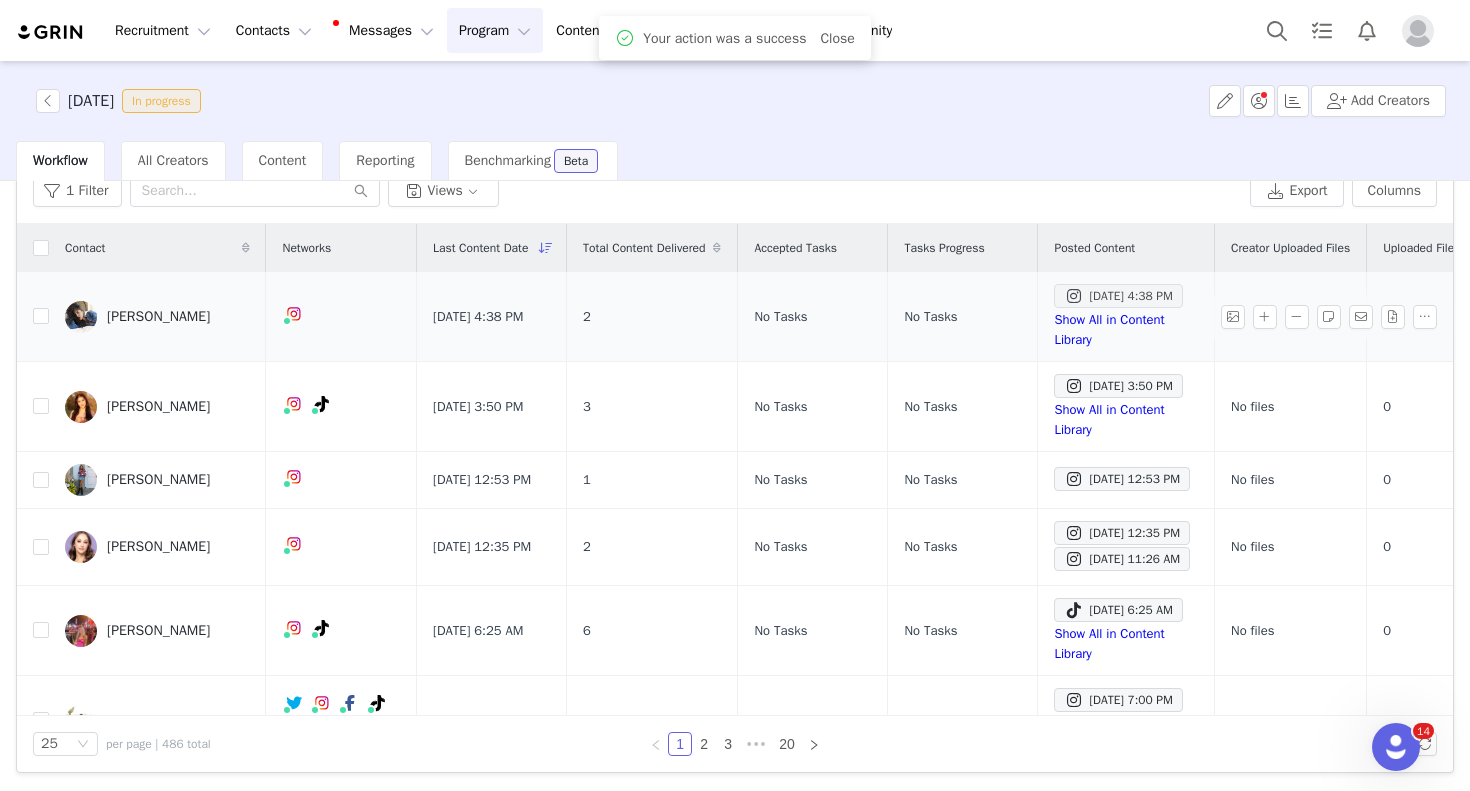 click on "[DATE] 4:38 PM" at bounding box center [1118, 296] 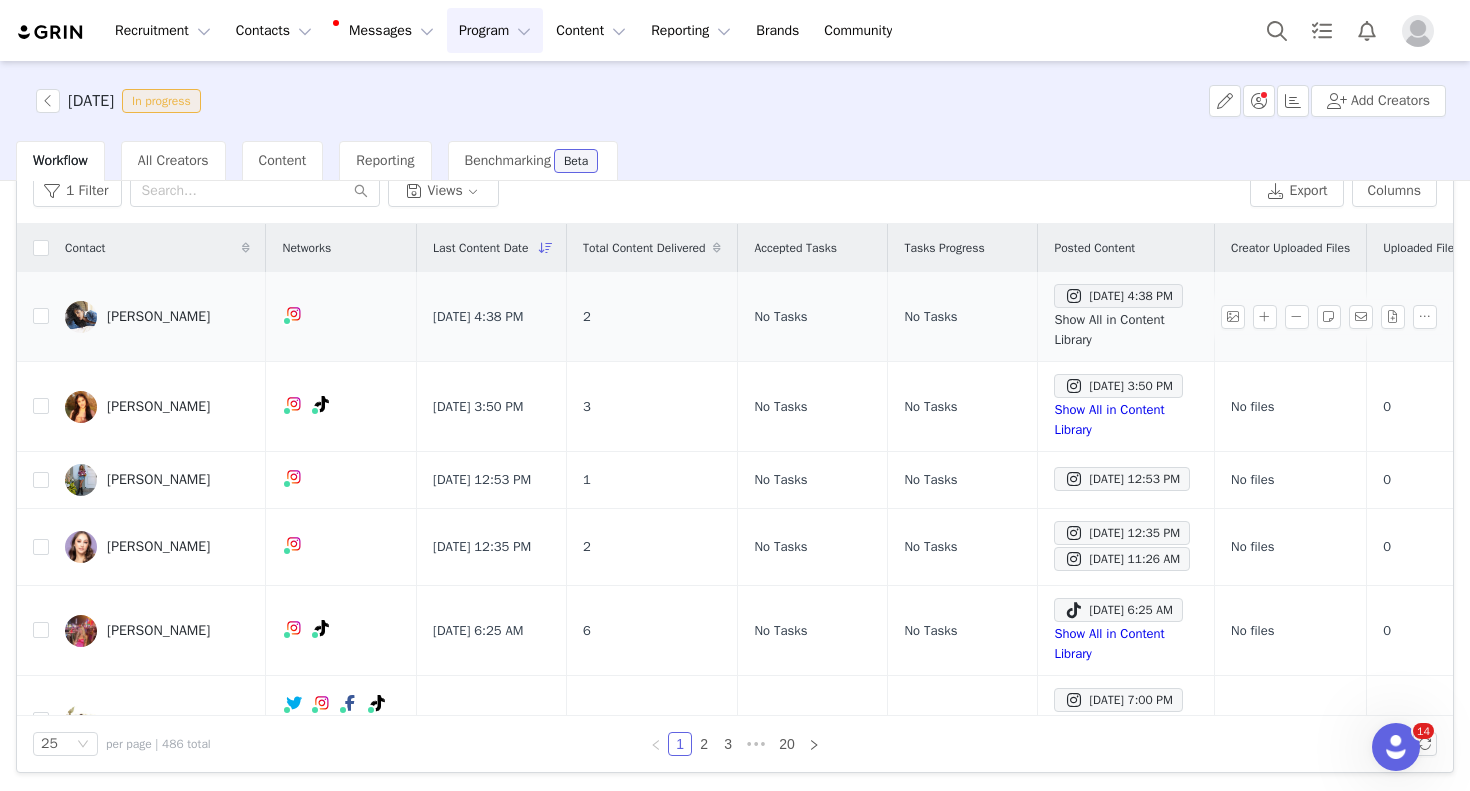 click on "Show All in Content Library" at bounding box center [1109, 329] 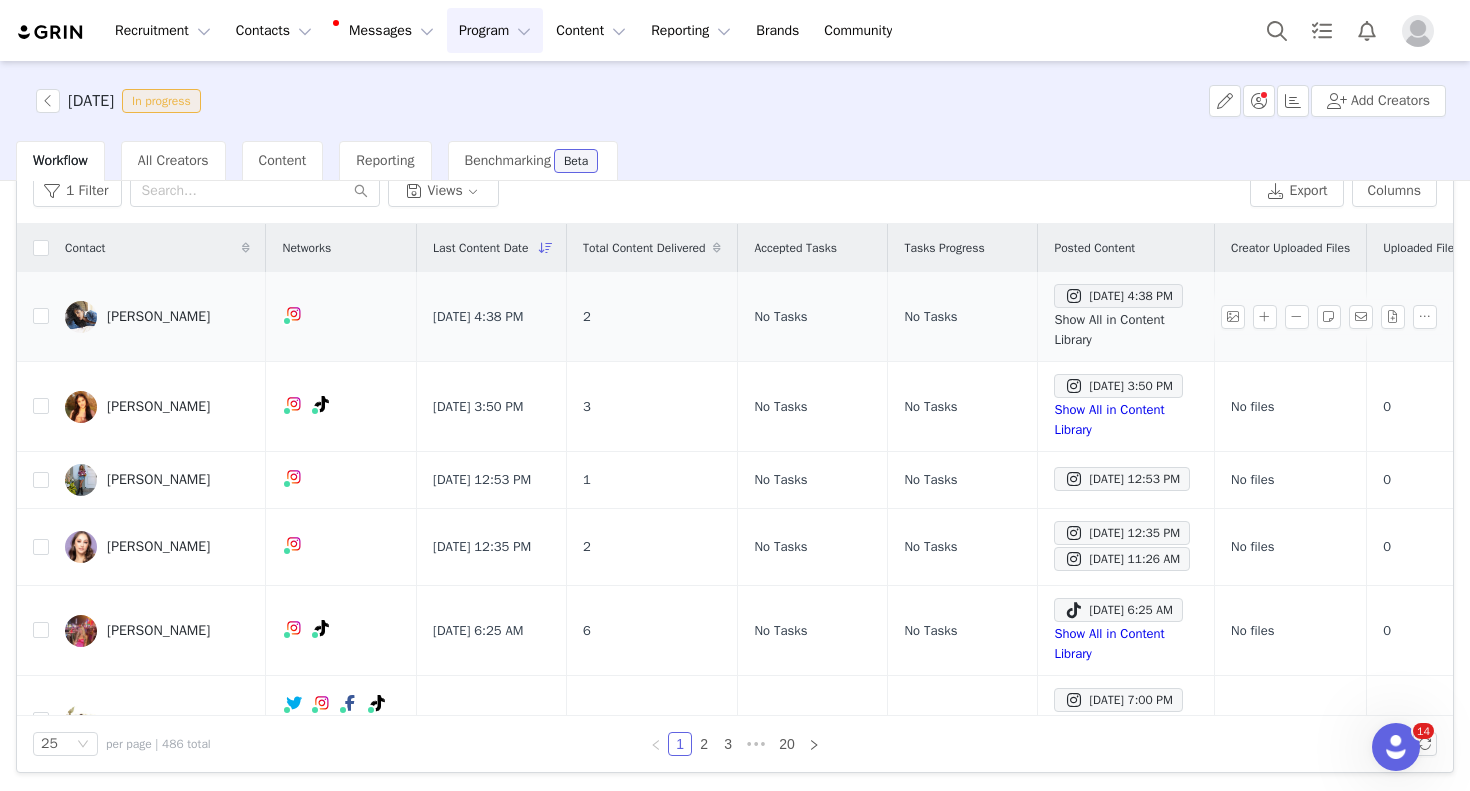 click on "Show All in Content Library" at bounding box center (1109, 329) 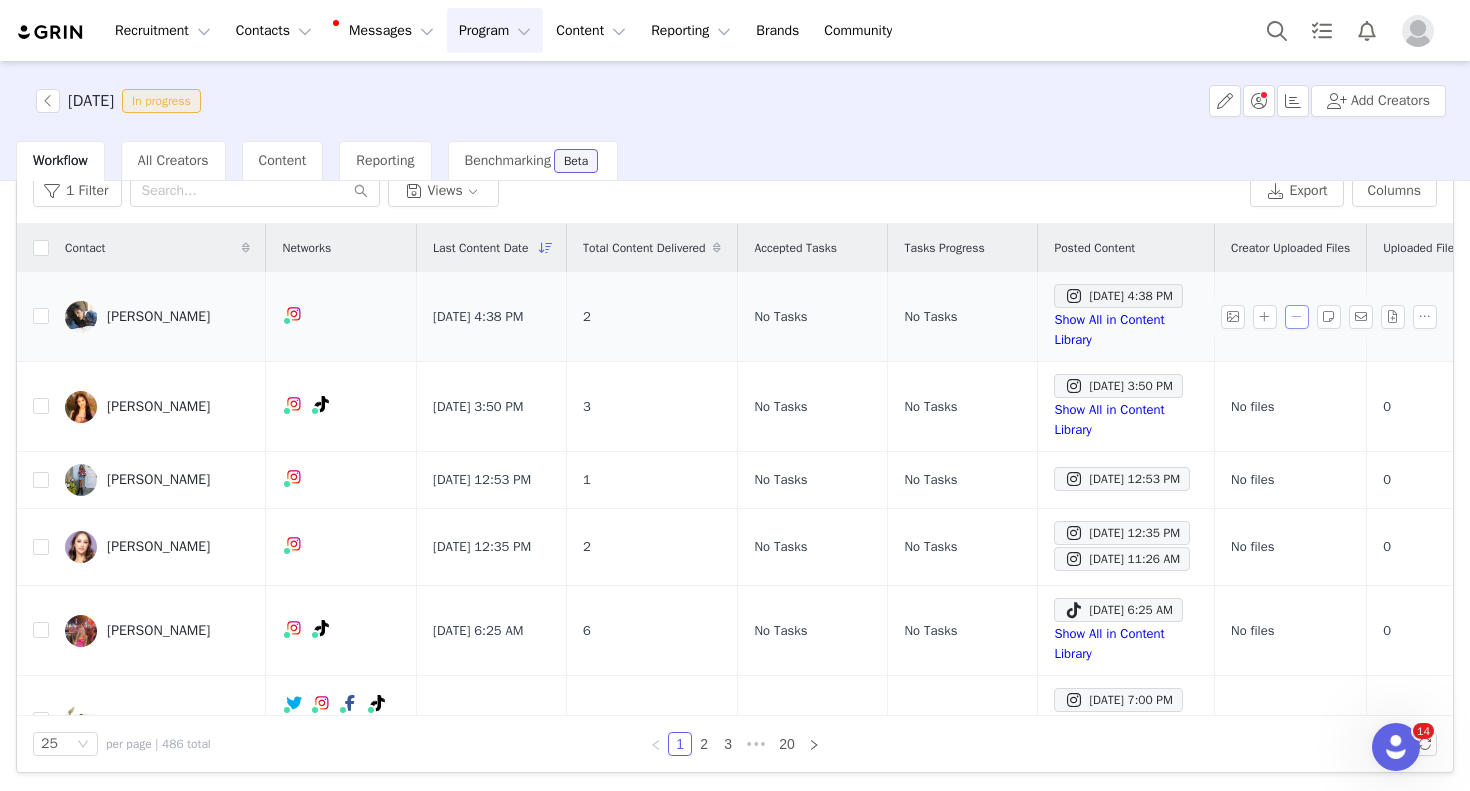 click at bounding box center (1297, 317) 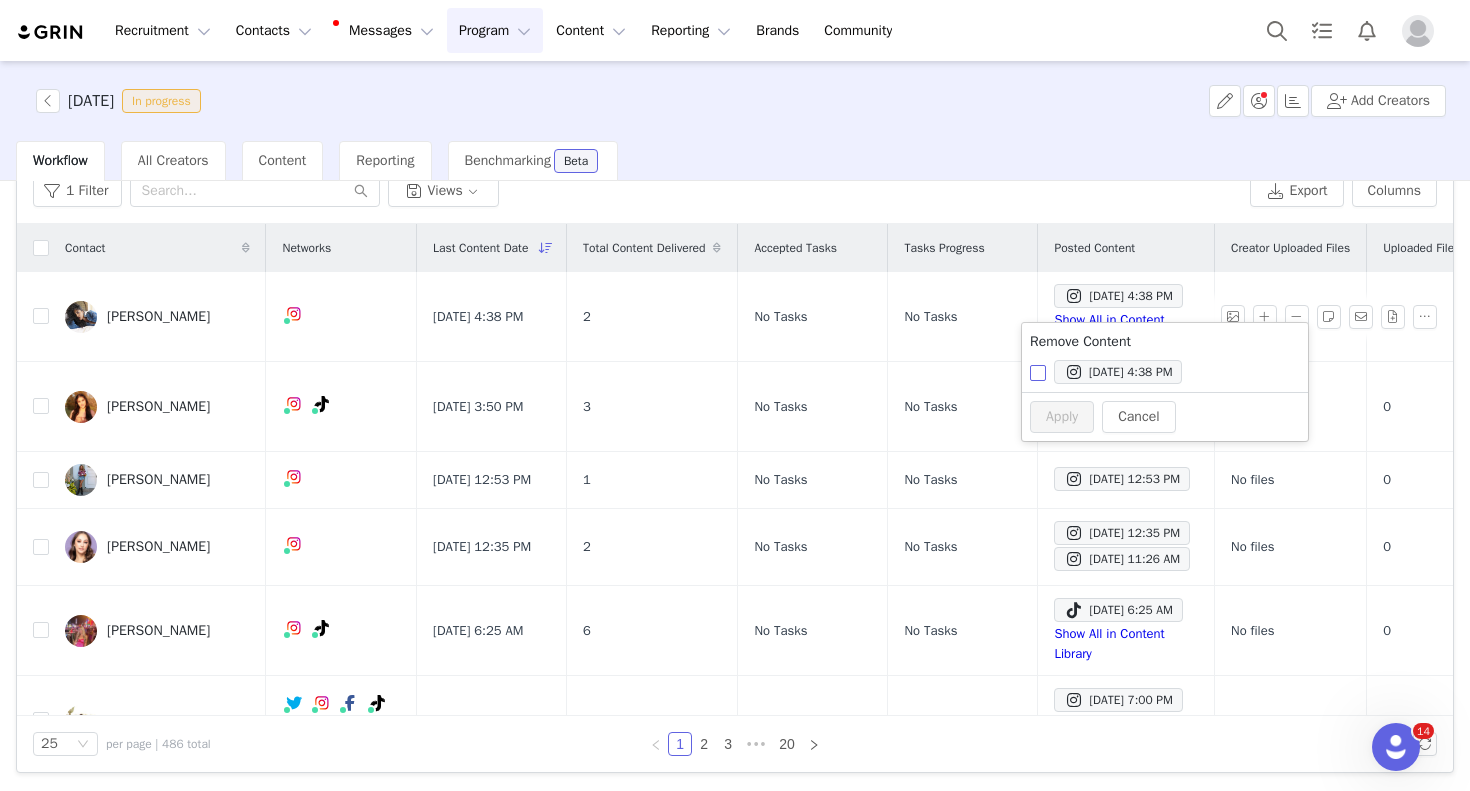 click on "[DATE] 4:38 PM" at bounding box center (1038, 373) 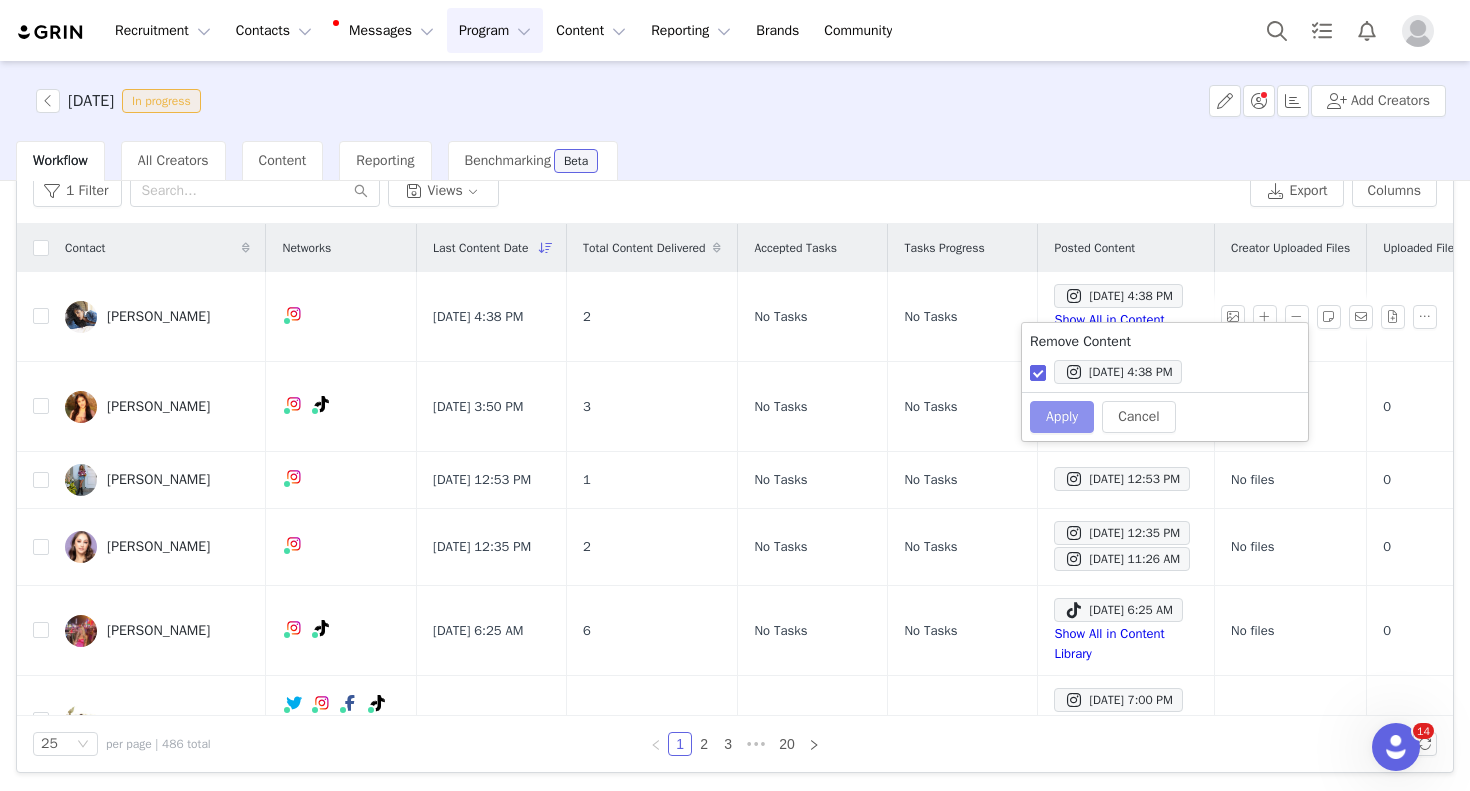 click on "Apply" at bounding box center (1062, 417) 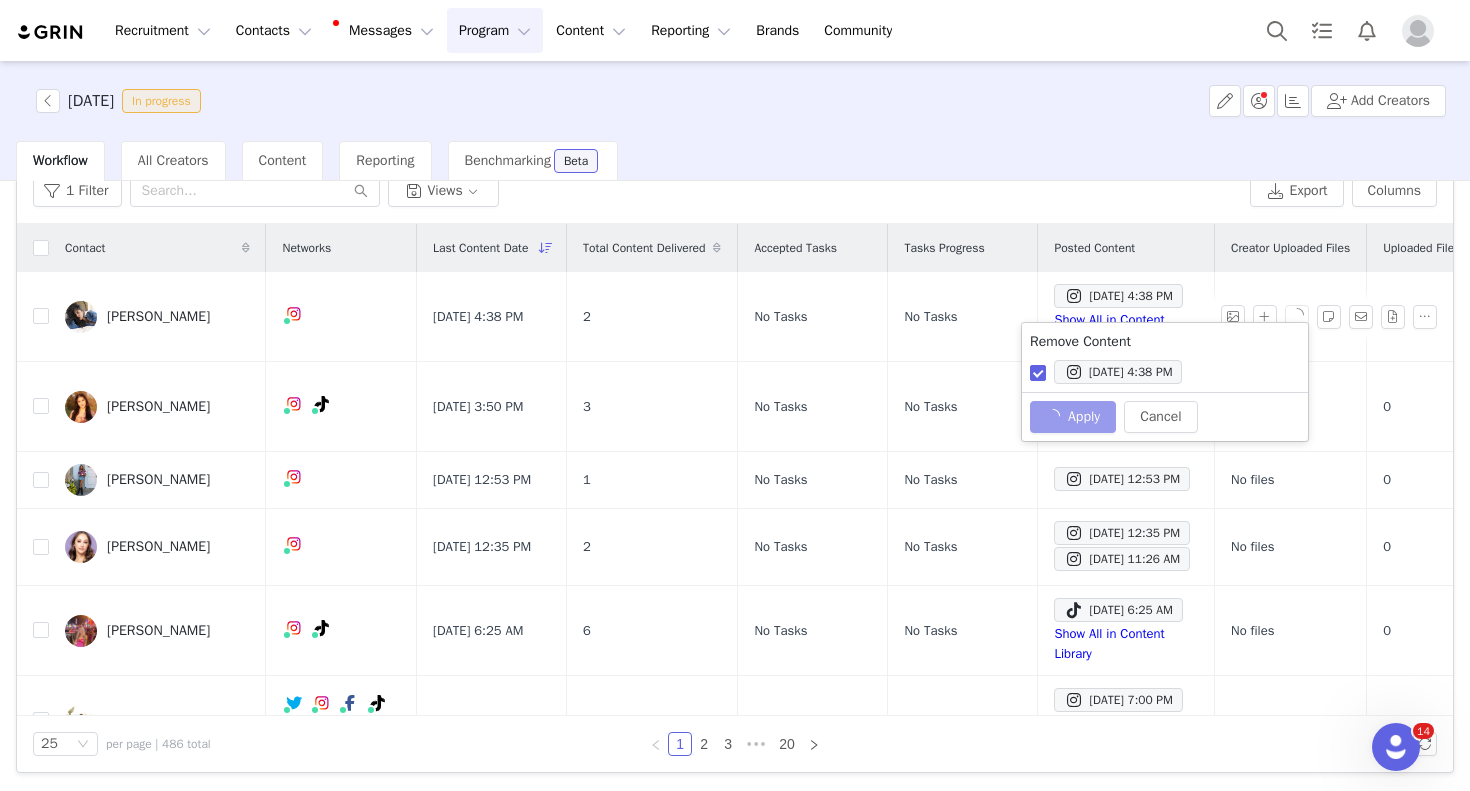 checkbox on "false" 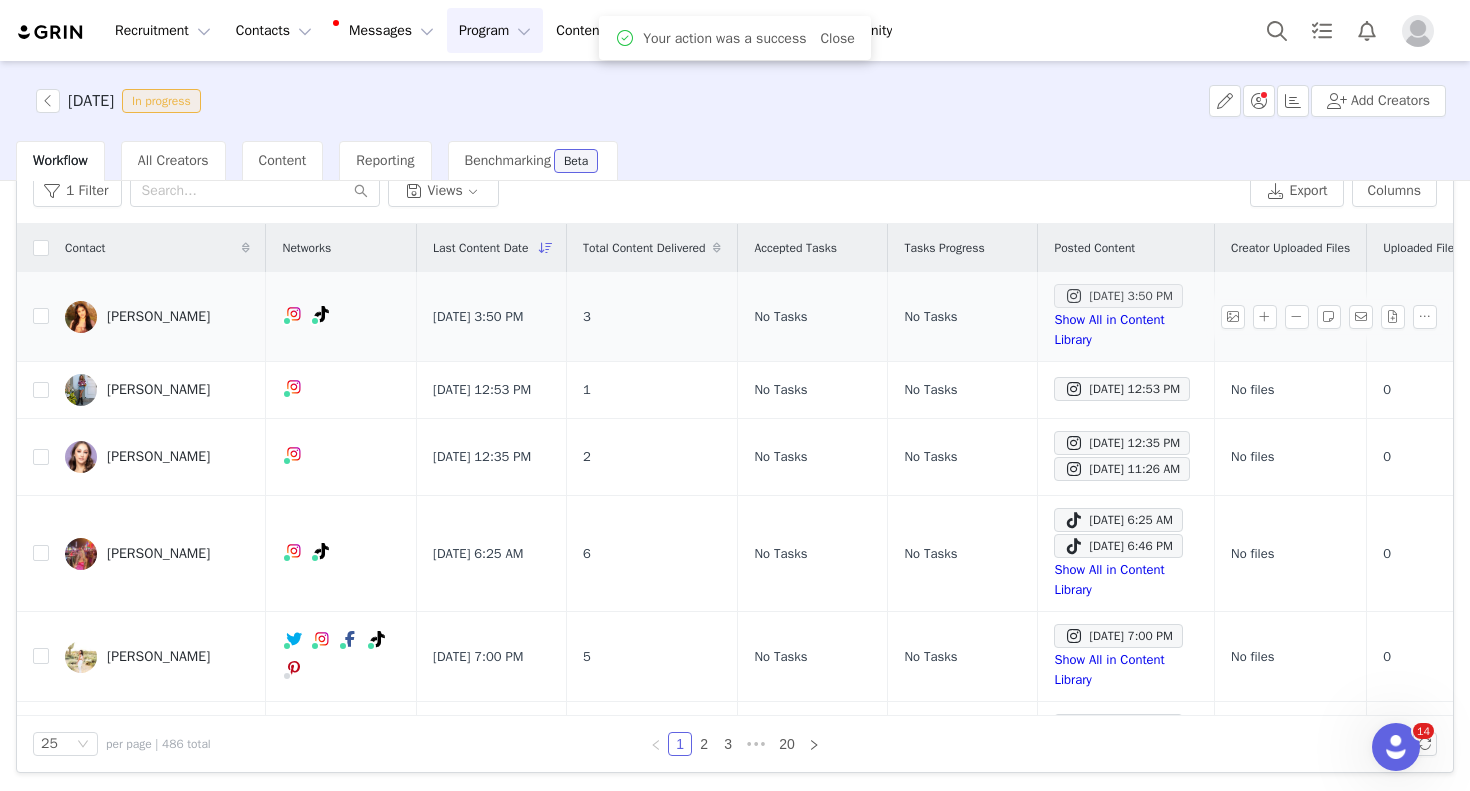 click on "[DATE] 3:50 PM" at bounding box center [1118, 296] 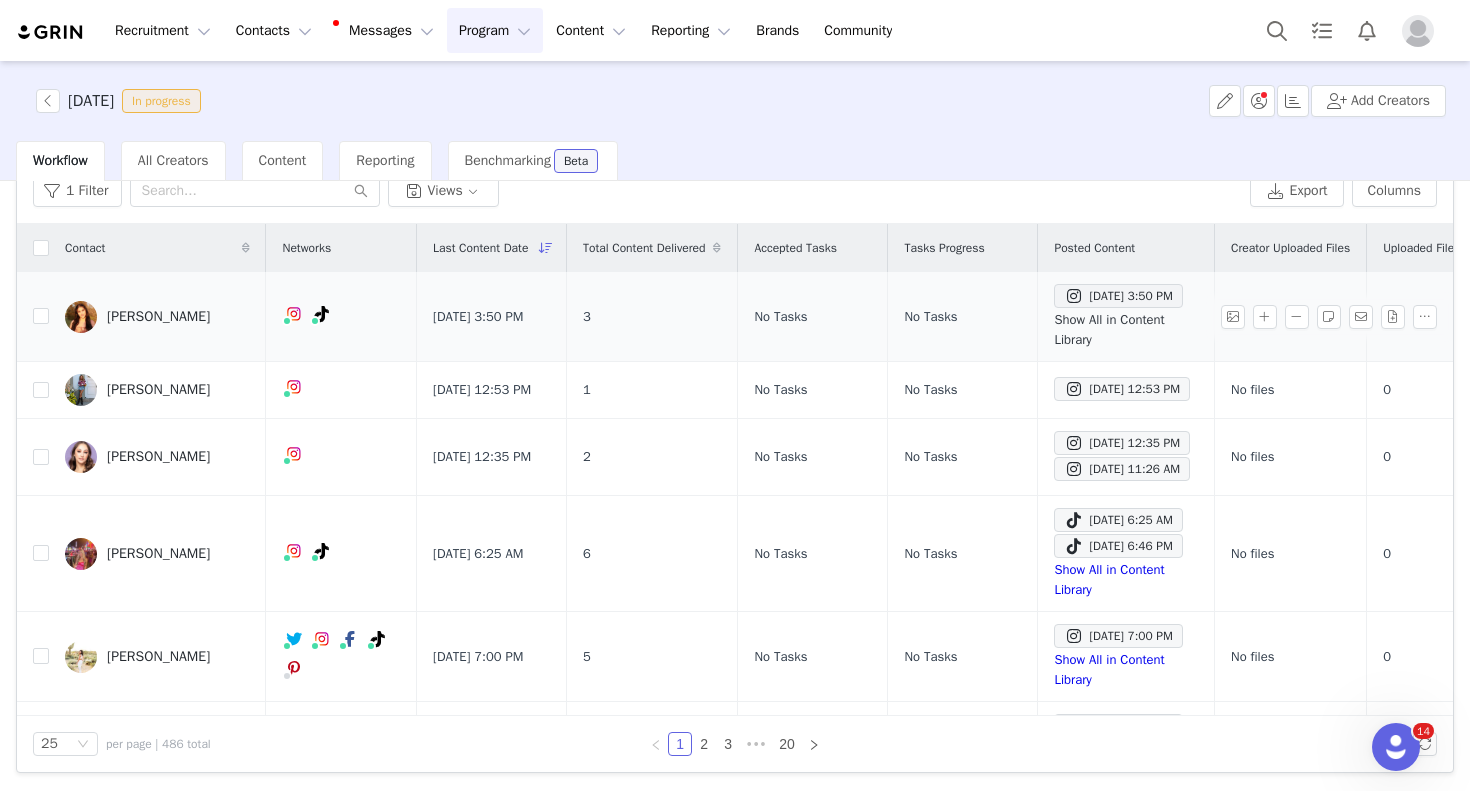 click on "Show All in Content Library" at bounding box center [1109, 329] 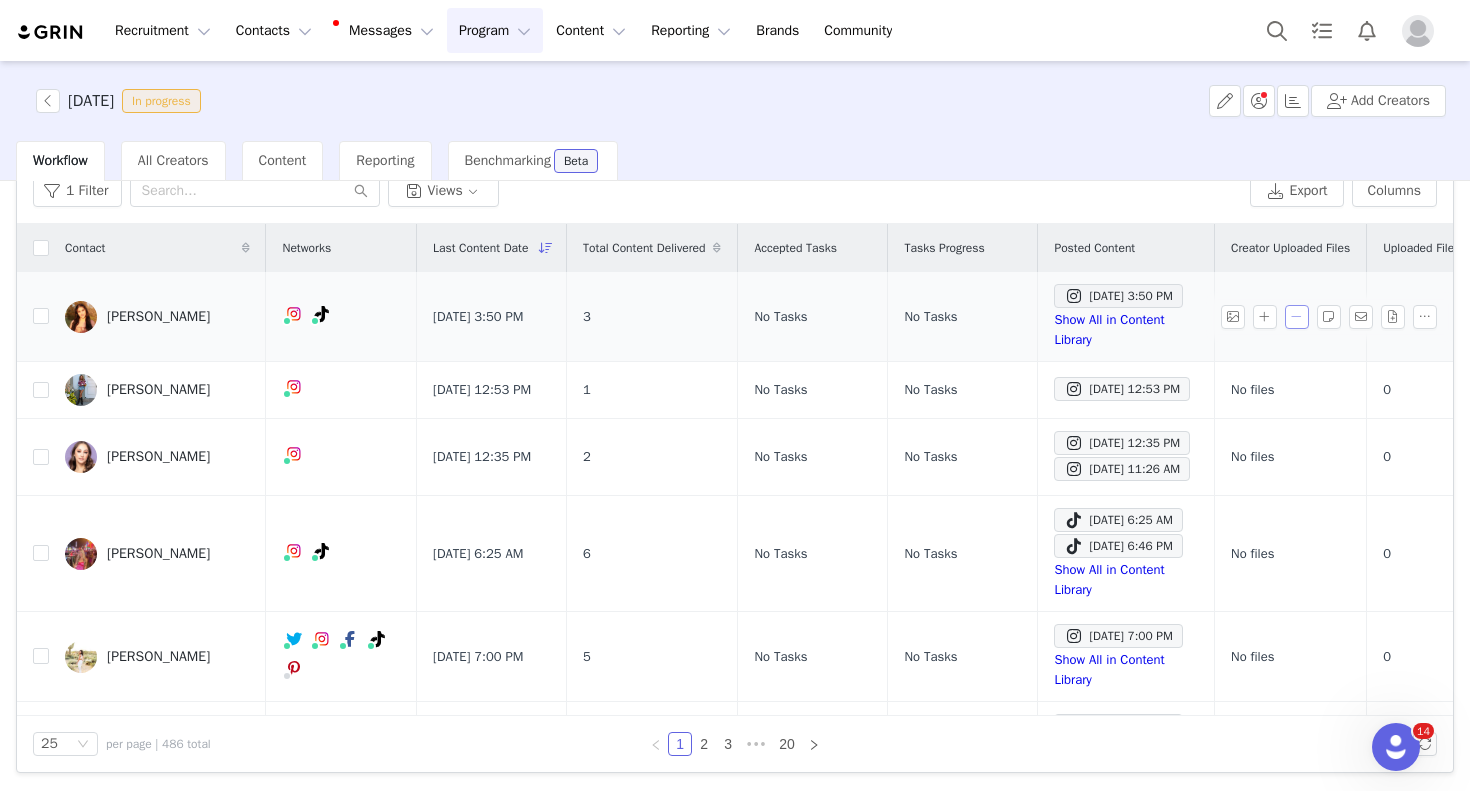 click at bounding box center (1297, 317) 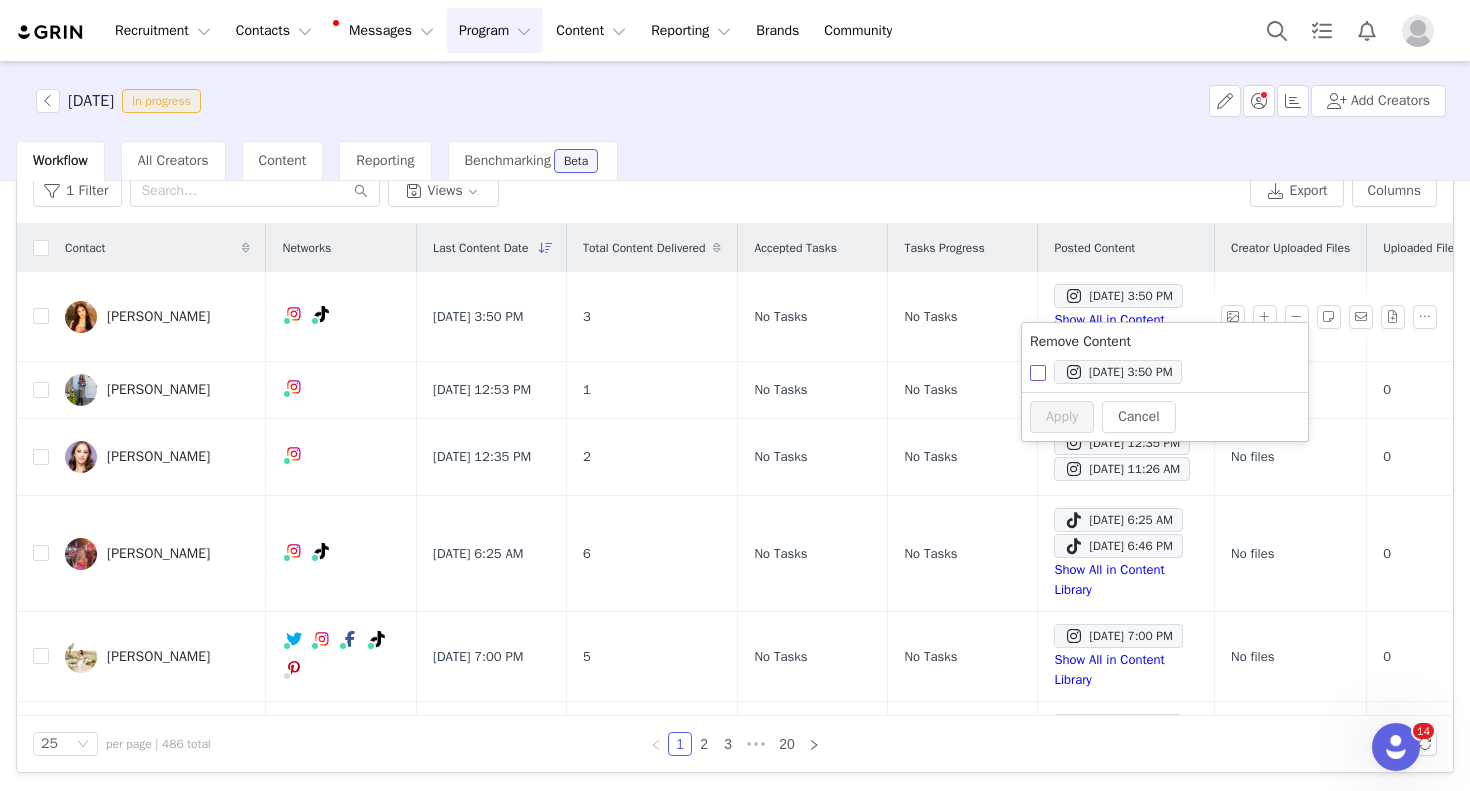 click on "[DATE] 3:50 PM" at bounding box center [1038, 373] 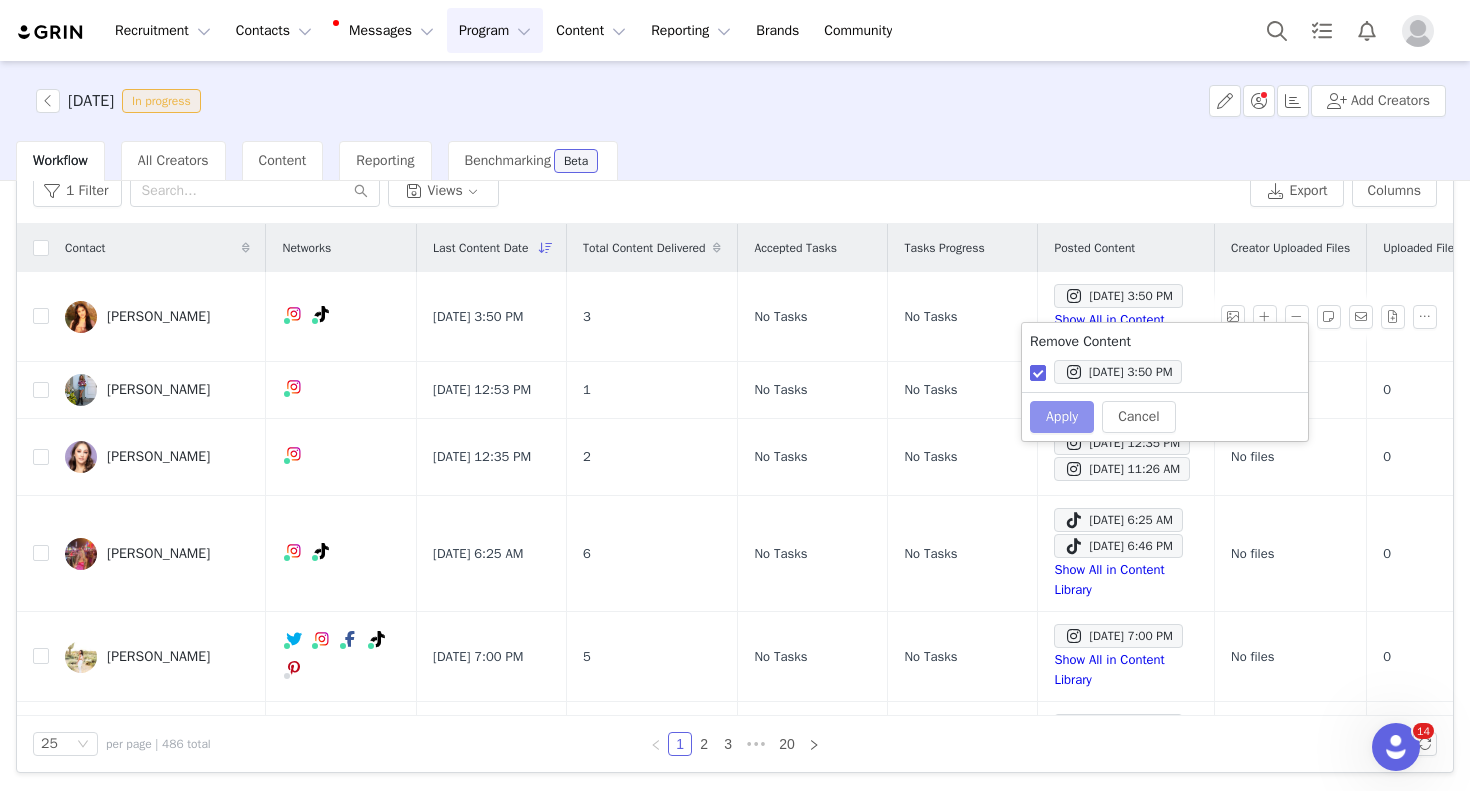 click on "Apply" at bounding box center [1062, 417] 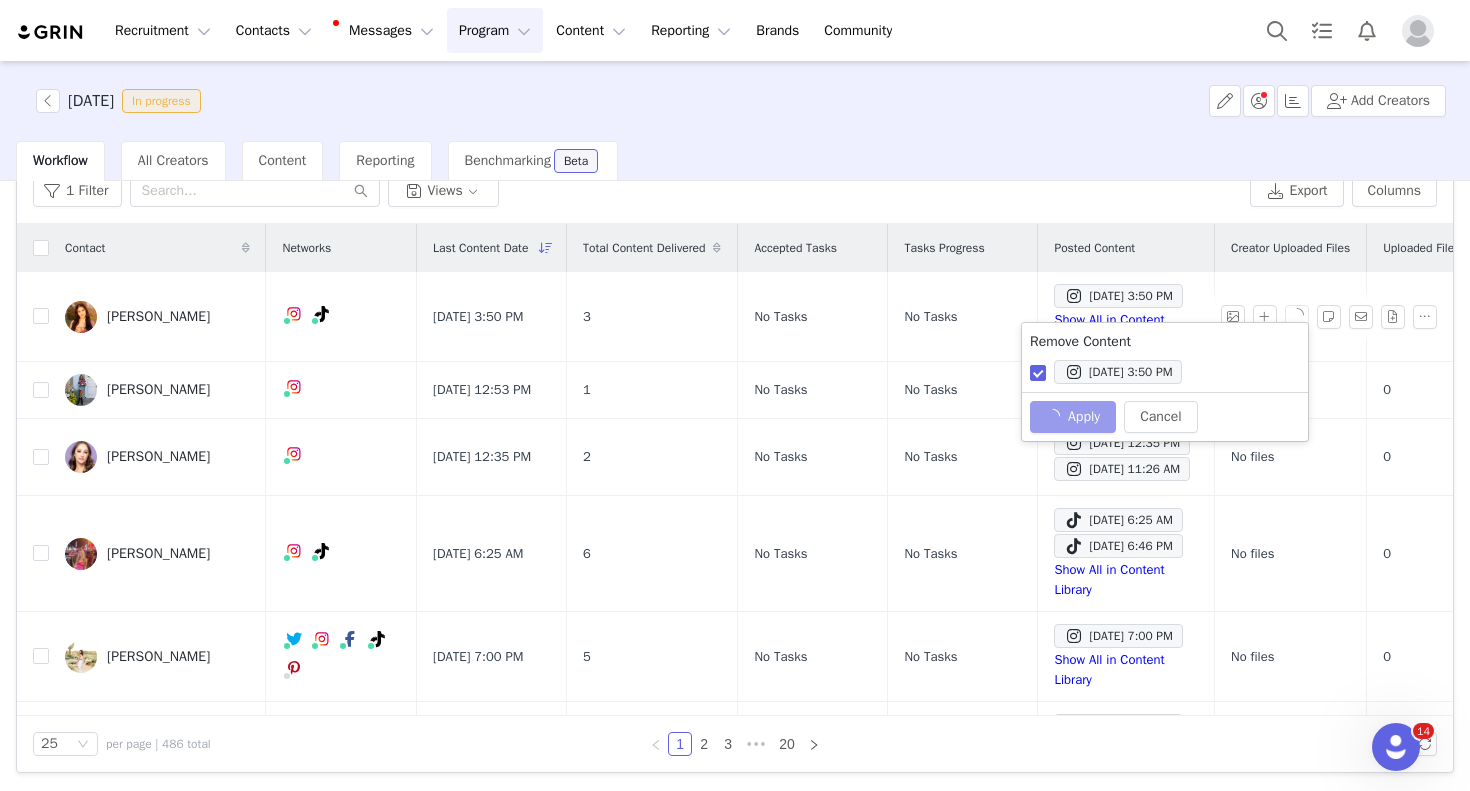 checkbox on "false" 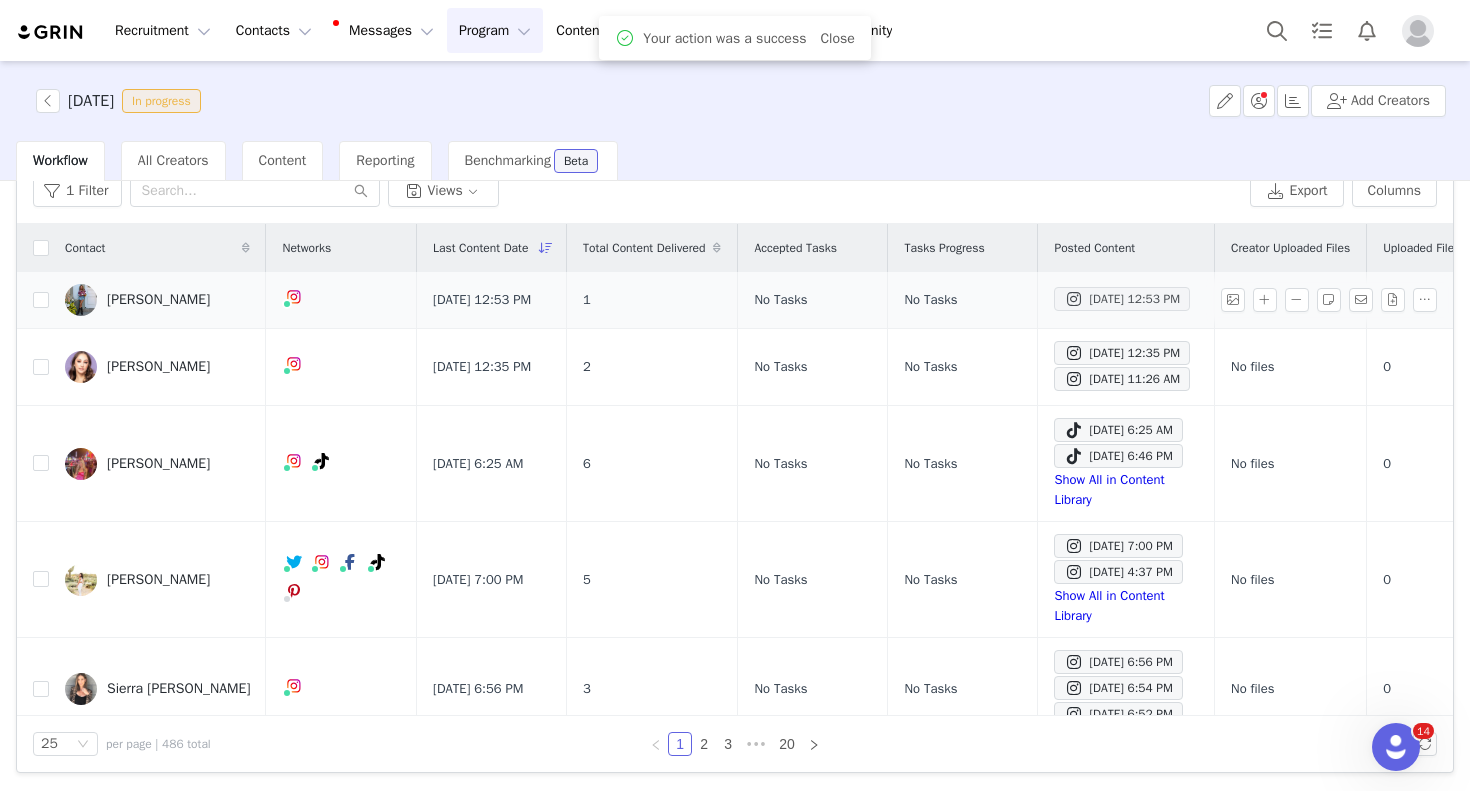 click on "[DATE] 12:53 PM" at bounding box center [1122, 299] 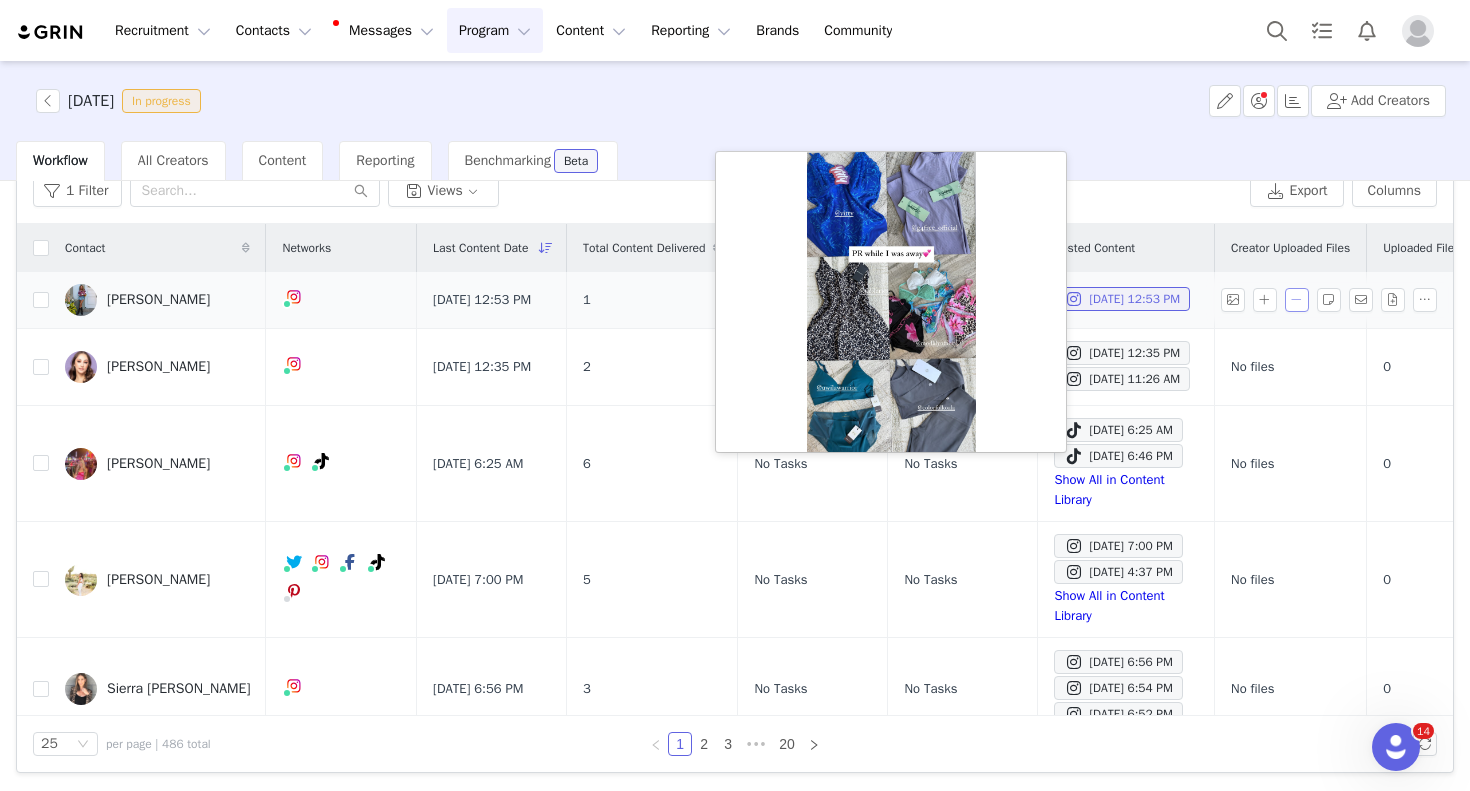 click at bounding box center [1297, 300] 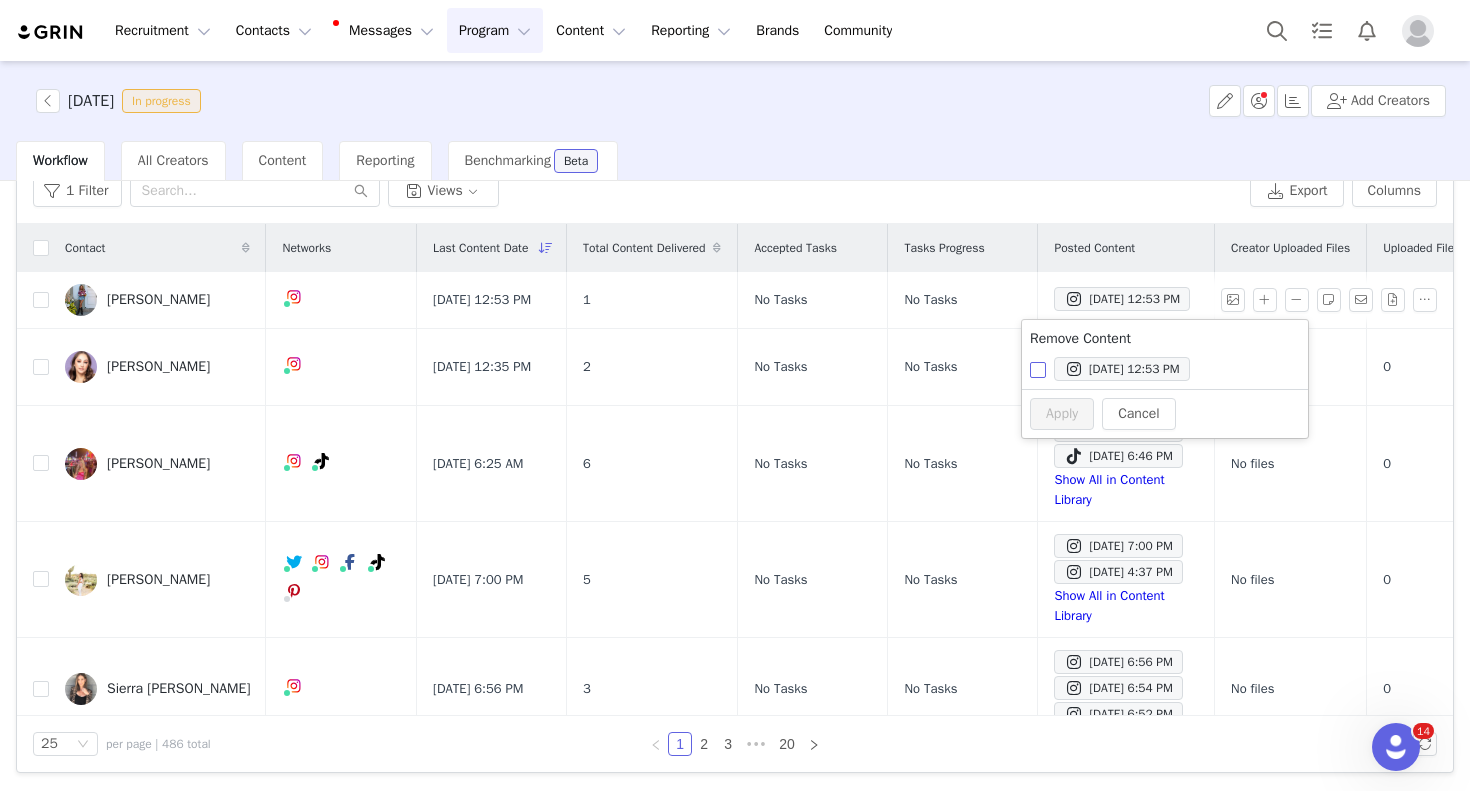 click on "[DATE] 12:53 PM" at bounding box center (1038, 370) 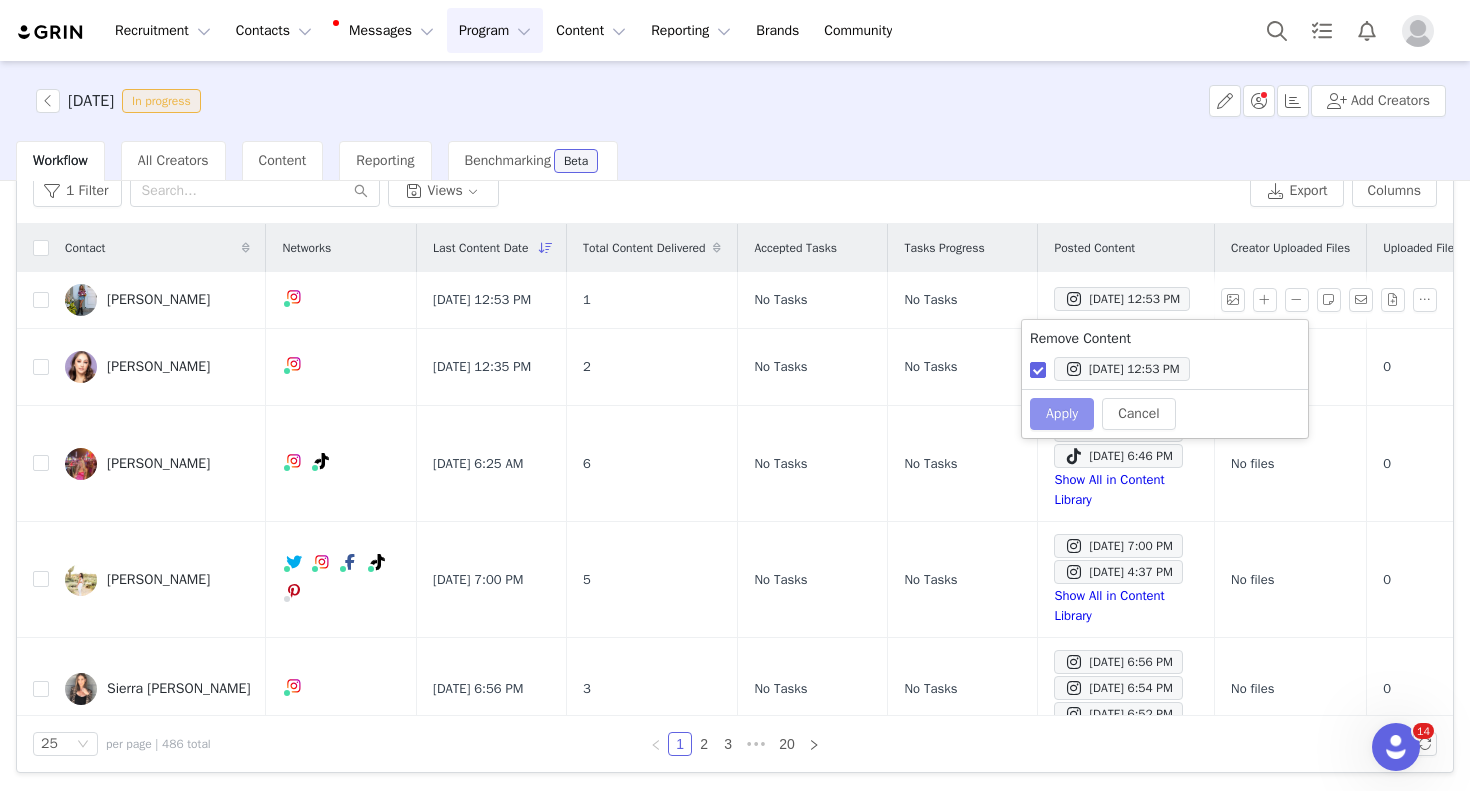 click on "Apply" at bounding box center (1062, 414) 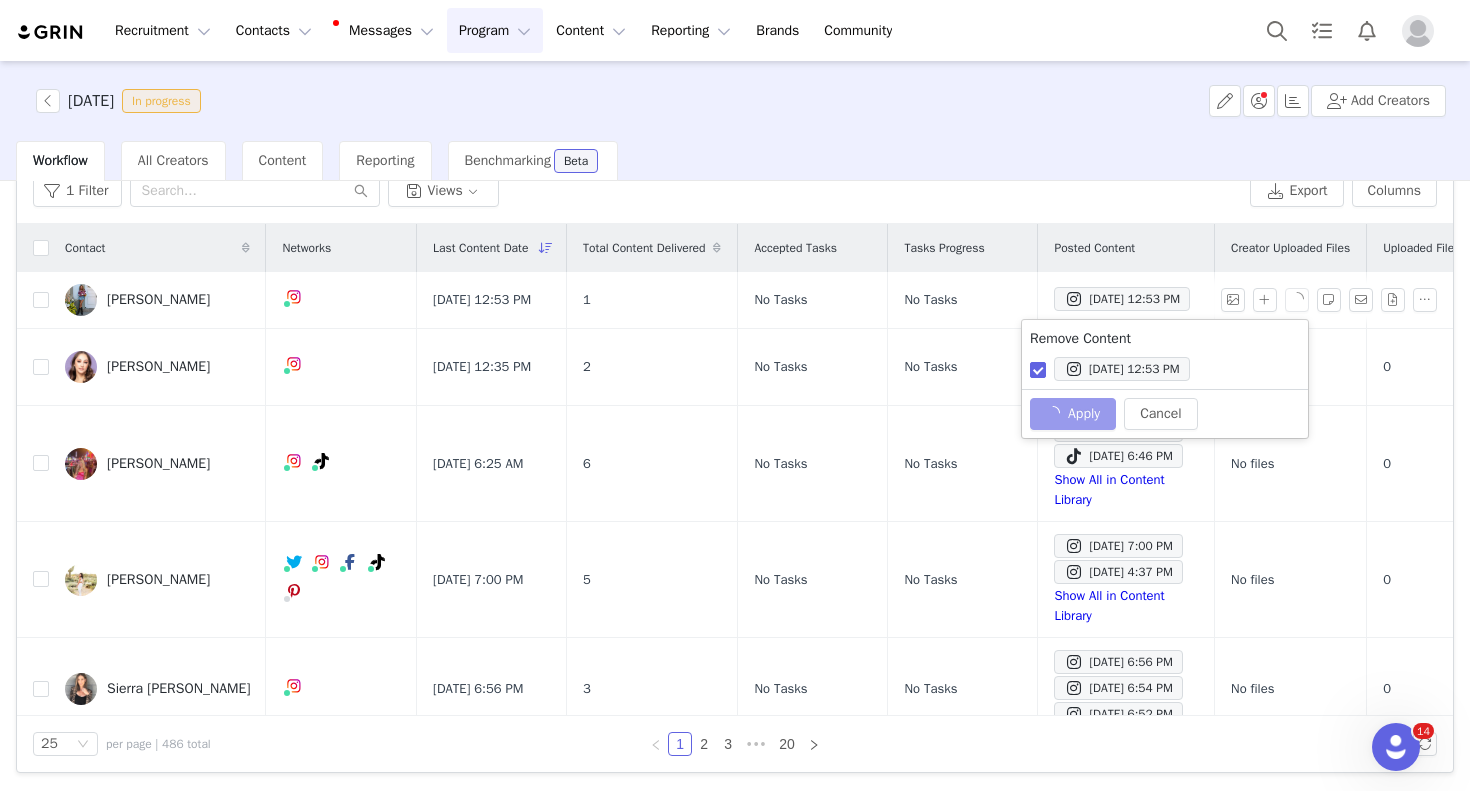 checkbox on "false" 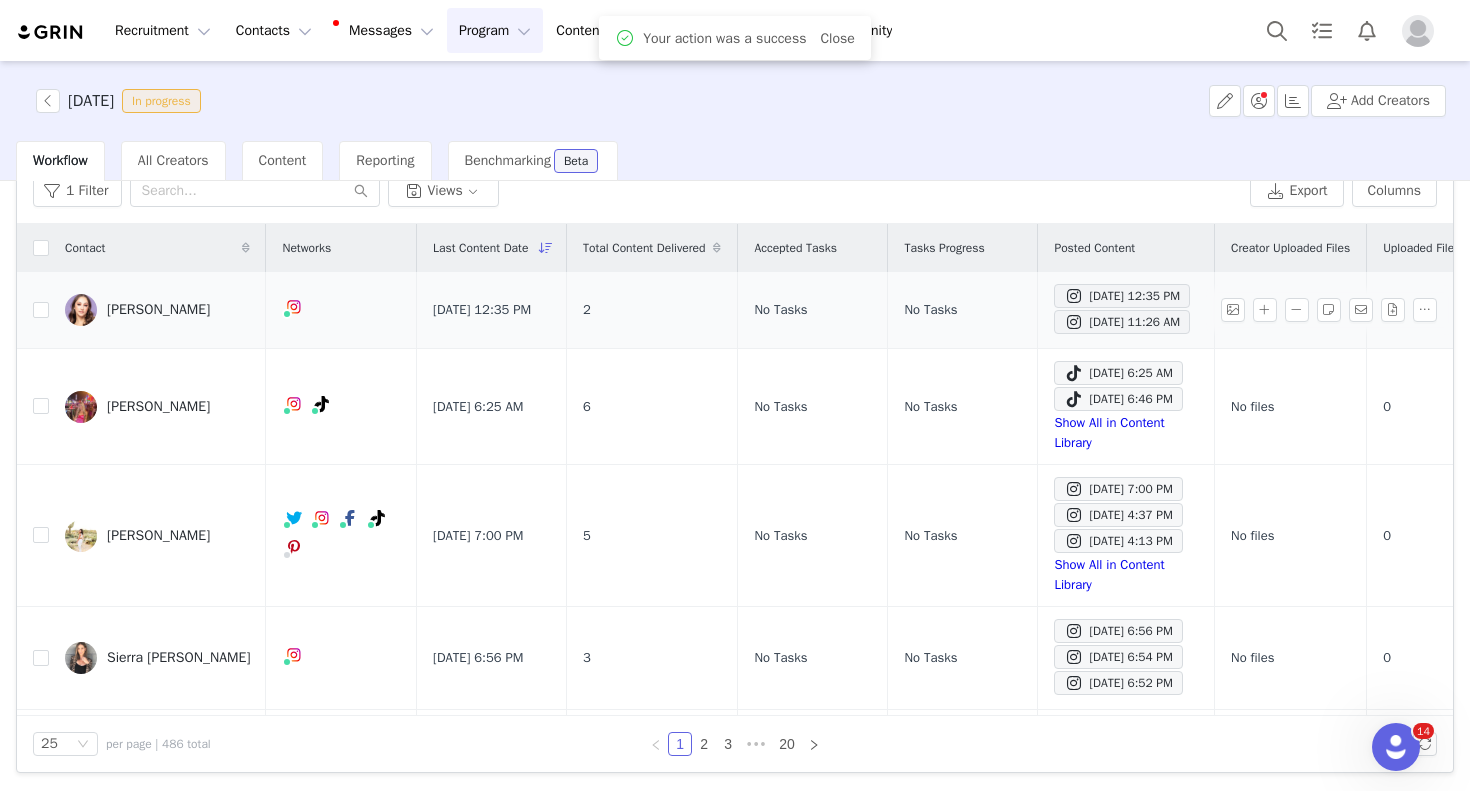 click on "[DATE] 12:35 PM       [DATE] 11:26 AM" at bounding box center (1126, 309) 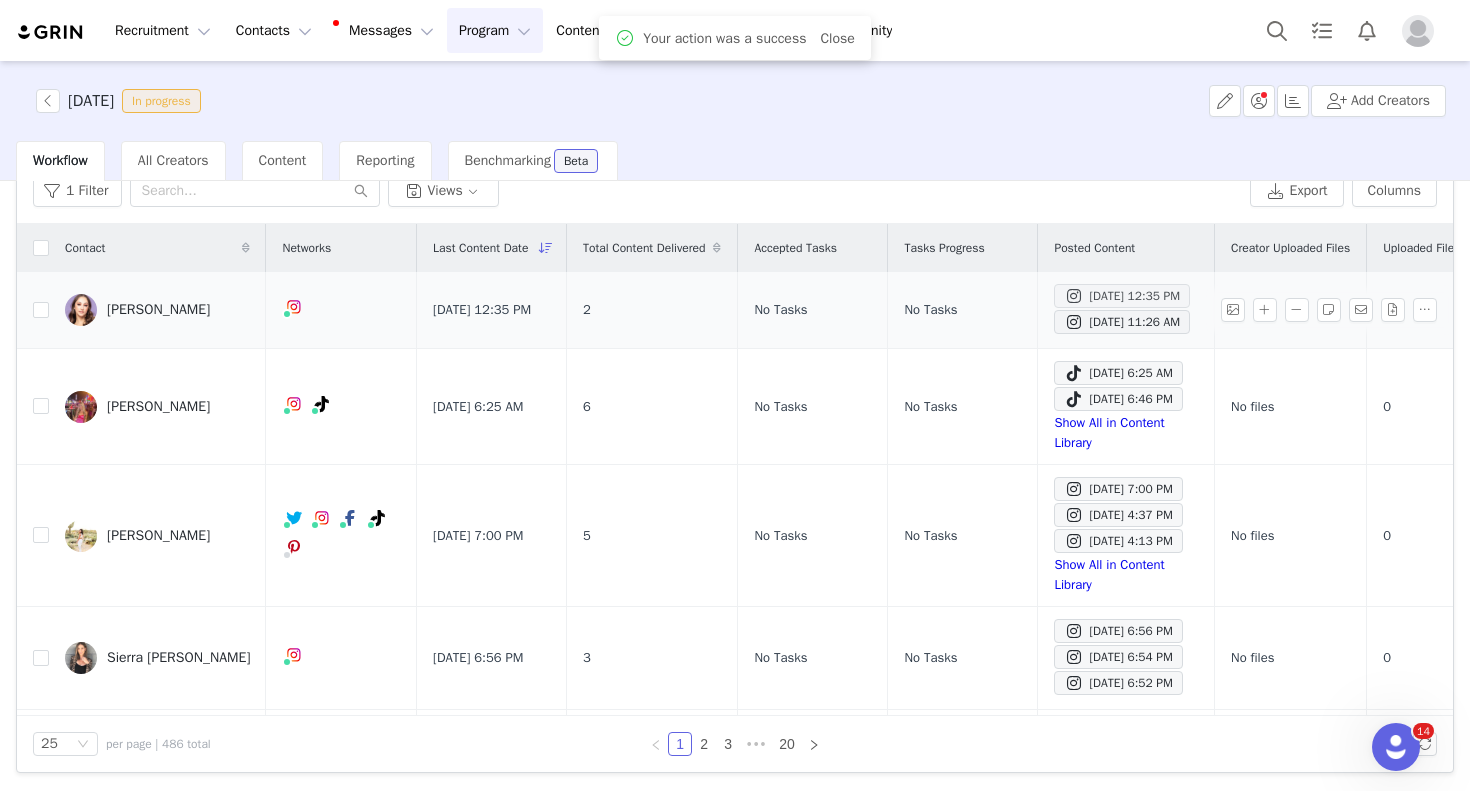 click on "[DATE] 12:35 PM" at bounding box center [1122, 296] 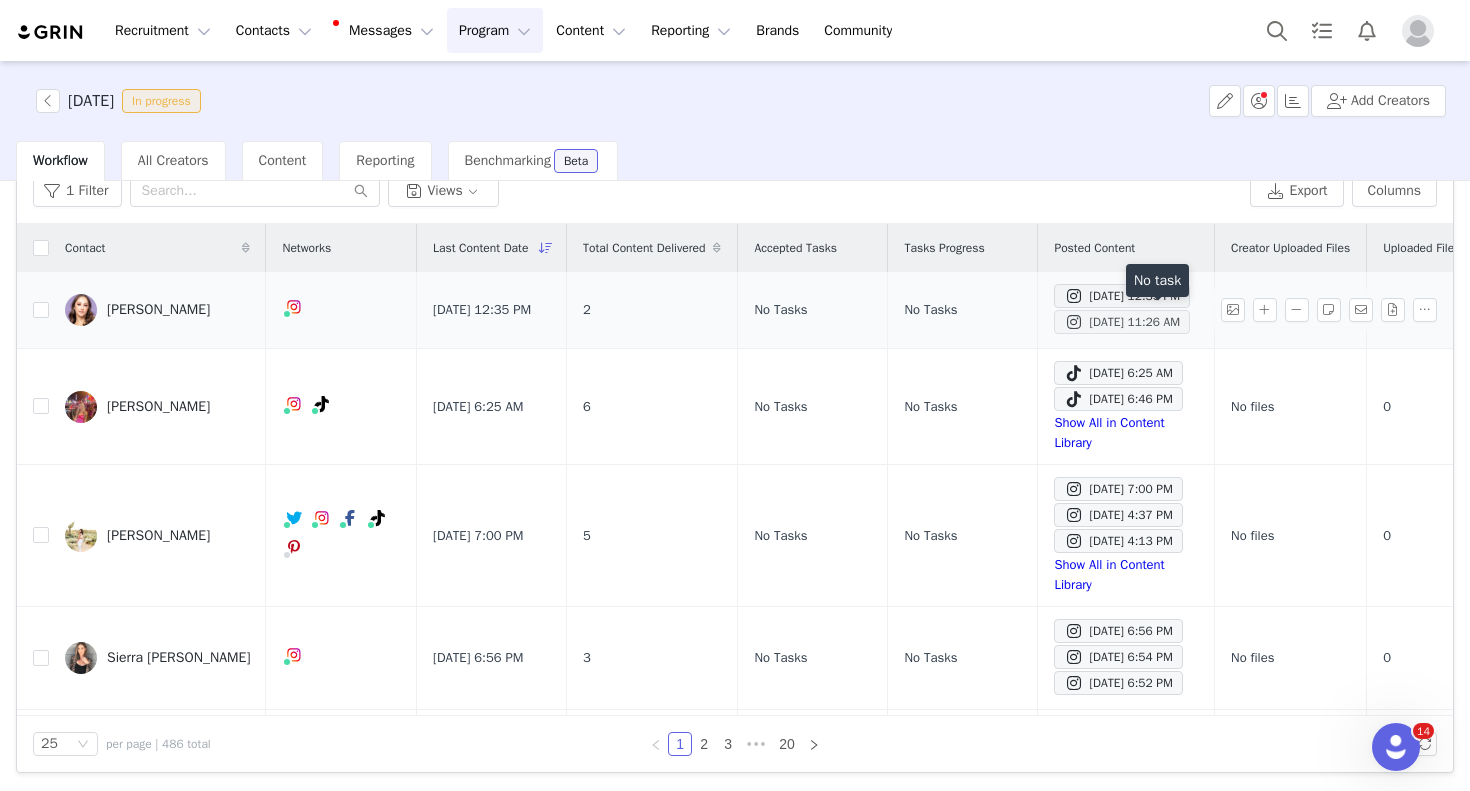 click on "[DATE] 11:26 AM" at bounding box center [1122, 322] 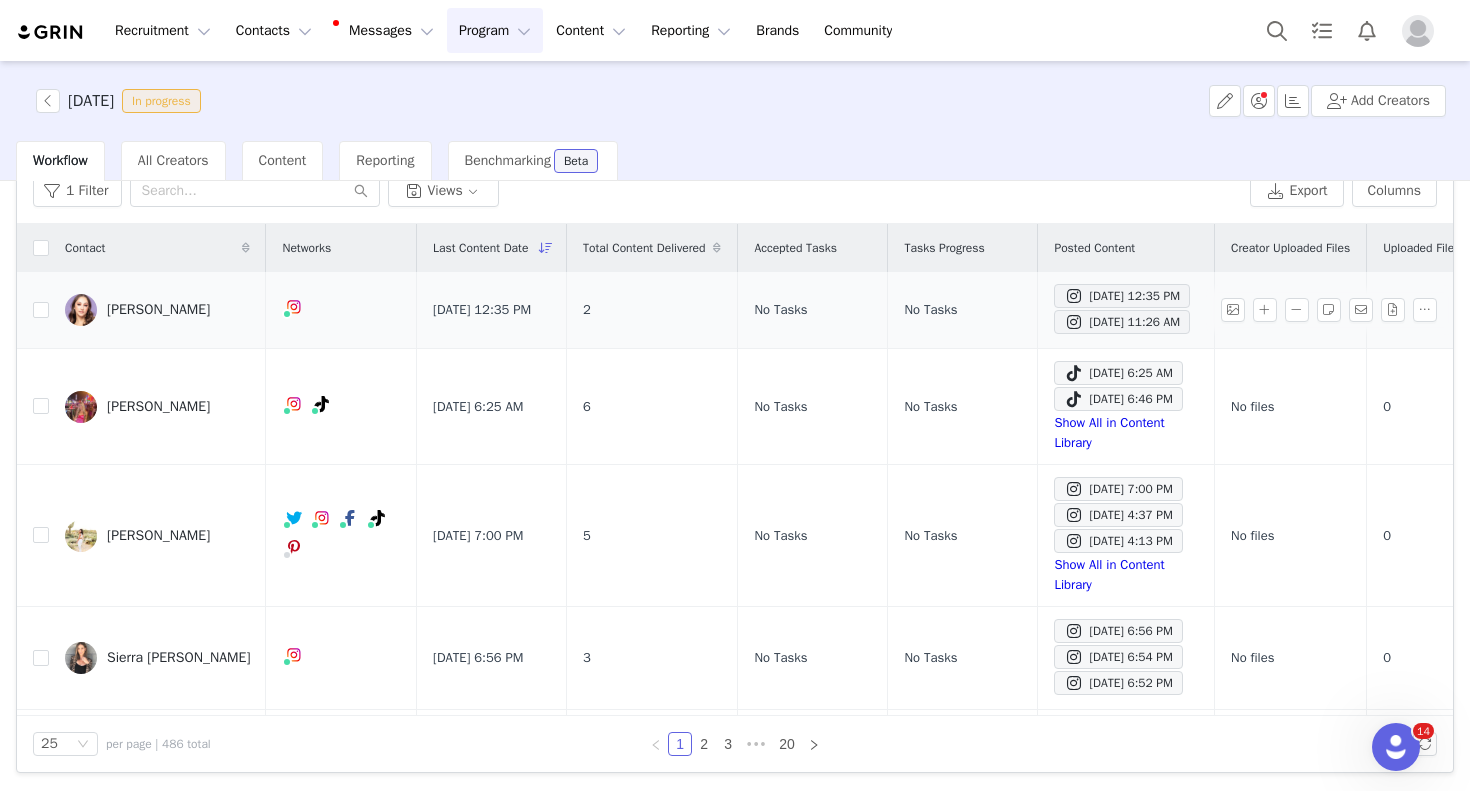 click on "[PERSON_NAME]" at bounding box center [158, 310] 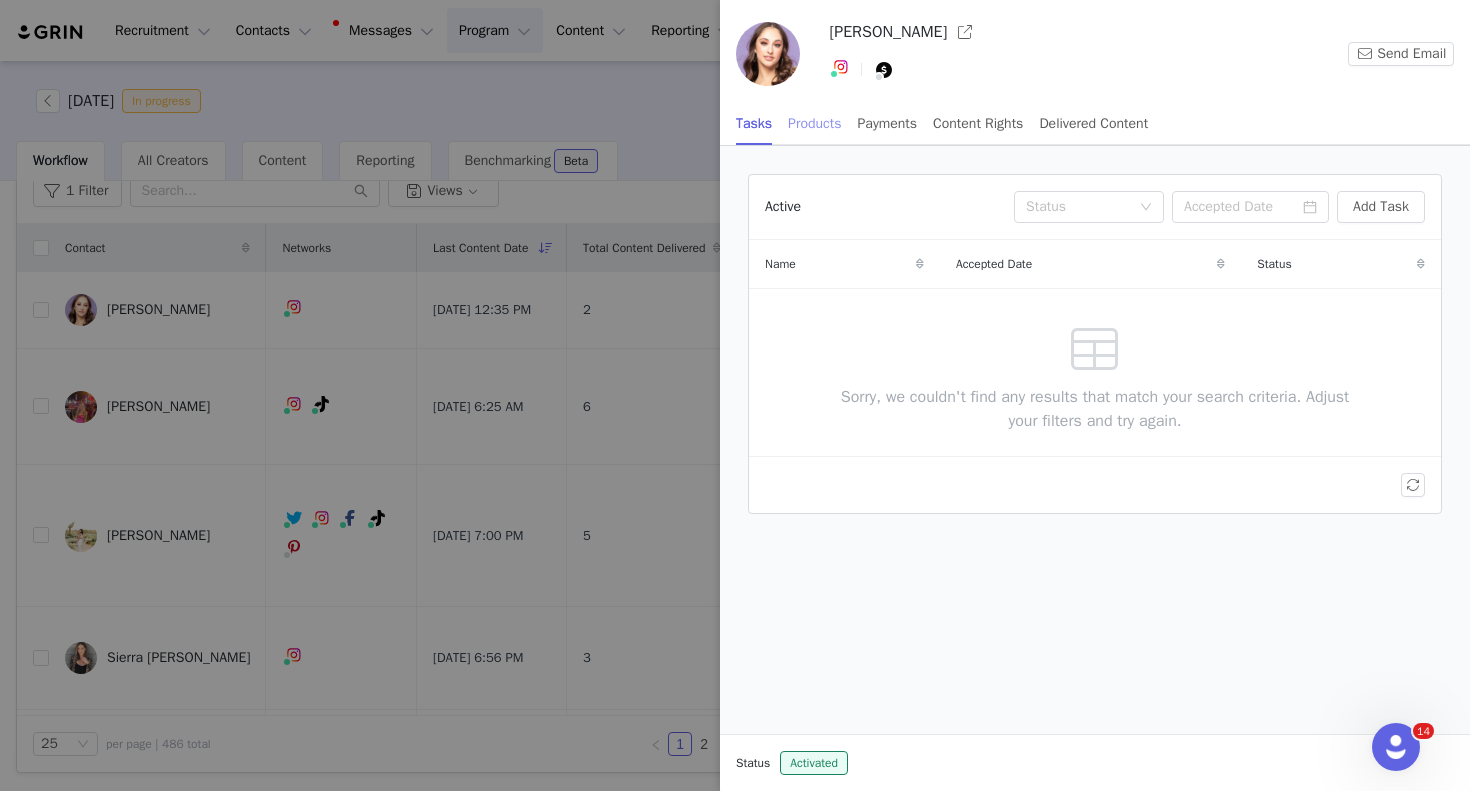 click on "Products" at bounding box center [814, 123] 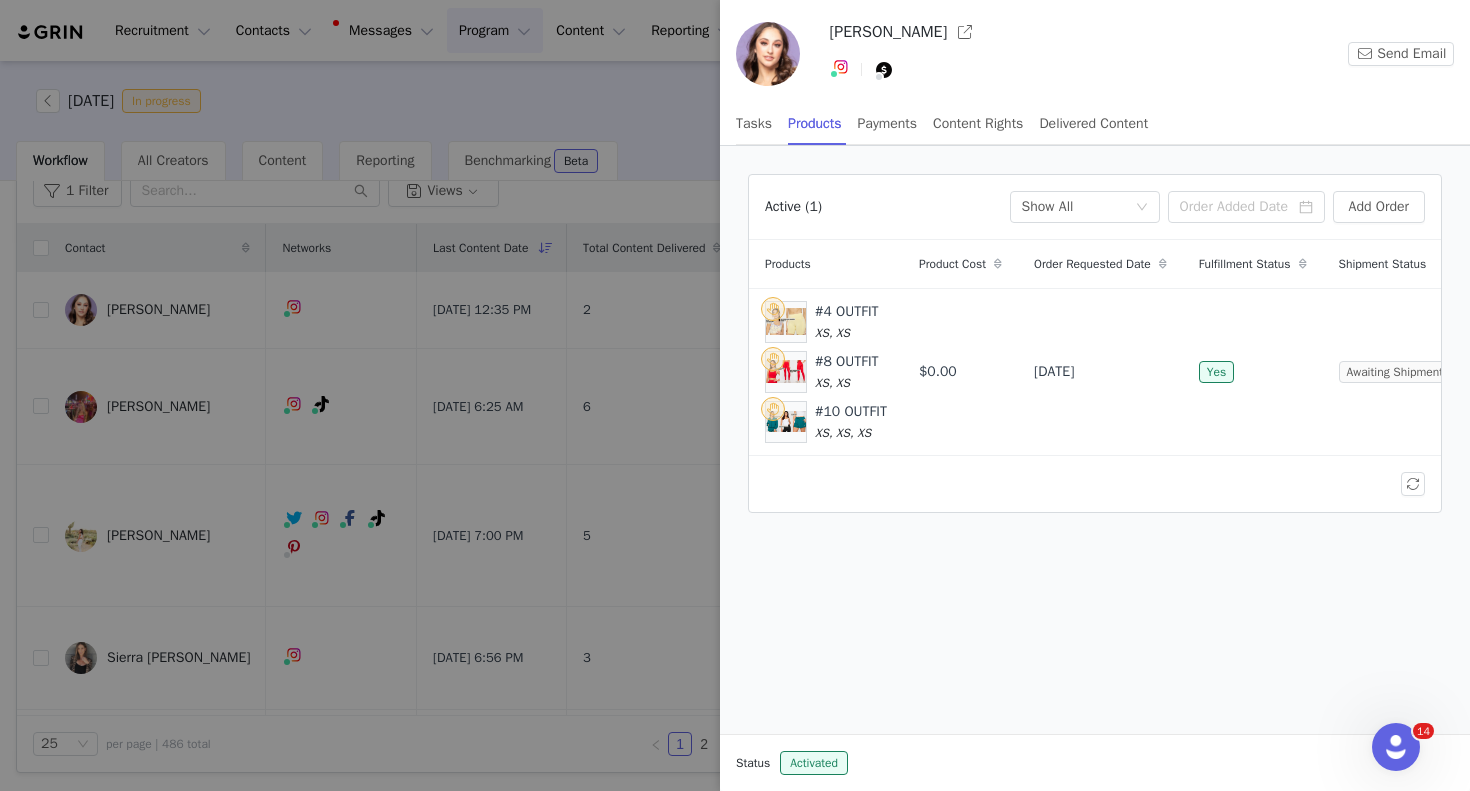 click on "Active (1)      Fulfillment Status Show All Add Order      Products   Product Cost   Order Requested Date   Fulfillment Status   Shipment Status   #4 OUTFIT XS, XS  #8 OUTFIT XS, XS  #10 OUTFIT XS, XS, XS $0.00 [DATE]  Yes   Awaiting Shipment" at bounding box center [1095, 343] 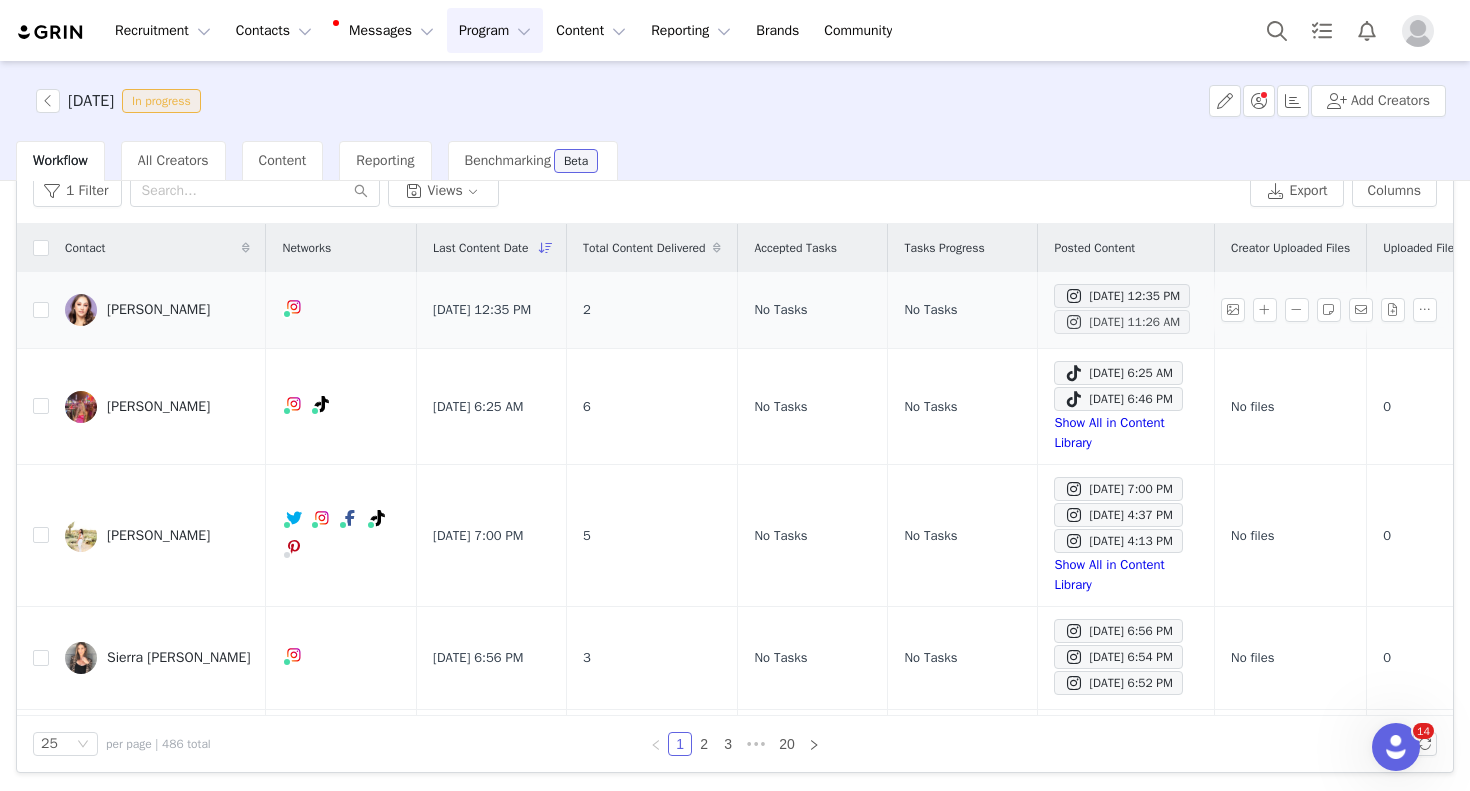 click on "[DATE] 11:26 AM" at bounding box center (1122, 322) 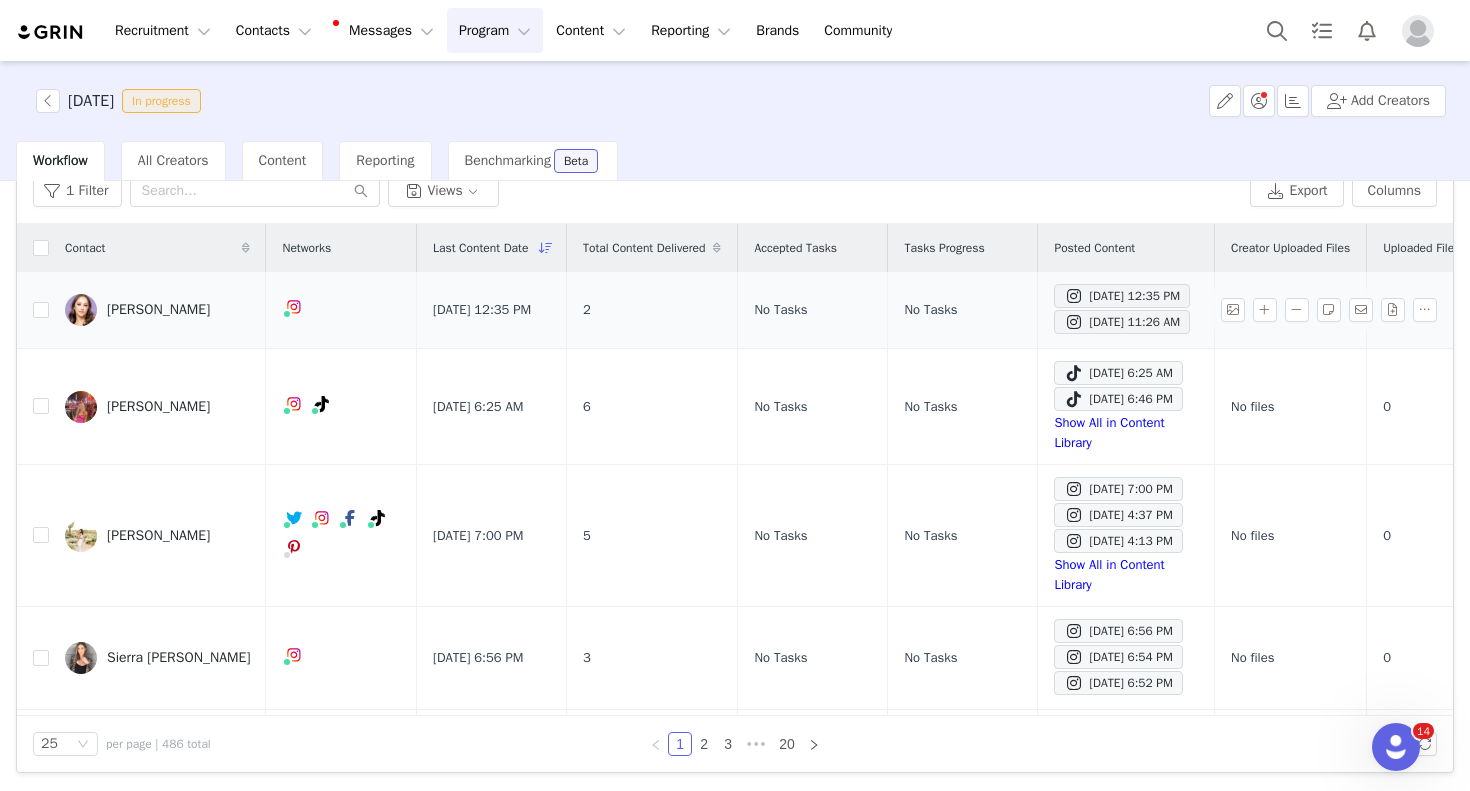 click on "[PERSON_NAME]" at bounding box center [157, 310] 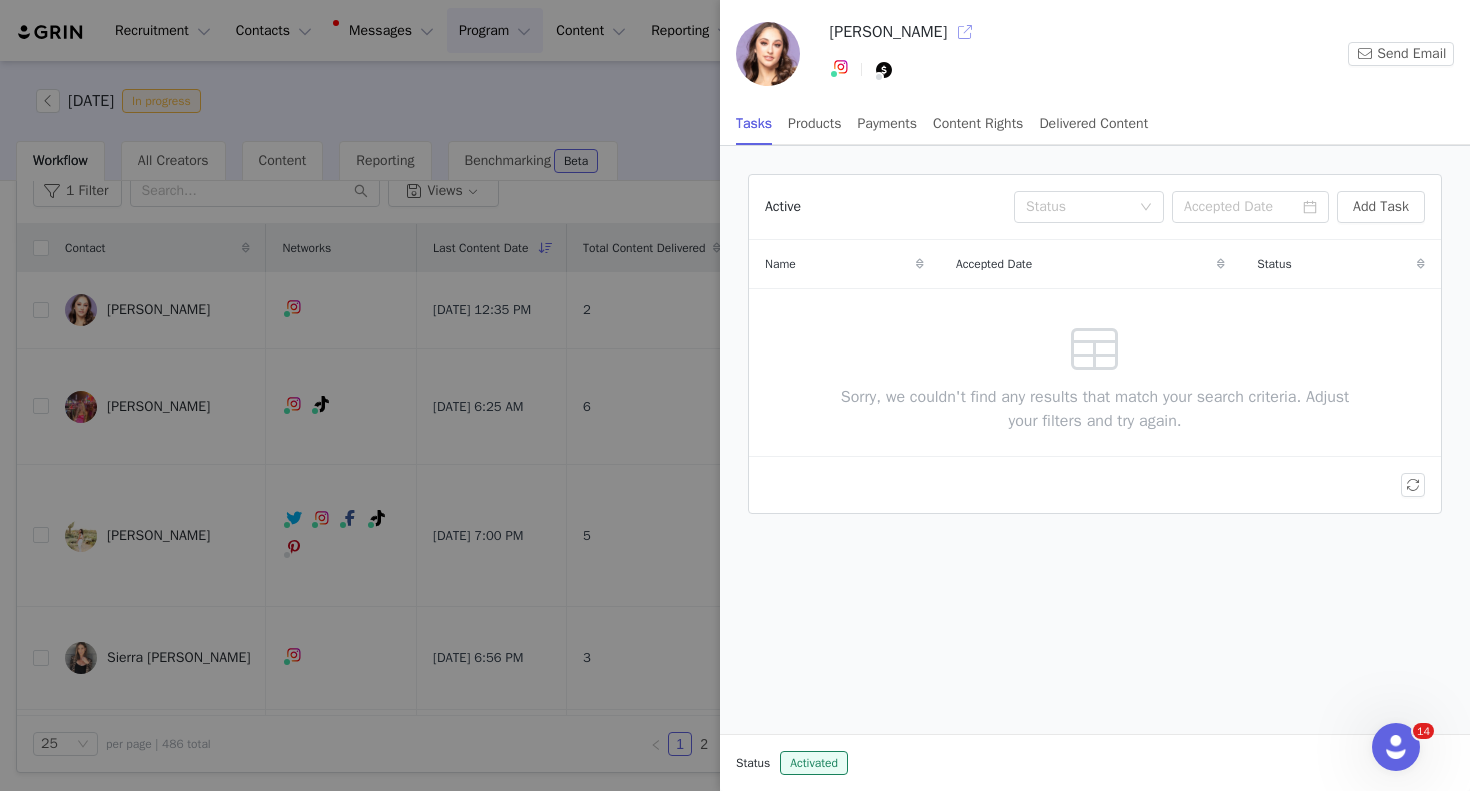 click at bounding box center [965, 32] 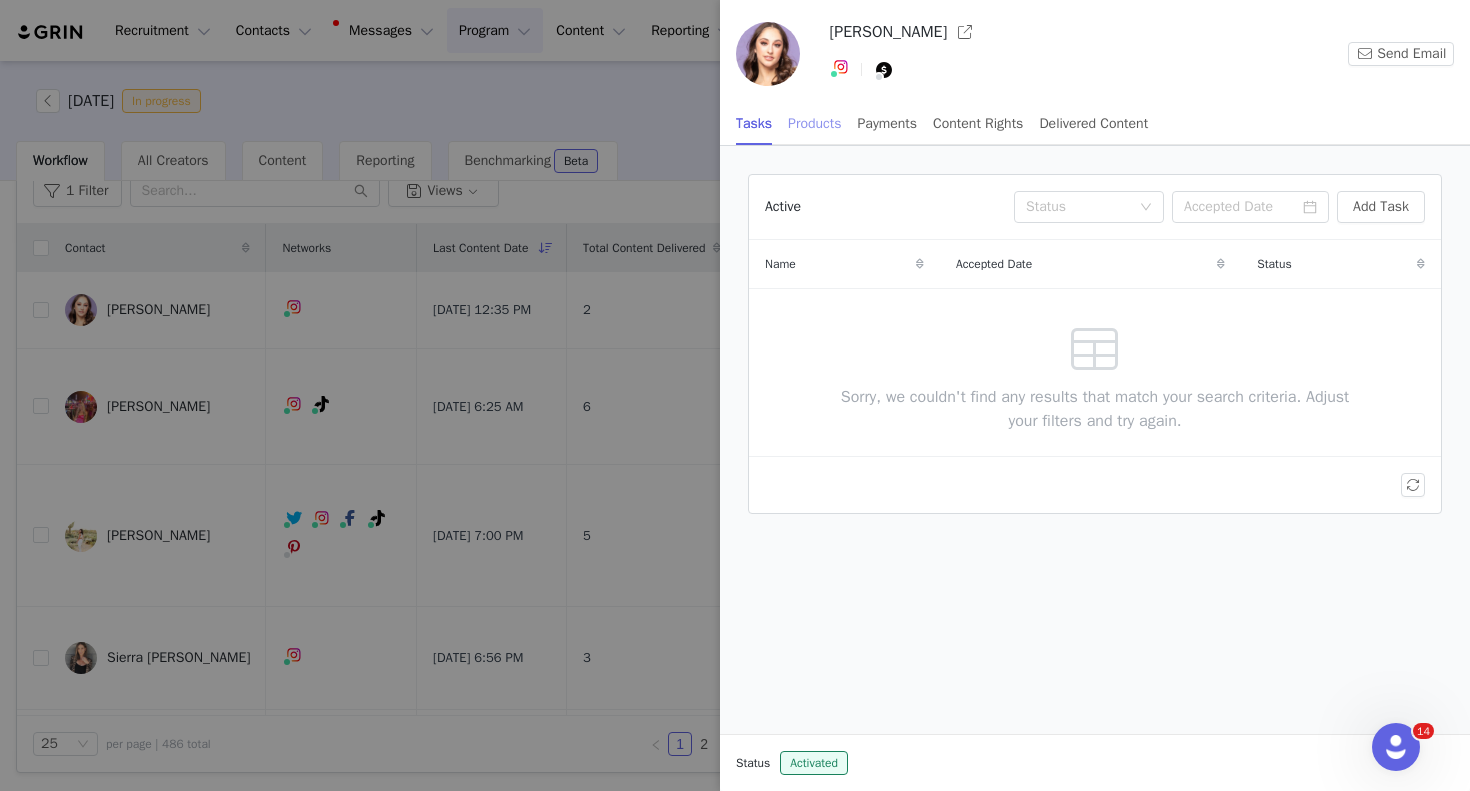 click on "Products" at bounding box center (814, 123) 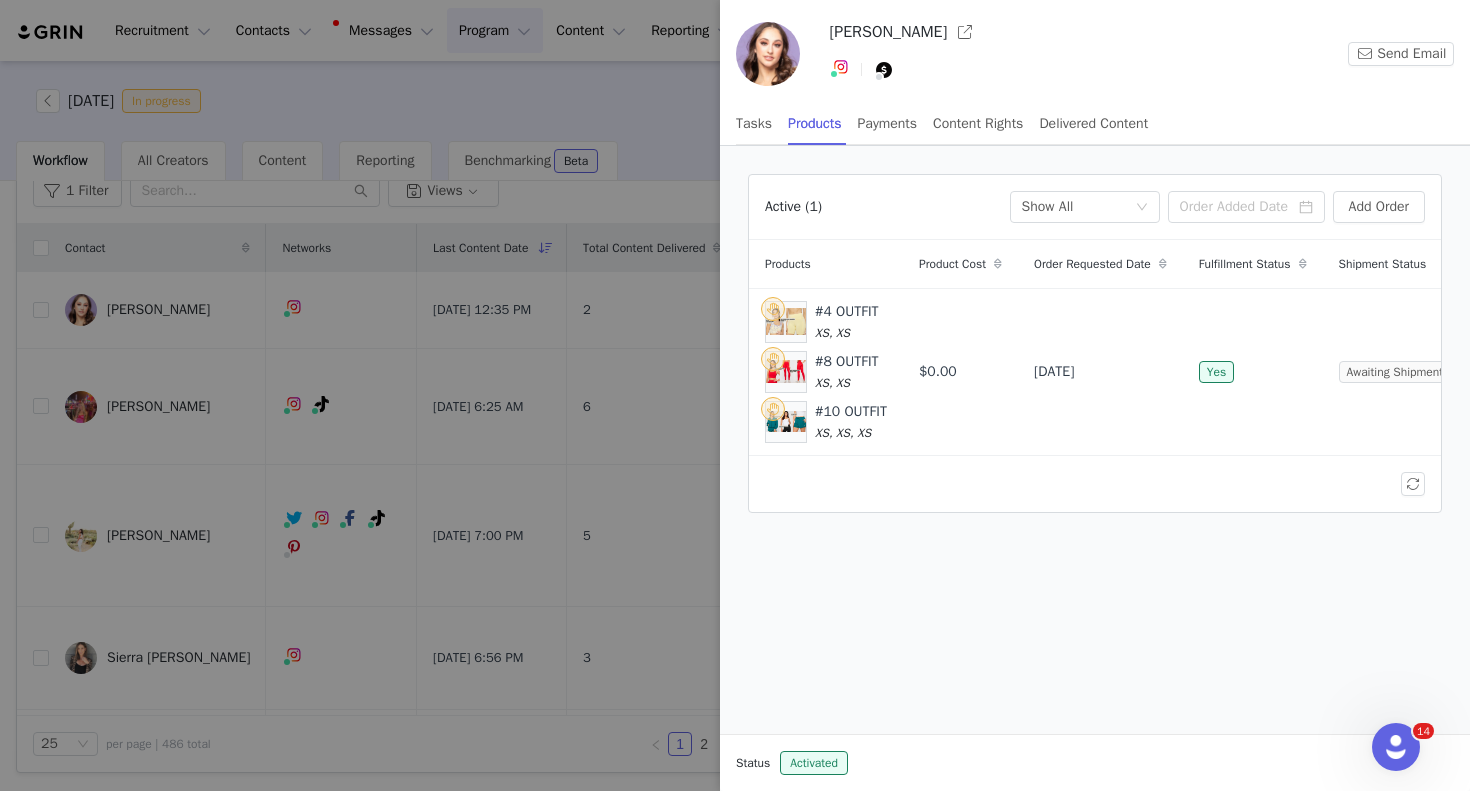 click at bounding box center [735, 395] 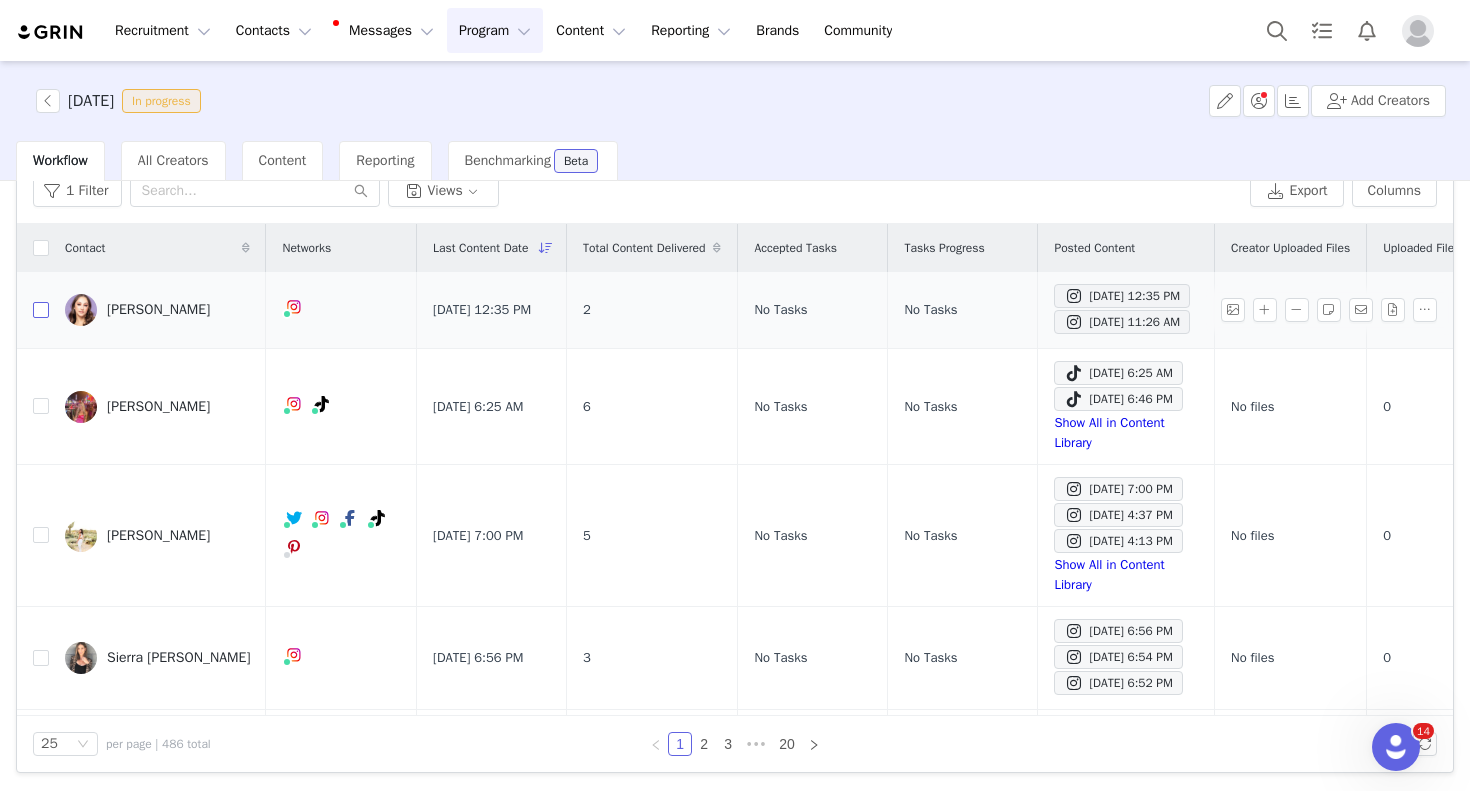 click at bounding box center (41, 310) 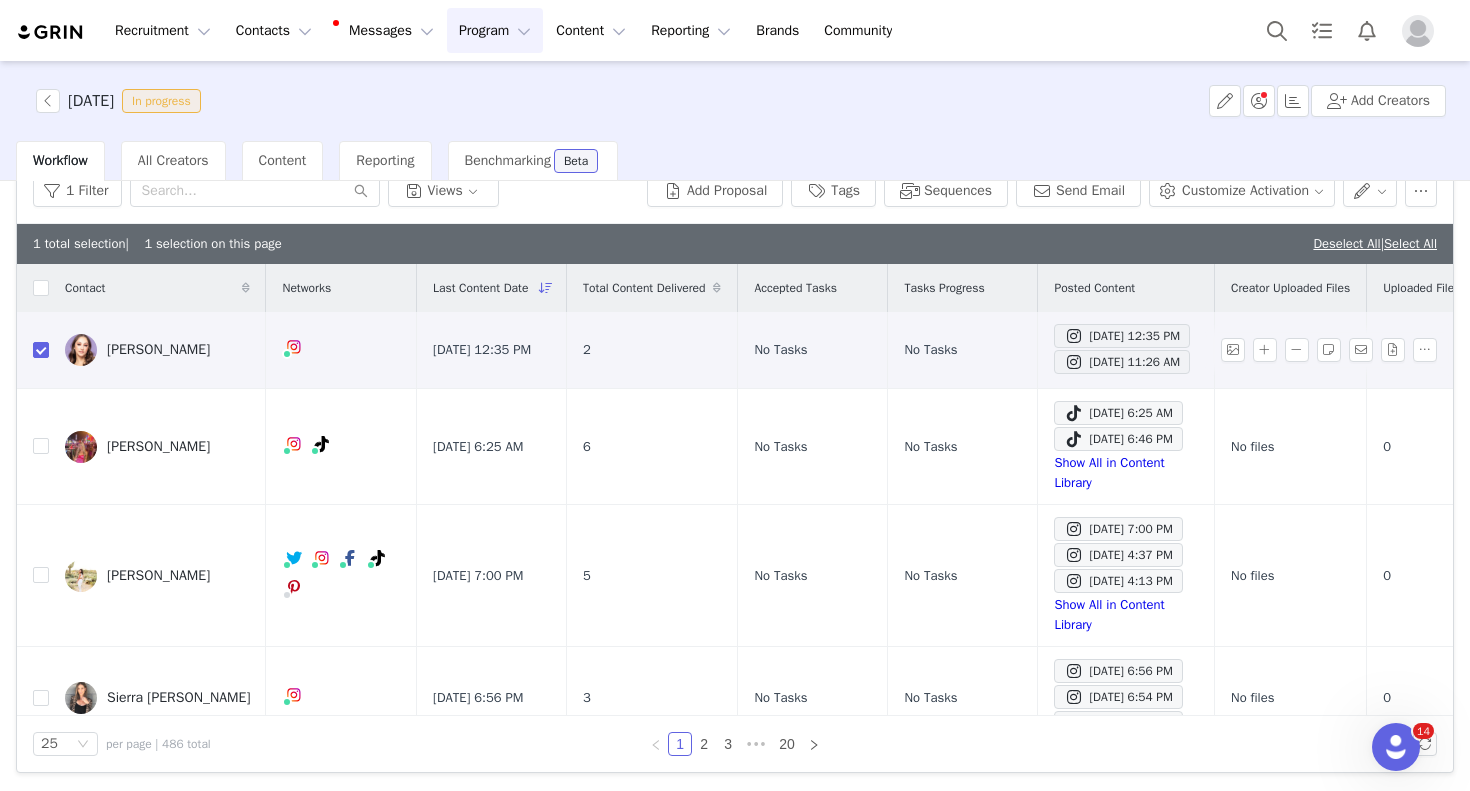 scroll, scrollTop: 49, scrollLeft: 0, axis: vertical 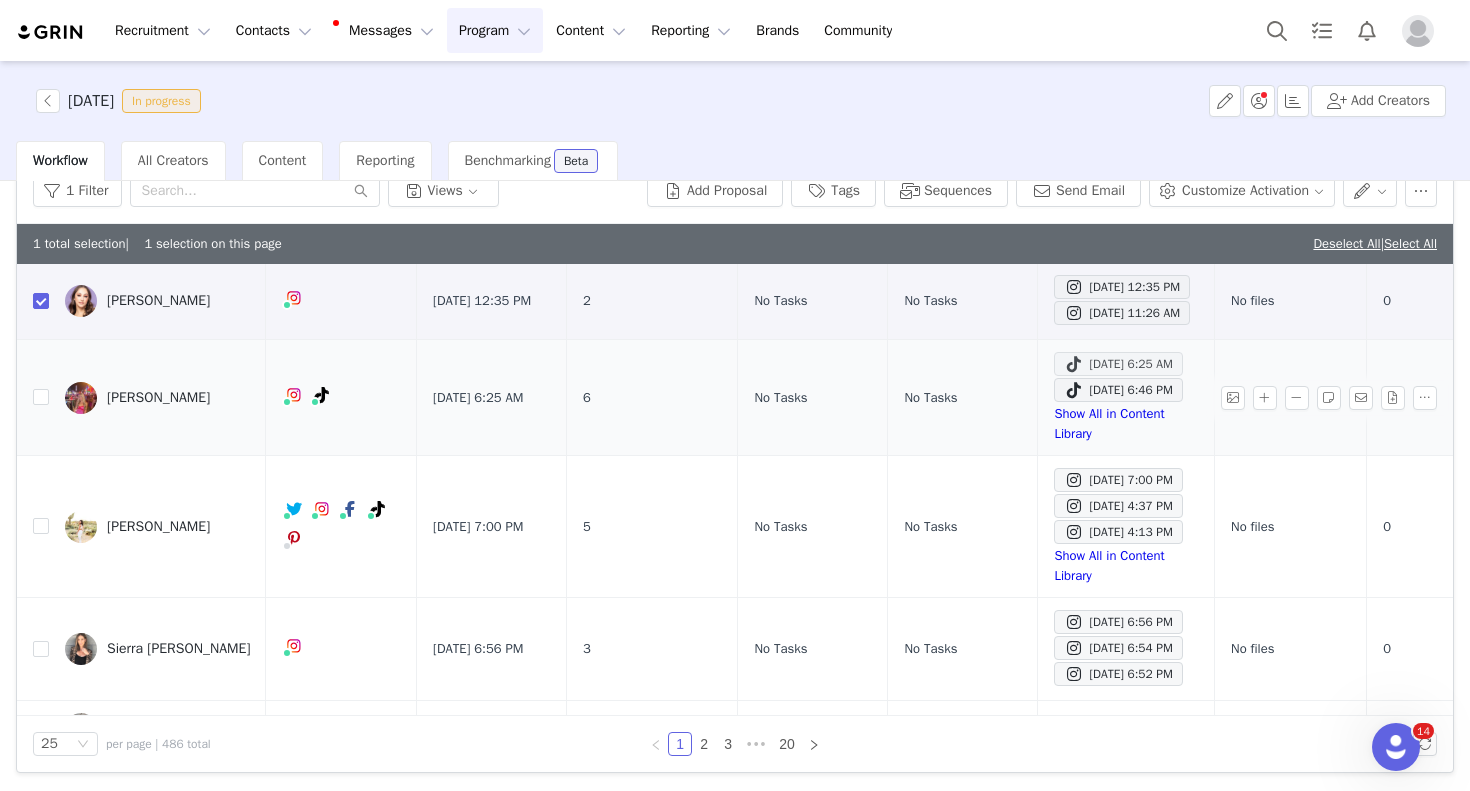 click on "[DATE] 6:25 AM" at bounding box center [1118, 364] 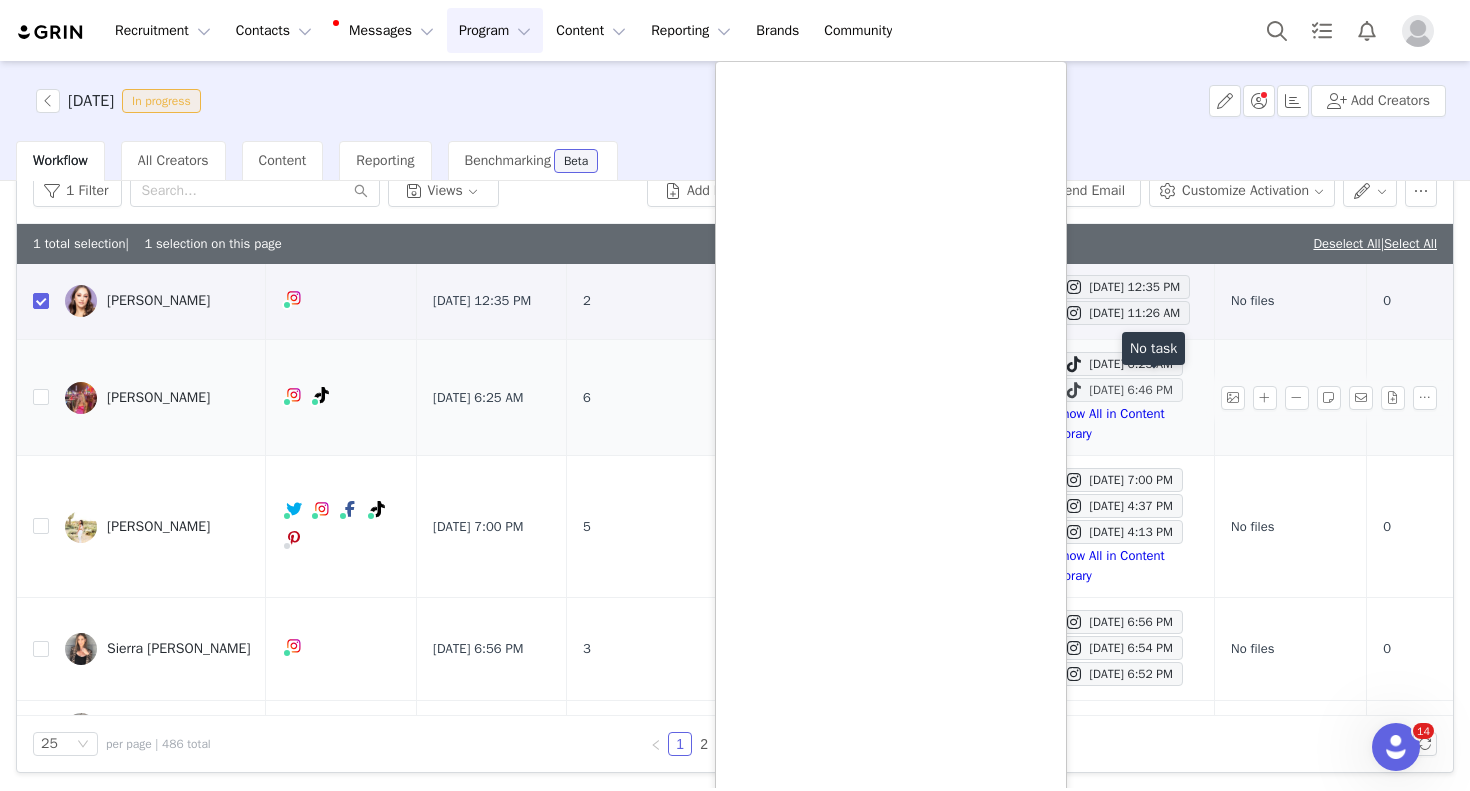 click on "[DATE] 6:46 PM" at bounding box center (1118, 390) 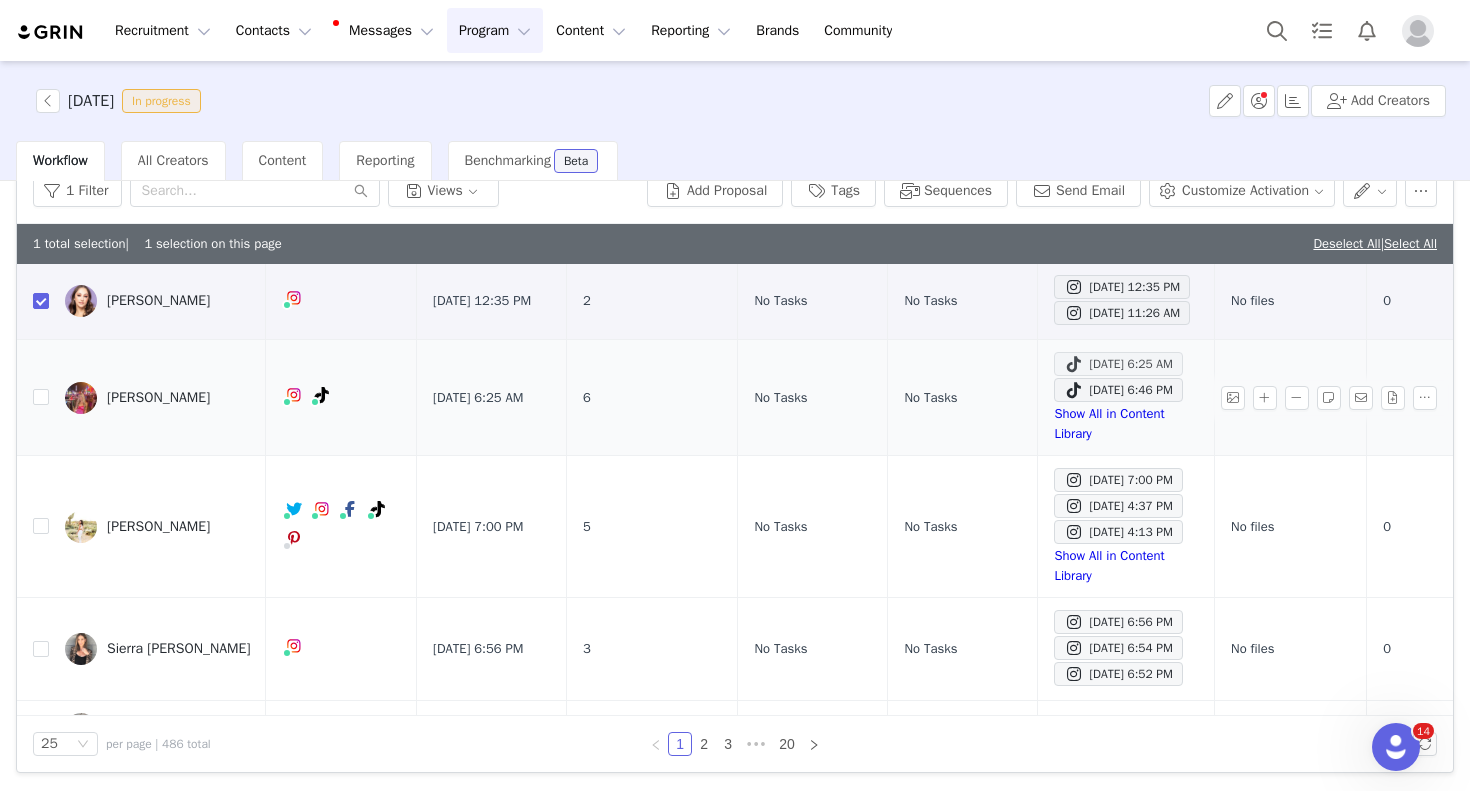 click at bounding box center [1074, 364] 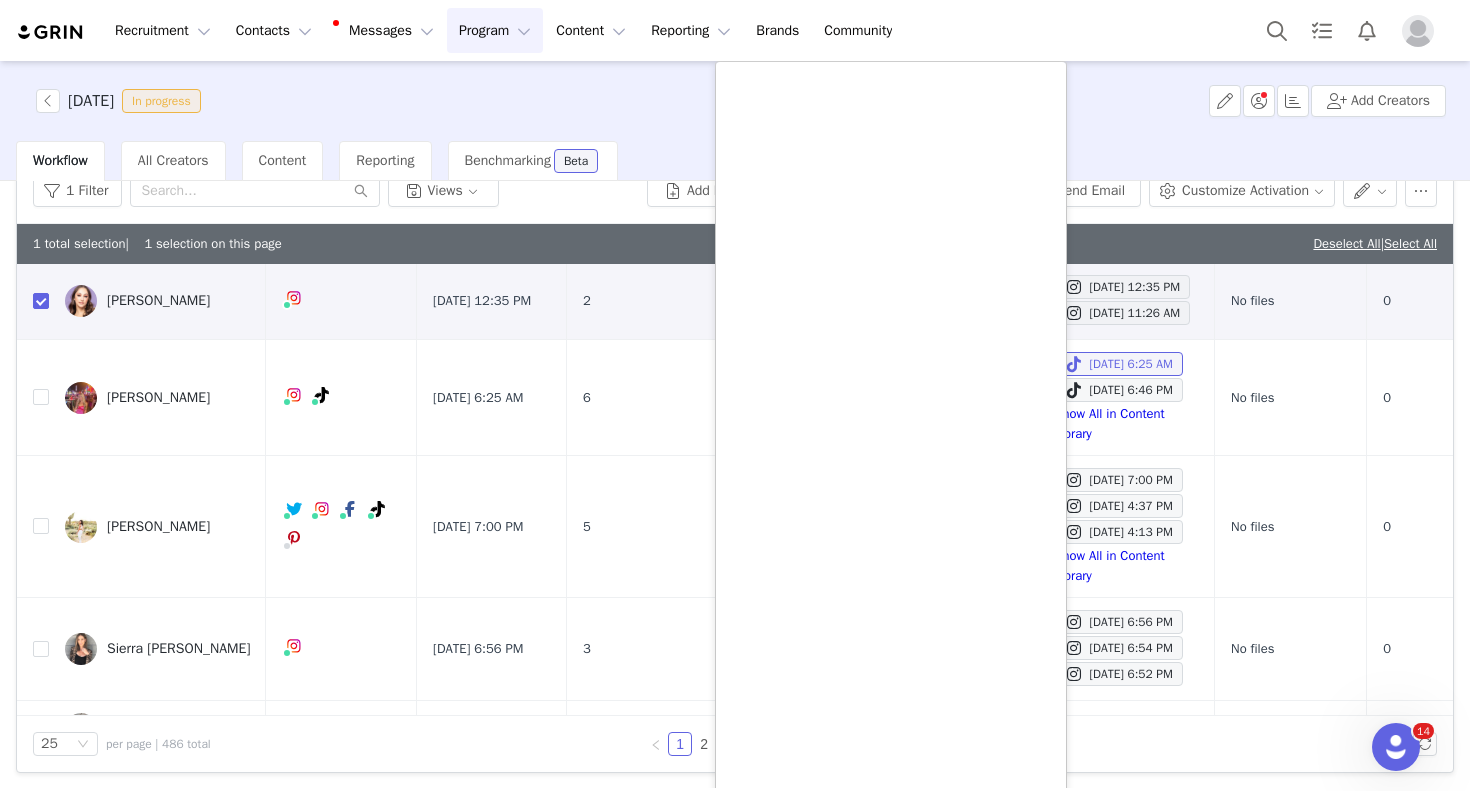 scroll, scrollTop: 68, scrollLeft: 0, axis: vertical 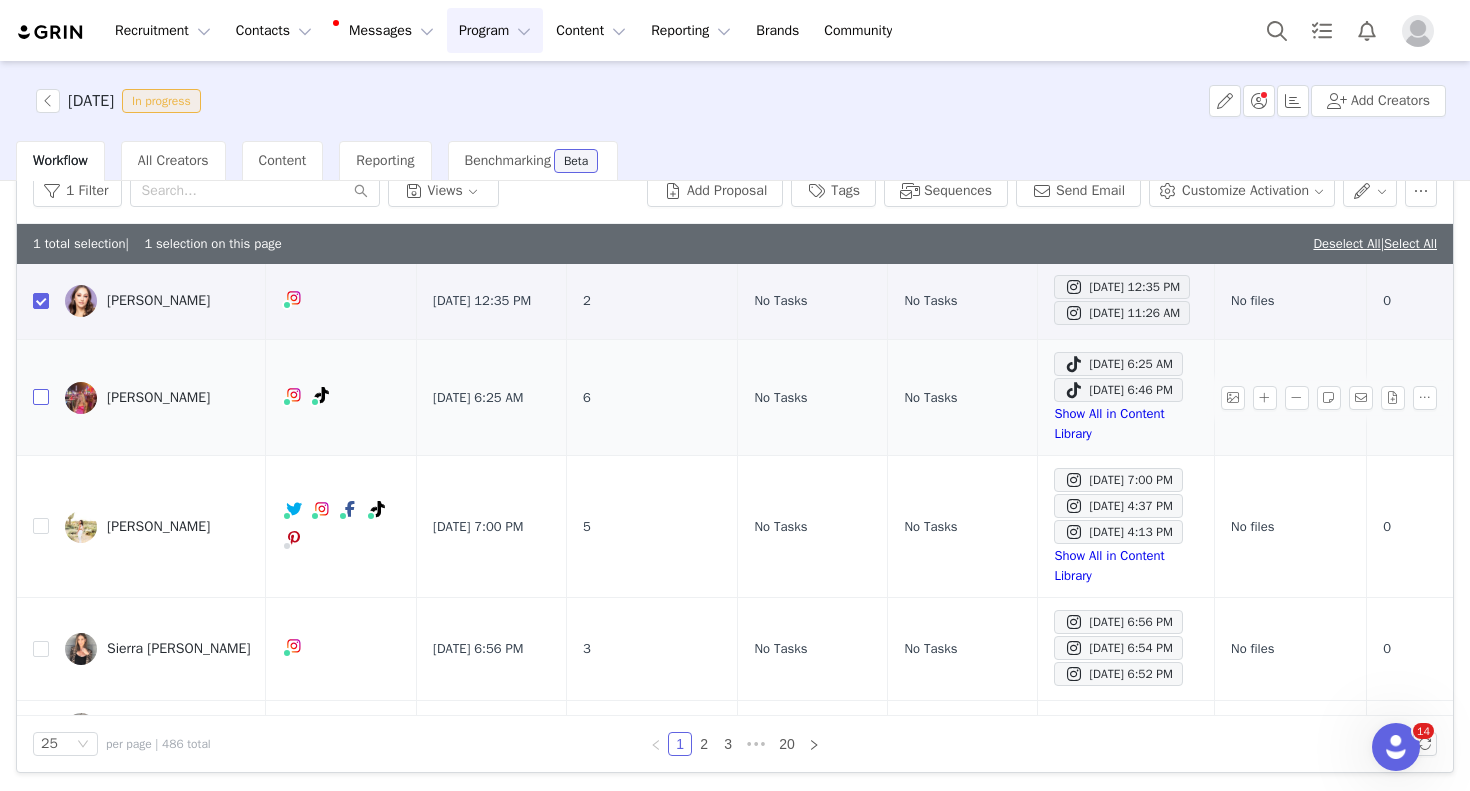 click at bounding box center (41, 397) 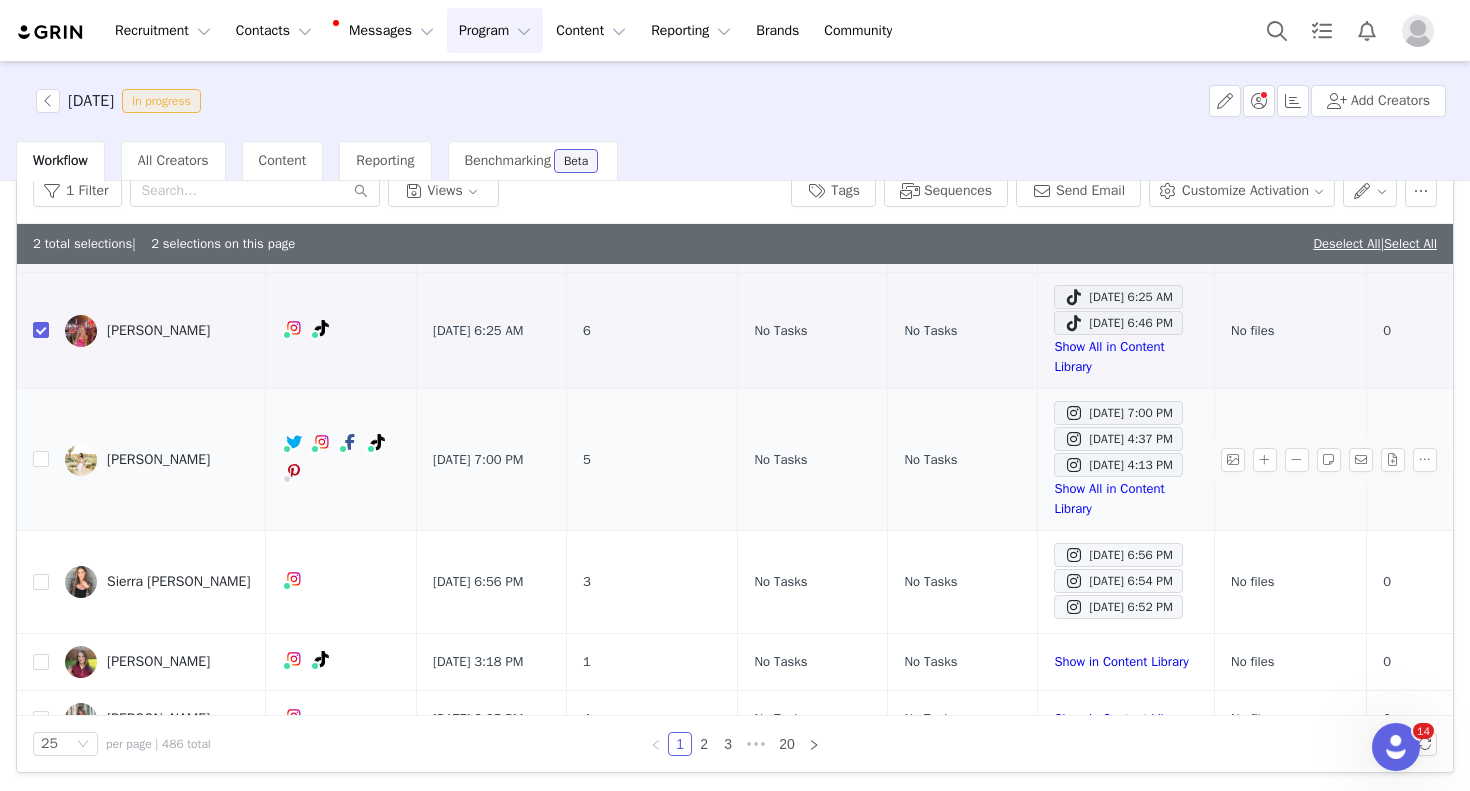 scroll, scrollTop: 125, scrollLeft: 0, axis: vertical 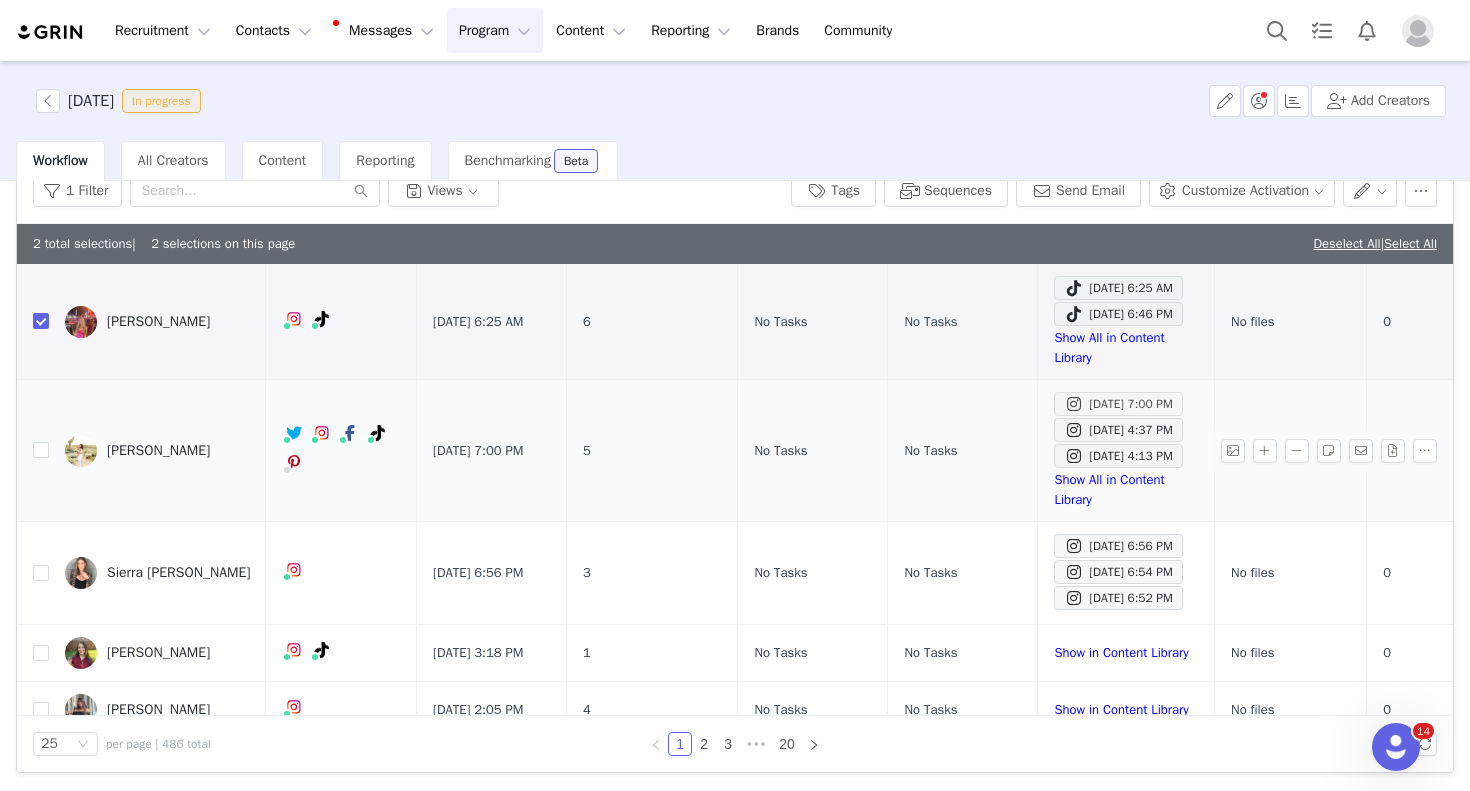 click on "[DATE] 7:00 PM" at bounding box center (1118, 404) 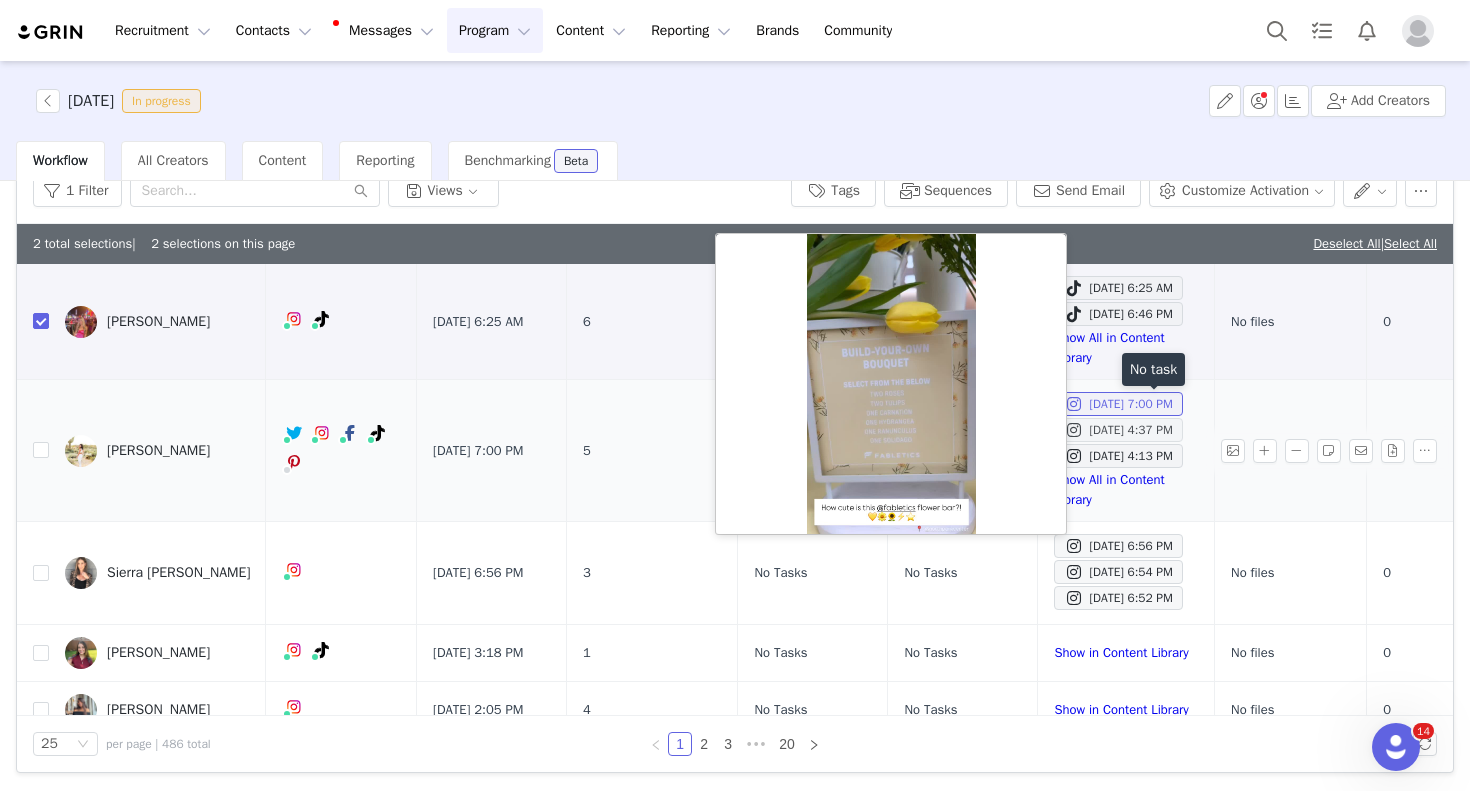 click on "[DATE] 4:37 PM" at bounding box center [1118, 430] 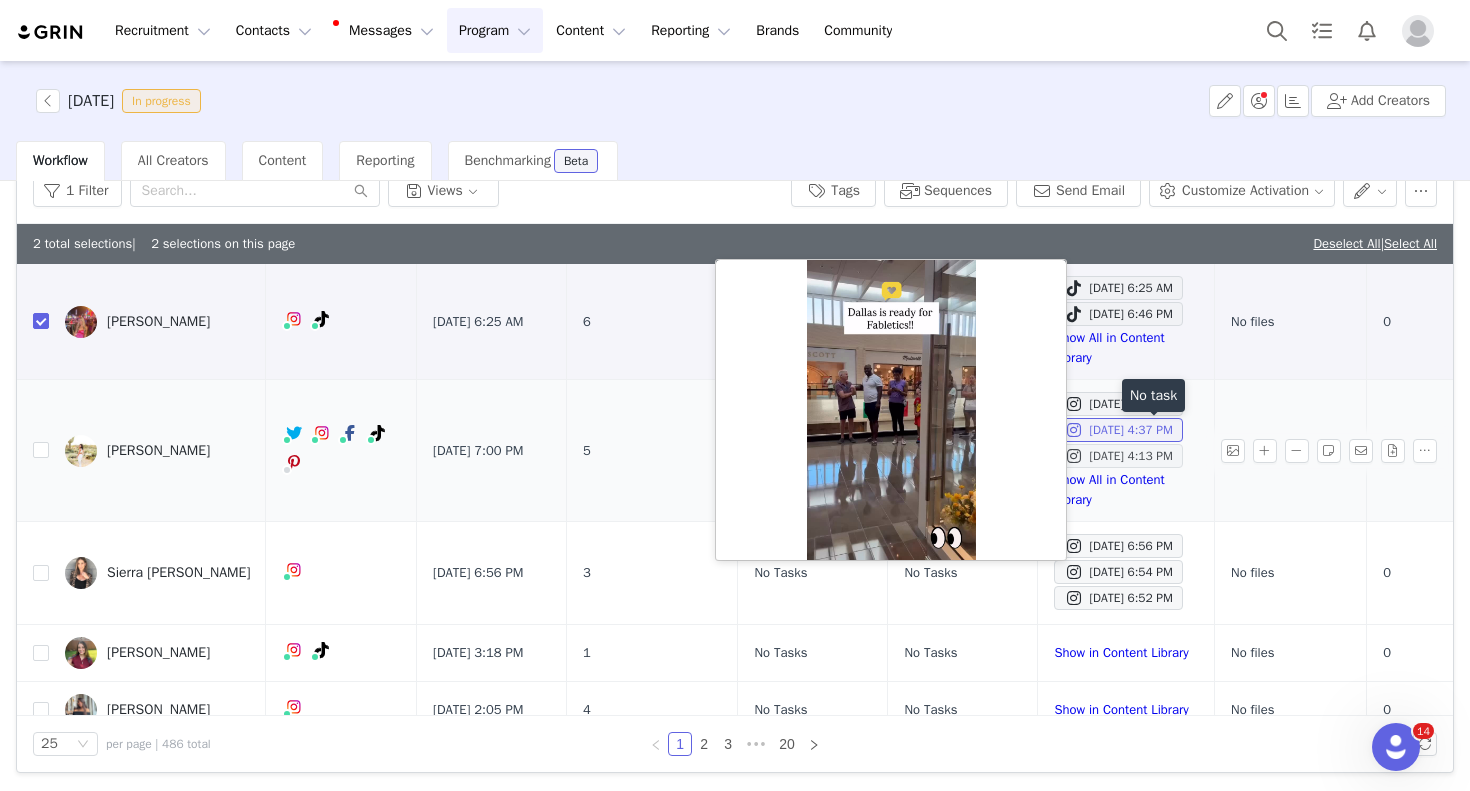 click on "[DATE] 4:13 PM" at bounding box center [1118, 456] 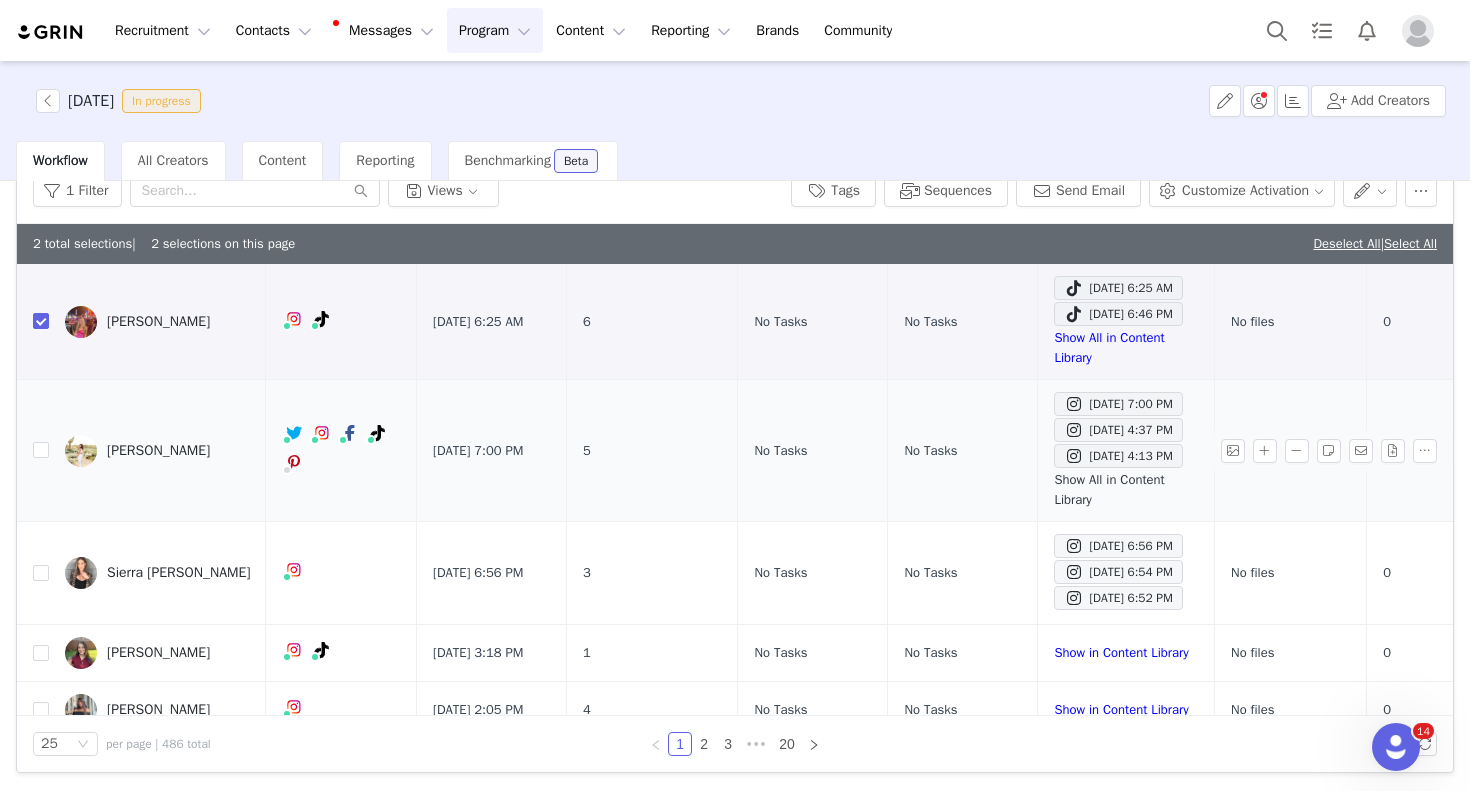 click on "Show All in Content Library" at bounding box center (1109, 489) 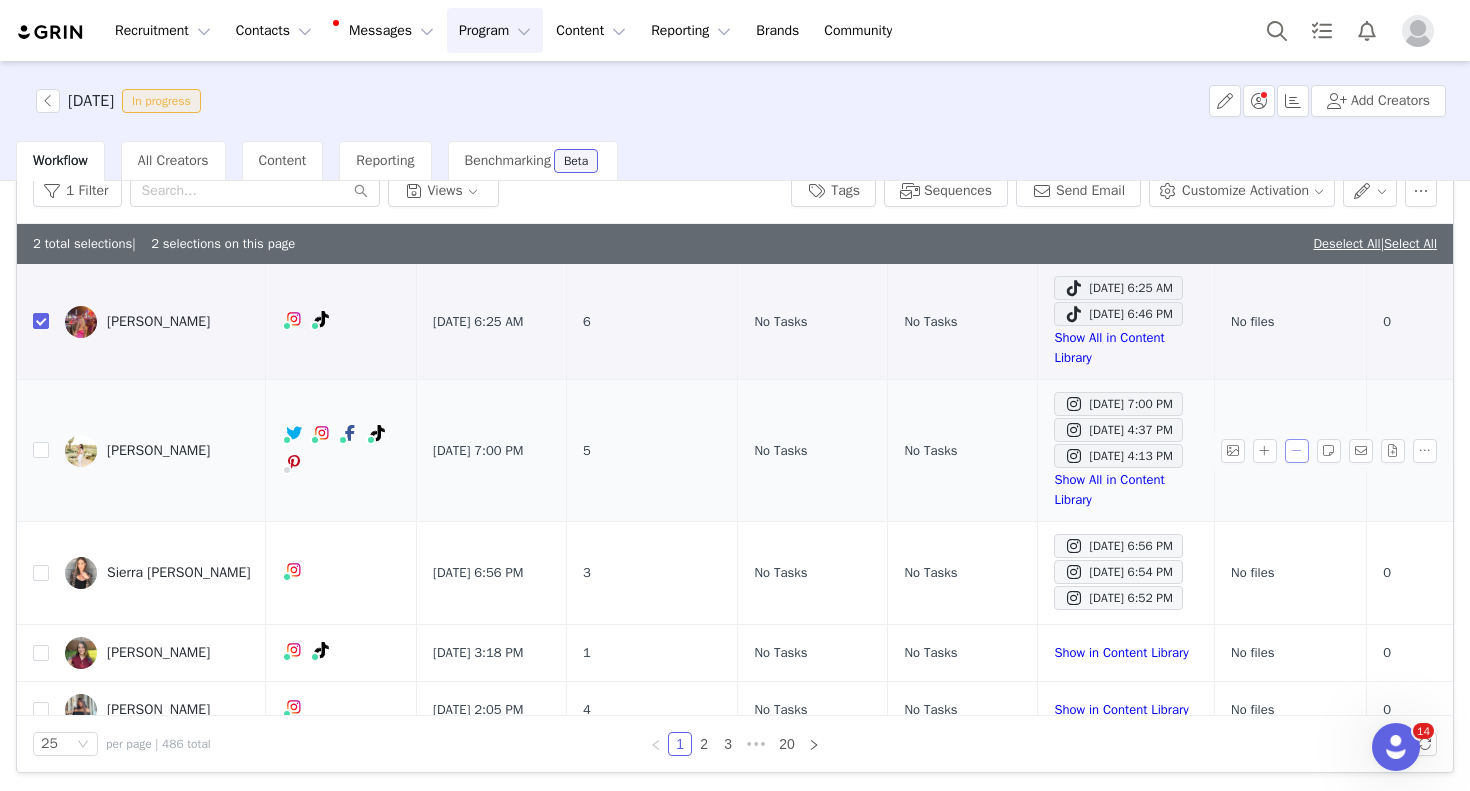 click at bounding box center (1297, 451) 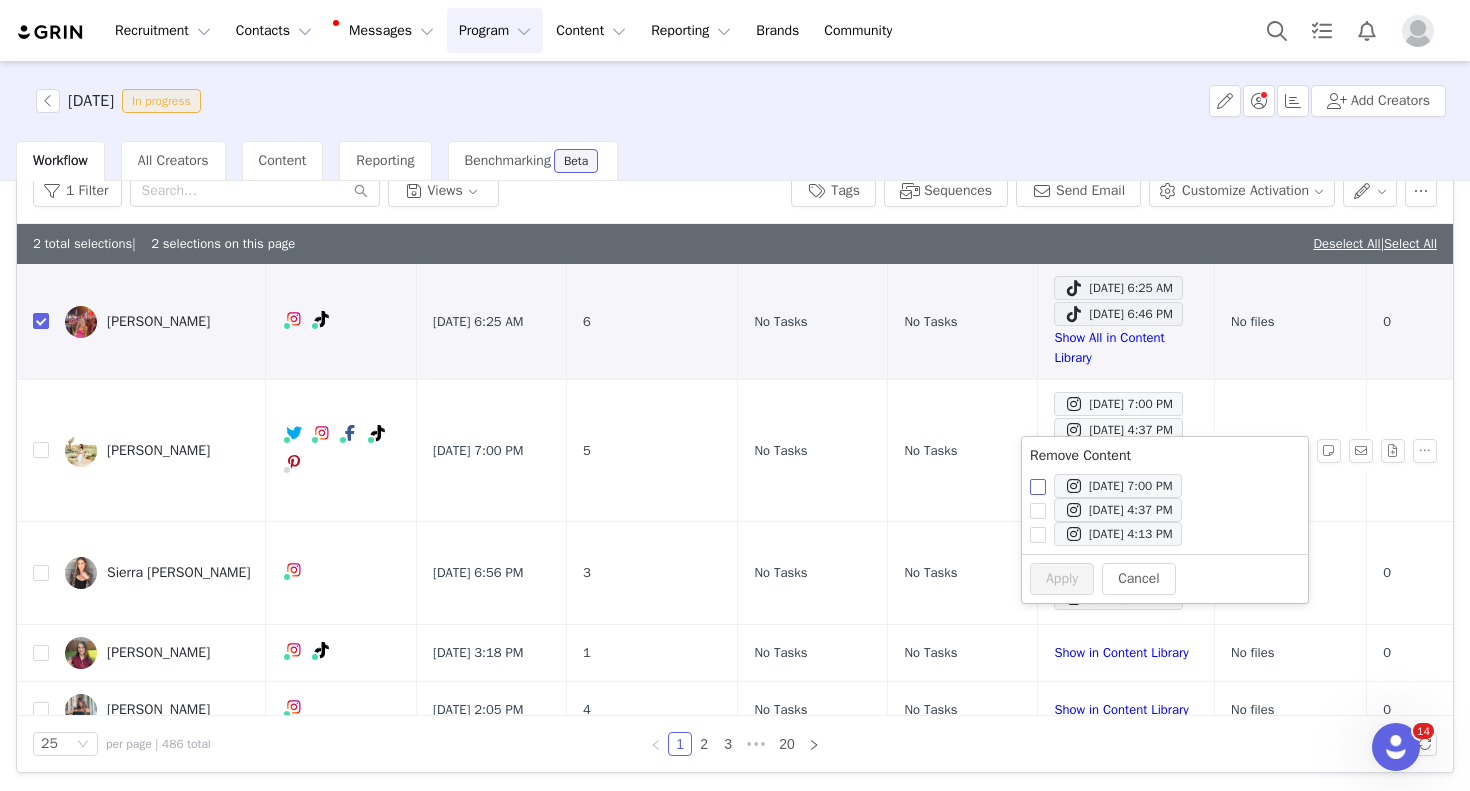 click on "[DATE] 7:00 PM" at bounding box center [1038, 487] 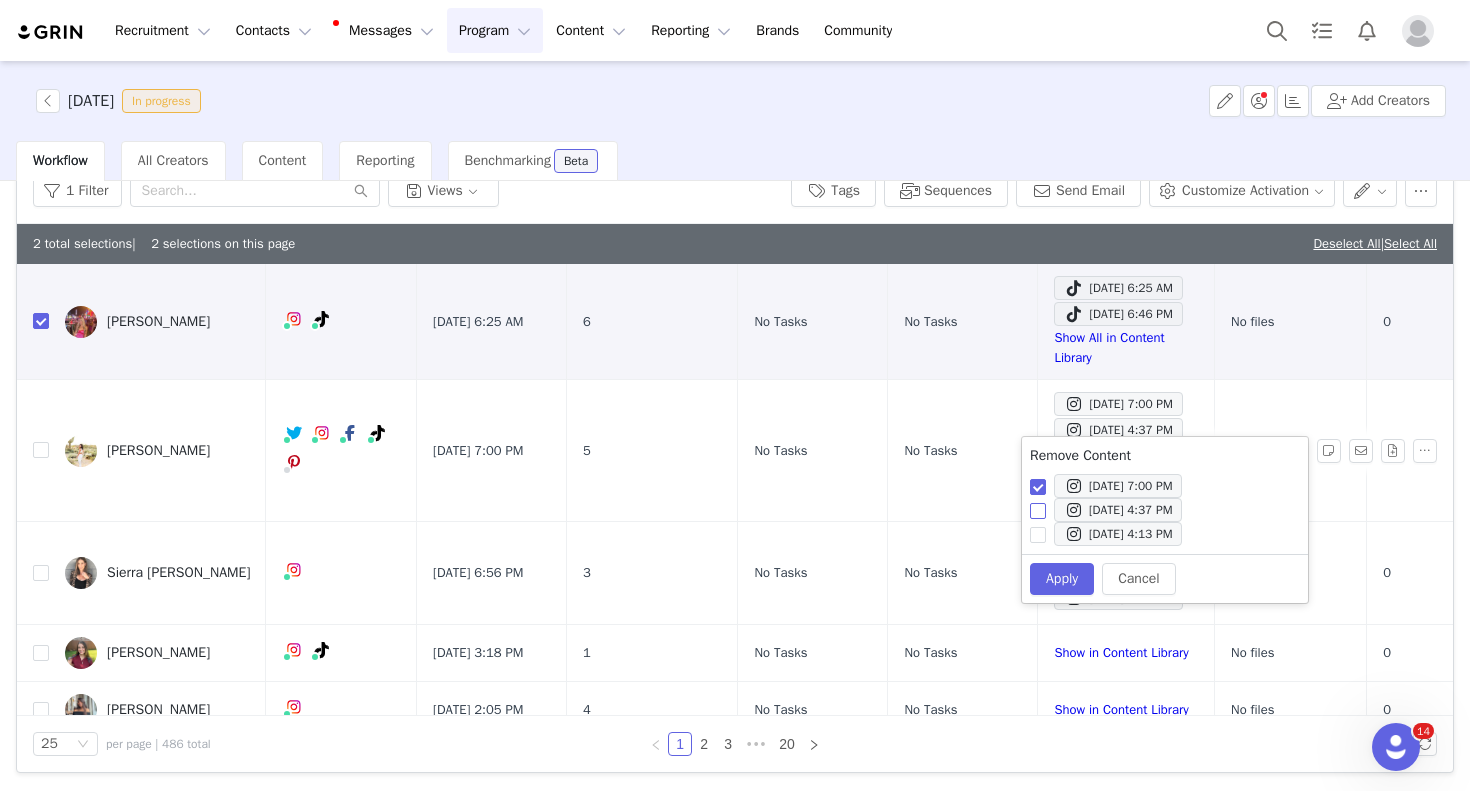click on "[DATE] 4:37 PM" at bounding box center (1038, 511) 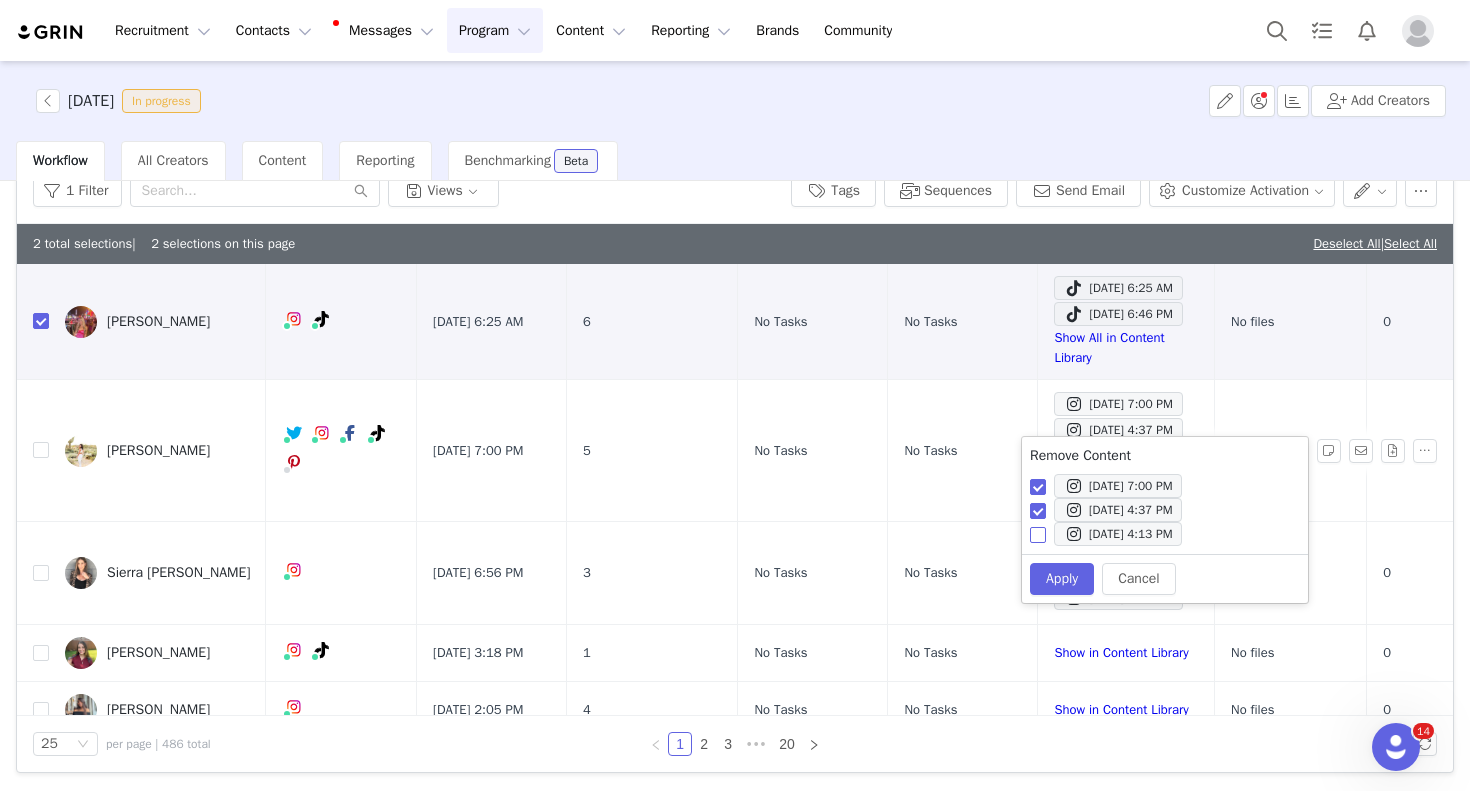 click on "[DATE] 4:13 PM" at bounding box center [1038, 535] 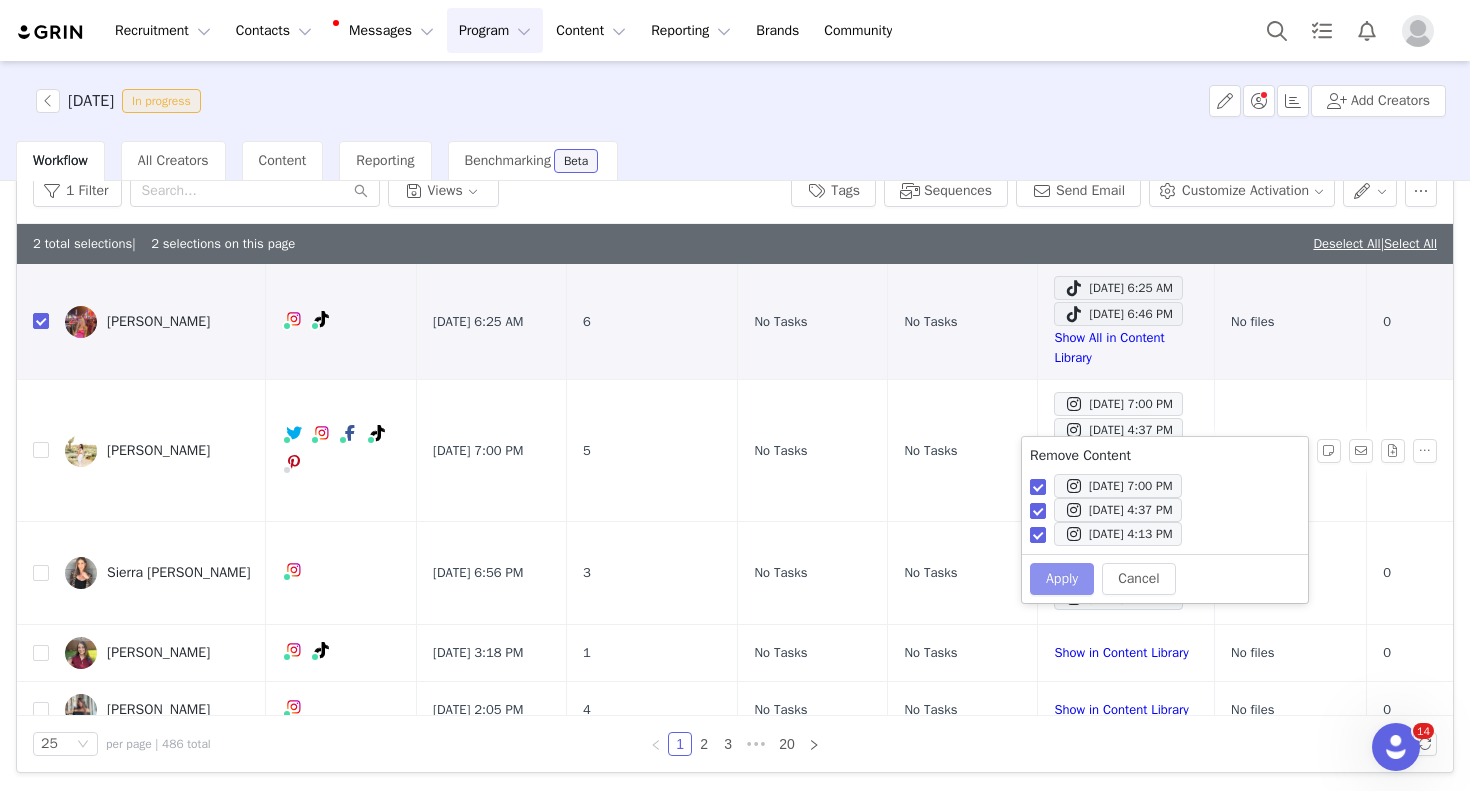 click on "Apply" at bounding box center (1062, 579) 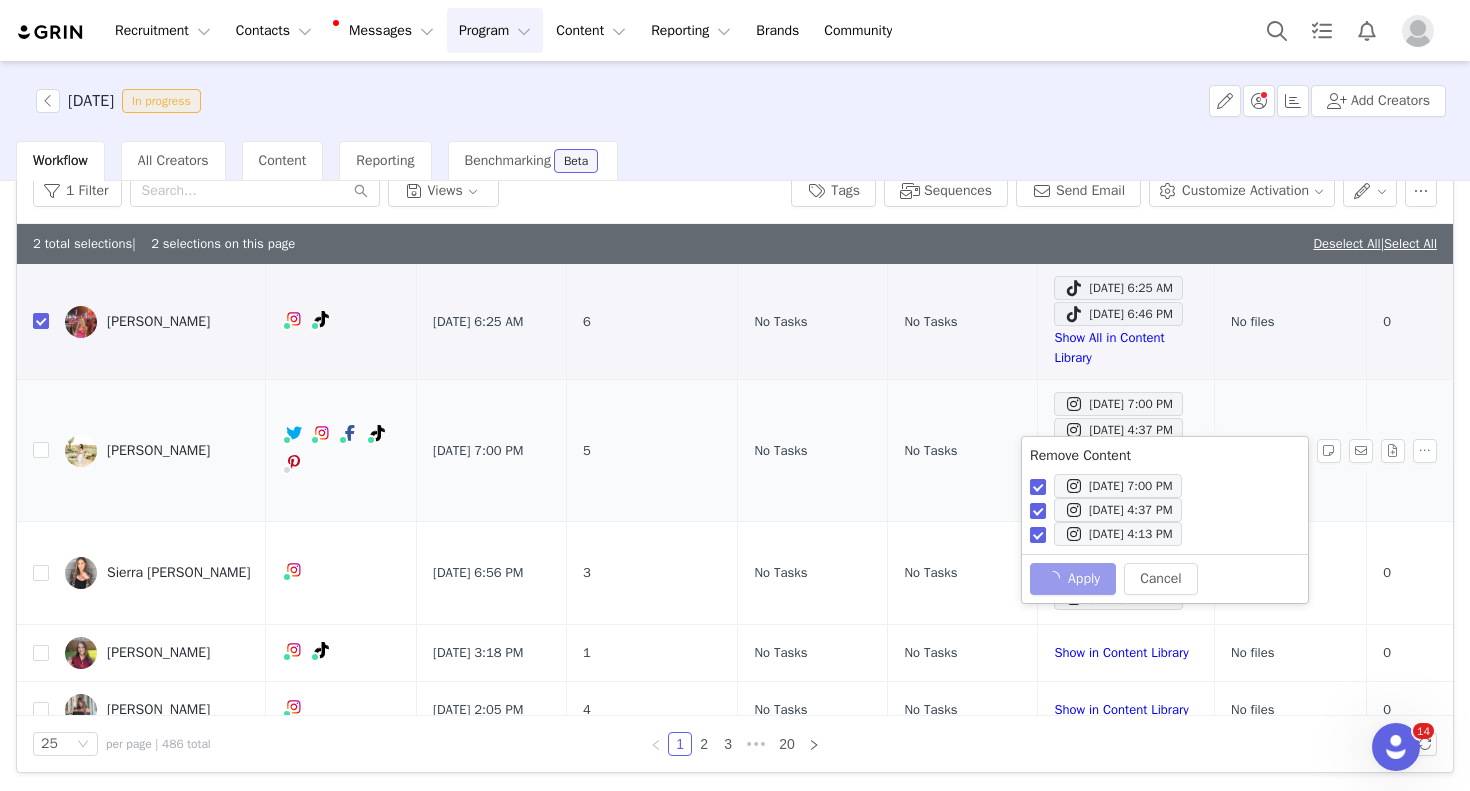 checkbox on "false" 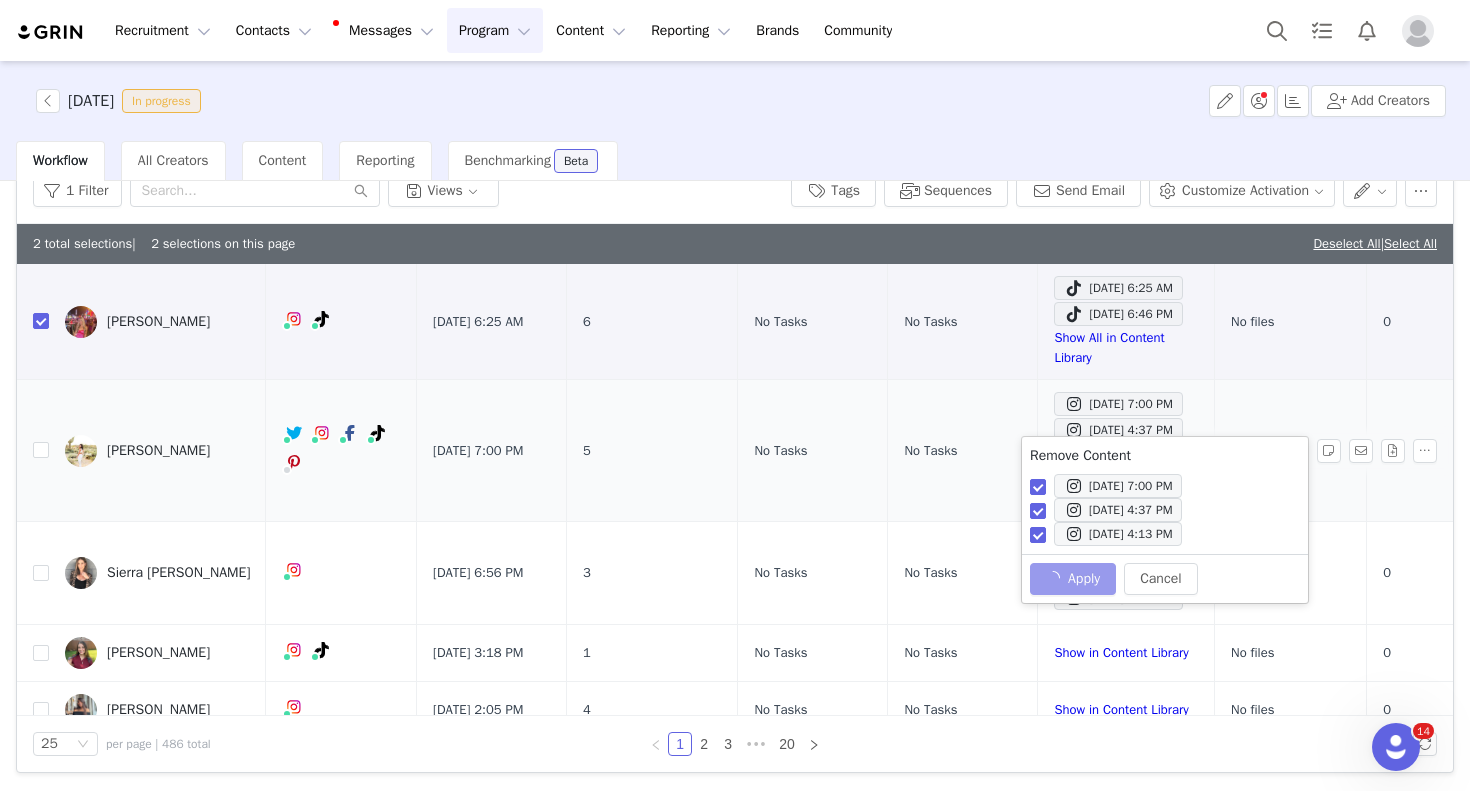 checkbox on "false" 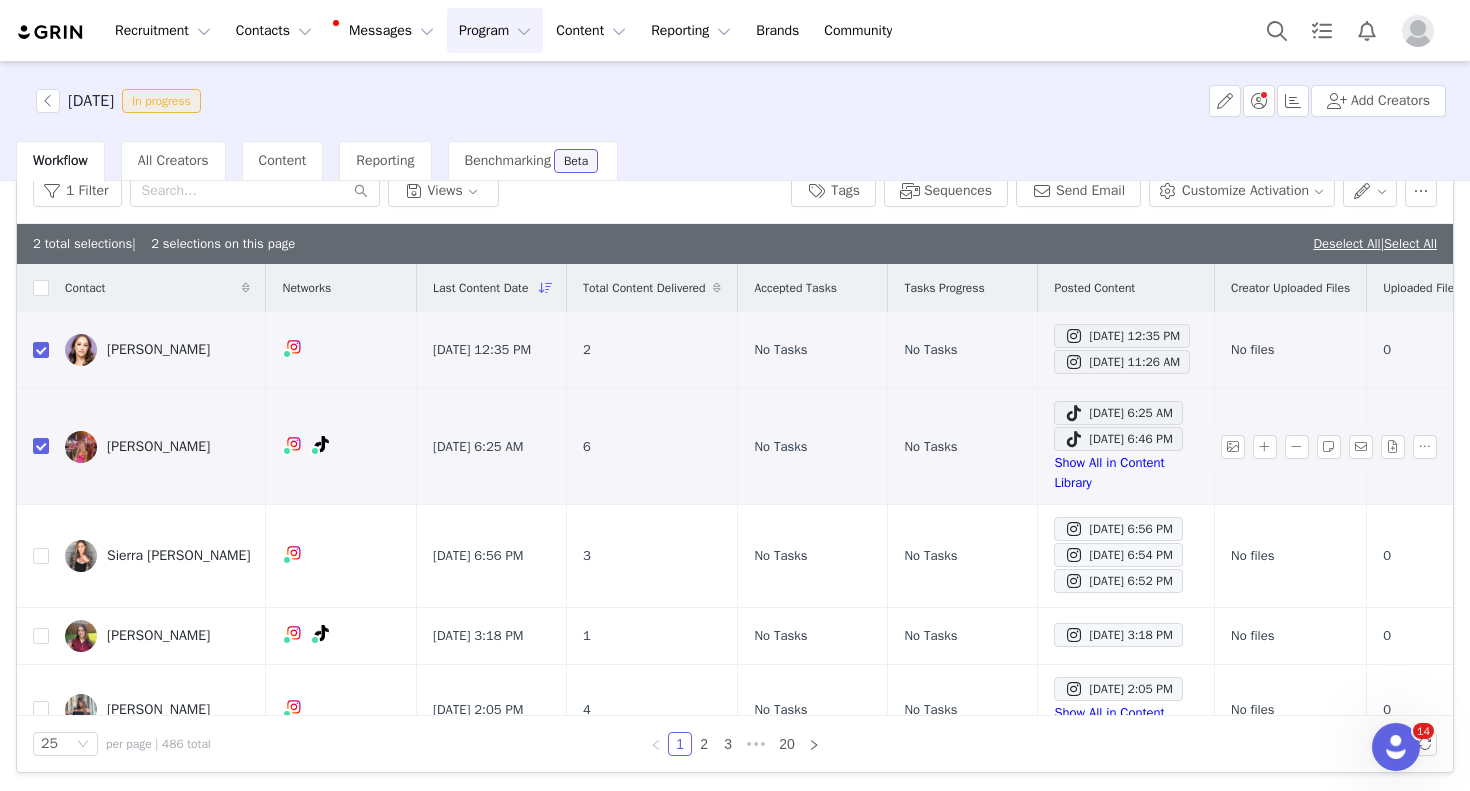 scroll, scrollTop: 96, scrollLeft: 0, axis: vertical 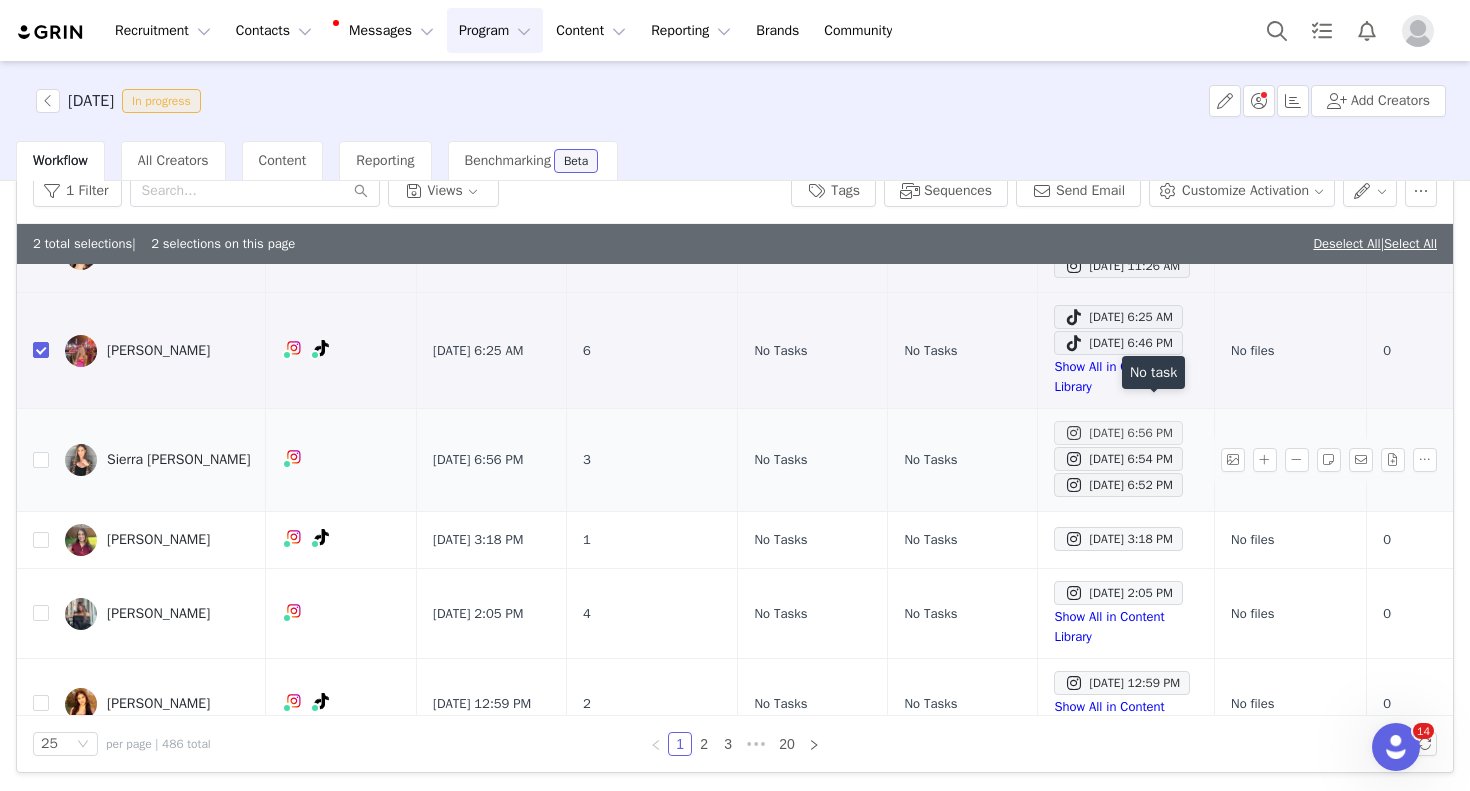 click on "[DATE] 6:56 PM" at bounding box center [1118, 433] 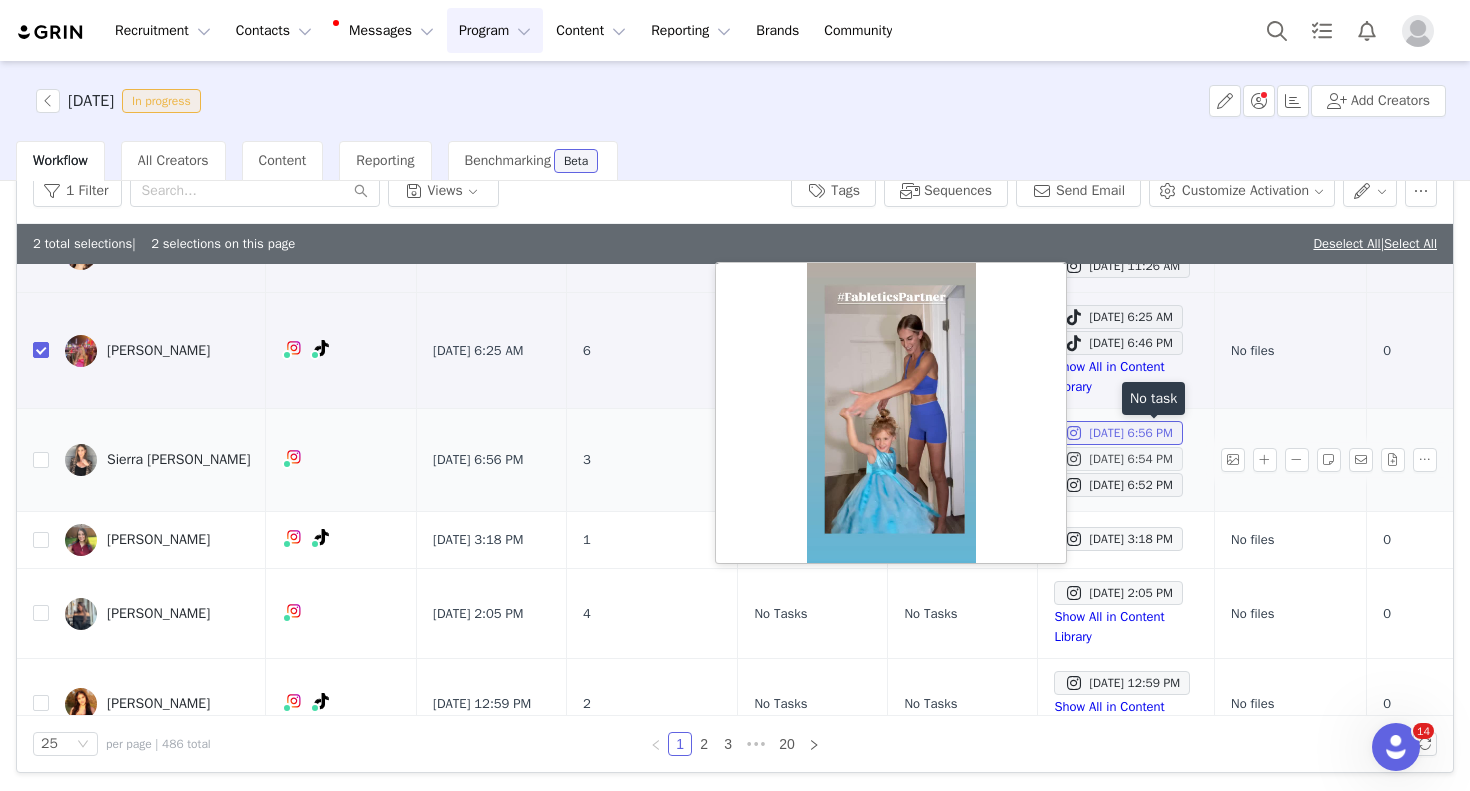 click on "[DATE] 6:54 PM" at bounding box center [1118, 459] 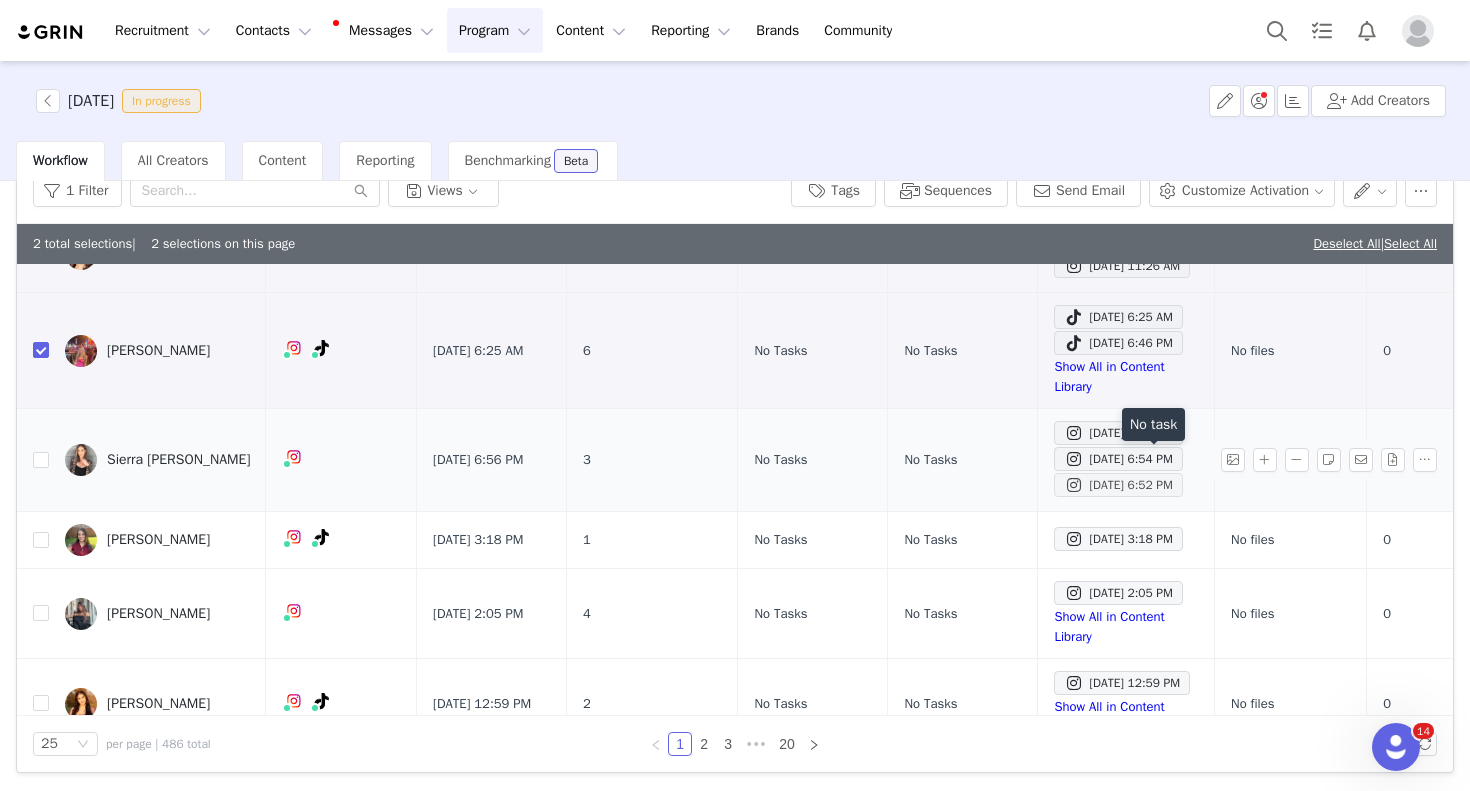click on "[DATE] 6:52 PM" at bounding box center [1118, 485] 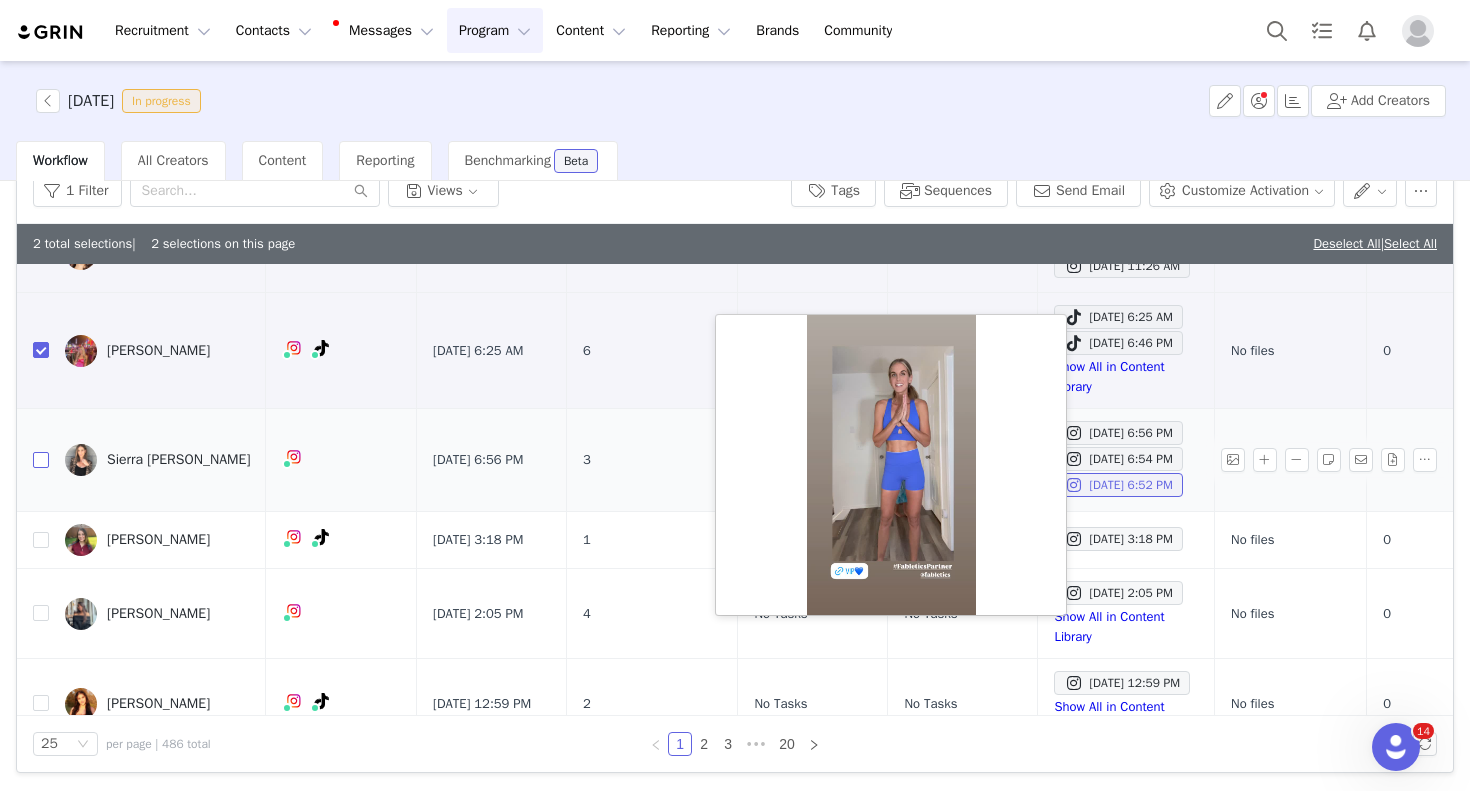 click at bounding box center (41, 460) 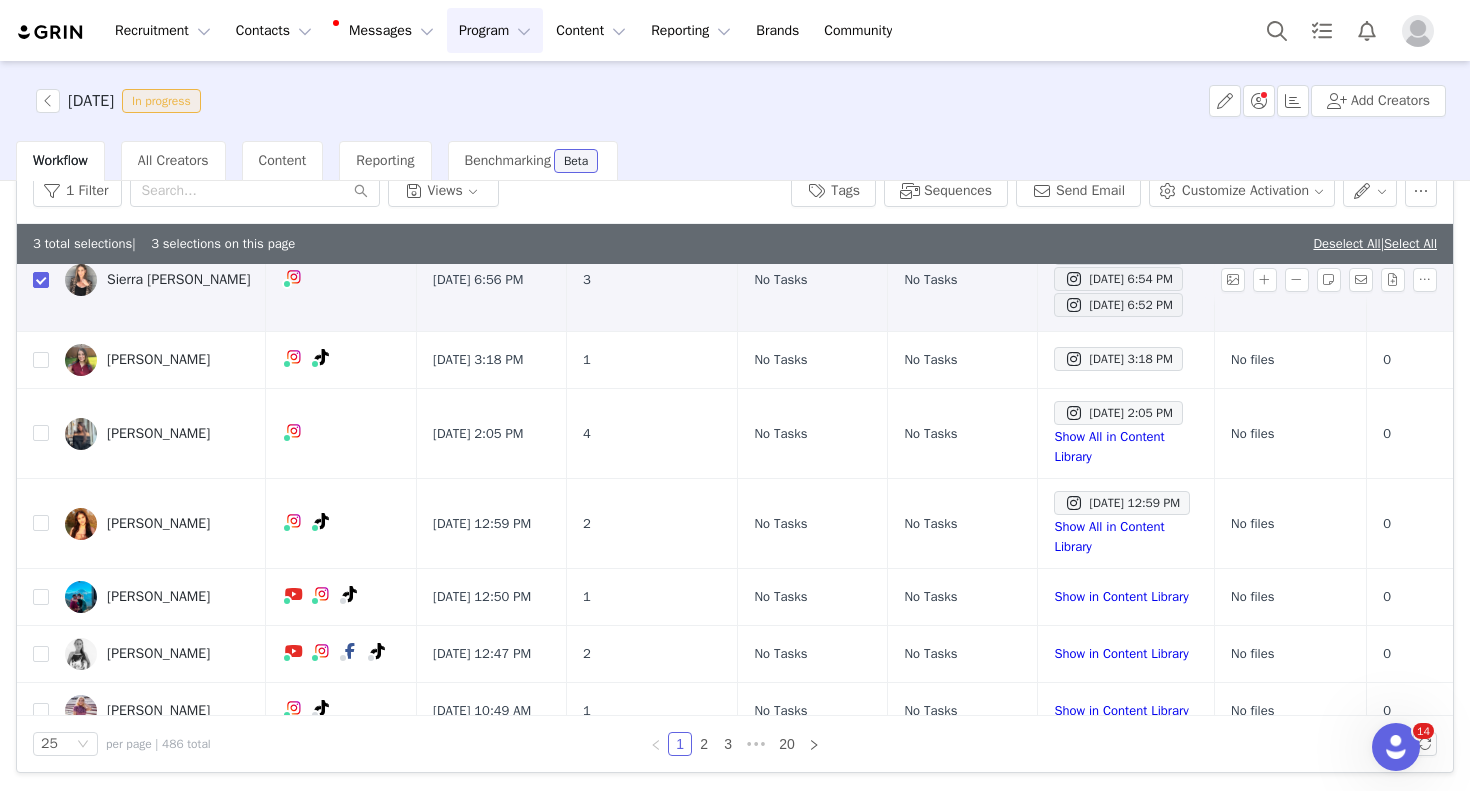 scroll, scrollTop: 278, scrollLeft: 0, axis: vertical 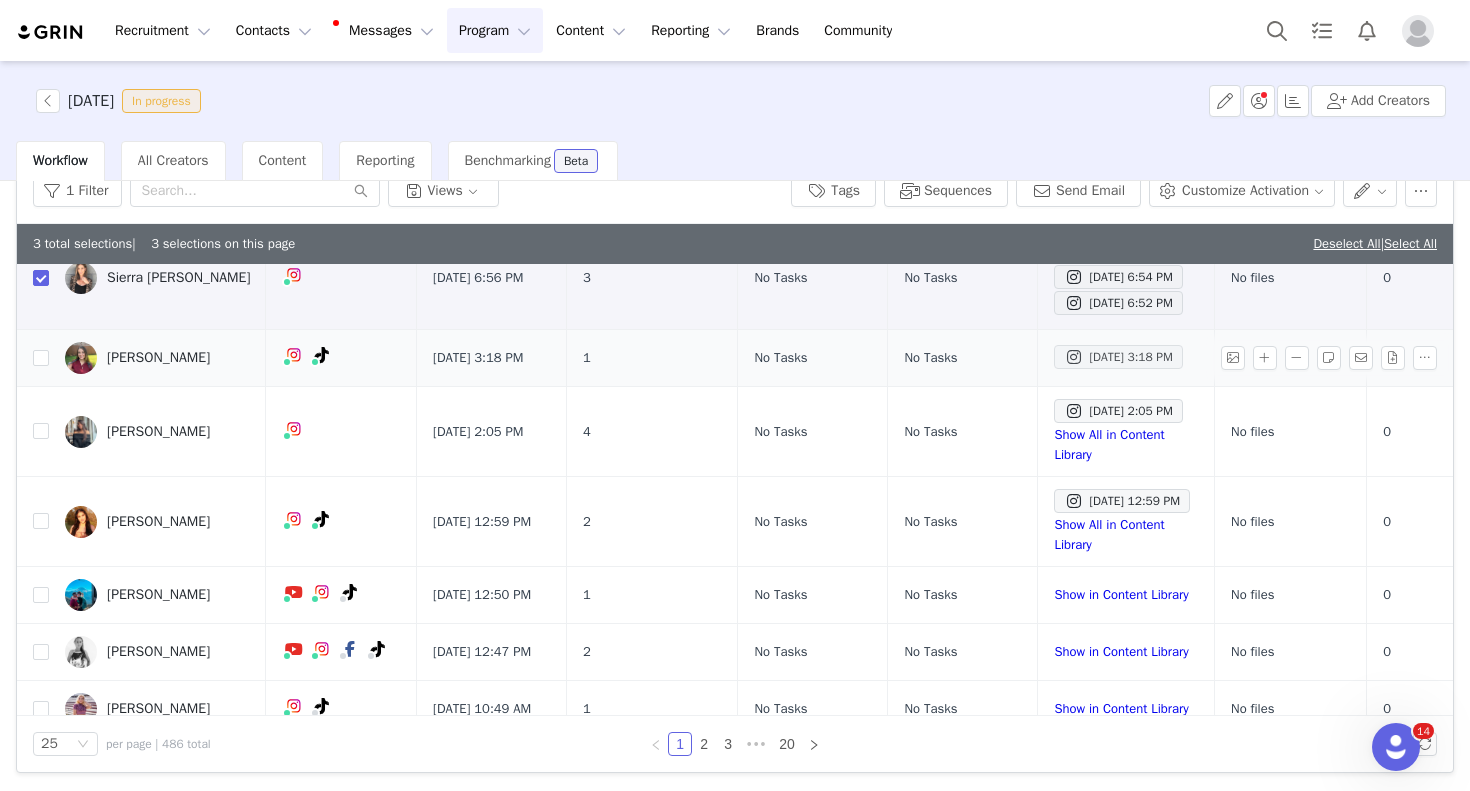 click on "[DATE] 3:18 PM" at bounding box center [1118, 357] 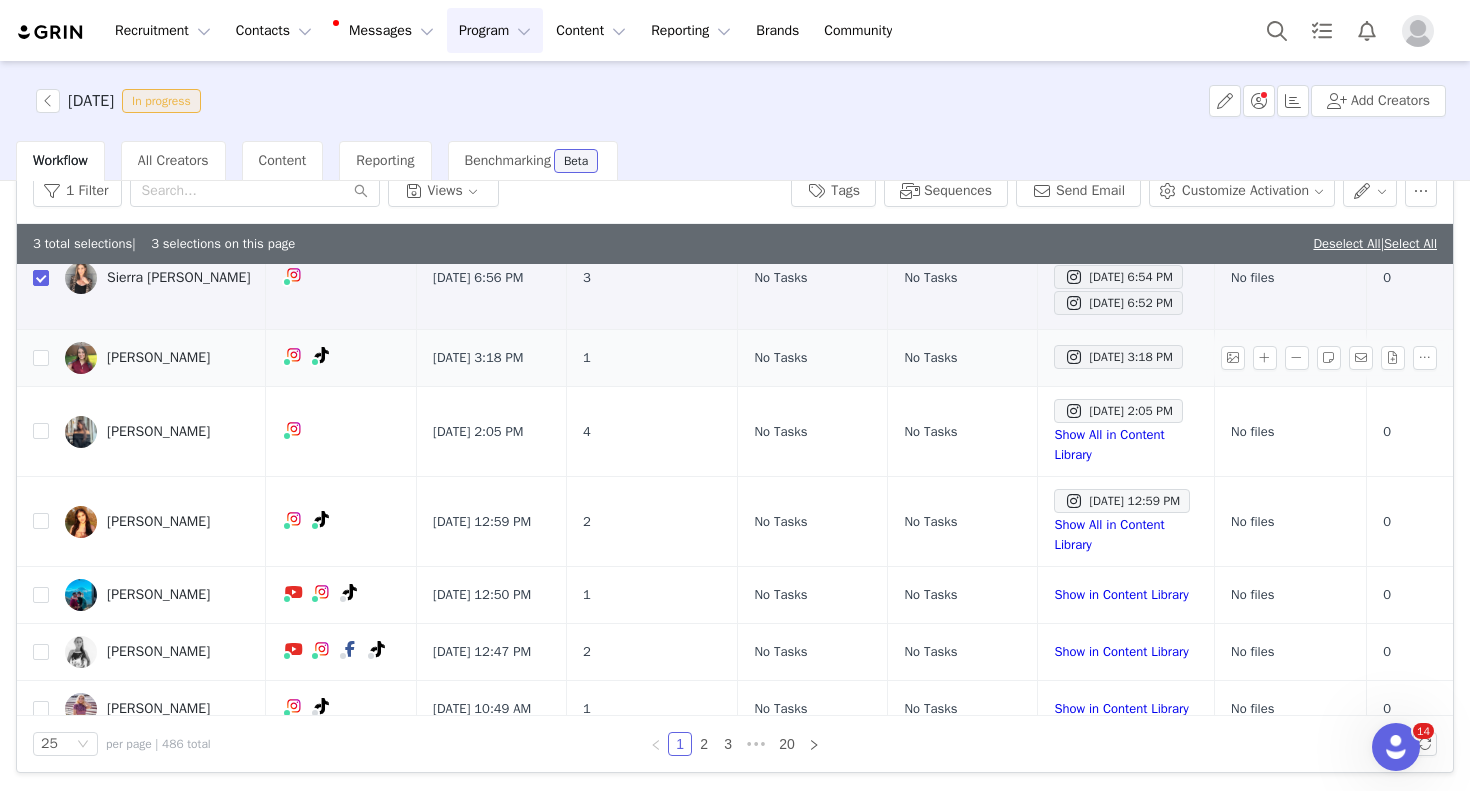 click on "[PERSON_NAME]" at bounding box center [158, 358] 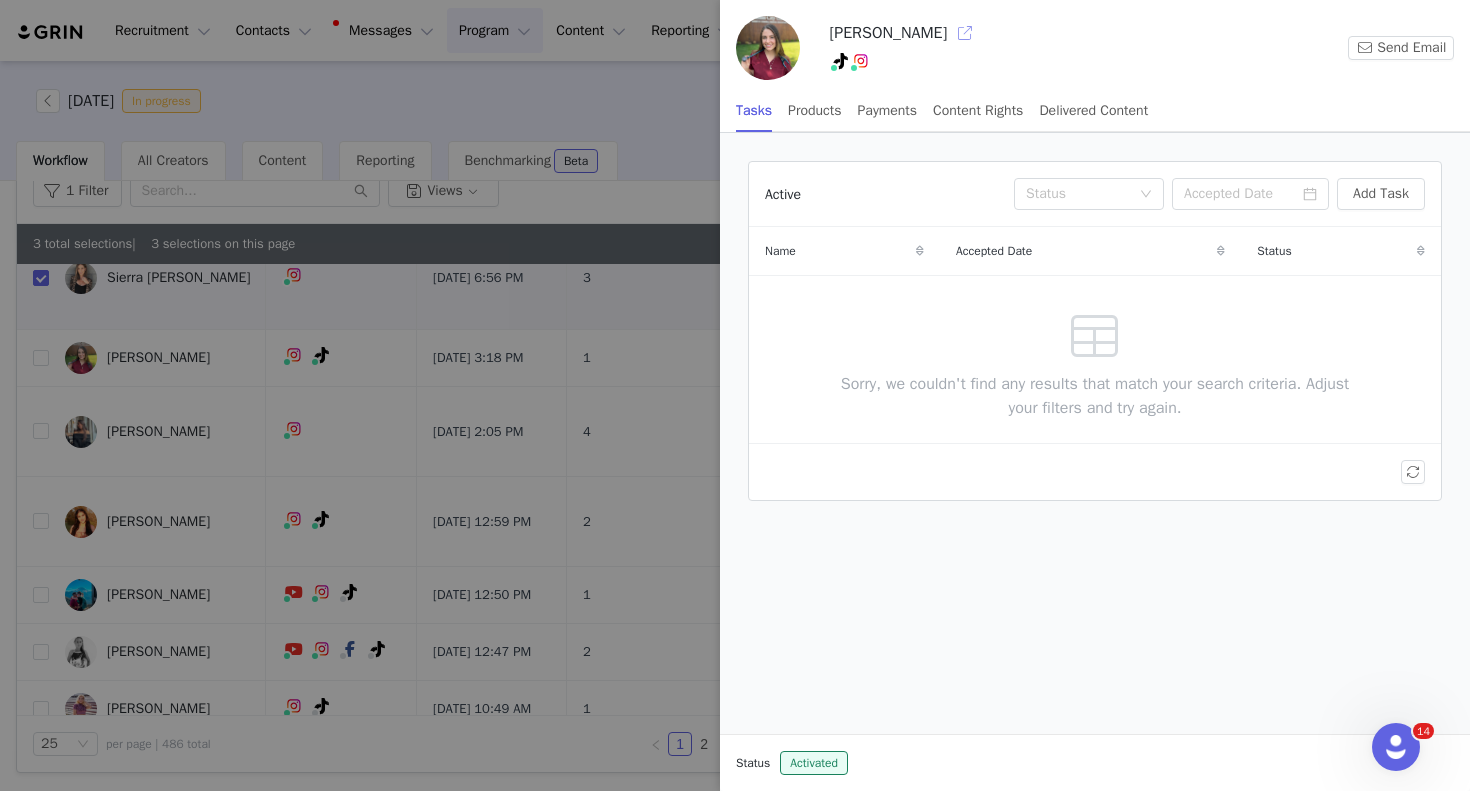 click at bounding box center (965, 33) 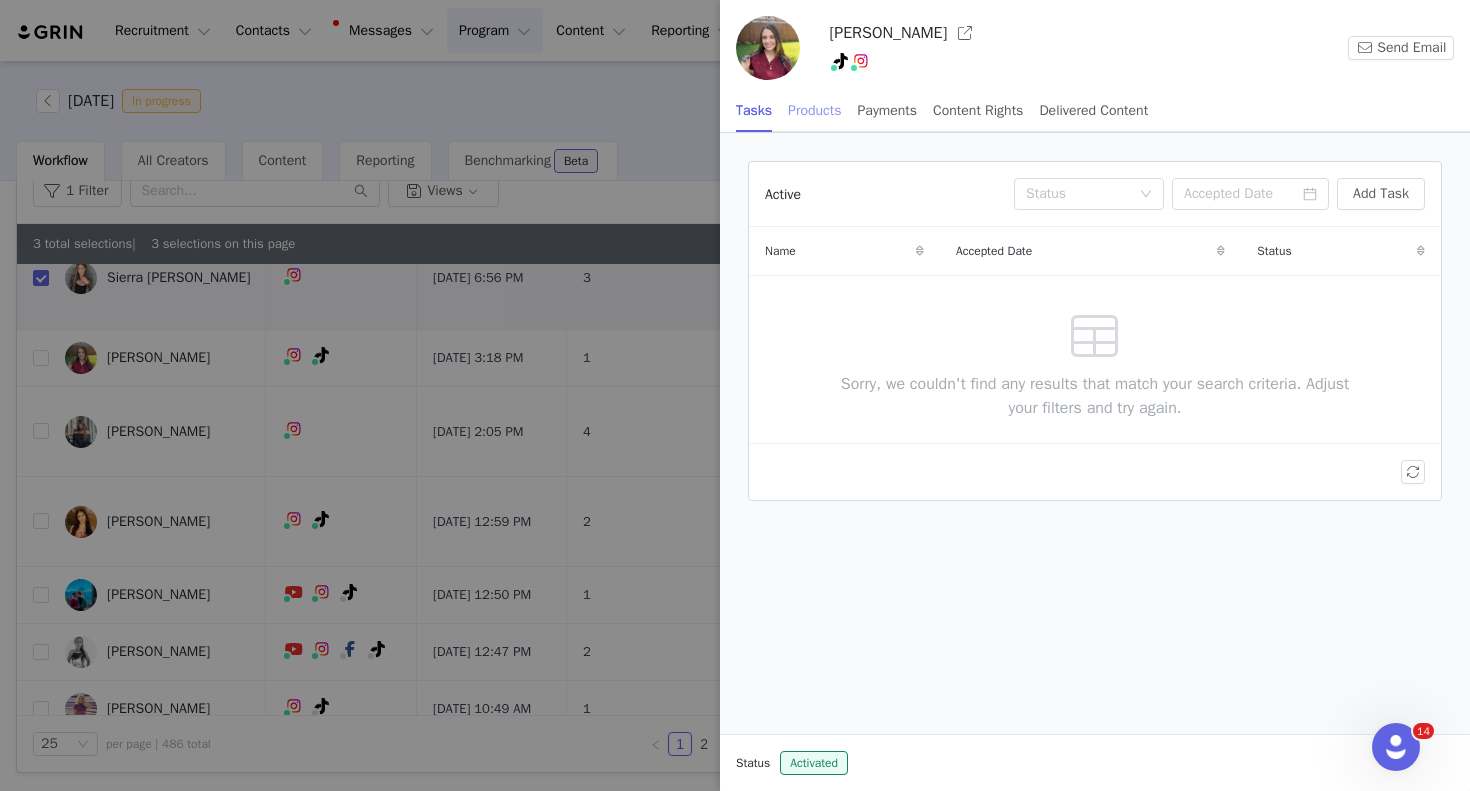 click on "Products" at bounding box center [814, 110] 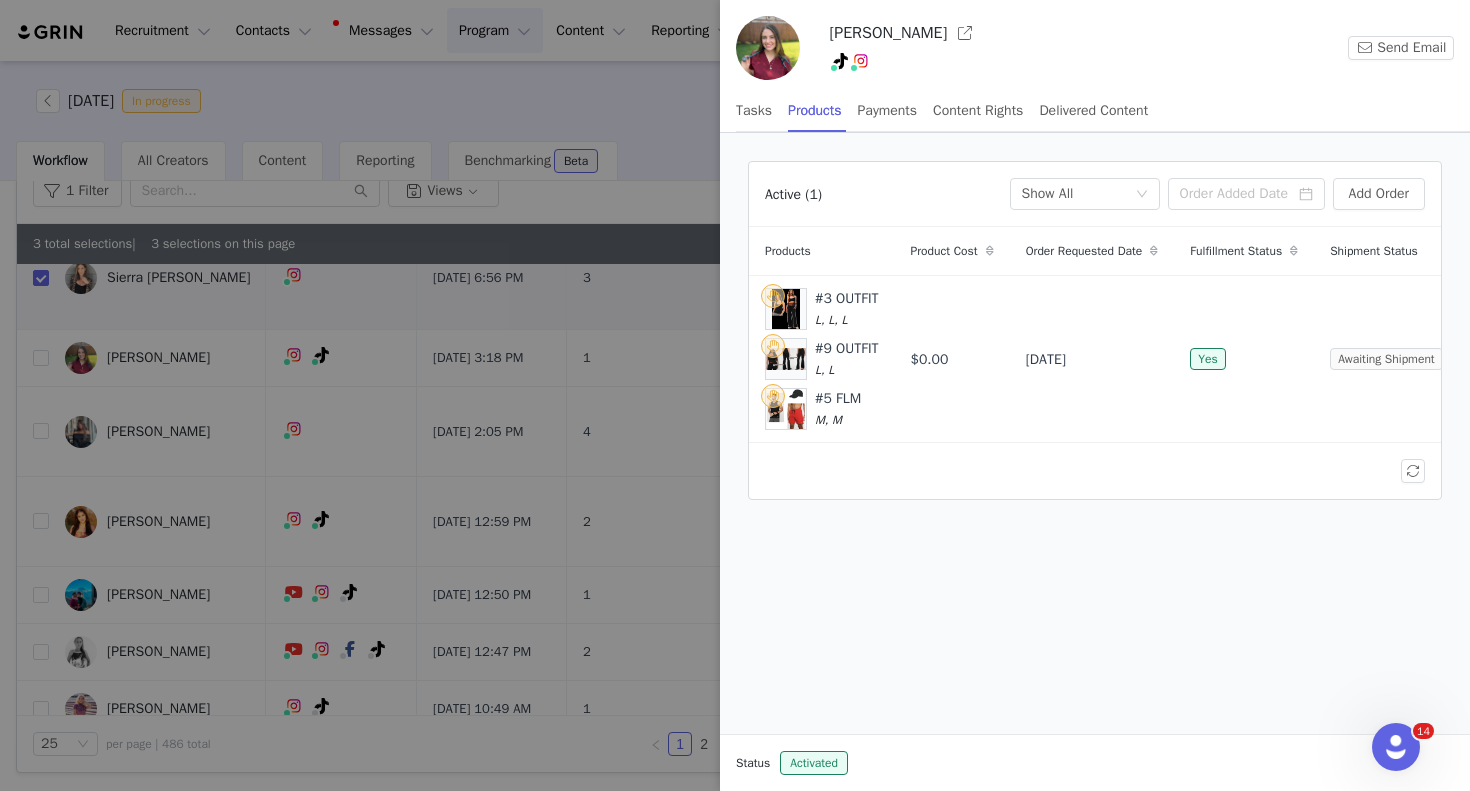 click at bounding box center (735, 395) 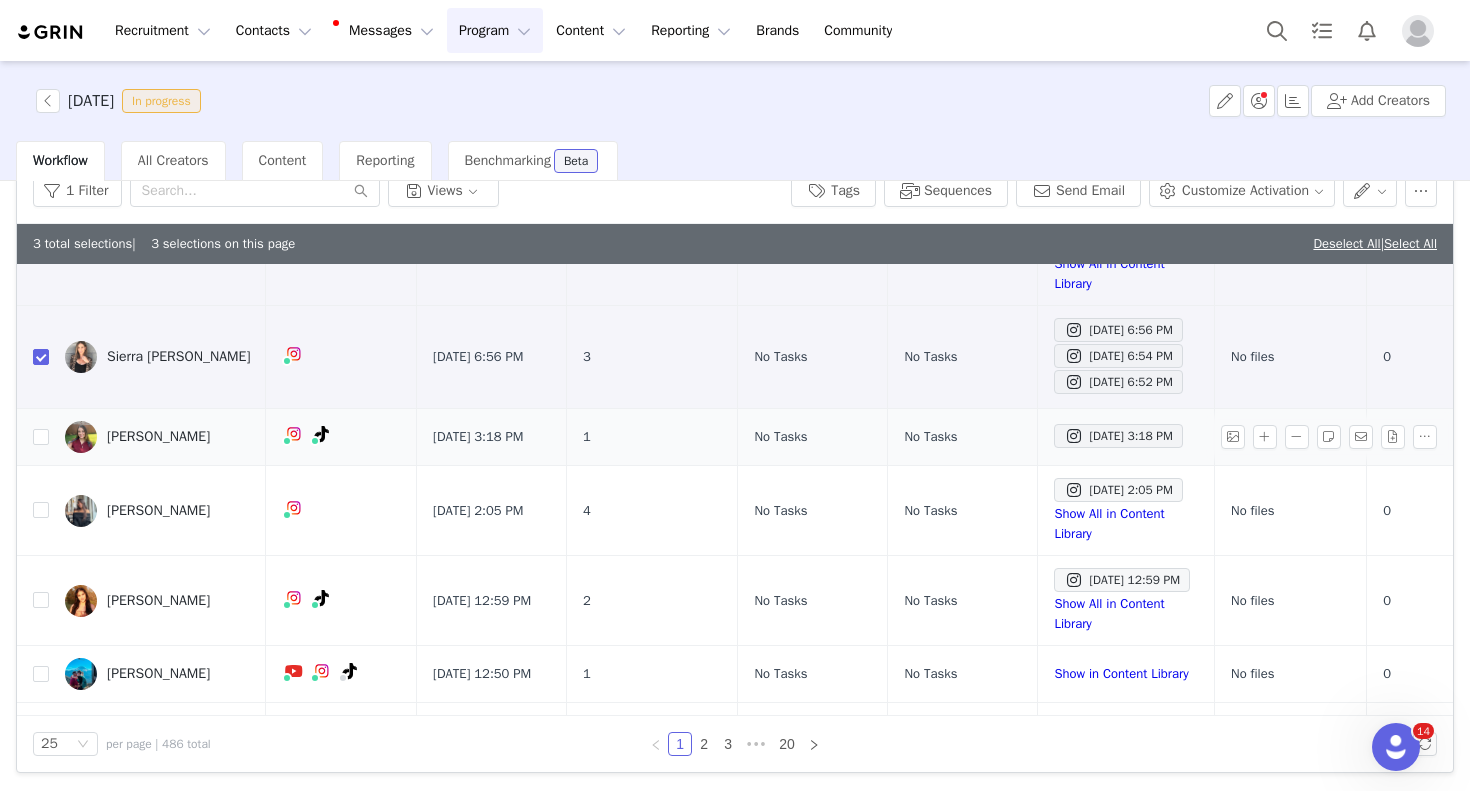 scroll, scrollTop: 239, scrollLeft: 0, axis: vertical 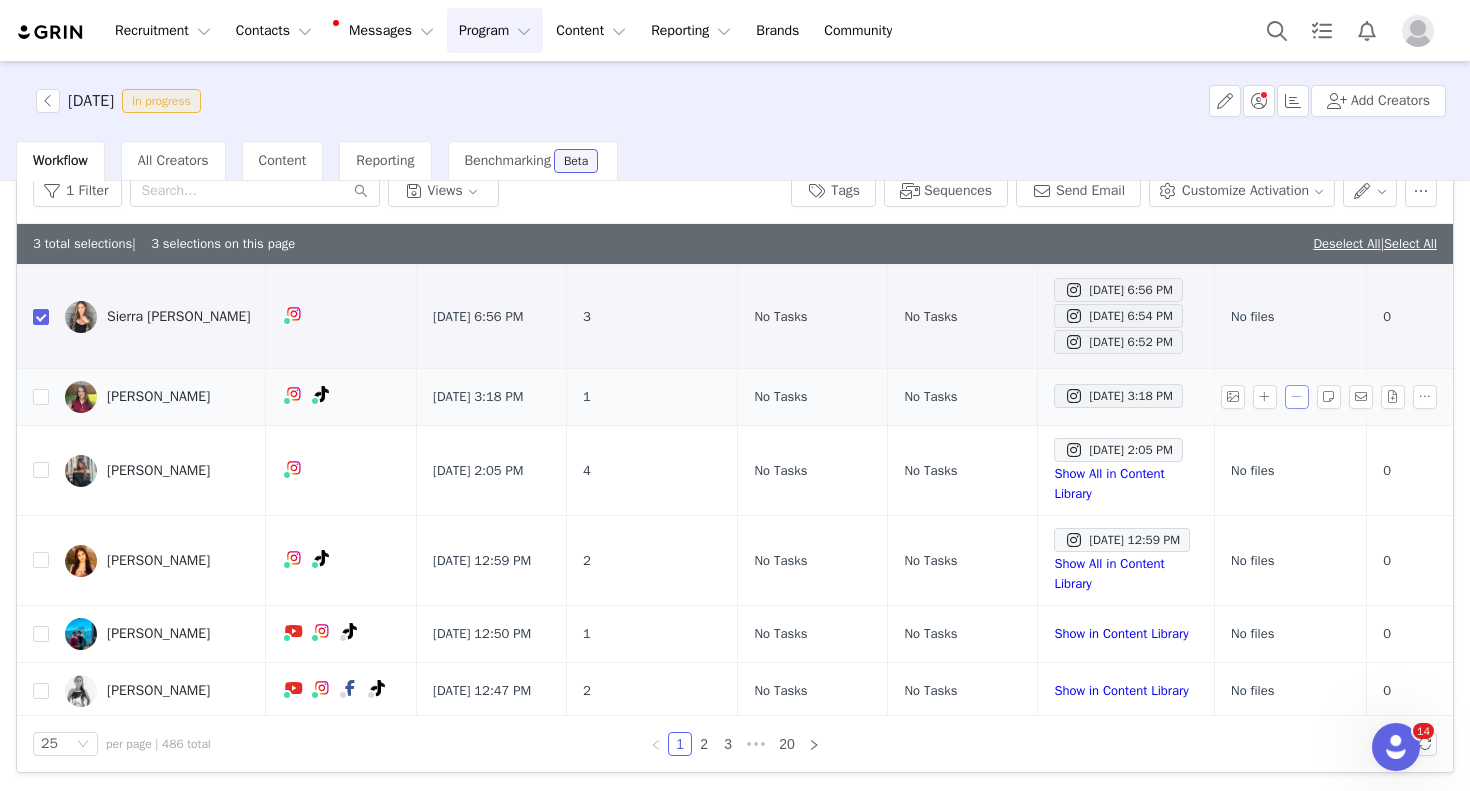 click at bounding box center (1297, 397) 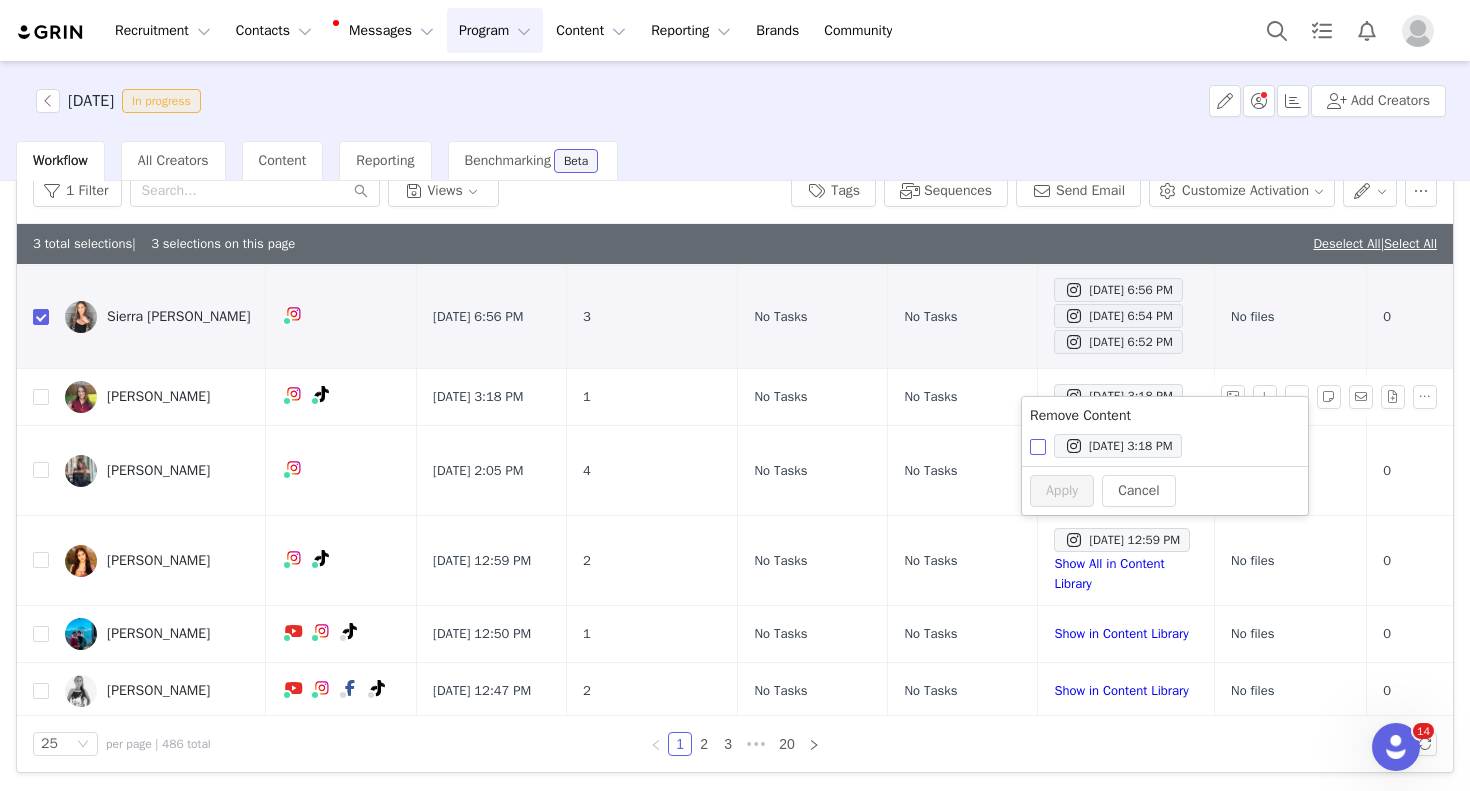 click on "[DATE] 3:18 PM" at bounding box center (1038, 447) 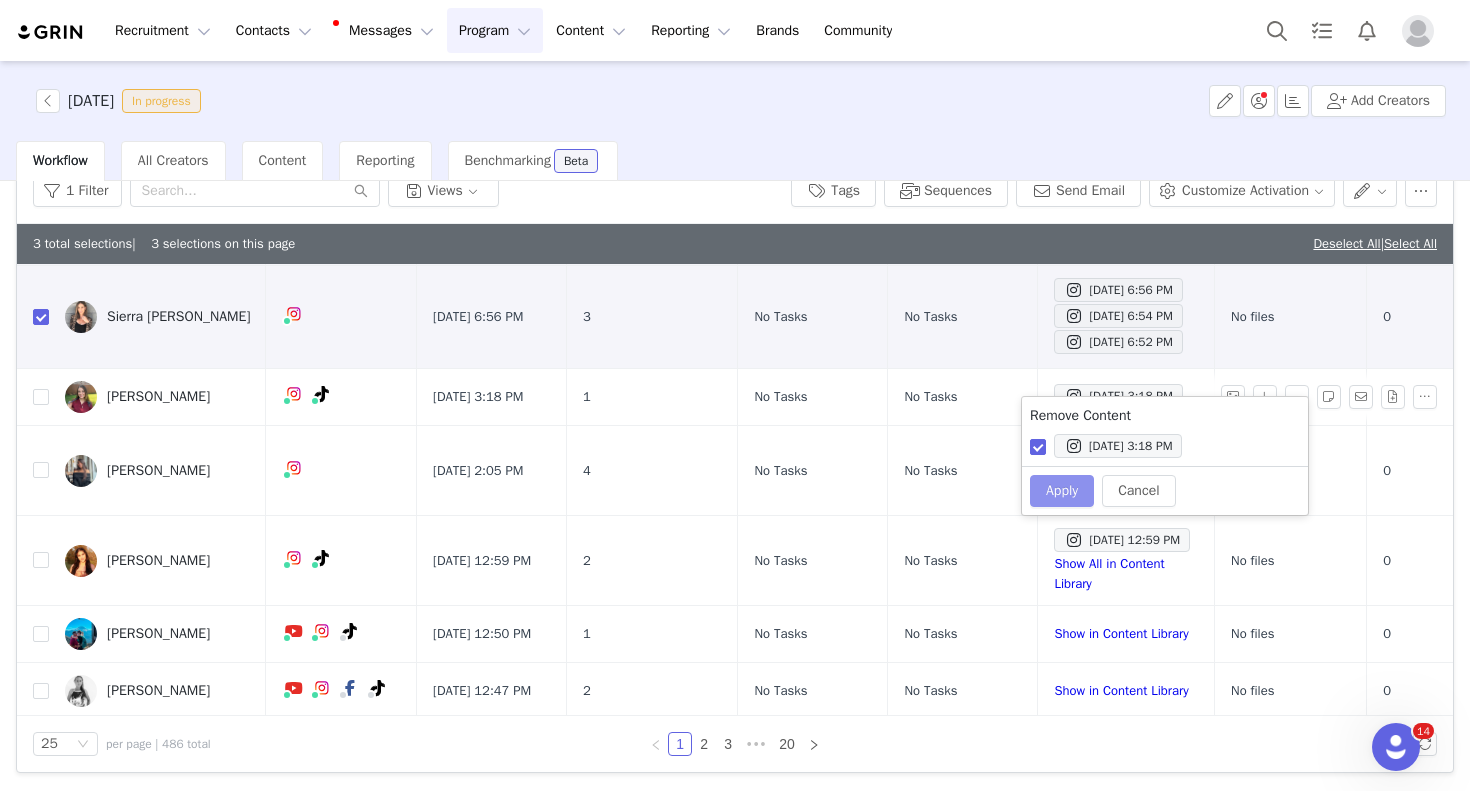 click on "Apply" at bounding box center (1062, 491) 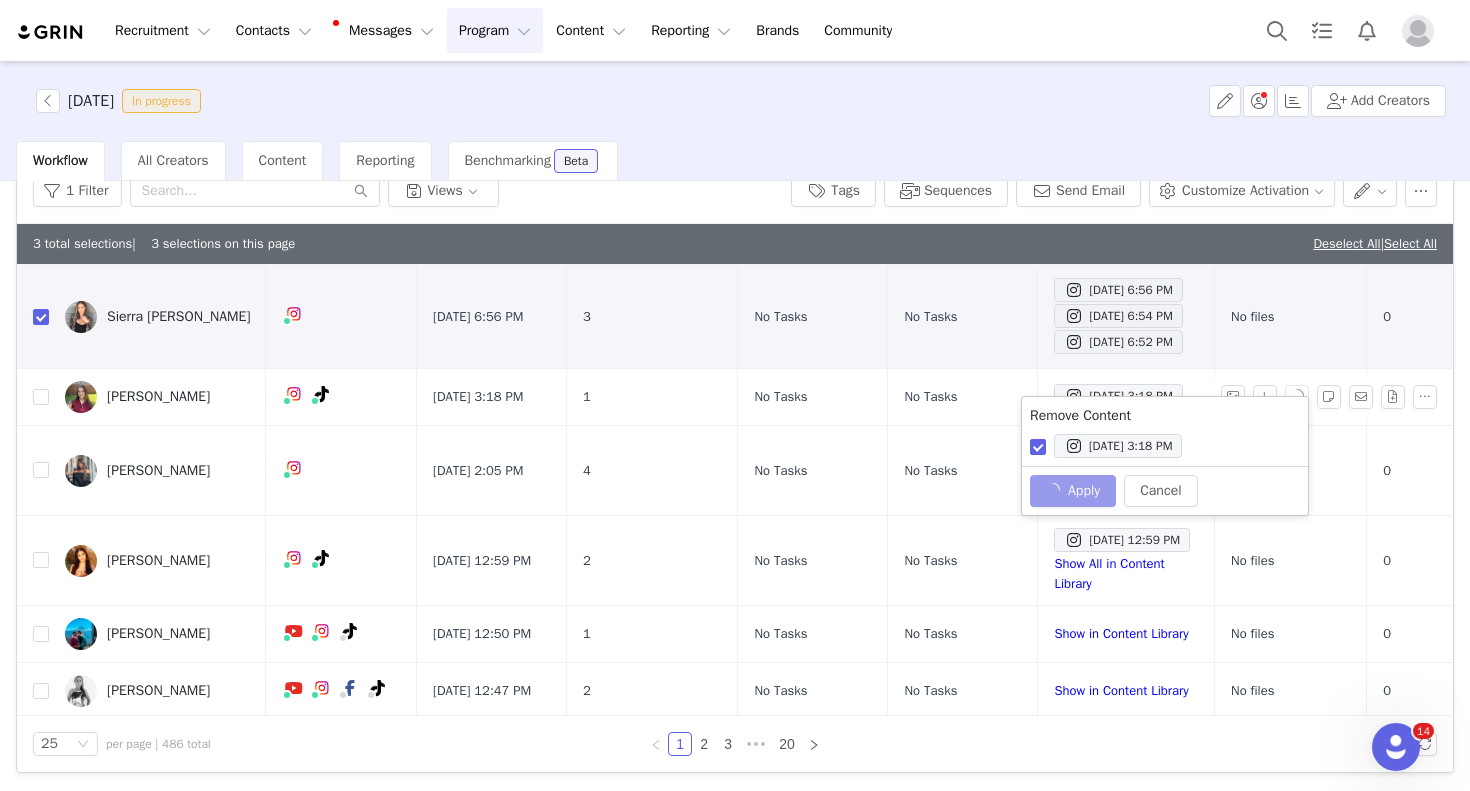 checkbox on "false" 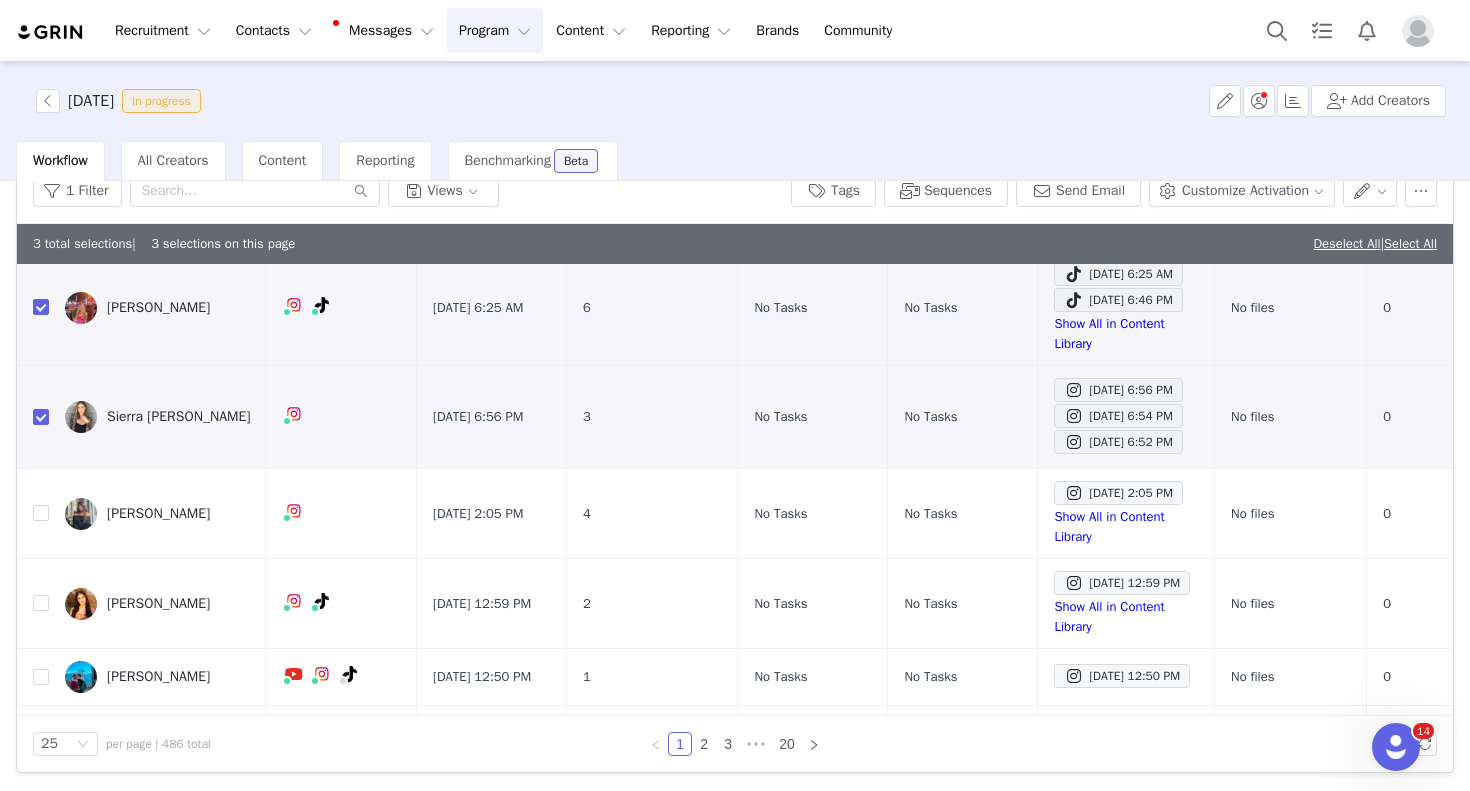scroll, scrollTop: 152, scrollLeft: 0, axis: vertical 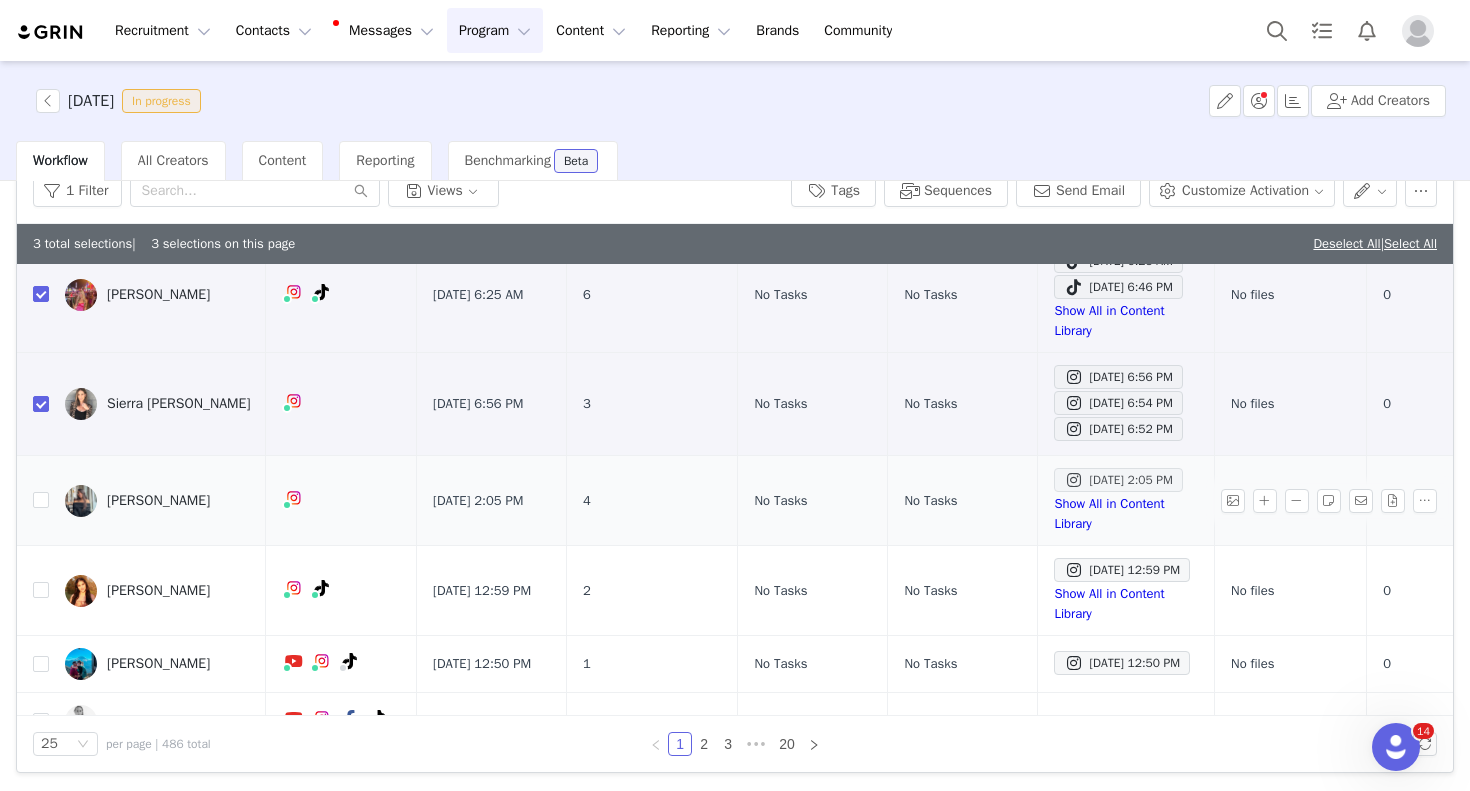 click on "[DATE] 2:05 PM" at bounding box center [1118, 480] 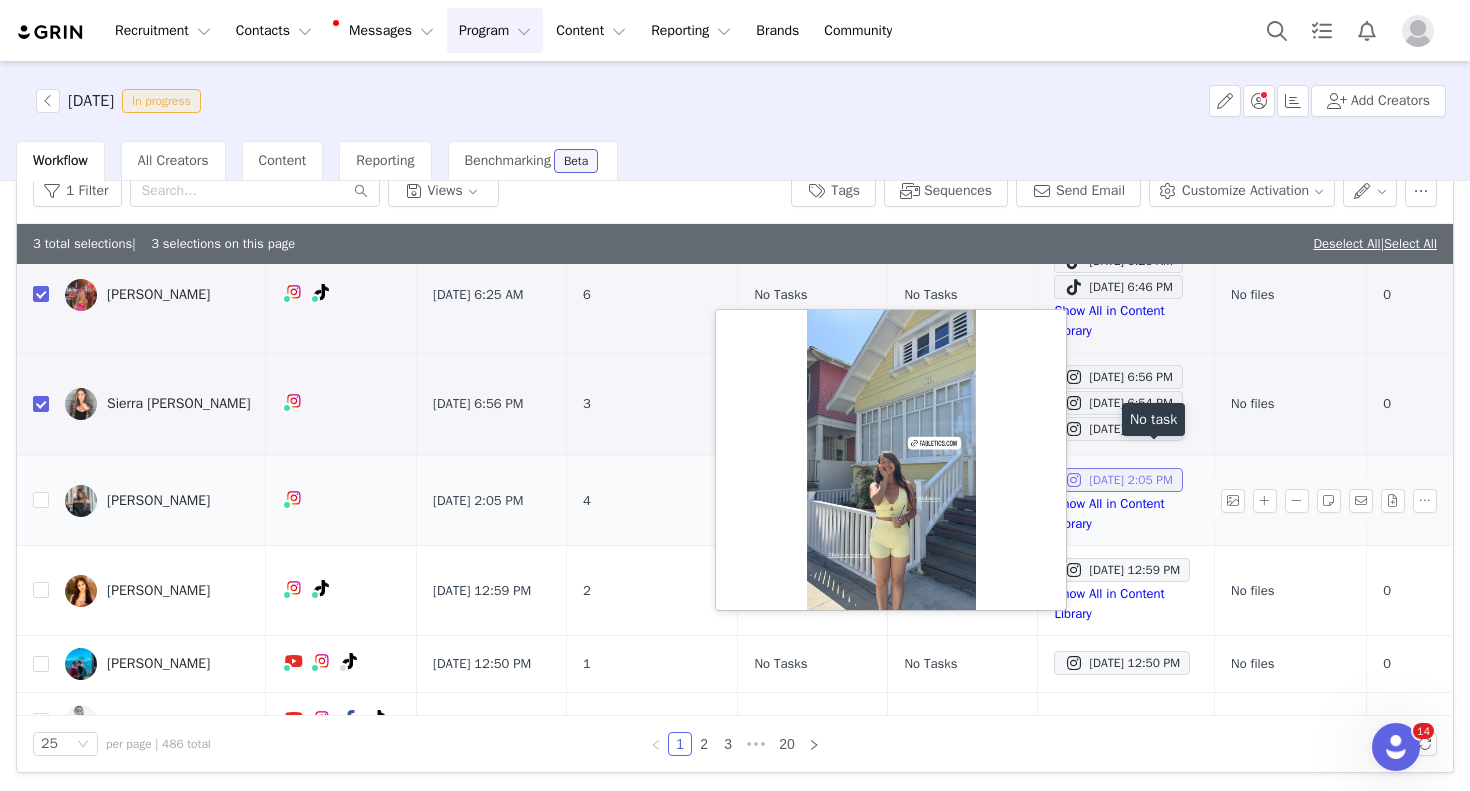 click on "[DATE] 2:05 PM" at bounding box center (1118, 480) 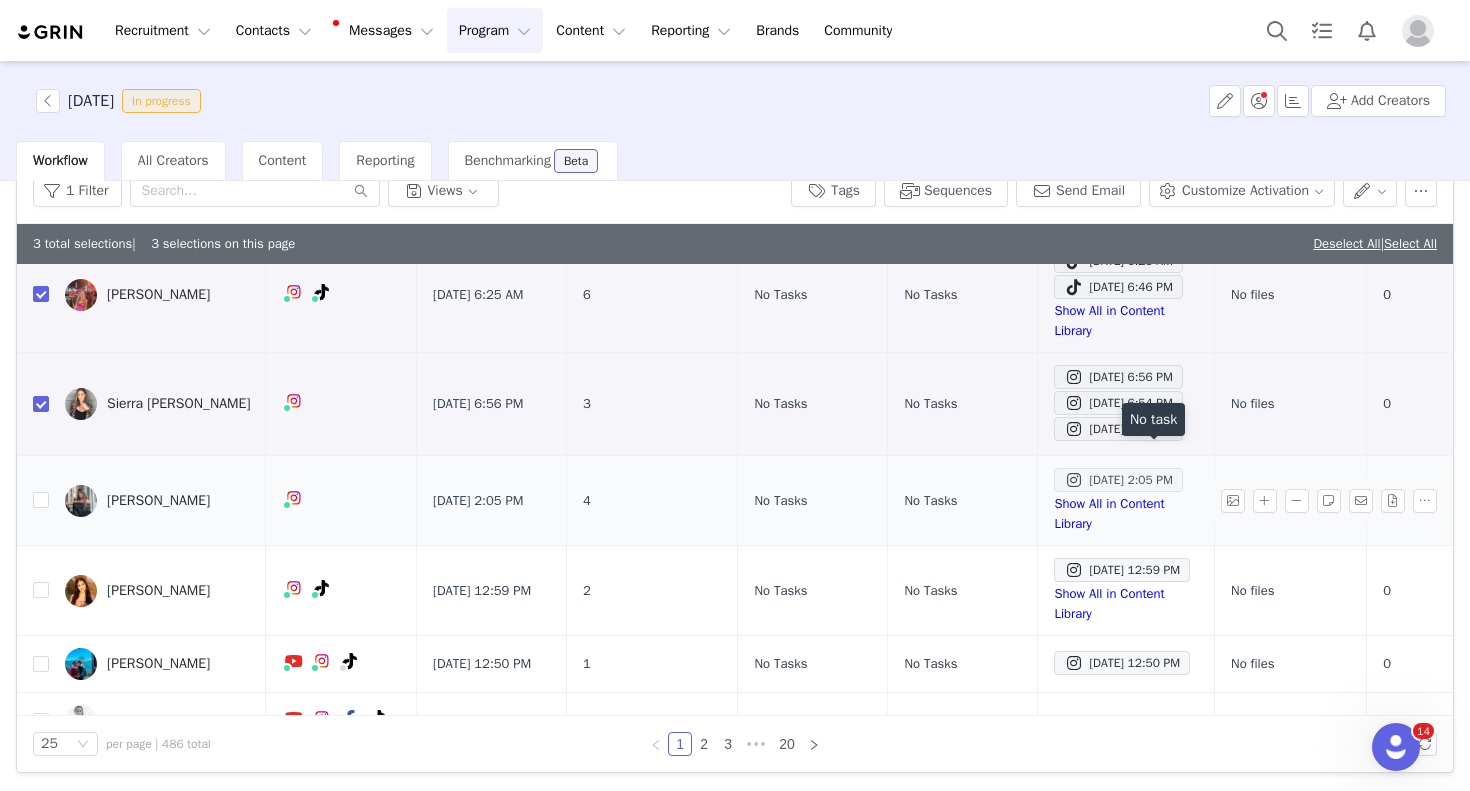 click on "[DATE] 2:05 PM" at bounding box center (1118, 480) 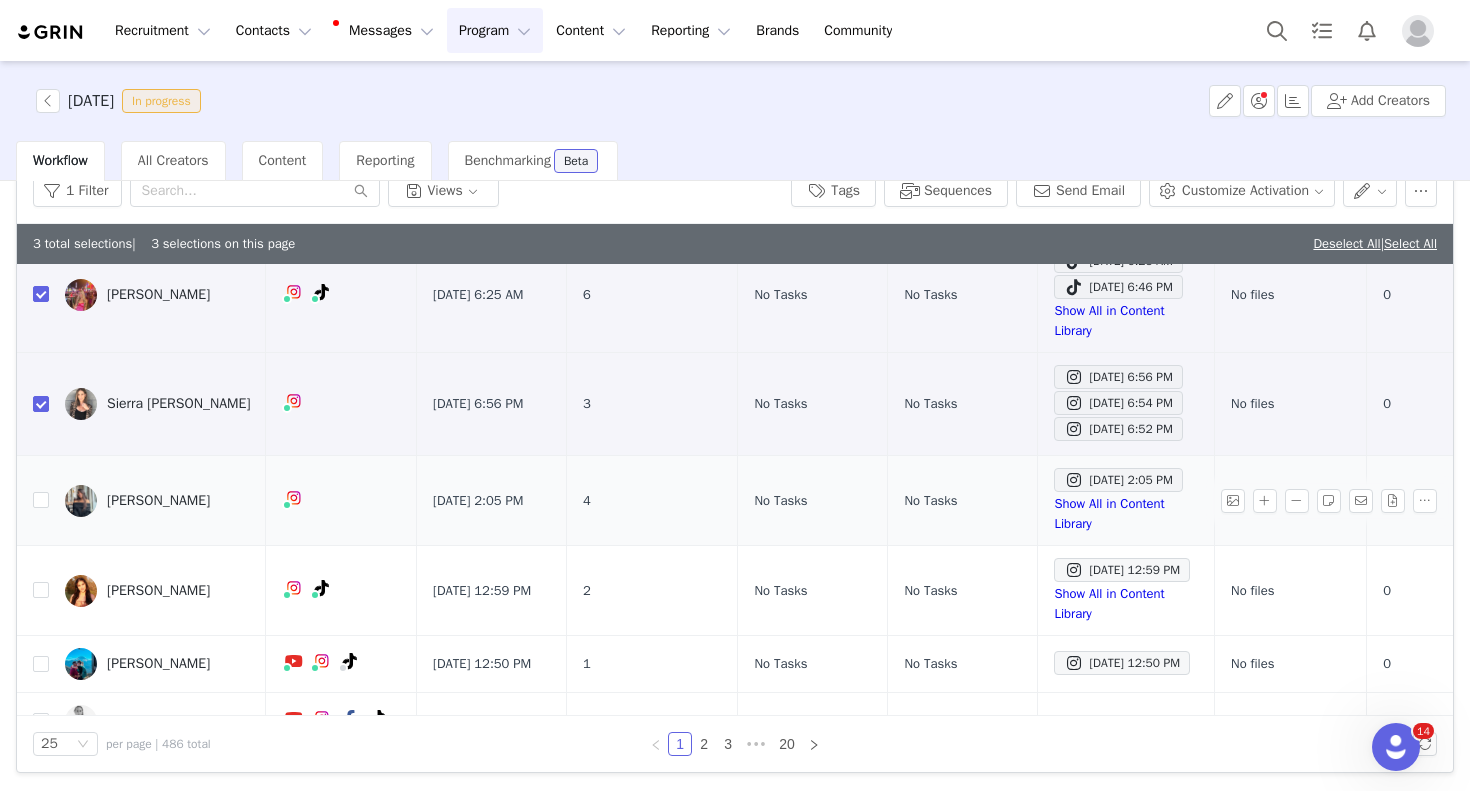 click at bounding box center (33, 501) 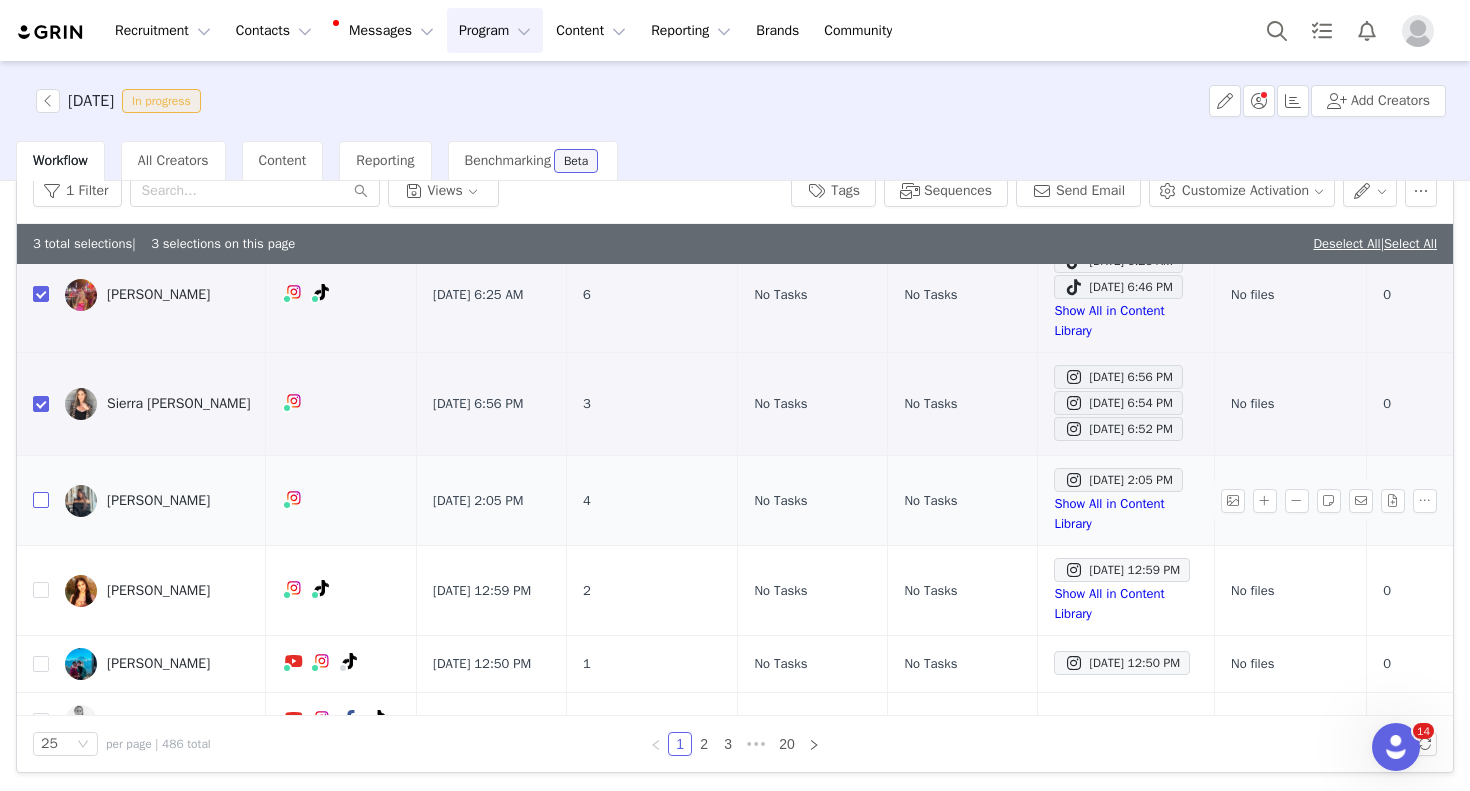 click at bounding box center [41, 500] 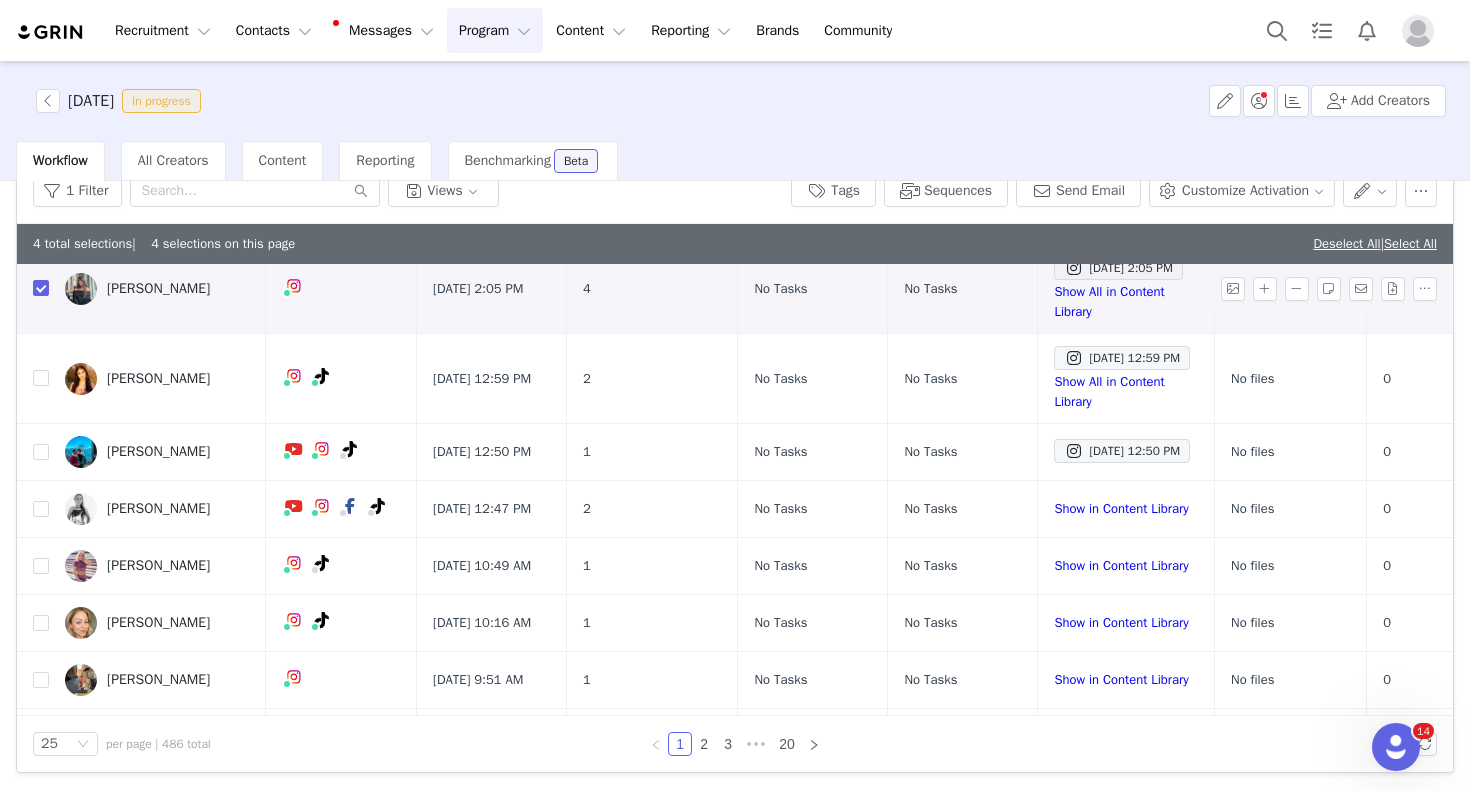 scroll, scrollTop: 404, scrollLeft: 0, axis: vertical 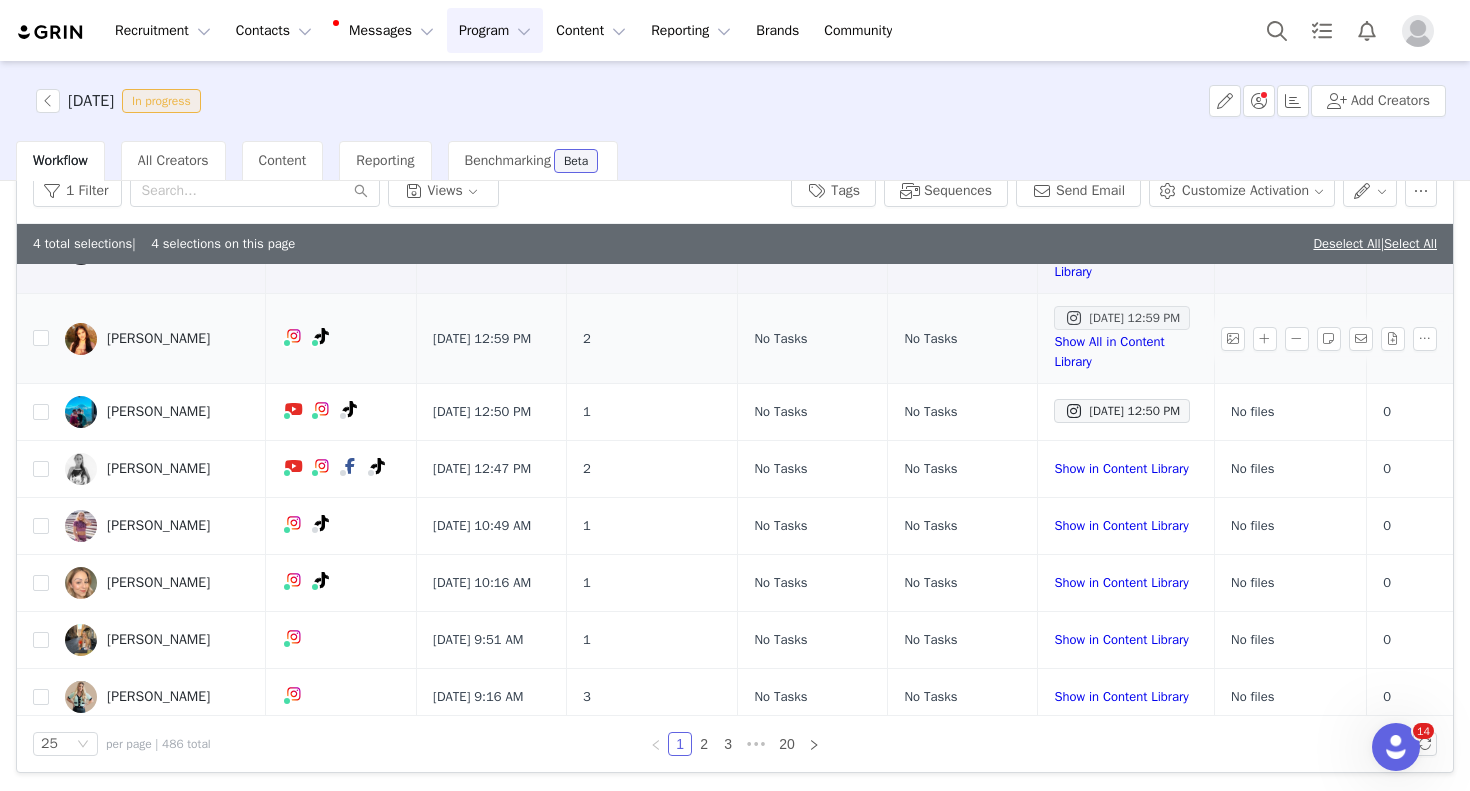 click on "[DATE] 12:59 PM" at bounding box center [1122, 318] 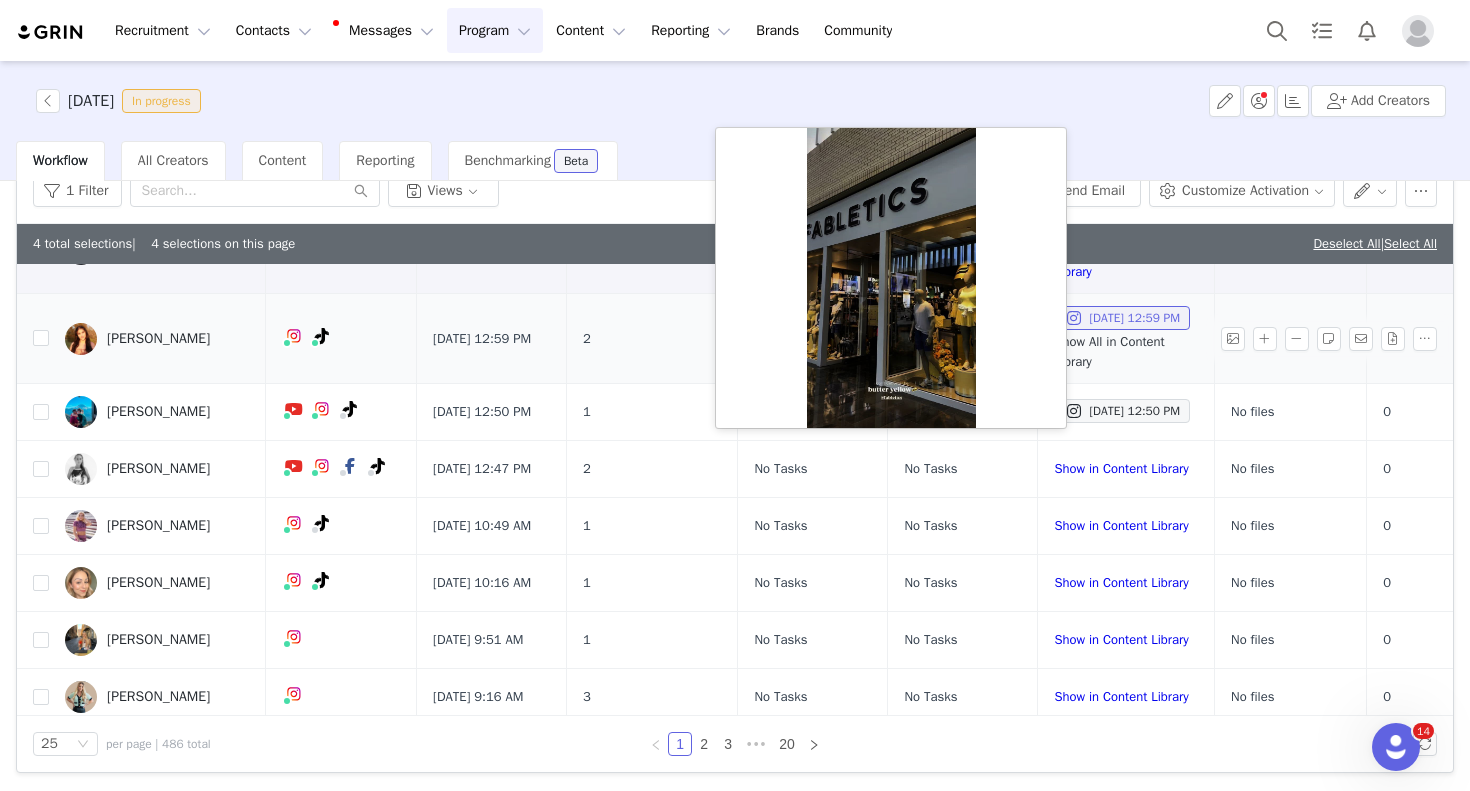 click on "Show All in Content Library" at bounding box center (1109, 351) 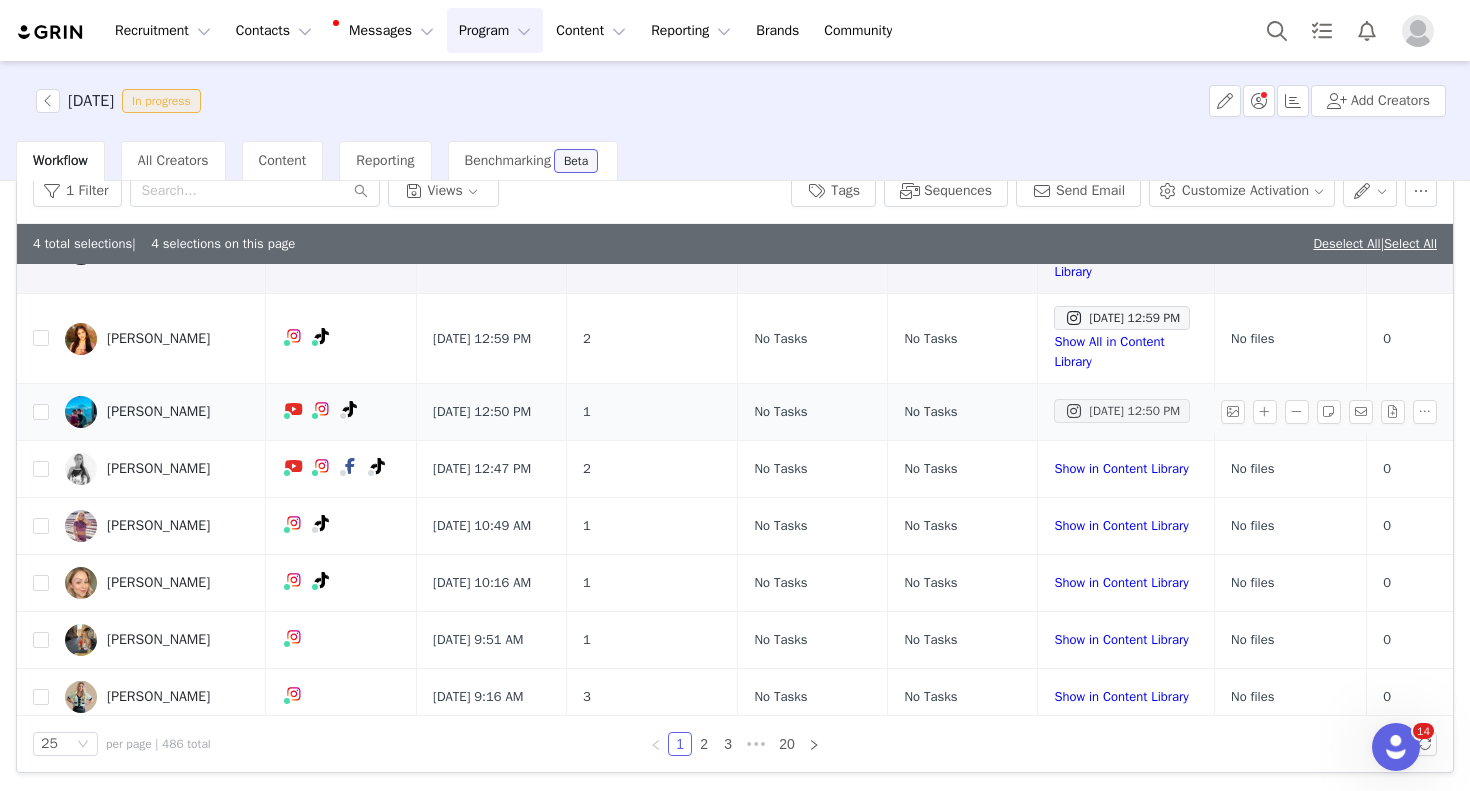 click on "[DATE] 12:50 PM" at bounding box center (1122, 411) 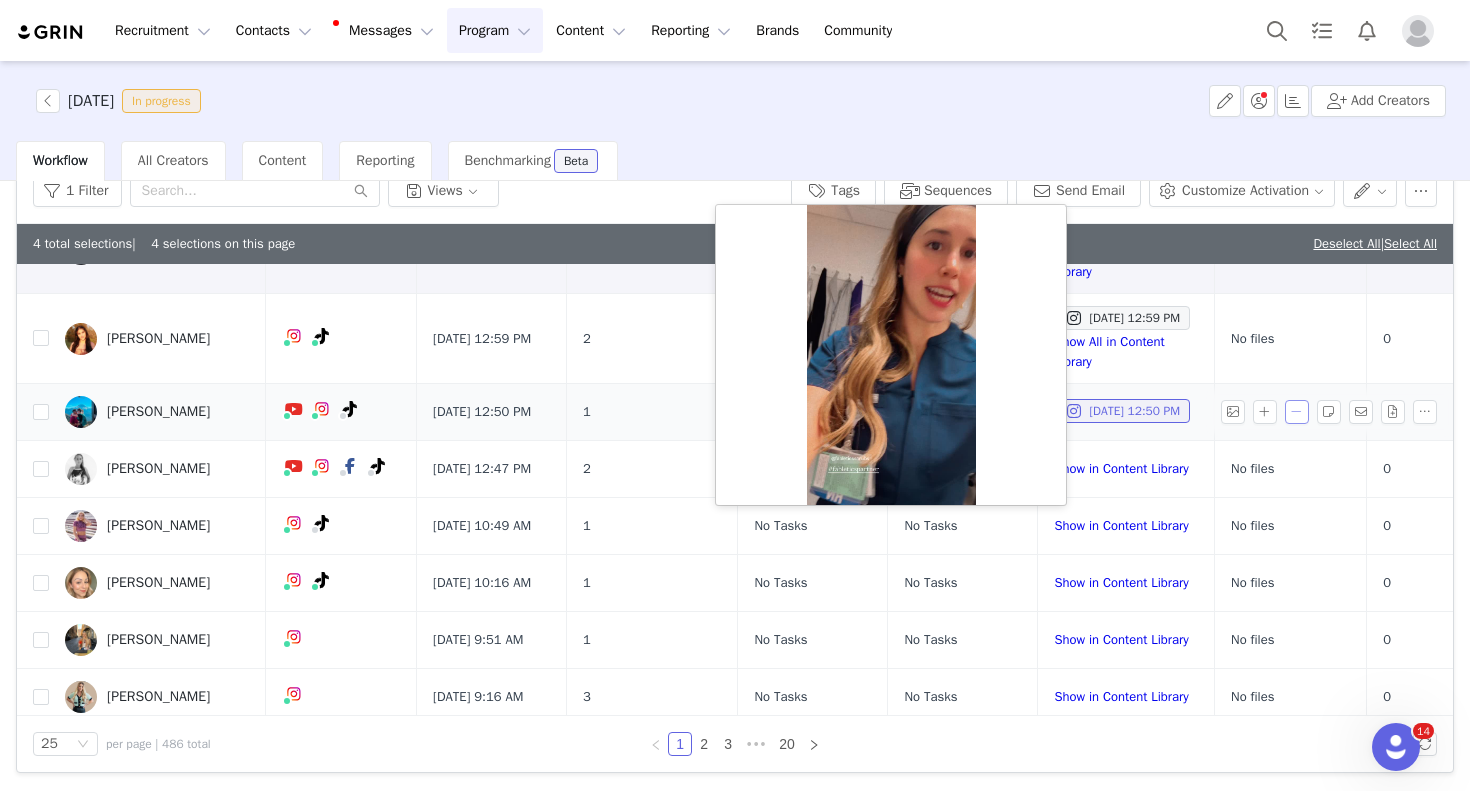 click at bounding box center (1297, 412) 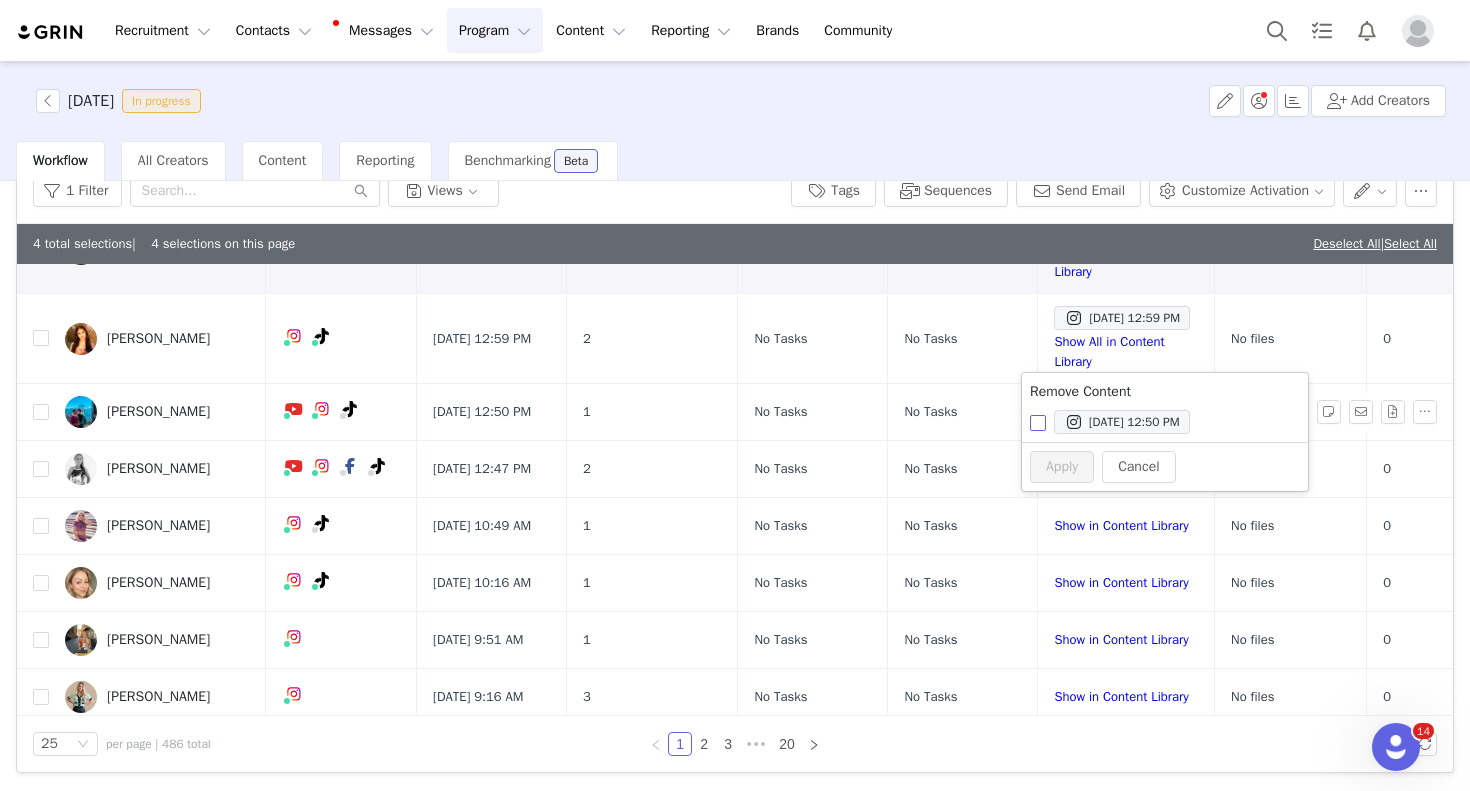click on "[DATE] 12:50 PM" at bounding box center [1038, 423] 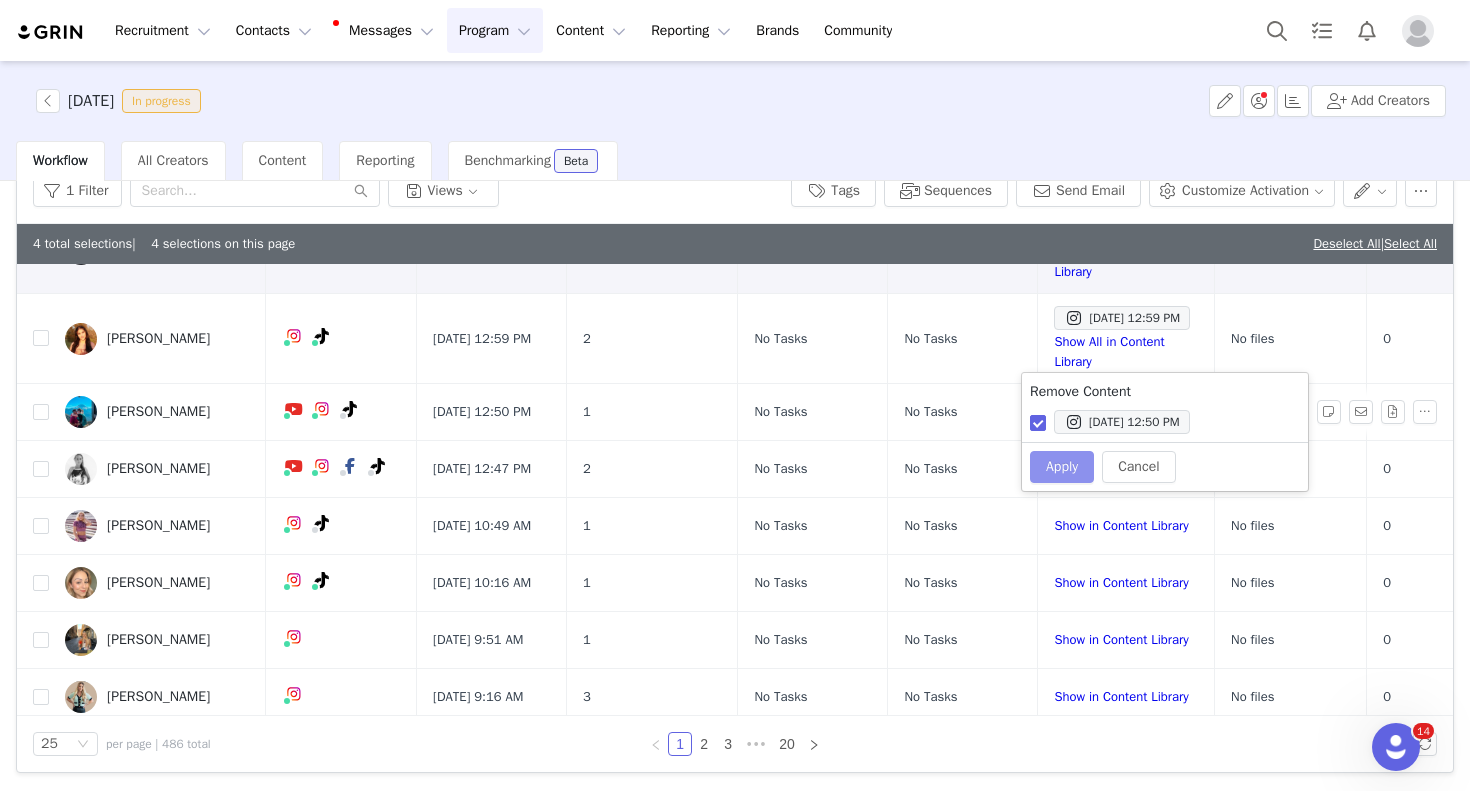 click on "Apply" at bounding box center (1062, 467) 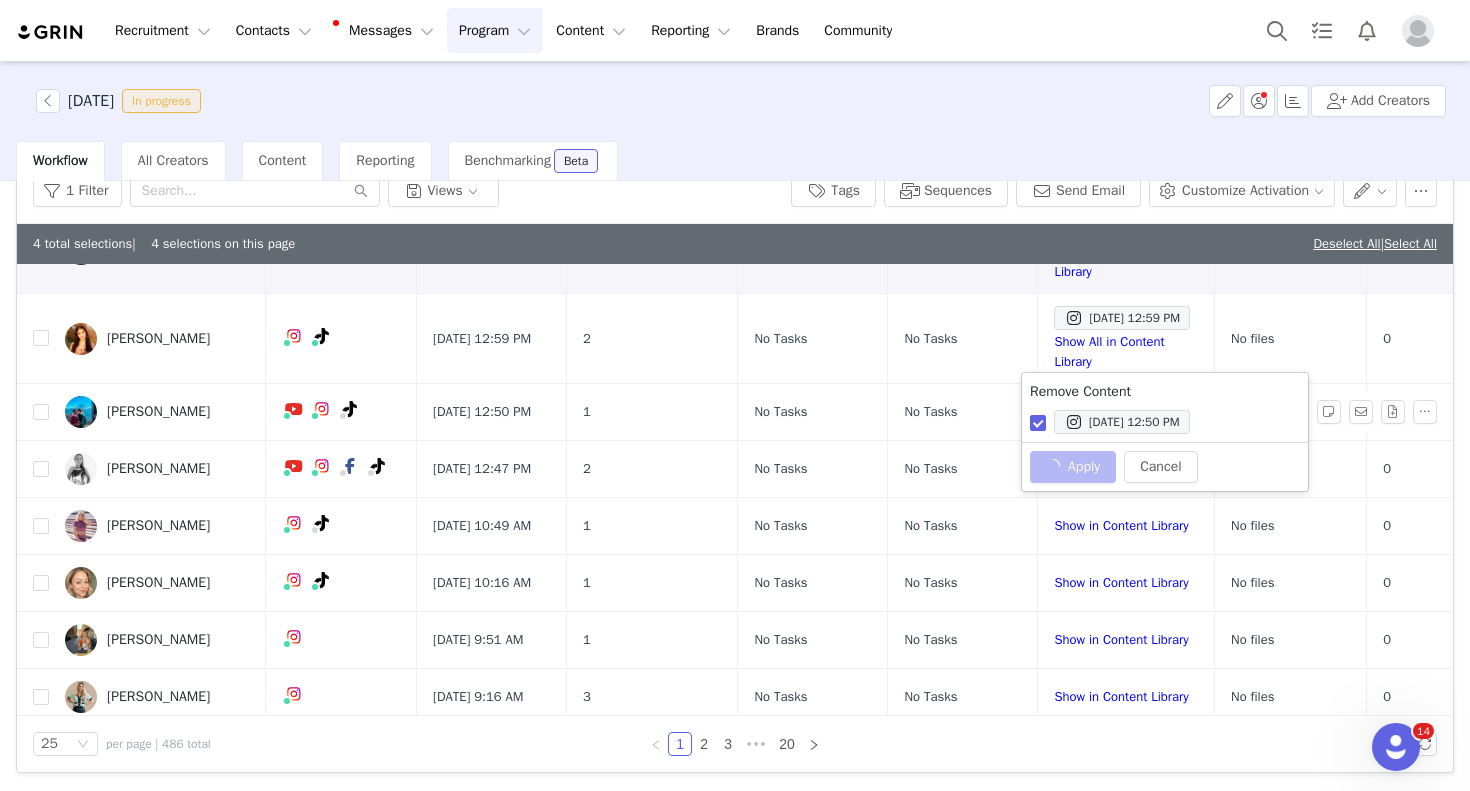 checkbox on "false" 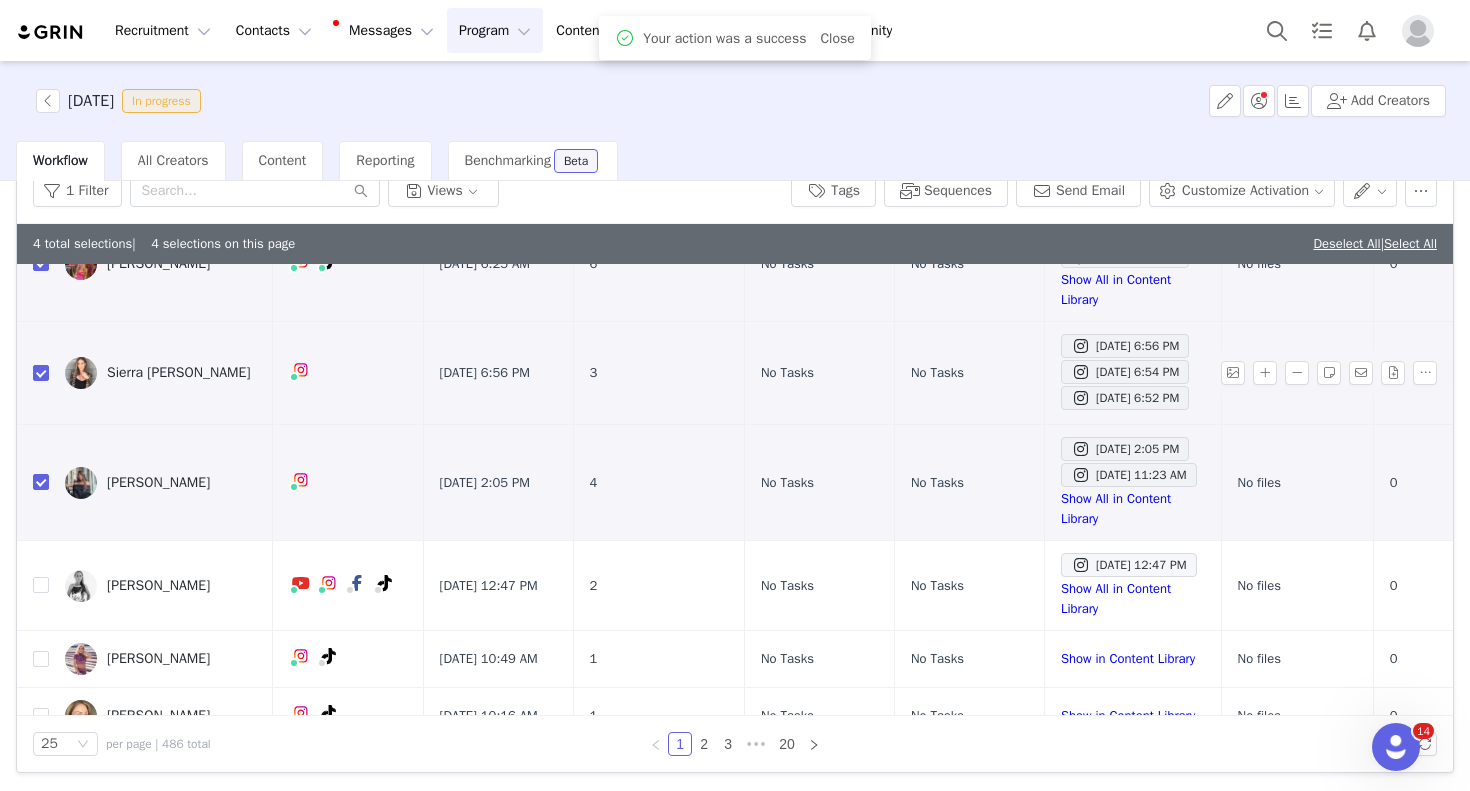 scroll, scrollTop: 235, scrollLeft: 0, axis: vertical 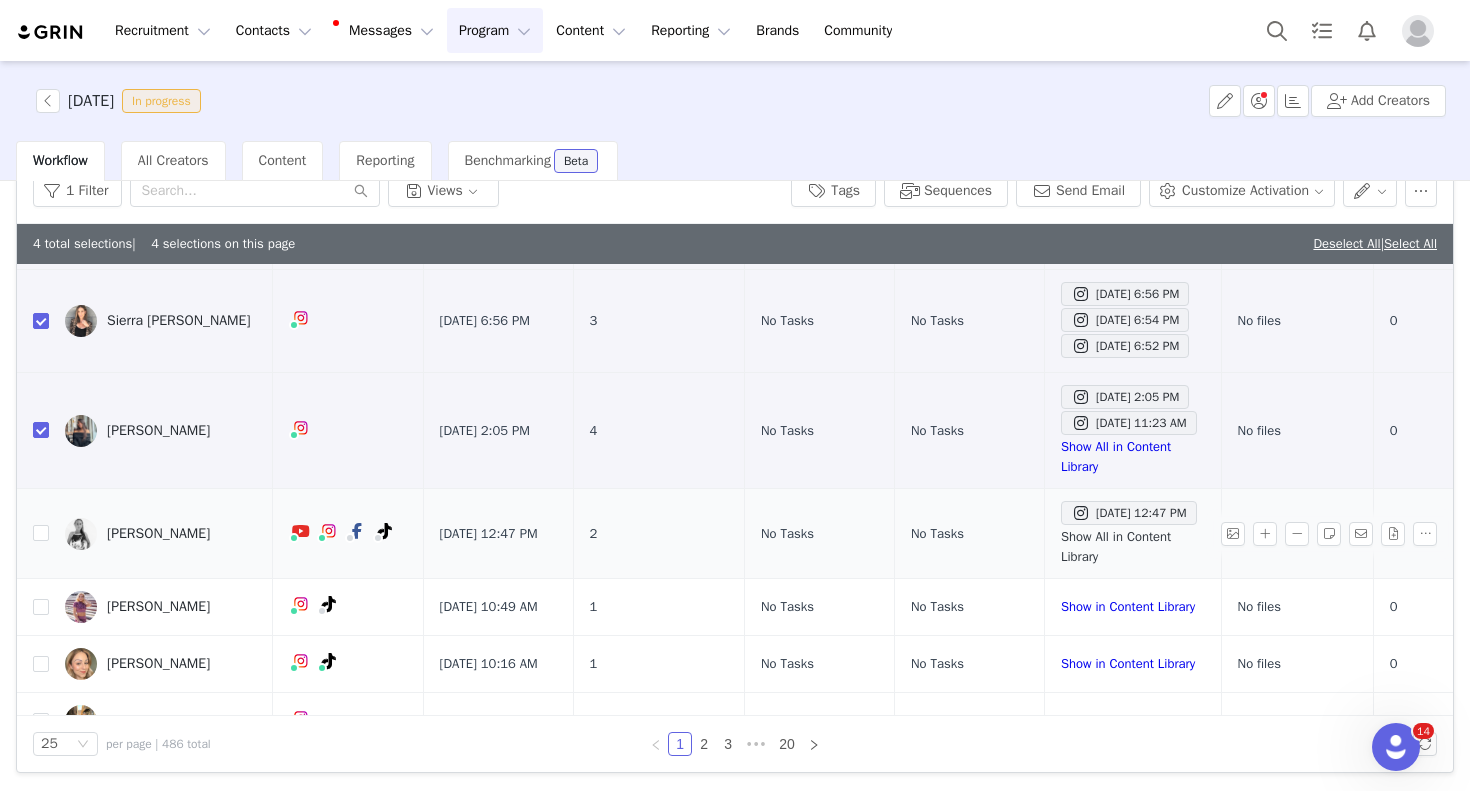 click on "Show All in Content Library" at bounding box center (1116, 546) 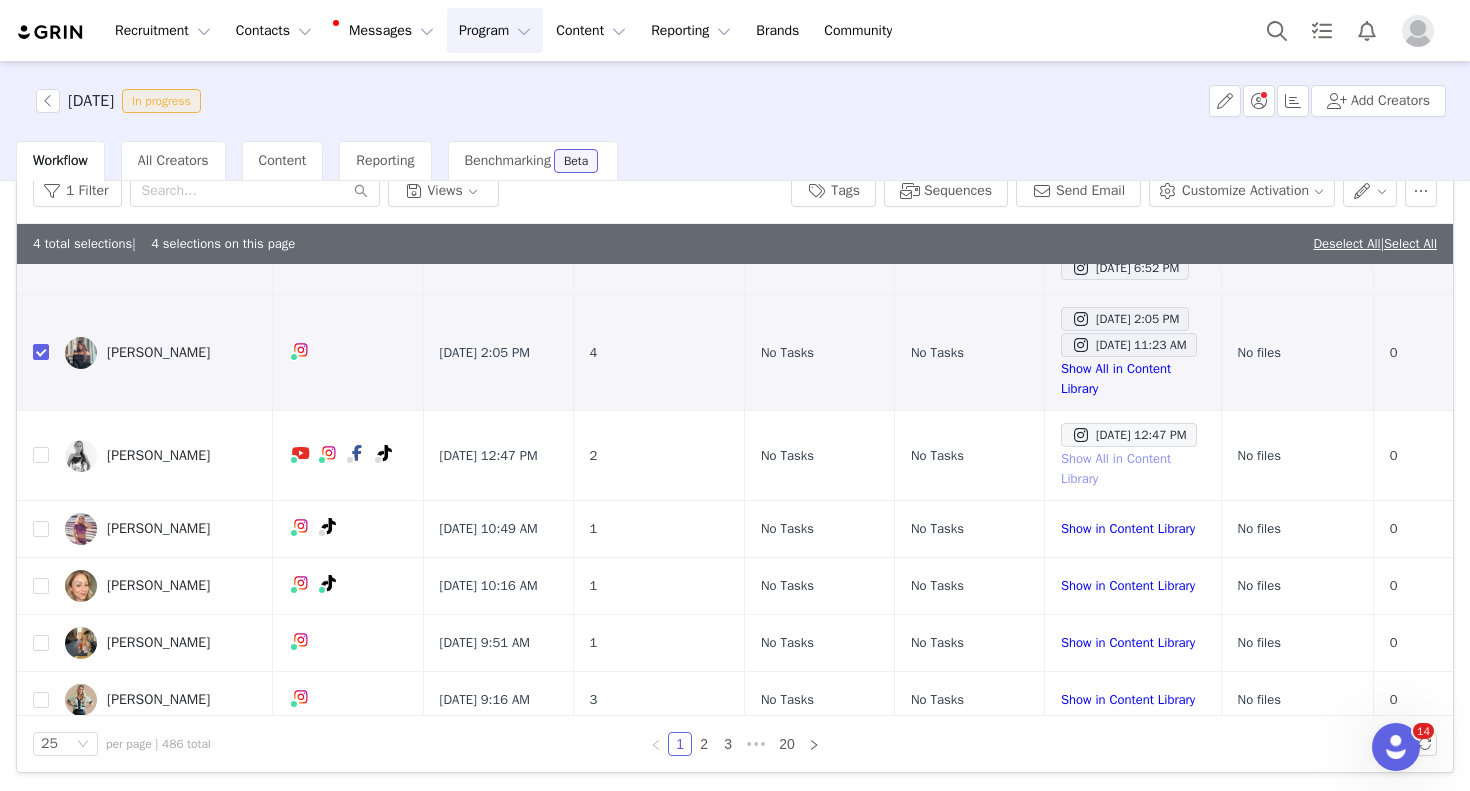 scroll, scrollTop: 315, scrollLeft: 0, axis: vertical 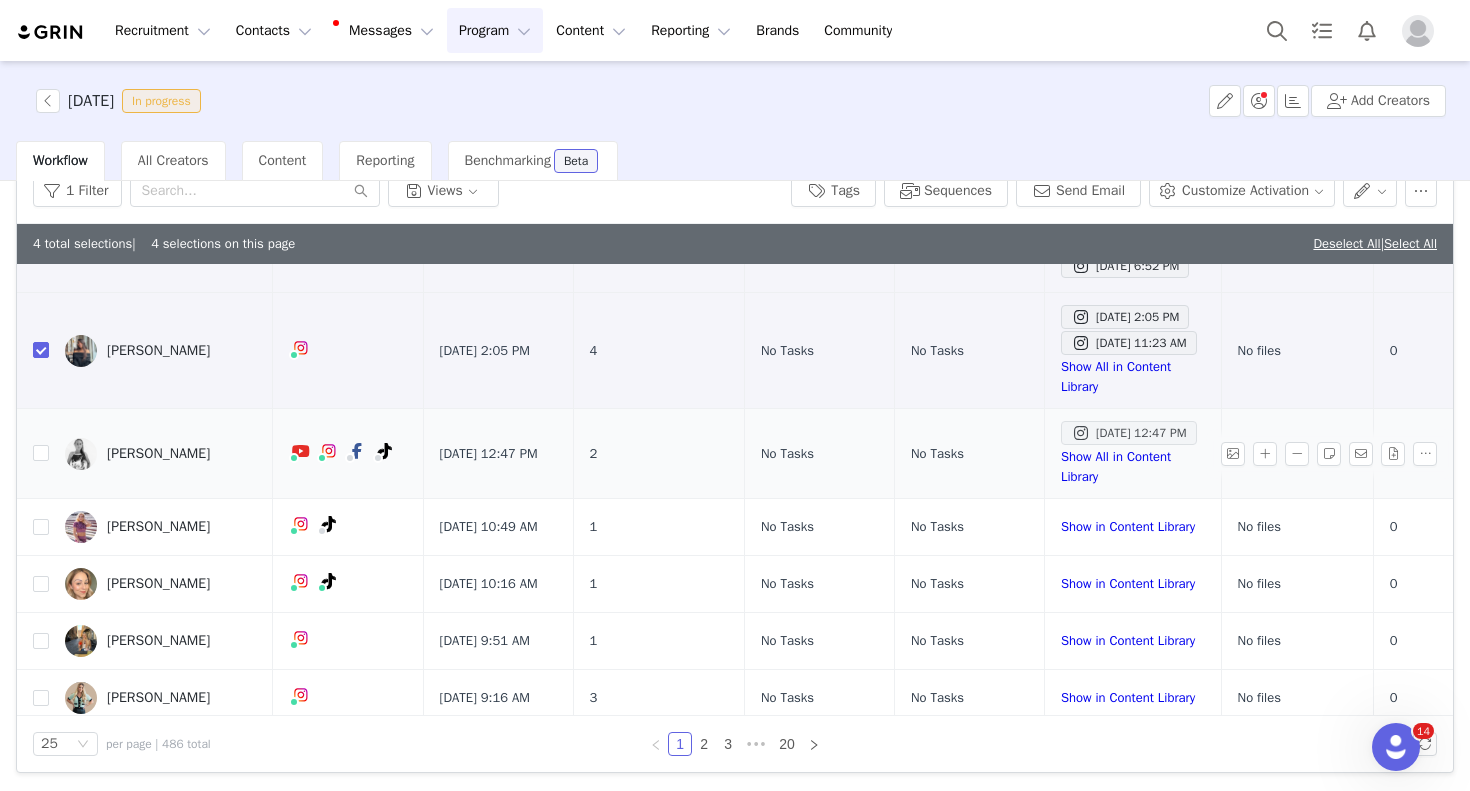 click on "[DATE] 12:47 PM" at bounding box center [1129, 433] 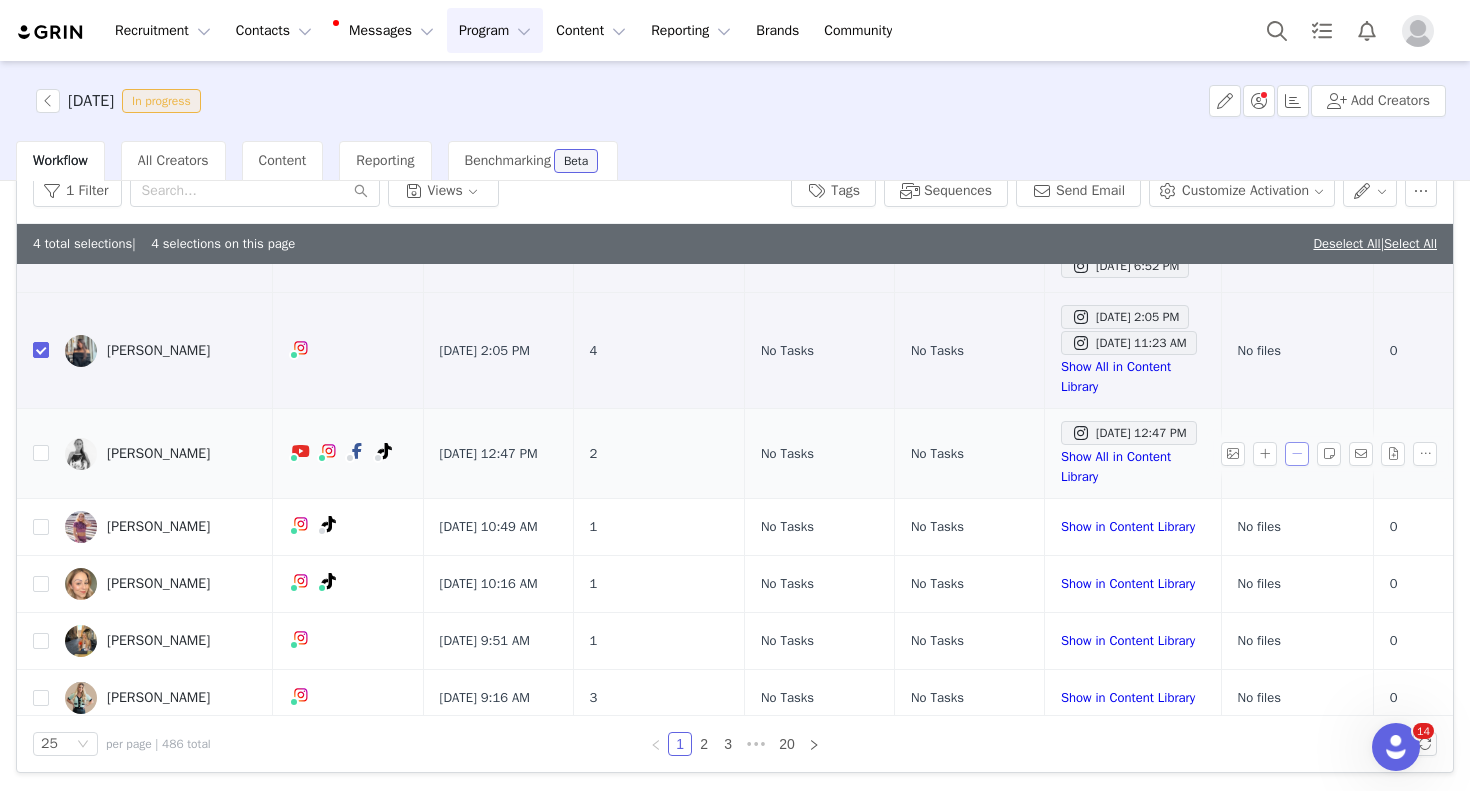 click at bounding box center [1297, 454] 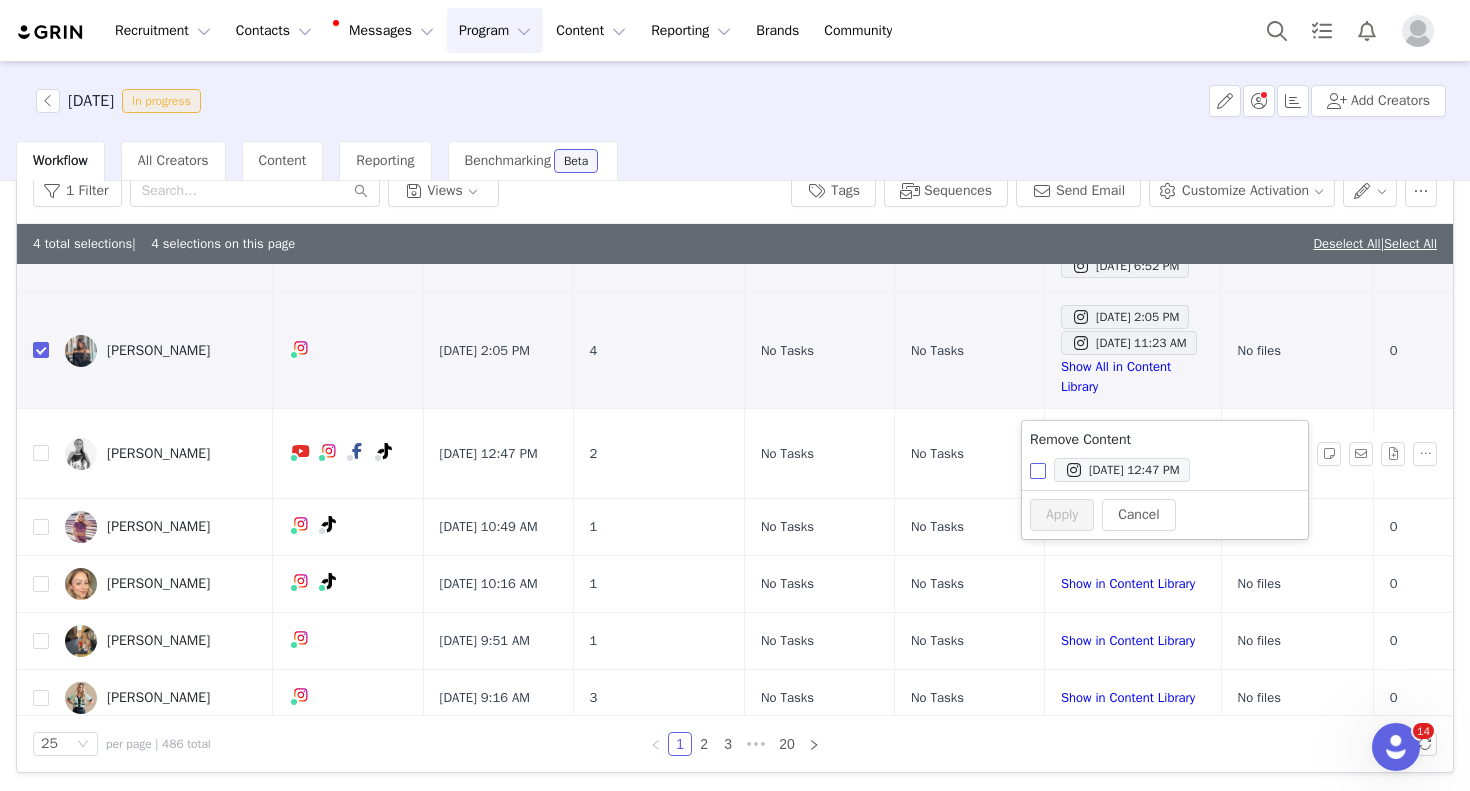 click on "[DATE] 12:47 PM" at bounding box center [1038, 471] 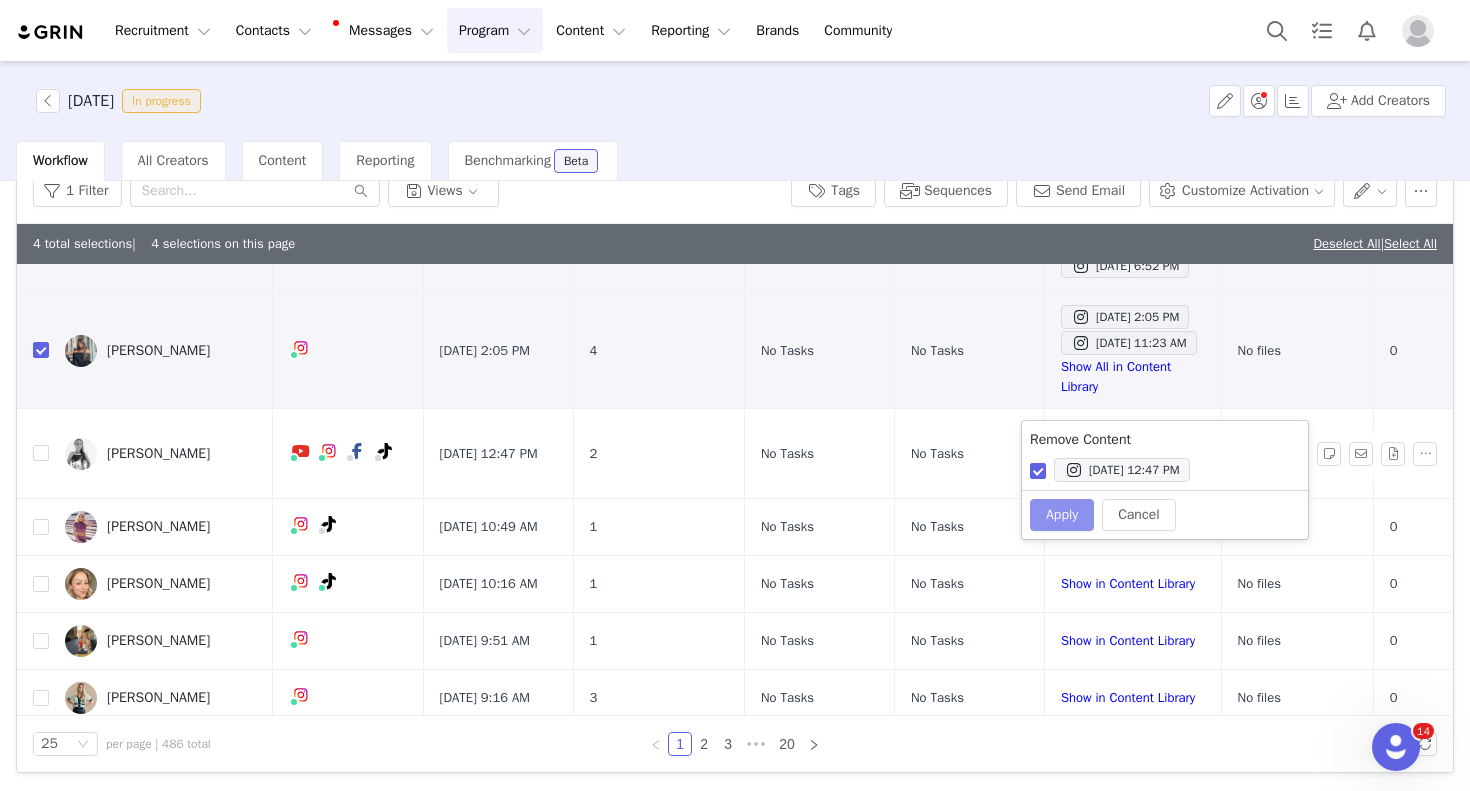 click on "Apply" at bounding box center (1062, 515) 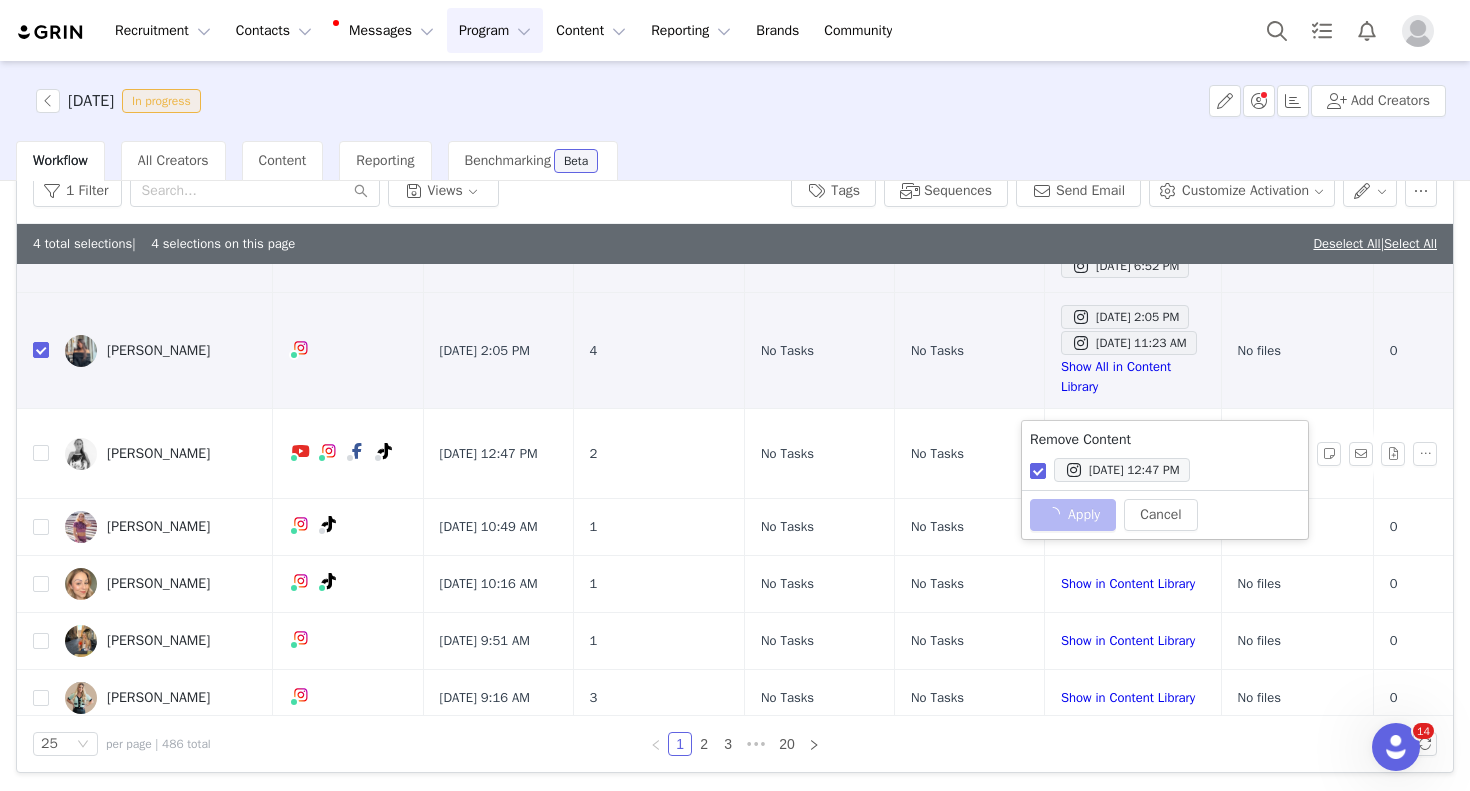 checkbox on "false" 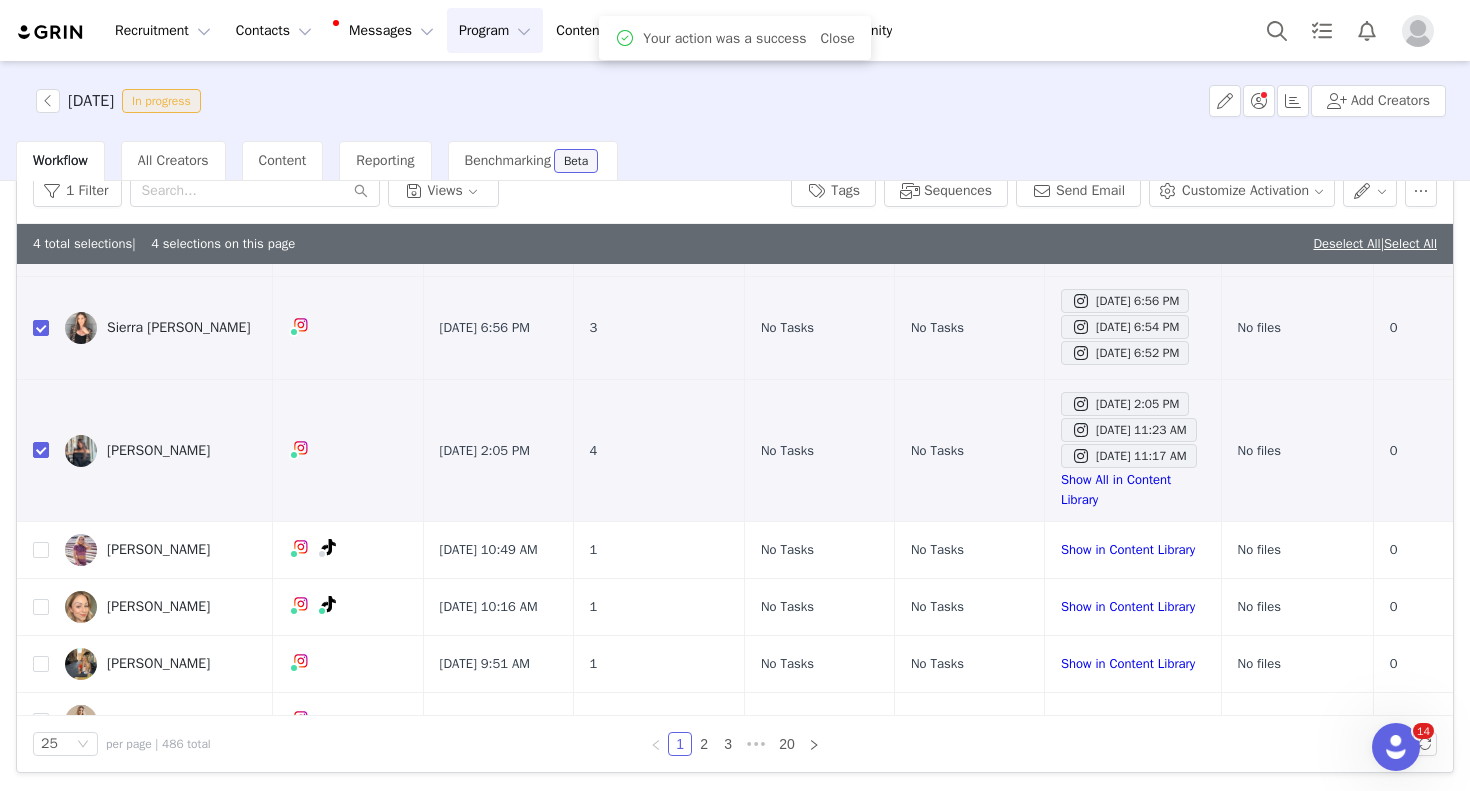 scroll, scrollTop: 314, scrollLeft: 0, axis: vertical 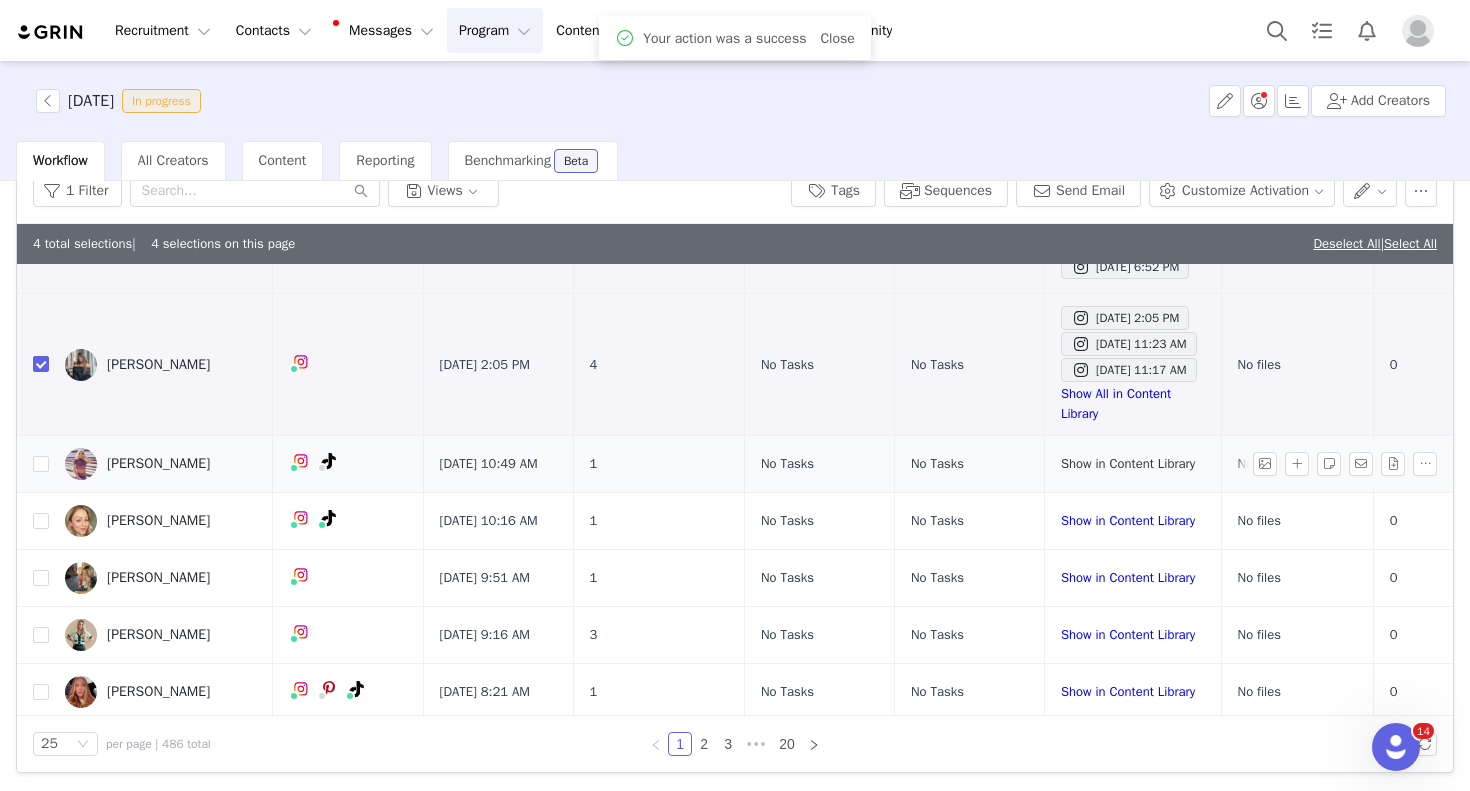 click on "Show in Content Library" at bounding box center [1128, 463] 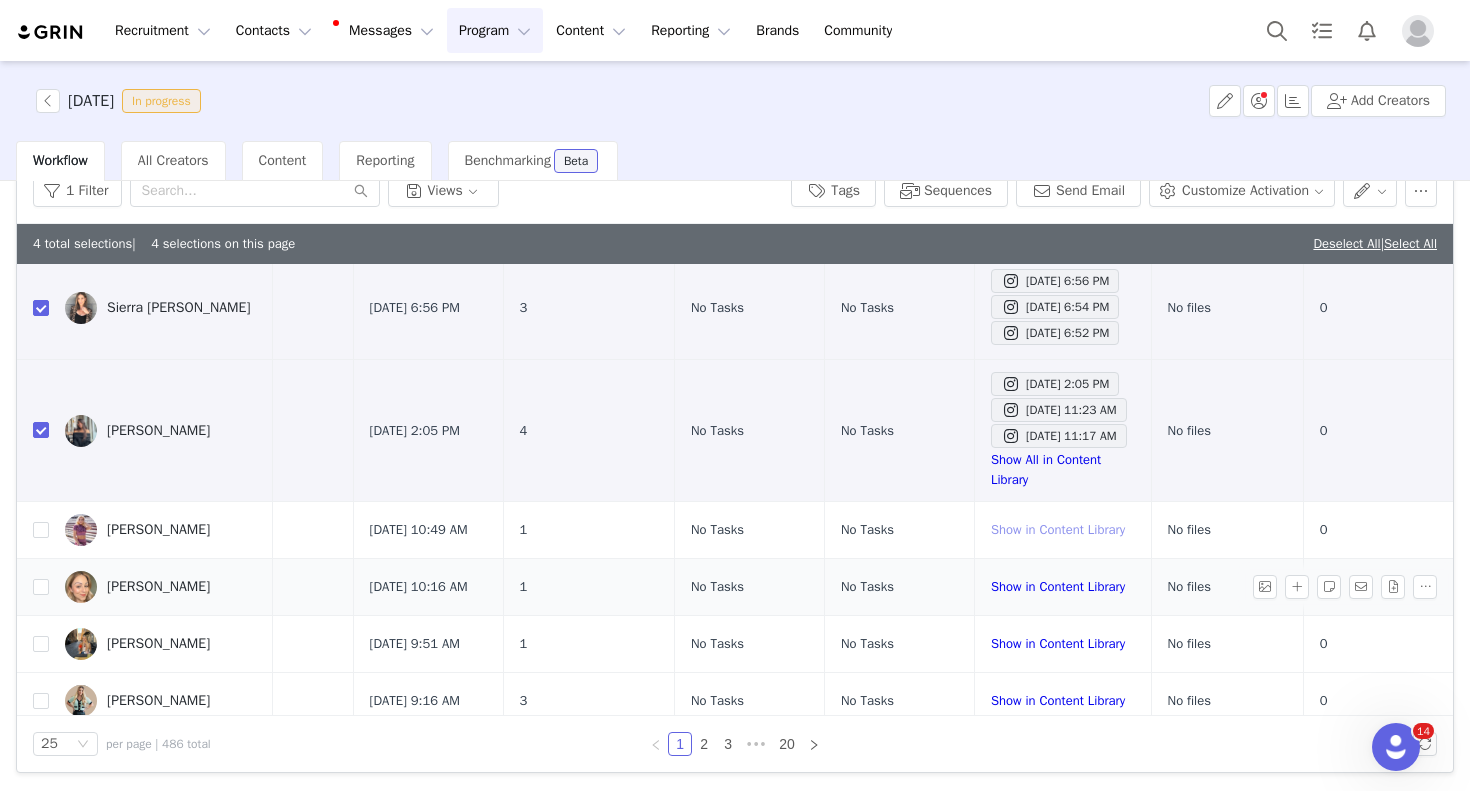 scroll, scrollTop: 247, scrollLeft: 137, axis: both 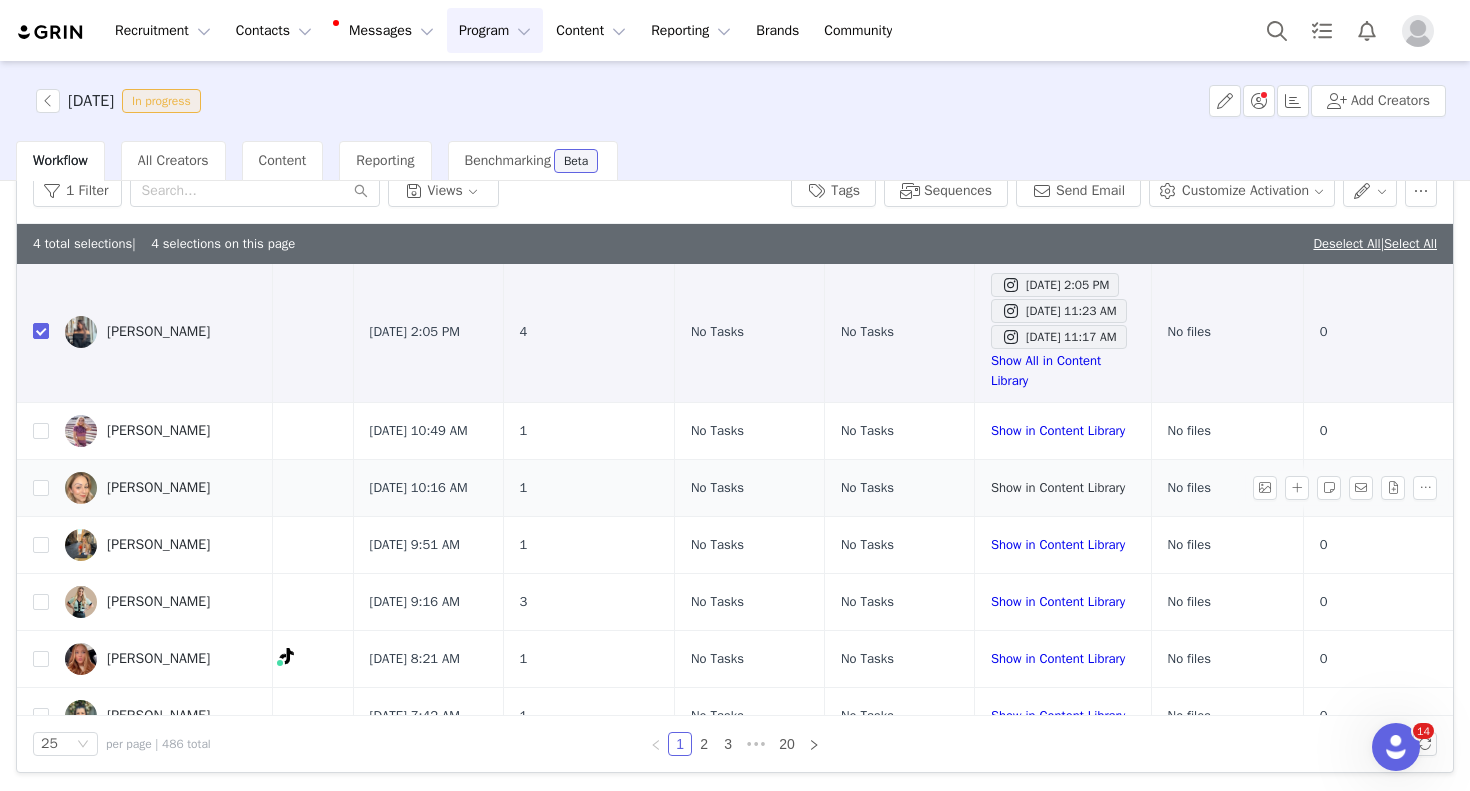 click on "Show in Content Library" at bounding box center (1058, 487) 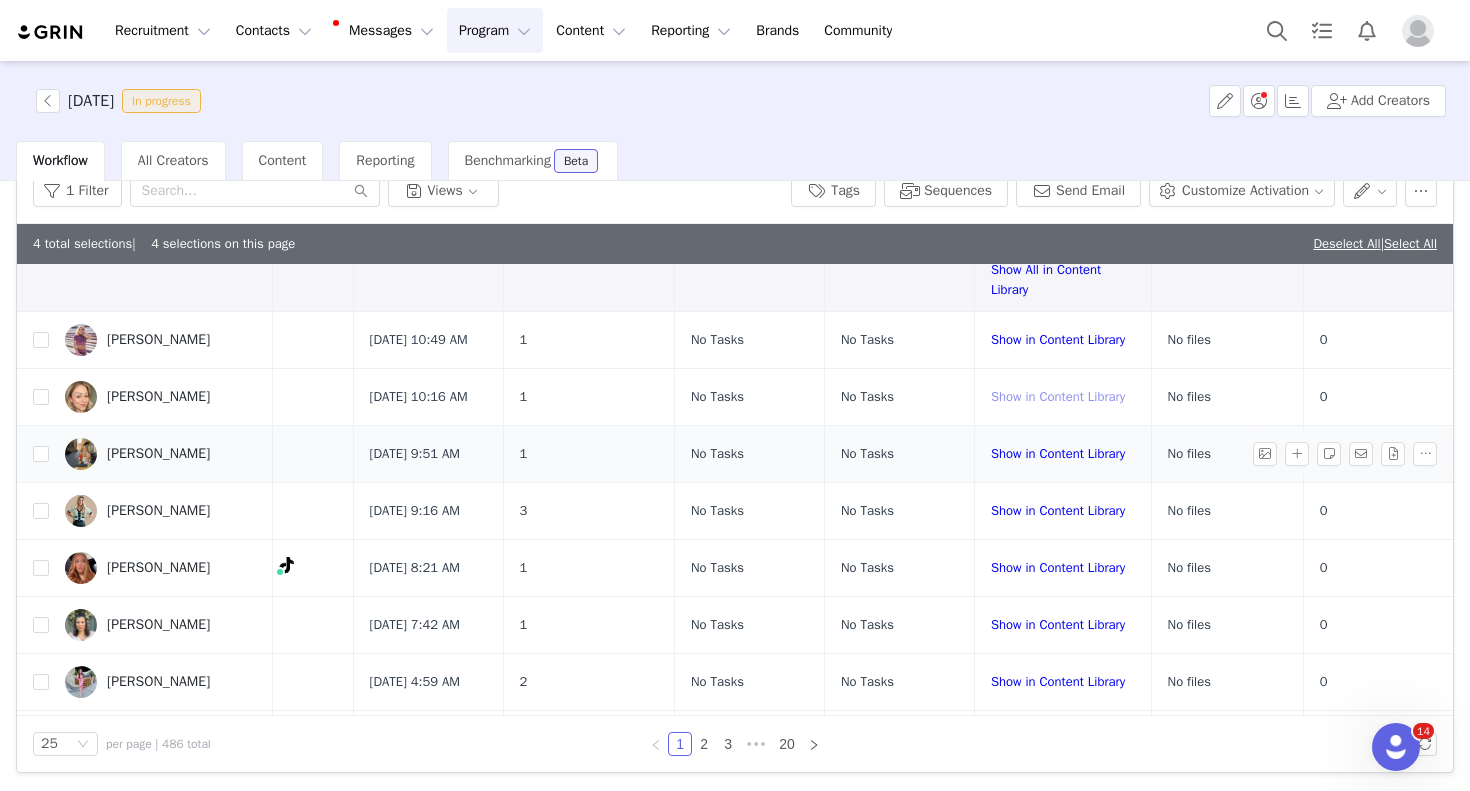 scroll, scrollTop: 473, scrollLeft: 137, axis: both 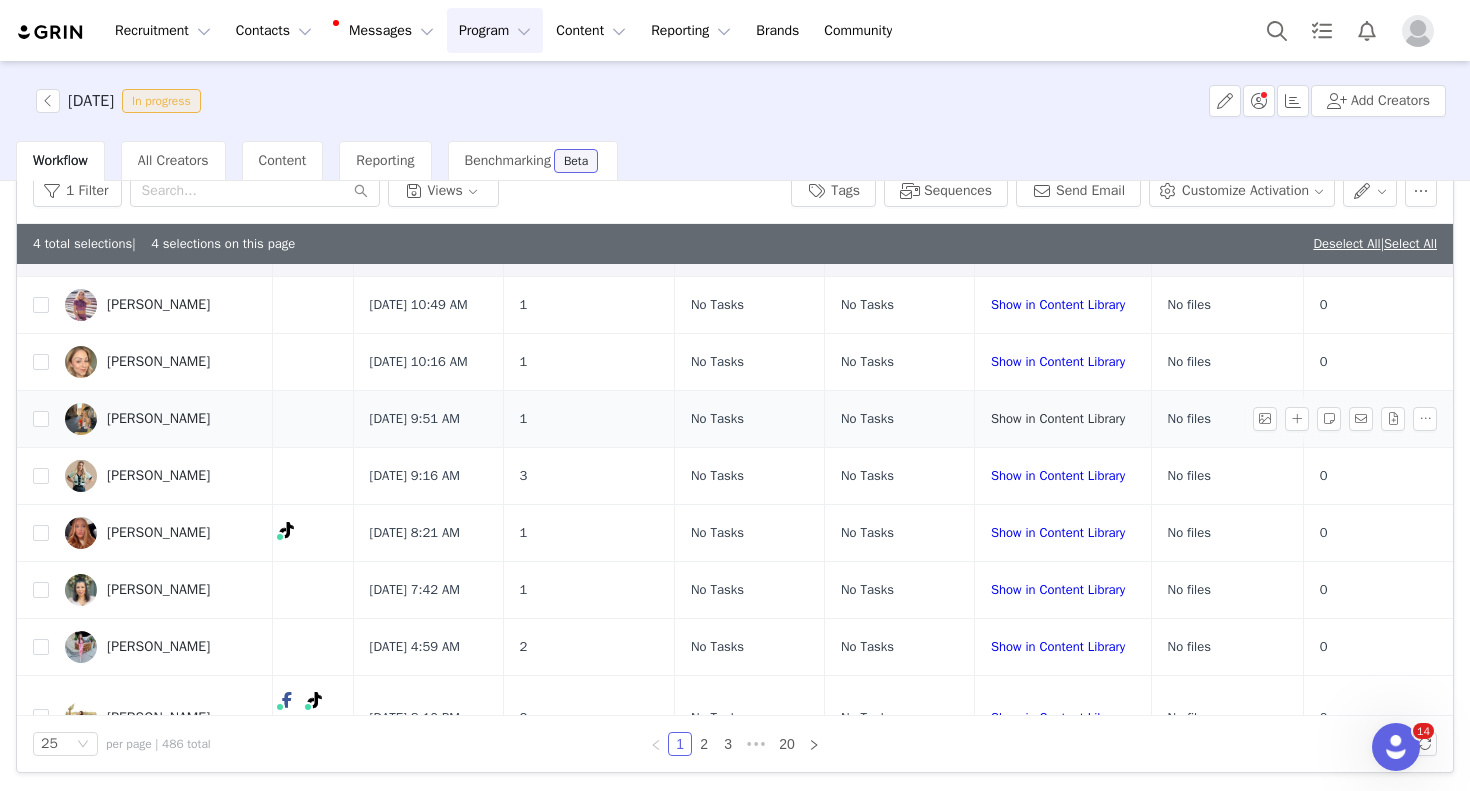 click on "Show in Content Library" at bounding box center (1058, 418) 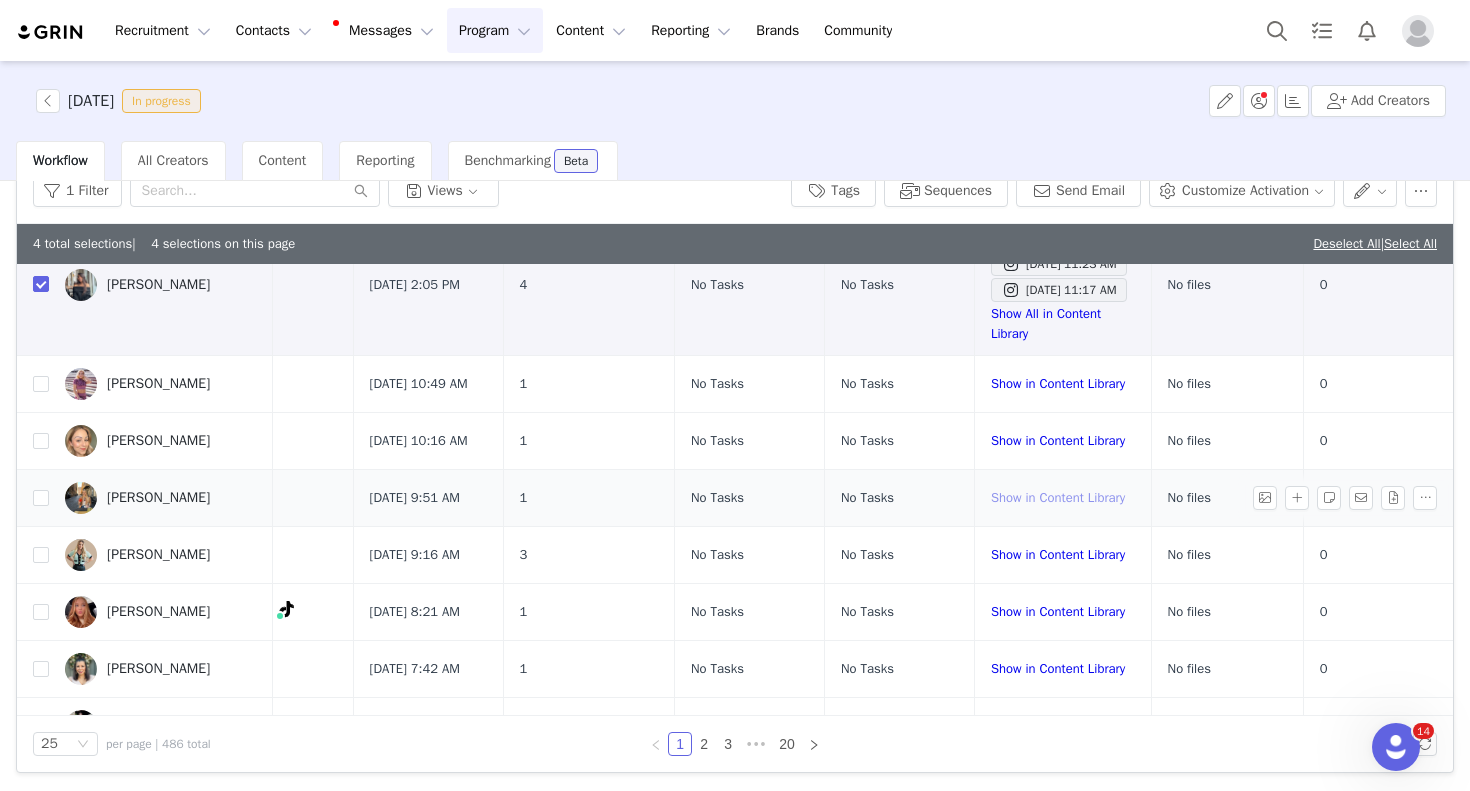 scroll, scrollTop: 394, scrollLeft: 138, axis: both 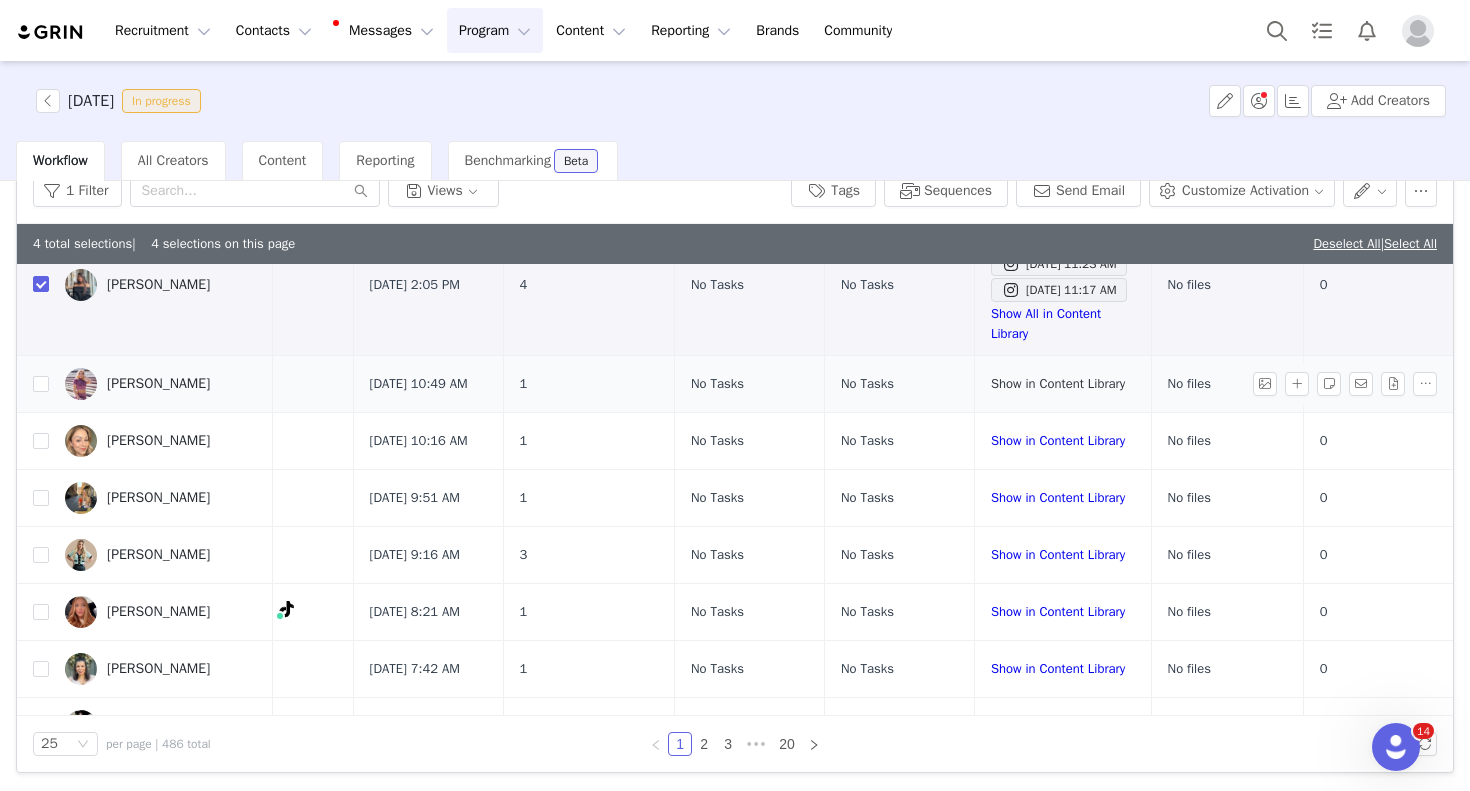 click on "Show in Content Library" at bounding box center [1058, 383] 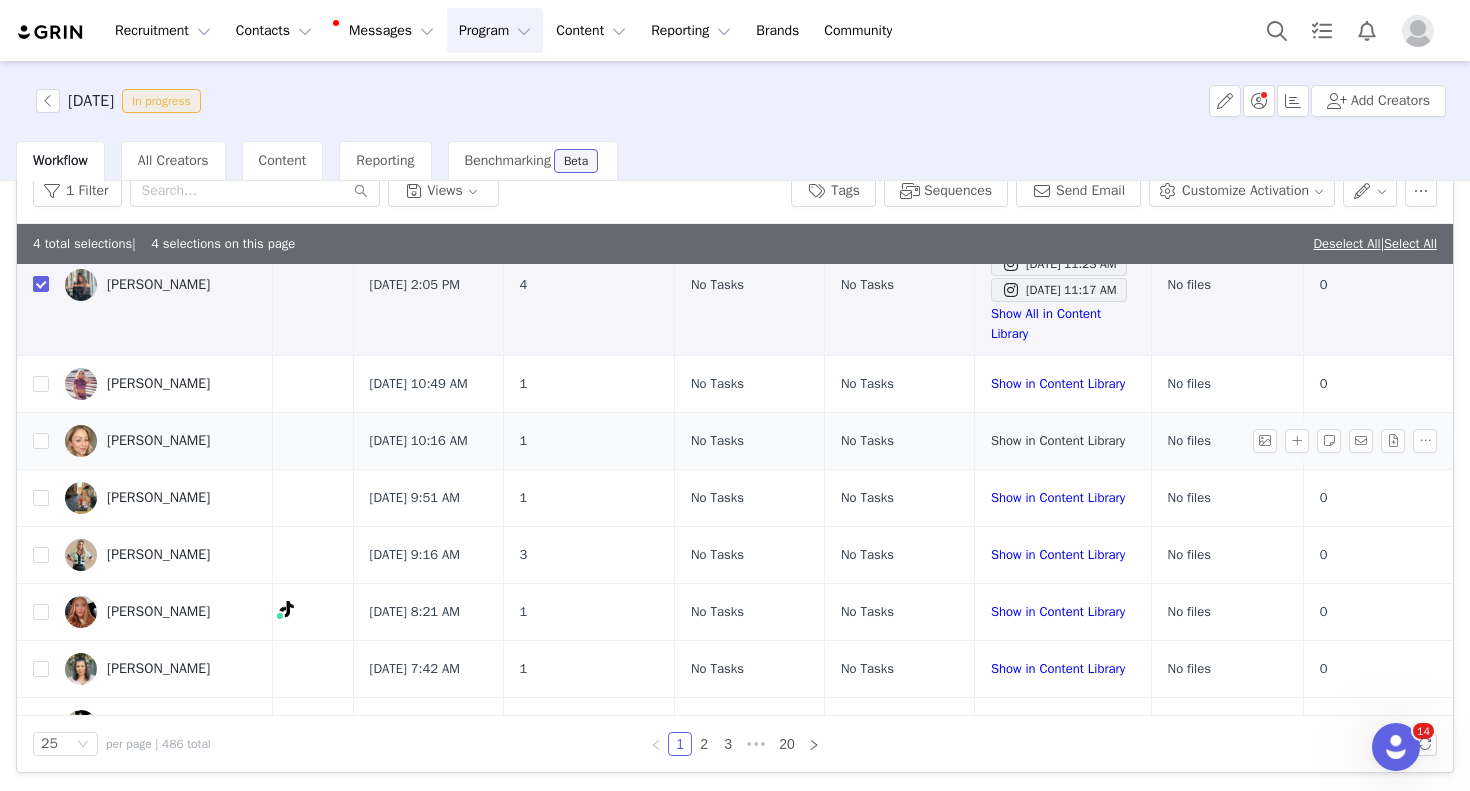 click on "Show in Content Library" at bounding box center (1058, 440) 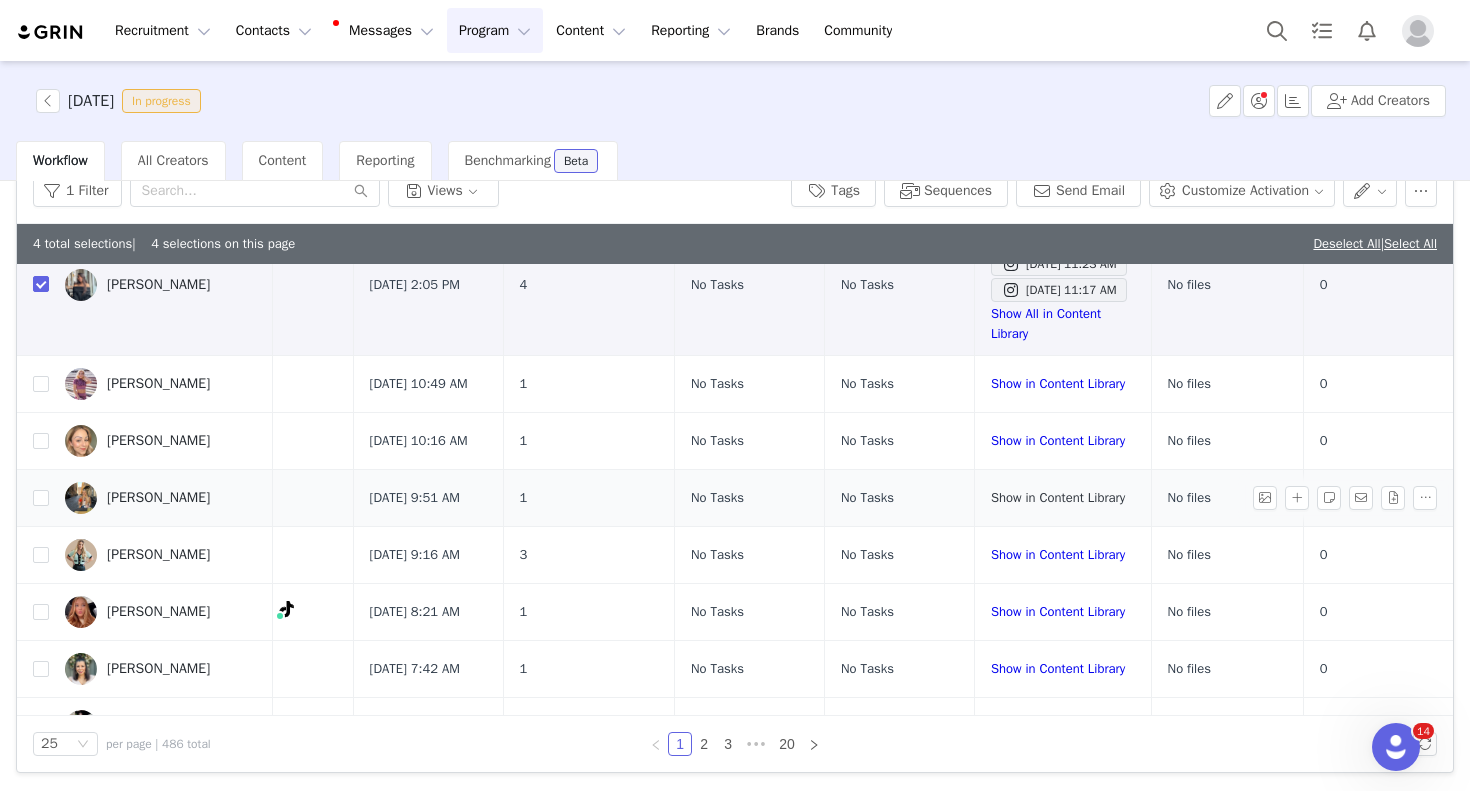 click on "Show in Content Library" at bounding box center (1058, 497) 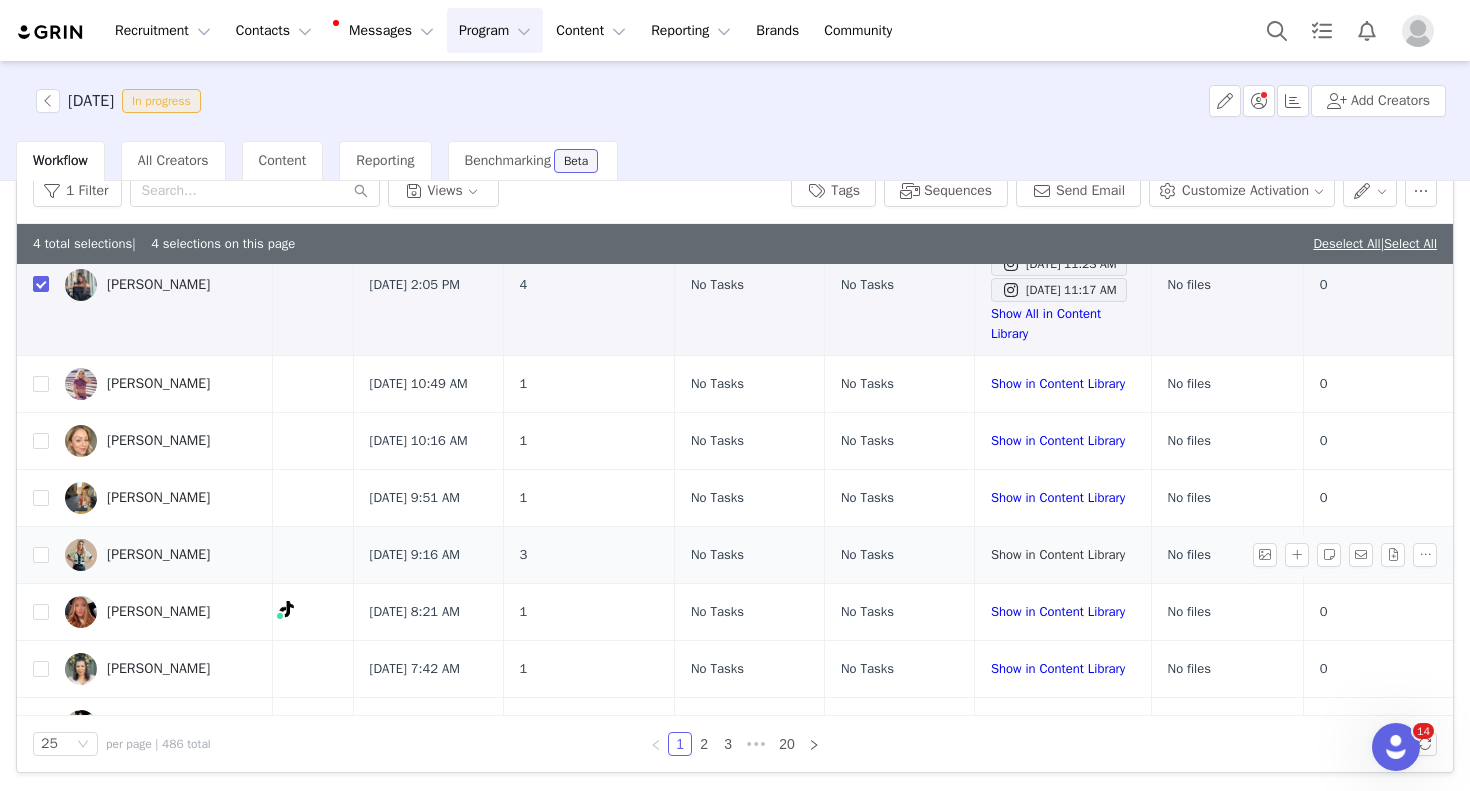 click on "Show in Content Library" at bounding box center (1058, 554) 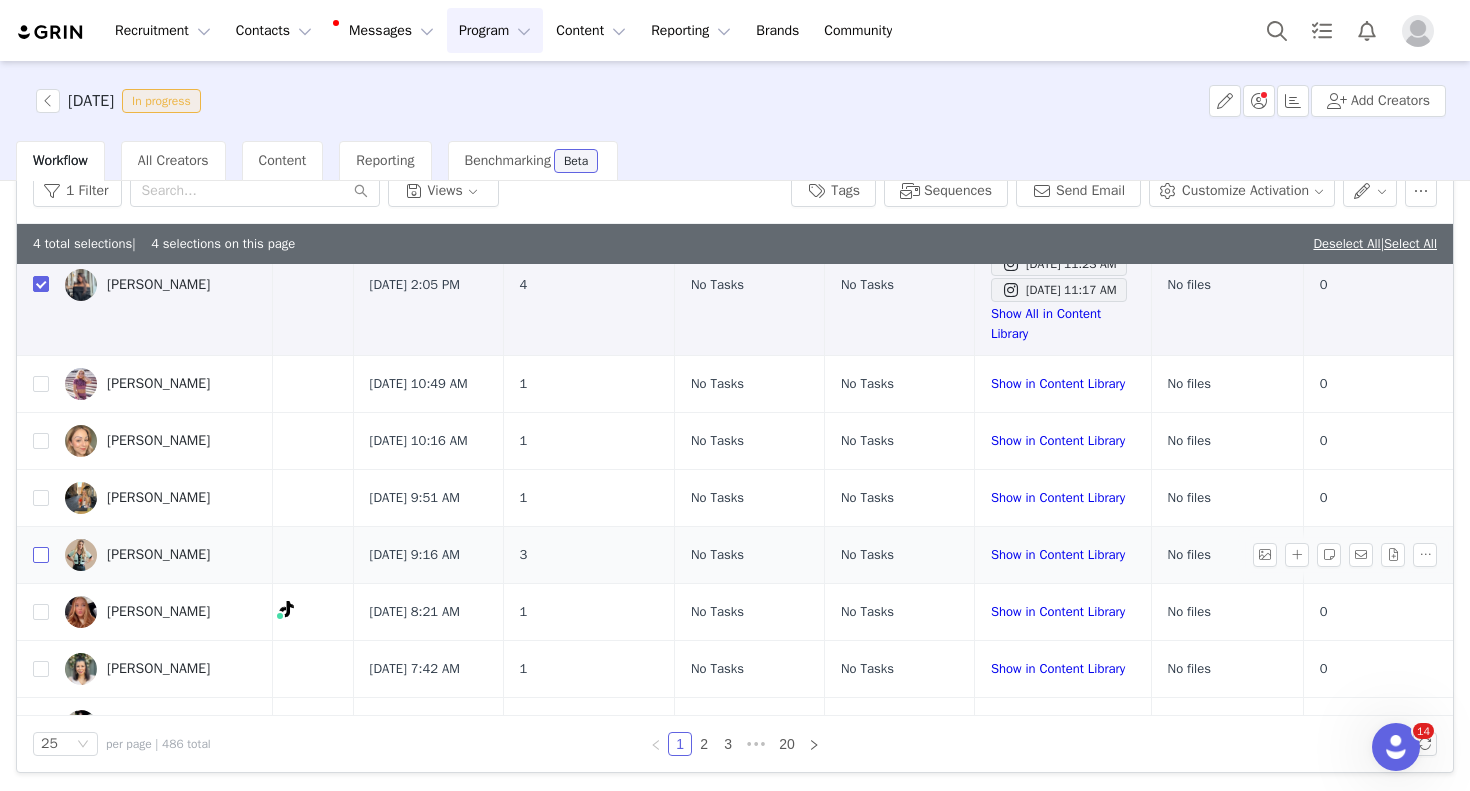 click at bounding box center [41, 555] 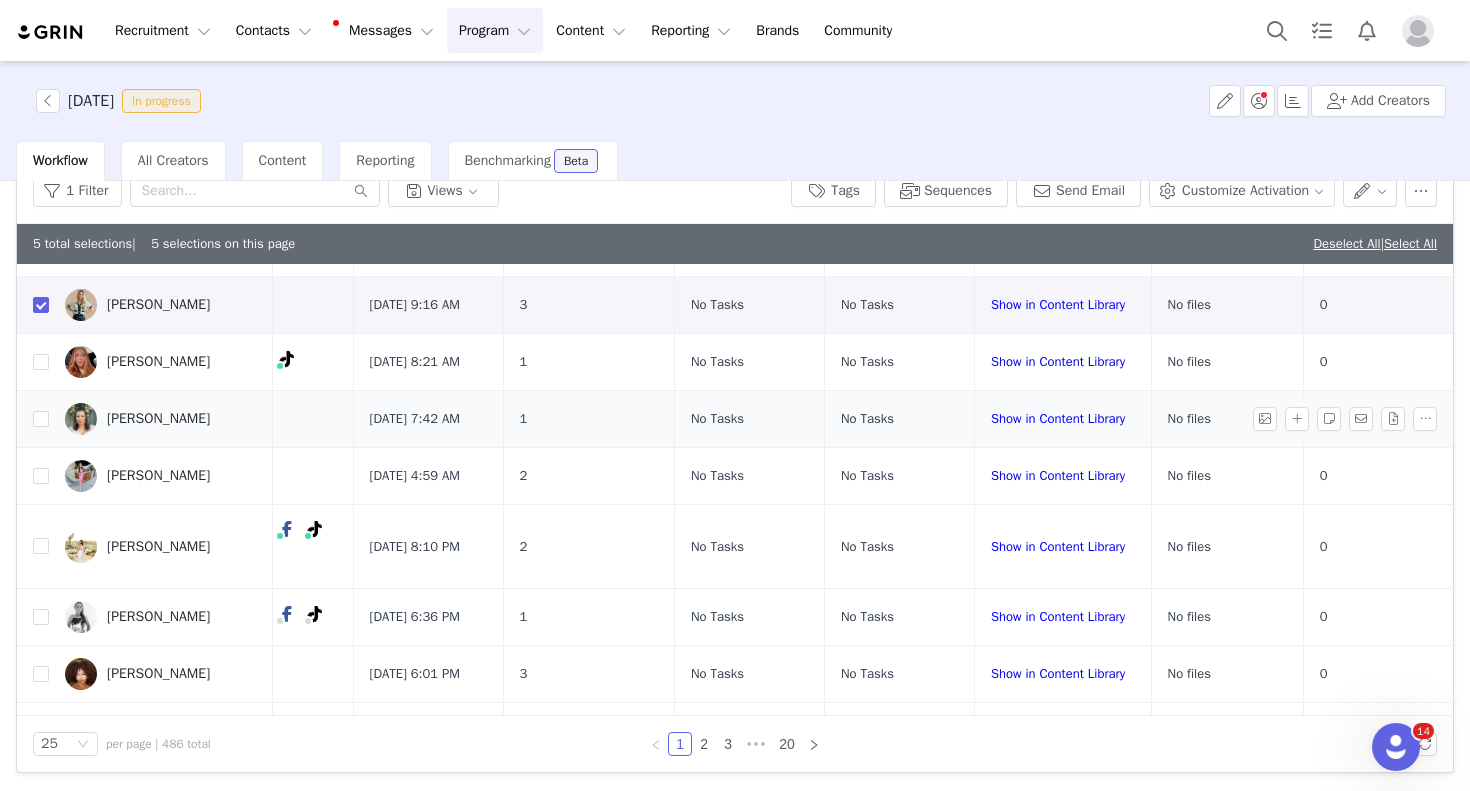 scroll, scrollTop: 646, scrollLeft: 138, axis: both 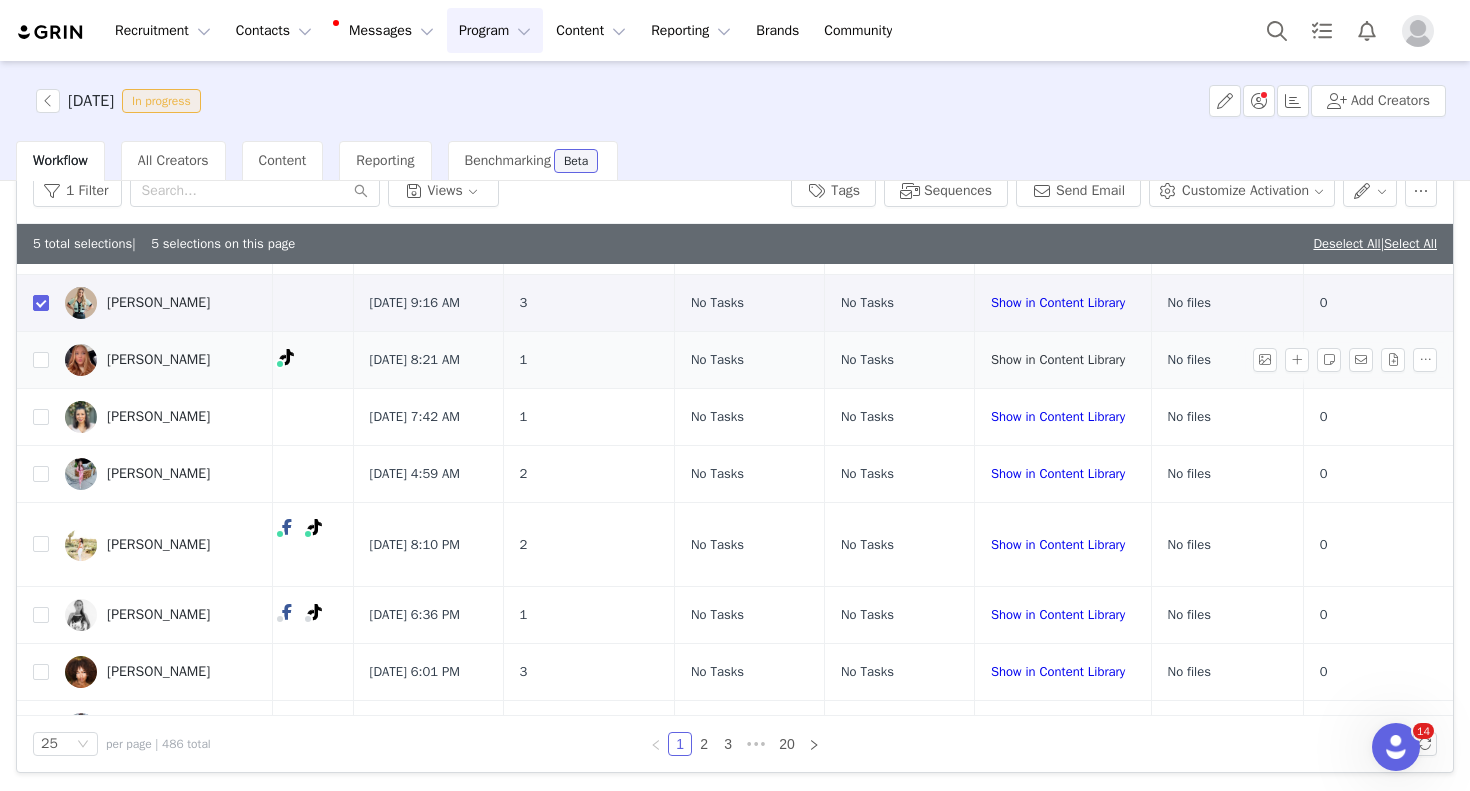 click on "Show in Content Library" at bounding box center (1058, 359) 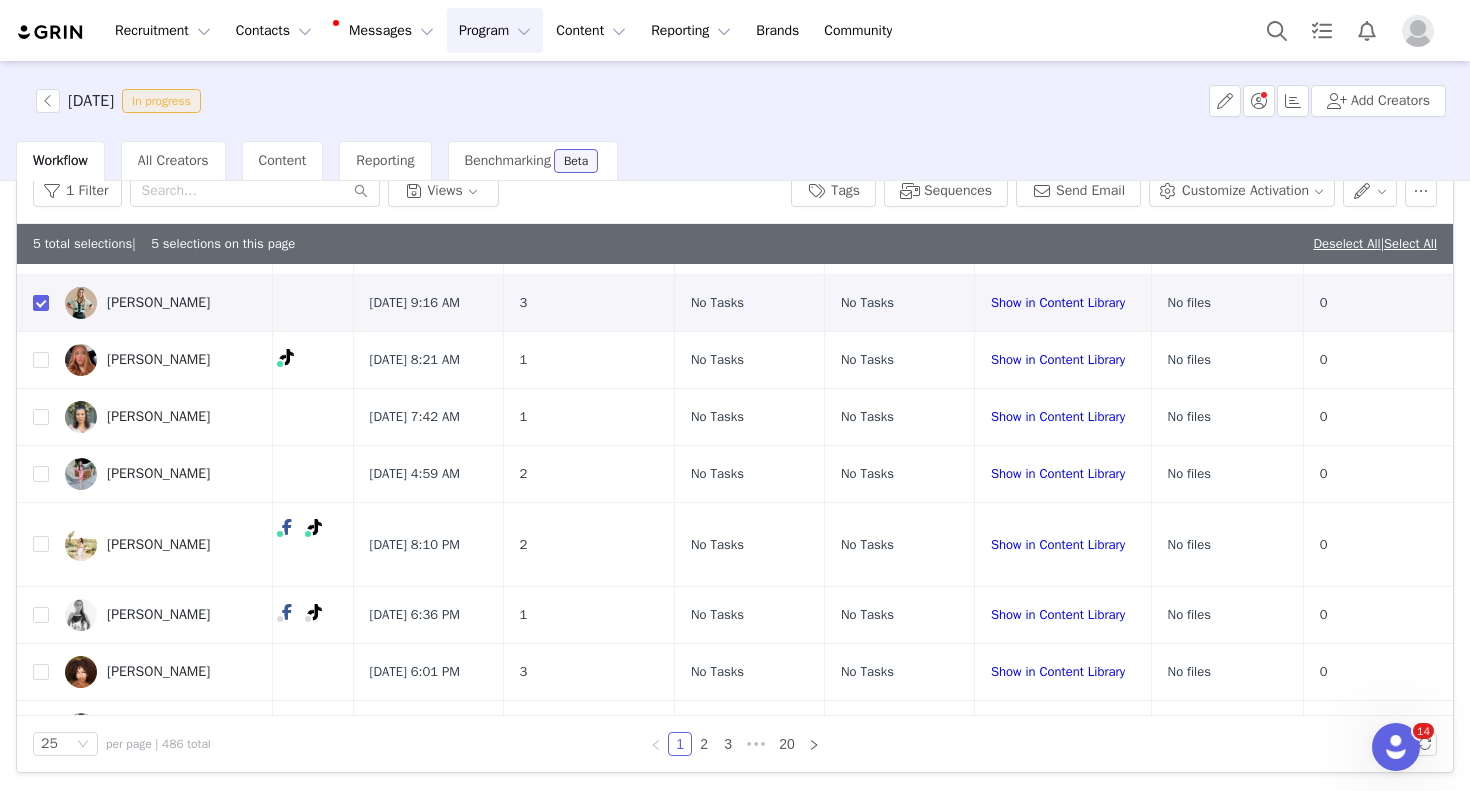 click on "Workflow" at bounding box center [60, 161] 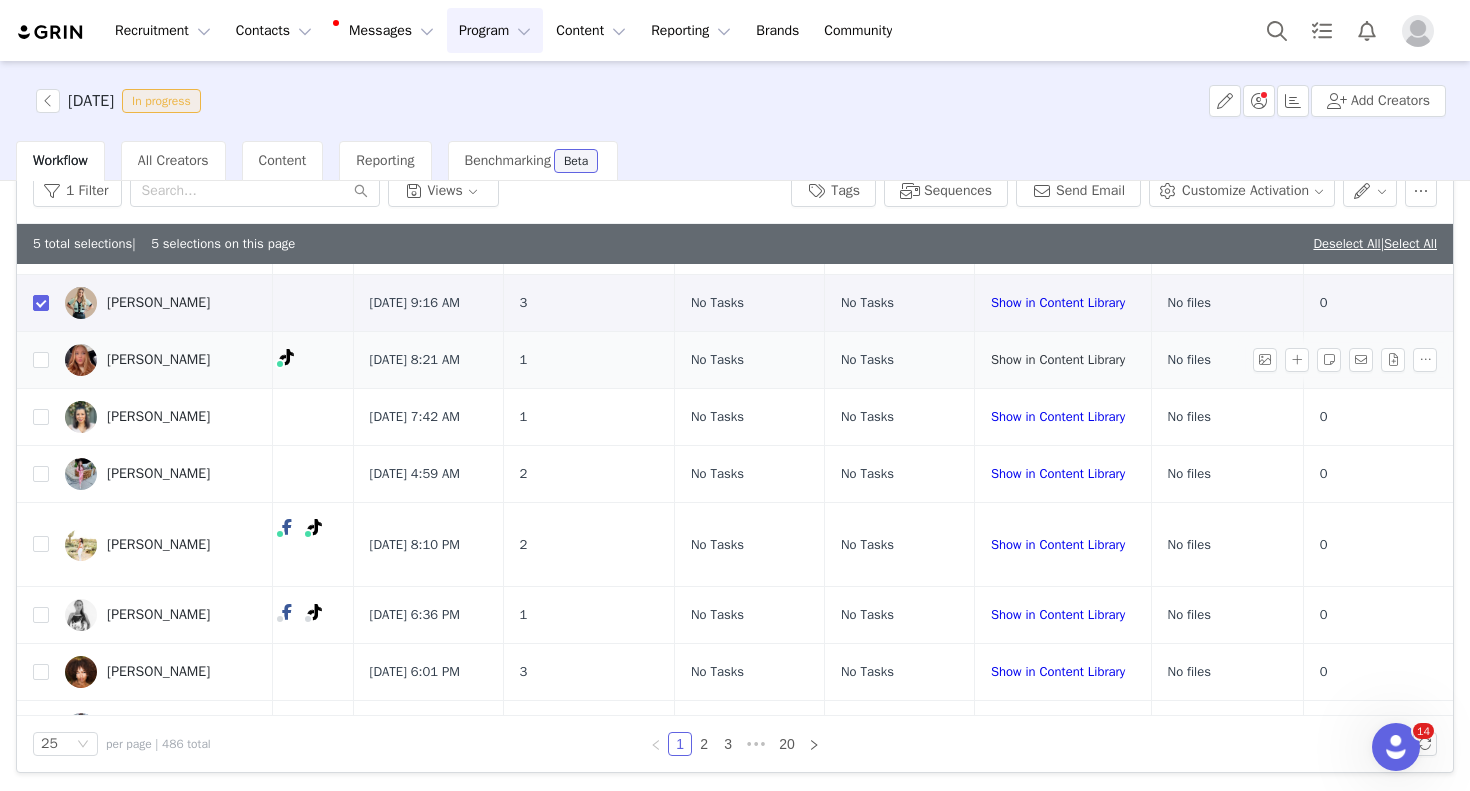 click on "Show in Content Library" at bounding box center [1058, 359] 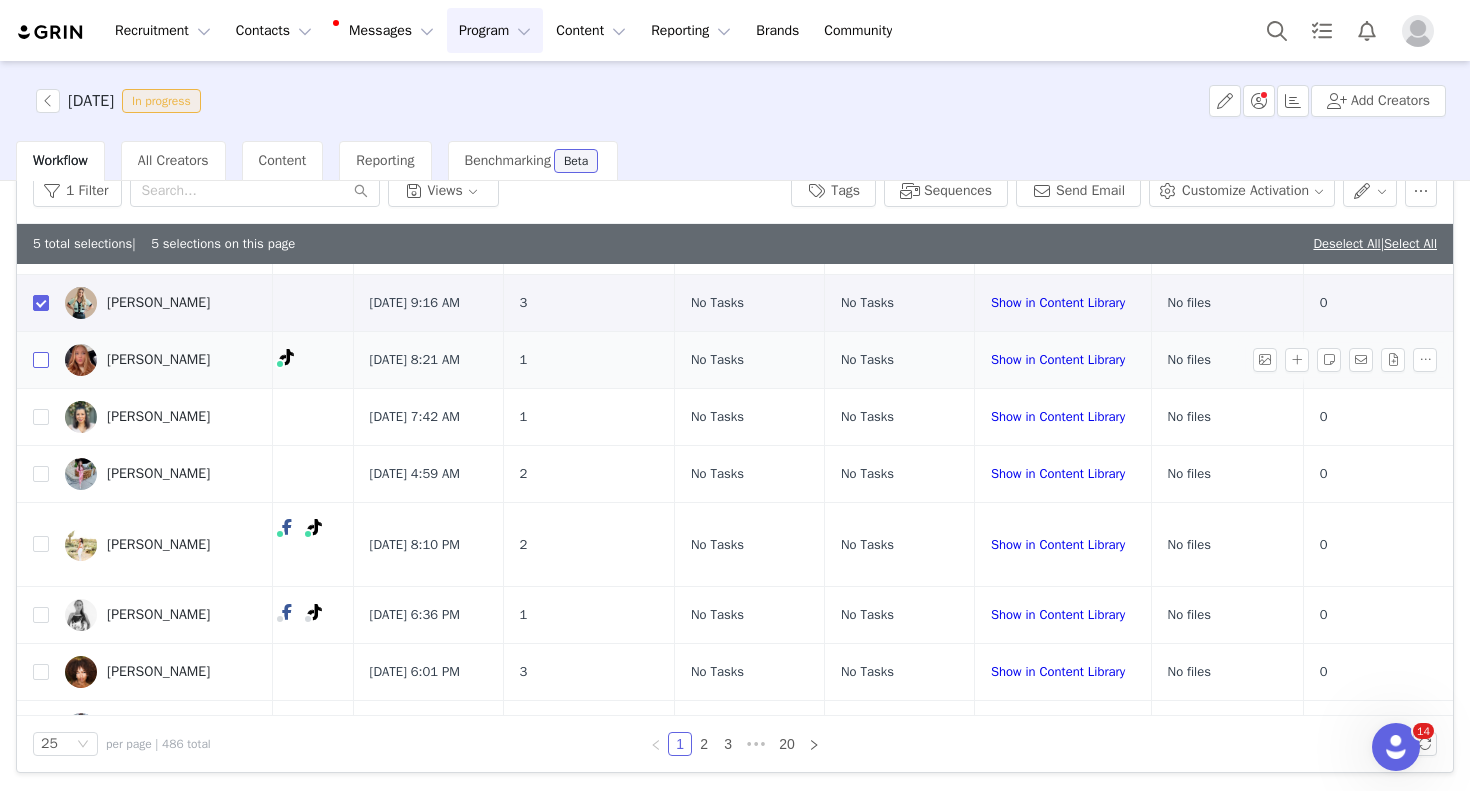 click at bounding box center [41, 360] 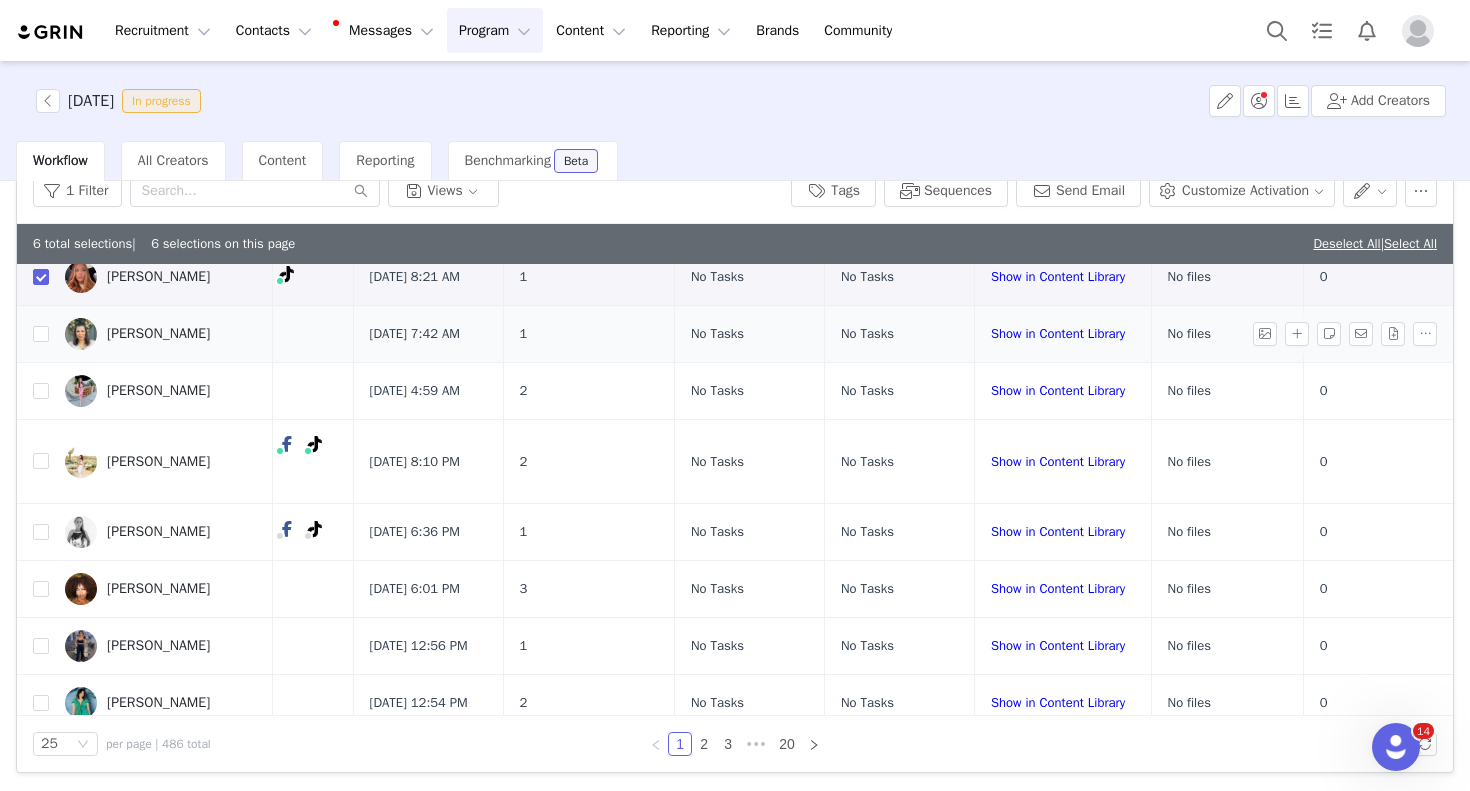 scroll, scrollTop: 725, scrollLeft: 156, axis: both 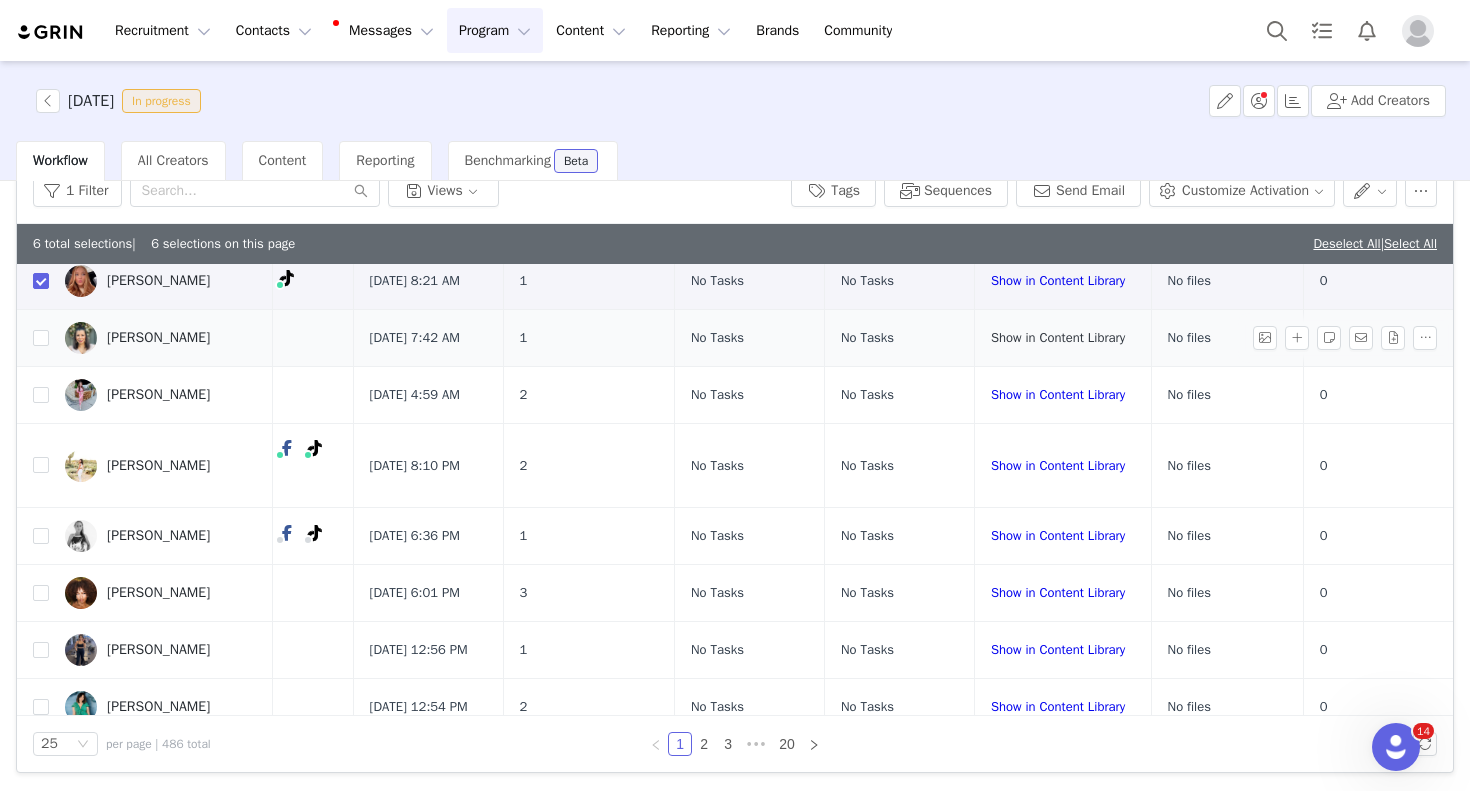 click on "Show in Content Library" at bounding box center (1058, 337) 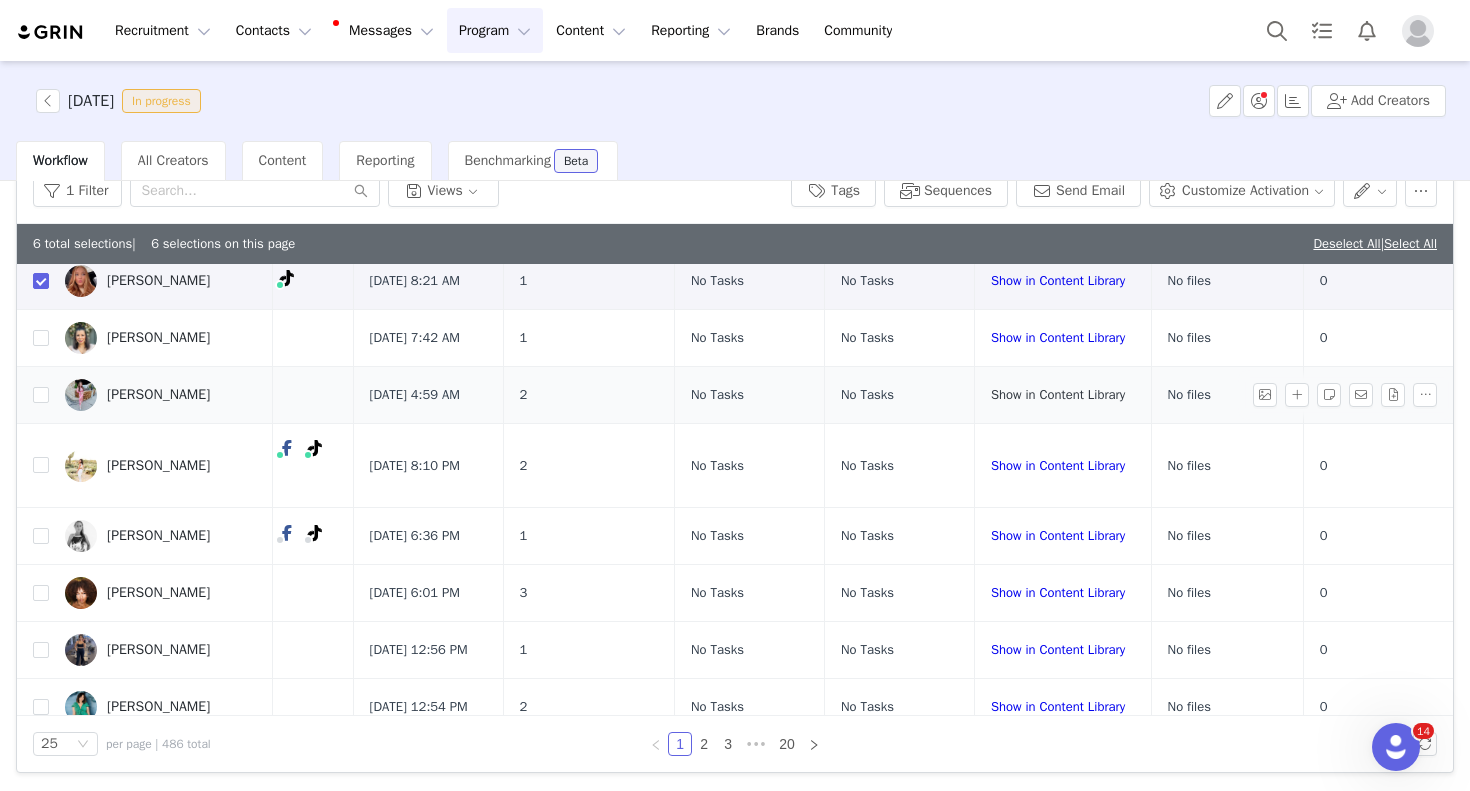 click on "Show in Content Library" at bounding box center [1058, 394] 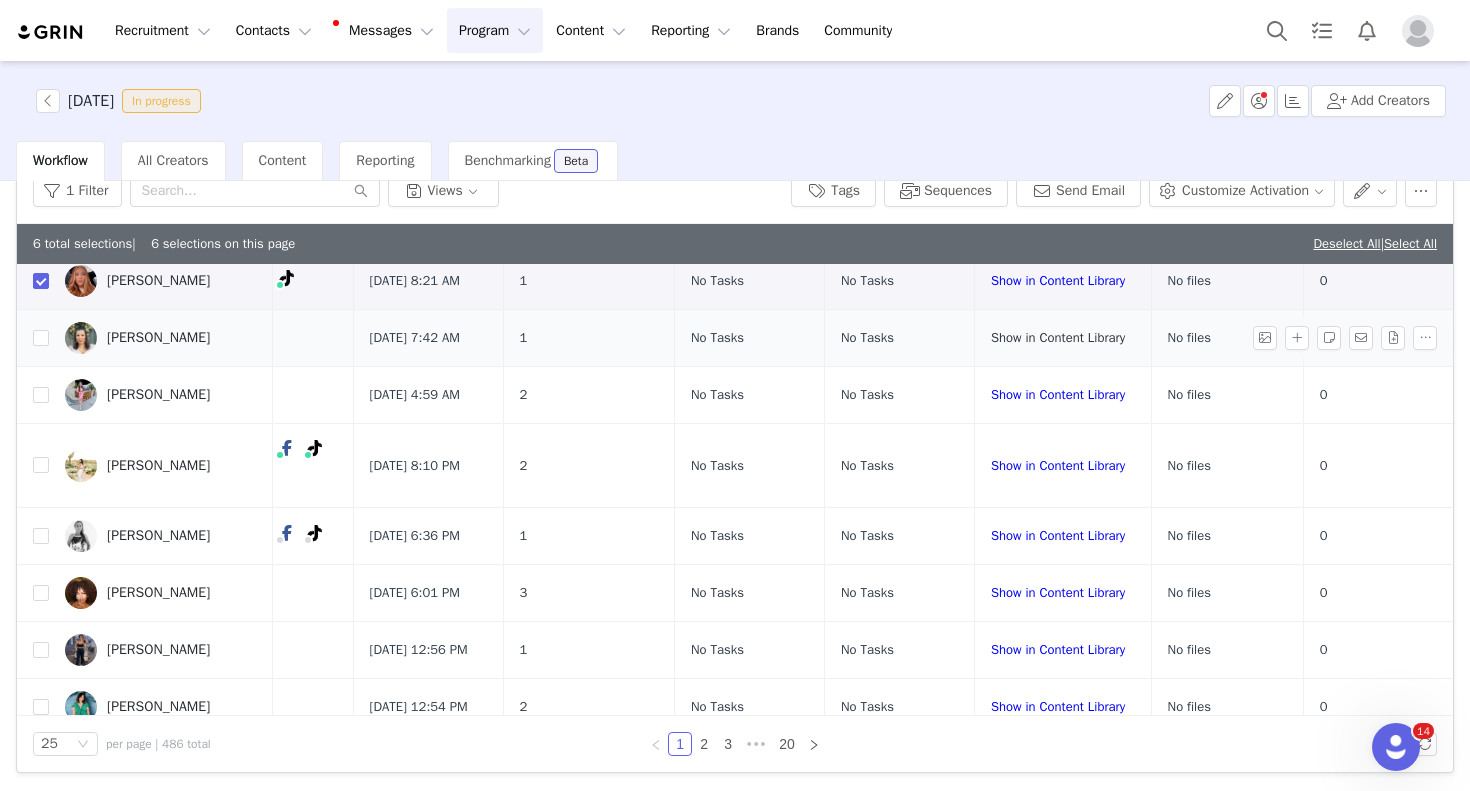 click on "Show in Content Library" at bounding box center [1058, 337] 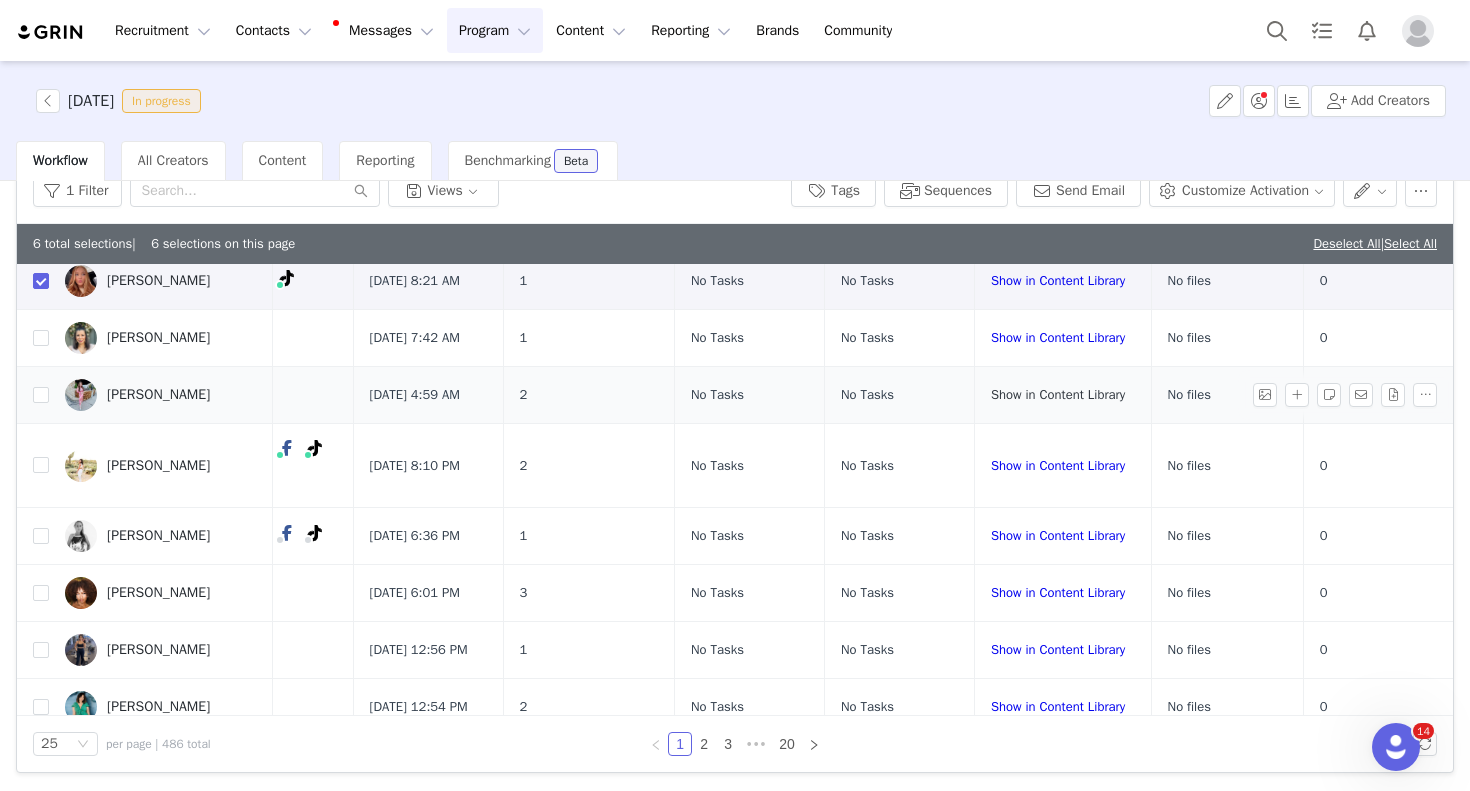 click on "Show in Content Library" at bounding box center [1058, 394] 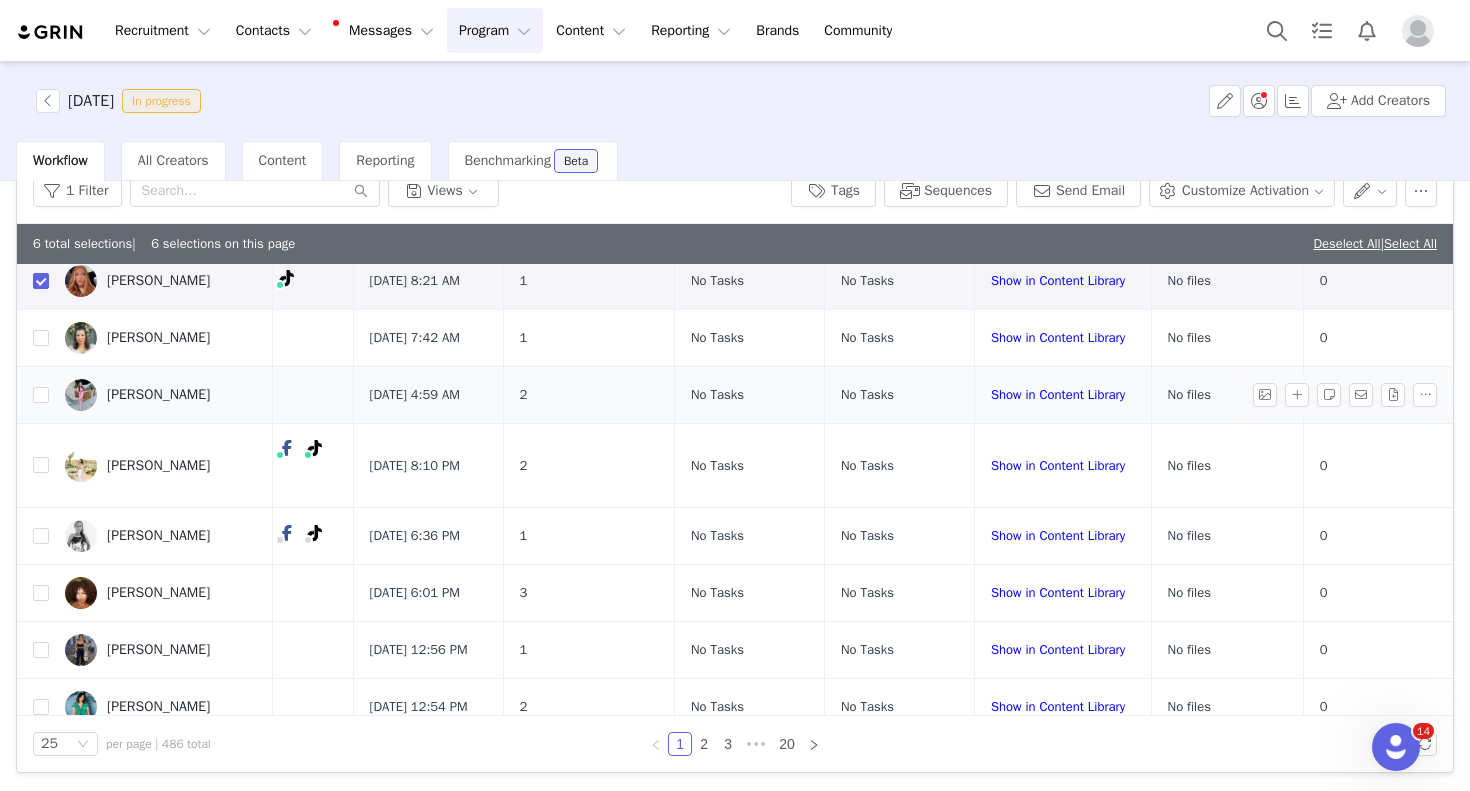 click on "[PERSON_NAME]" at bounding box center [158, 395] 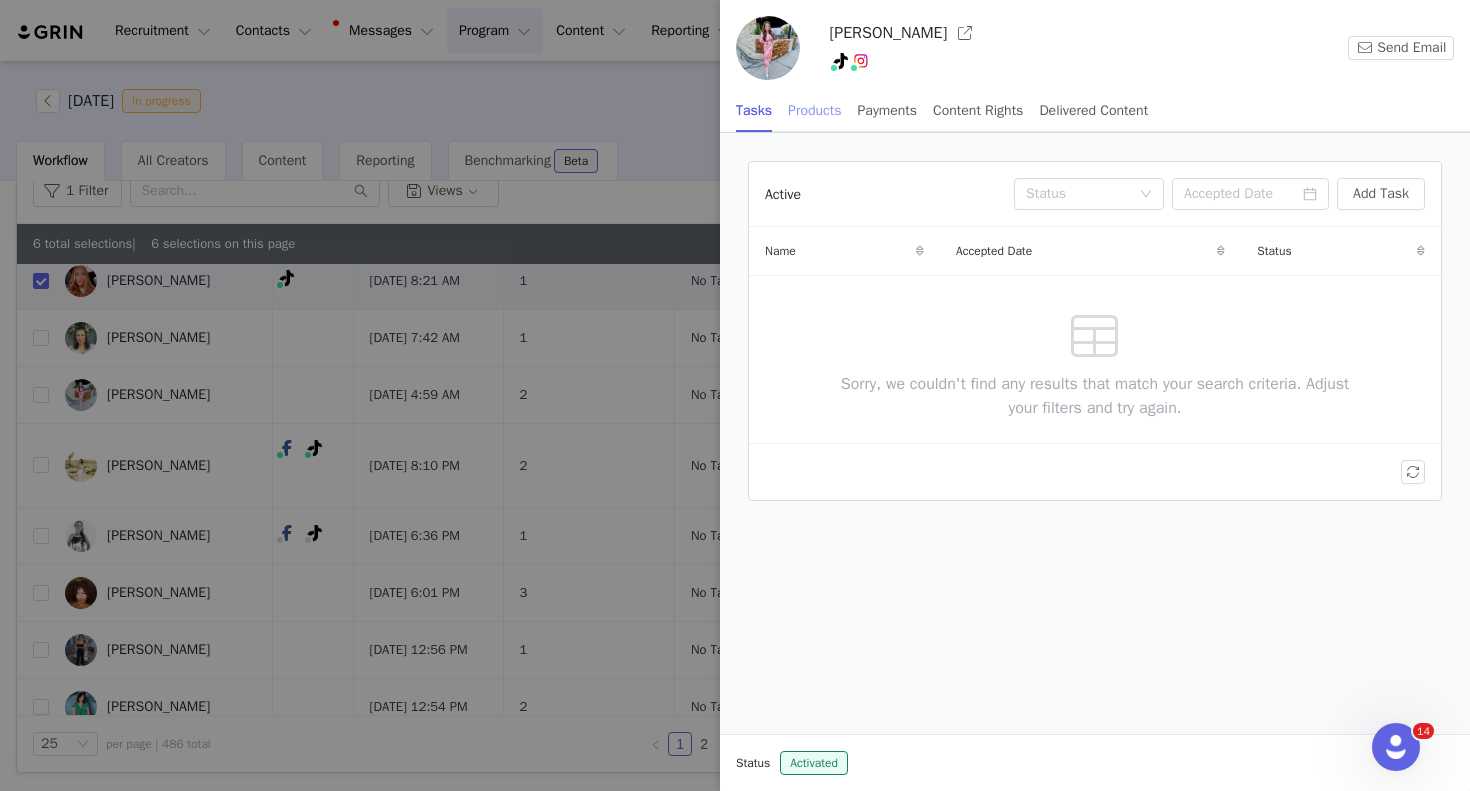 click on "Products" at bounding box center (814, 110) 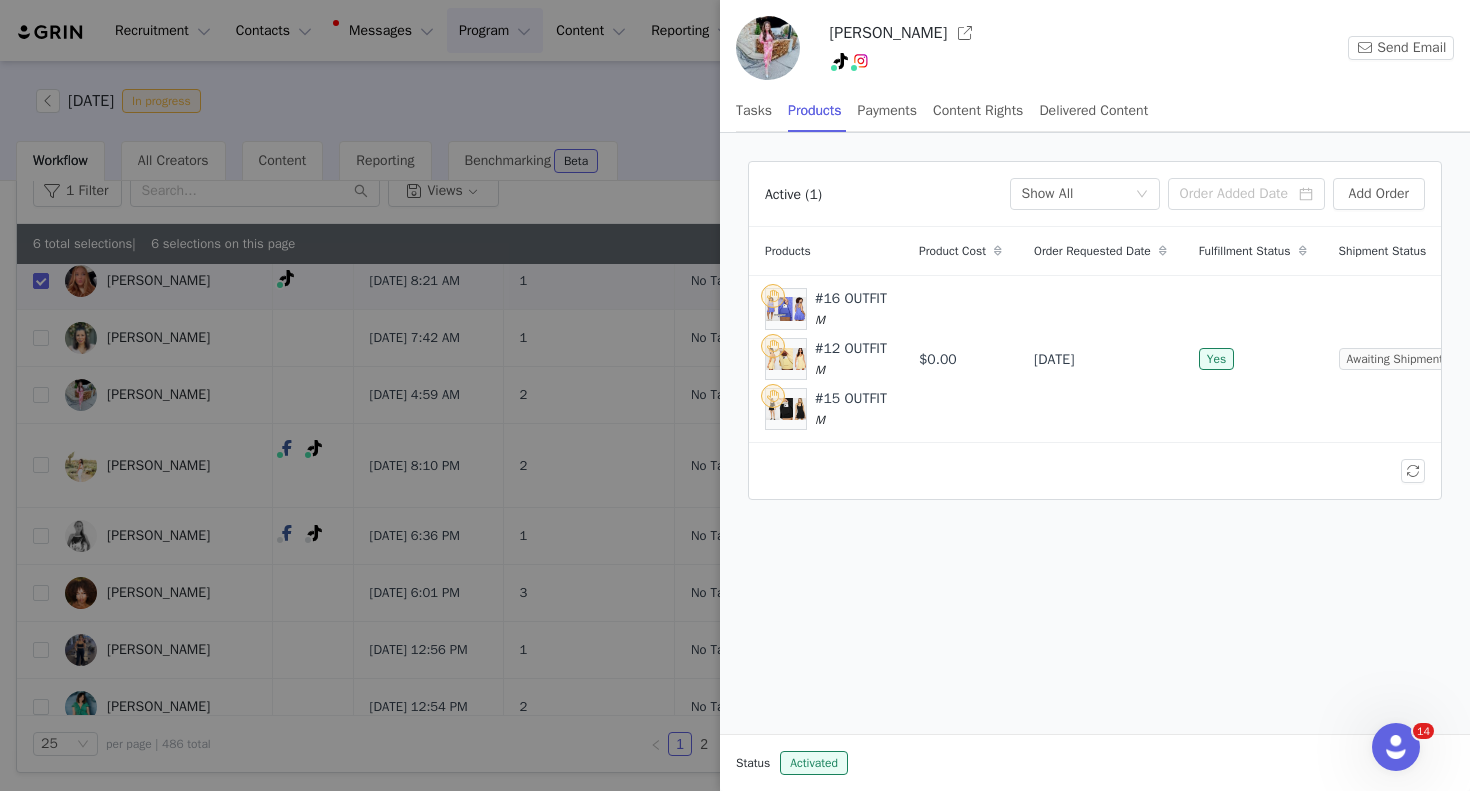 click at bounding box center (735, 395) 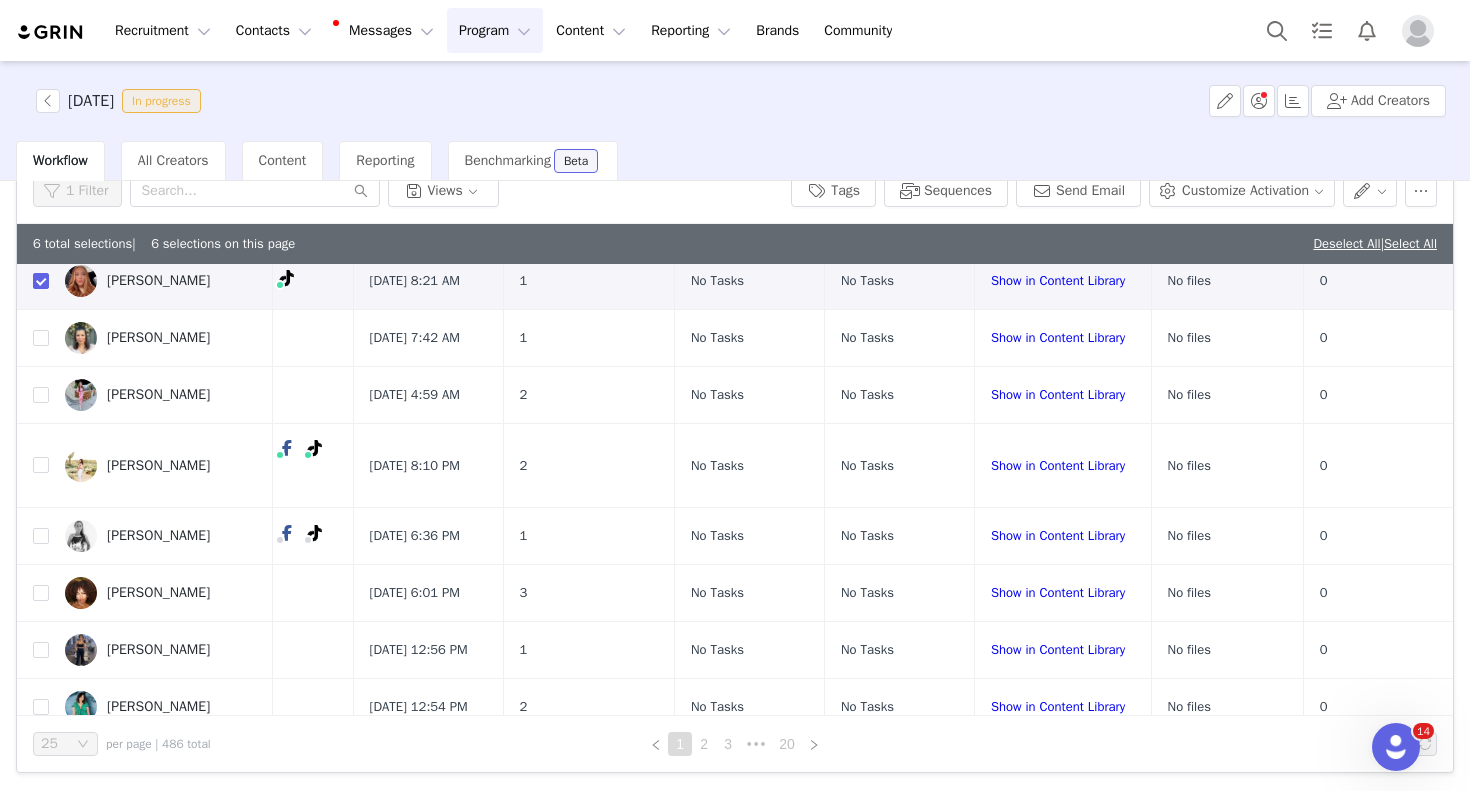 scroll, scrollTop: 0, scrollLeft: 0, axis: both 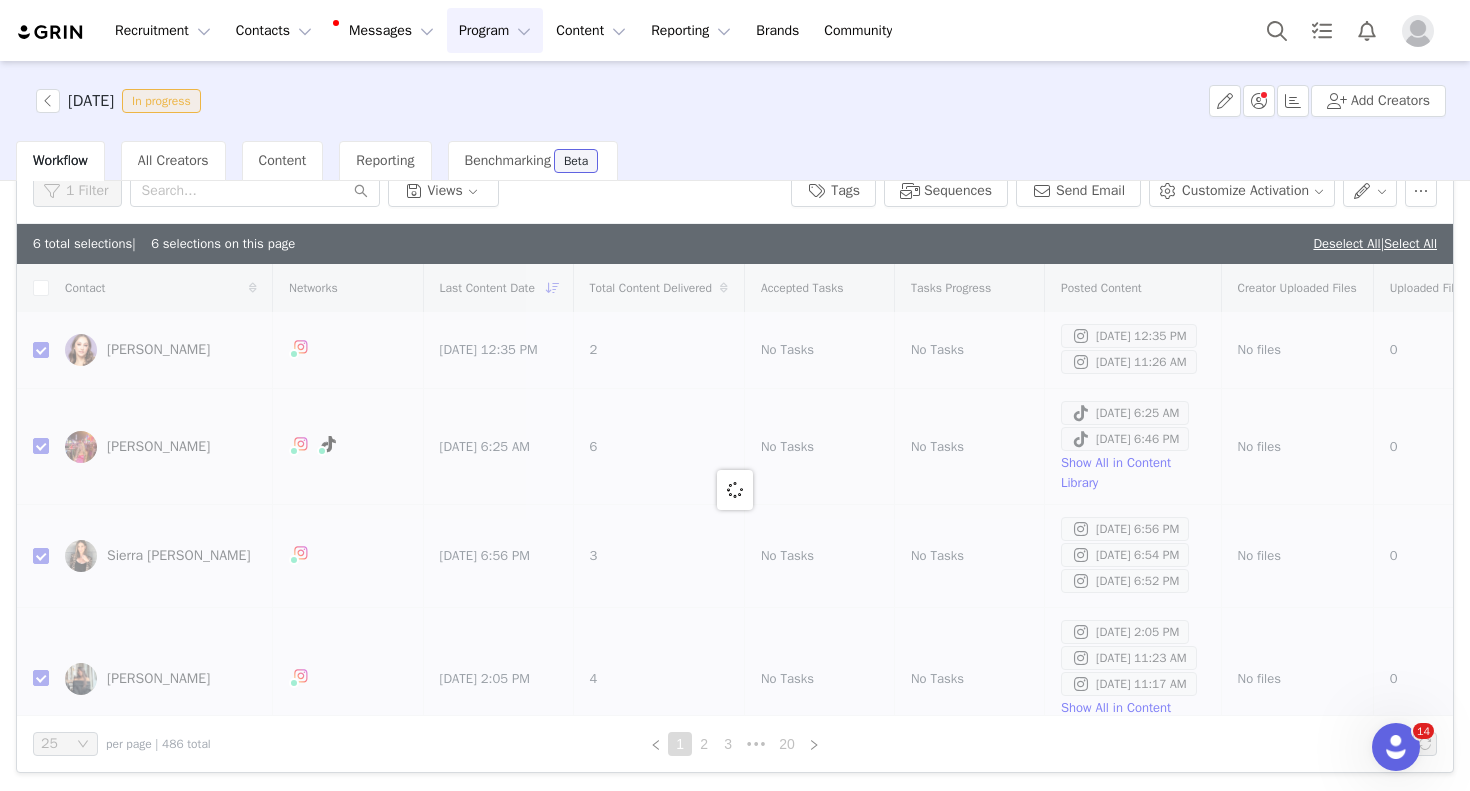 checkbox on "false" 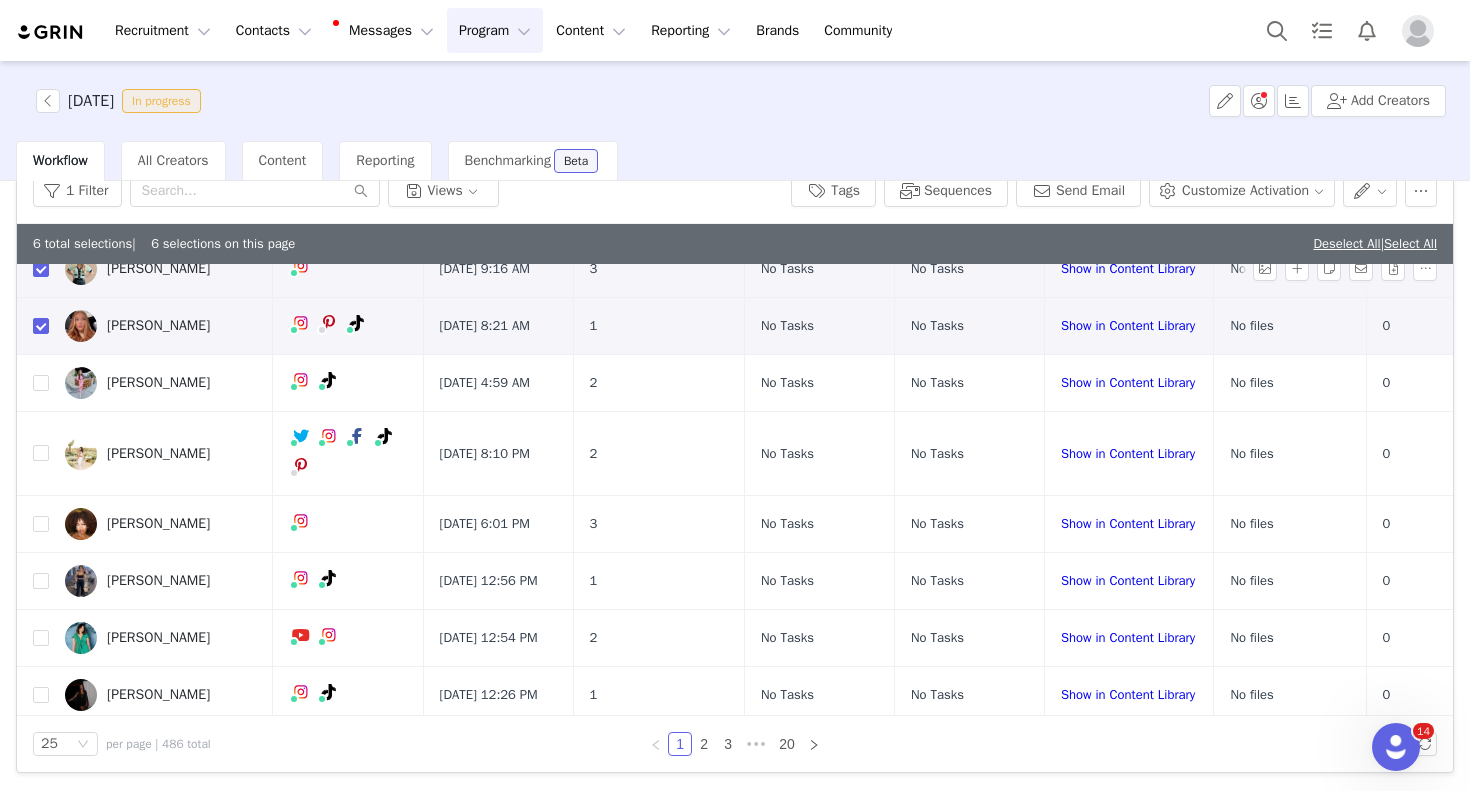 scroll, scrollTop: 566, scrollLeft: 0, axis: vertical 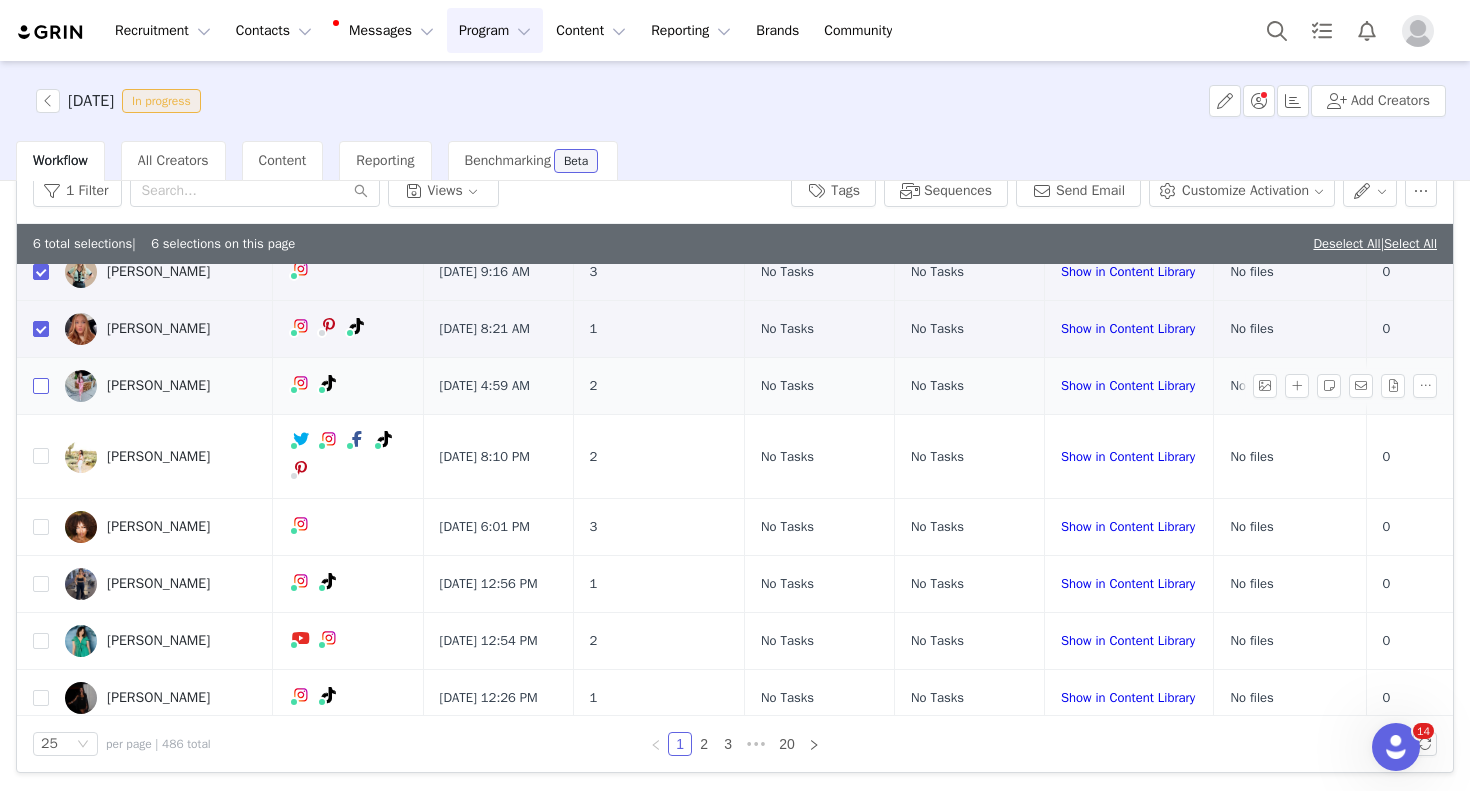 click at bounding box center (41, 386) 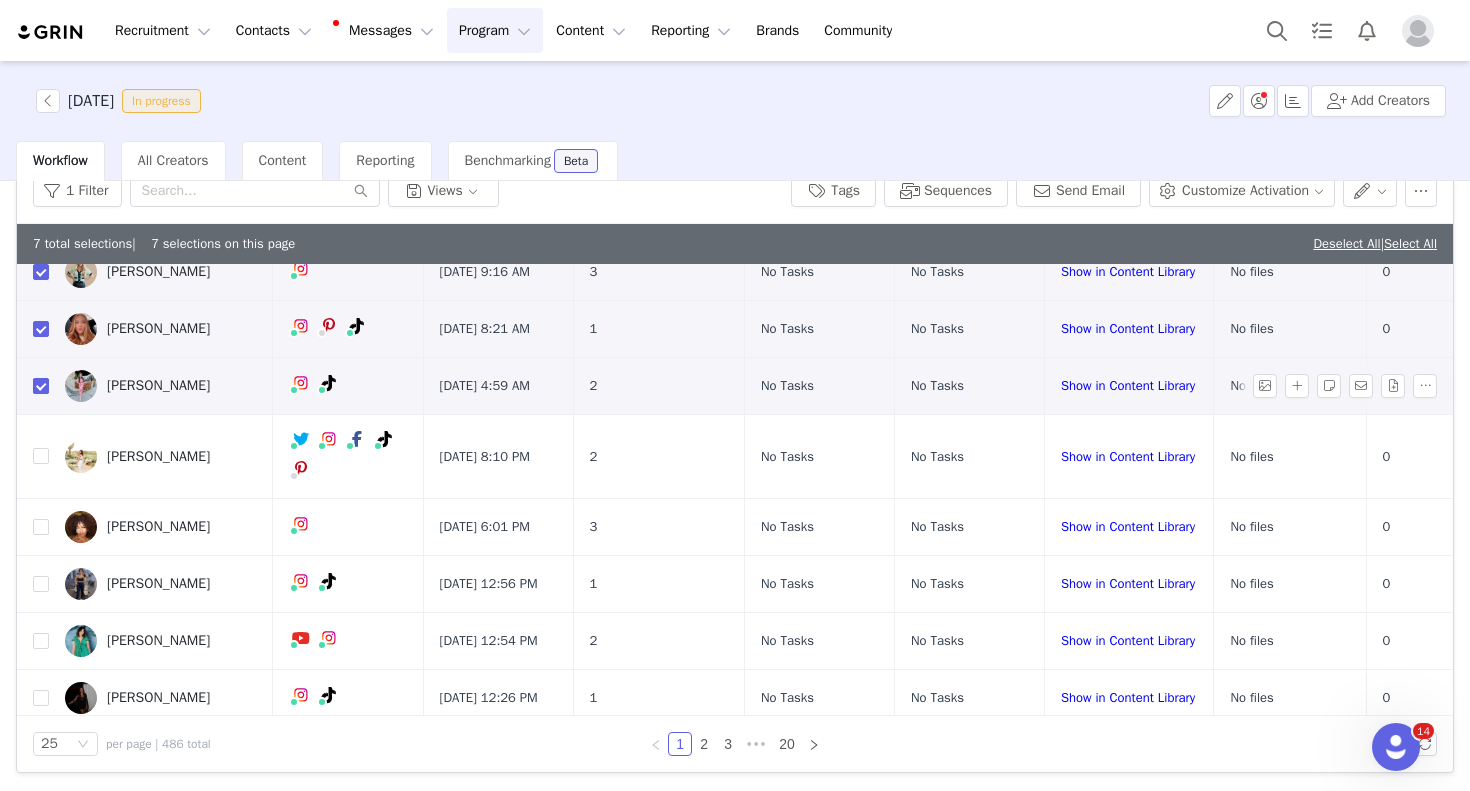 scroll, scrollTop: 0, scrollLeft: 0, axis: both 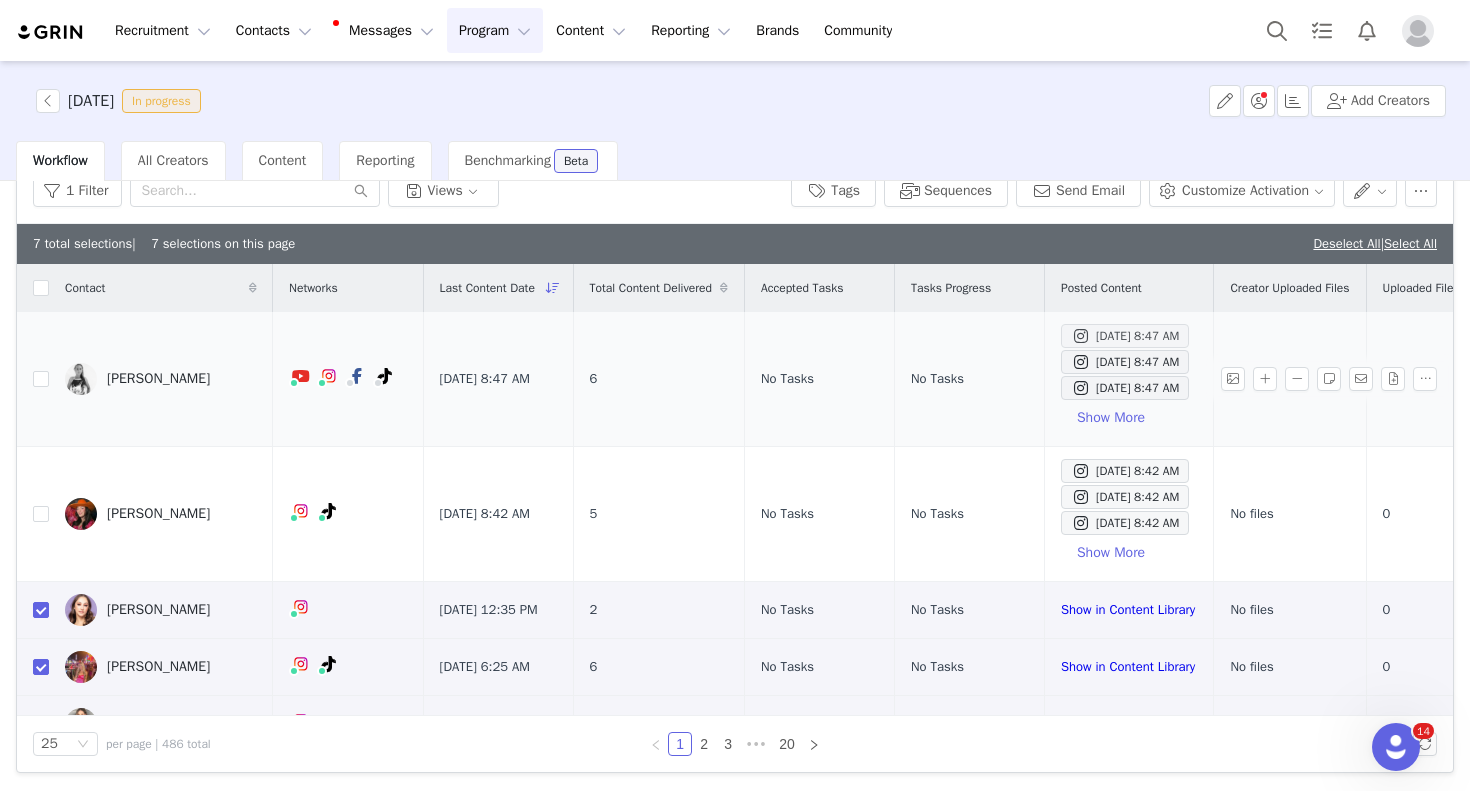 click on "[DATE] 8:47 AM" at bounding box center (1125, 336) 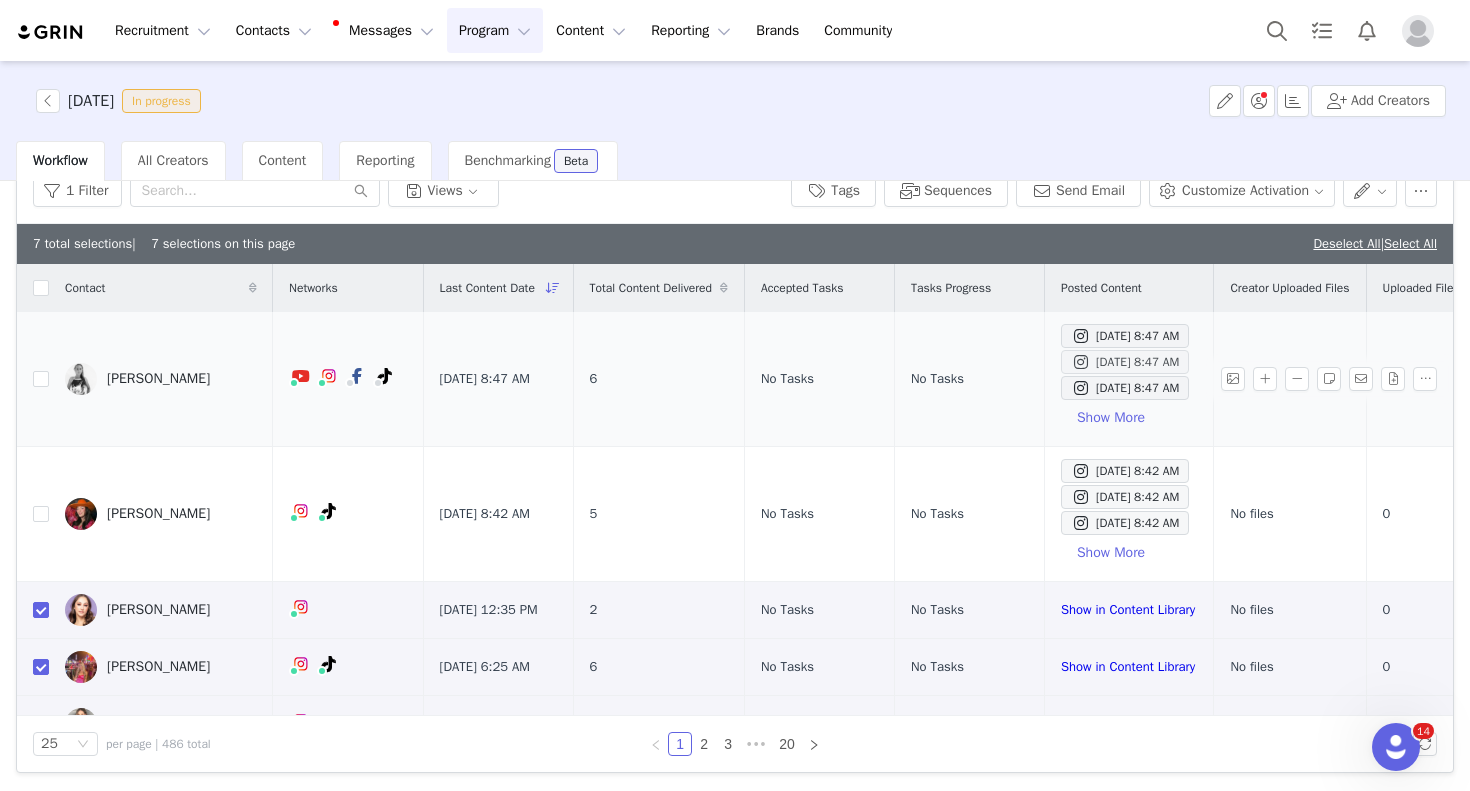 click on "[DATE] 8:47 AM" at bounding box center [1125, 362] 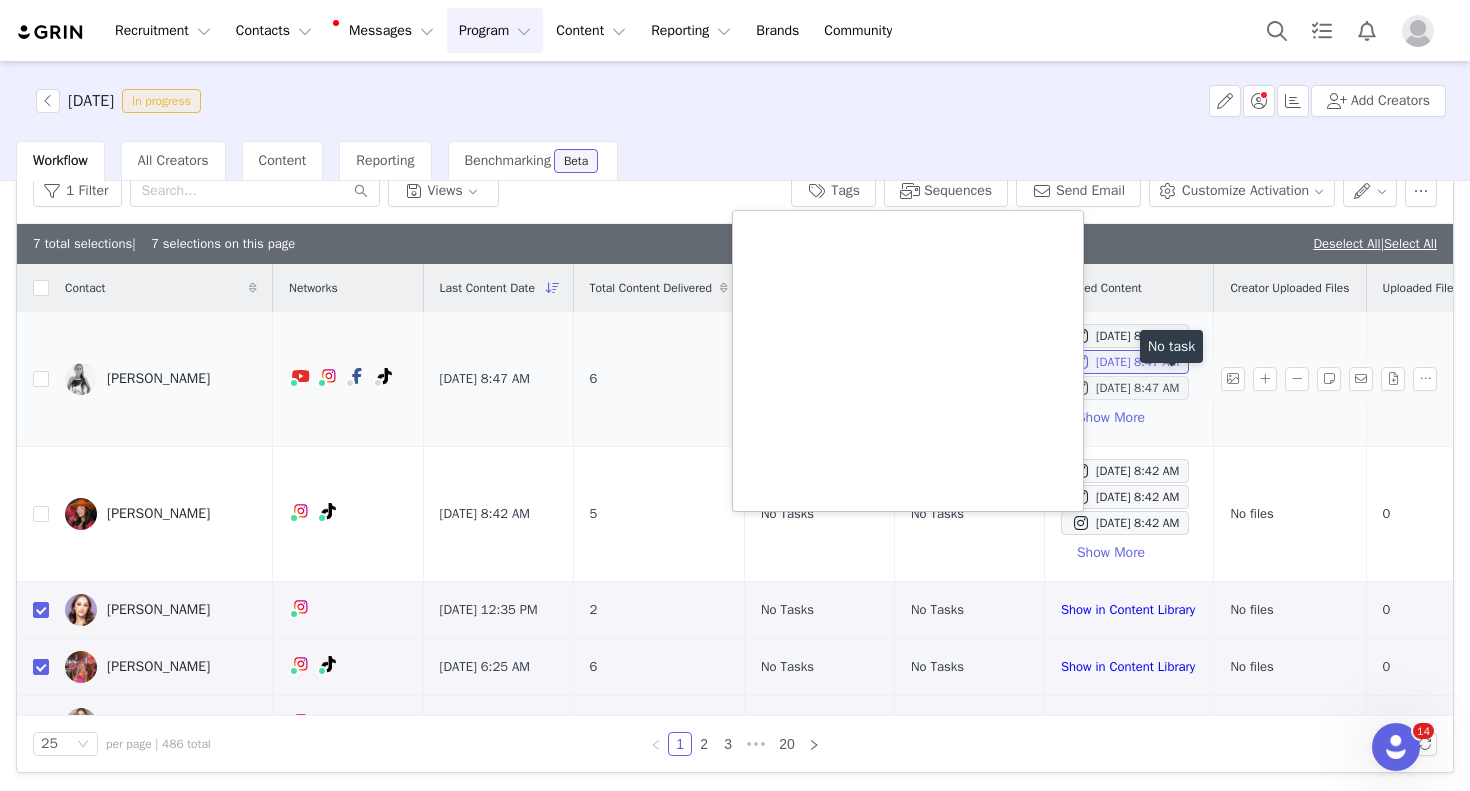 click on "[DATE] 8:47 AM" at bounding box center (1125, 388) 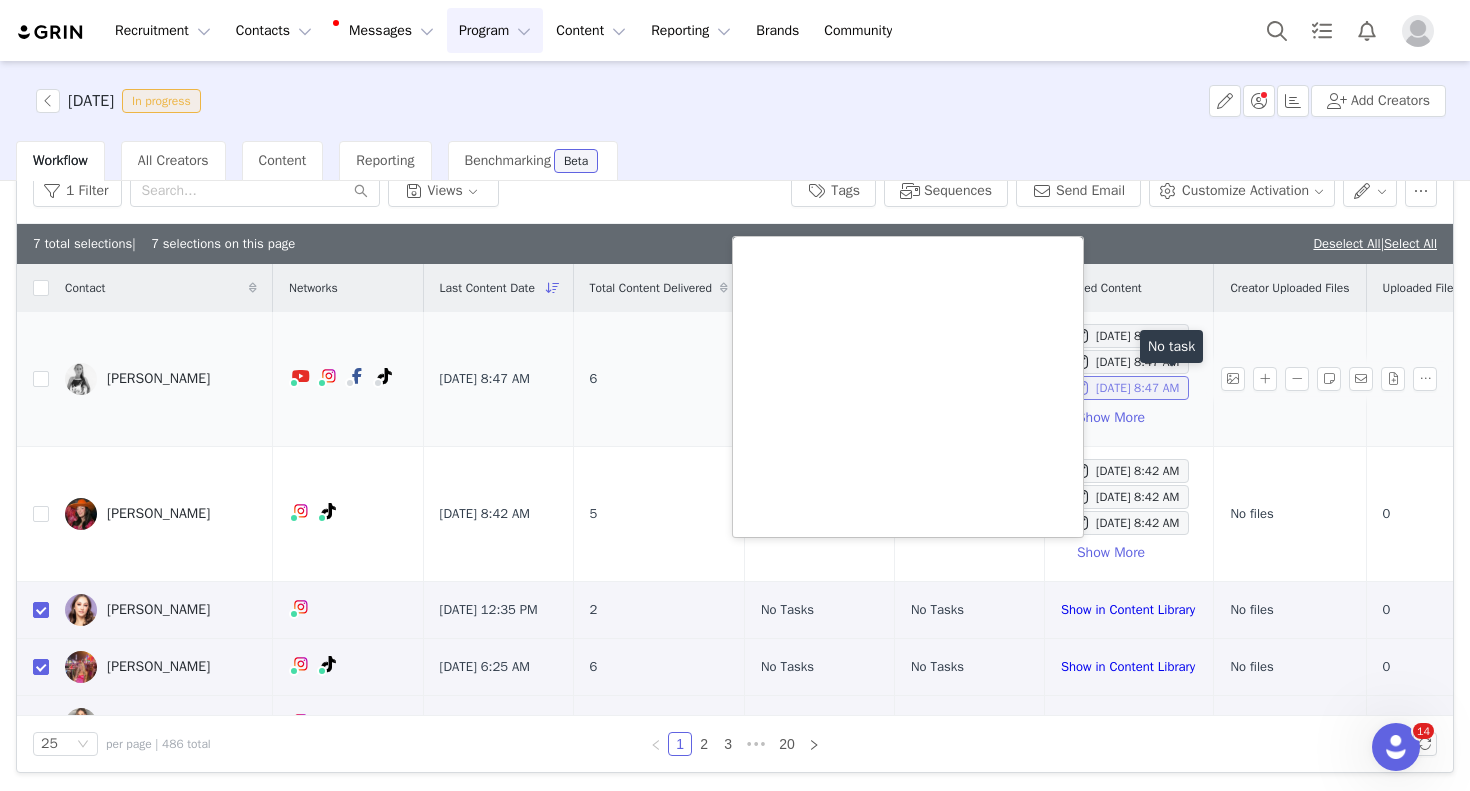 click on "[DATE] 8:47 AM" at bounding box center [1125, 388] 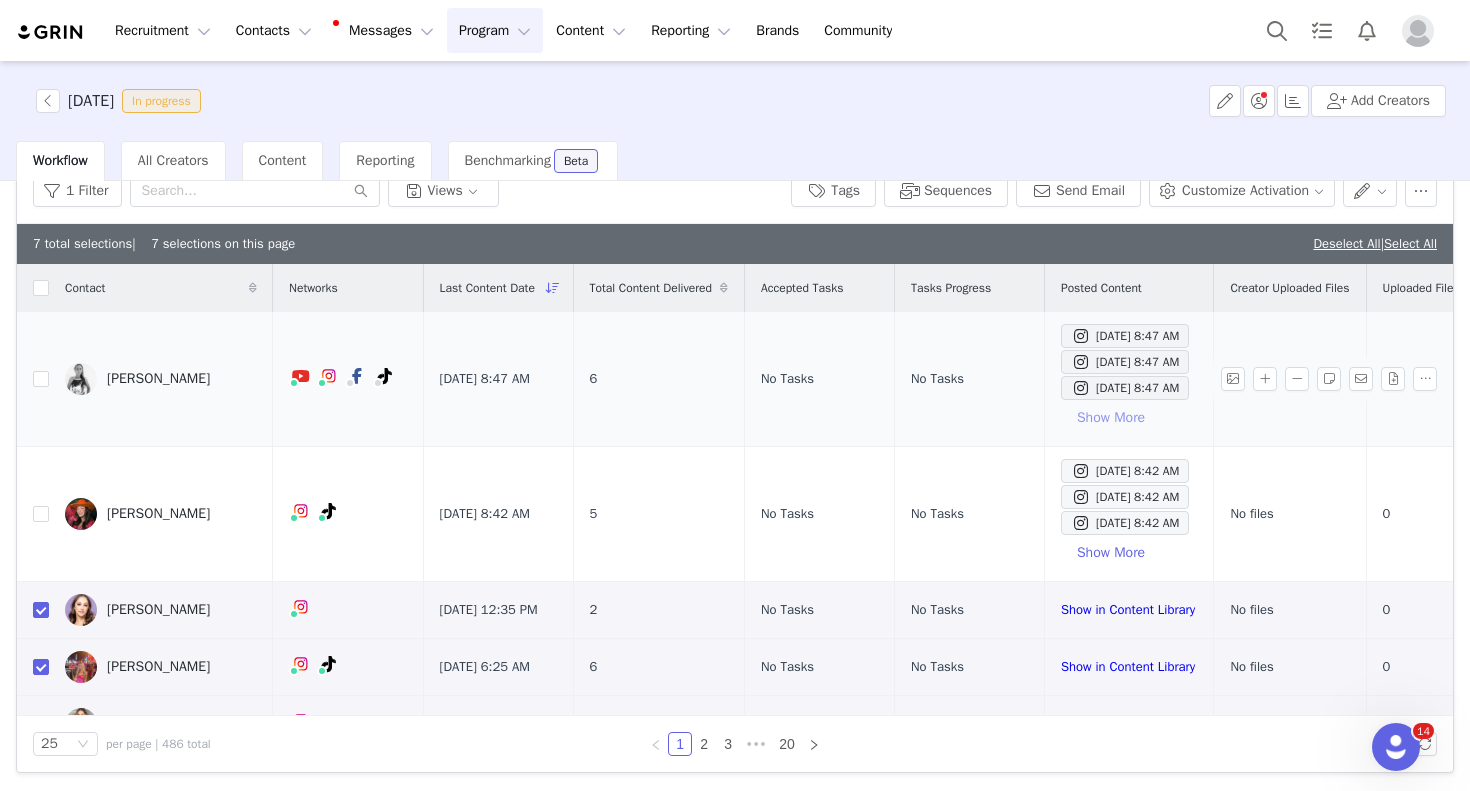 click on "Show More" at bounding box center [1111, 418] 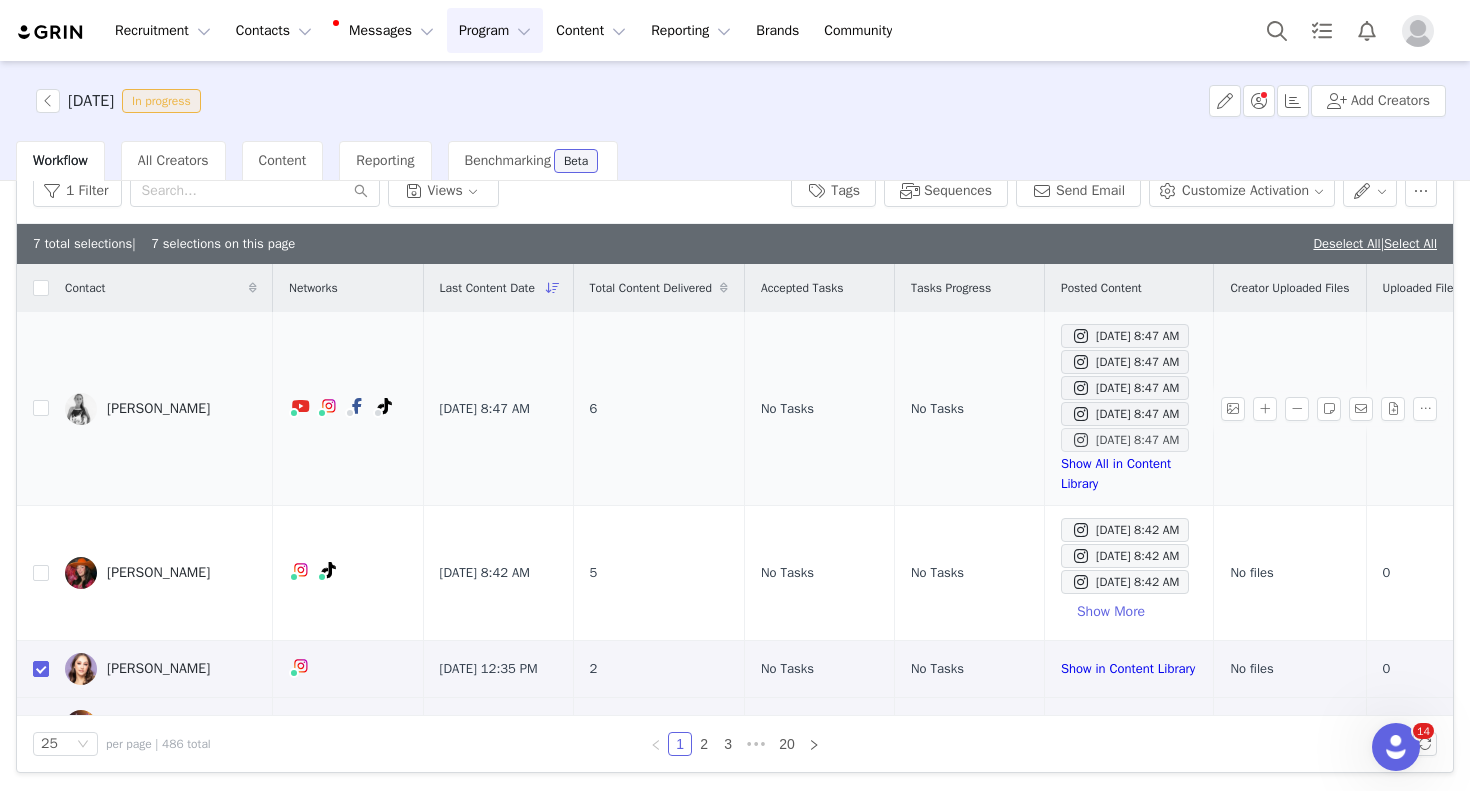 click on "[DATE] 8:47 AM" at bounding box center [1125, 440] 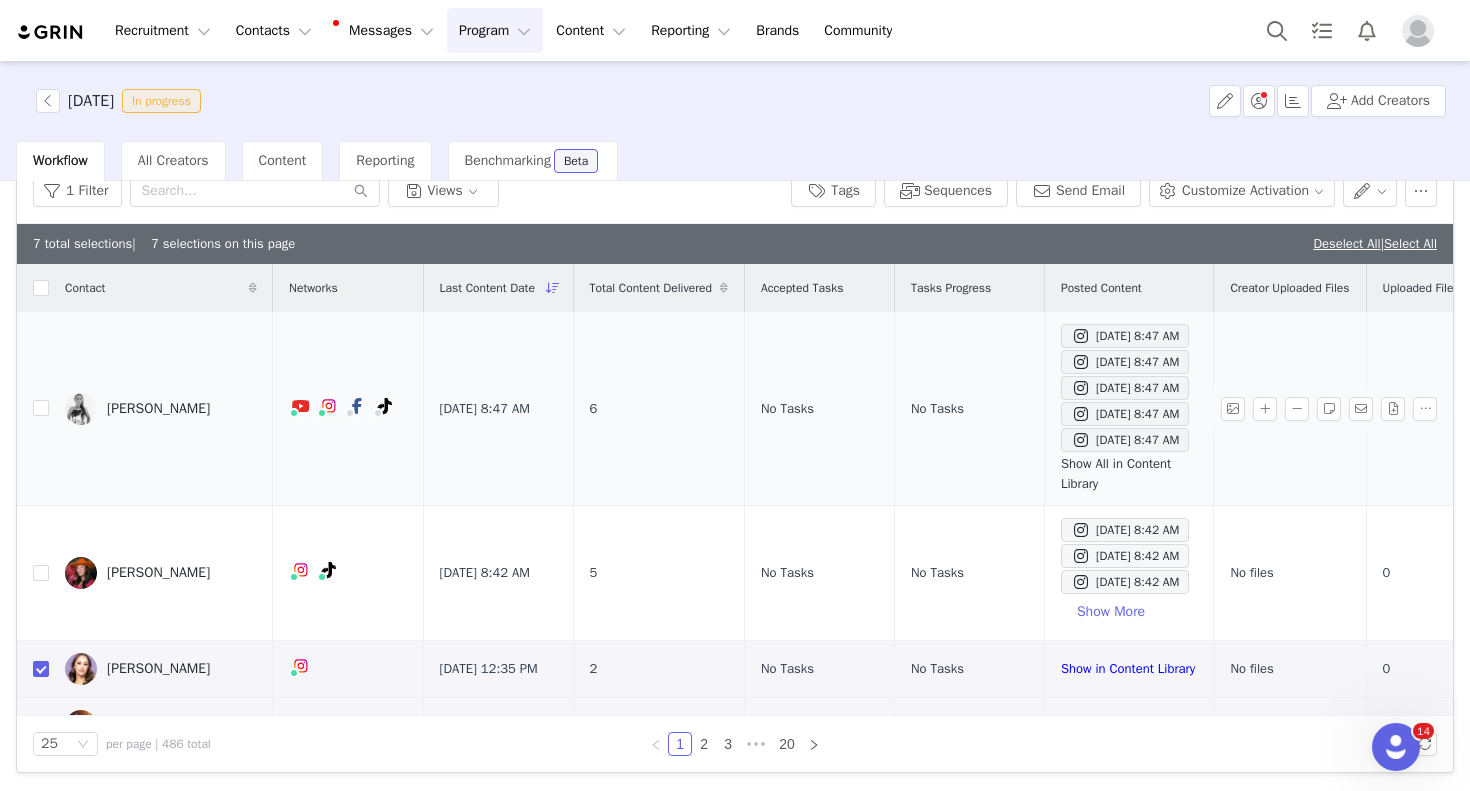 click on "Show All in Content Library" at bounding box center (1116, 473) 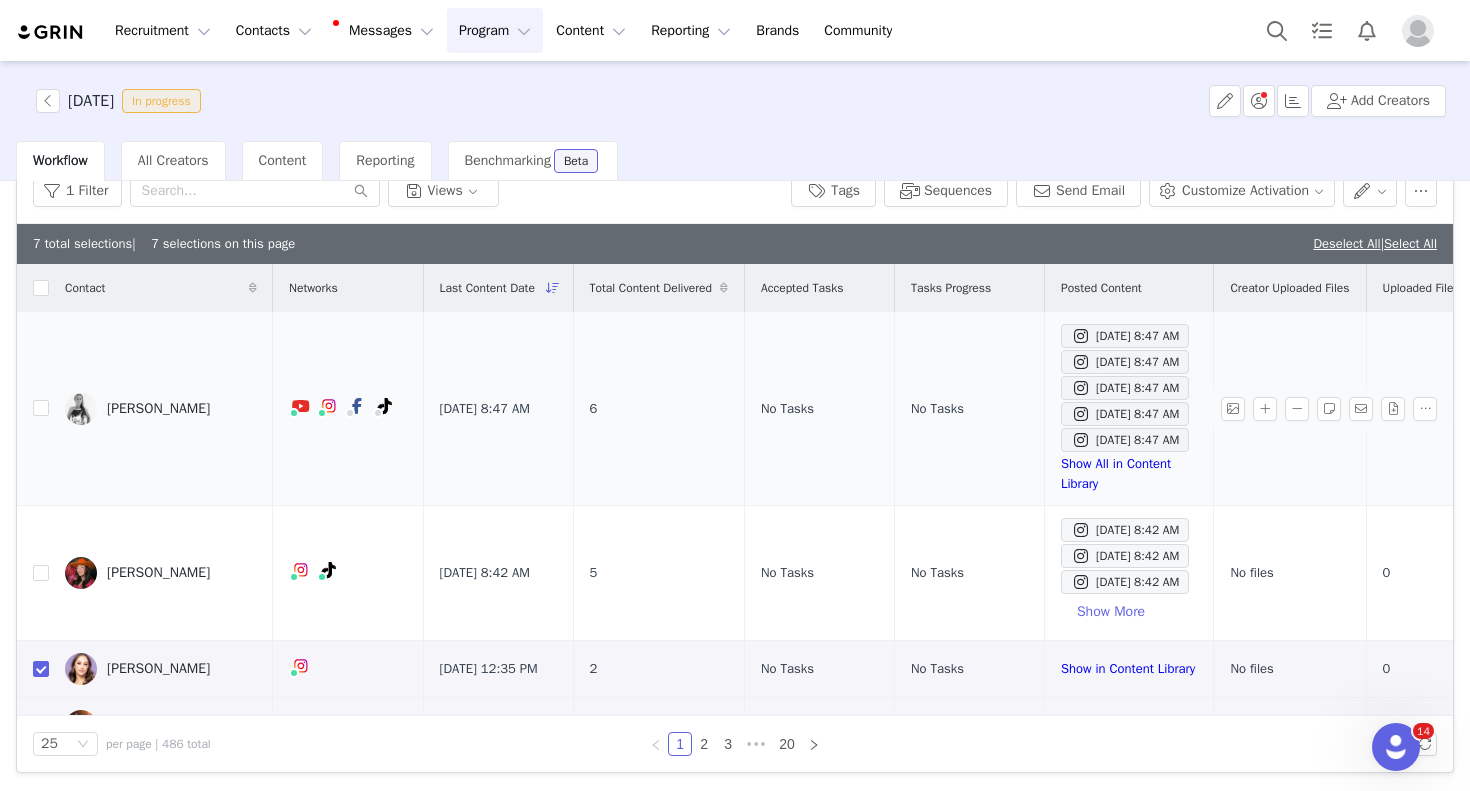 click on "[PERSON_NAME]" at bounding box center [158, 409] 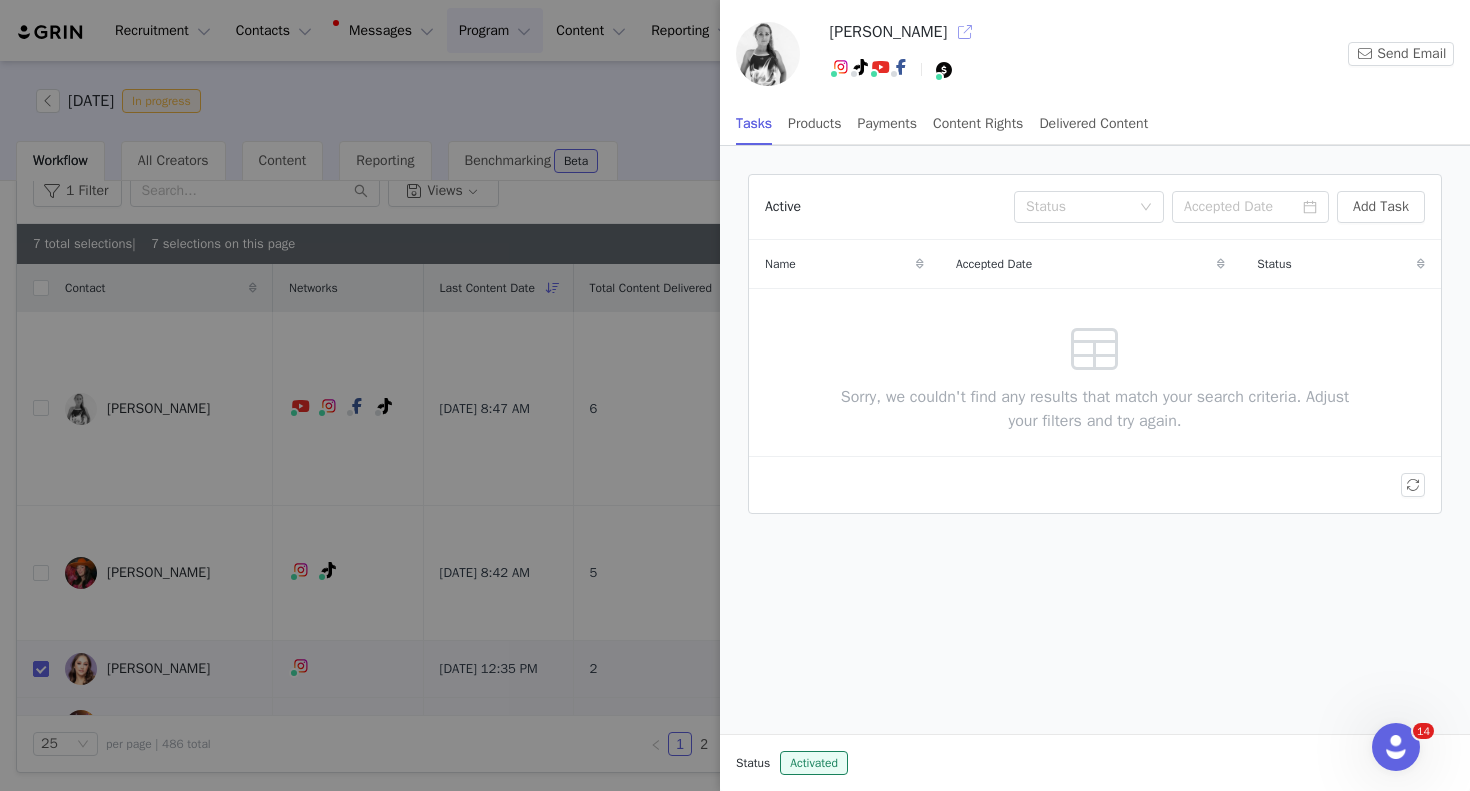 click at bounding box center [965, 32] 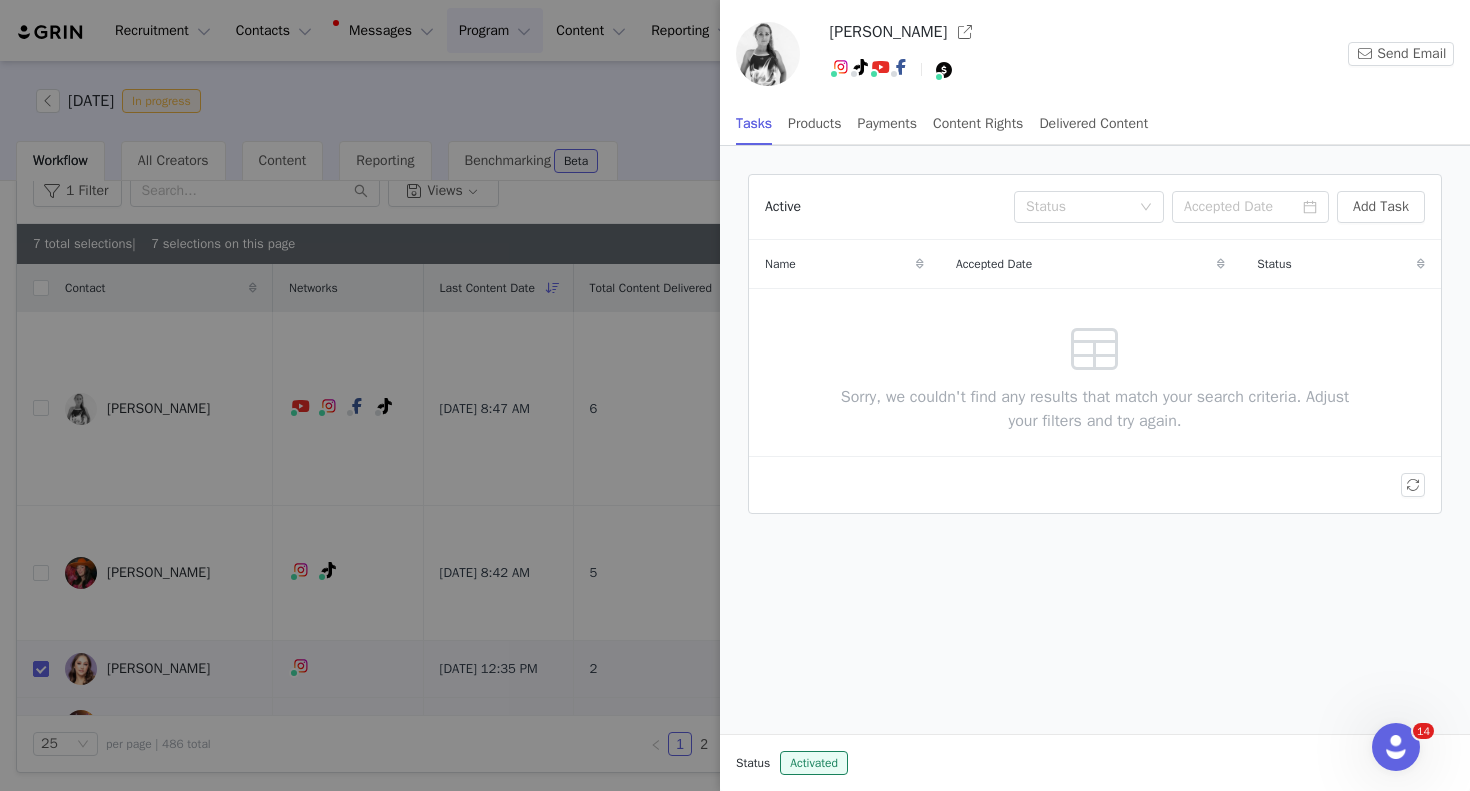 click at bounding box center [735, 395] 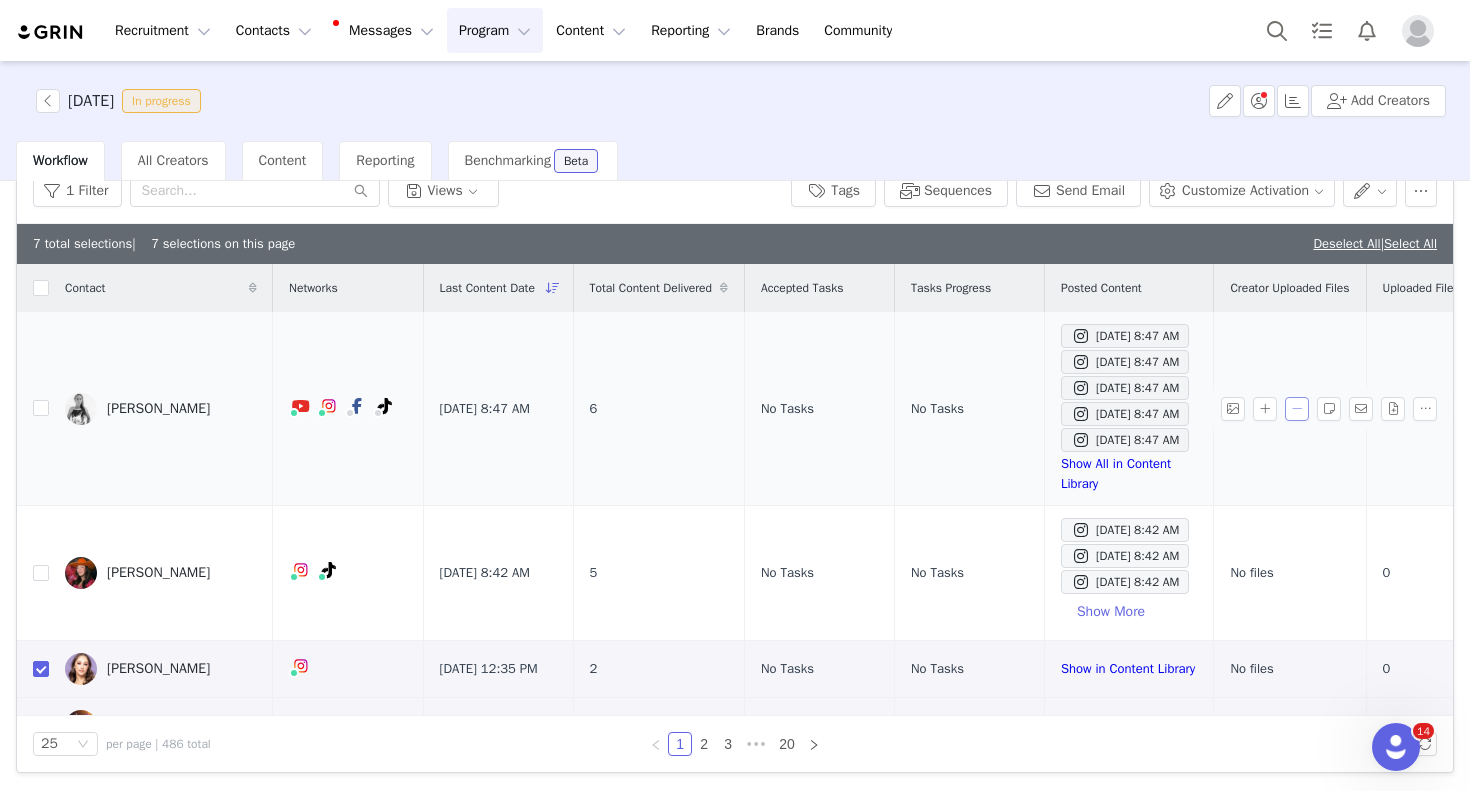 click at bounding box center [1297, 409] 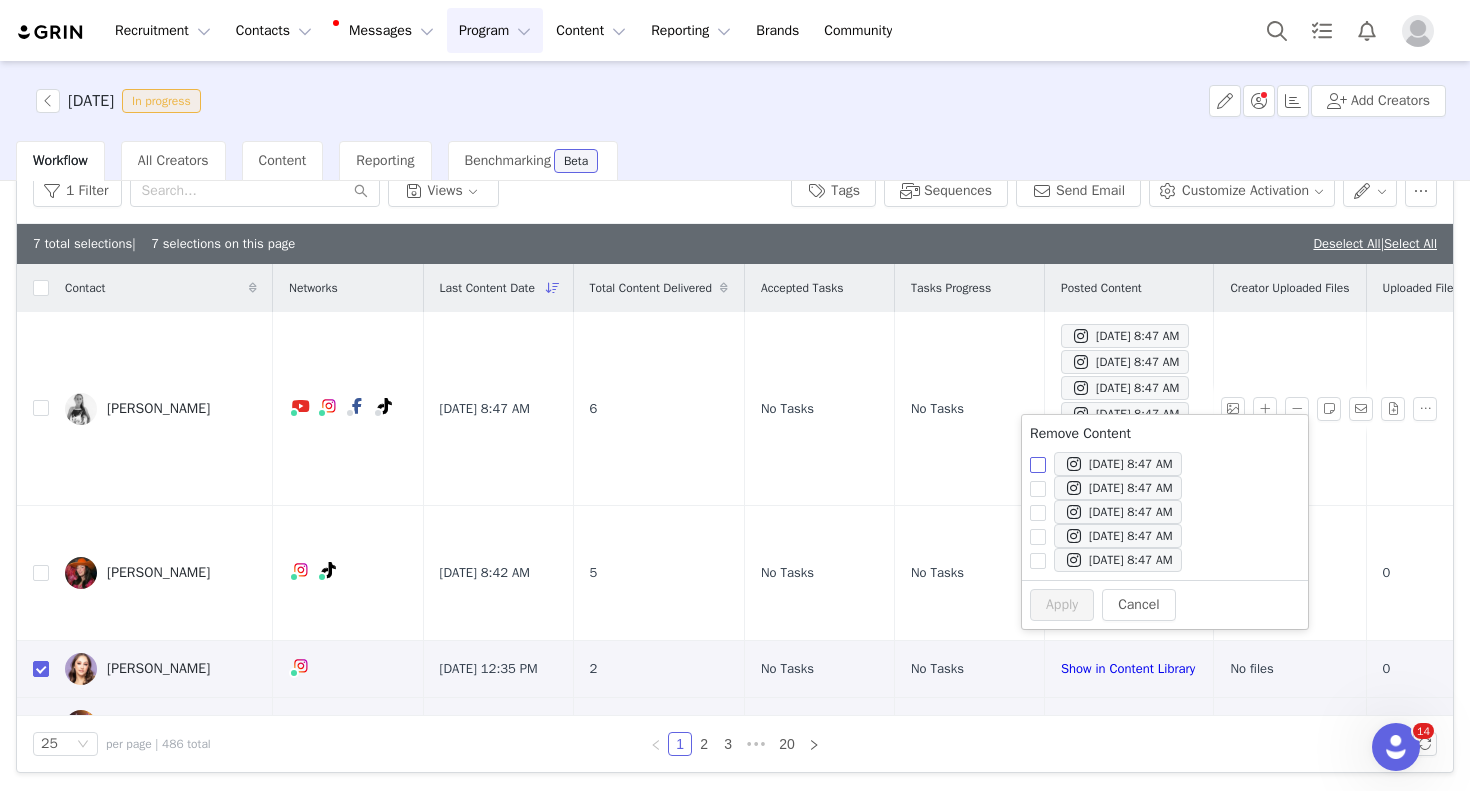 click on "[DATE] 8:47 AM" at bounding box center [1038, 465] 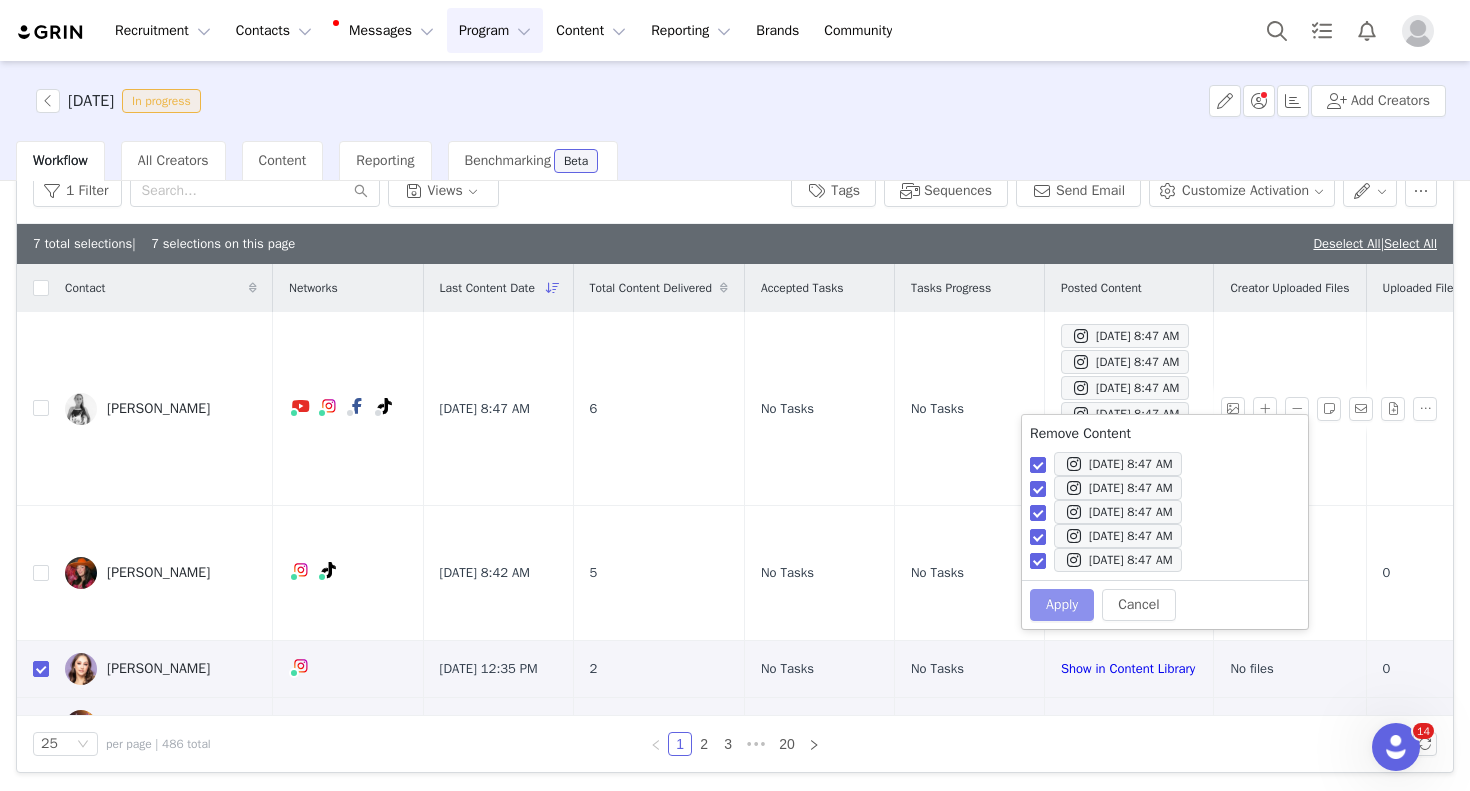 click on "Apply" at bounding box center [1062, 605] 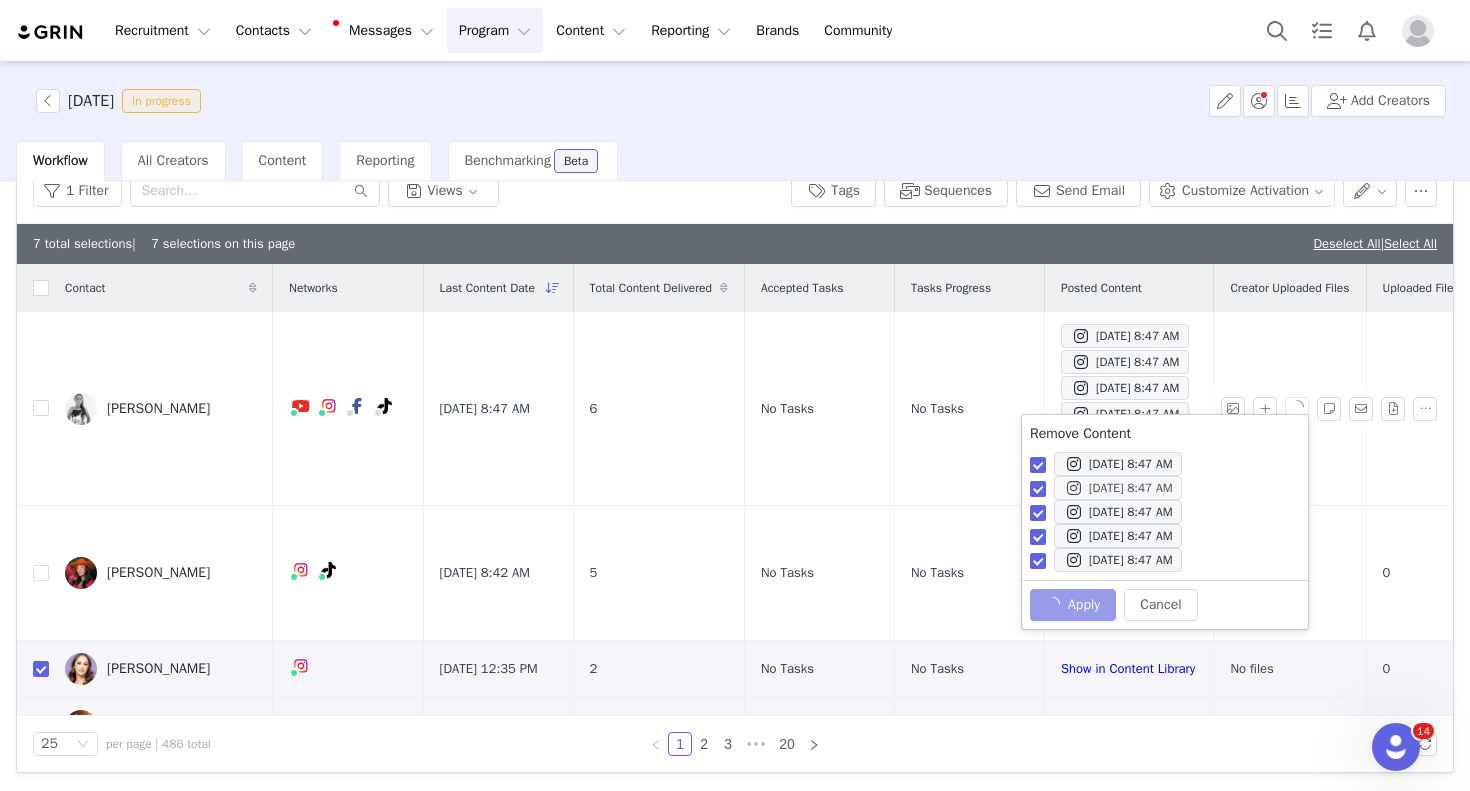 checkbox on "false" 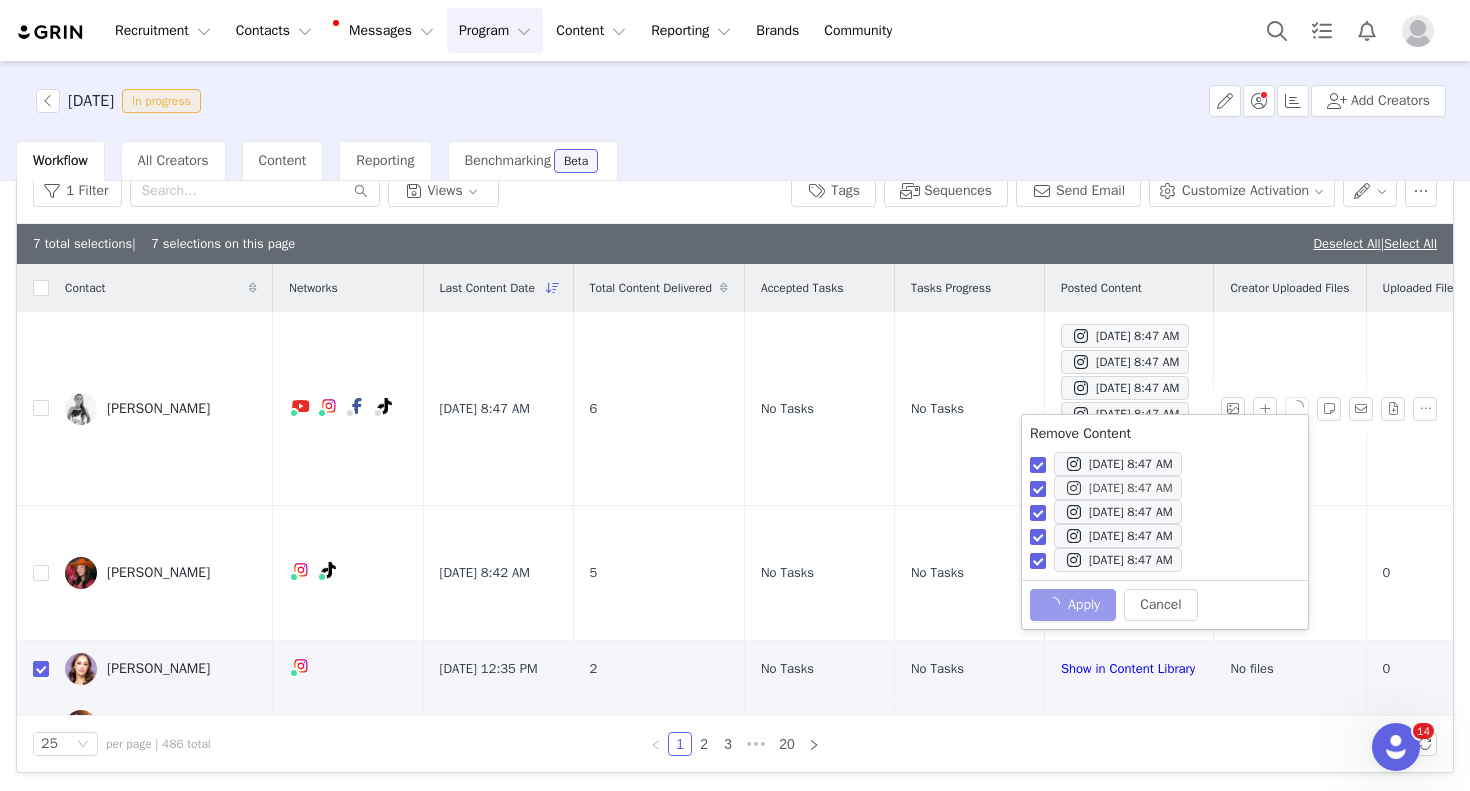 checkbox on "false" 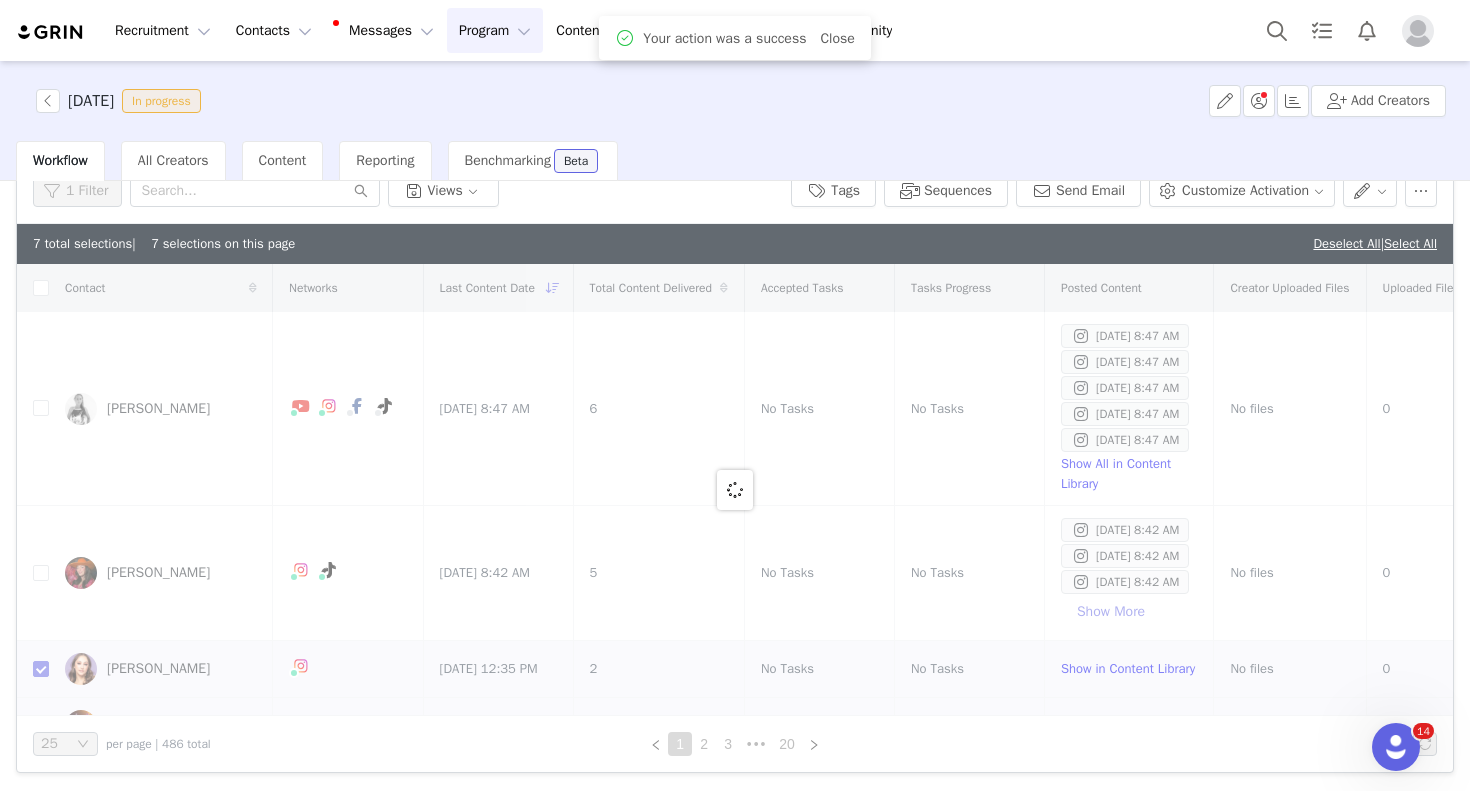 checkbox on "true" 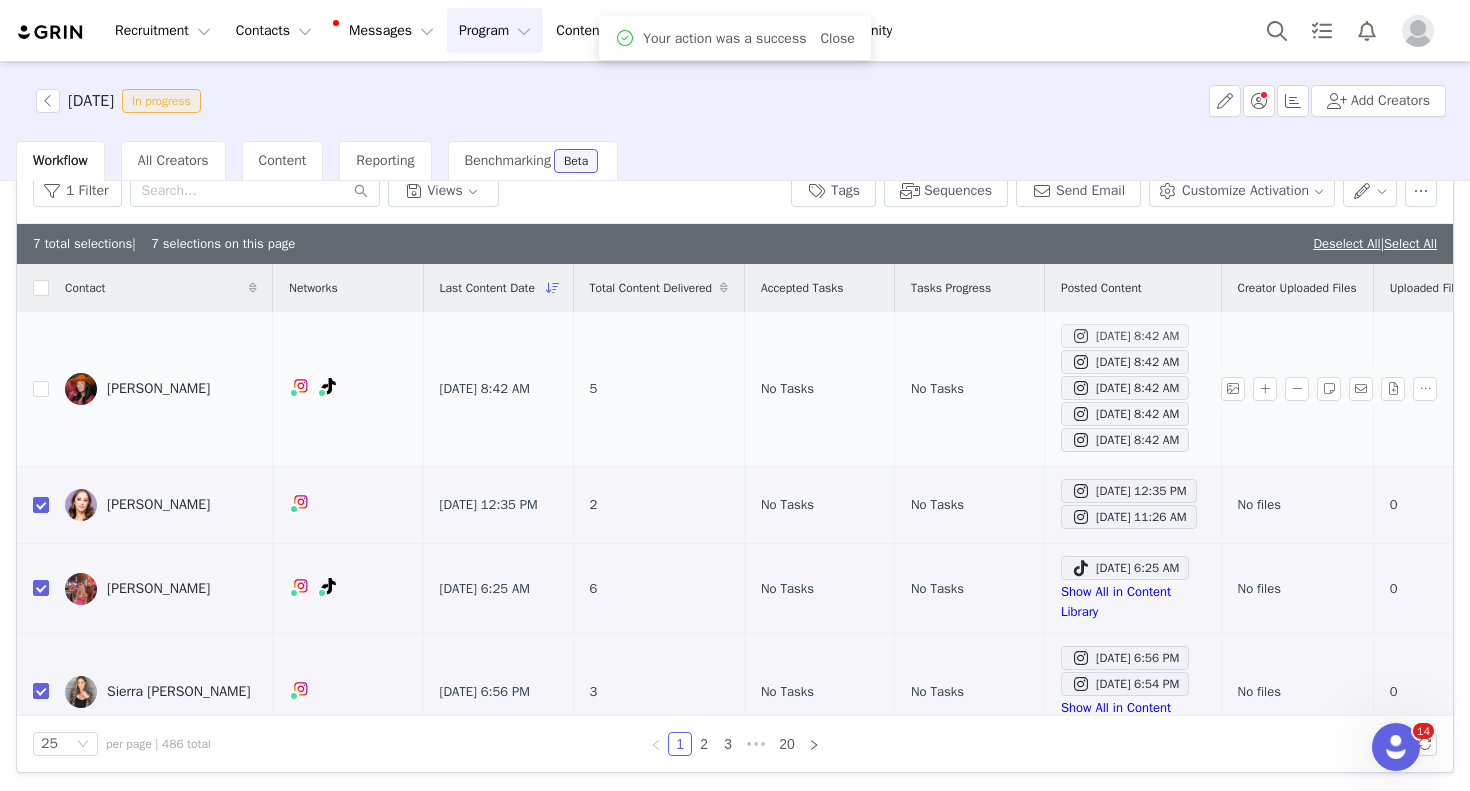 click on "[DATE] 8:42 AM" at bounding box center (1125, 336) 